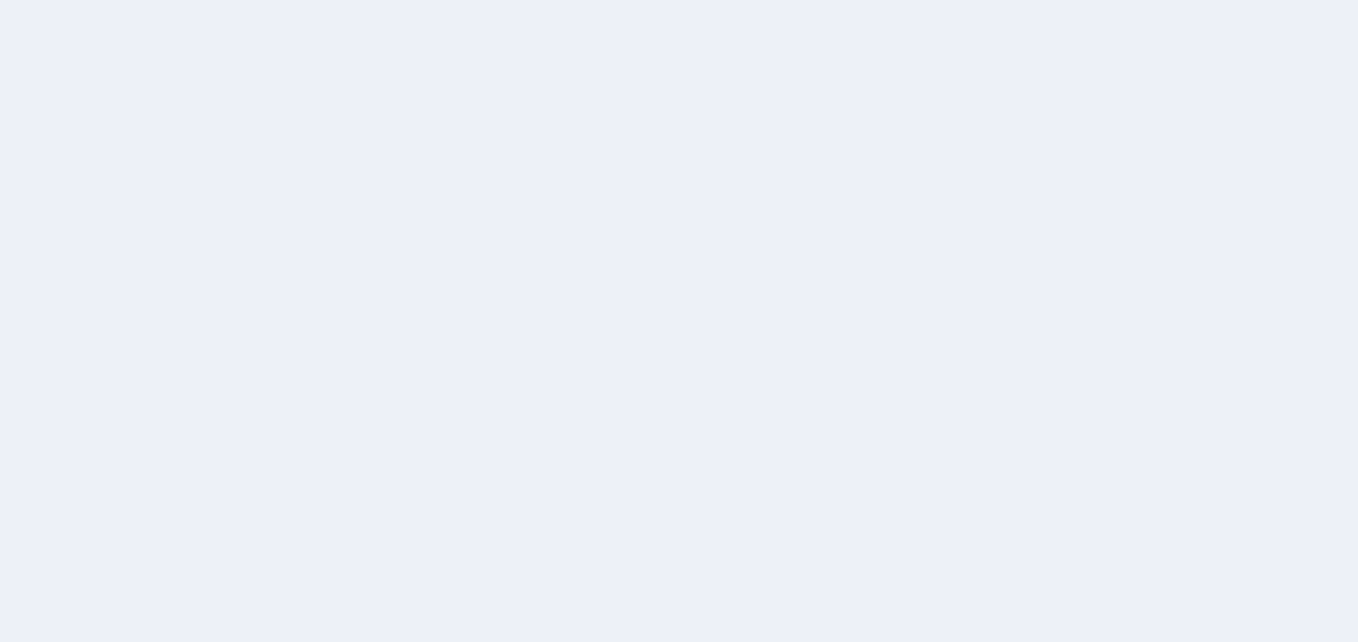 scroll, scrollTop: 0, scrollLeft: 0, axis: both 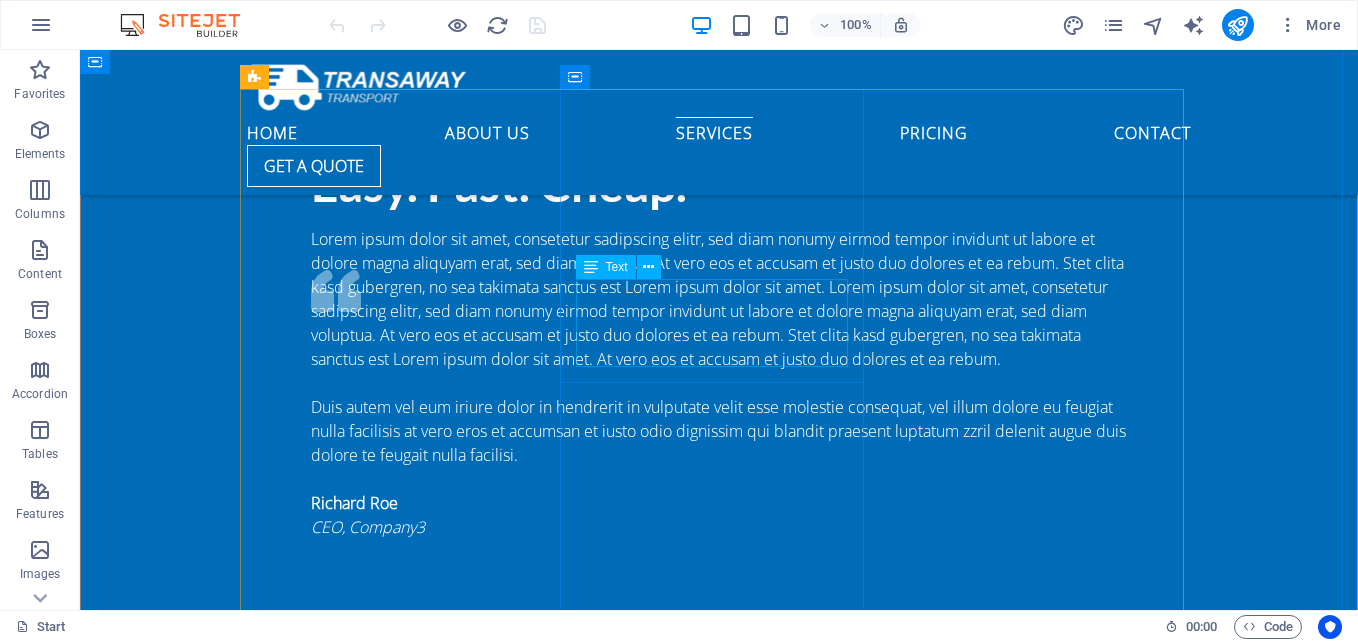 click on "Lorem ipsum dolor sit amet, consectetur adipisicing elit. Veritatis, dolorem!" at bounding box center [719, 4728] 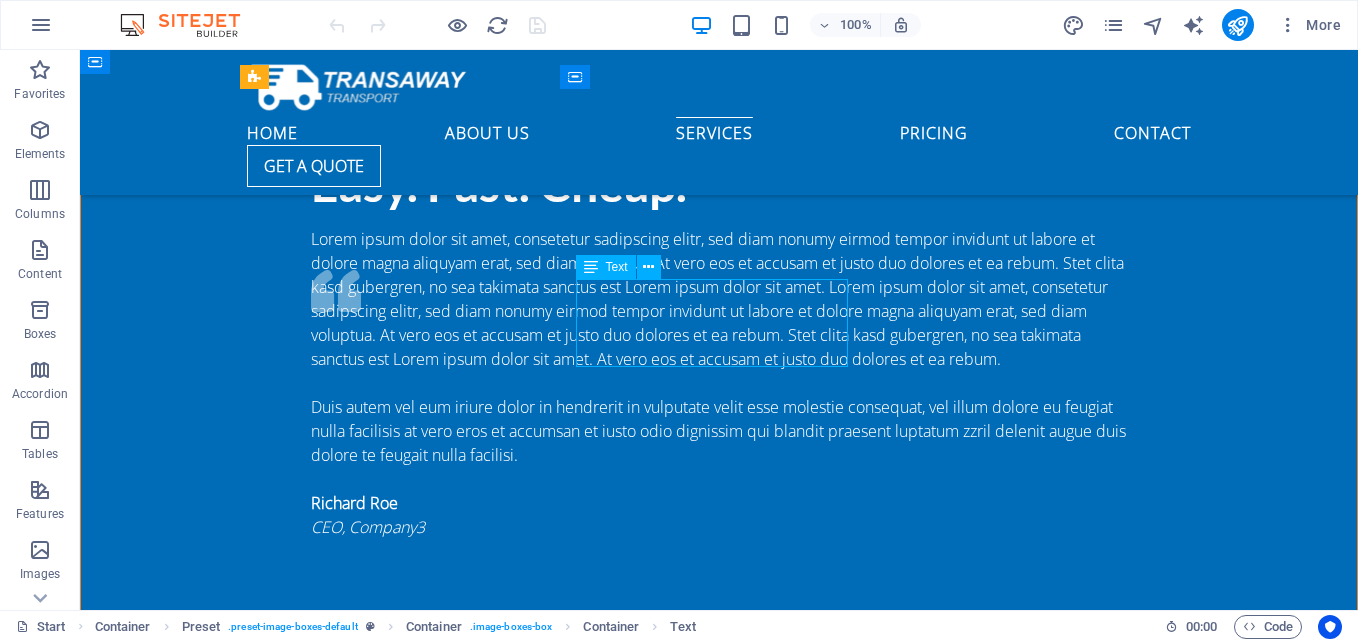 click on "Lorem ipsum dolor sit amet, consectetur adipisicing elit. Veritatis, dolorem!" at bounding box center [719, 4728] 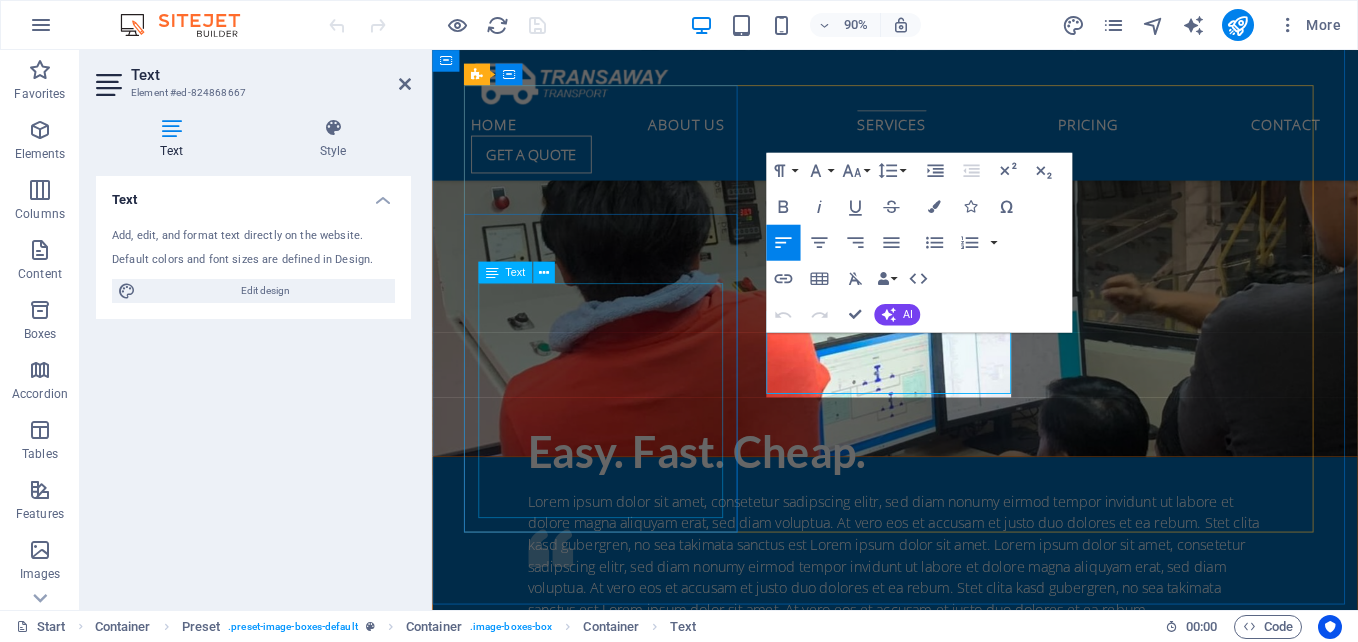 scroll, scrollTop: 4581, scrollLeft: 0, axis: vertical 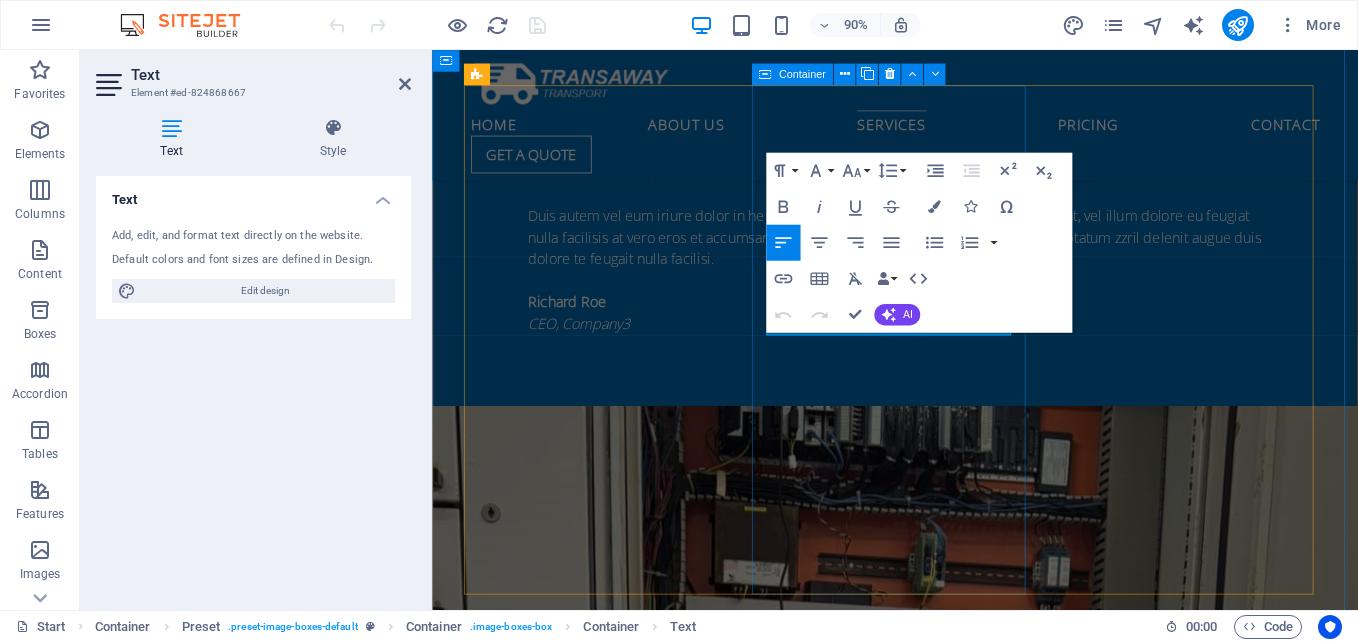 click on "Air shipping Lorem ipsum dolor sit amet, consectetur adipisicing elit. Veritatis, dolorem!" at bounding box center (947, 4491) 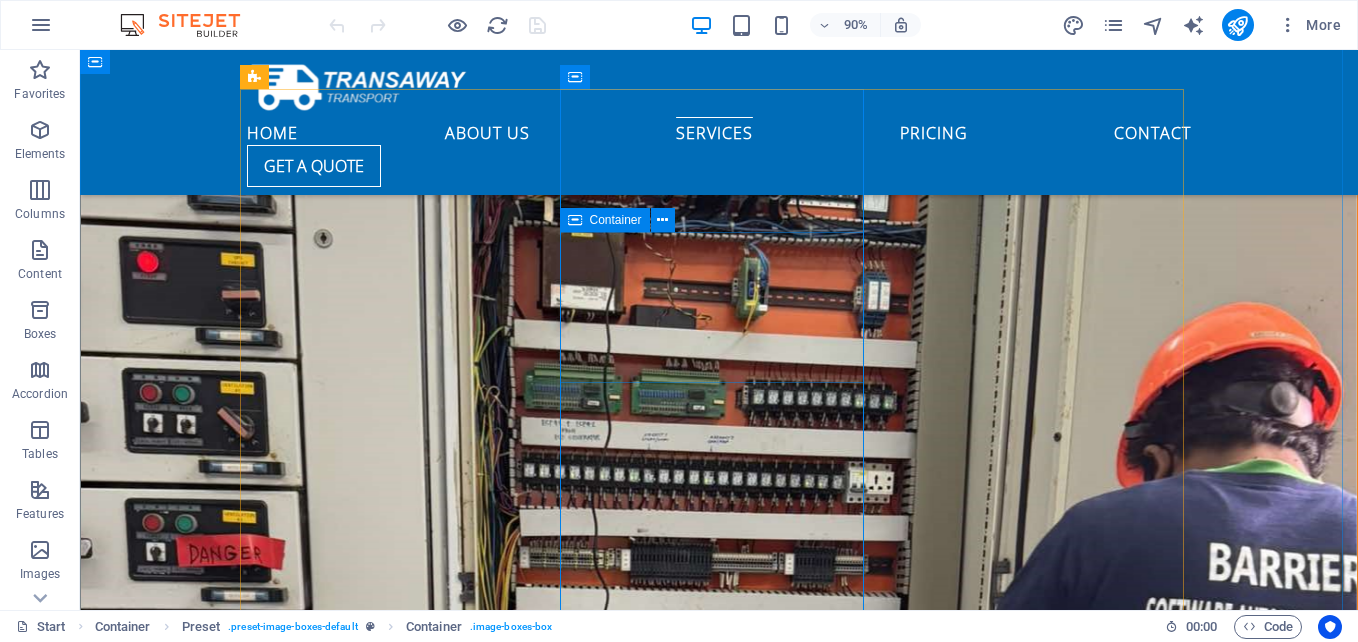 scroll, scrollTop: 4096, scrollLeft: 0, axis: vertical 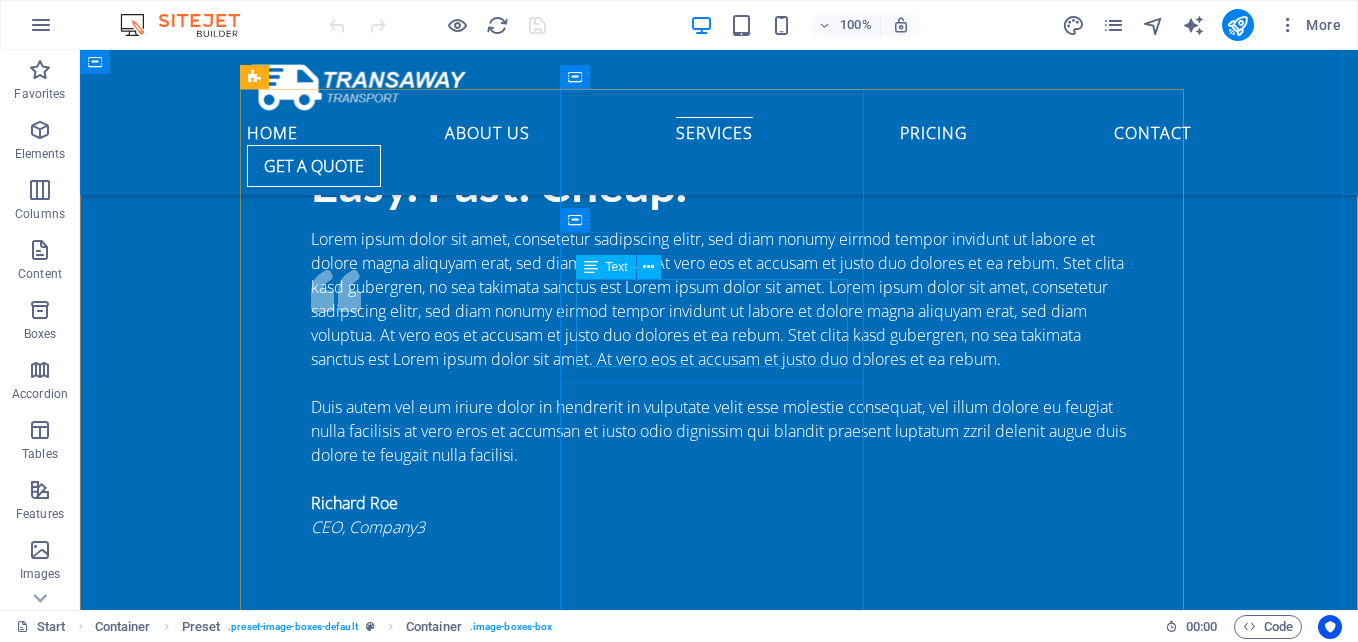 click on "Lorem ipsum dolor sit amet, consectetur adipisicing elit. Veritatis, dolorem!" at bounding box center [719, 4728] 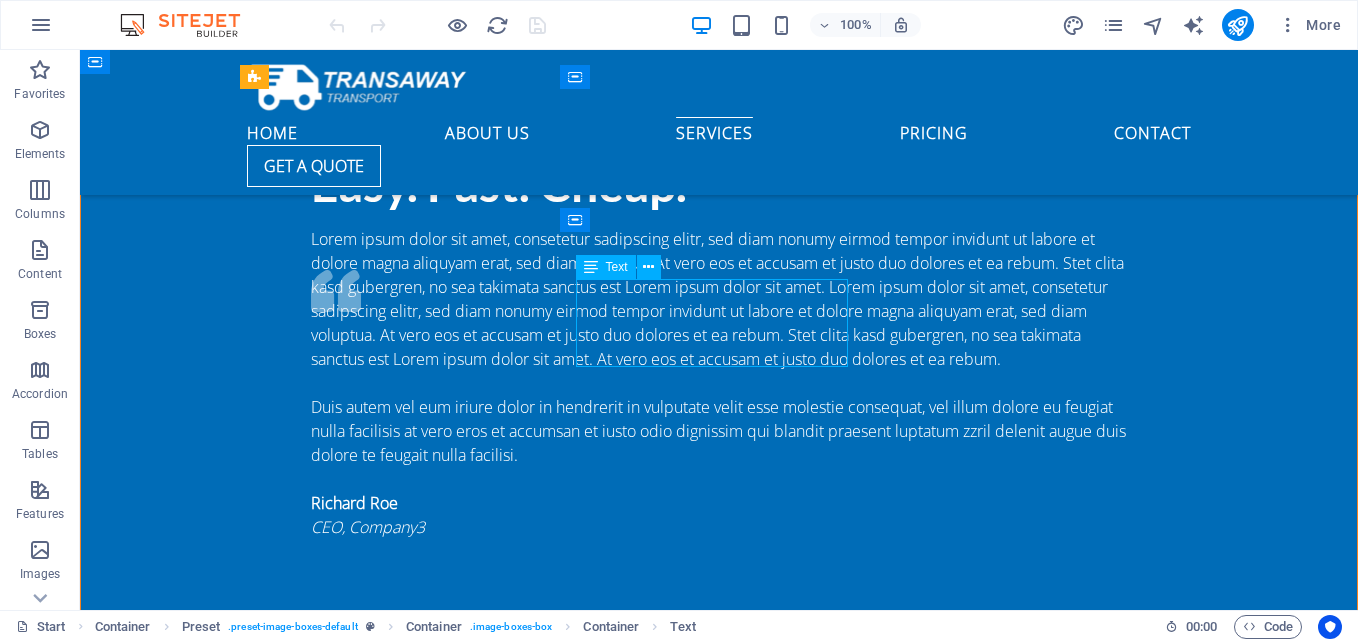 click on "Lorem ipsum dolor sit amet, consectetur adipisicing elit. Veritatis, dolorem!" at bounding box center (719, 4728) 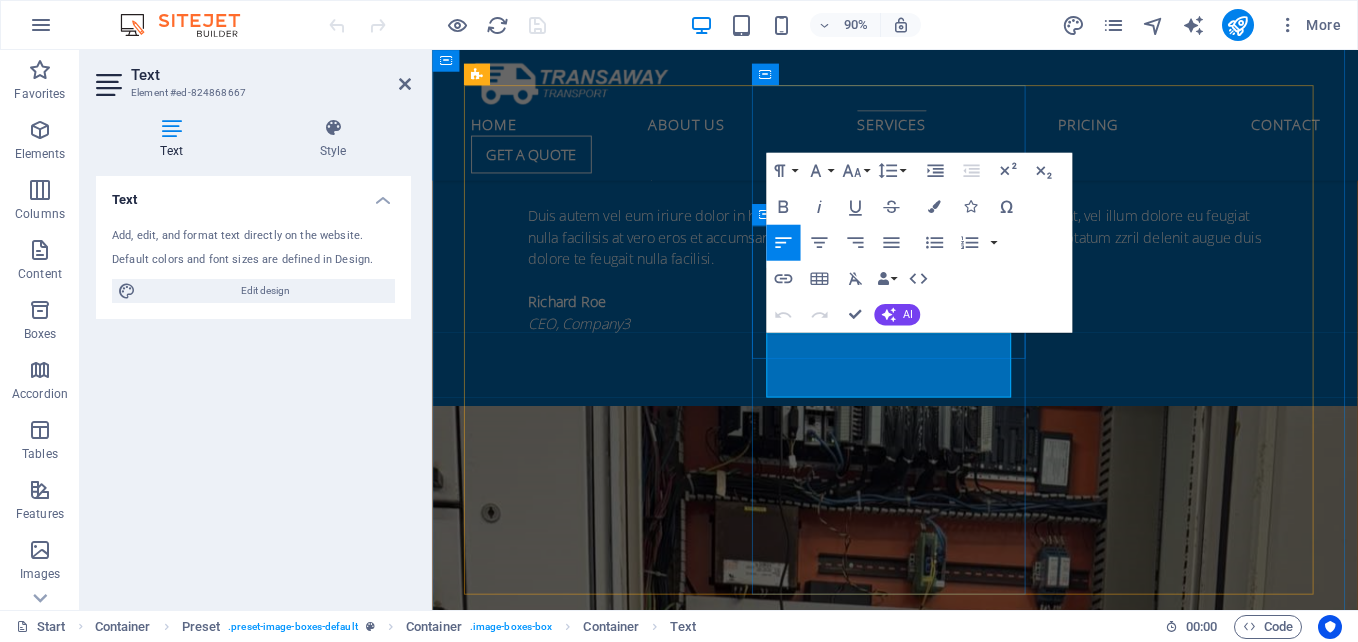 click on "Air shipping Lorem ipsum dolor sit amet, consectetur adipisicing elit. Veritatis, dolorem!" at bounding box center [947, 4713] 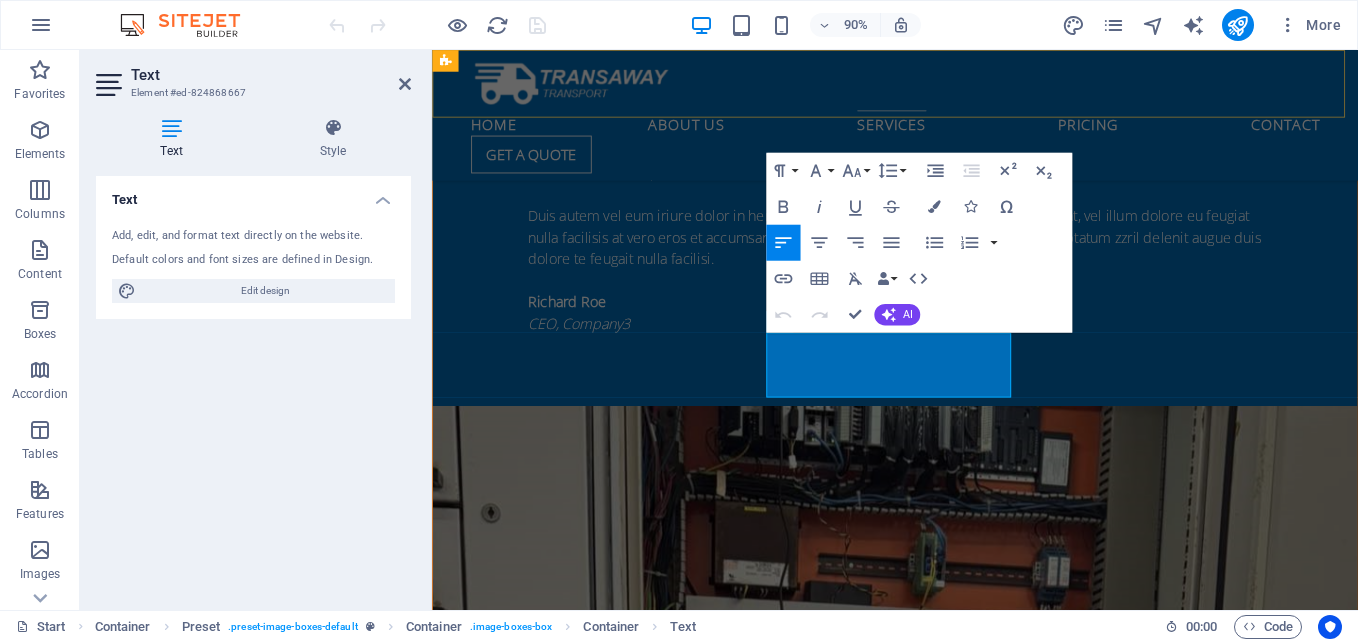 drag, startPoint x: 1497, startPoint y: 208, endPoint x: 817, endPoint y: 111, distance: 686.88354 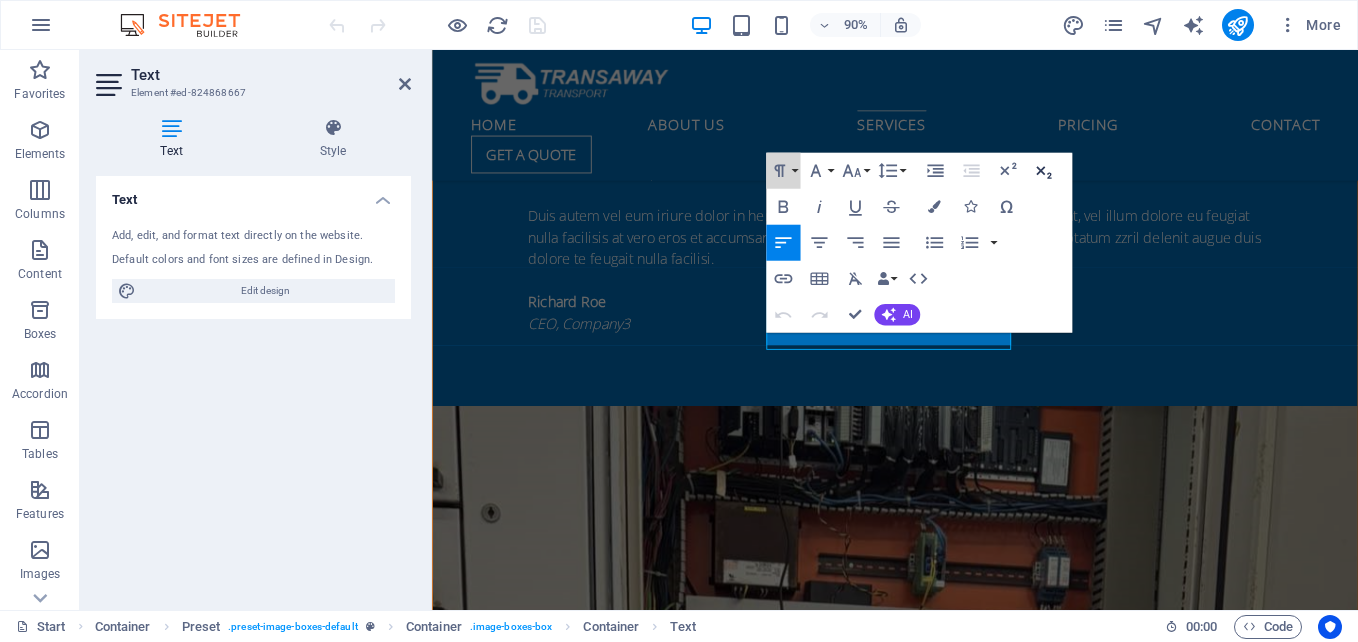 drag, startPoint x: 775, startPoint y: 162, endPoint x: 1057, endPoint y: 152, distance: 282.17725 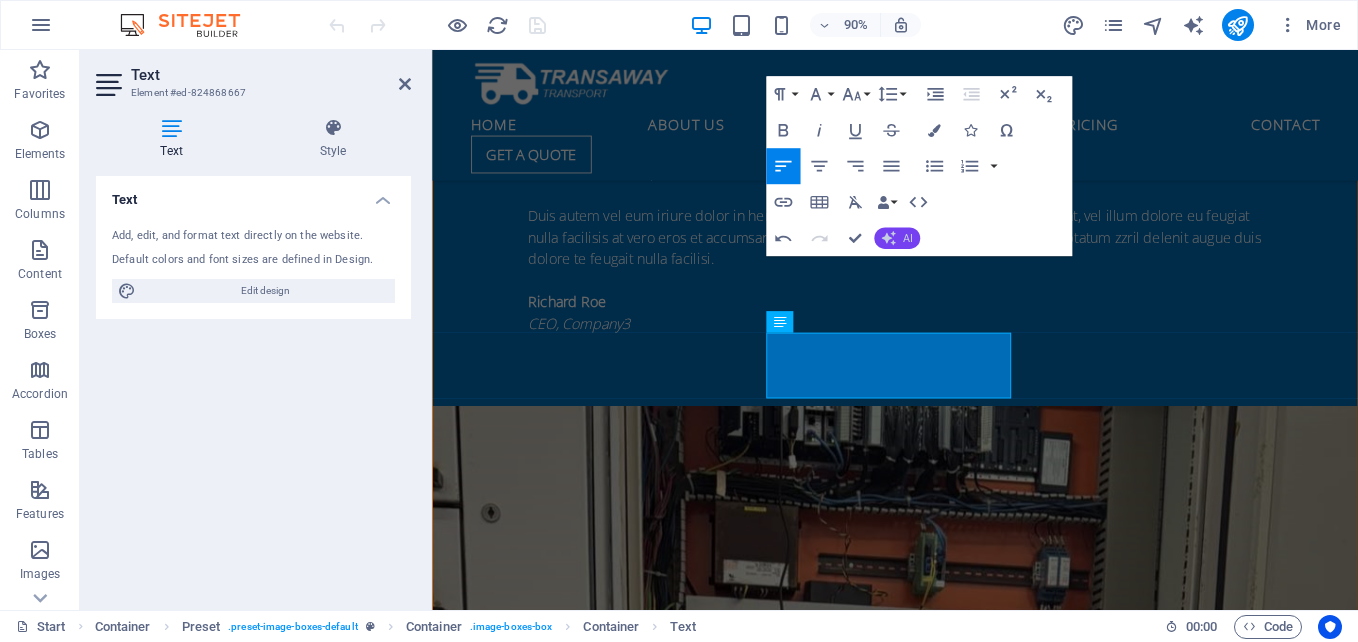 click on "AI" at bounding box center [897, 238] 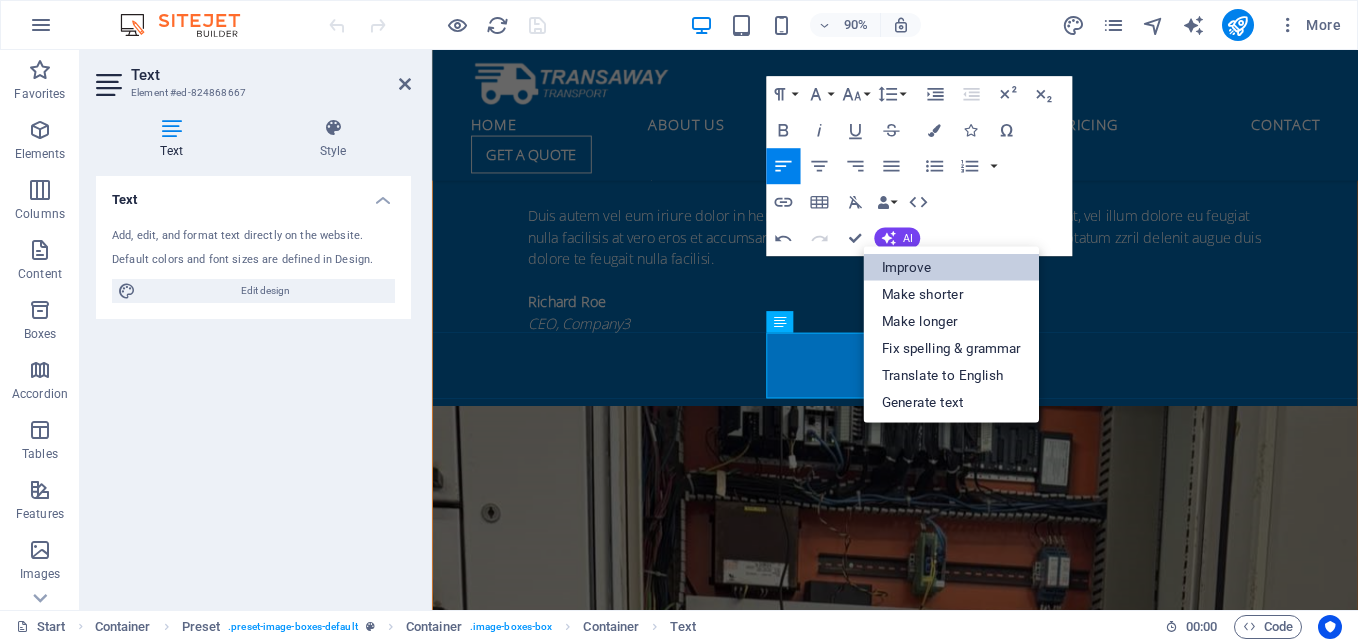click on "Improve" at bounding box center (951, 267) 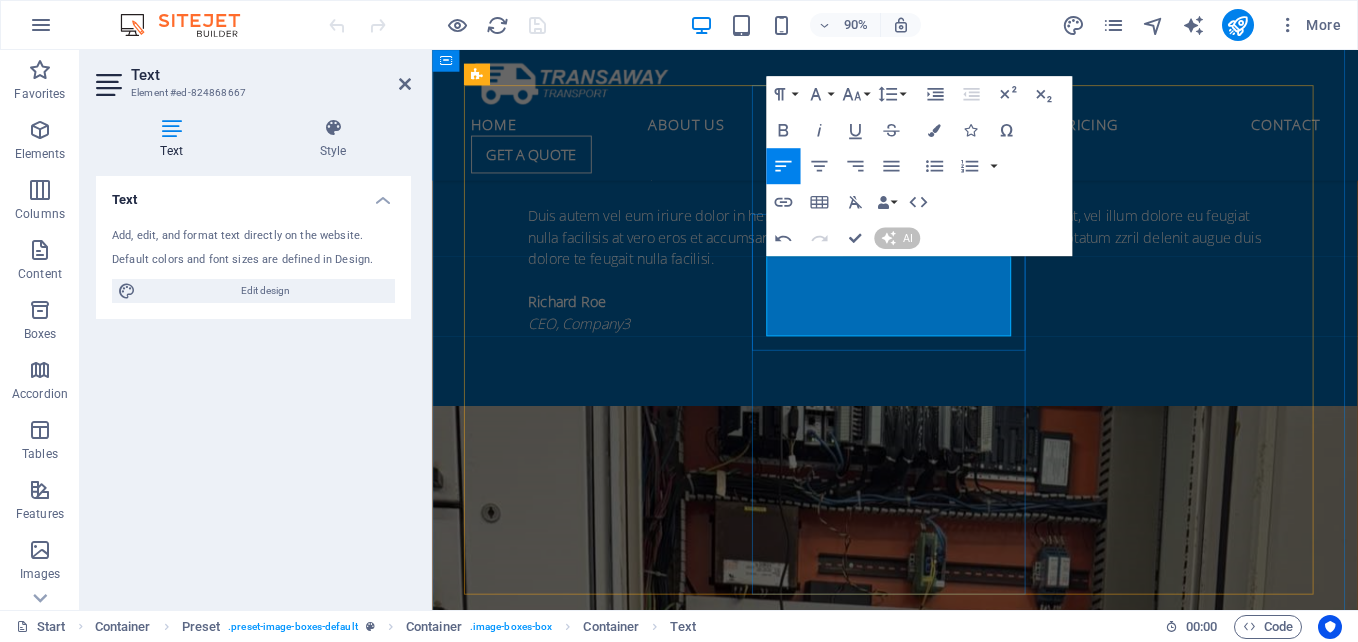 type 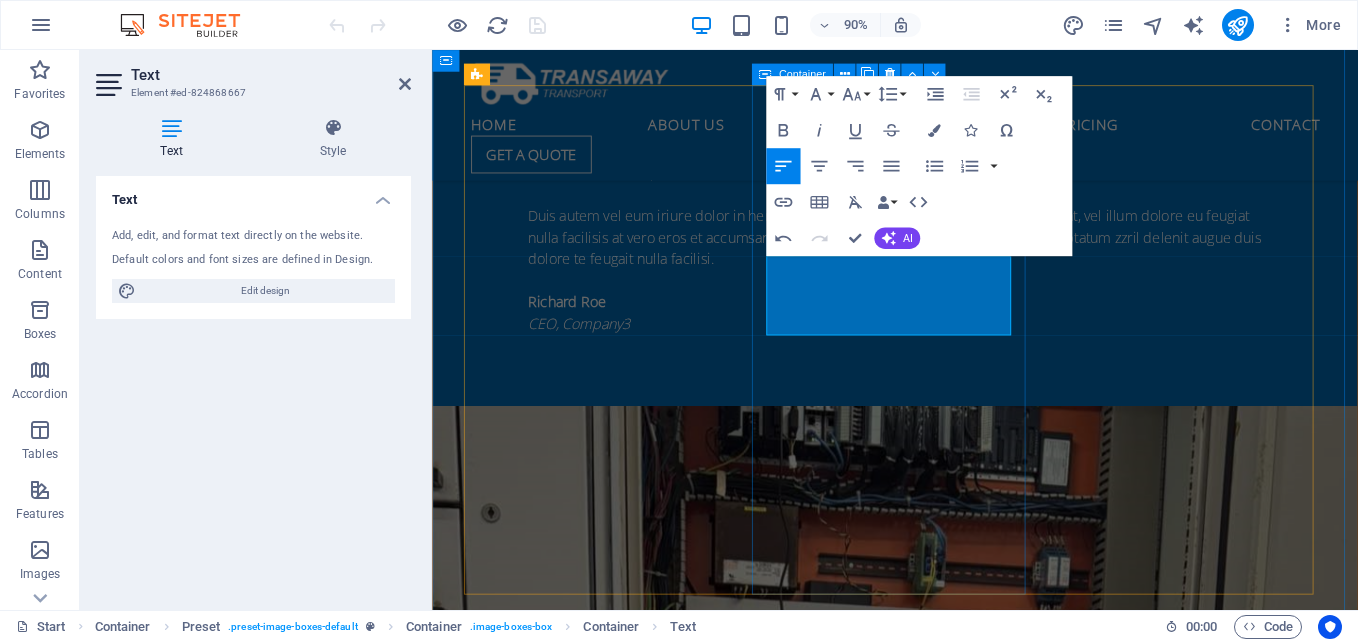 click on "Air shipping As engineers, we have accumulated a diverse range of experience in the installation field over the years." at bounding box center (947, 4491) 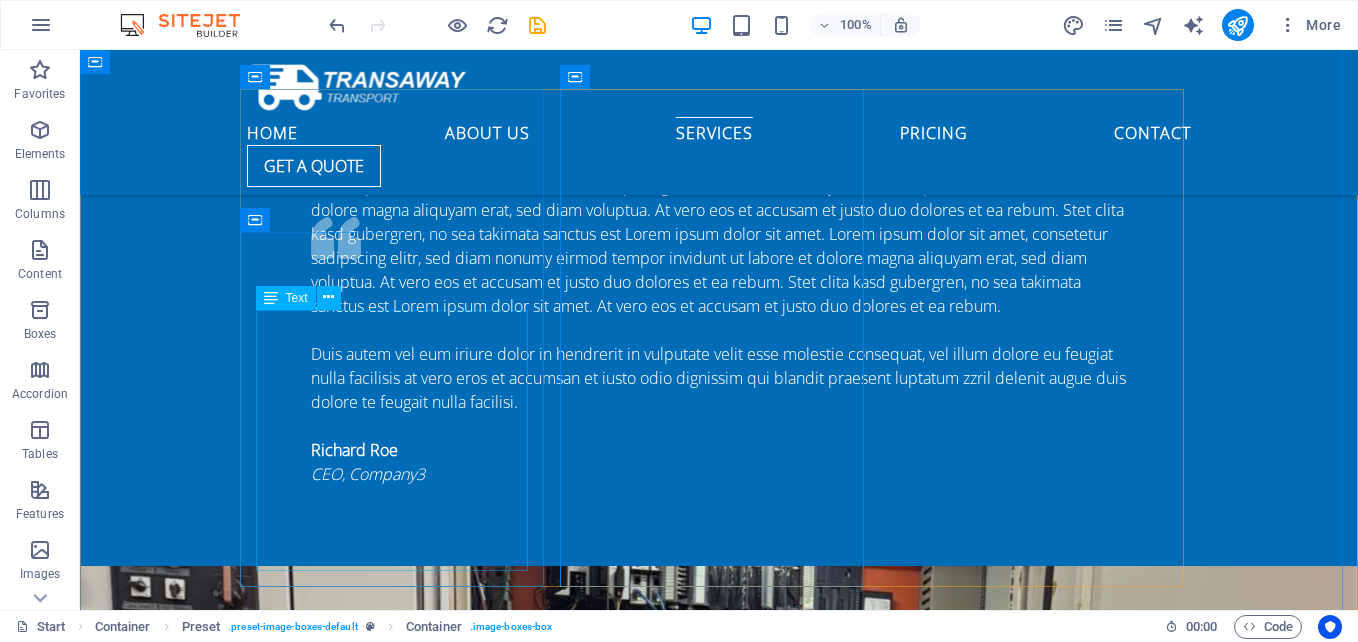 scroll, scrollTop: 4196, scrollLeft: 0, axis: vertical 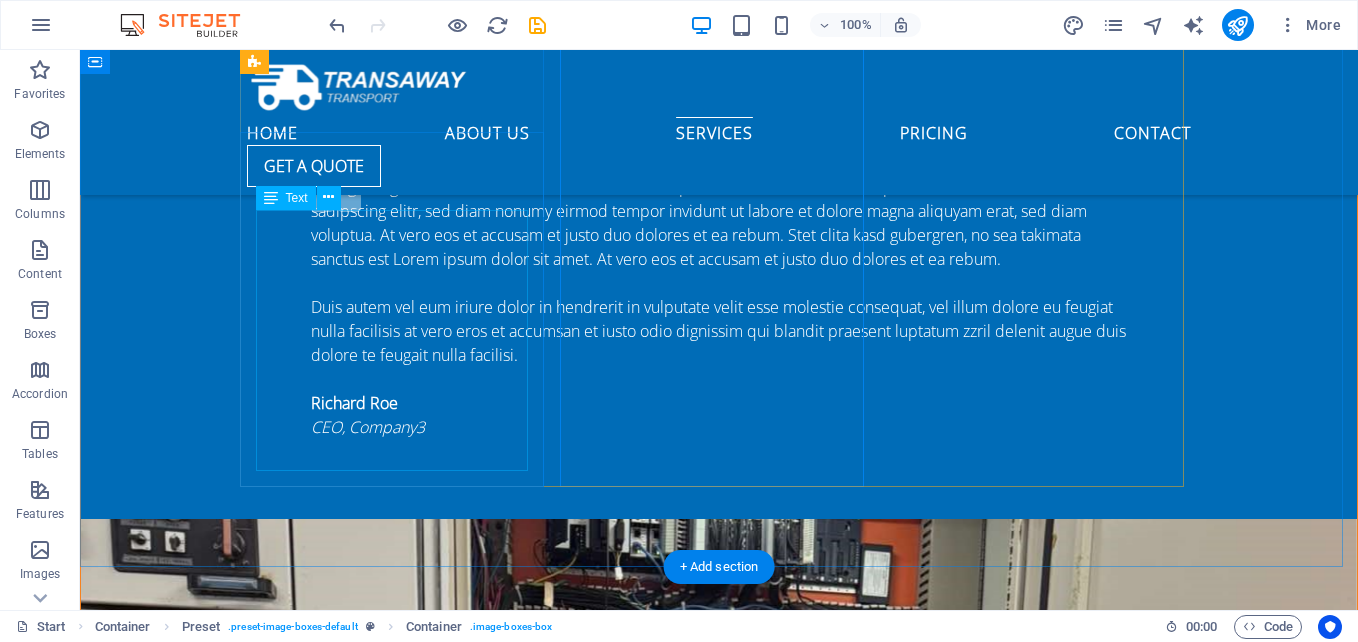 click on "Across various sectors, a major challenge remains in improving production levels to achieve maximum profitability. Furthermore, optimizing resources effectively poses significant hurdles. Addressing these issues is crucial for businesses seeking to thrive in a competitive market, as they endeavor to enhance efficiency while reducing costs." at bounding box center [719, 3801] 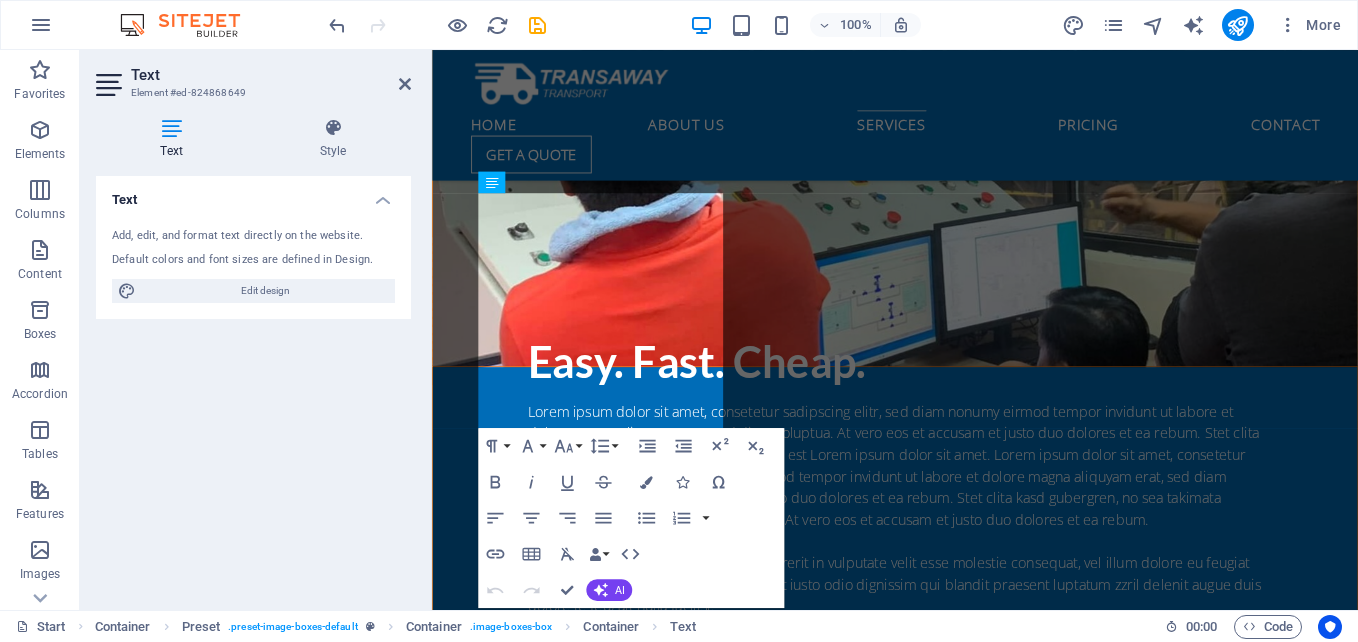 scroll, scrollTop: 4681, scrollLeft: 0, axis: vertical 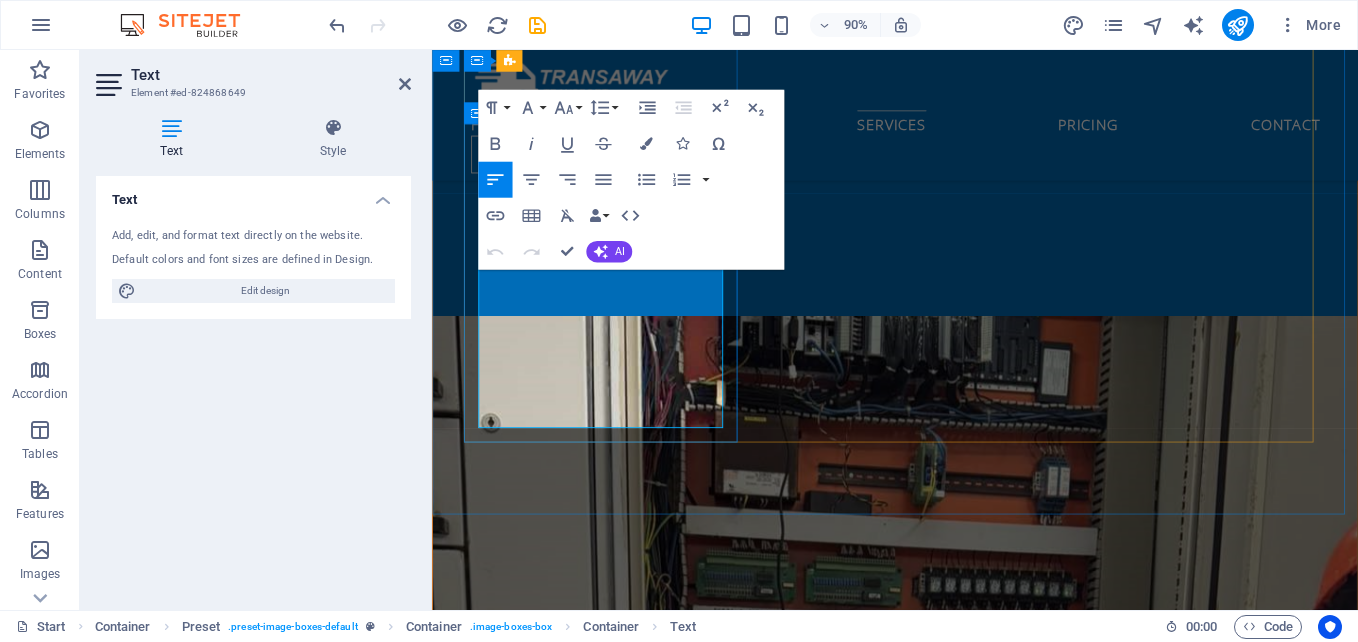click on "Across various sectors, a major challenge remains in improving production levels to achieve maximum profitability. Furthermore, optimizing resources effectively poses significant hurdles. Addressing these issues is crucial for businesses seeking to thrive in a competitive market, as they endeavor to enhance efficiency while reducing costs." at bounding box center (947, 3793) 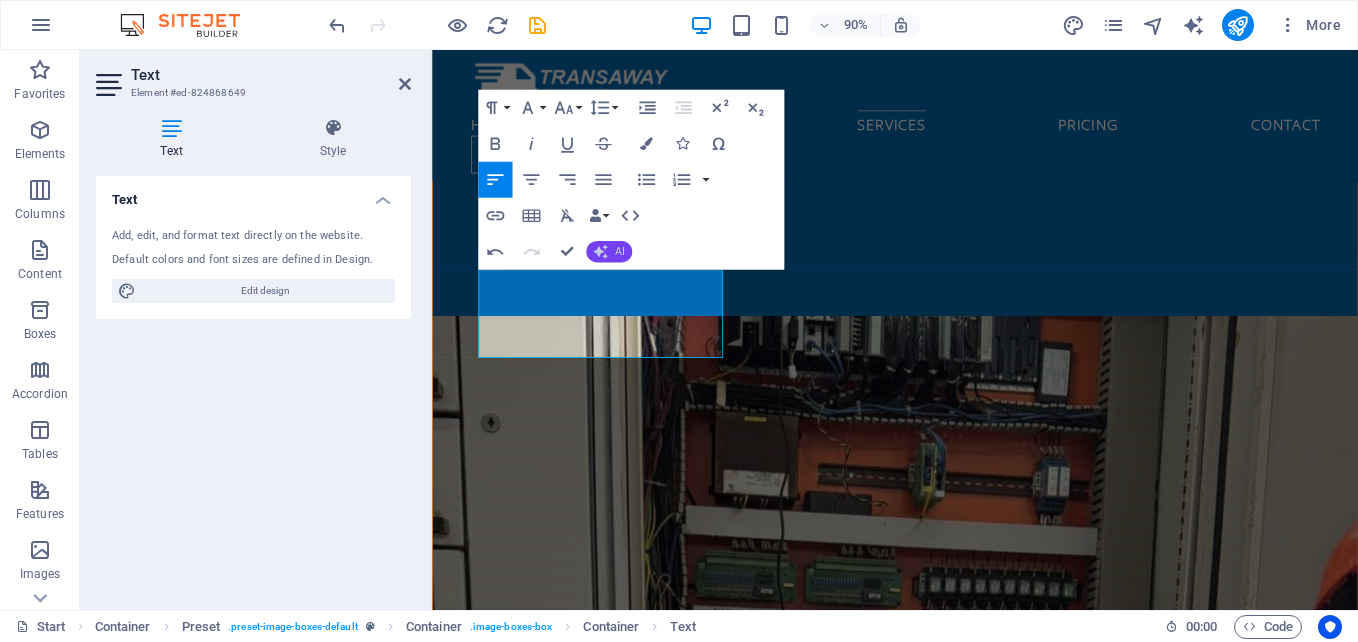click on "AI" at bounding box center [609, 252] 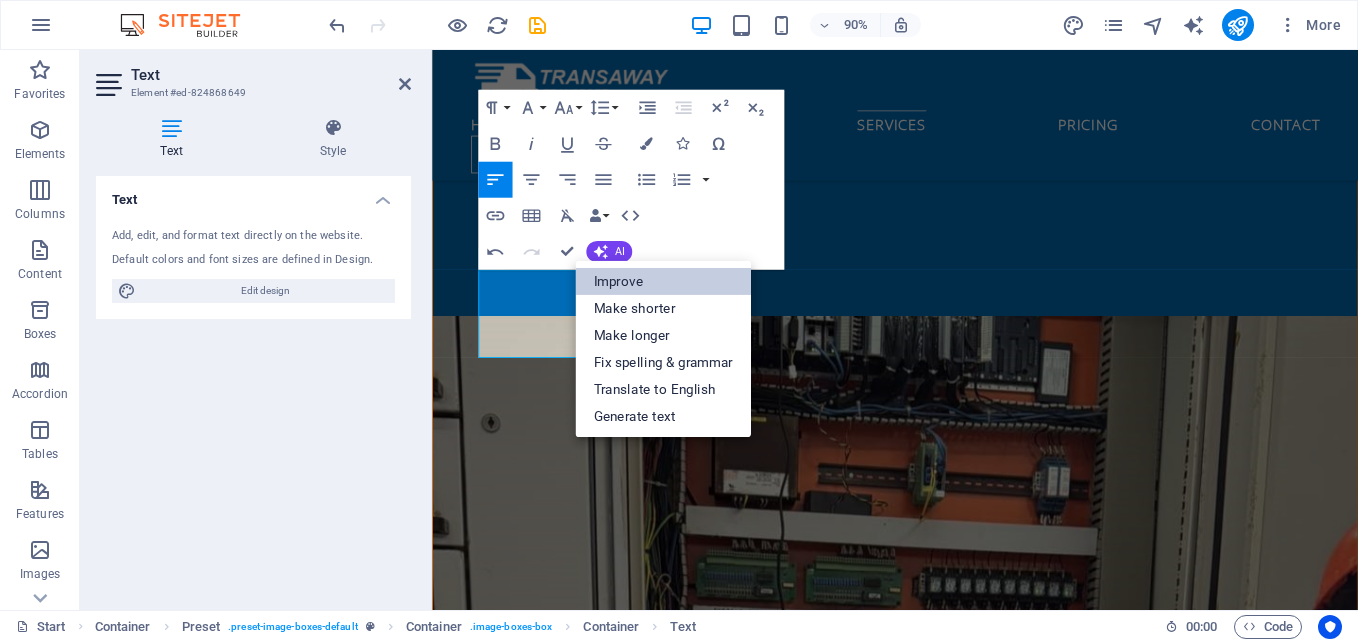 click on "Improve" at bounding box center [663, 281] 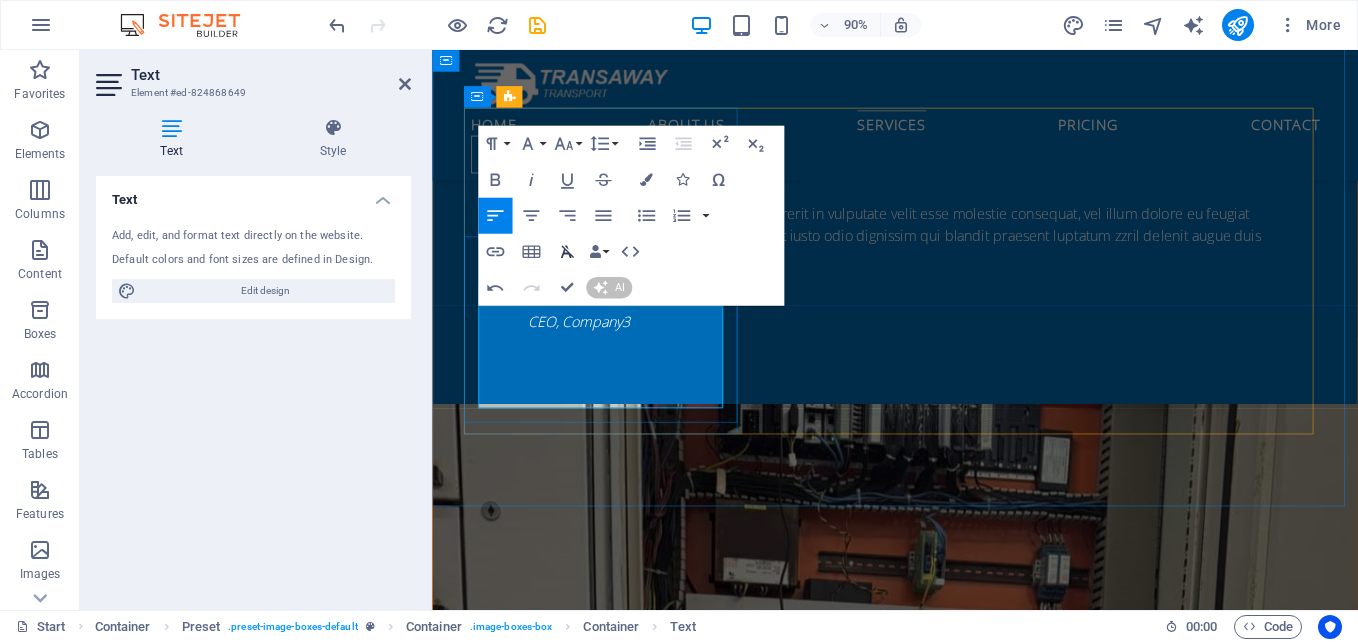 scroll, scrollTop: 4481, scrollLeft: 0, axis: vertical 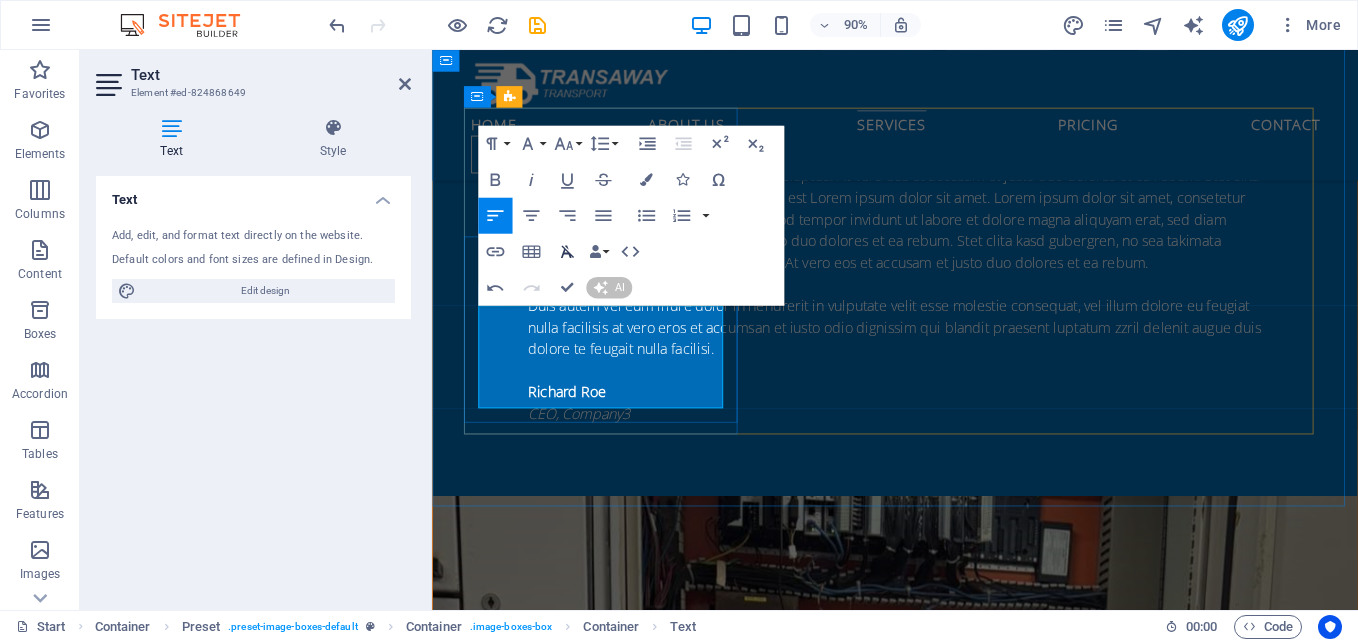 type 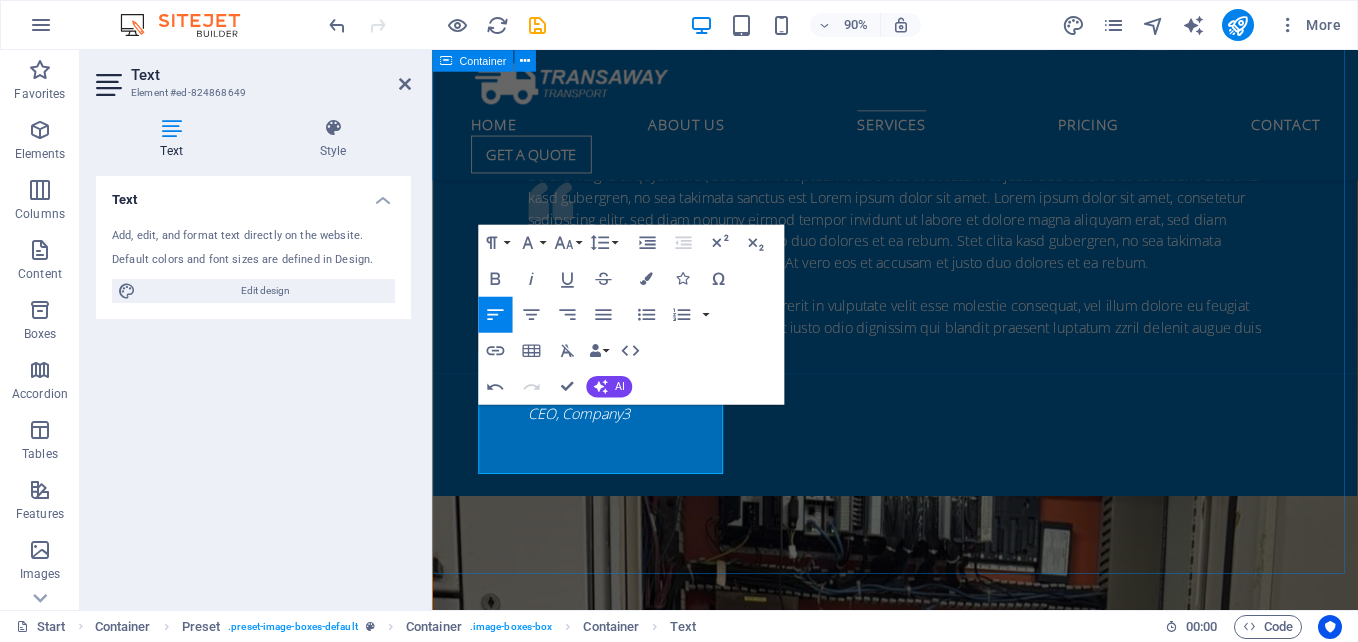 click on "Automation And Instrumentation In areas where the challenges lie in maximizing production to achieve profitable quantities and optimizing resource usage." at bounding box center [947, 4217] 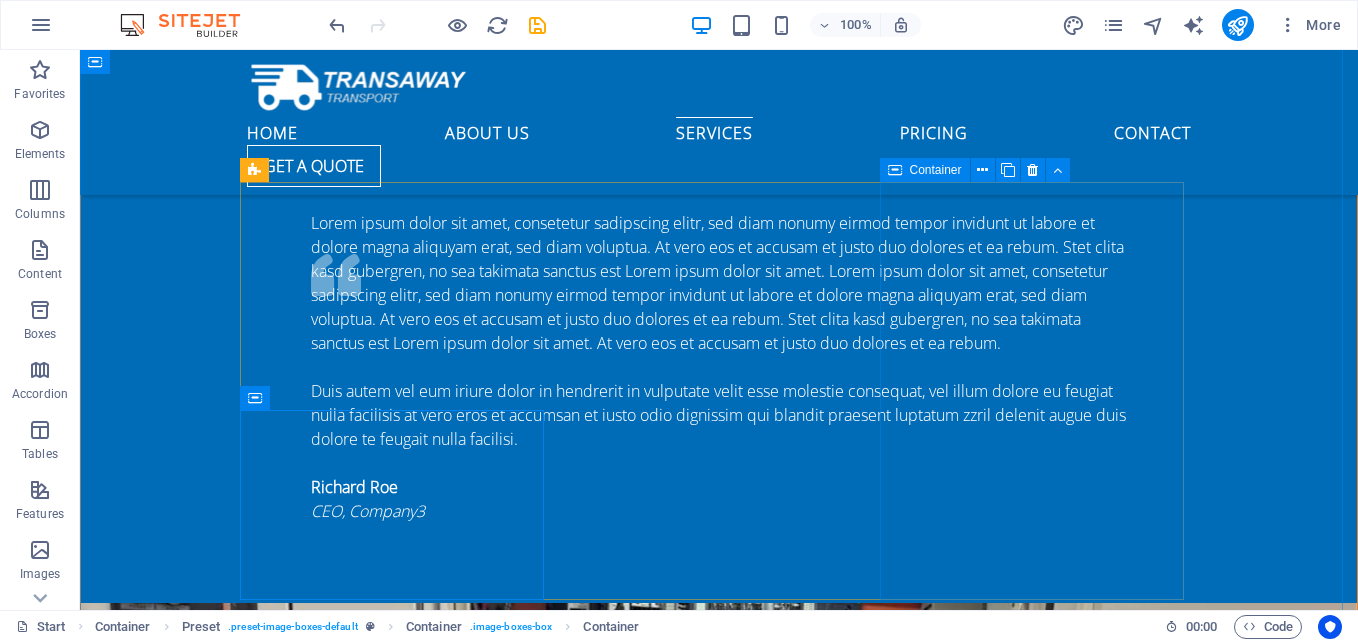 scroll, scrollTop: 4196, scrollLeft: 0, axis: vertical 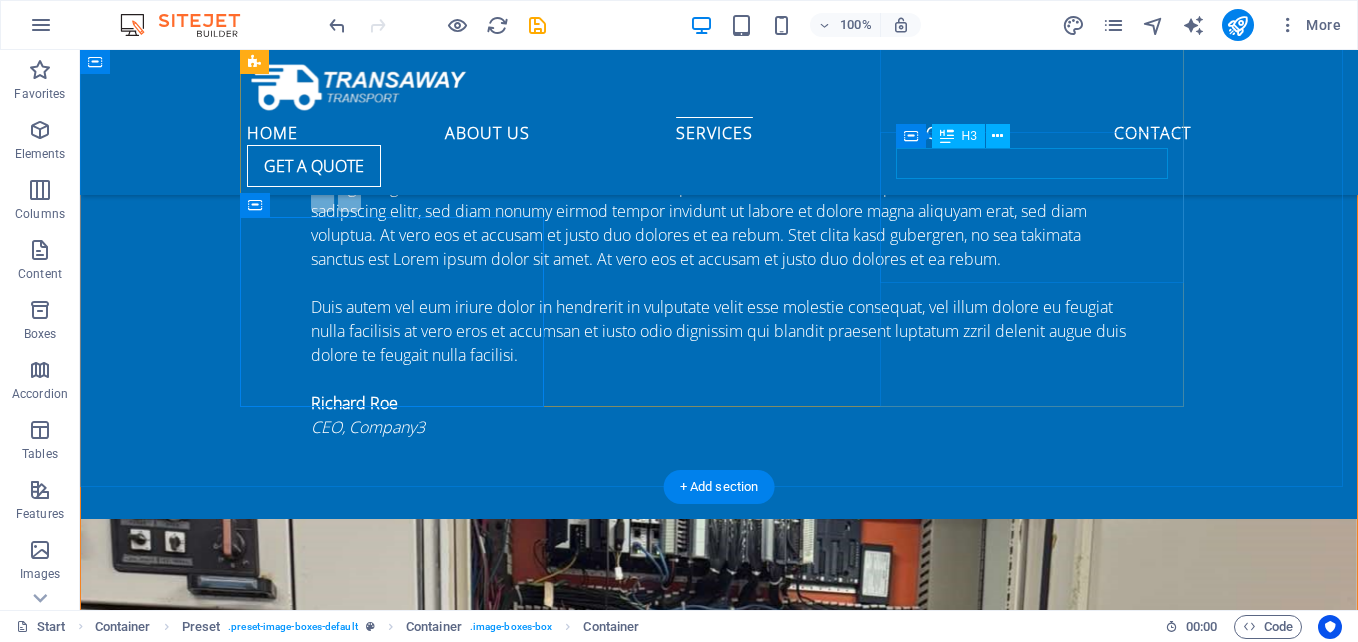 click on "Sea delivery" at bounding box center (719, 5610) 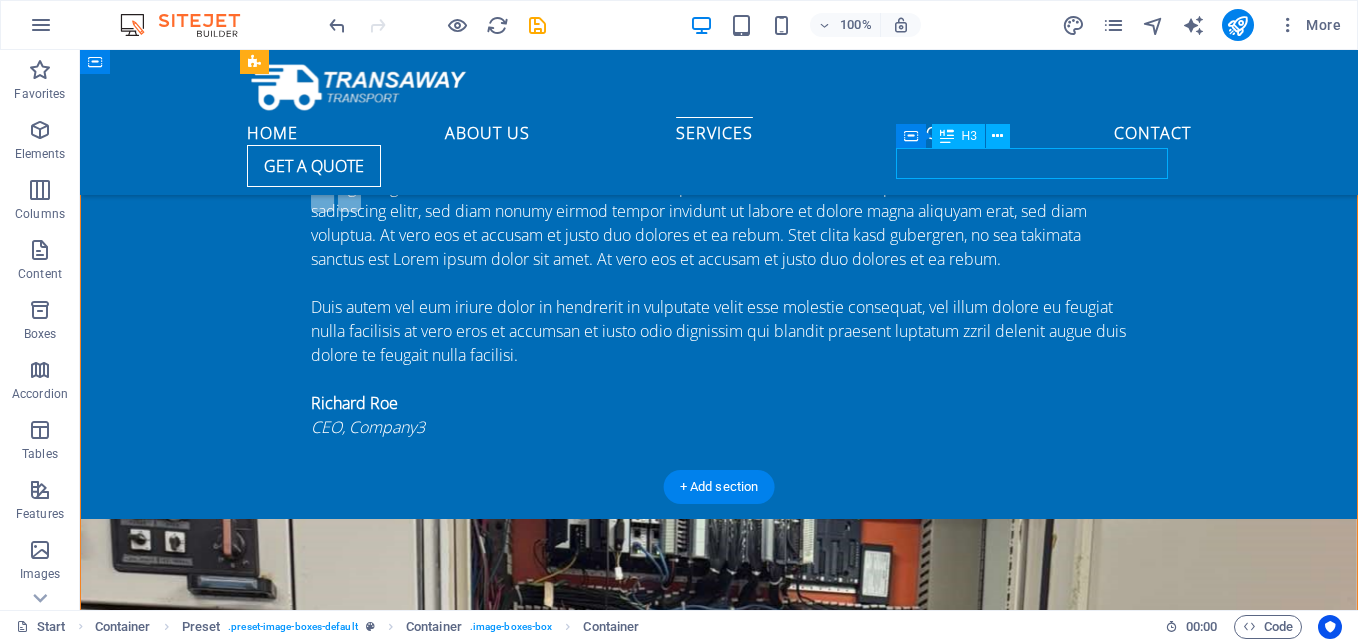 click on "Sea delivery" at bounding box center (719, 5610) 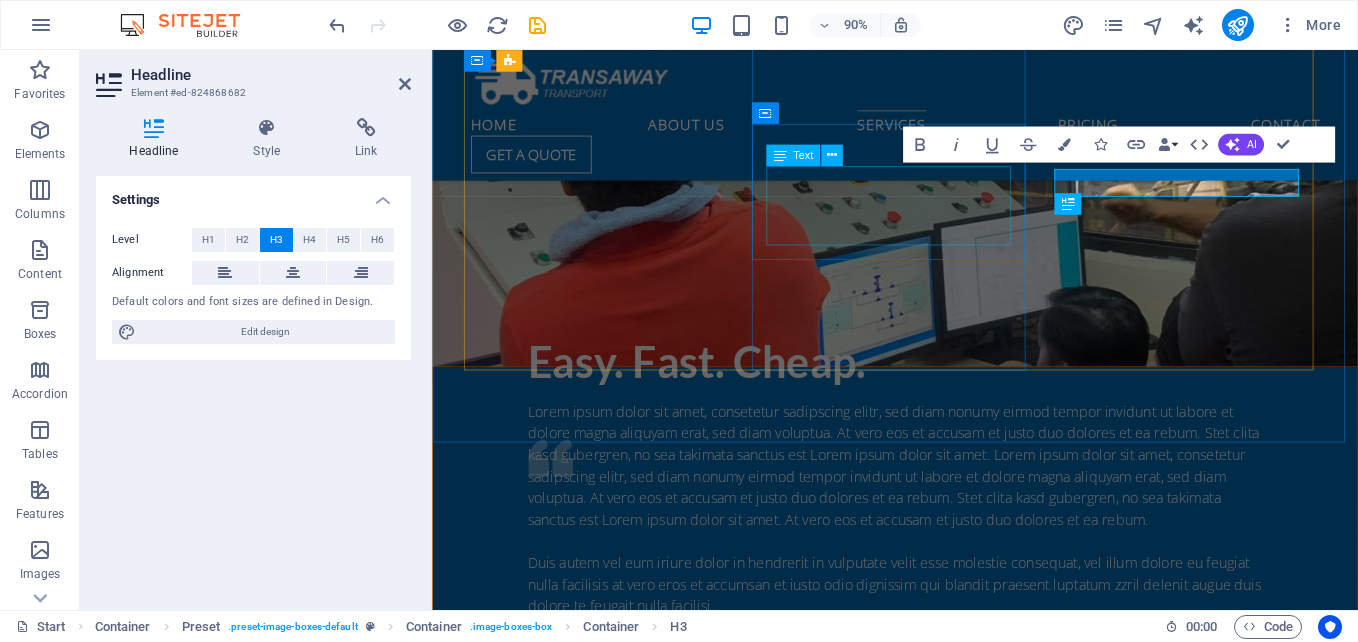 scroll, scrollTop: 4681, scrollLeft: 0, axis: vertical 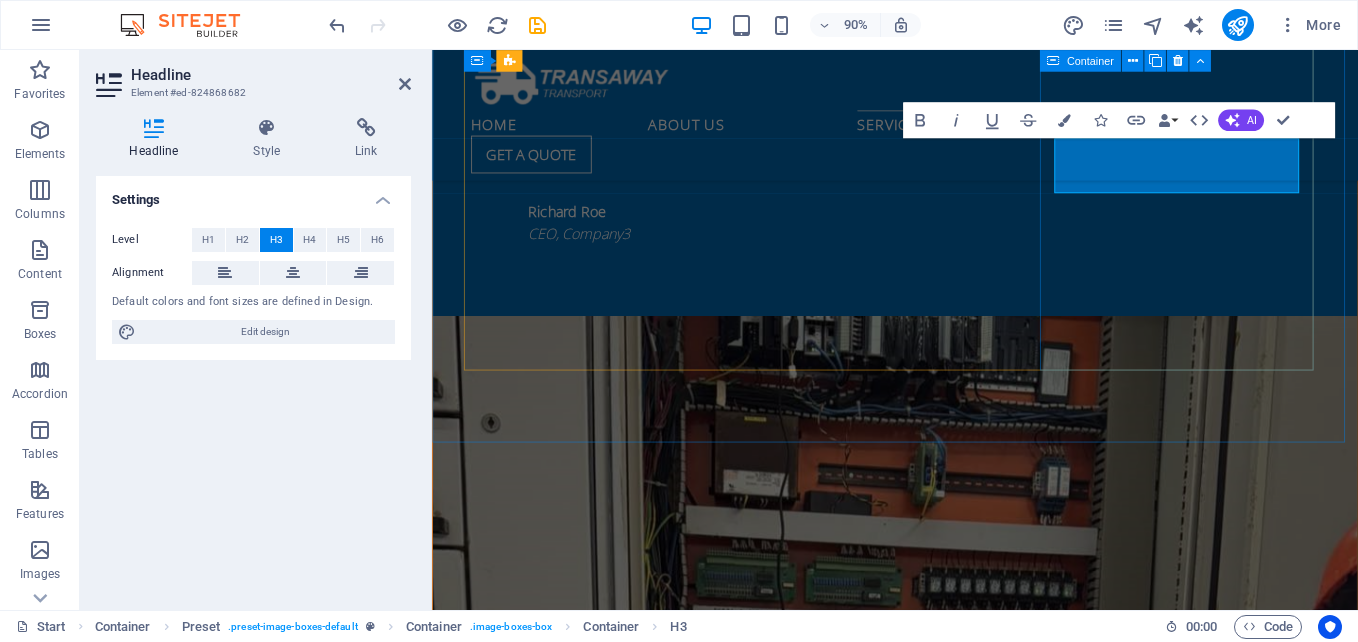 click on "PROCESS ENGINEERING Lorem ipsum dolor sit amet, consectetur adipisicing elit. Veritatis, dolorem!" at bounding box center [947, 5144] 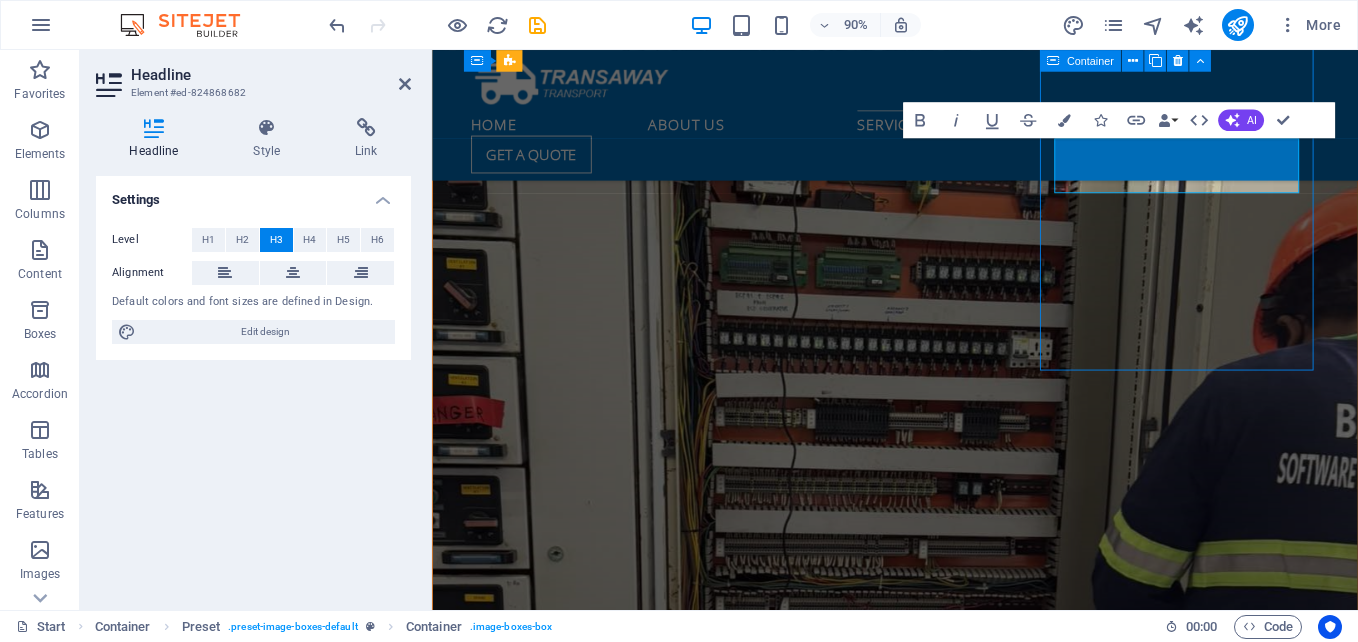 scroll, scrollTop: 4196, scrollLeft: 0, axis: vertical 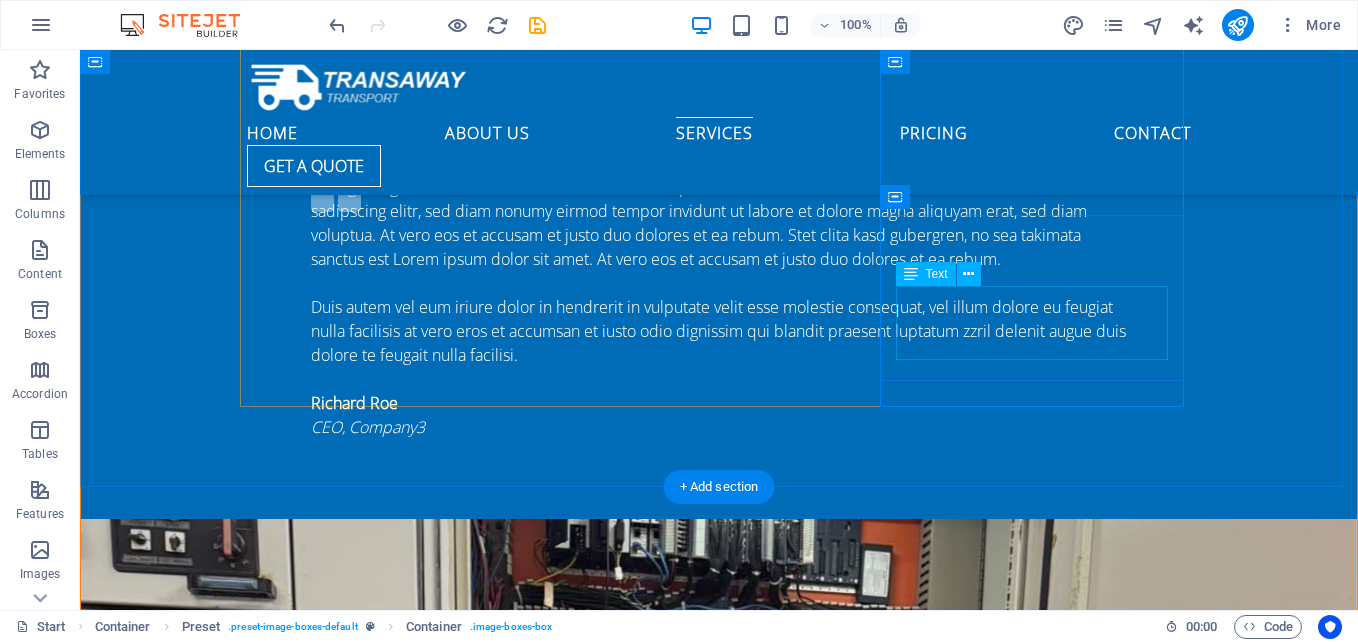 click on "PROCESS ENGINEERING Lorem ipsum dolor sit amet, consectetur adipisicing elit. Veritatis, dolorem!" at bounding box center [719, 5144] 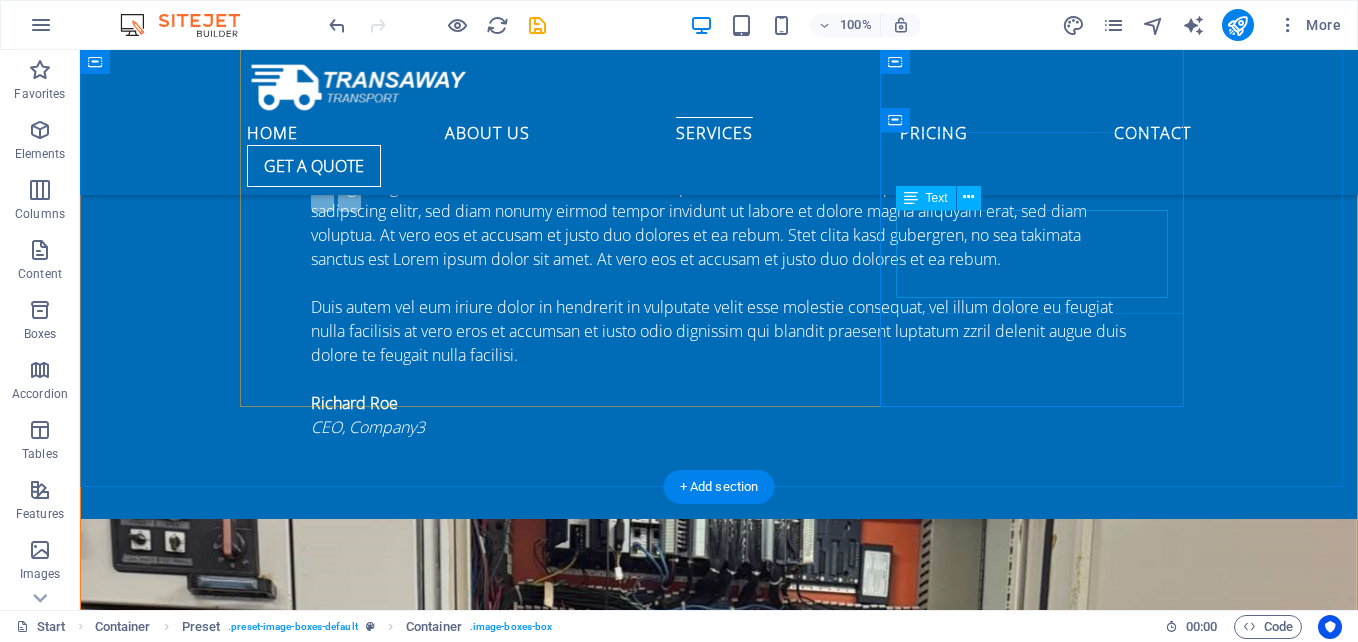 click on "Lorem ipsum dolor sit amet, consectetur adipisicing elit. Veritatis, dolorem!" at bounding box center (719, 5382) 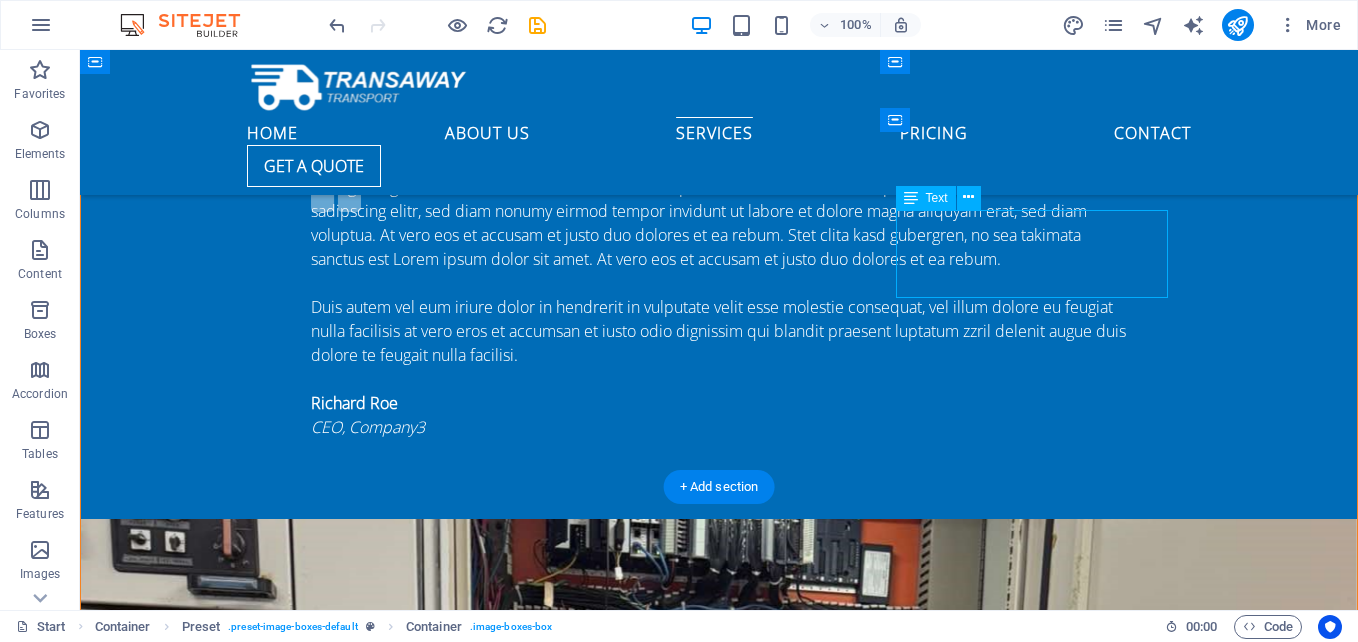 click on "Lorem ipsum dolor sit amet, consectetur adipisicing elit. Veritatis, dolorem!" at bounding box center (719, 5382) 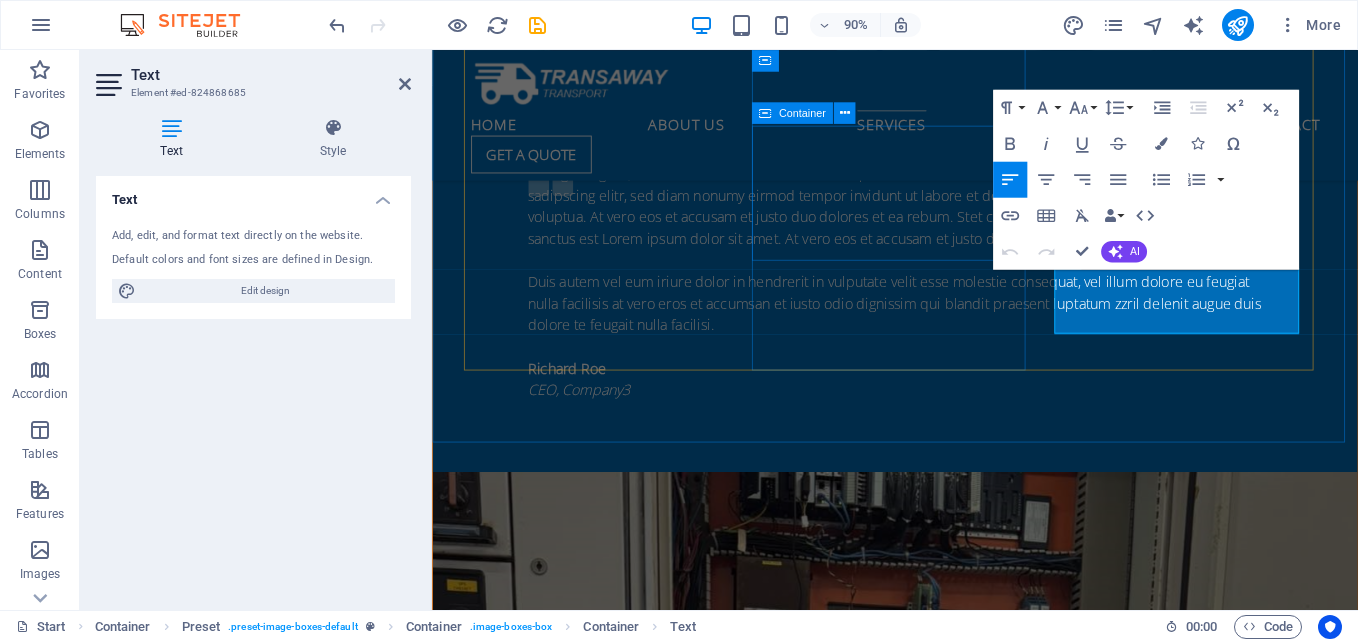 scroll, scrollTop: 4681, scrollLeft: 0, axis: vertical 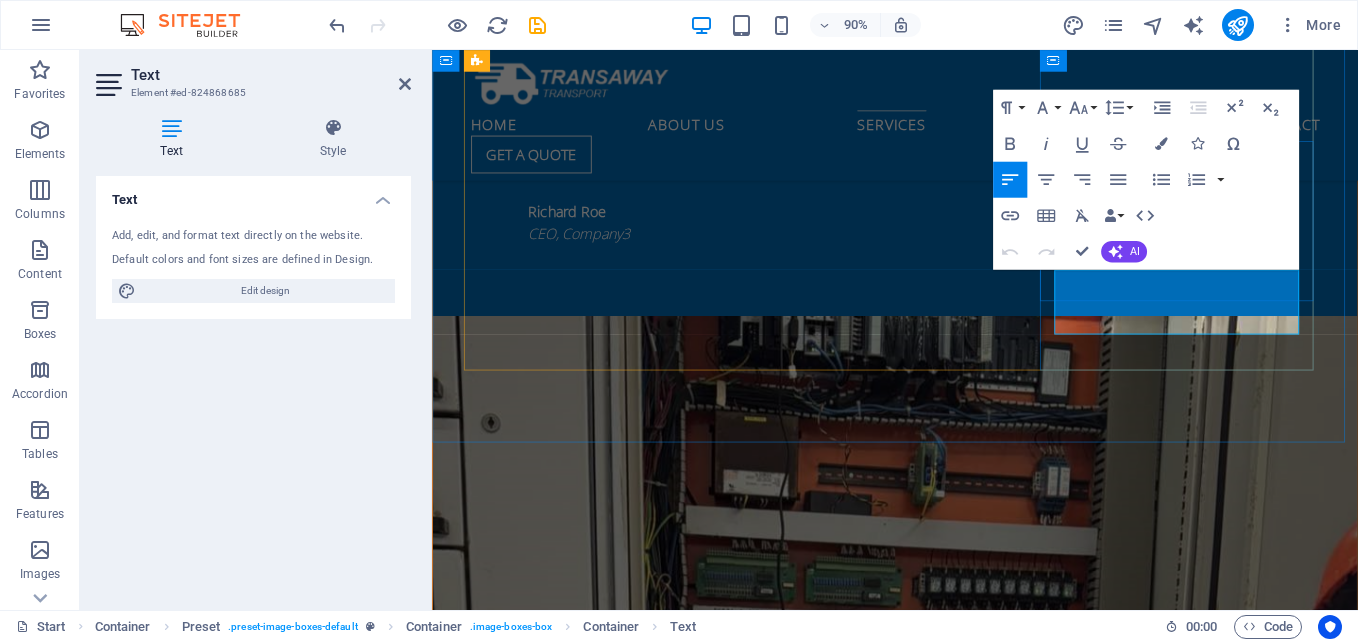click on "PROCESS ENGINEERING Lorem ipsum dolor sit amet, consectetur adipisicing elit. Veritatis, dolorem!" at bounding box center [947, 5144] 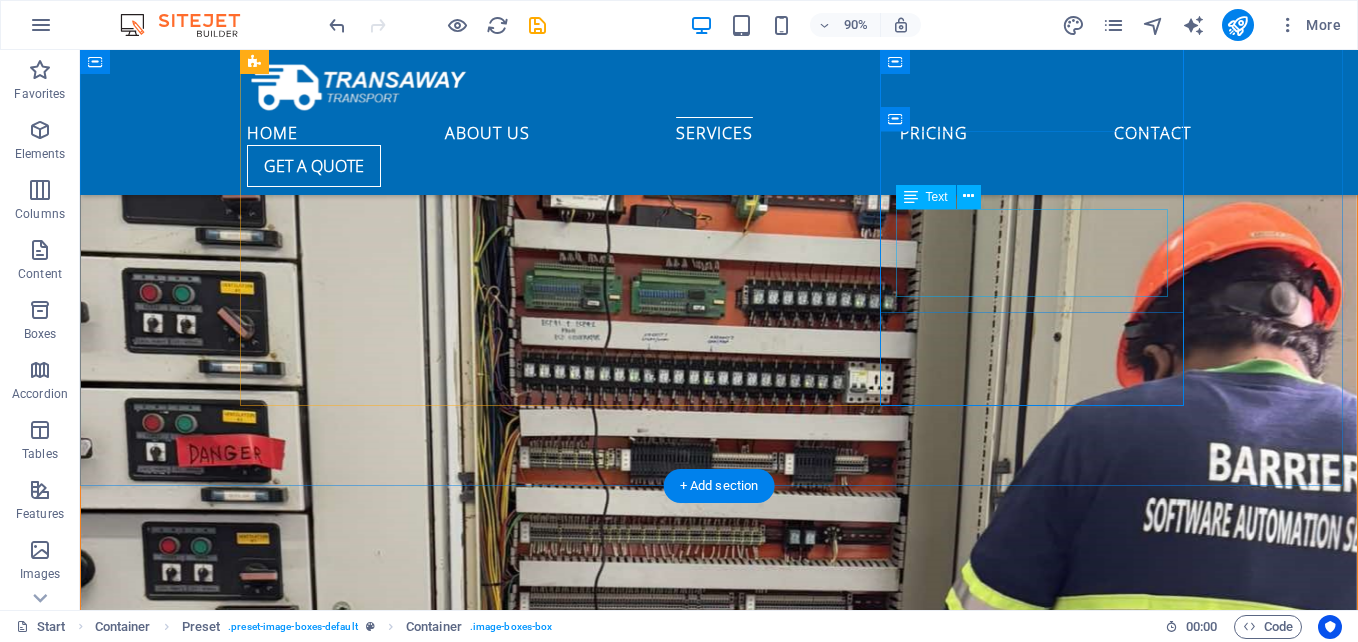 scroll, scrollTop: 4197, scrollLeft: 0, axis: vertical 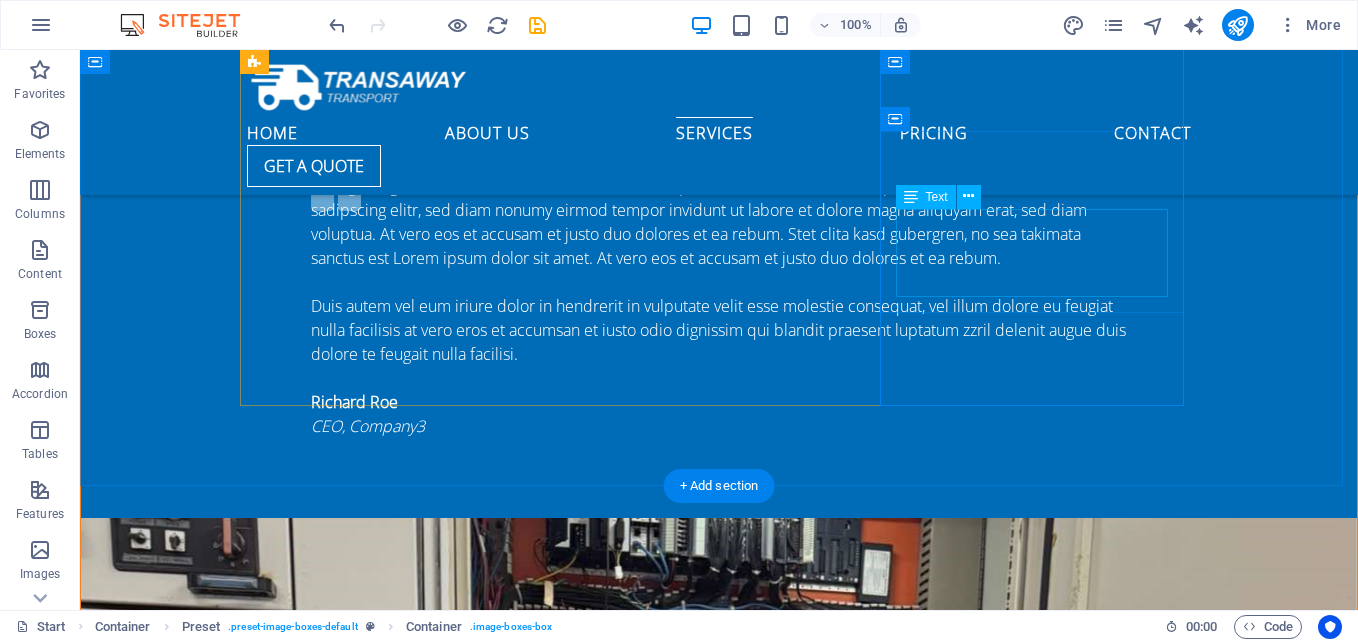click on "Lorem ipsum dolor sit amet, consectetur adipisicing elit. Veritatis, dolorem!" at bounding box center [719, 5381] 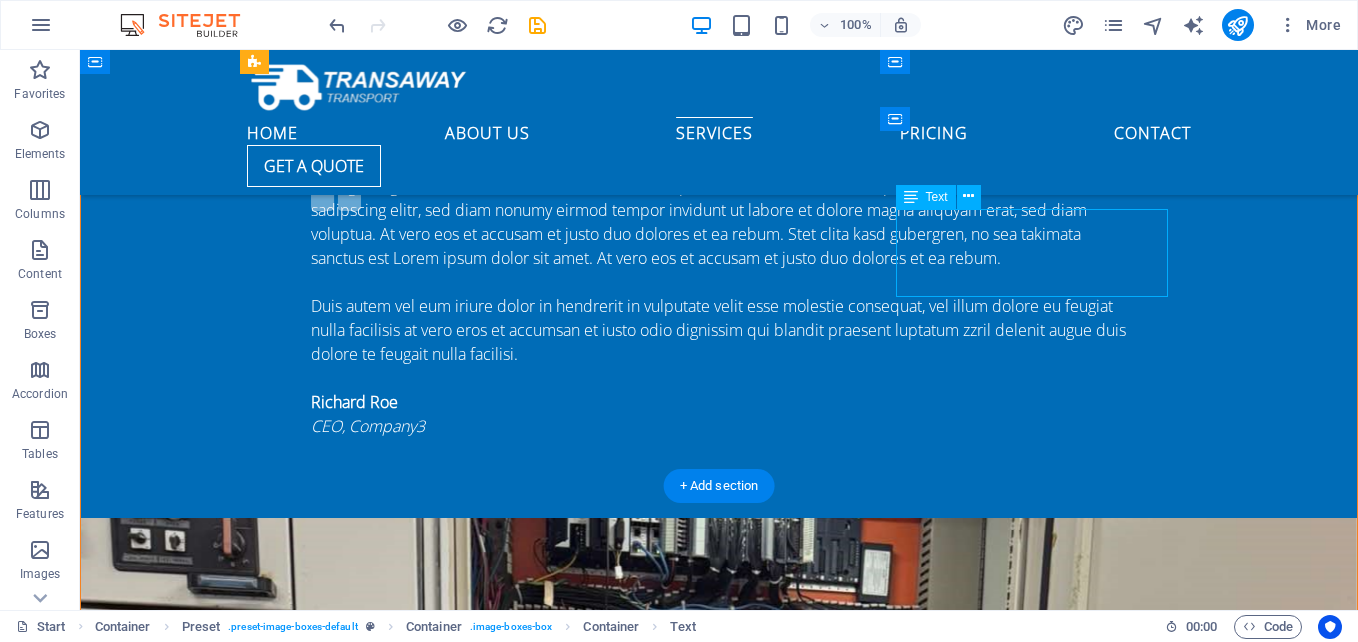 click on "Lorem ipsum dolor sit amet, consectetur adipisicing elit. Veritatis, dolorem!" at bounding box center [719, 5381] 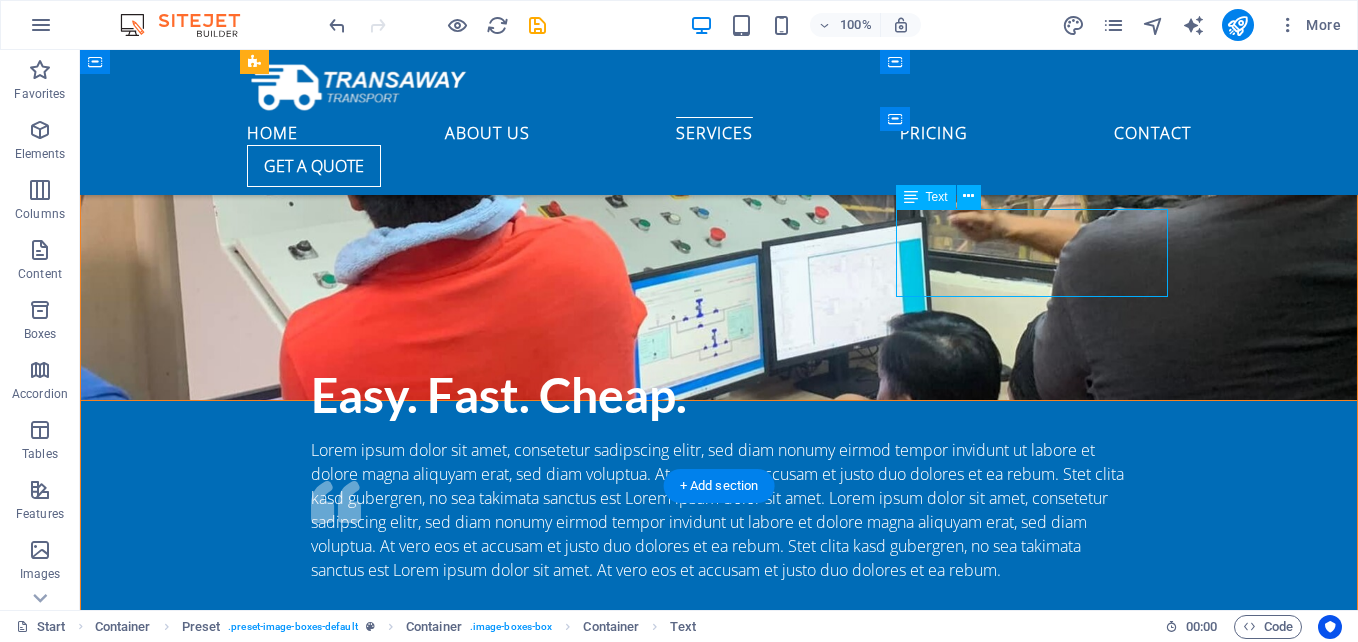 scroll, scrollTop: 4682, scrollLeft: 0, axis: vertical 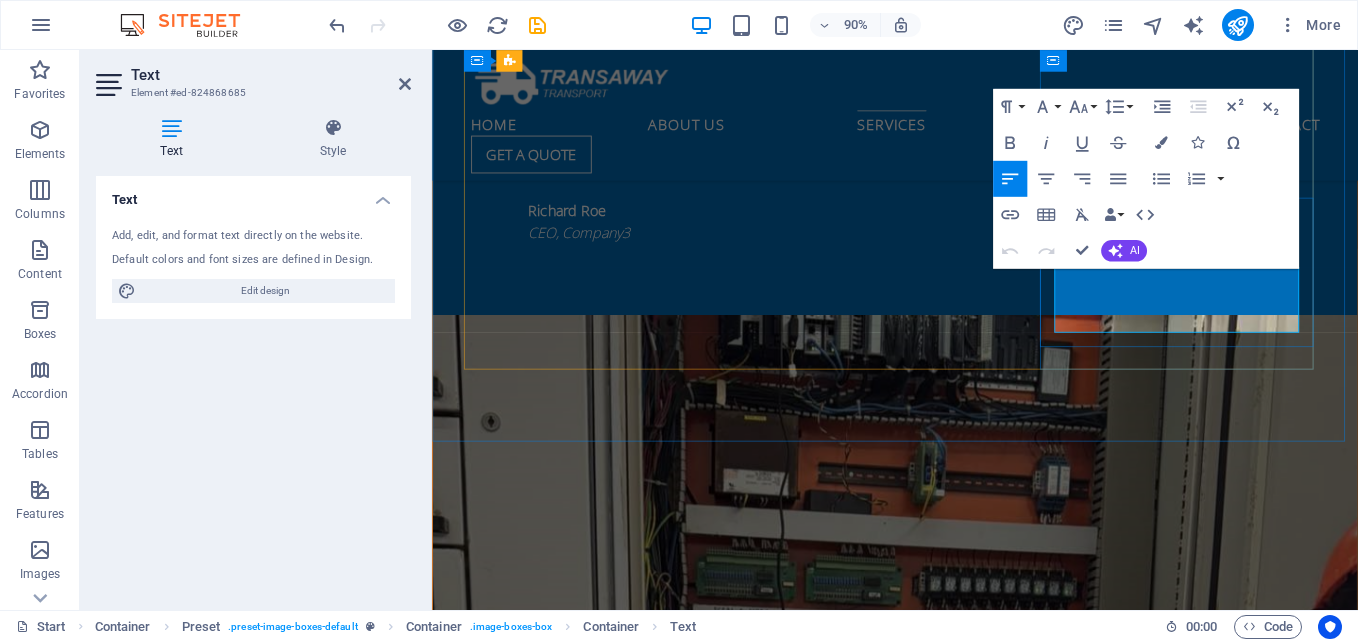 click on "PROCESS ENGINEERING Lorem ipsum dolor sit amet, consectetur adipisicing elit. Veritatis, dolorem!" at bounding box center (947, 5365) 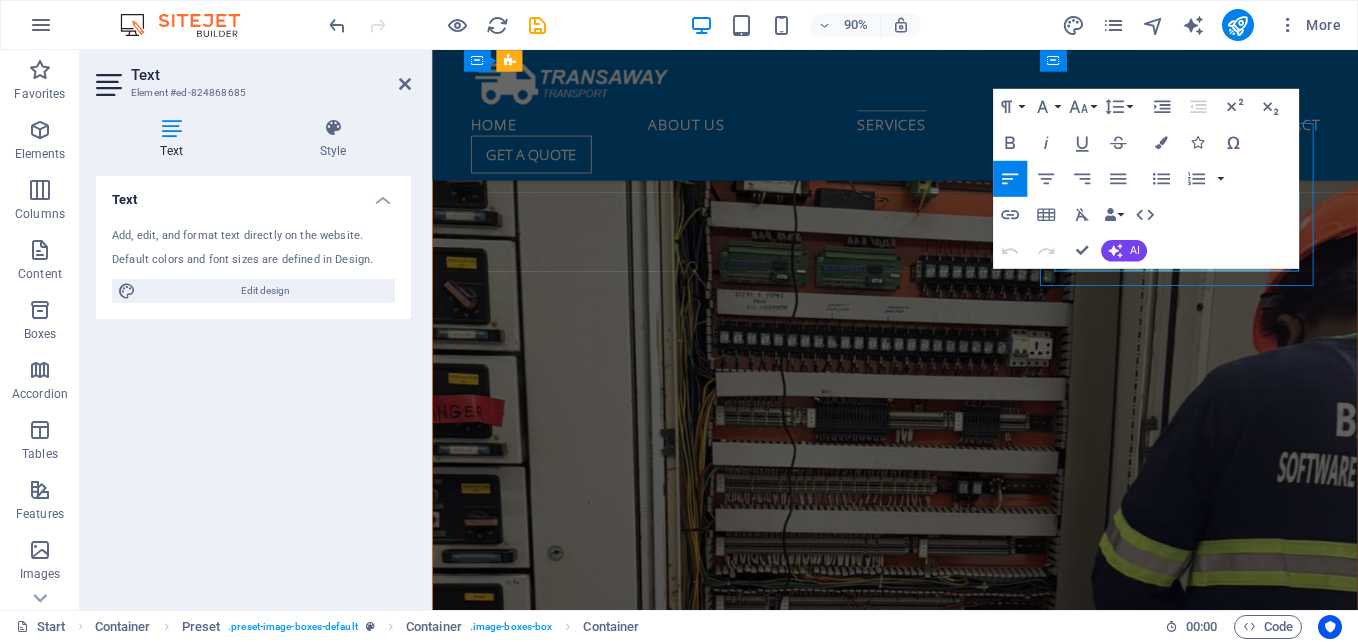 scroll, scrollTop: 4198, scrollLeft: 0, axis: vertical 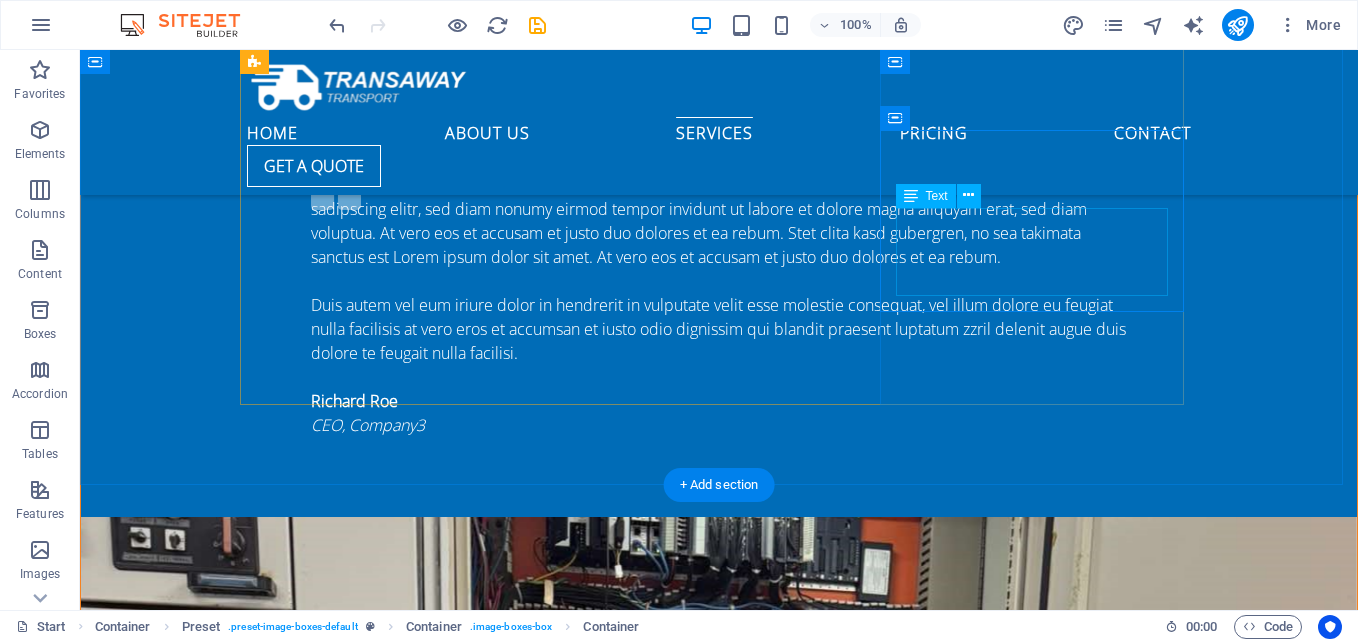 click on "Lorem ipsum dolor sit amet, consectetur adipisicing elit. Veritatis, dolorem!" at bounding box center (719, 5380) 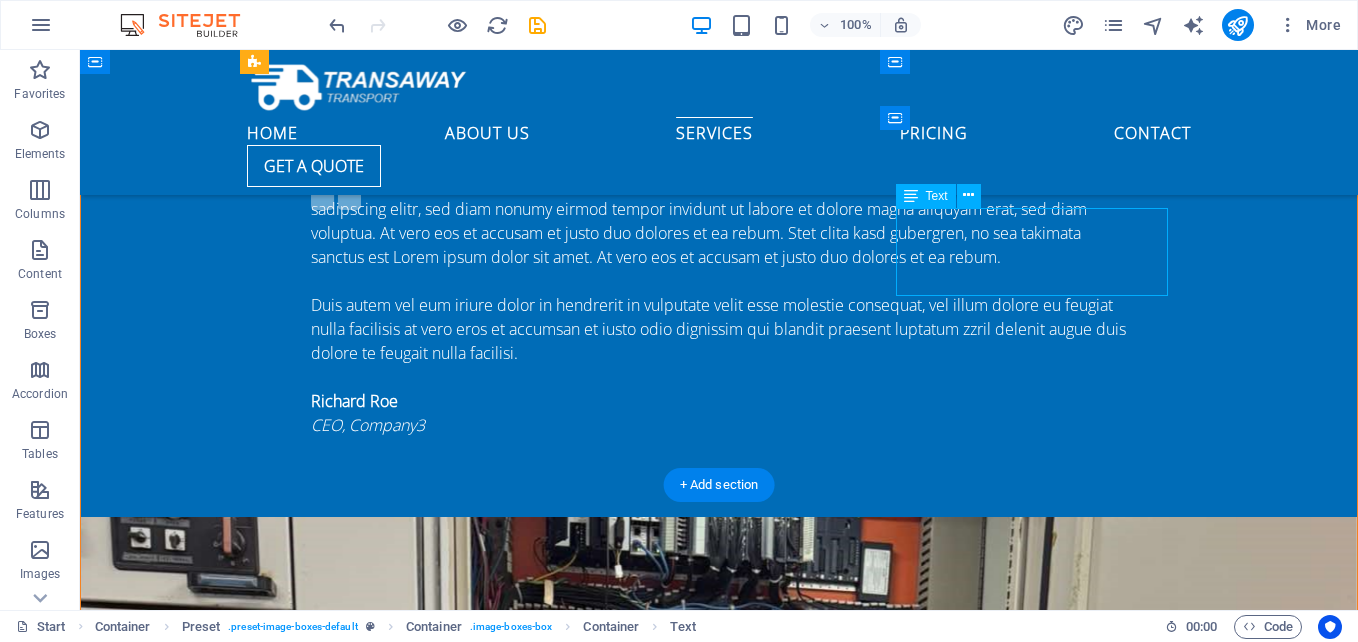 click on "Lorem ipsum dolor sit amet, consectetur adipisicing elit. Veritatis, dolorem!" at bounding box center [719, 5380] 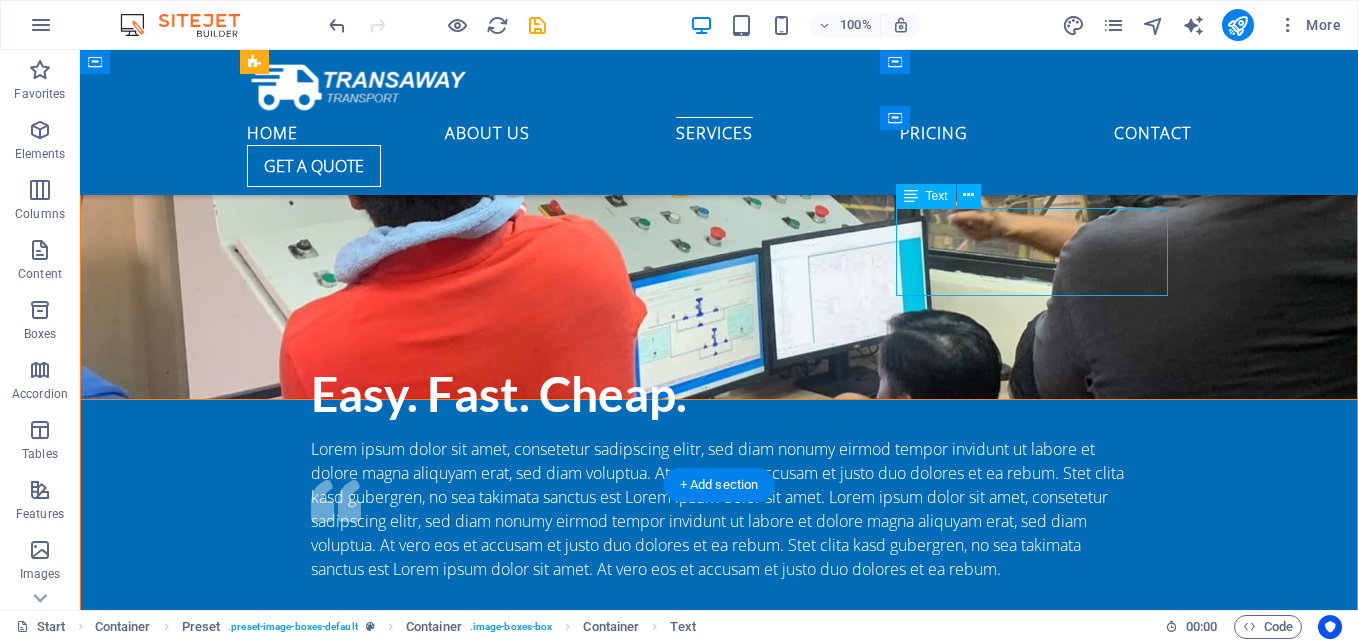 scroll, scrollTop: 4683, scrollLeft: 0, axis: vertical 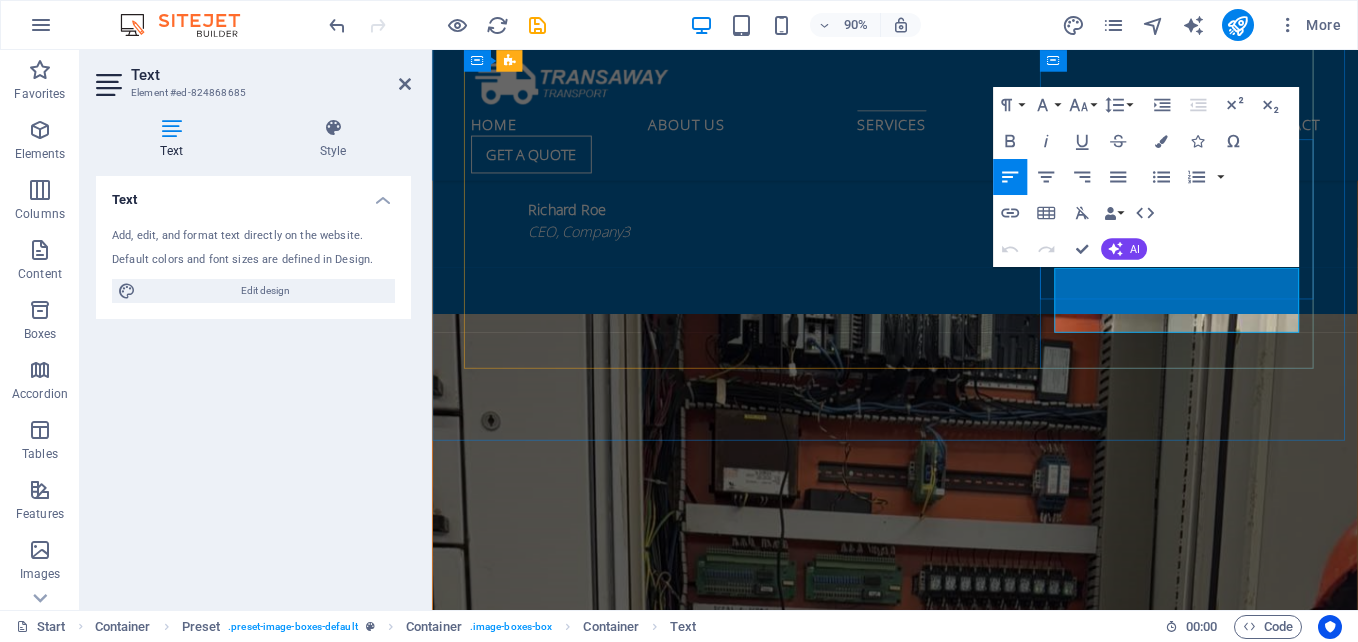 click on "PROCESS ENGINEERING Lorem ipsum dolor sit amet, consectetur adipisicing elit. Veritatis, dolorem!" at bounding box center [947, 5142] 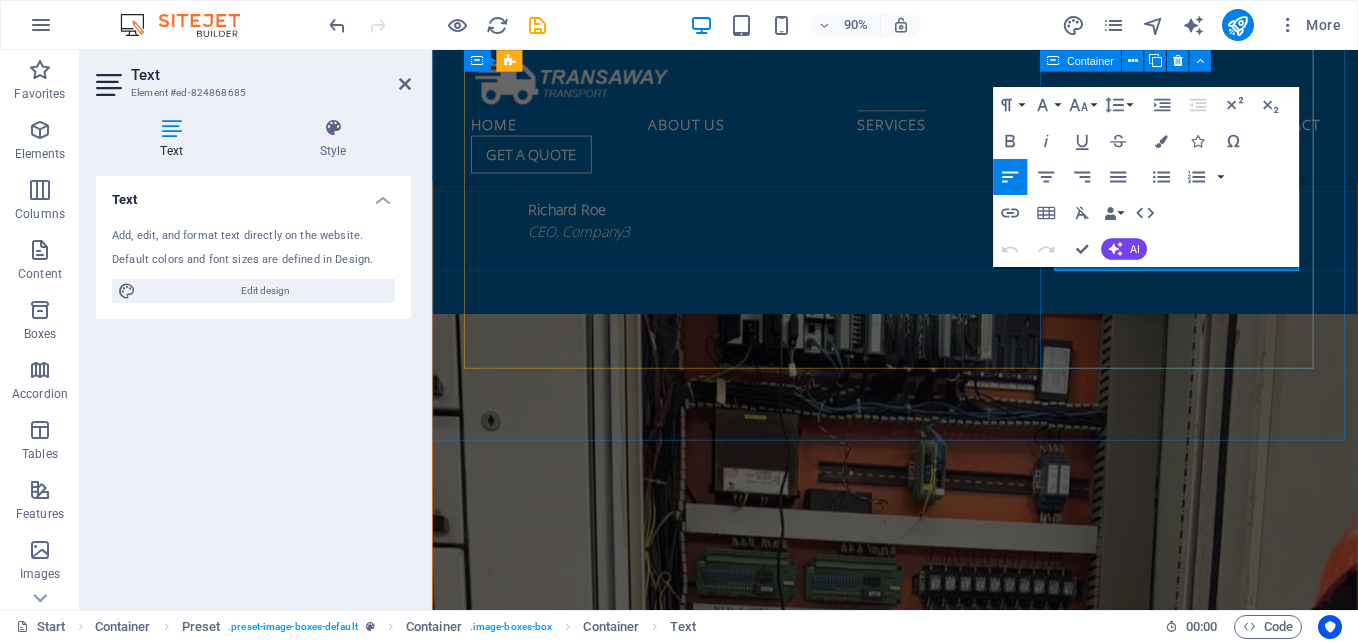 drag, startPoint x: 1185, startPoint y: 315, endPoint x: 1209, endPoint y: 303, distance: 26.832815 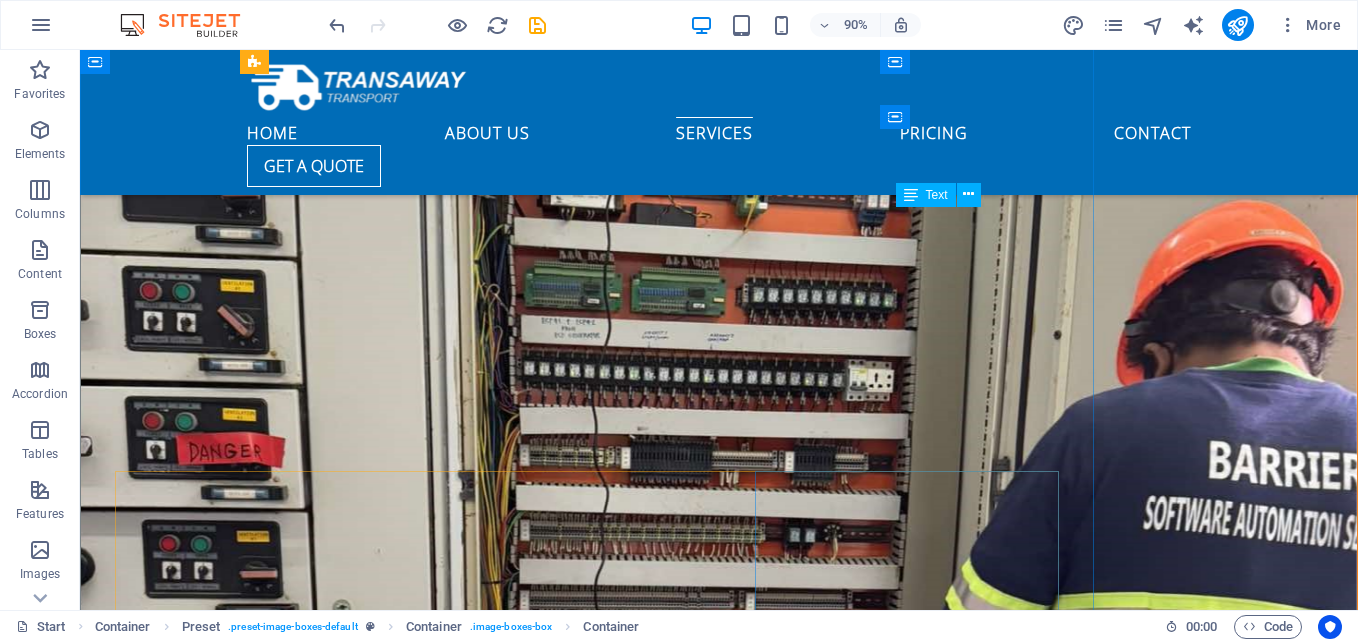 scroll, scrollTop: 4199, scrollLeft: 0, axis: vertical 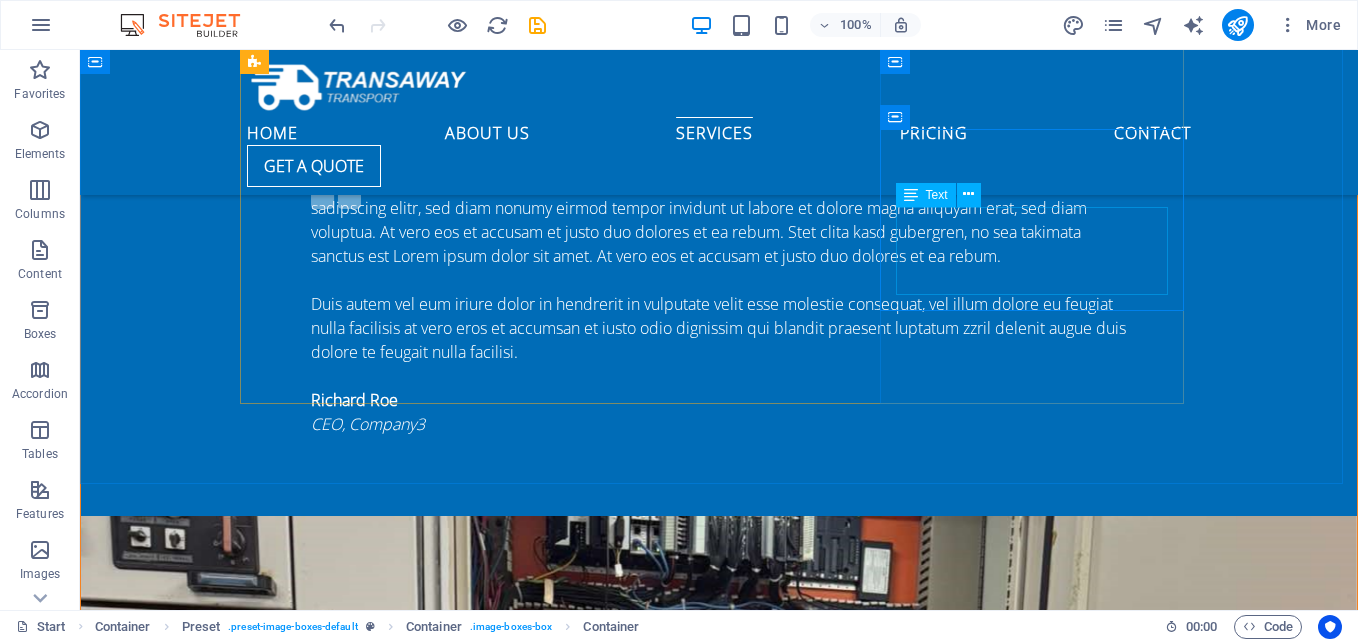 click on "Lorem ipsum dolor sit amet, consectetur adipisicing elit. Veritatis, dolorem!" at bounding box center (719, 5379) 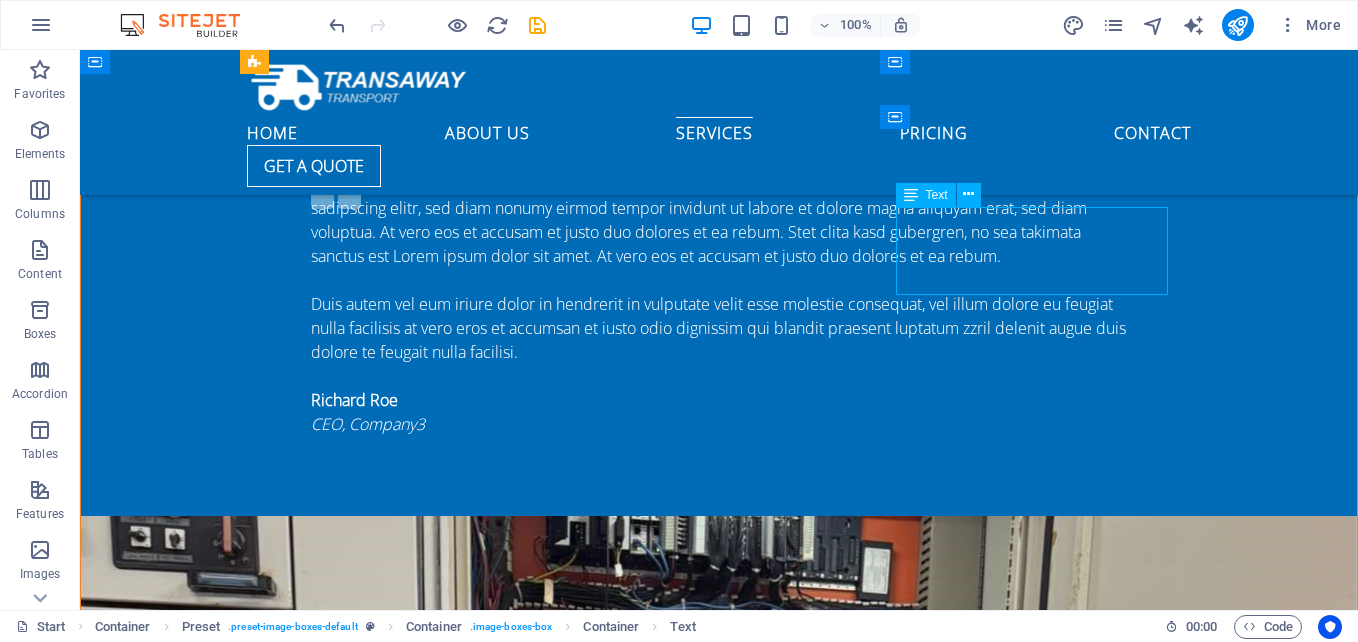 click on "Lorem ipsum dolor sit amet, consectetur adipisicing elit. Veritatis, dolorem!" at bounding box center (719, 5379) 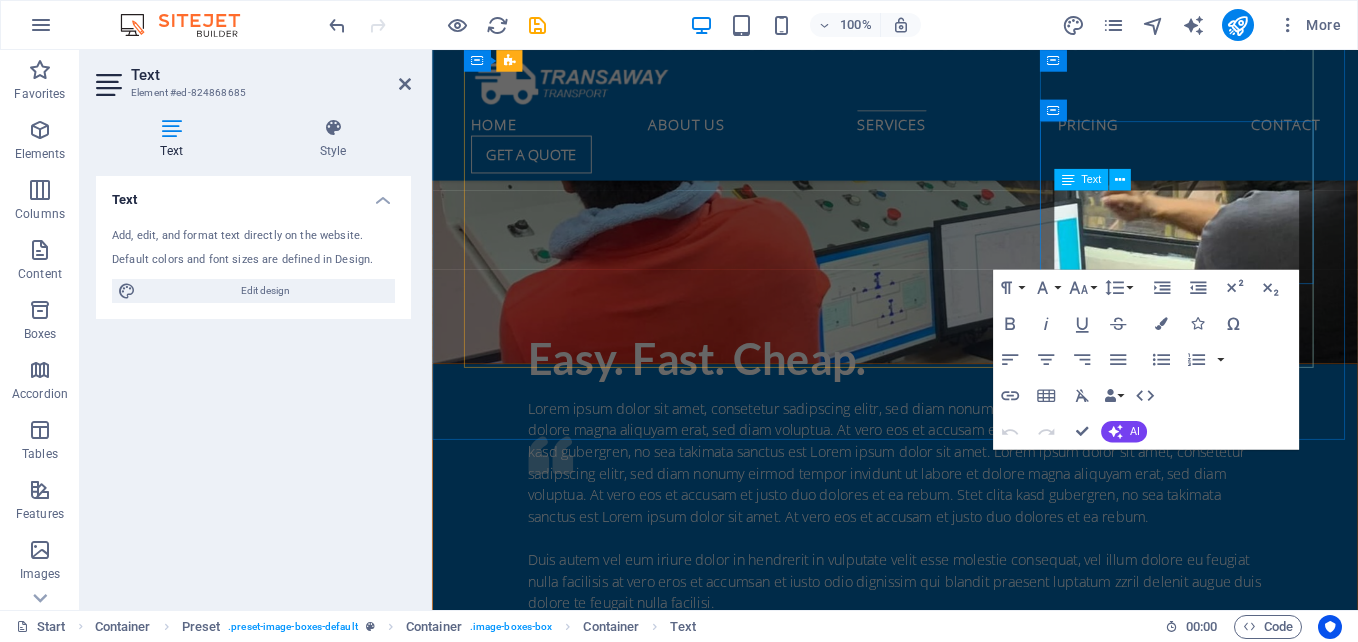 scroll, scrollTop: 4684, scrollLeft: 0, axis: vertical 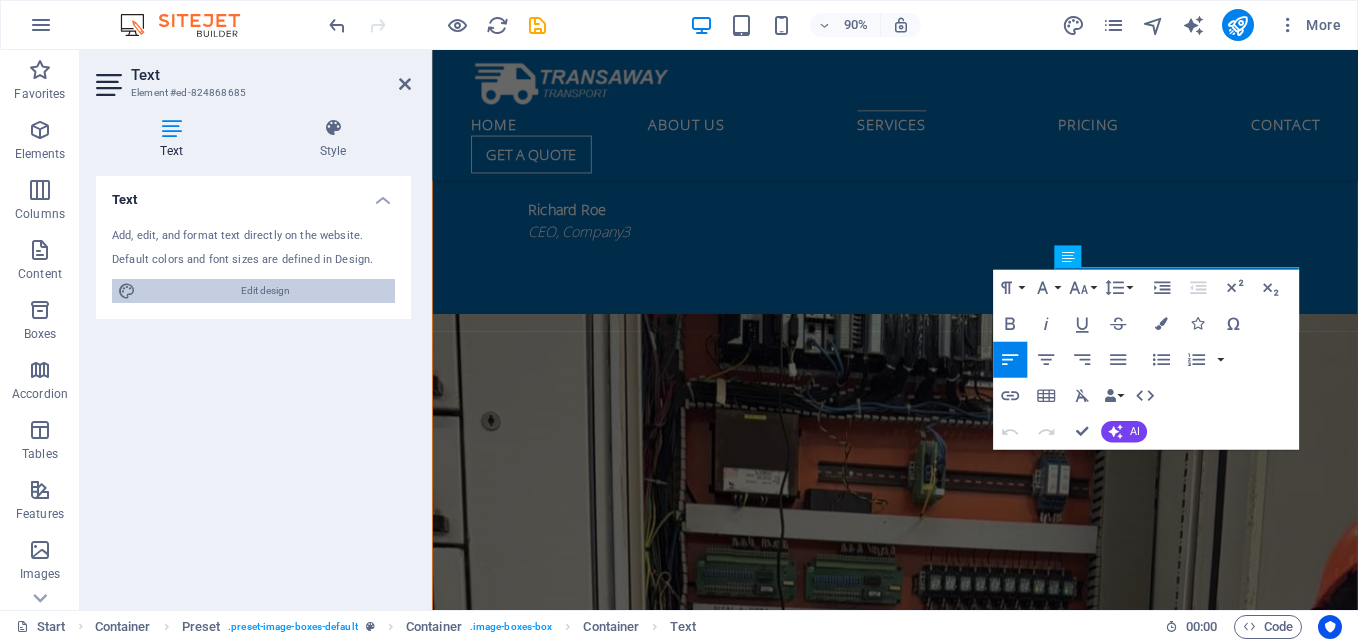 click on "Edit design" at bounding box center (265, 291) 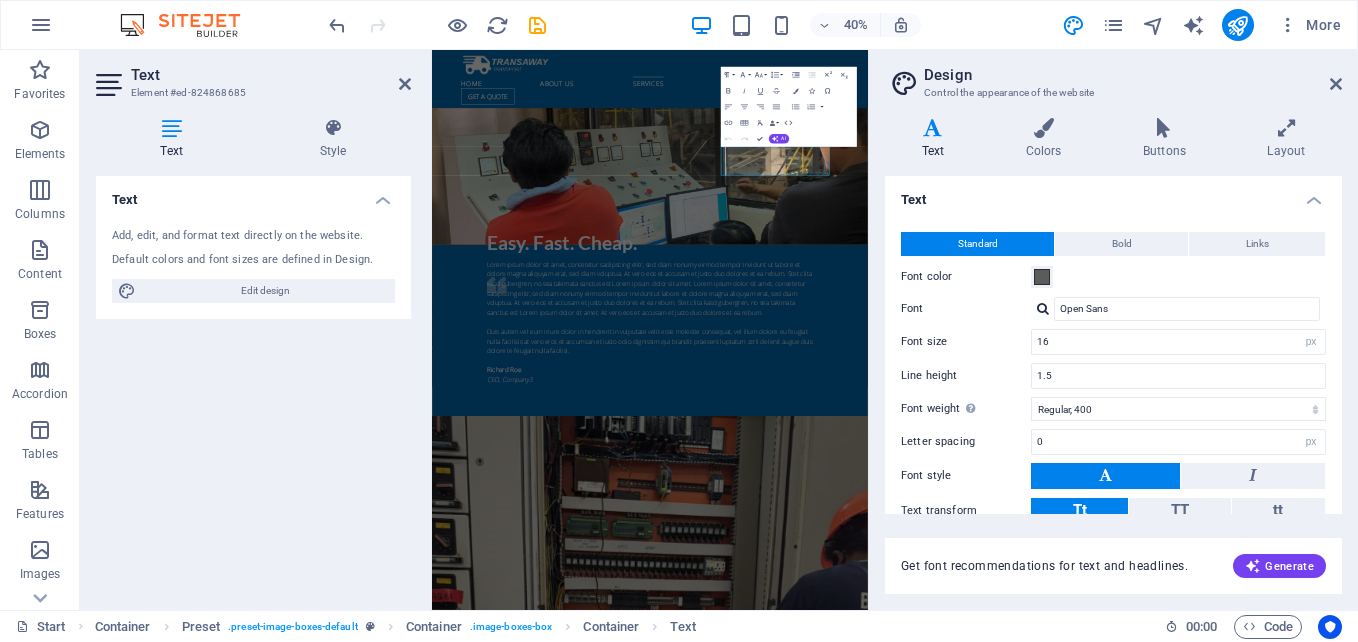 scroll, scrollTop: 5231, scrollLeft: 0, axis: vertical 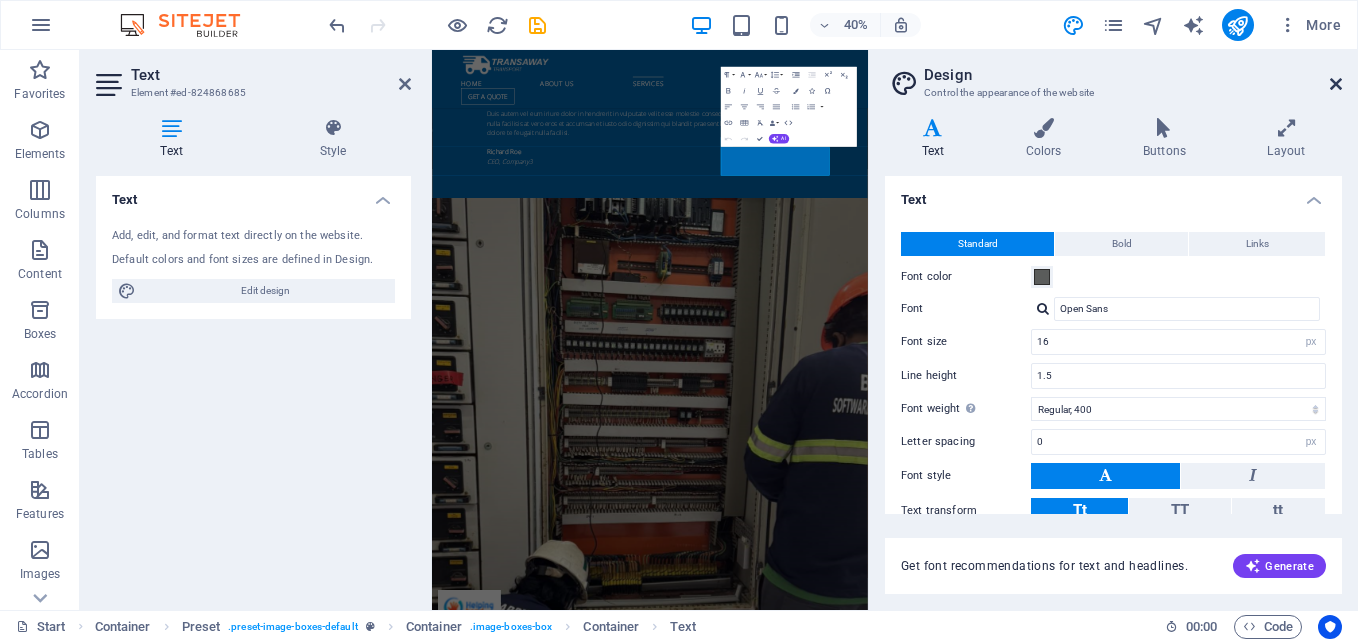 click at bounding box center (1336, 84) 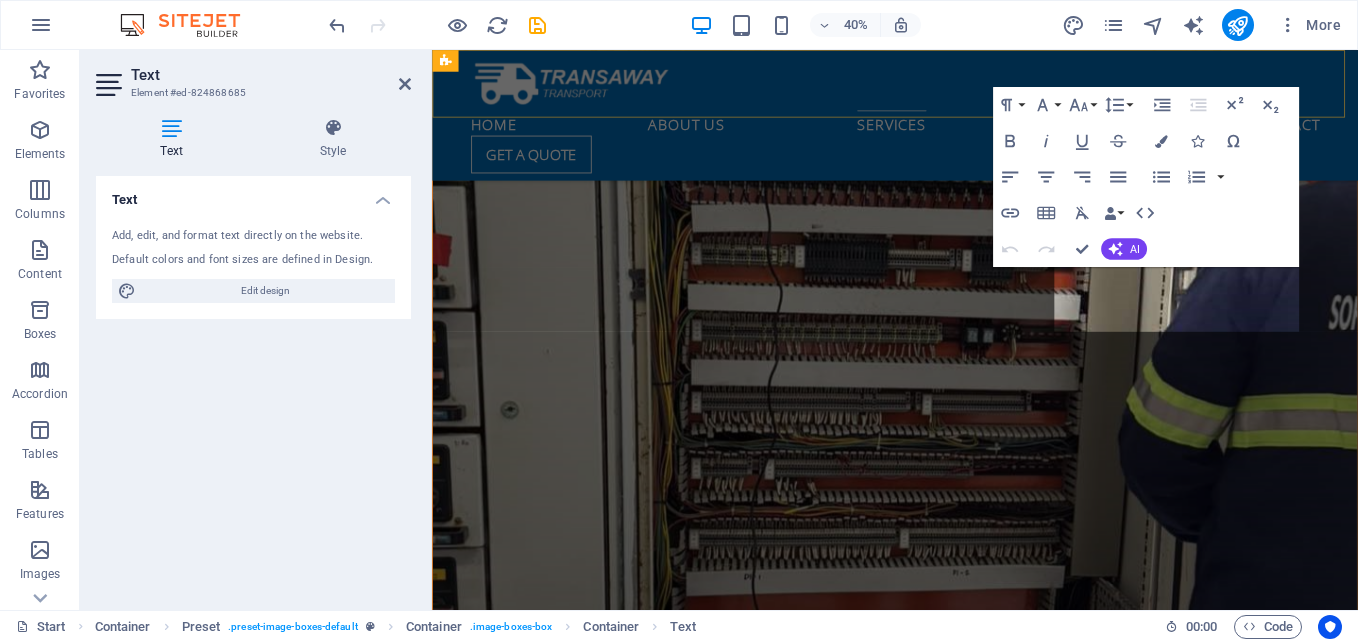 click on "PROCESS ENGINEERING Lorem ipsum dolor sit amet, consectetur adipisicing elit. Veritatis, dolorem!" at bounding box center (947, 4594) 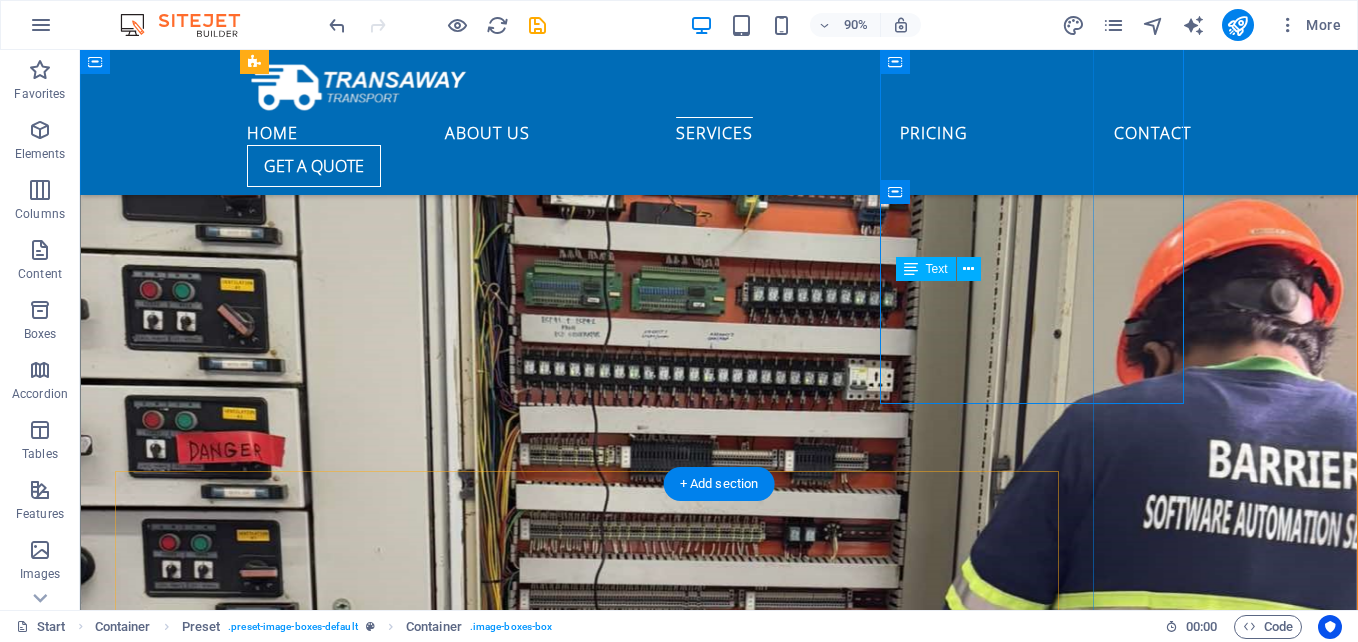 scroll, scrollTop: 4199, scrollLeft: 0, axis: vertical 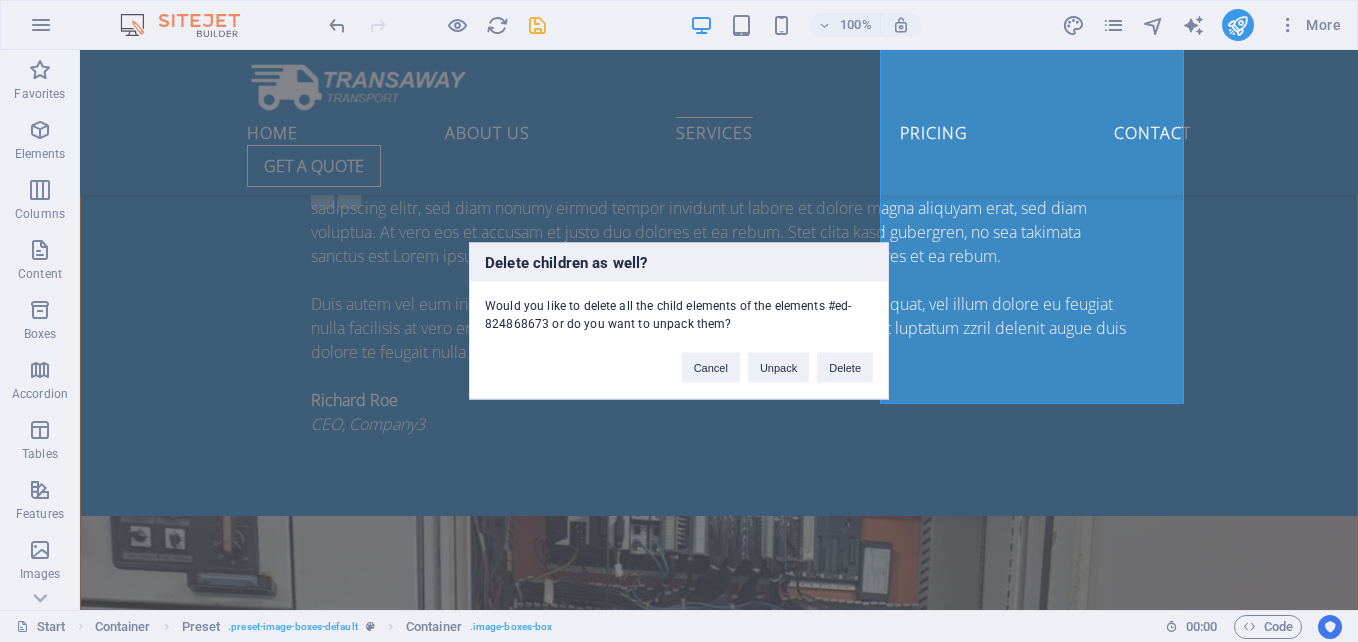 type 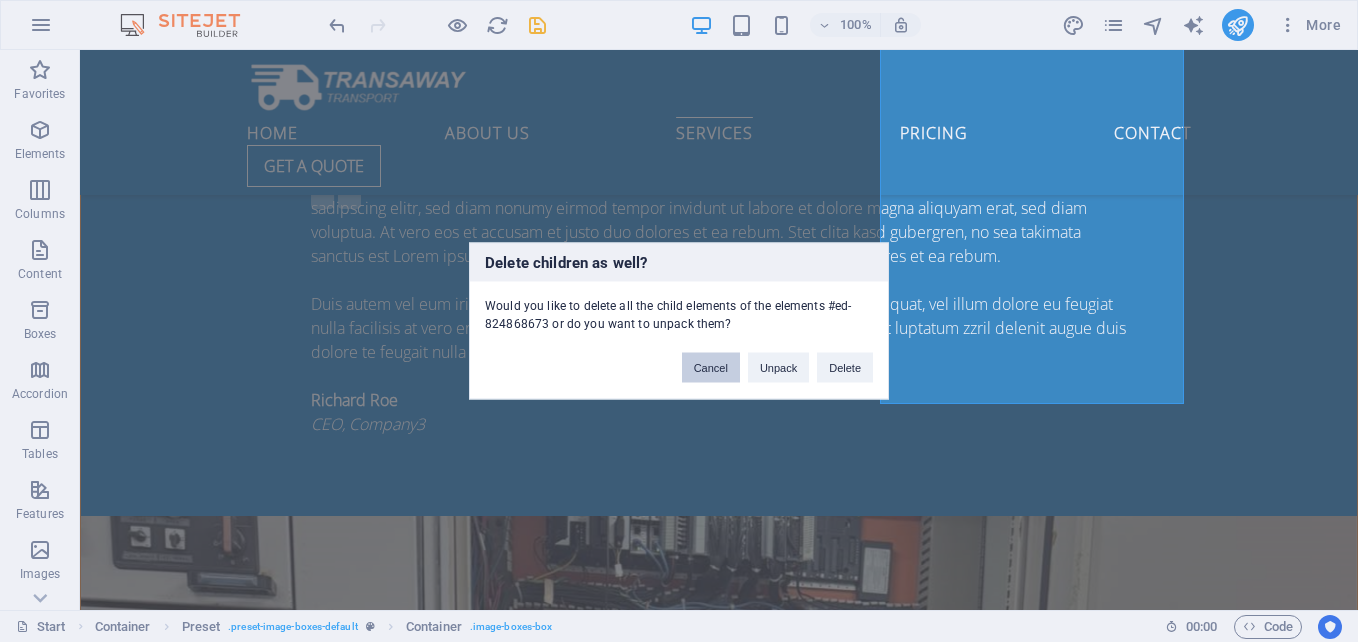 click on "Cancel" at bounding box center (711, 368) 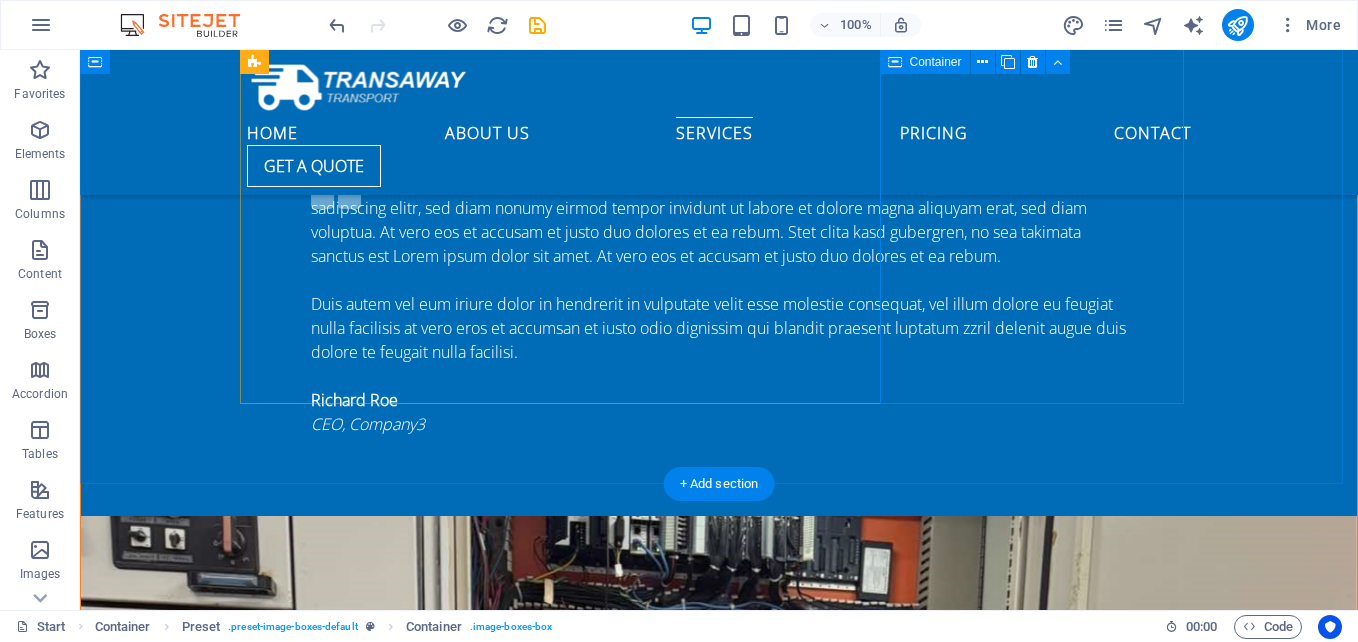 click on "PROCESS ENGINEERING Lorem ipsum dolor sit amet, consectetur adipisicing elit. Veritatis, dolorem!" at bounding box center [719, 5141] 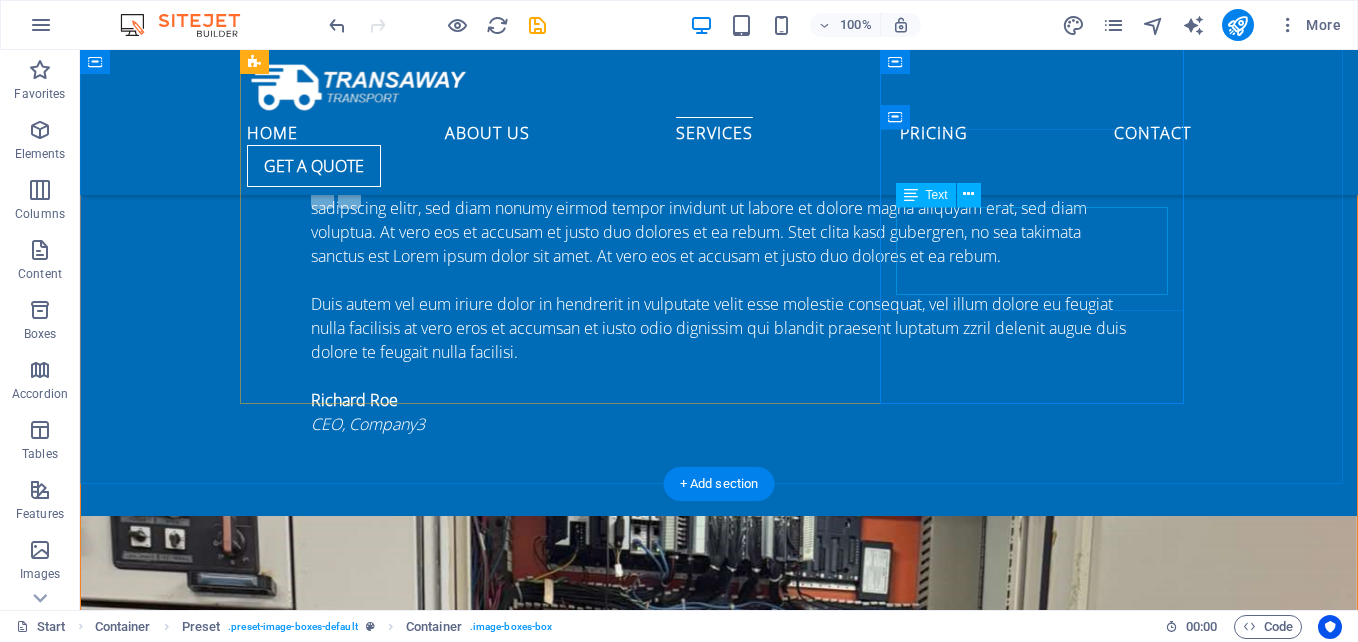 click on "Lorem ipsum dolor sit amet, consectetur adipisicing elit. Veritatis, dolorem!" at bounding box center (719, 5379) 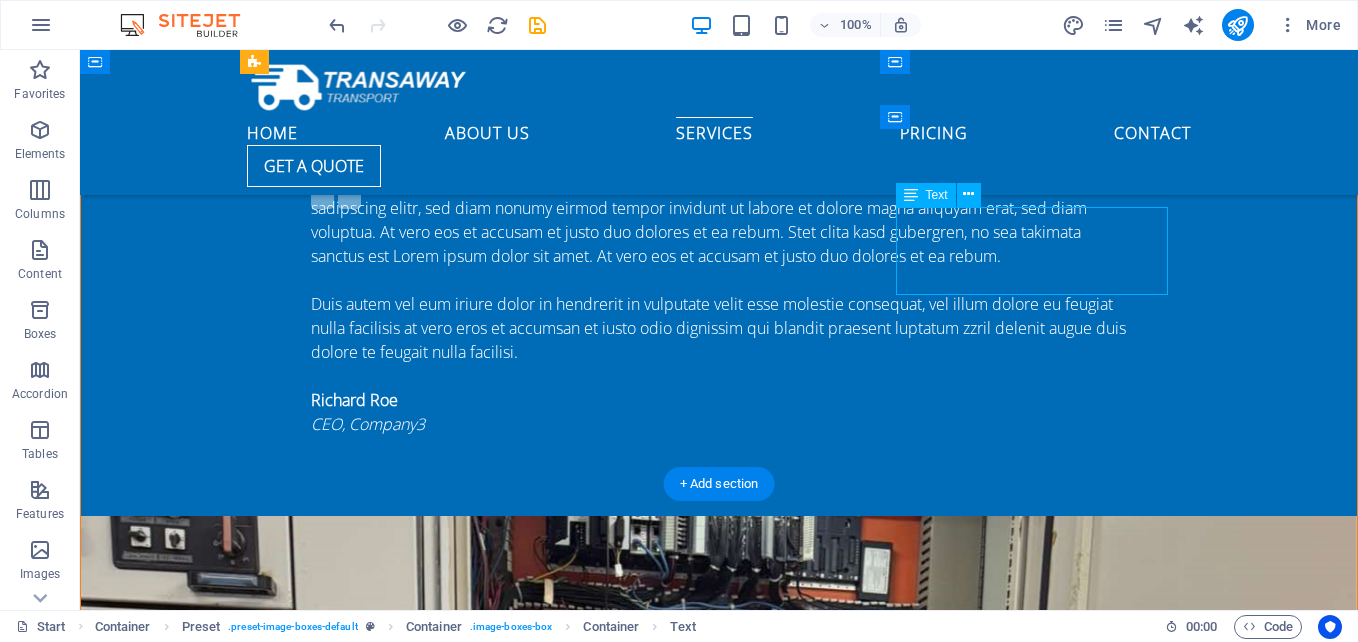 click on "Lorem ipsum dolor sit amet, consectetur adipisicing elit. Veritatis, dolorem!" at bounding box center [719, 5379] 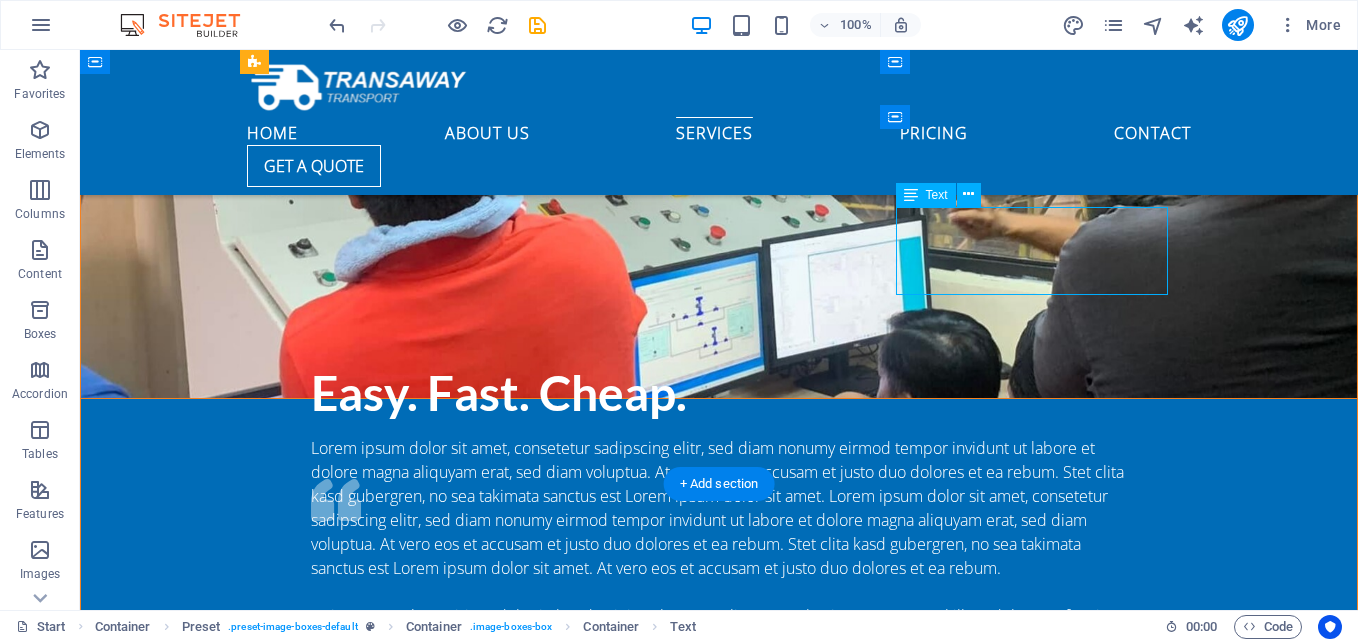 scroll, scrollTop: 4684, scrollLeft: 0, axis: vertical 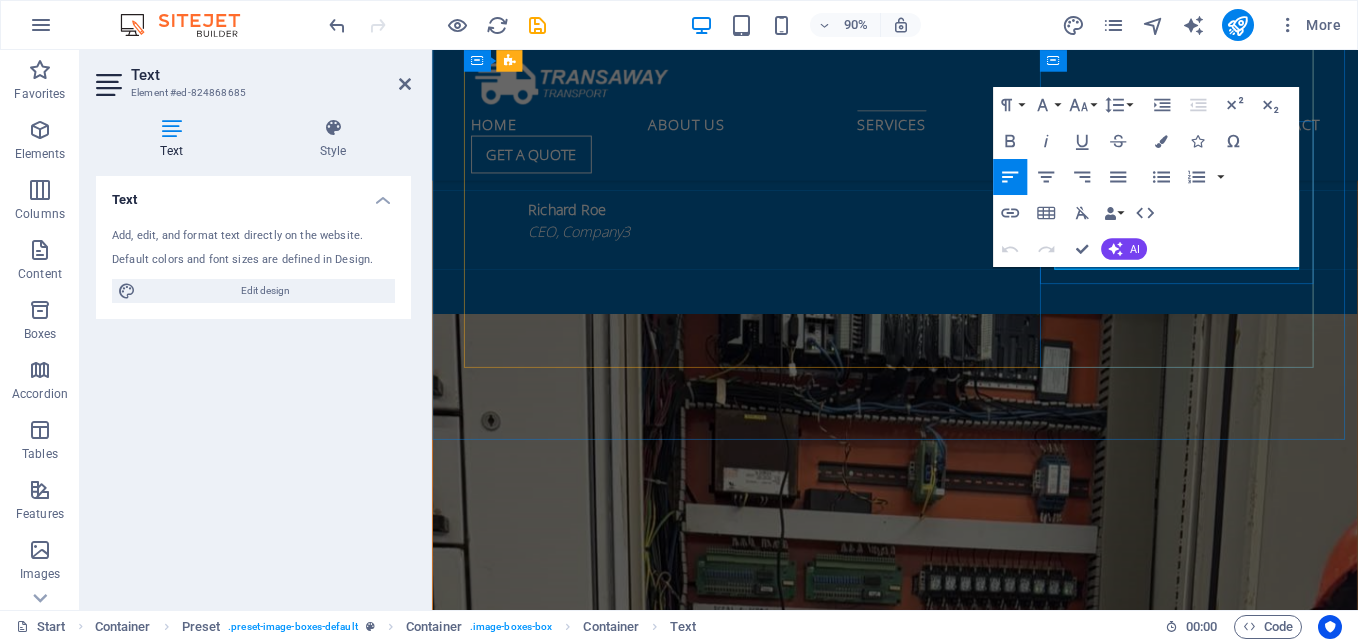 click on "PROCESS ENGINEERING Lorem ipsum dolor sit amet, consectetur adipisicing elit. Veritatis, dolorem!" at bounding box center [947, 5363] 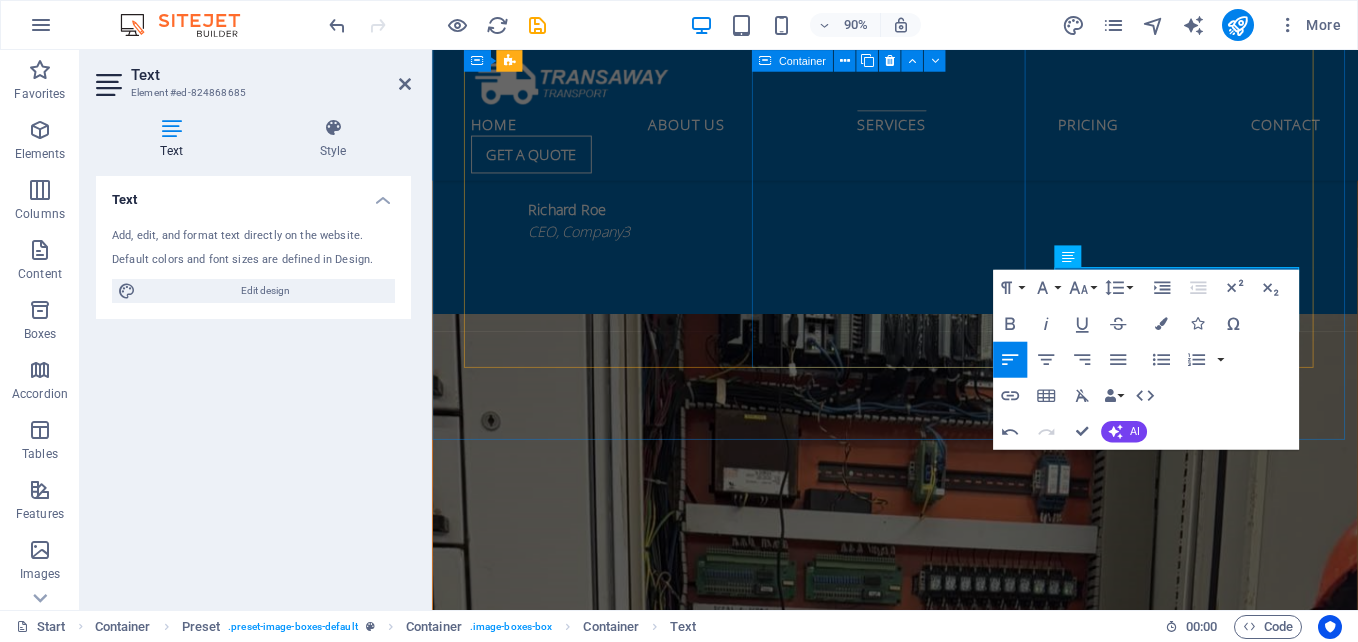drag, startPoint x: 1710, startPoint y: 375, endPoint x: 1034, endPoint y: 326, distance: 677.77356 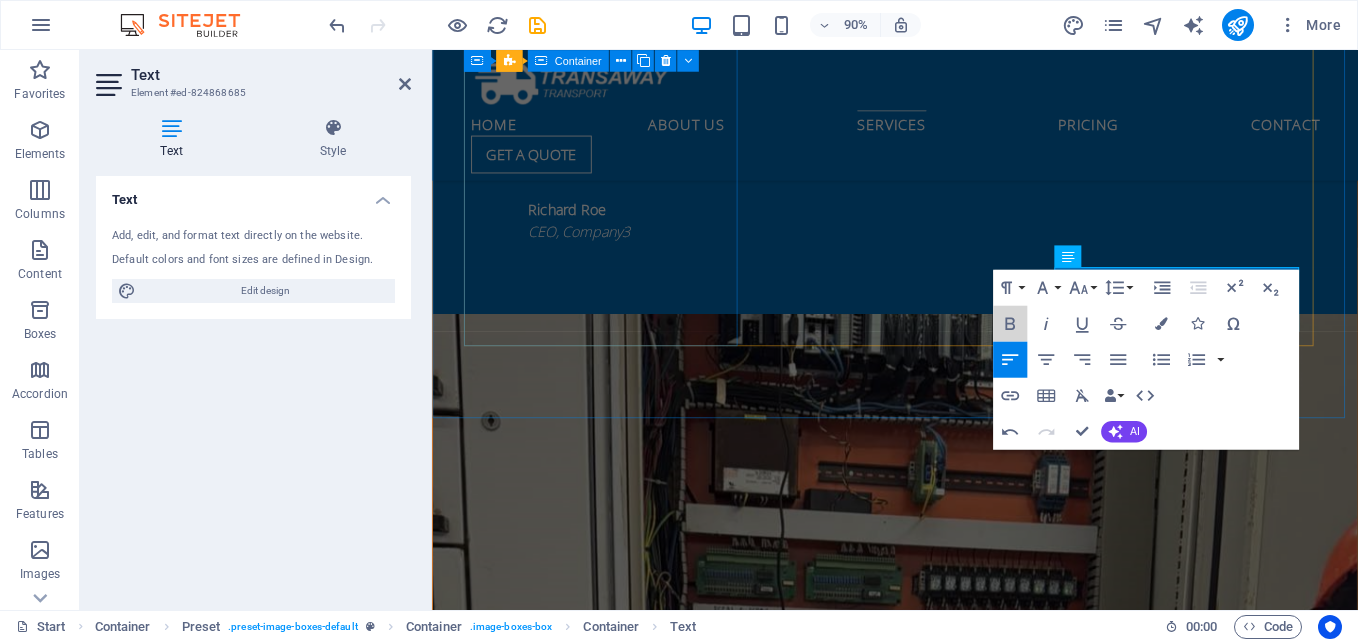 drag, startPoint x: 1433, startPoint y: 361, endPoint x: 624, endPoint y: 353, distance: 809.03955 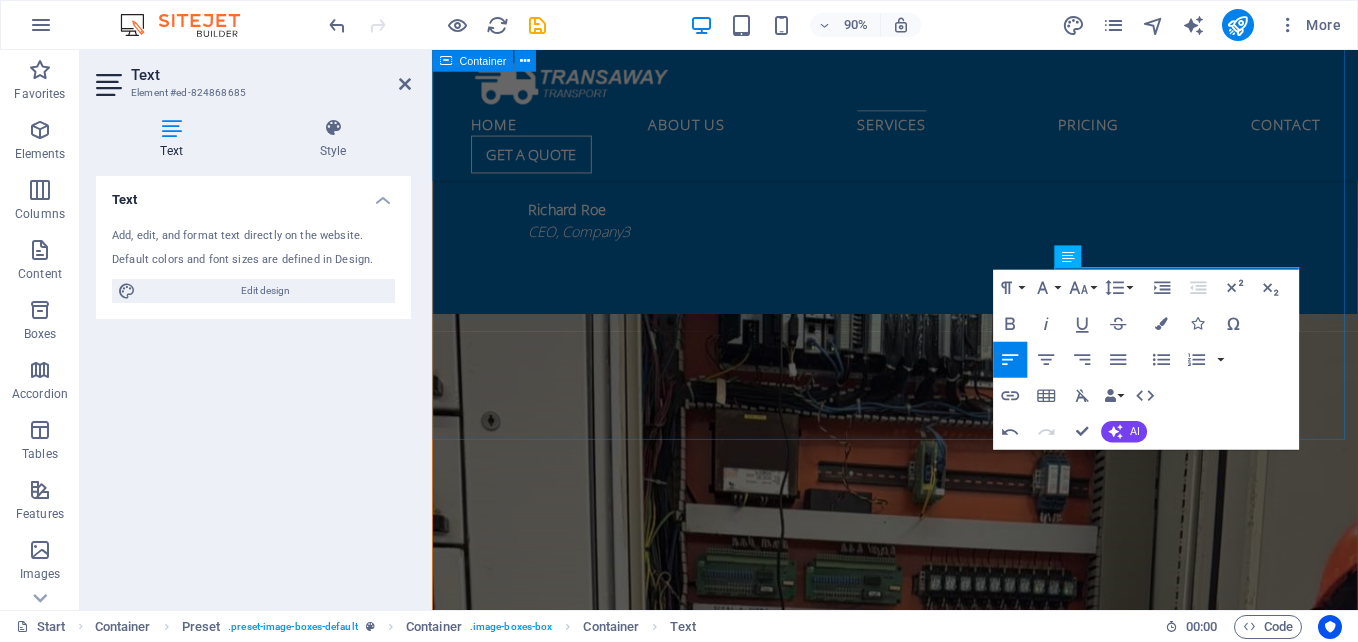 click on "Our Services Lorem ipsum dolor sit amet, consetetur sadipscing elitr, sed diam nonumy eirmod tempor invidunt ut labore et dolore magna aliquyam erat, sed diam voluptua. At vero eos et accusam et justo duo dolores et ea rebum. Stet clita kasd gubergren, no sea takimata sanctus est Lorem ipsum dolor sit amet. Lorem ipsum dolor sit amet, consetetur sadipscing elitr, sed diam nonumy eirmod tempor invidunt ut labore et dolore magna aliquyam erat, sed diam voluptua. At vero eos et accusam et justo duo dolores et ea rebum. Stet clita kasd gubergren, no sea takimata sanctus est Lorem ipsum dolor sit amet.  Lorem ipsum dolor sit amet, consetetur sadipscing elitr, sed diam nonumy eirmod tempor invidunt ut labore et dolore magna aliquyam erat, sed diam voluptua. At vero eos et accusam et justo duo dolores et ea rebum. Stet clita kasd gubergren, no sea takimata sanctus est Lorem ipsum dolor sit amet. Automation And Instrumentation Air shipping PROCESS ENGINEERING" at bounding box center [946, 4286] 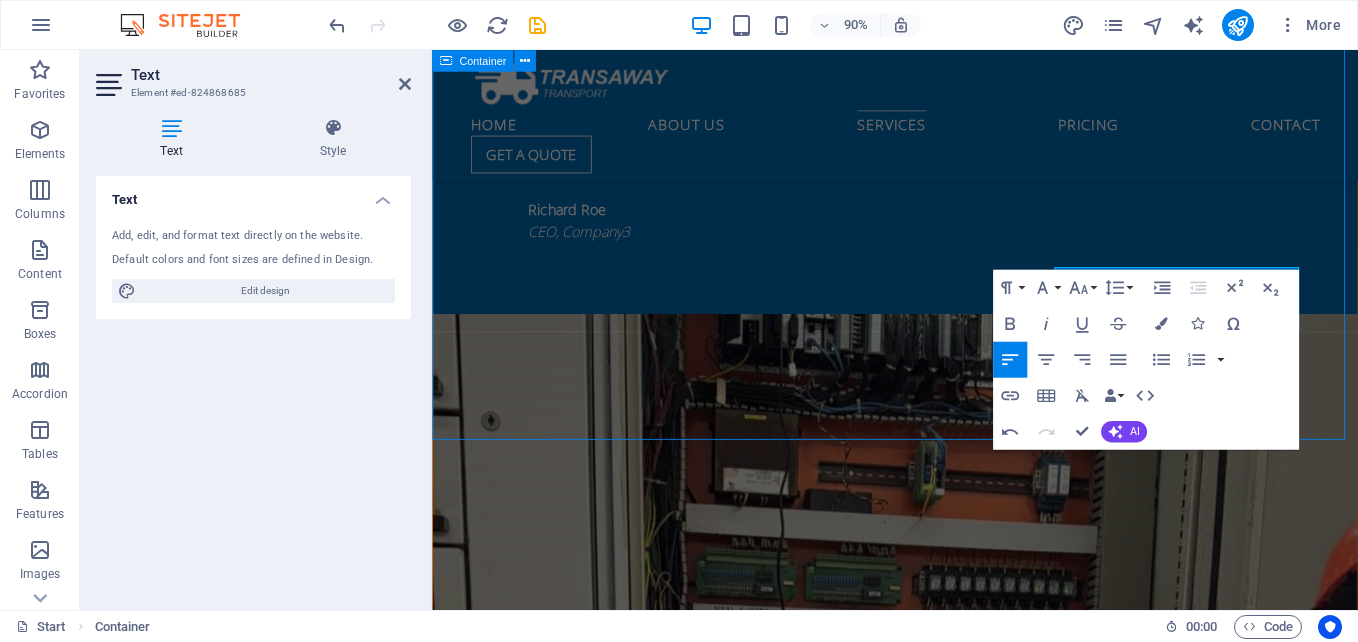 scroll, scrollTop: 4200, scrollLeft: 0, axis: vertical 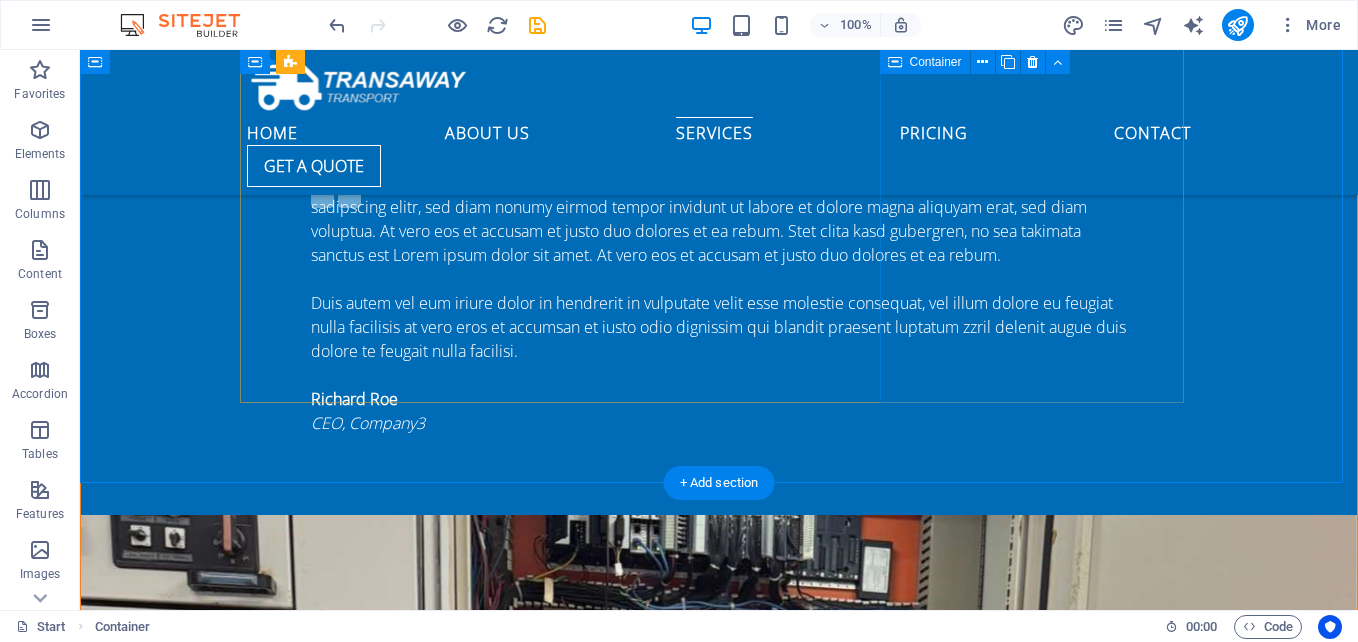 click on "PROCESS ENGINEERING Lorem ipsum dolor sit amet, consectetur adipisicing elit. Veritatis, dolor!" at bounding box center (719, 5140) 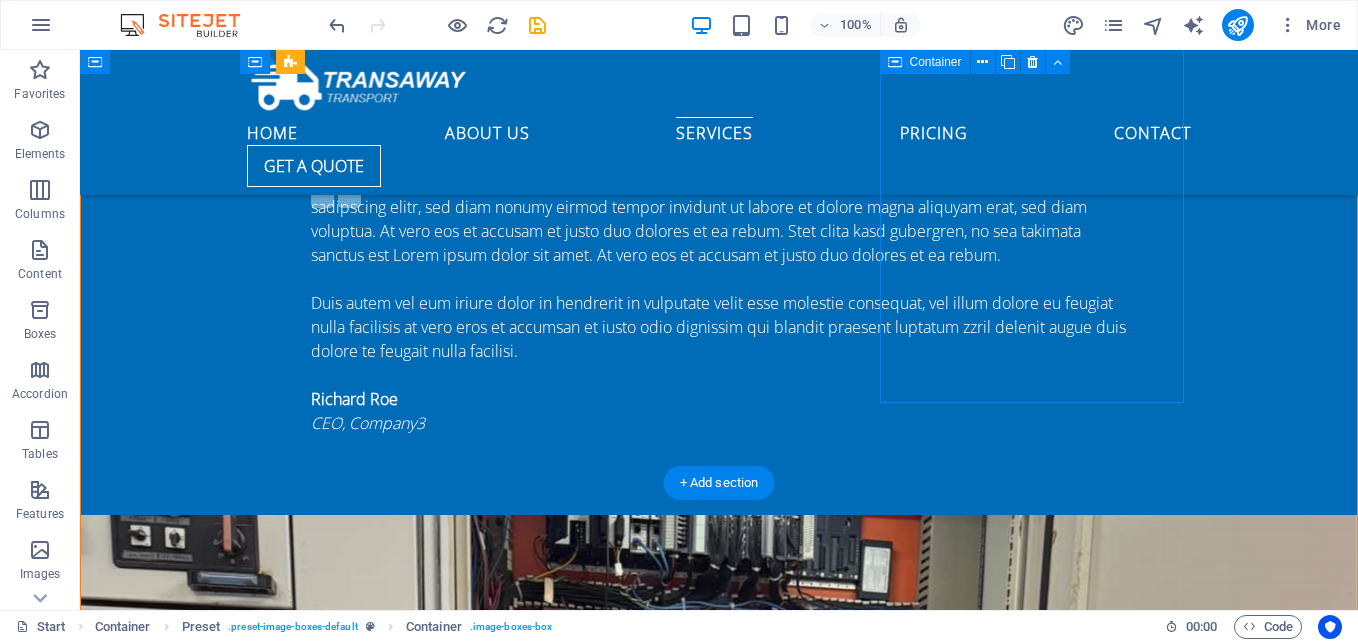 click on "PROCESS ENGINEERING Lorem ipsum dolor sit amet, consectetur adipisicing elit. Veritatis, dolor!" at bounding box center (719, 5140) 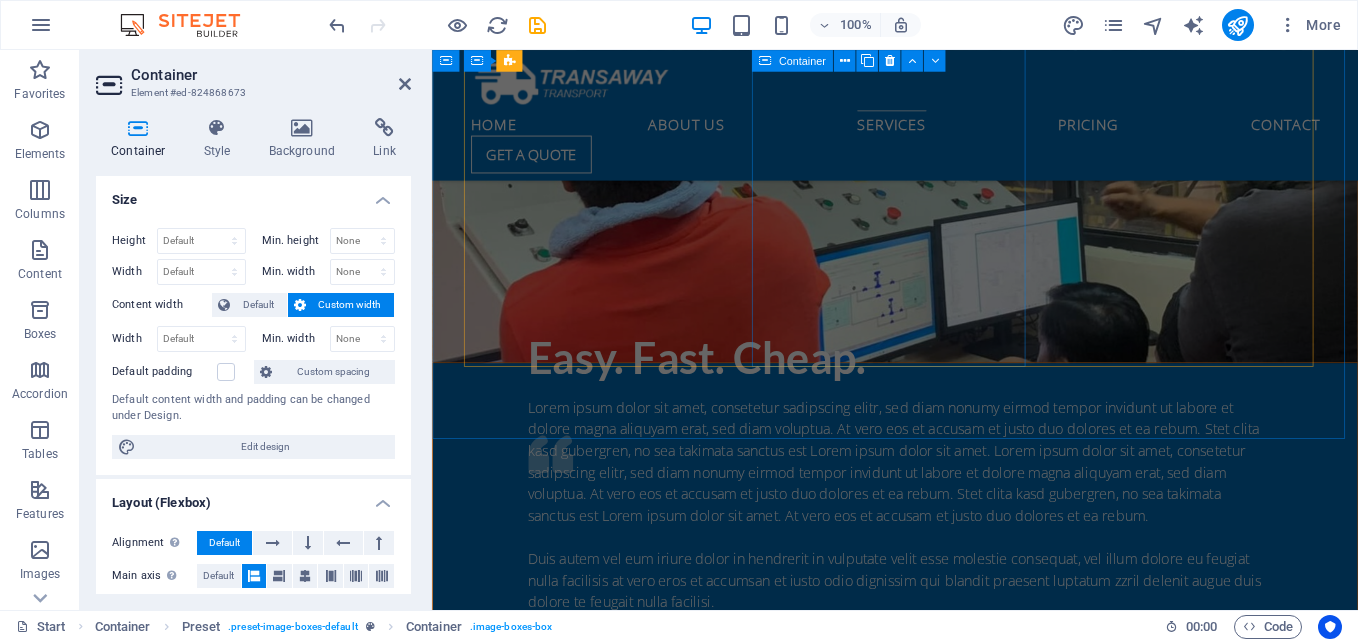 scroll, scrollTop: 4685, scrollLeft: 0, axis: vertical 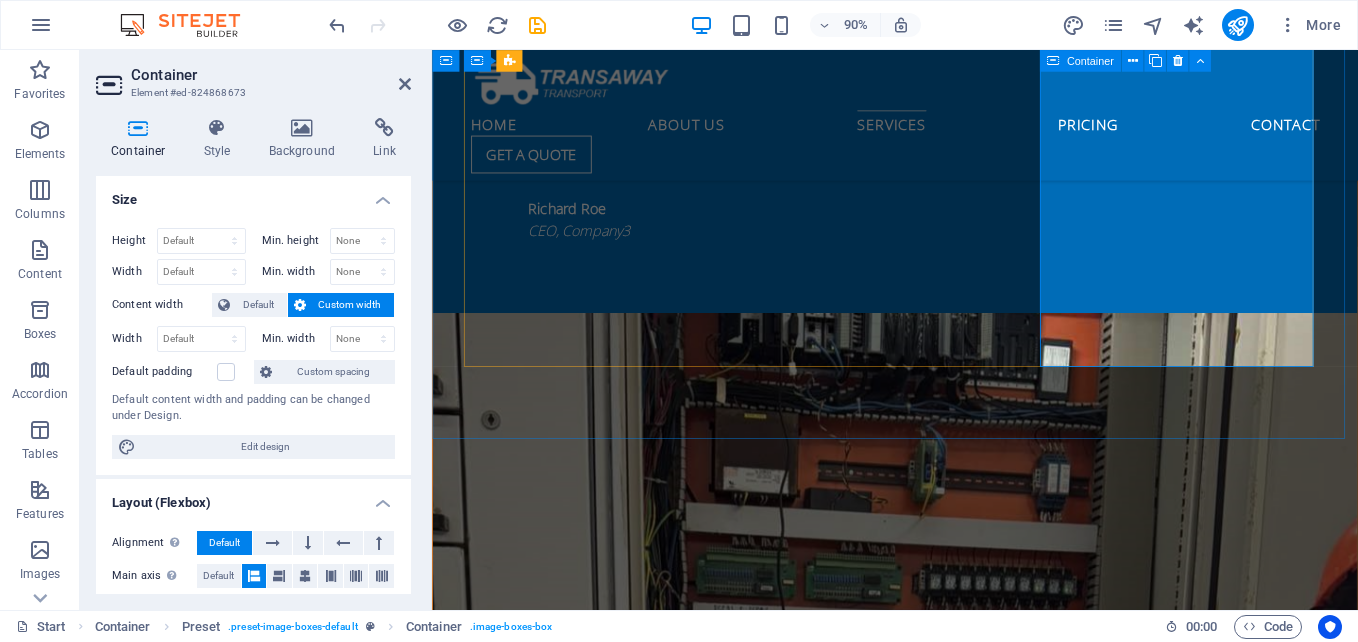 click on "PROCESS ENGINEERING Lorem ipsum dolor sit amet, consectetur adipisicing elit. Veritatis, dolor!" at bounding box center [947, 5140] 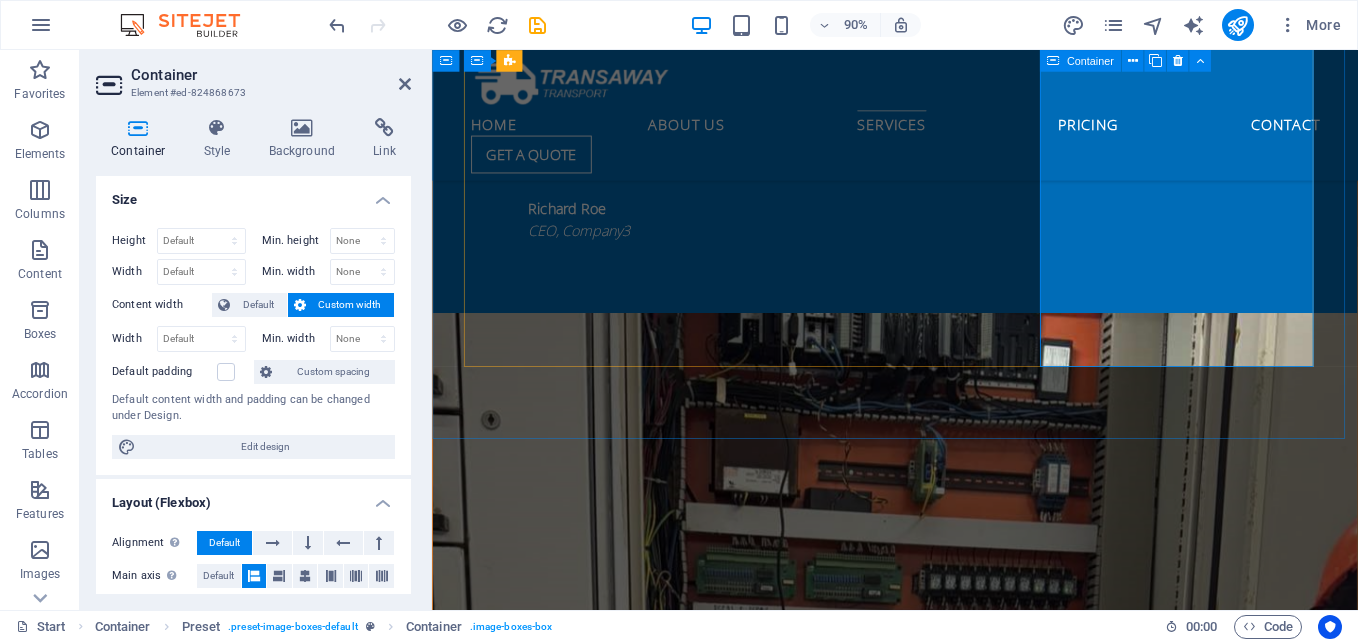 click on "PROCESS ENGINEERING Lorem ipsum dolor sit amet, consectetur adipisicing elit. Veritatis, dolor!" at bounding box center [947, 5140] 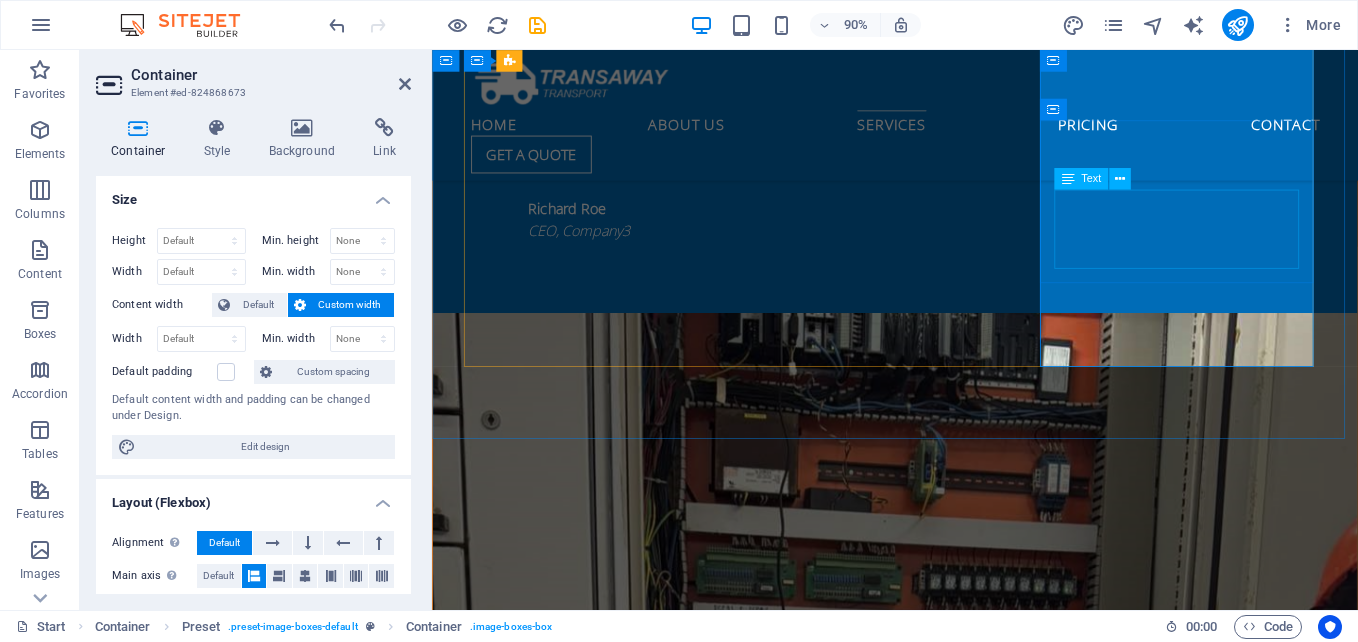 click on "Lorem ipsum dolor sit amet, consectetur adipisicing elit. Veritatis, dolor!" at bounding box center (947, 5378) 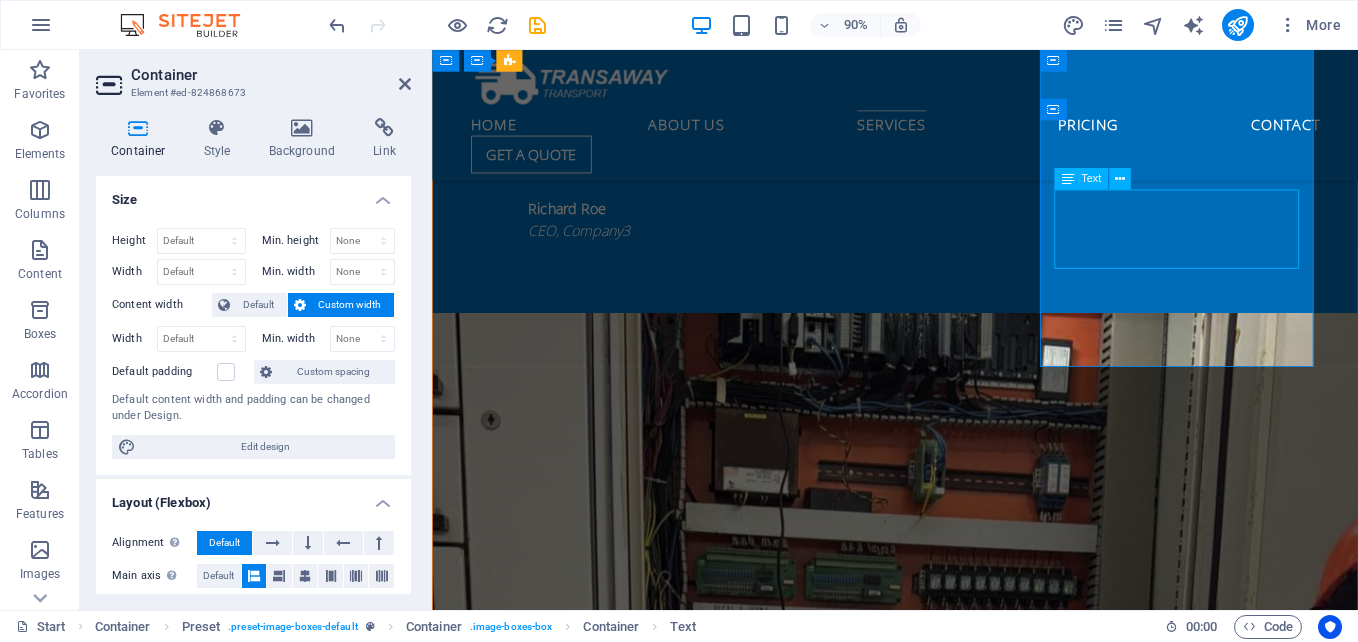 click on "Lorem ipsum dolor sit amet, consectetur adipisicing elit. Veritatis, dolor!" at bounding box center [947, 5378] 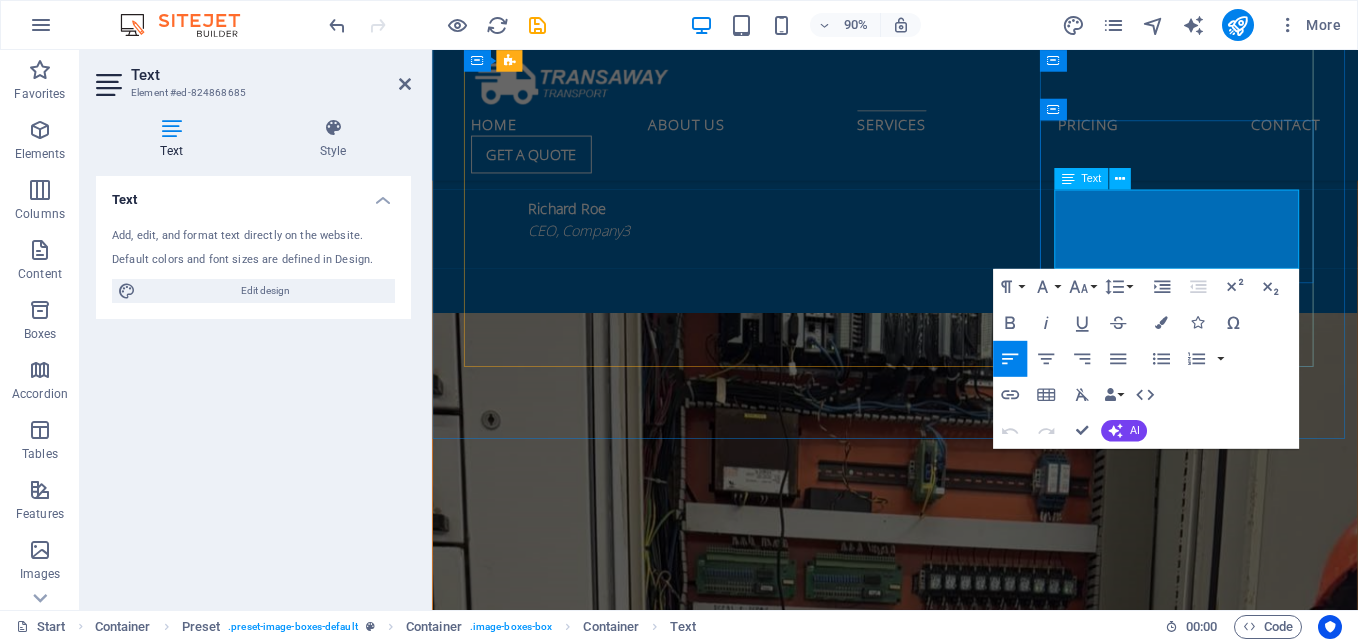 click on "Lorem ipsum dolor sit amet, consectetur adipisicing elit. Veritatis, dolor!" at bounding box center [947, 5370] 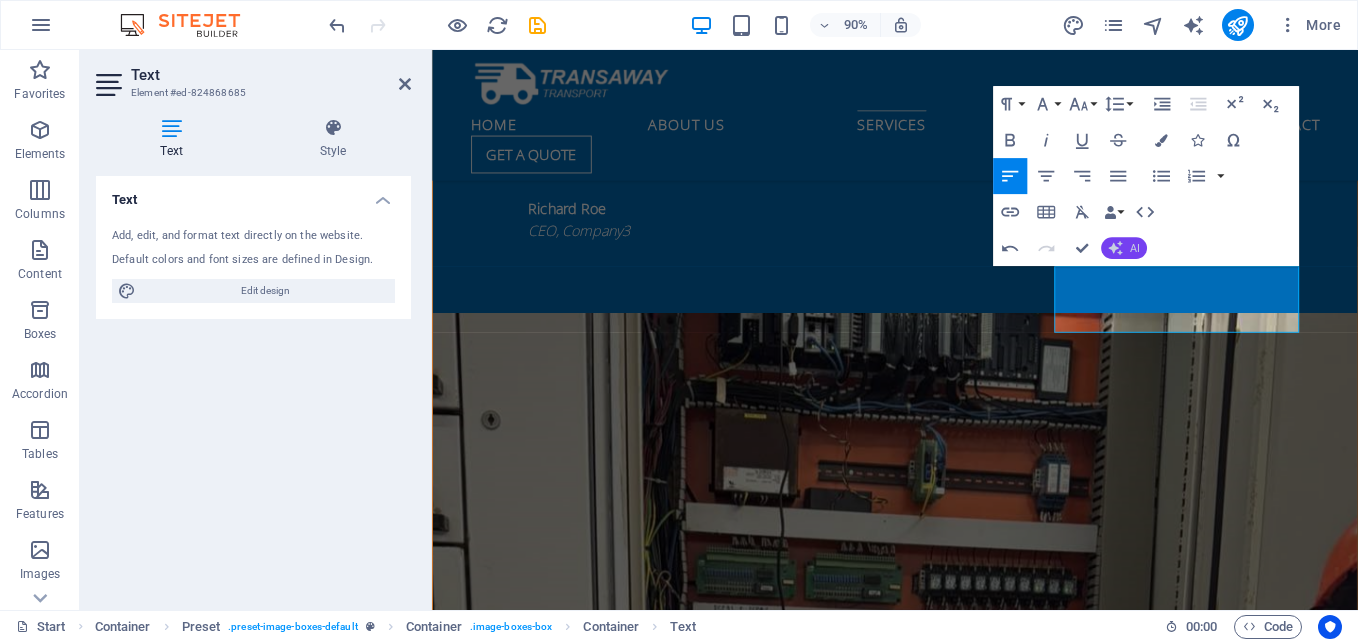 click on "AI" at bounding box center [1135, 248] 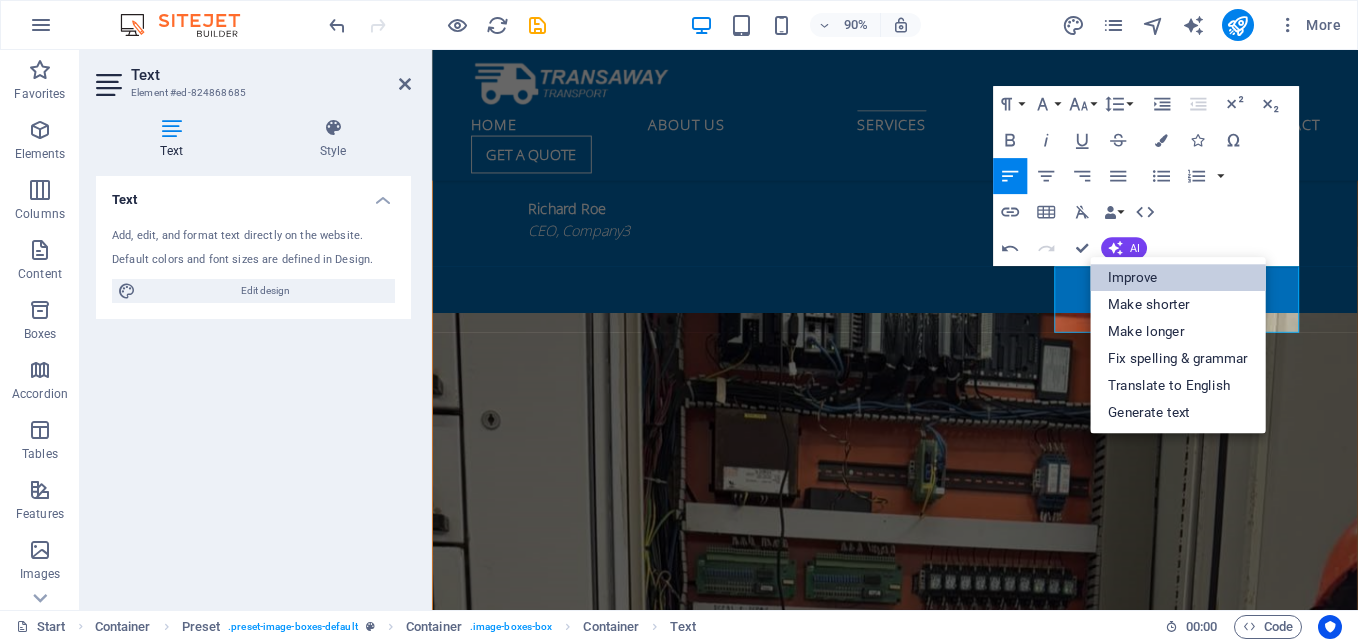 click on "Improve" at bounding box center [1178, 277] 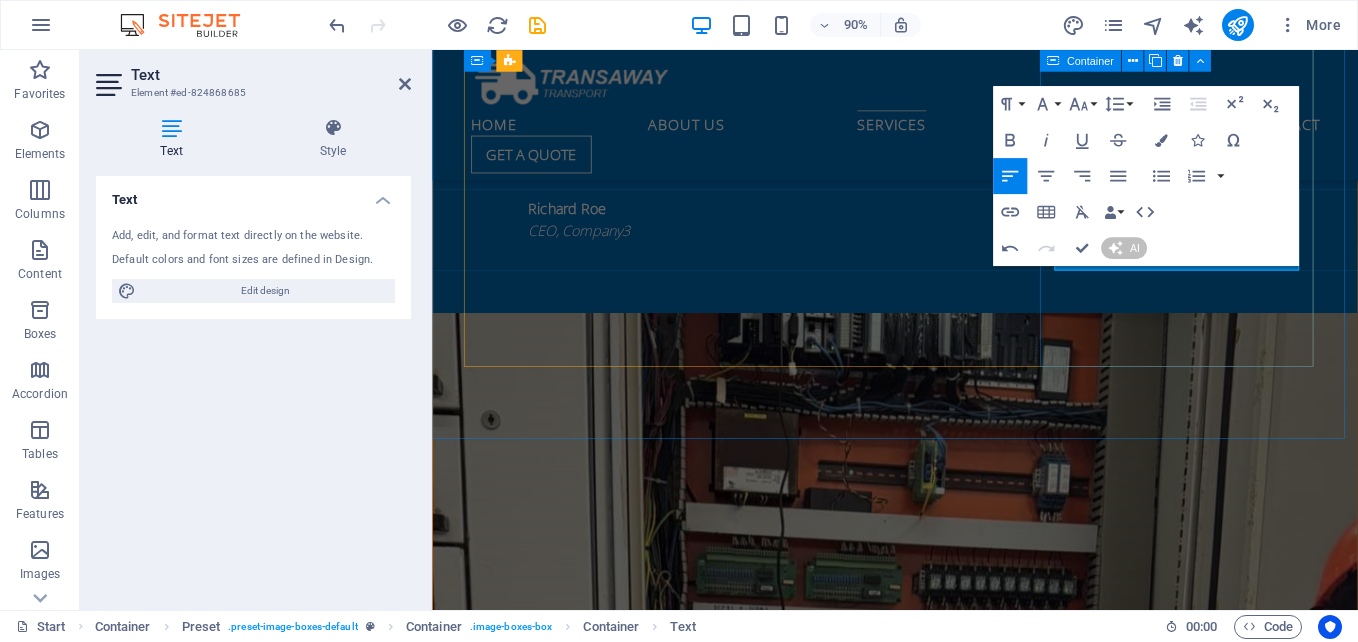 type 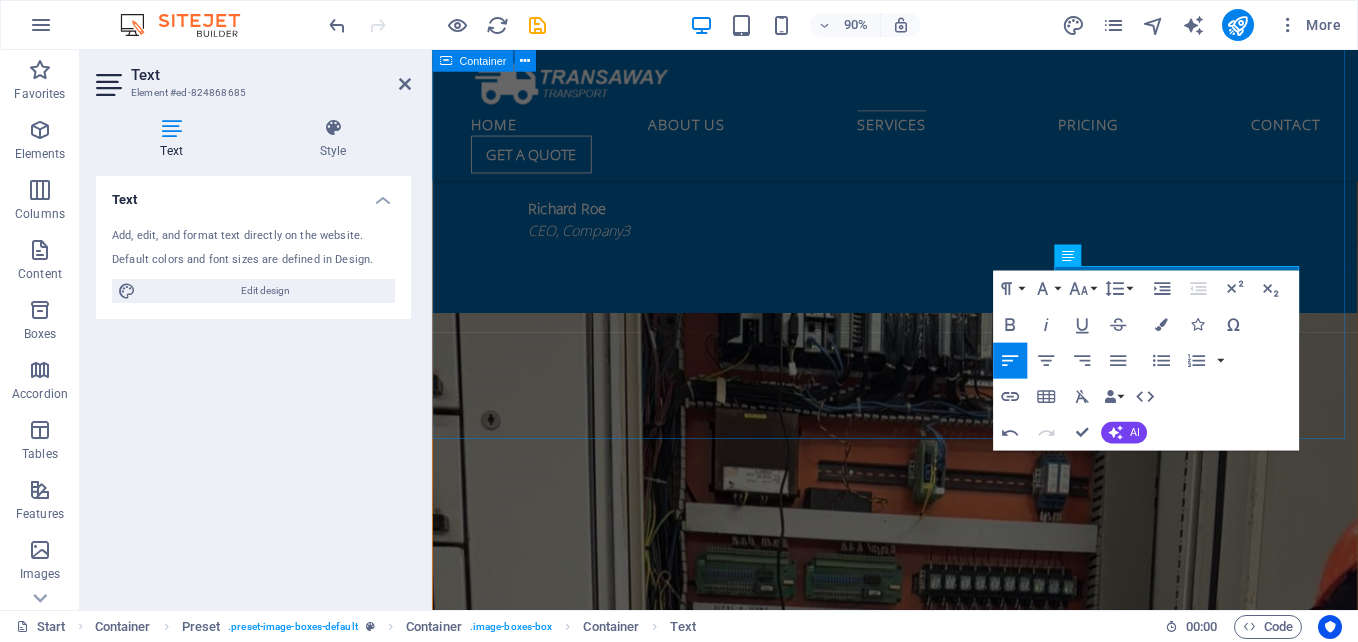click on "Our Services Lorem ipsum dolor sit amet, consetetur sadipscing elitr, sed diam nonumy eirmod tempor invidunt ut labore et dolore magna aliquyam erat, sed diam voluptua. At vero eos et accusam et justo duo dolores et ea rebum. Stet clita kasd gubergren, no sea takimata sanctus est Lorem ipsum dolor sit amet. Lorem ipsum dolor sit amet, consetetur sadipscing elitr, sed diam nonumy eirmod tempor invidunt ut labore et dolore magna aliquyam erat, sed diam voluptua. At vero eos et accusam et justo duo dolores et ea rebum. Stet clita kasd gubergren, no sea takimata sanctus est Lorem ipsum dolor sit amet.  Lorem ipsum dolor sit amet, consetetur sadipscing elitr, sed diam nonumy eirmod tempor invidunt ut labore et dolore magna aliquyam erat, sed diam voluptua. At vero eos et accusam et justo duo dolores et ea rebum. Stet clita kasd gubergren, no sea takimata sanctus est Lorem ipsum dolor sit amet. Automation And Instrumentation Air shipping PROCESS ENGINEERING" at bounding box center (946, 4285) 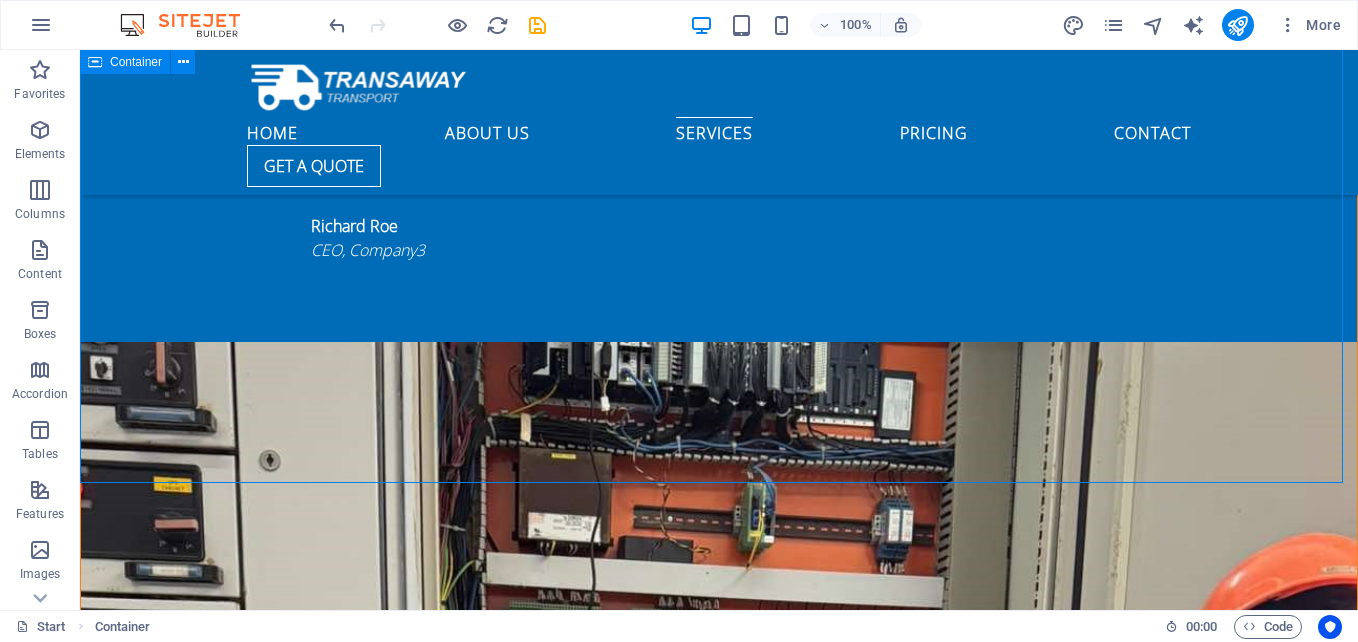 scroll, scrollTop: 4200, scrollLeft: 0, axis: vertical 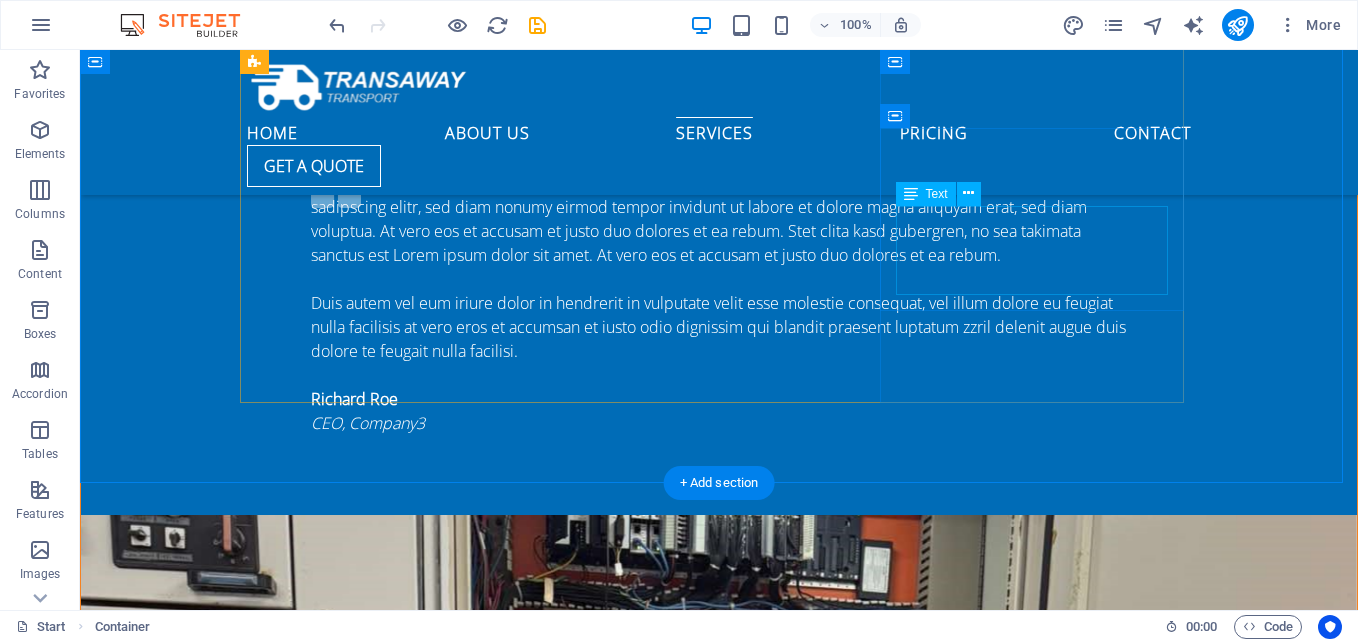 click on "Frequently, many manufacturing companies encounter the following issues:" at bounding box center [719, 5378] 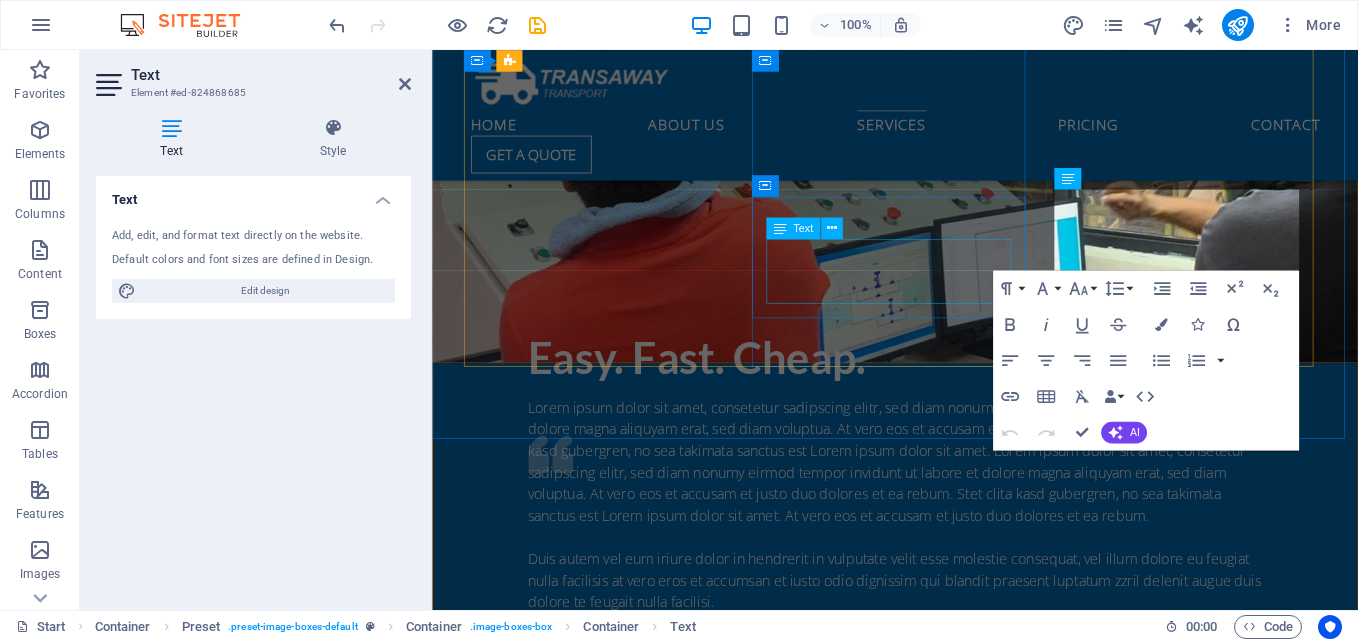 scroll, scrollTop: 4685, scrollLeft: 0, axis: vertical 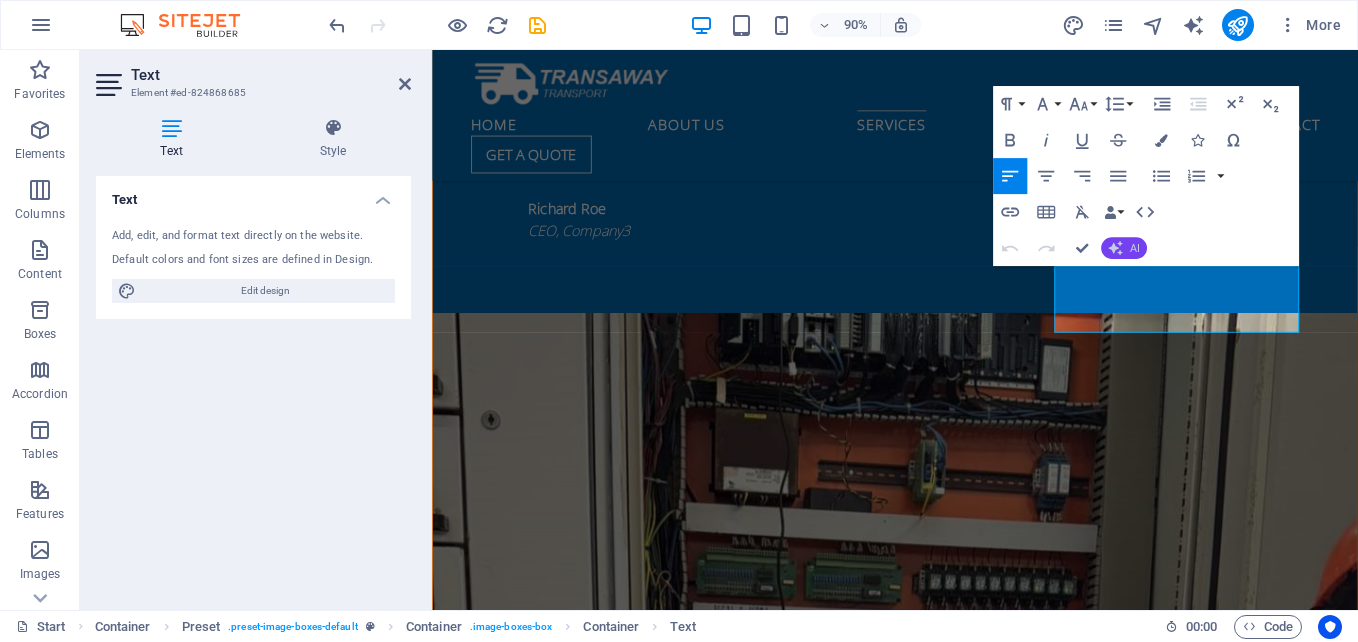 click on "AI" at bounding box center [1124, 249] 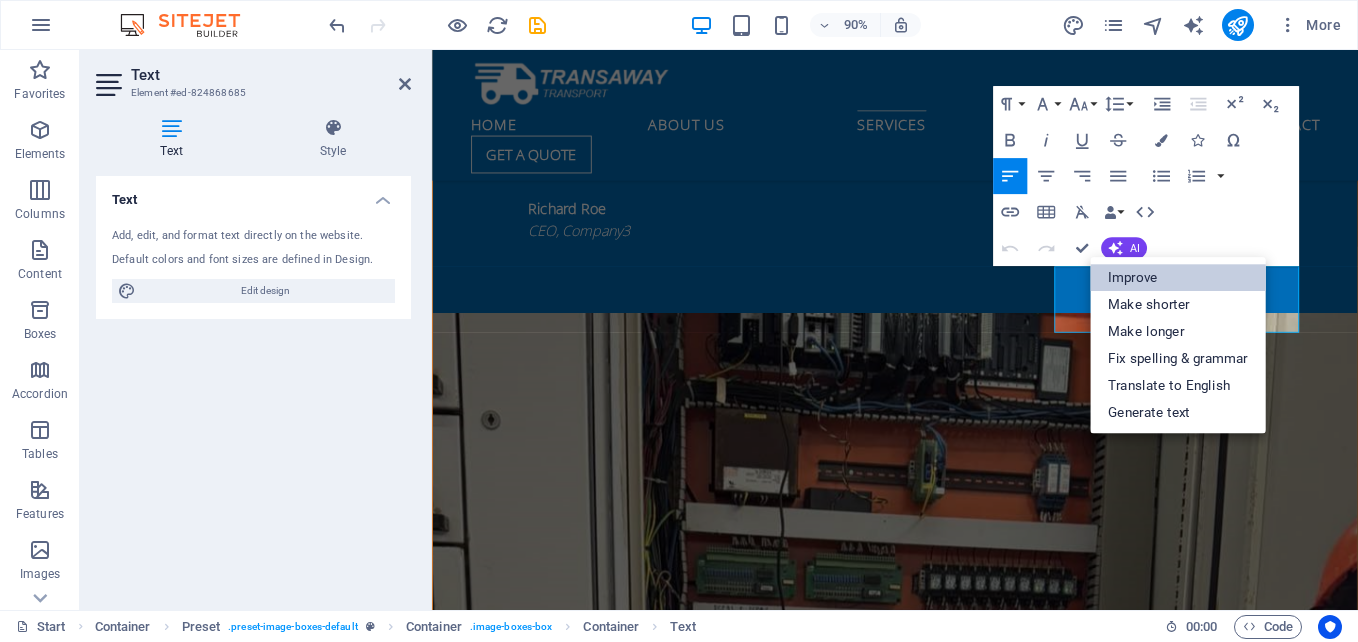 click on "Improve" at bounding box center [1178, 277] 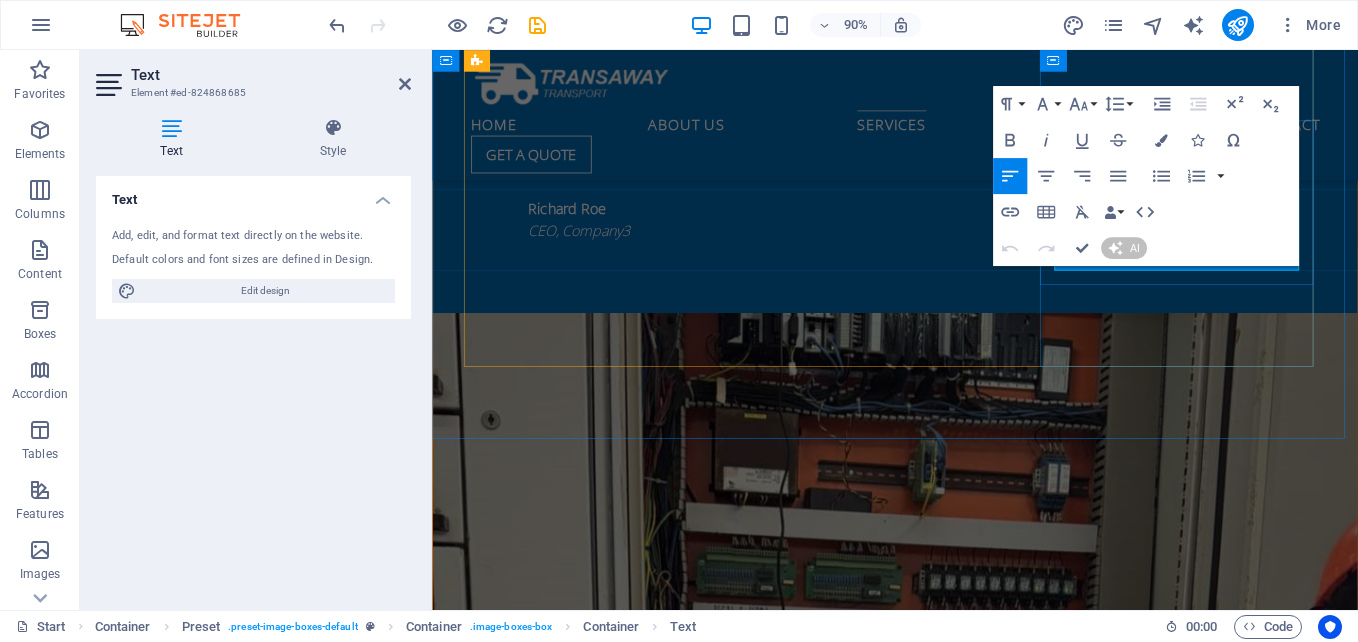 type 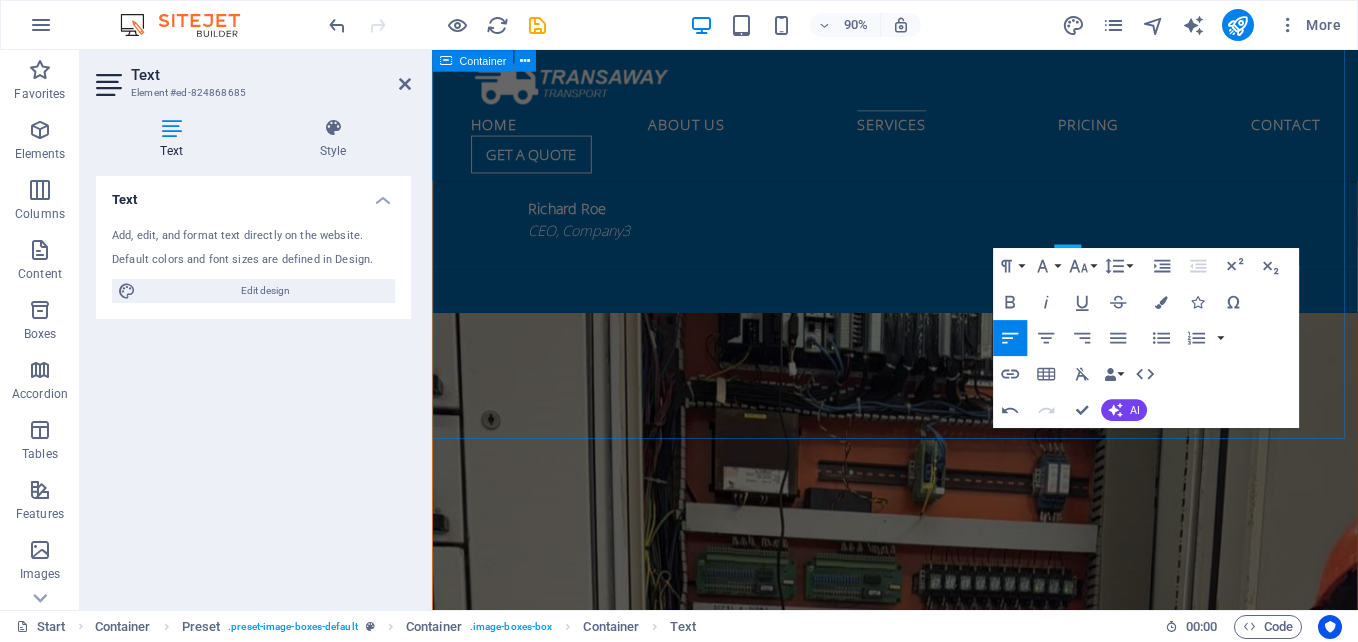 click on "Our Services Lorem ipsum dolor sit amet, consetetur sadipscing elitr, sed diam nonumy eirmod tempor invidunt ut labore et dolore magna aliquyam erat, sed diam voluptua. At vero eos et accusam et justo duo dolores et ea rebum. Stet clita kasd gubergren, no sea takimata sanctus est Lorem ipsum dolor sit amet. Lorem ipsum dolor sit amet, consetetur sadipscing elitr, sed diam nonumy eirmod tempor invidunt ut labore et dolore magna aliquyam erat, sed diam voluptua. At vero eos et accusam et justo duo dolores et ea rebum. Stet clita kasd gubergren, no sea takimata sanctus est Lorem ipsum dolor sit amet.  Lorem ipsum dolor sit amet, consetetur sadipscing elitr, sed diam nonumy eirmod tempor invidunt ut labore et dolore magna aliquyam erat, sed diam voluptua. At vero eos et accusam et justo duo dolores et ea rebum. Stet clita kasd gubergren, no sea takimata sanctus est Lorem ipsum dolor sit amet. Automation And Instrumentation Air shipping PROCESS ENGINEERING" at bounding box center [946, 4285] 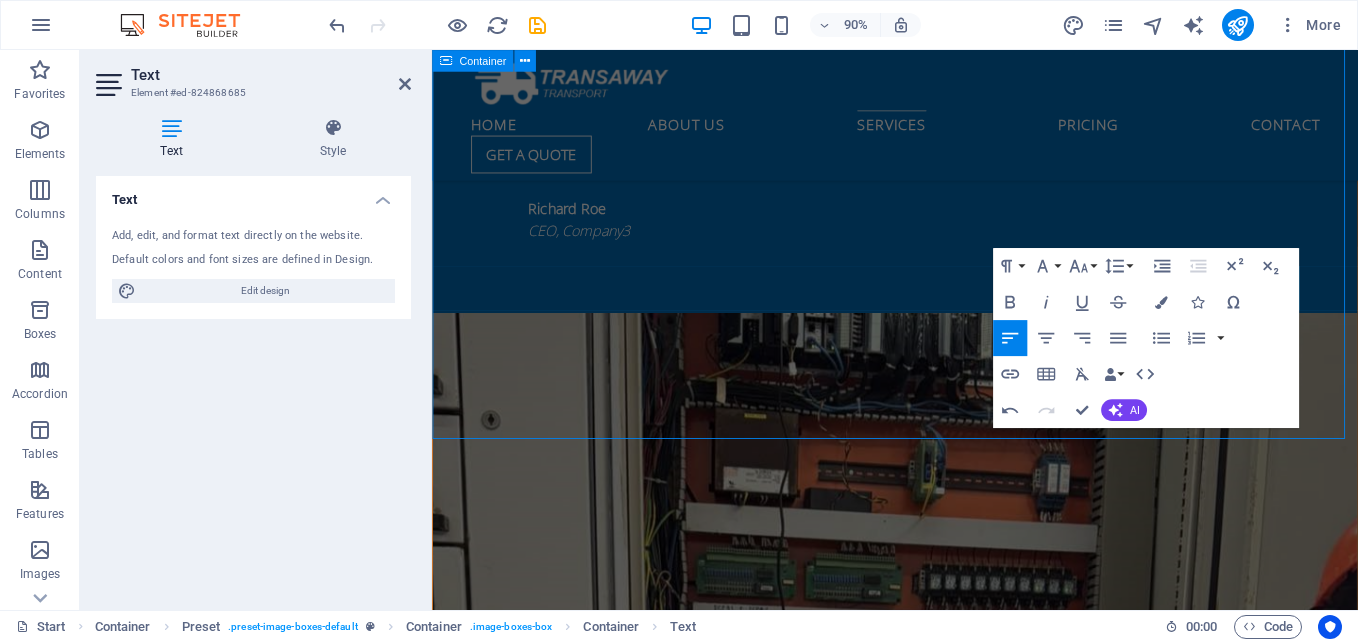 click on "Our Services Lorem ipsum dolor sit amet, consetetur sadipscing elitr, sed diam nonumy eirmod tempor invidunt ut labore et dolore magna aliquyam erat, sed diam voluptua. At vero eos et accusam et justo duo dolores et ea rebum. Stet clita kasd gubergren, no sea takimata sanctus est Lorem ipsum dolor sit amet. Lorem ipsum dolor sit amet, consetetur sadipscing elitr, sed diam nonumy eirmod tempor invidunt ut labore et dolore magna aliquyam erat, sed diam voluptua. At vero eos et accusam et justo duo dolores et ea rebum. Stet clita kasd gubergren, no sea takimata sanctus est Lorem ipsum dolor sit amet.  Lorem ipsum dolor sit amet, consetetur sadipscing elitr, sed diam nonumy eirmod tempor invidunt ut labore et dolore magna aliquyam erat, sed diam voluptua. At vero eos et accusam et justo duo dolores et ea rebum. Stet clita kasd gubergren, no sea takimata sanctus est Lorem ipsum dolor sit amet. Automation And Instrumentation Air shipping PROCESS ENGINEERING" at bounding box center [946, 4285] 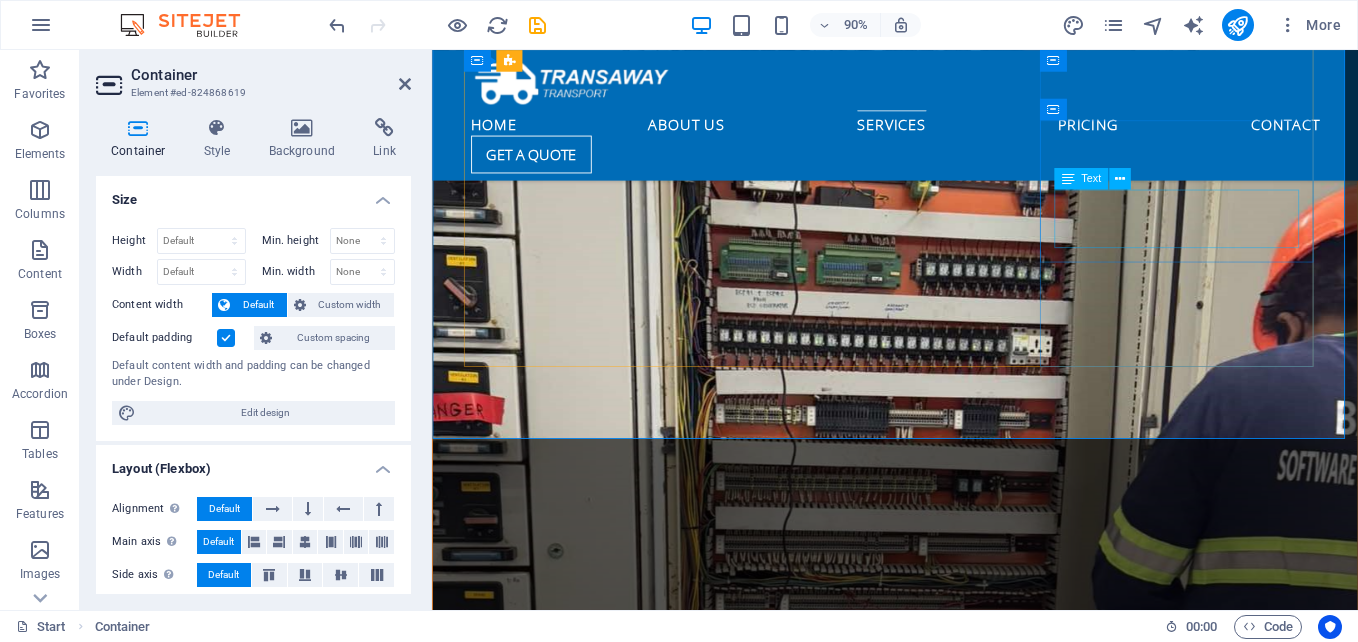 click on "Many manufacturing companies often face the following challenges:" at bounding box center (947, 4893) 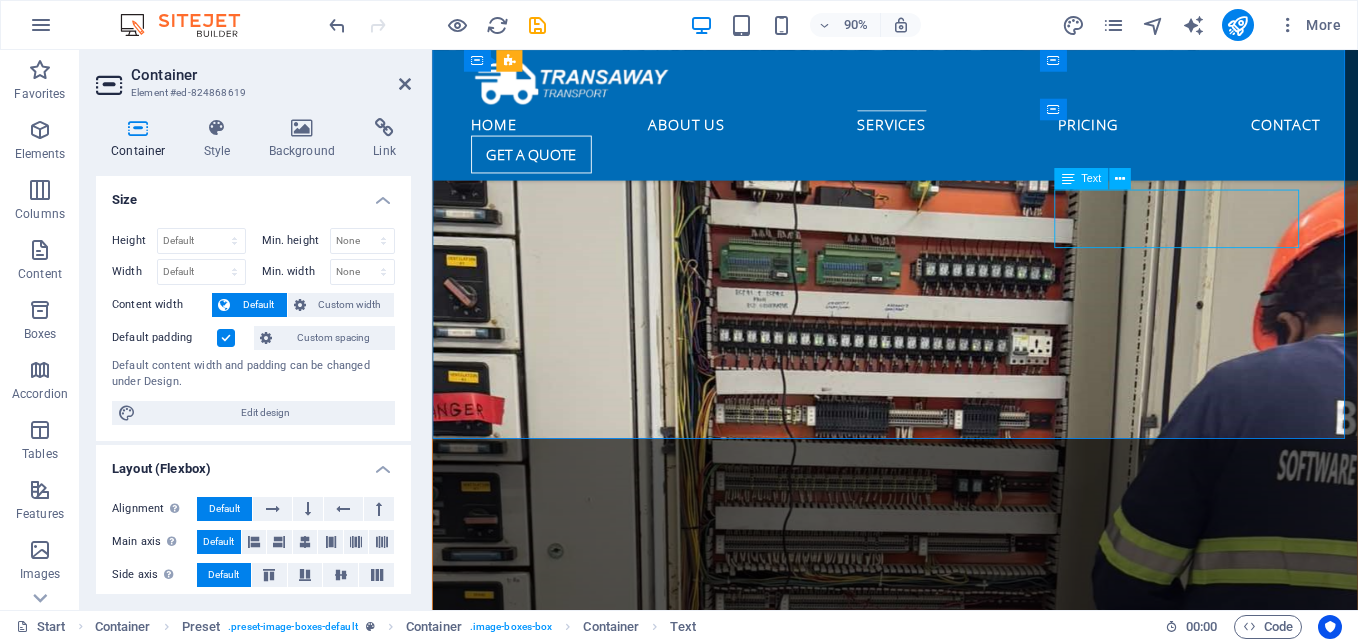 click on "Many manufacturing companies often face the following challenges:" at bounding box center [947, 4893] 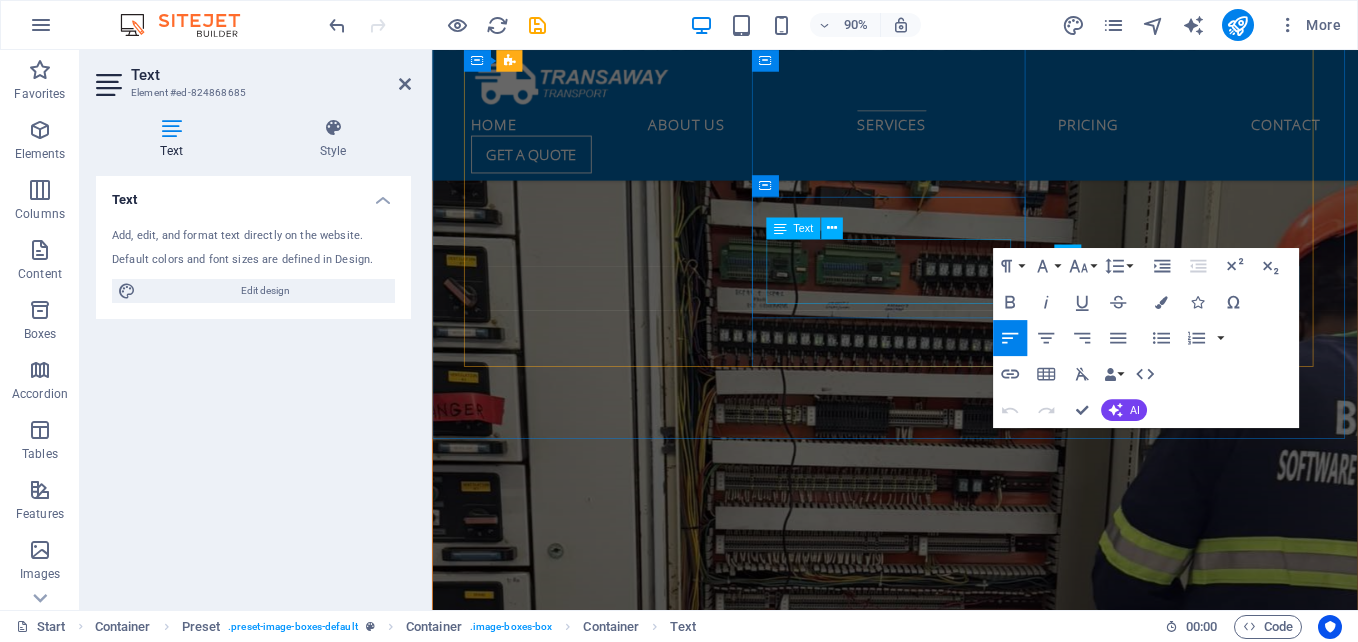 click on "Air shipping As engineers, we have accumulated a diverse range of experience in the installation field over the years." at bounding box center (947, 3852) 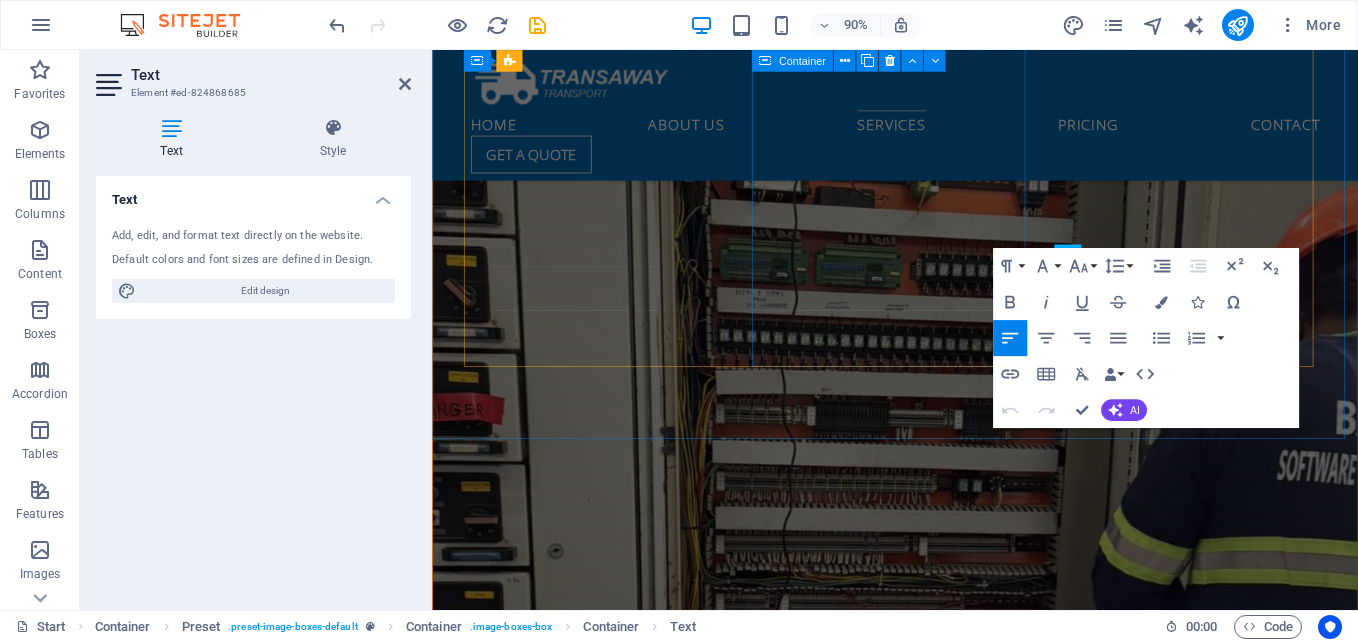 click on "Air shipping As engineers, we have accumulated a diverse range of experience in the installation field over the years." at bounding box center (947, 3852) 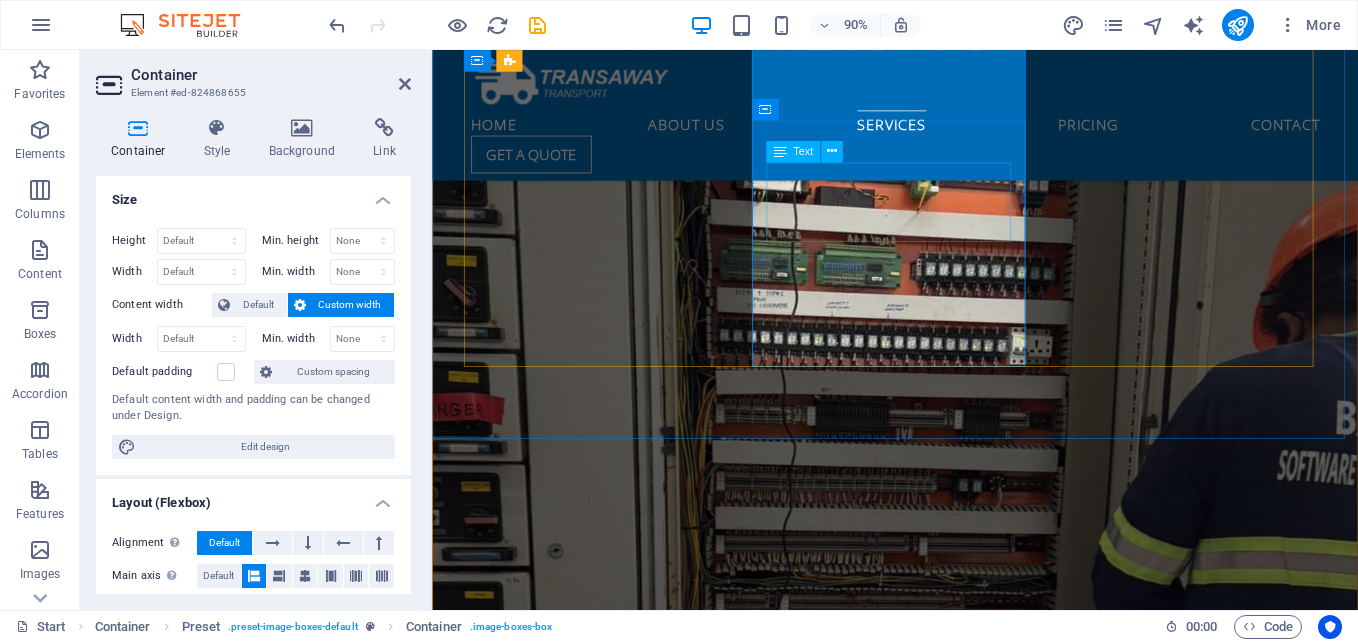 click on "As engineers, we have accumulated a diverse range of experience in the installation field over the years." at bounding box center [947, 4090] 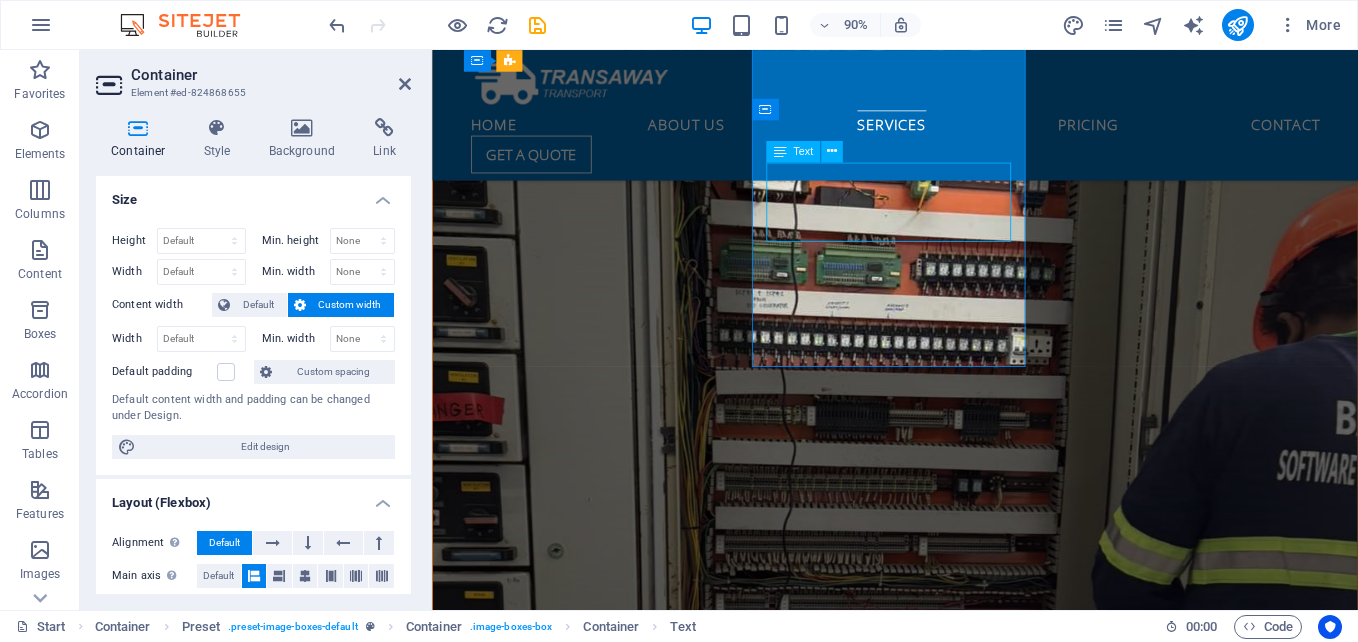 click on "As engineers, we have accumulated a diverse range of experience in the installation field over the years." at bounding box center (947, 4090) 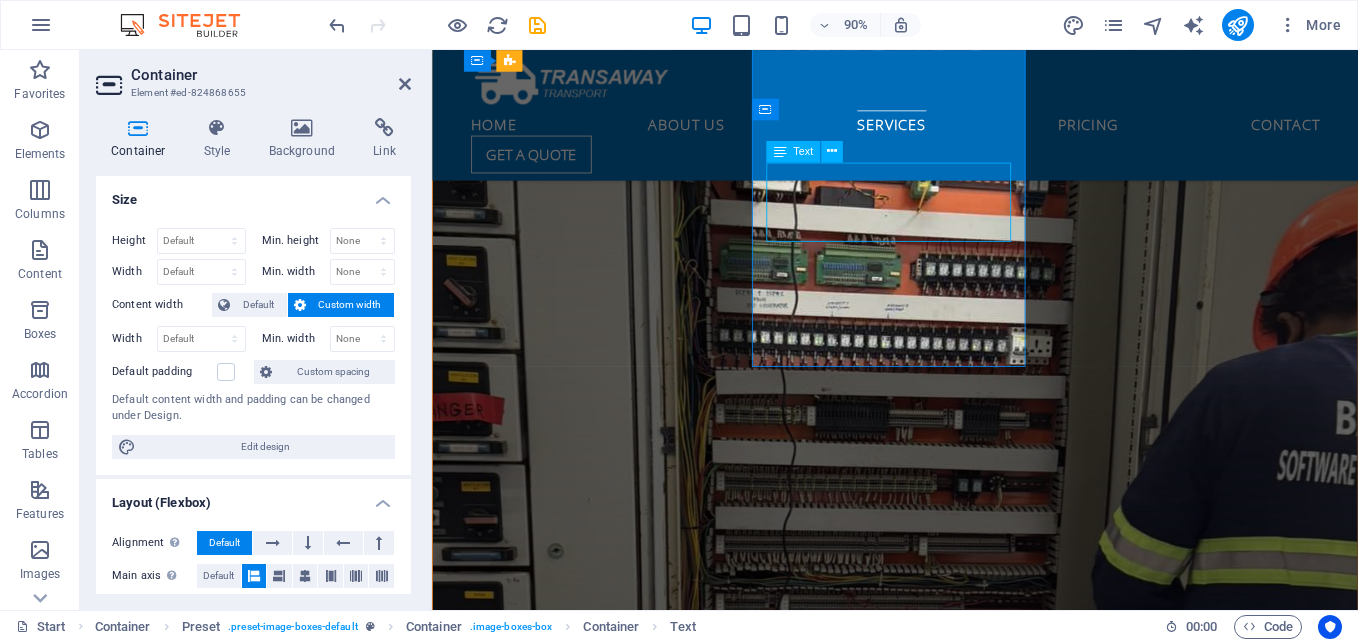 click on "As engineers, we have accumulated a diverse range of experience in the installation field over the years." at bounding box center [947, 4090] 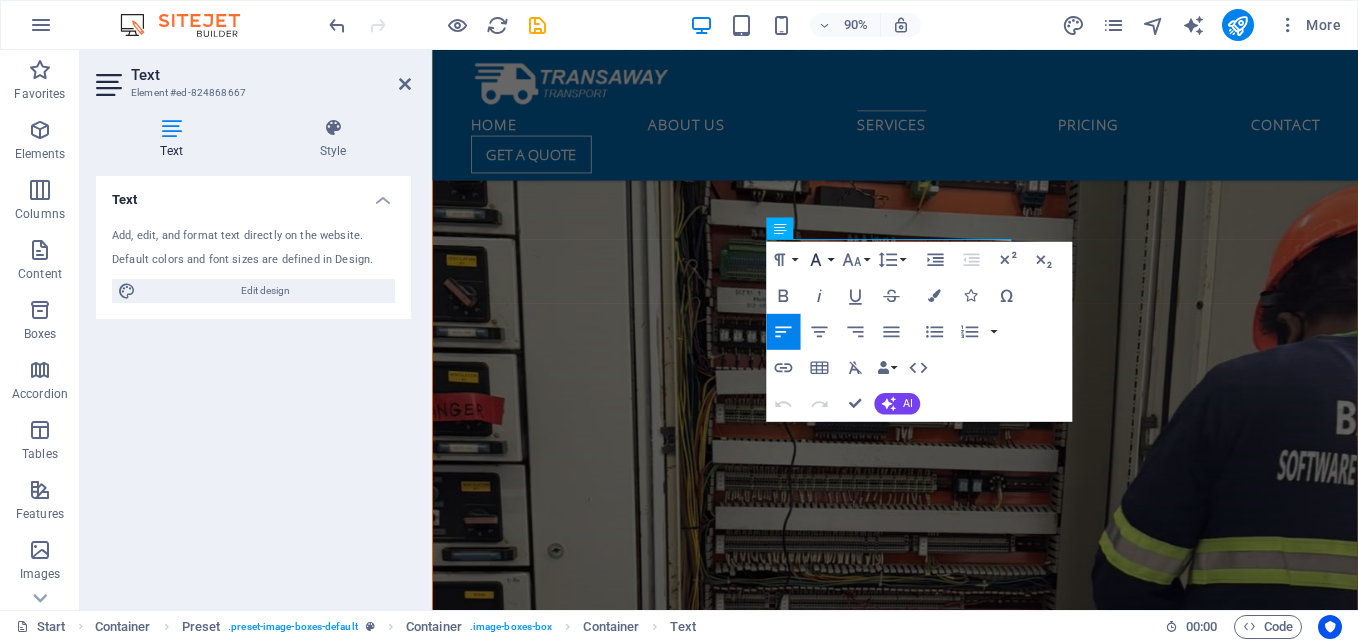 click on "Font Family" at bounding box center (819, 259) 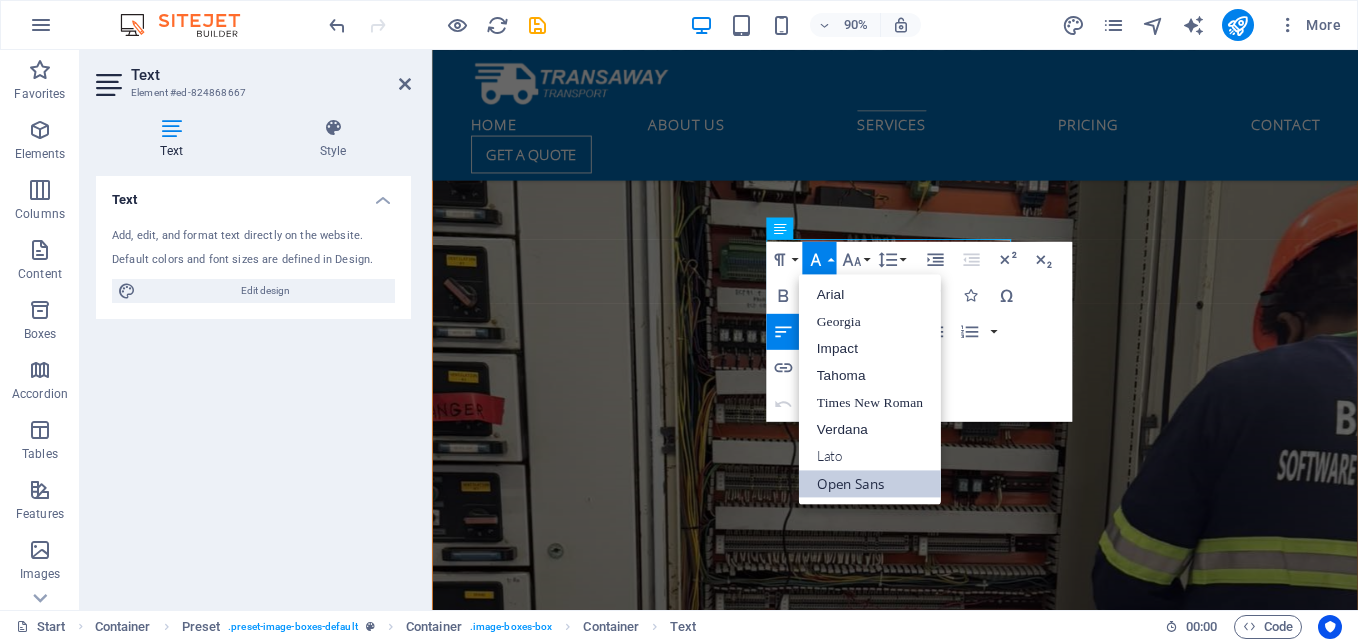 scroll, scrollTop: 0, scrollLeft: 0, axis: both 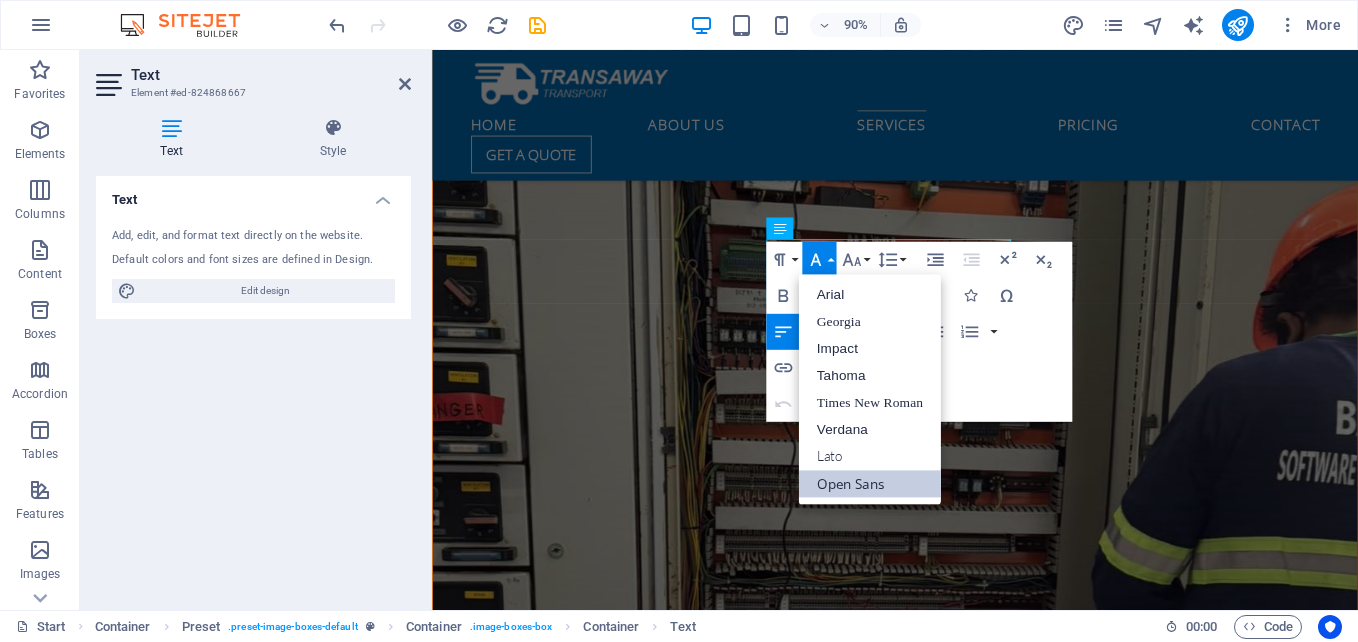 click on "Font Family" at bounding box center [819, 259] 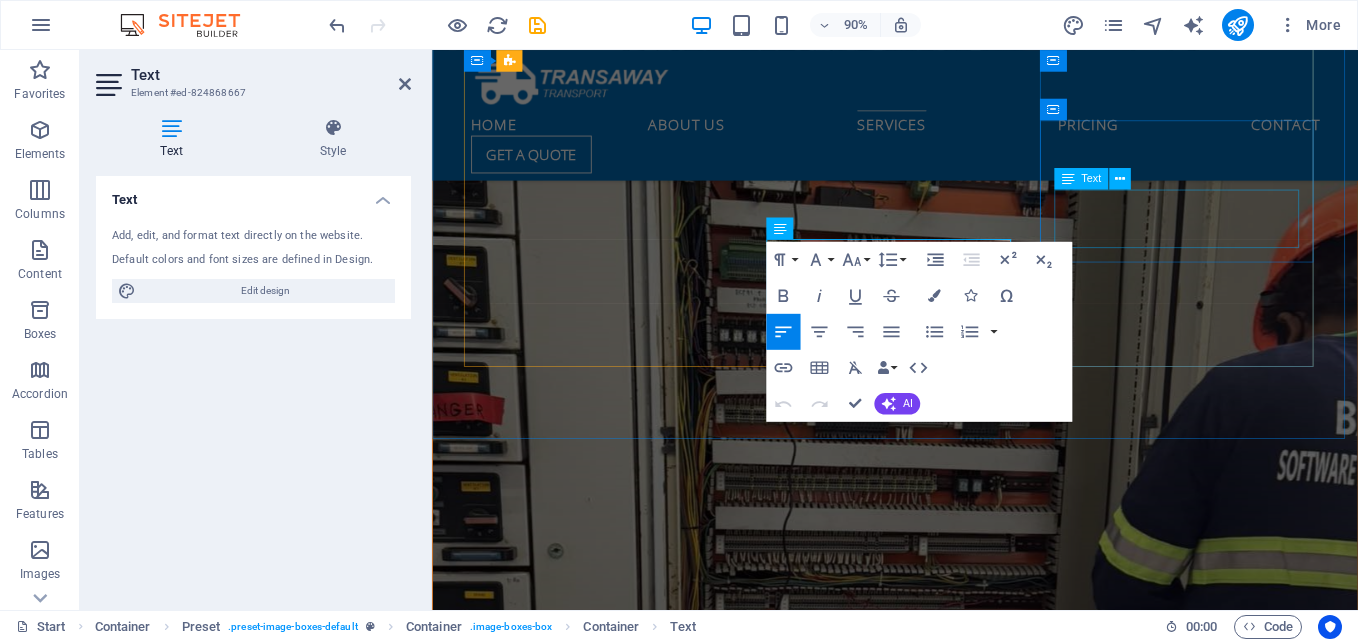 click on "Many manufacturing companies often face the following challenges:" at bounding box center (947, 4893) 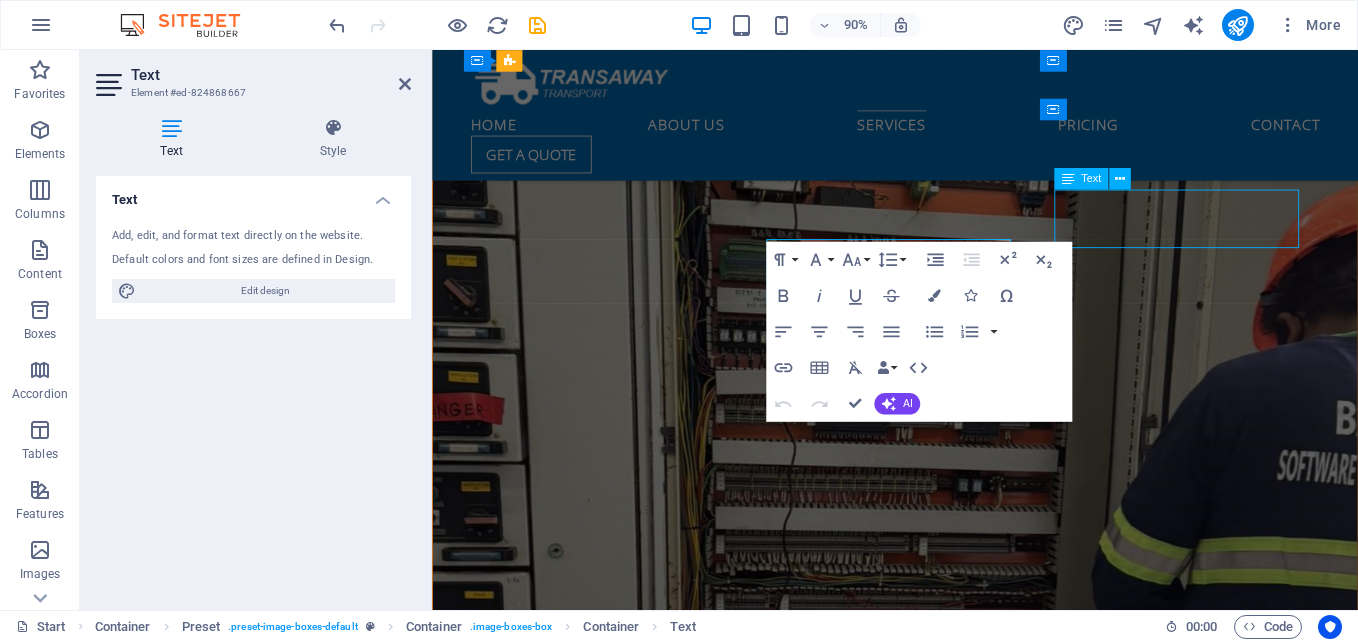 click on "Many manufacturing companies often face the following challenges:" at bounding box center [947, 4893] 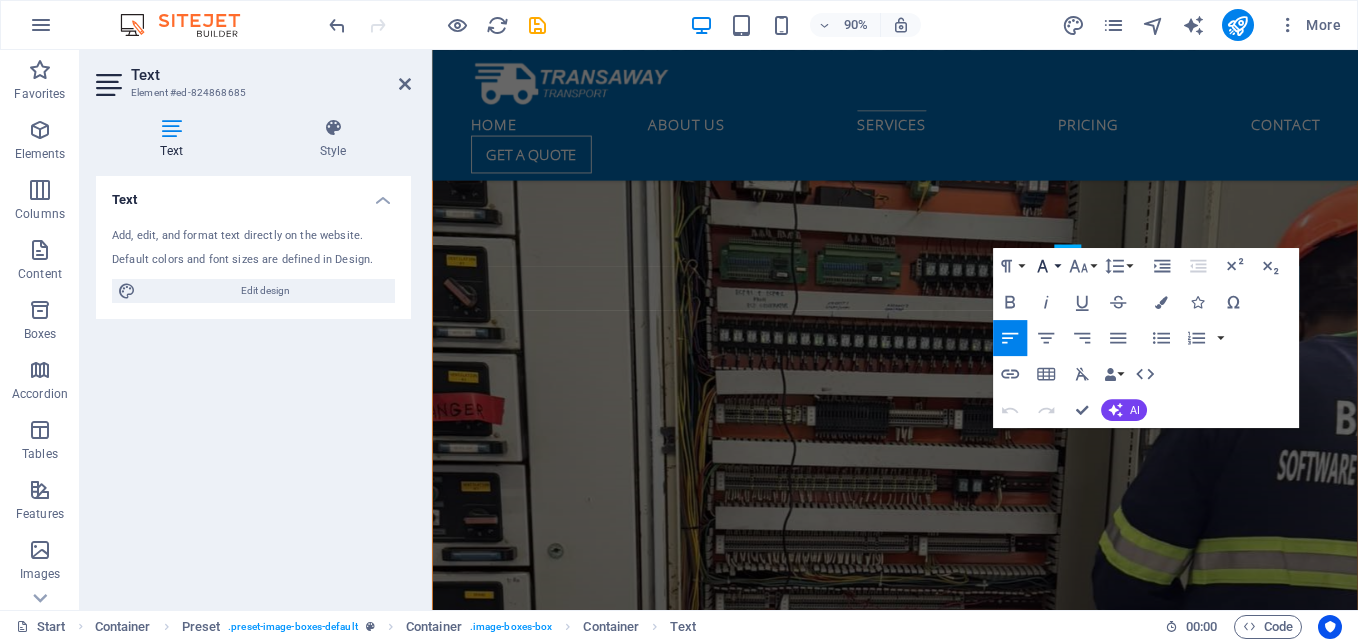 click on "Font Family" at bounding box center (1046, 266) 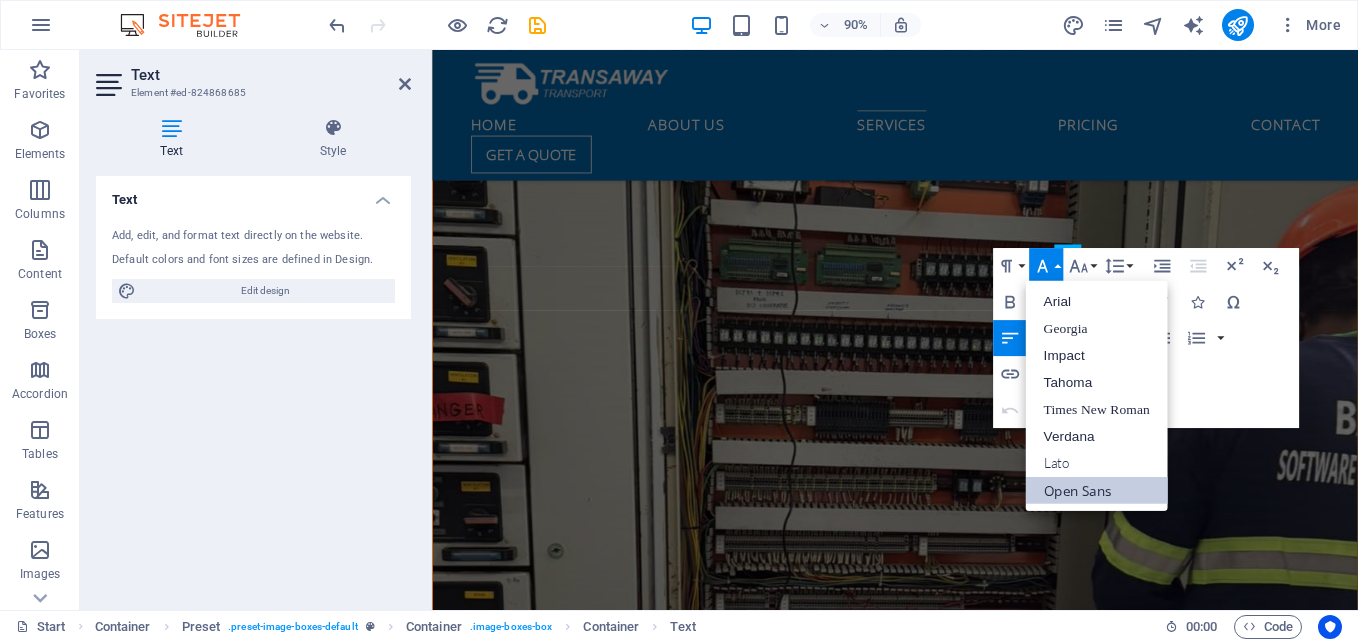 click on "Open Sans" at bounding box center [1096, 490] 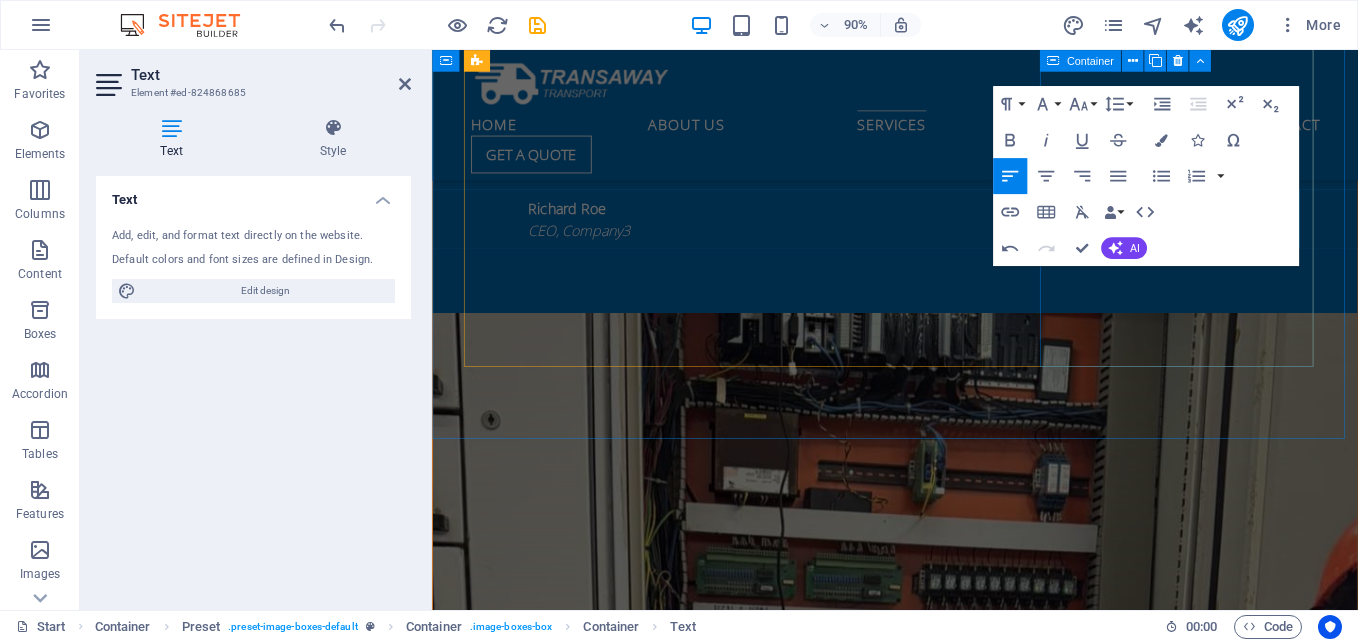 click on "PROCESS ENGINEERING ​ Many manufacturing companies often face the following challenges:" at bounding box center (947, 5140) 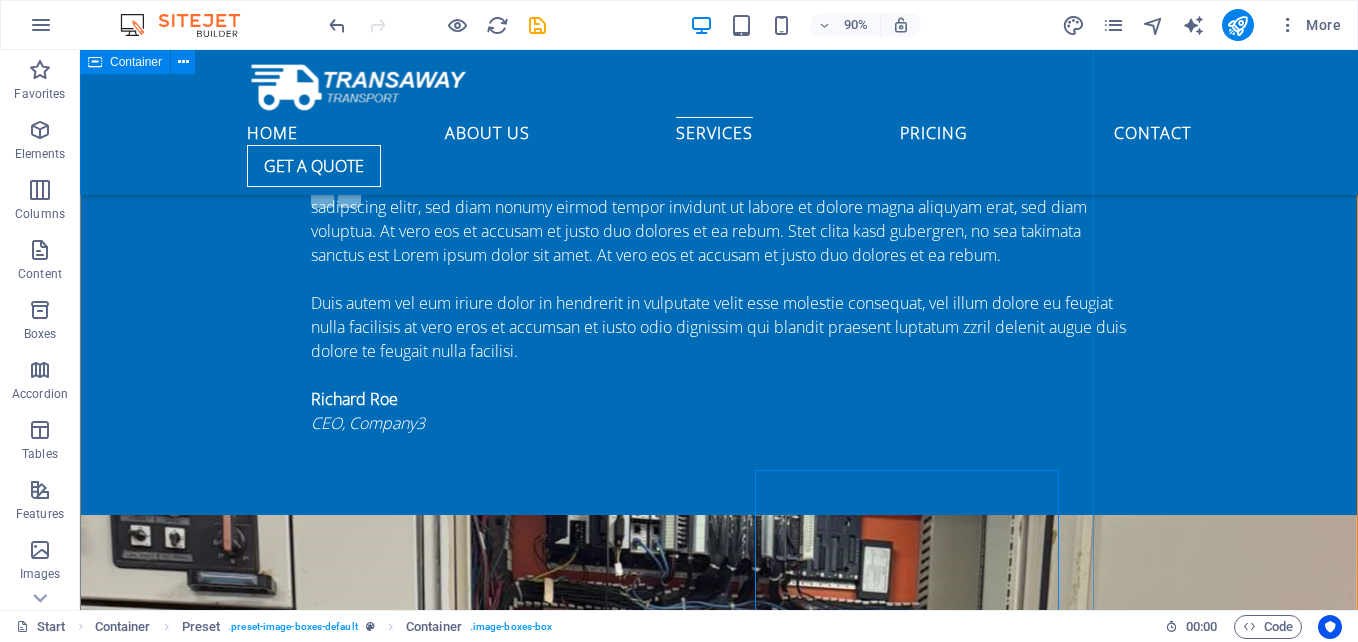click on "Our Services Lorem ipsum dolor sit amet, consetetur sadipscing elitr, sed diam nonumy eirmod tempor invidunt ut labore et dolore magna aliquyam erat, sed diam voluptua. At vero eos et accusam et justo duo dolores et ea rebum. Stet clita kasd gubergren, no sea takimata sanctus est Lorem ipsum dolor sit amet. Lorem ipsum dolor sit amet, consetetur sadipscing elitr, sed diam nonumy eirmod tempor invidunt ut labore et dolore magna aliquyam erat, sed diam voluptua. At vero eos et accusam et justo duo dolores et ea rebum. Stet clita kasd gubergren, no sea takimata sanctus est Lorem ipsum dolor sit amet.  Lorem ipsum dolor sit amet, consetetur sadipscing elitr, sed diam nonumy eirmod tempor invidunt ut labore et dolore magna aliquyam erat, sed diam voluptua. At vero eos et accusam et justo duo dolores et ea rebum. Stet clita kasd gubergren, no sea takimata sanctus est Lorem ipsum dolor sit amet. Automation And Instrumentation Air shipping PROCESS ENGINEERING" at bounding box center (719, 4285) 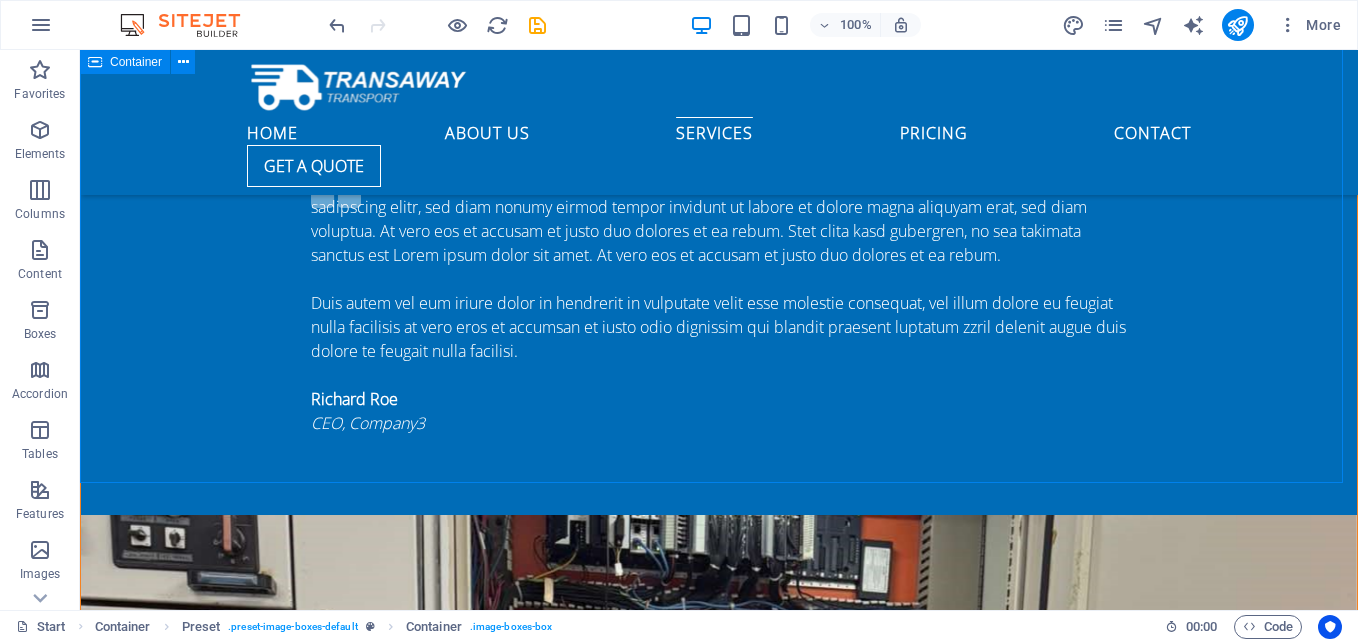 click on "Our Services Lorem ipsum dolor sit amet, consetetur sadipscing elitr, sed diam nonumy eirmod tempor invidunt ut labore et dolore magna aliquyam erat, sed diam voluptua. At vero eos et accusam et justo duo dolores et ea rebum. Stet clita kasd gubergren, no sea takimata sanctus est Lorem ipsum dolor sit amet. Lorem ipsum dolor sit amet, consetetur sadipscing elitr, sed diam nonumy eirmod tempor invidunt ut labore et dolore magna aliquyam erat, sed diam voluptua. At vero eos et accusam et justo duo dolores et ea rebum. Stet clita kasd gubergren, no sea takimata sanctus est Lorem ipsum dolor sit amet.  Lorem ipsum dolor sit amet, consetetur sadipscing elitr, sed diam nonumy eirmod tempor invidunt ut labore et dolore magna aliquyam erat, sed diam voluptua. At vero eos et accusam et justo duo dolores et ea rebum. Stet clita kasd gubergren, no sea takimata sanctus est Lorem ipsum dolor sit amet. Automation And Instrumentation Air shipping PROCESS ENGINEERING" at bounding box center (719, 4285) 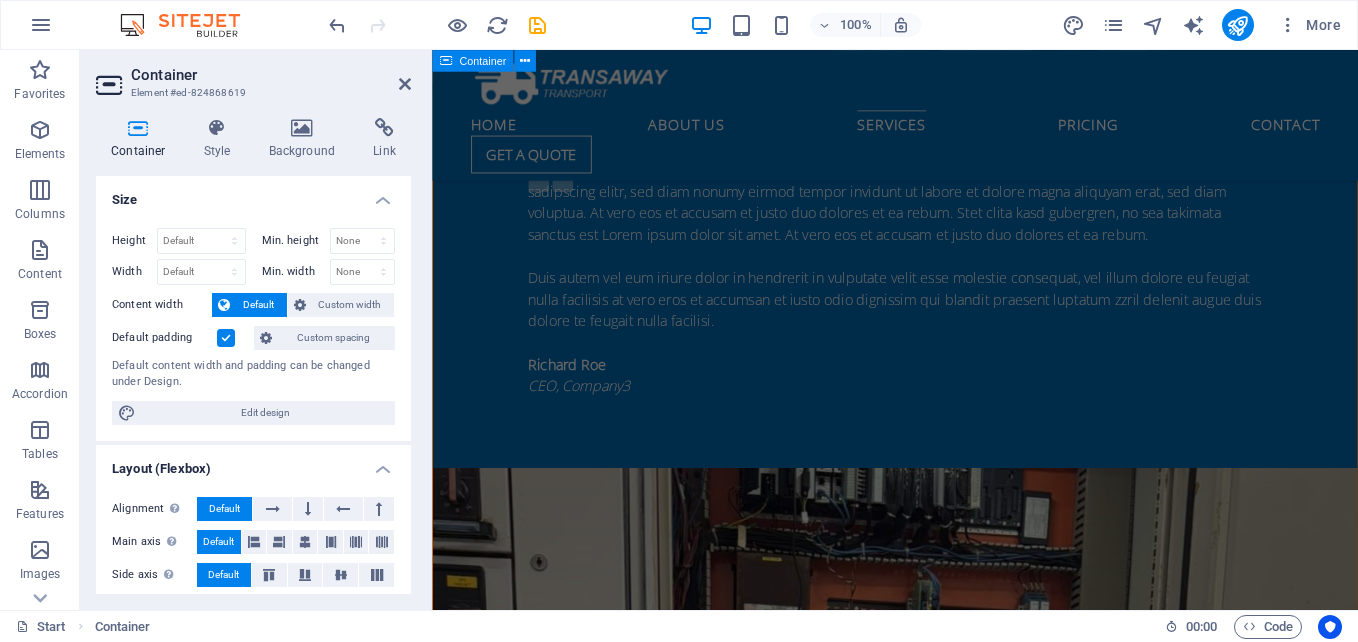scroll, scrollTop: 4685, scrollLeft: 0, axis: vertical 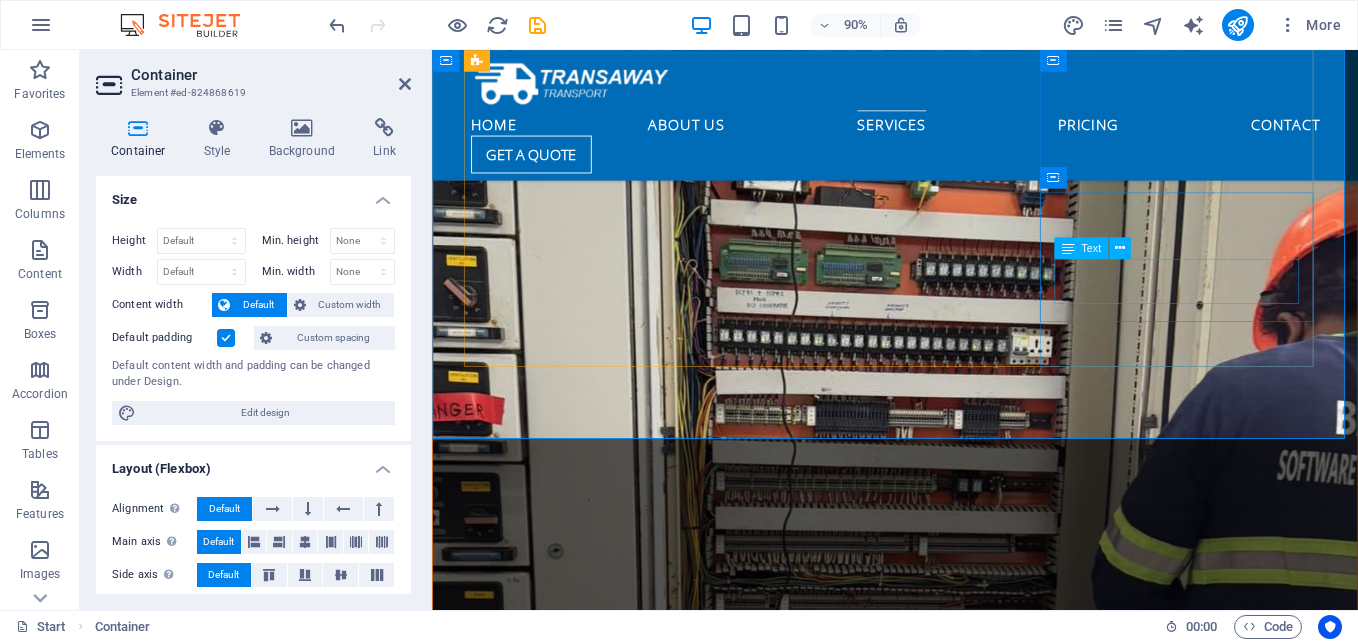click on "PROCESS ENGINEERING Many manufacturing companies often face the following challenges:" at bounding box center (947, 4655) 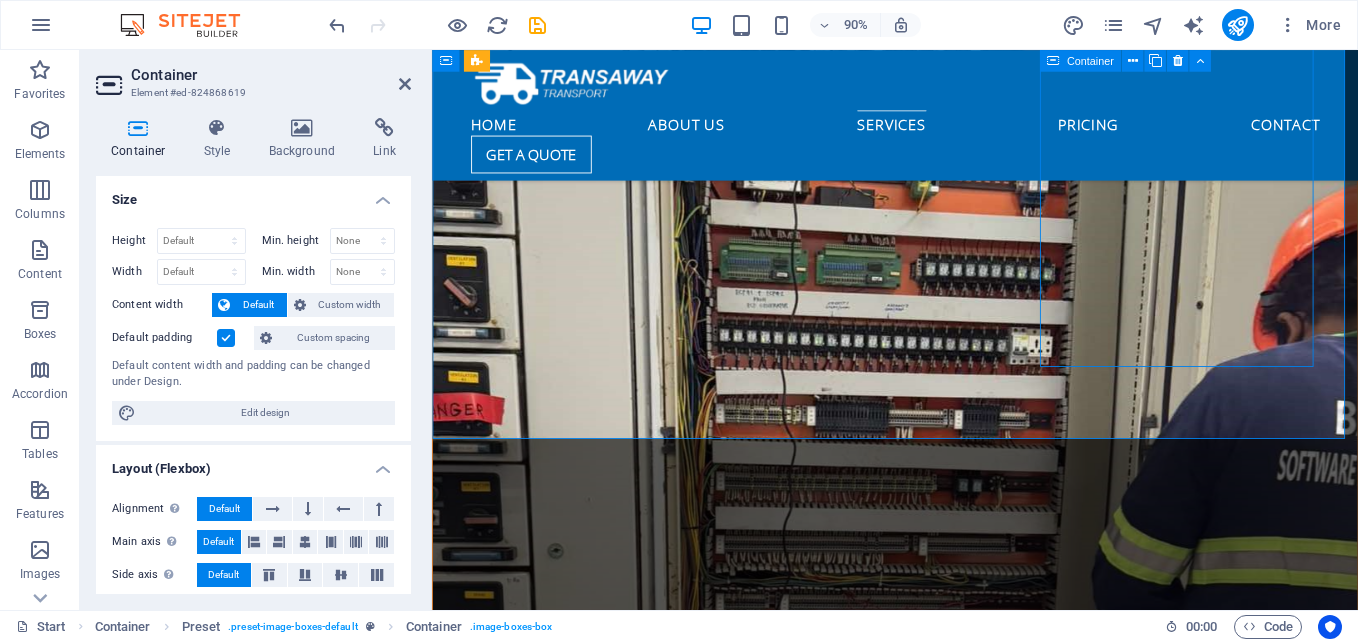 click on "PROCESS ENGINEERING Many manufacturing companies often face the following challenges:" at bounding box center (947, 4655) 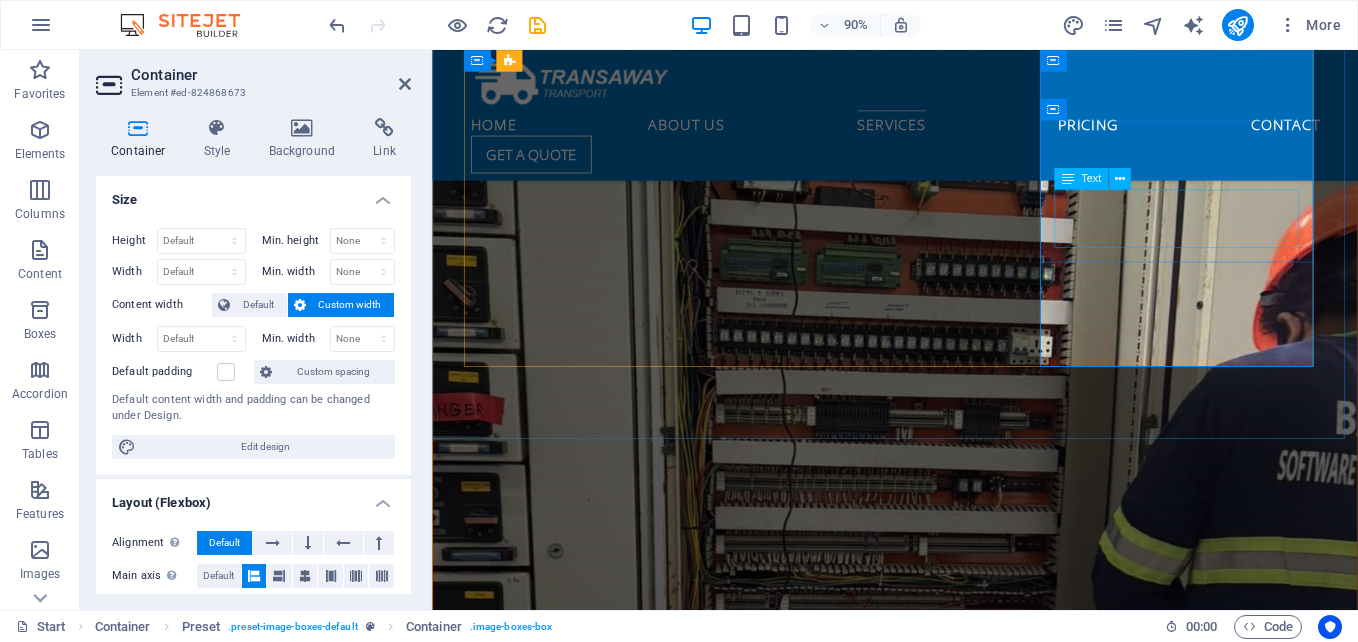 click on "Many manufacturing companies often face the following challenges:" at bounding box center [947, 4893] 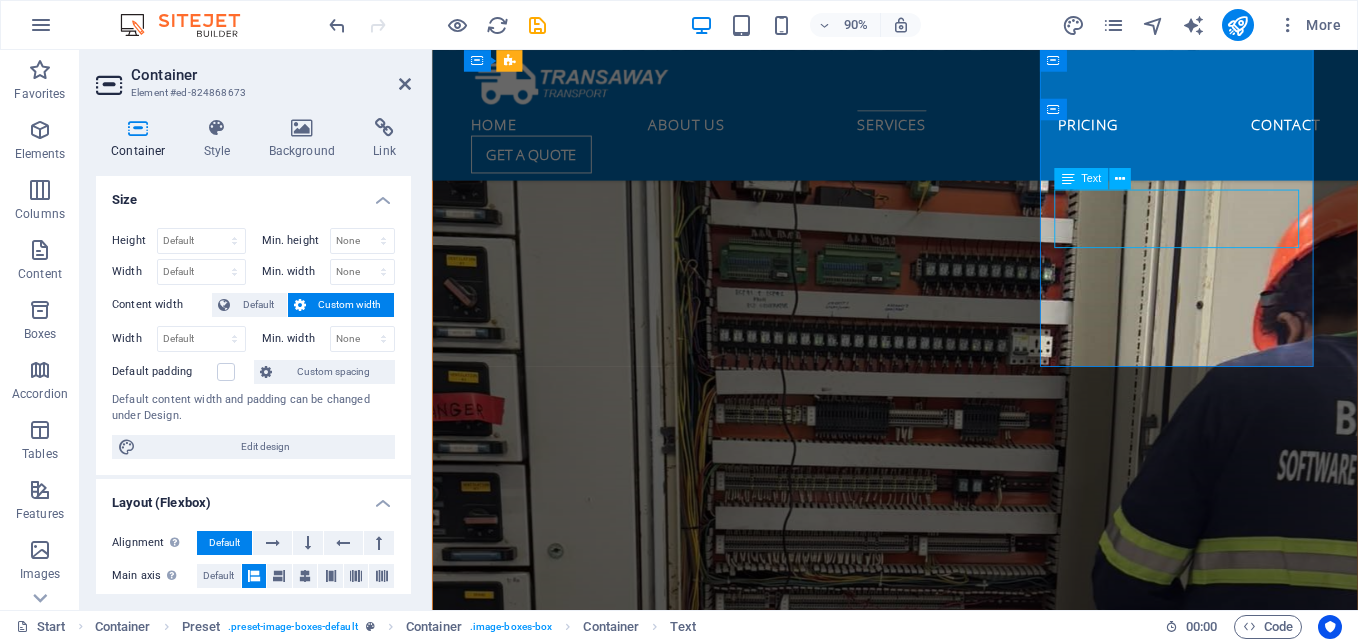 click on "Many manufacturing companies often face the following challenges:" at bounding box center (947, 4893) 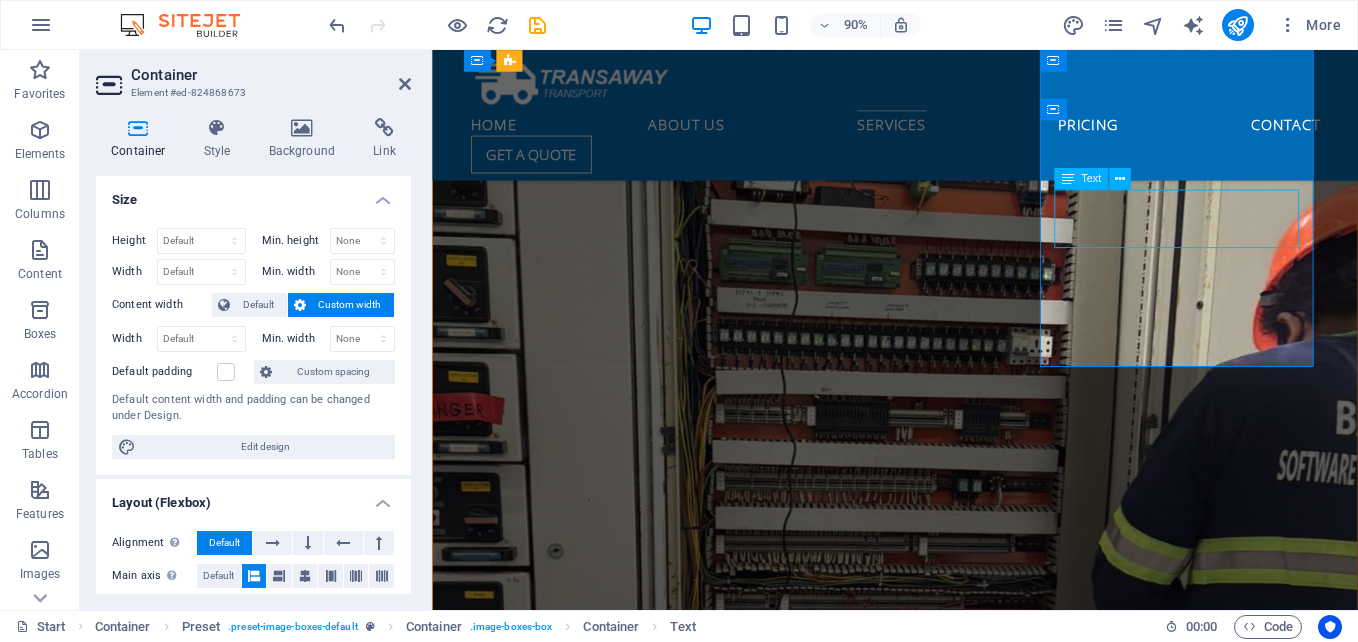 click on "Many manufacturing companies often face the following challenges:" at bounding box center [947, 4893] 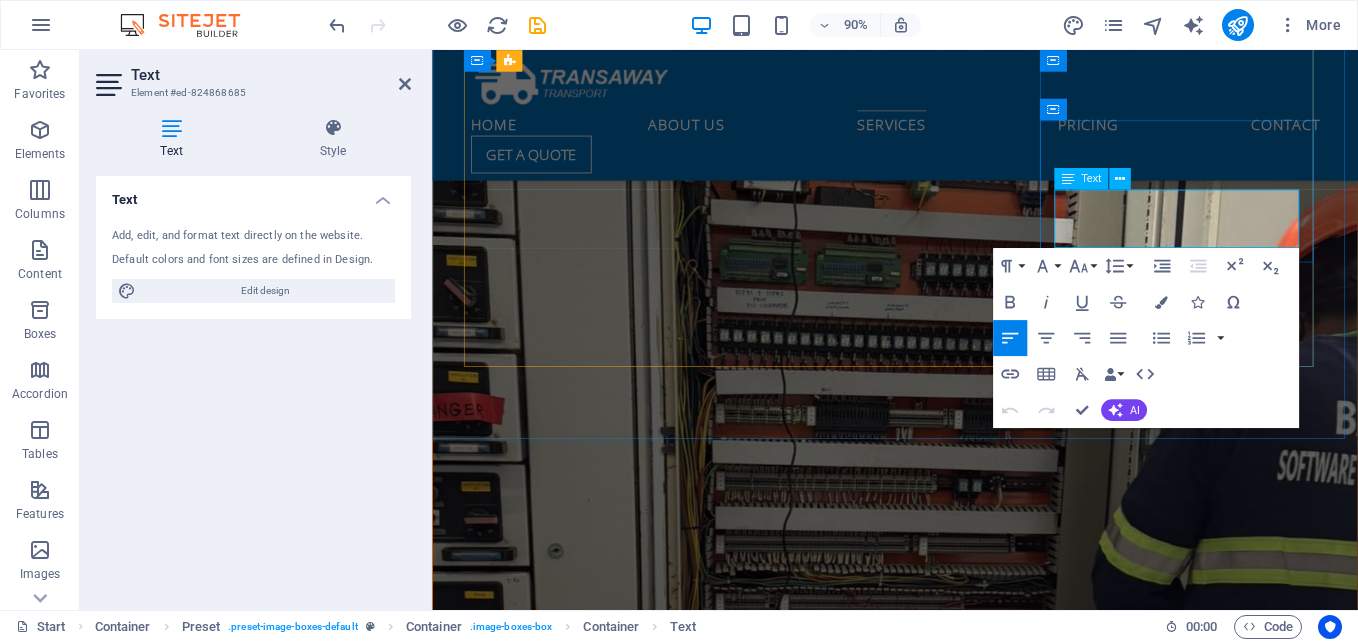 drag, startPoint x: 1123, startPoint y: 221, endPoint x: 1327, endPoint y: 249, distance: 205.9126 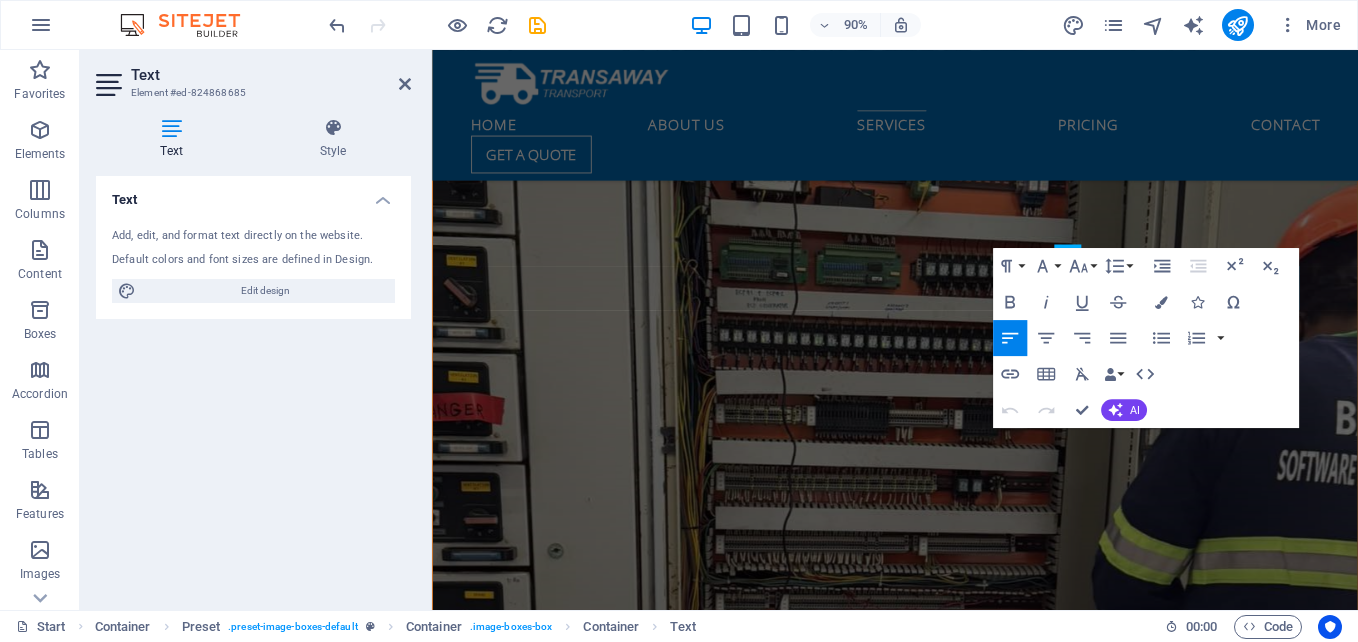 click on "Paragraph Format Normal Heading 1 Heading 2 Heading 3 Heading 4 Heading 5 Heading 6 Code Font Family Arial Georgia Impact Tahoma Times New Roman Verdana Lato Open Sans Font Size 8 9 10 11 12 14 18 24 30 36 48 60 72 96 Line Height Default Single 1.15 1.5 Double" at bounding box center [1064, 266] 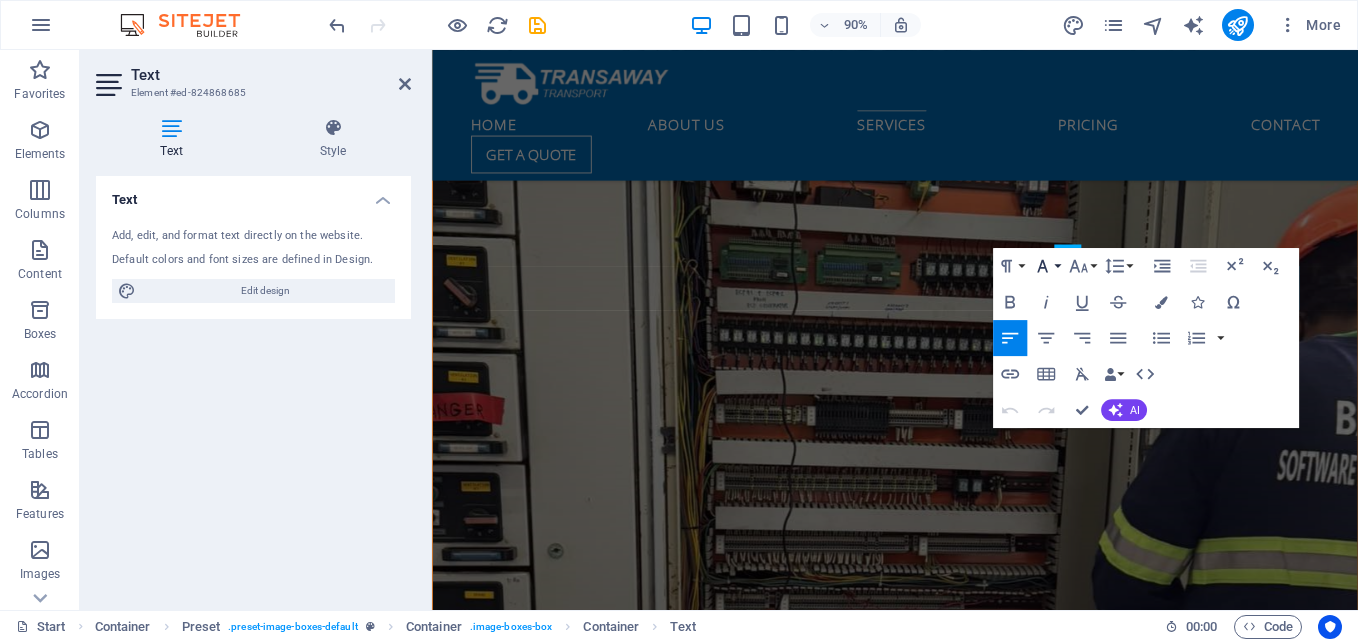 click on "Font Family" at bounding box center [1046, 266] 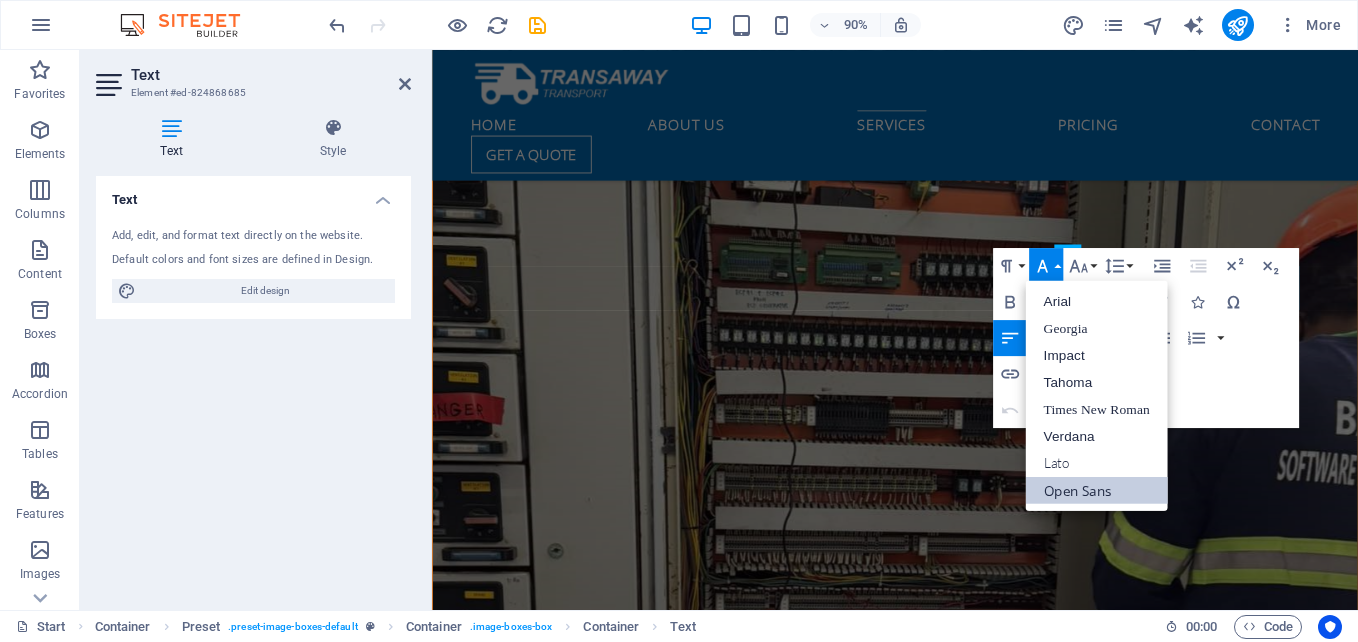 click on "Open Sans" at bounding box center [1096, 490] 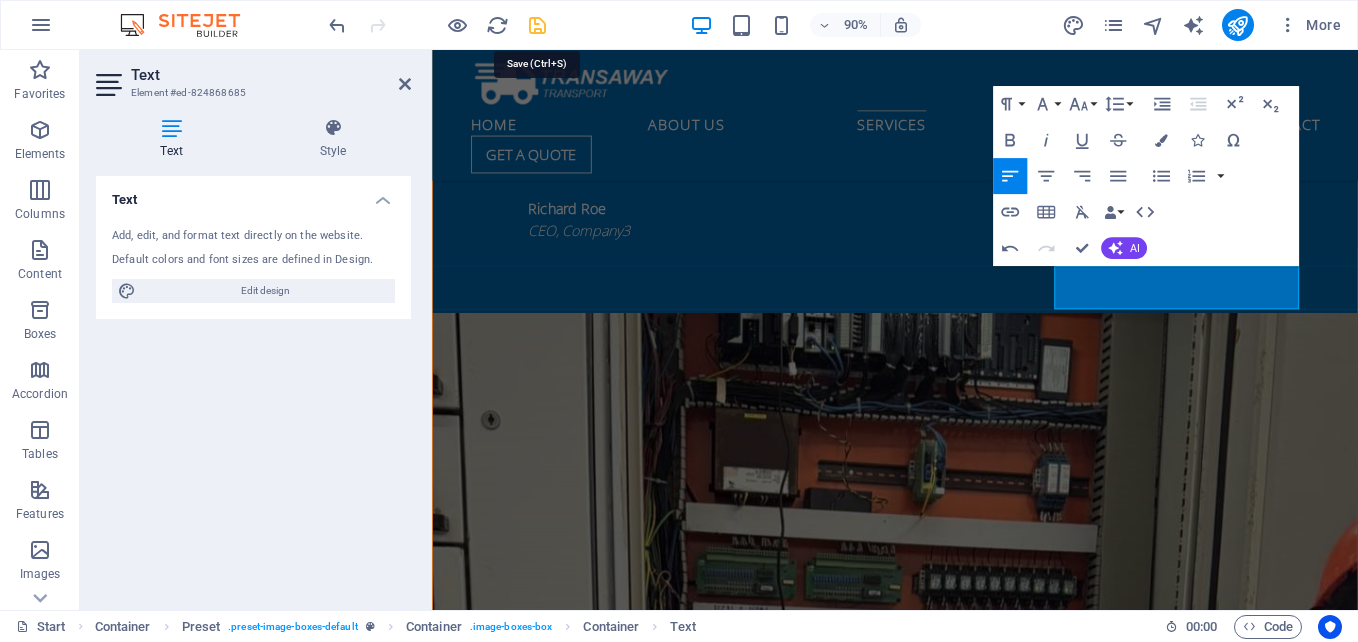 click at bounding box center [537, 25] 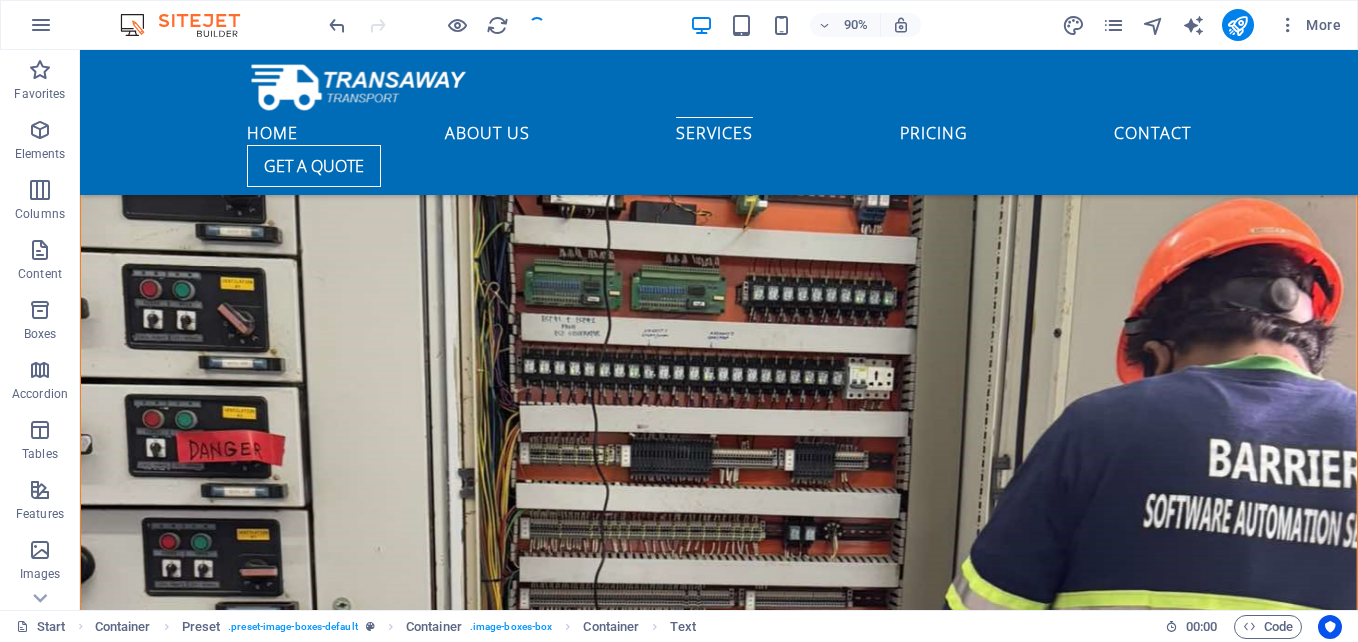 scroll, scrollTop: 4200, scrollLeft: 0, axis: vertical 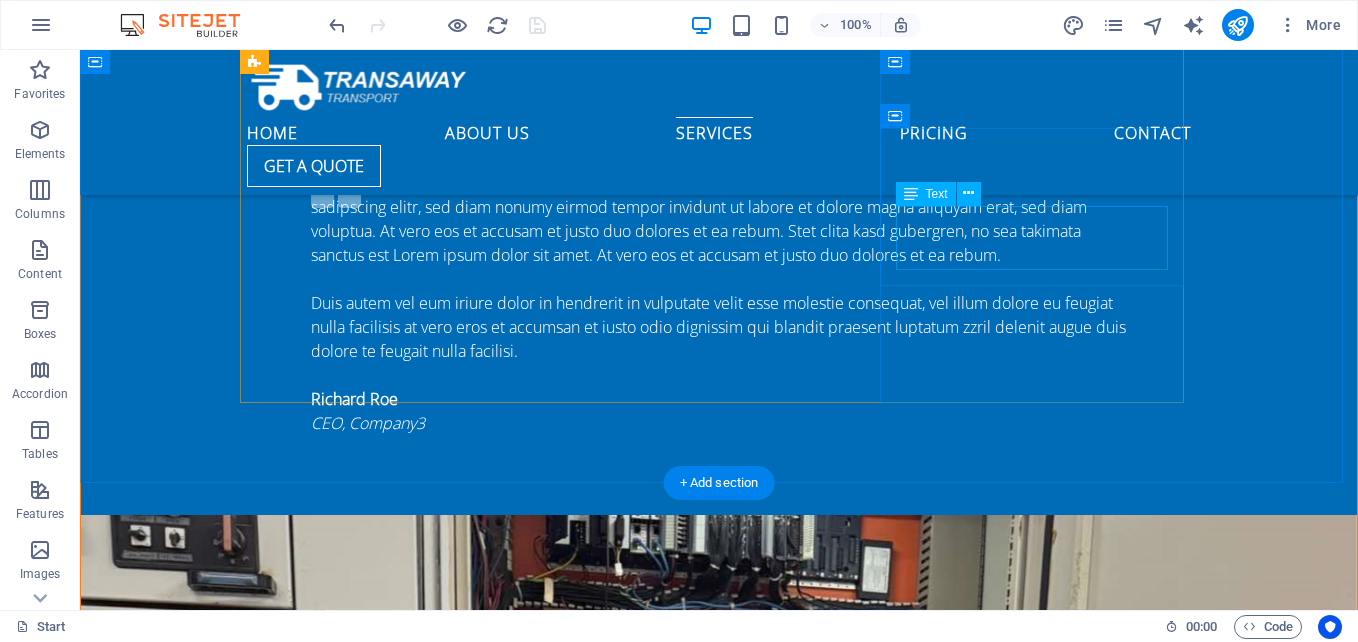 click on "Many manufacturing companies often face the following challenges:" at bounding box center (719, 5378) 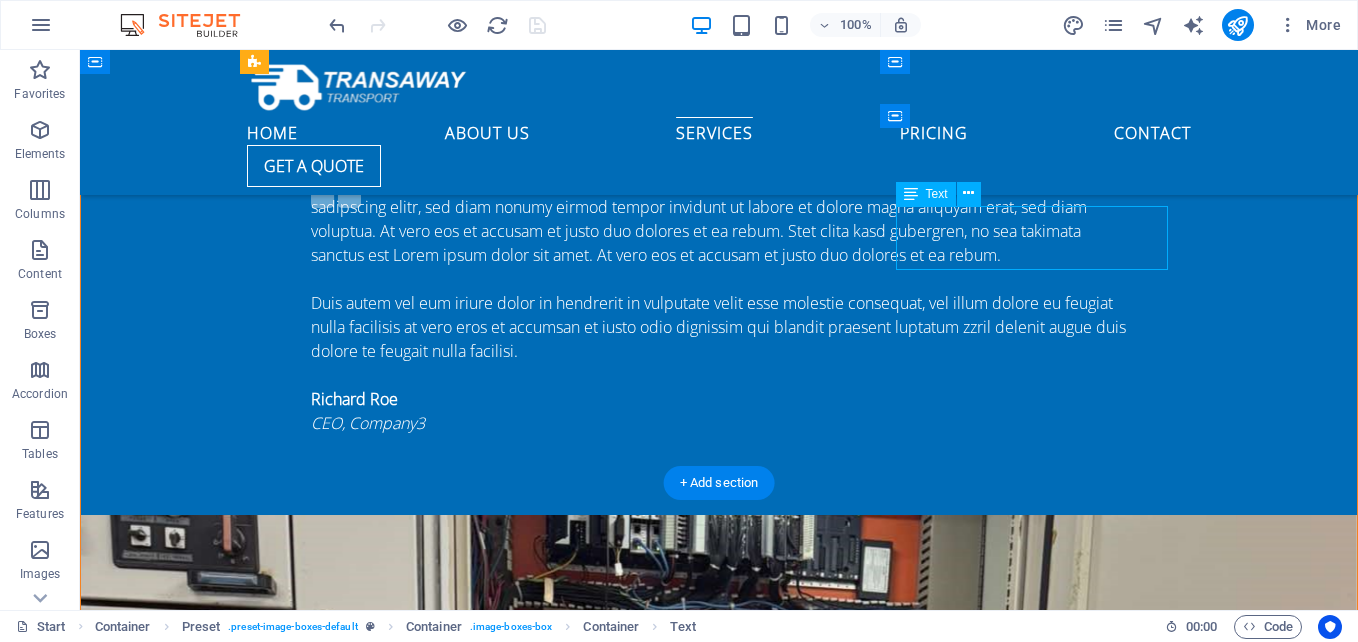 click on "Many manufacturing companies often face the following challenges:" at bounding box center (719, 5378) 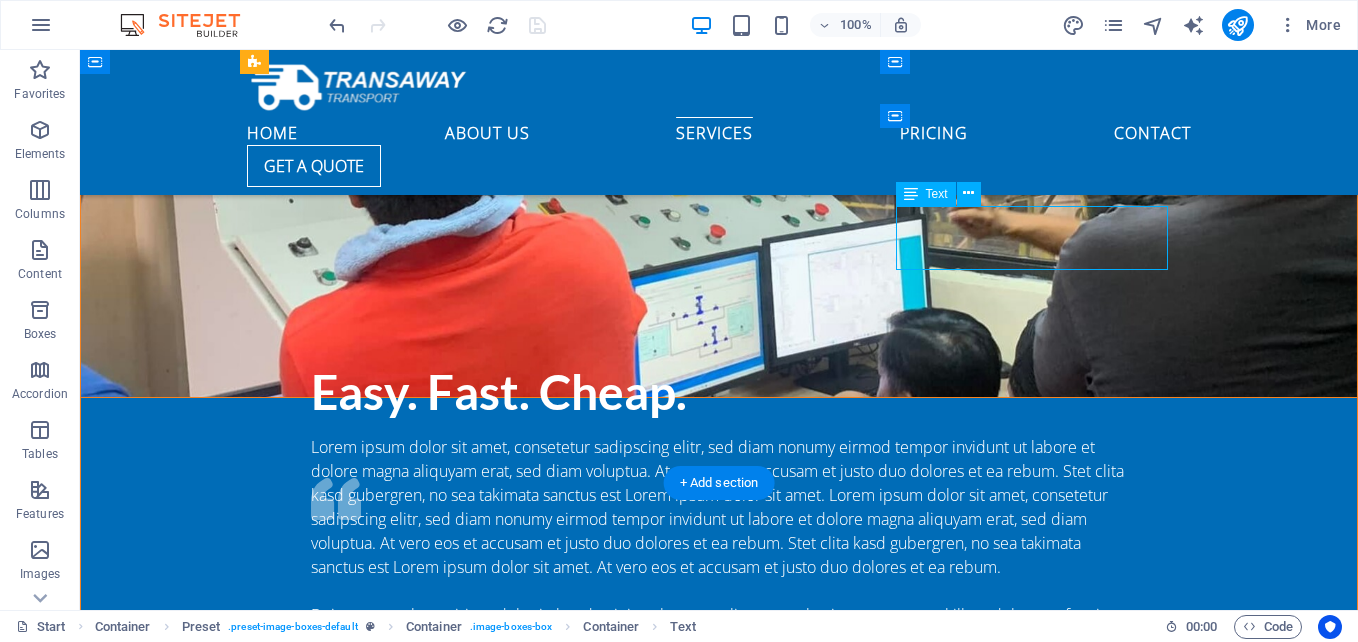 scroll, scrollTop: 4685, scrollLeft: 0, axis: vertical 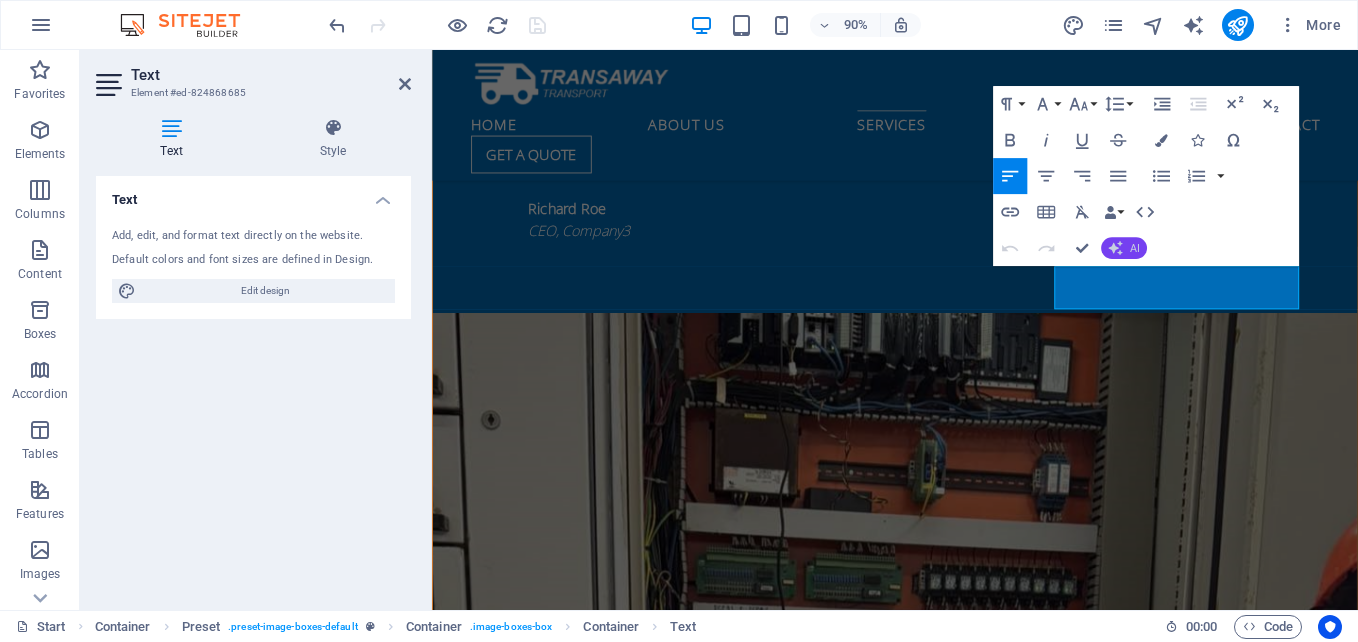click on "AI" at bounding box center (1135, 248) 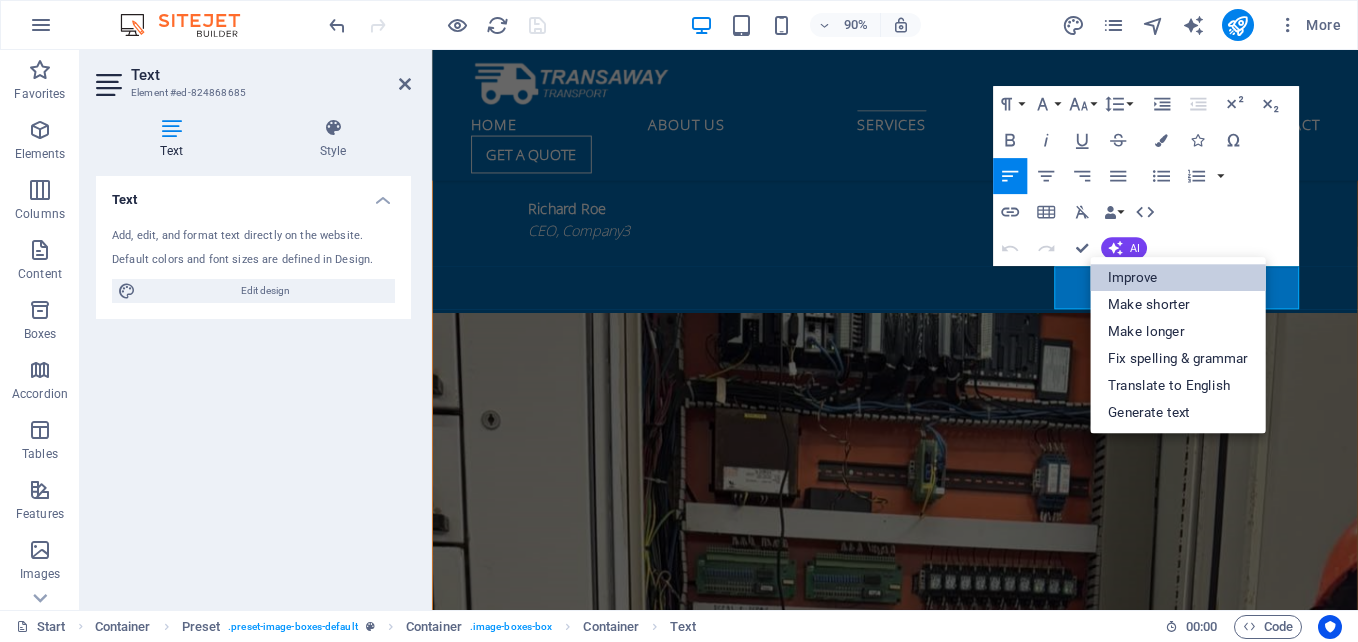 click on "Improve" at bounding box center (1178, 277) 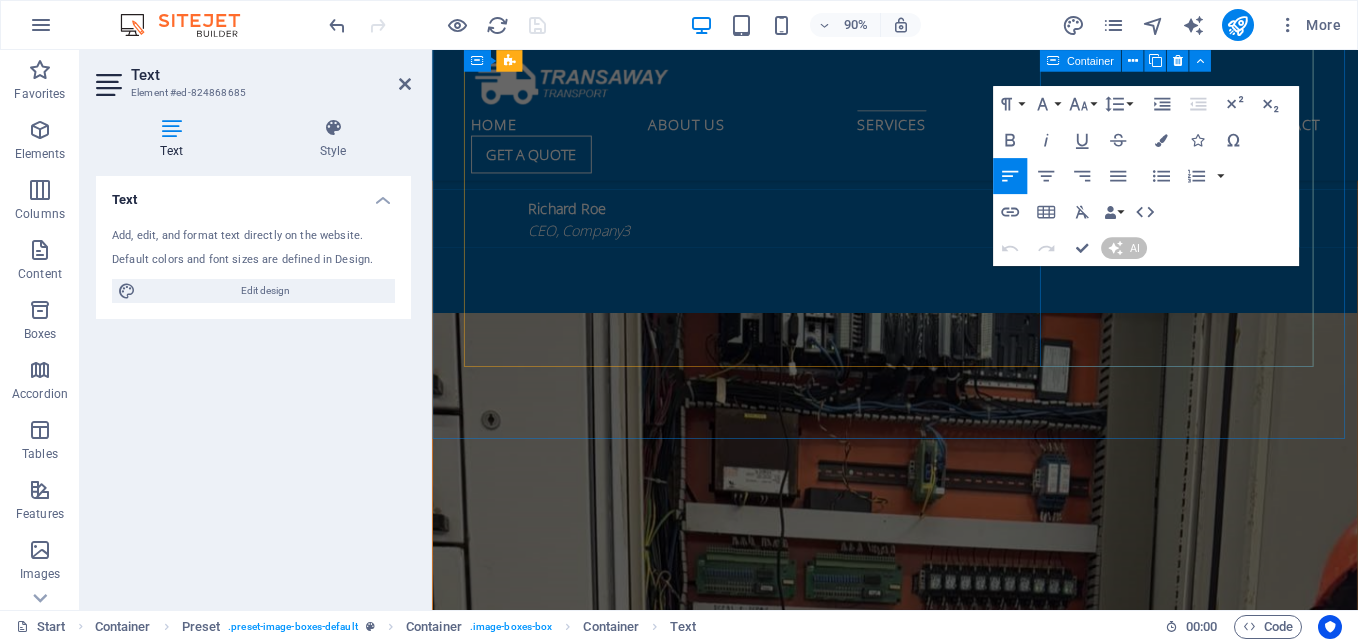 type 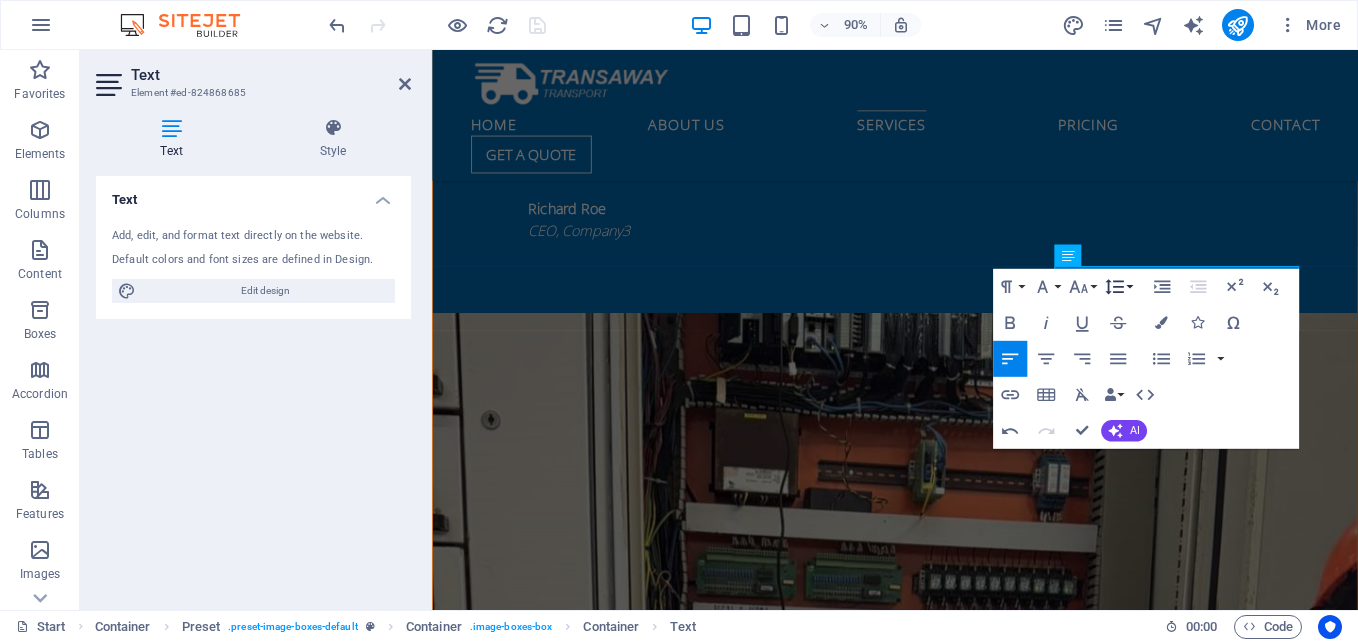 click 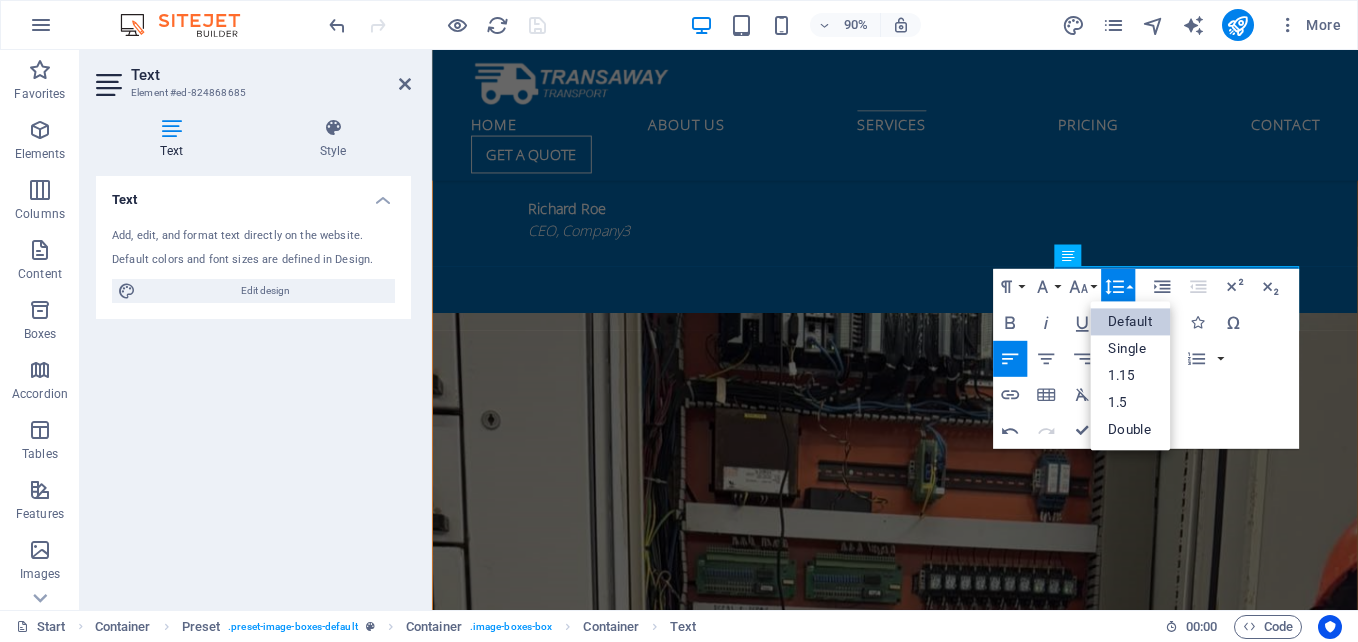 scroll, scrollTop: 0, scrollLeft: 0, axis: both 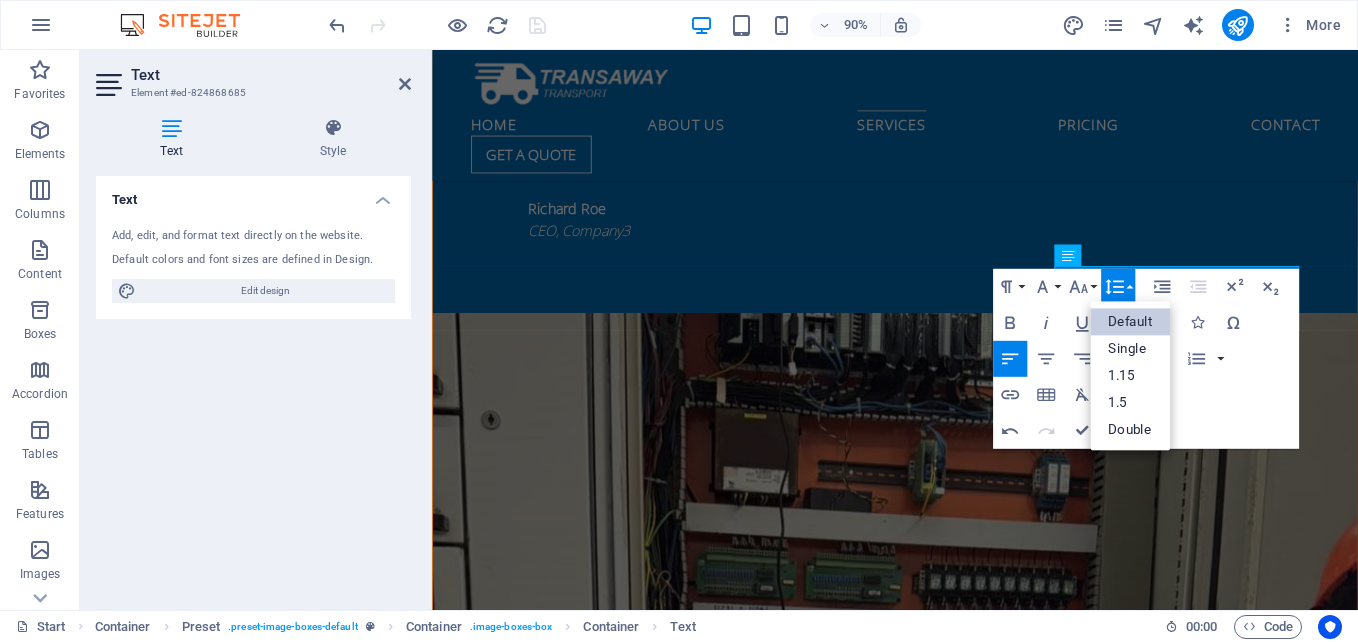 click 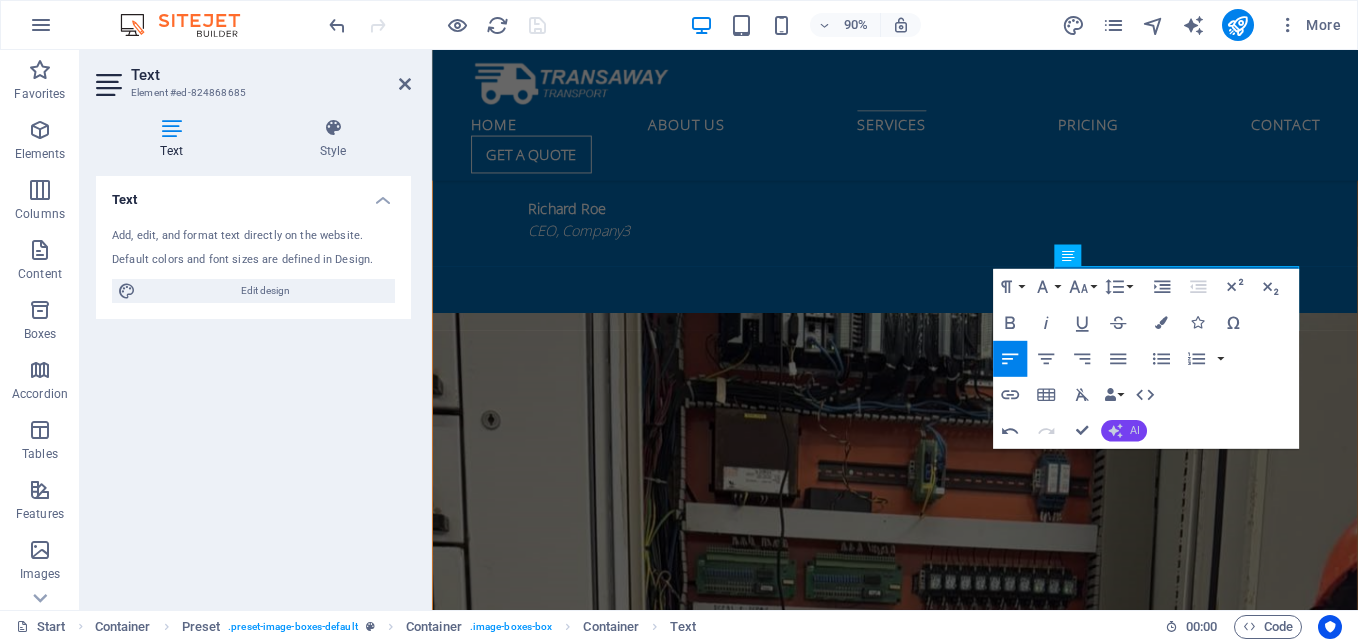click on "AI" at bounding box center [1135, 431] 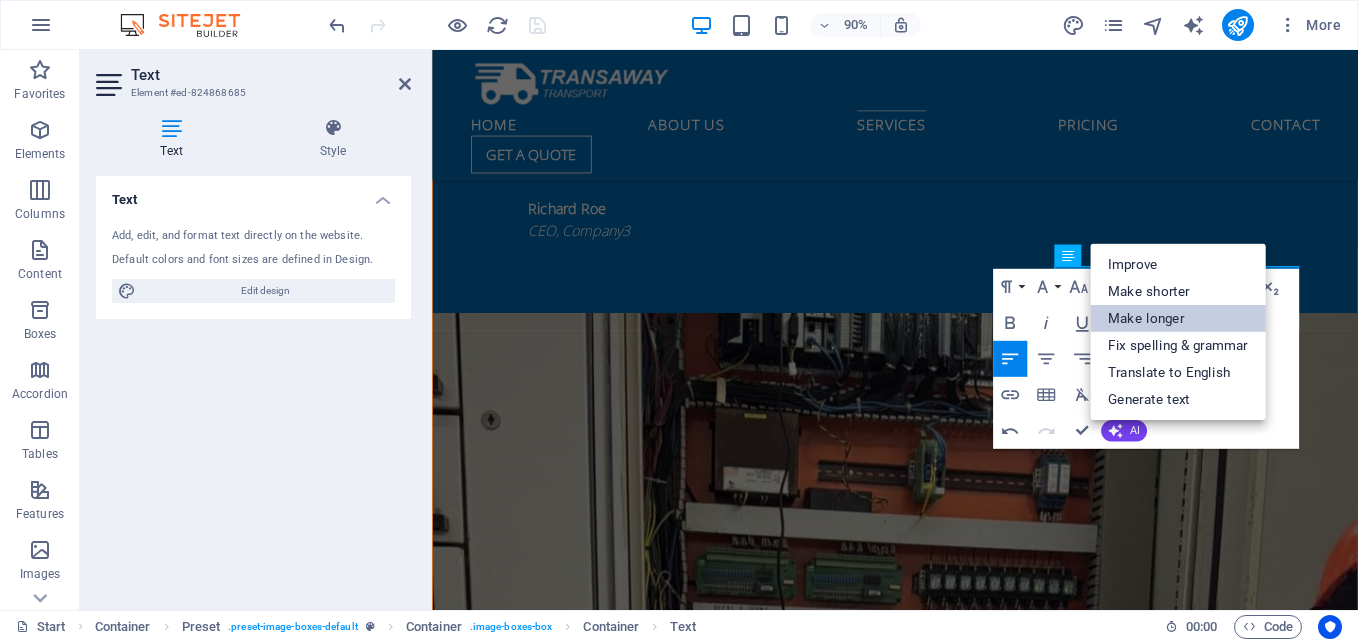 click on "Make longer" at bounding box center (1178, 318) 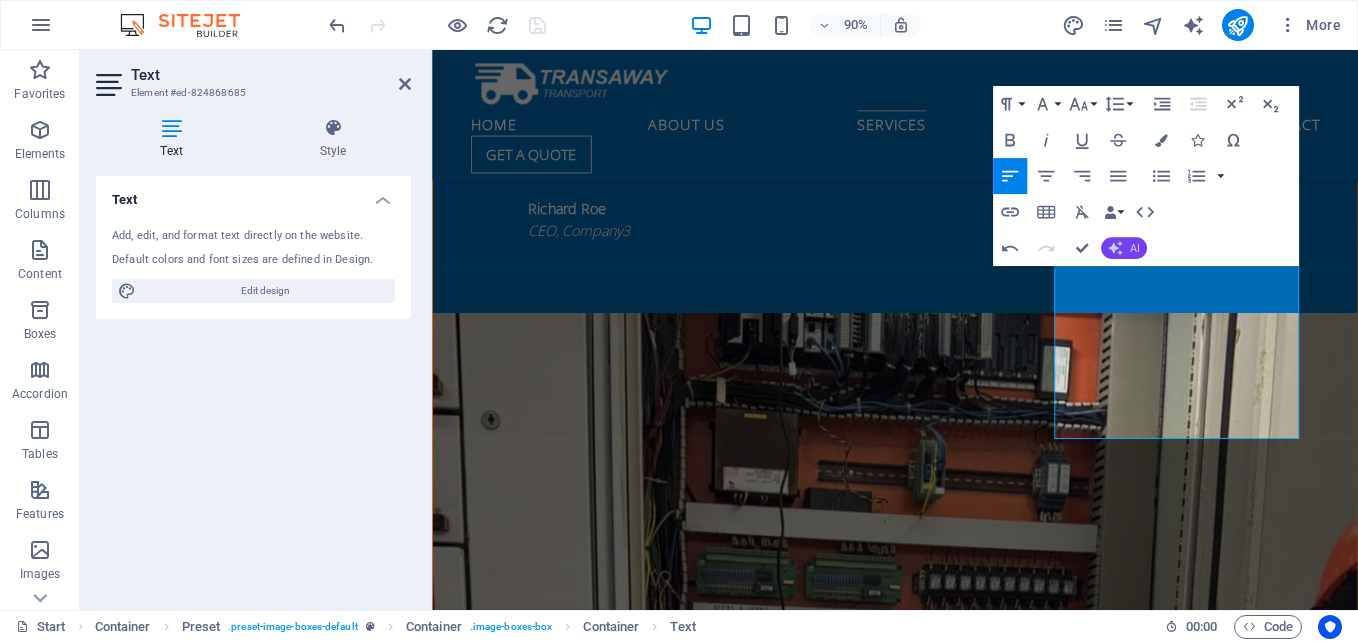 click on "AI" at bounding box center (1124, 249) 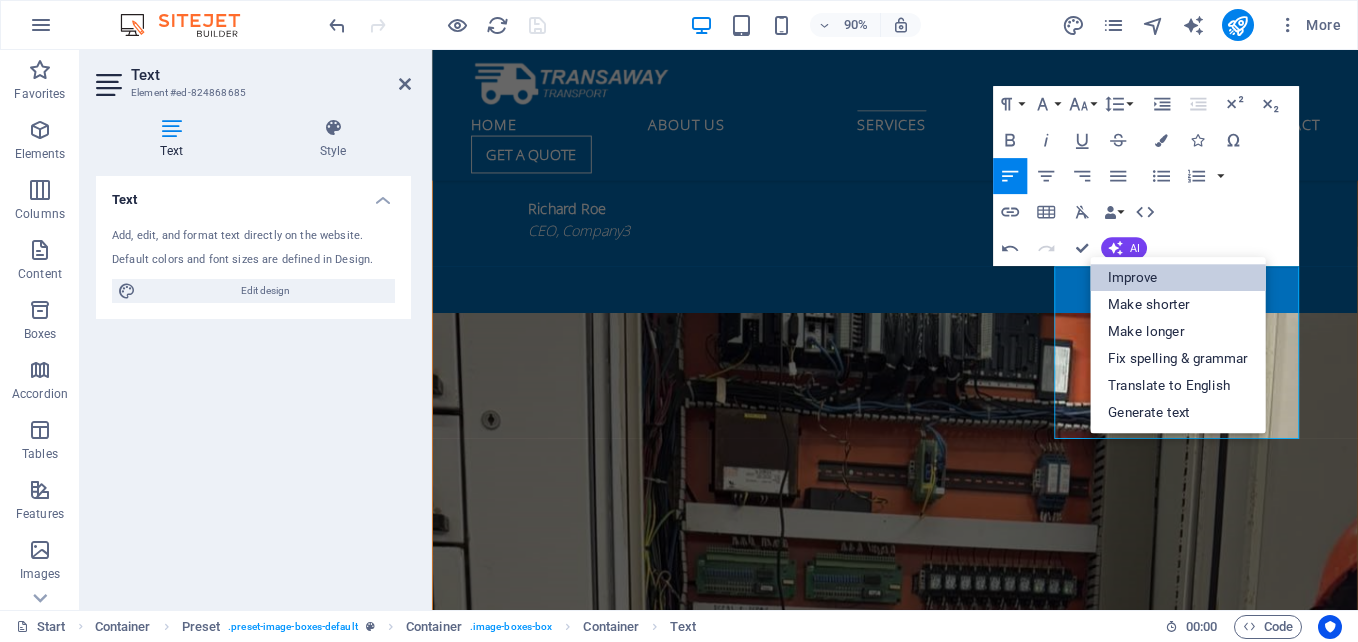 click on "Improve" at bounding box center [1178, 277] 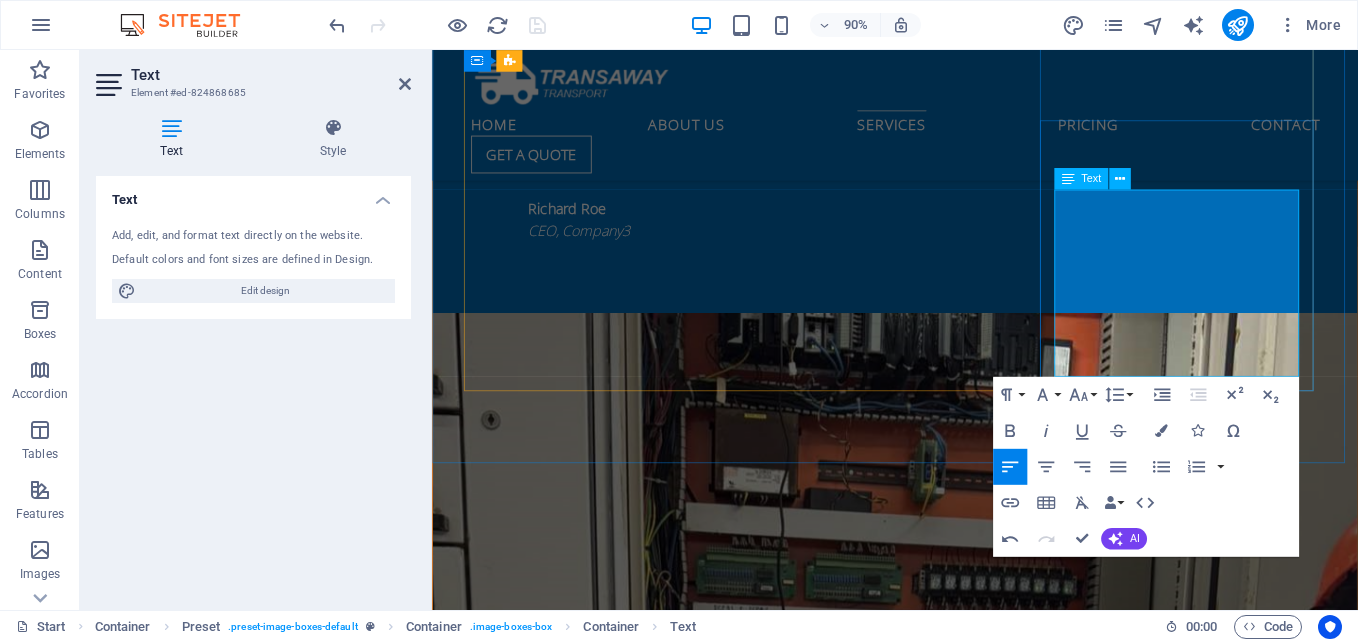 drag, startPoint x: 1298, startPoint y: 389, endPoint x: 1211, endPoint y: 319, distance: 111.66467 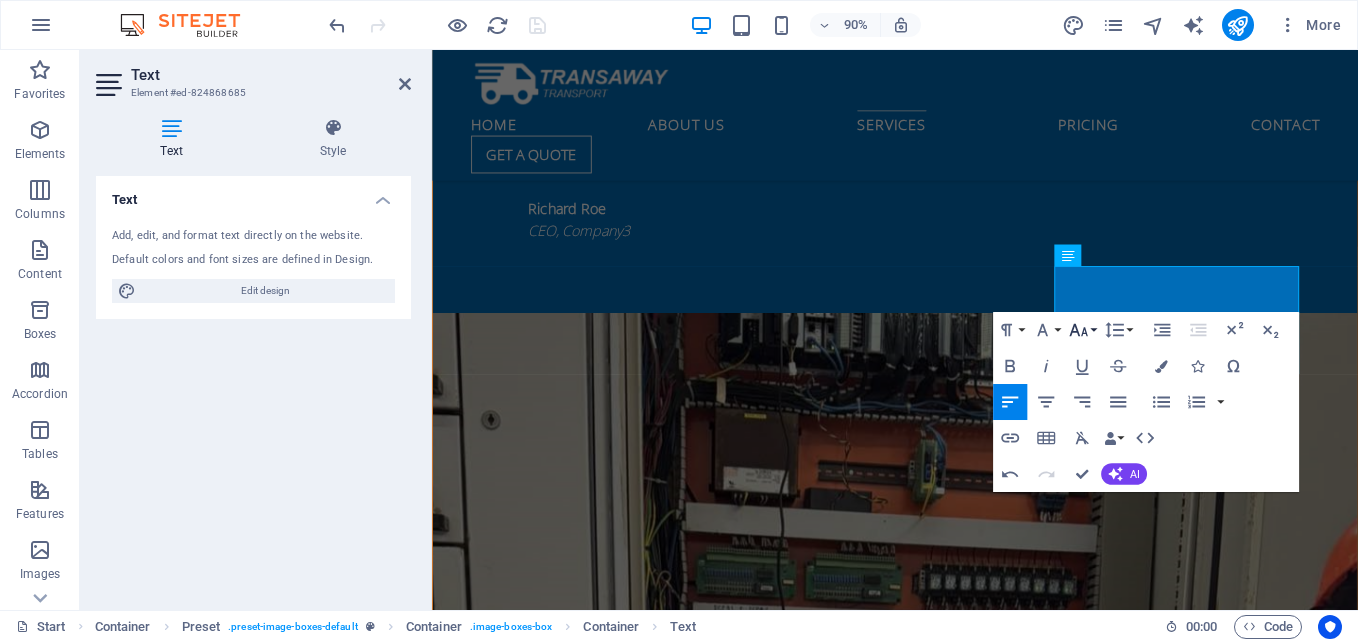 click on "Font Size" at bounding box center [1082, 330] 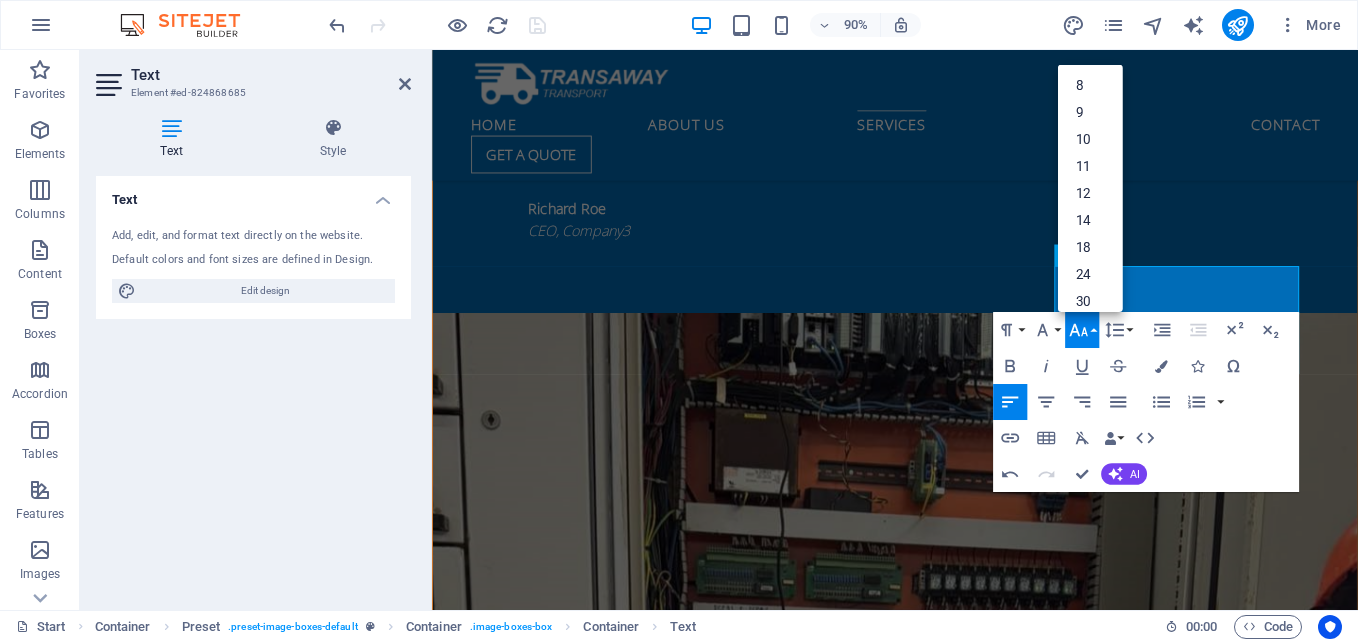 click on "Font Size" at bounding box center [1082, 330] 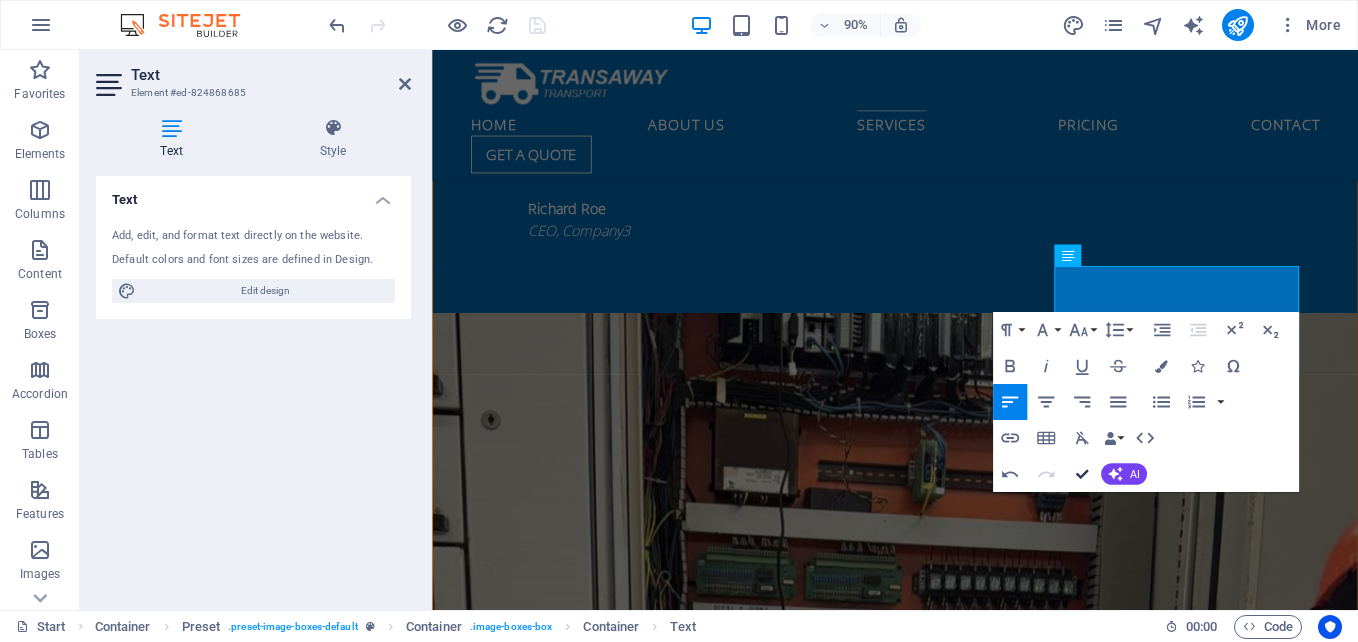 scroll, scrollTop: 4200, scrollLeft: 0, axis: vertical 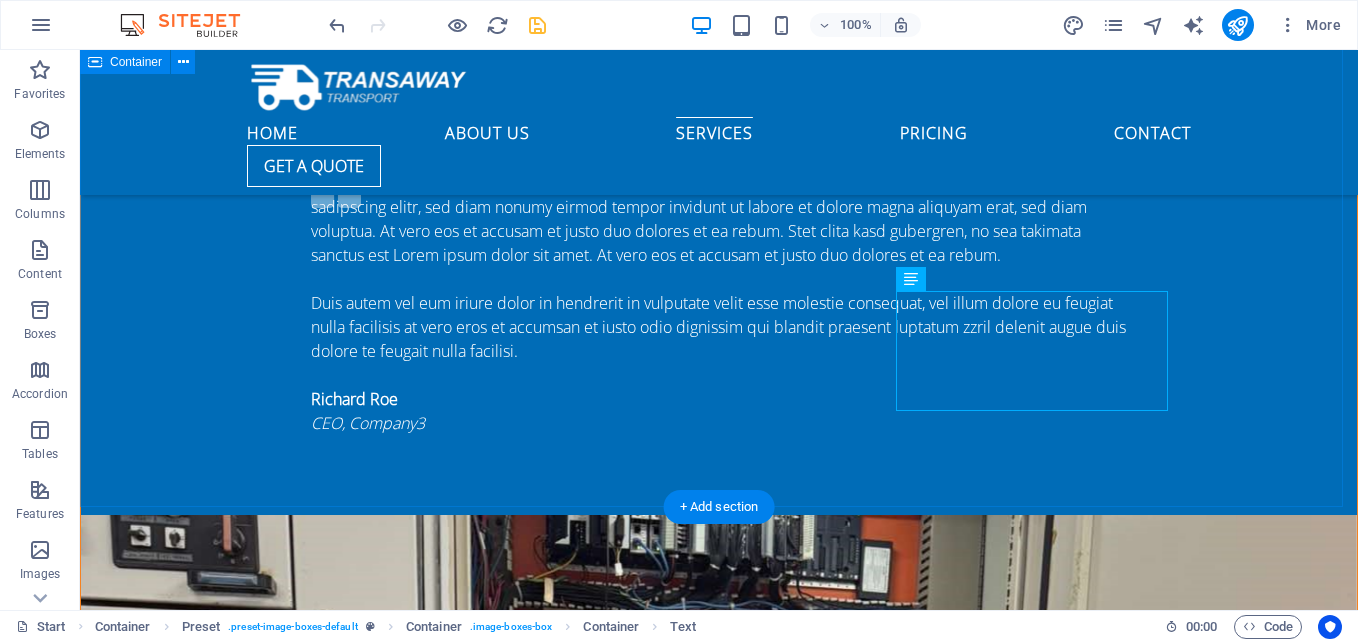 click on "Our Services Lorem ipsum dolor sit amet, consetetur sadipscing elitr, sed diam nonumy eirmod tempor invidunt ut labore et dolore magna aliquyam erat, sed diam voluptua. At vero eos et accusam et justo duo dolores et ea rebum. Stet clita kasd gubergren, no sea takimata sanctus est Lorem ipsum dolor sit amet. Lorem ipsum dolor sit amet, consetetur sadipscing elitr, sed diam nonumy eirmod tempor invidunt ut labore et dolore magna aliquyam erat, sed diam voluptua. At vero eos et accusam et justo duo dolores et ea rebum. Stet clita kasd gubergren, no sea takimata sanctus est Lorem ipsum dolor sit amet.  Lorem ipsum dolor sit amet, consetetur sadipscing elitr, sed diam nonumy eirmod tempor invidunt ut labore et dolore magna aliquyam erat, sed diam voluptua. At vero eos et accusam et justo duo dolores et ea rebum. Stet clita kasd gubergren, no sea takimata sanctus est Lorem ipsum dolor sit amet. Automation And Instrumentation Air shipping PROCESS ENGINEERING" at bounding box center (719, 4297) 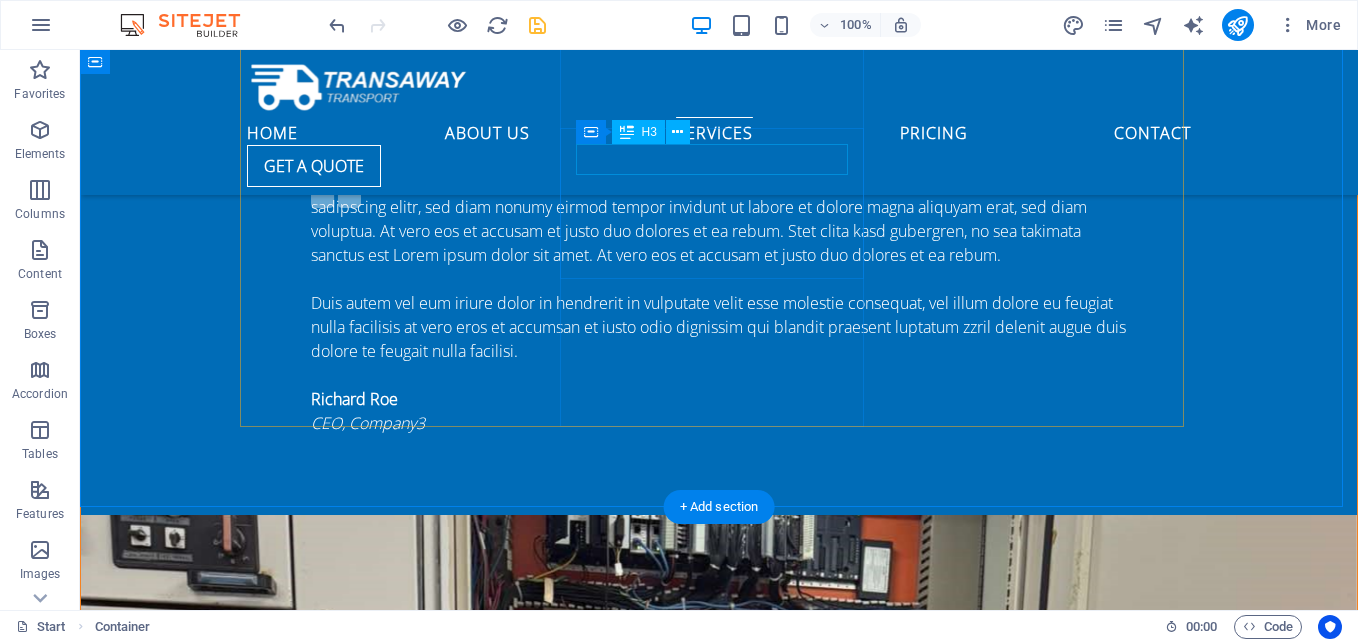 click on "Air shipping" at bounding box center (719, 4539) 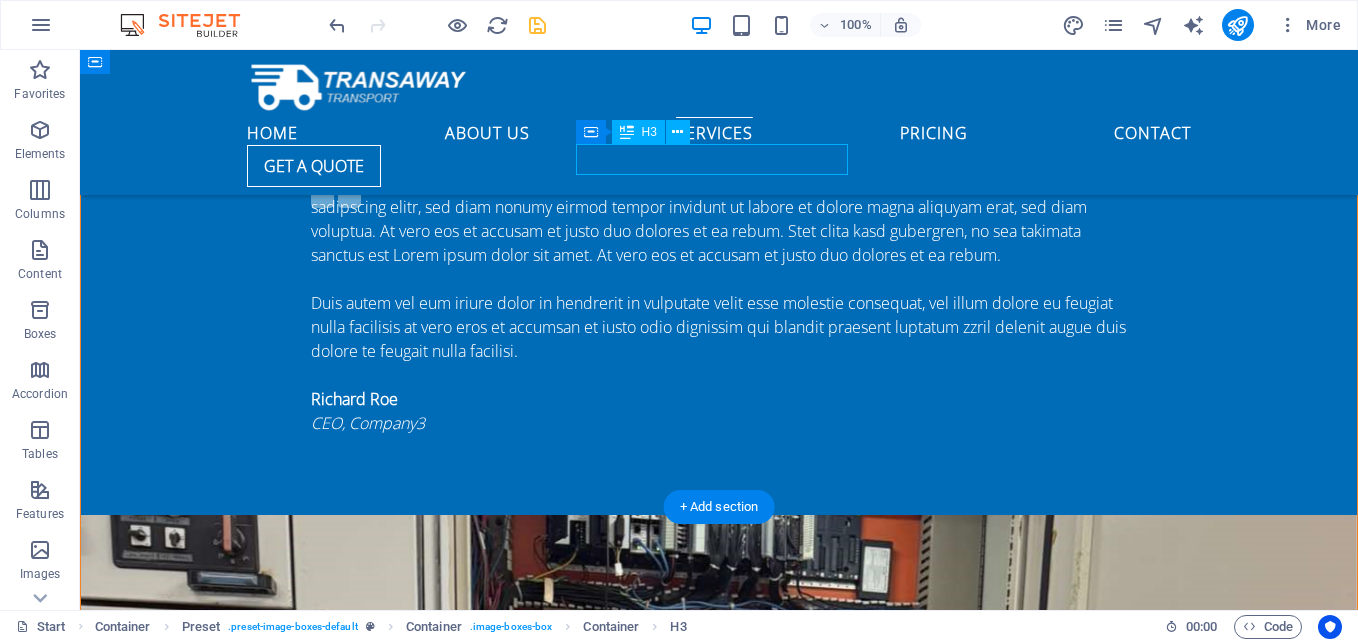 click on "Air shipping" at bounding box center [719, 4539] 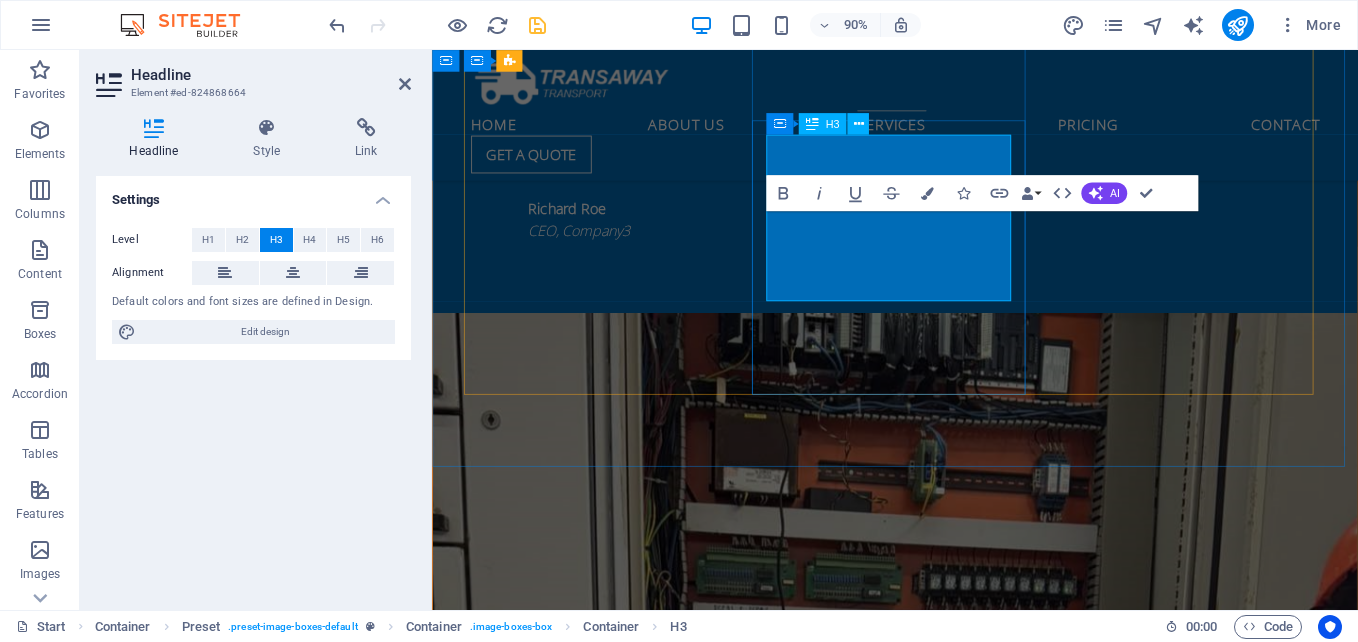drag, startPoint x: 964, startPoint y: 313, endPoint x: 1214, endPoint y: 233, distance: 262.4881 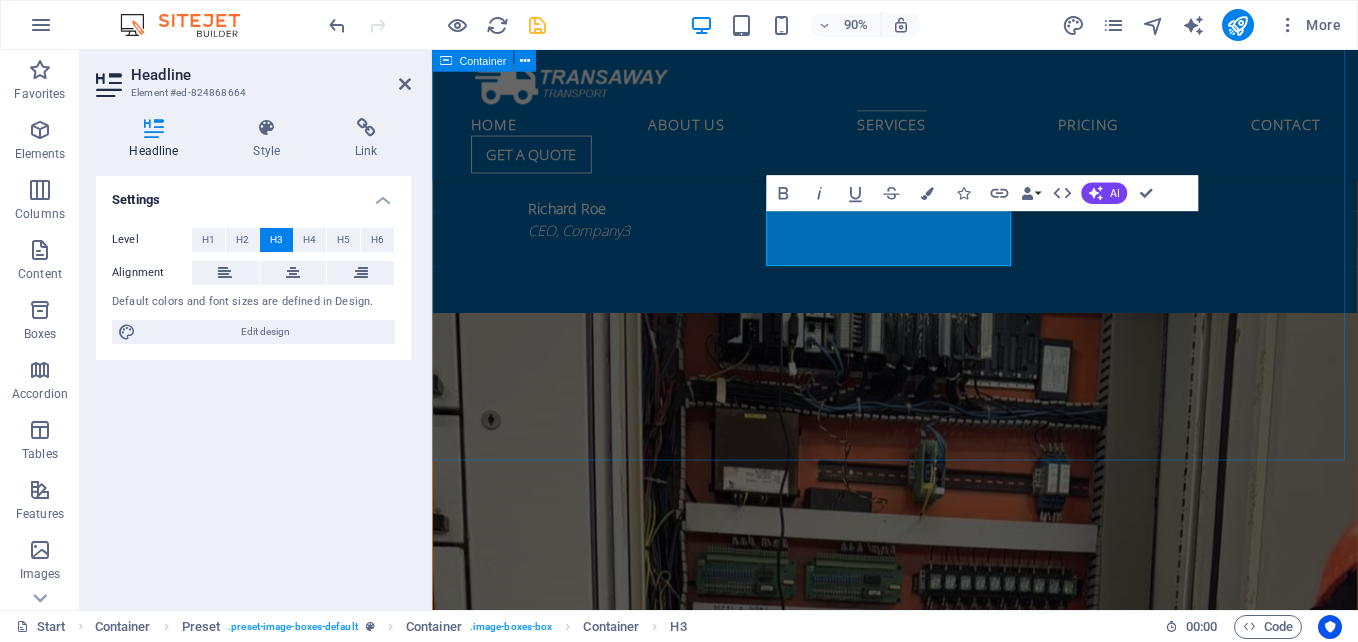 click on "Our Services Lorem ipsum dolor sit amet, consetetur sadipscing elitr, sed diam nonumy eirmod tempor invidunt ut labore et dolore magna aliquyam erat, sed diam voluptua. At vero eos et accusam et justo duo dolores et ea rebum. Stet clita kasd gubergren, no sea takimata sanctus est Lorem ipsum dolor sit amet. Lorem ipsum dolor sit amet, consetetur sadipscing elitr, sed diam nonumy eirmod tempor invidunt ut labore et dolore magna aliquyam erat, sed diam voluptua. At vero eos et accusam et justo duo dolores et ea rebum. Stet clita kasd gubergren, no sea takimata sanctus est Lorem ipsum dolor sit amet.  Lorem ipsum dolor sit amet, consetetur sadipscing elitr, sed diam nonumy eirmod tempor invidunt ut labore et dolore magna aliquyam erat, sed diam voluptua. At vero eos et accusam et justo duo dolores et ea rebum. Stet clita kasd gubergren, no sea takimata sanctus est Lorem ipsum dolor sit amet. Automation And Instrumentation ​ENGINEERING SERVICES PROCESS ENGINEERING" at bounding box center (946, 4297) 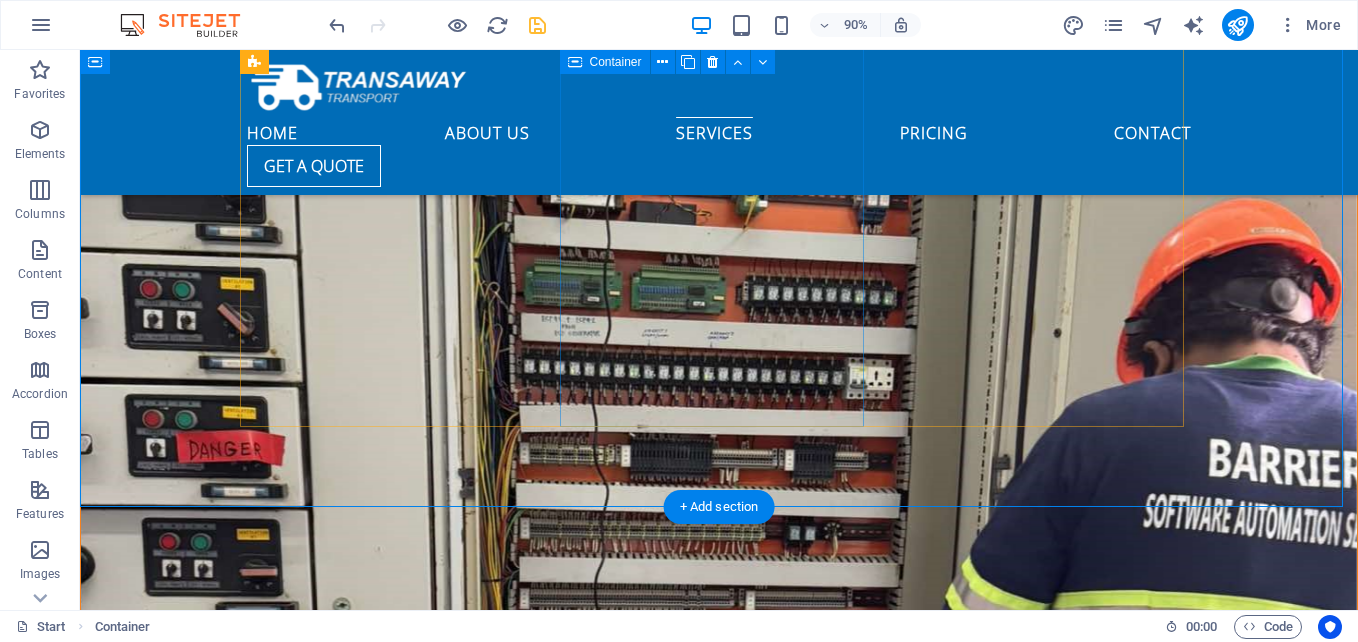 scroll, scrollTop: 4200, scrollLeft: 0, axis: vertical 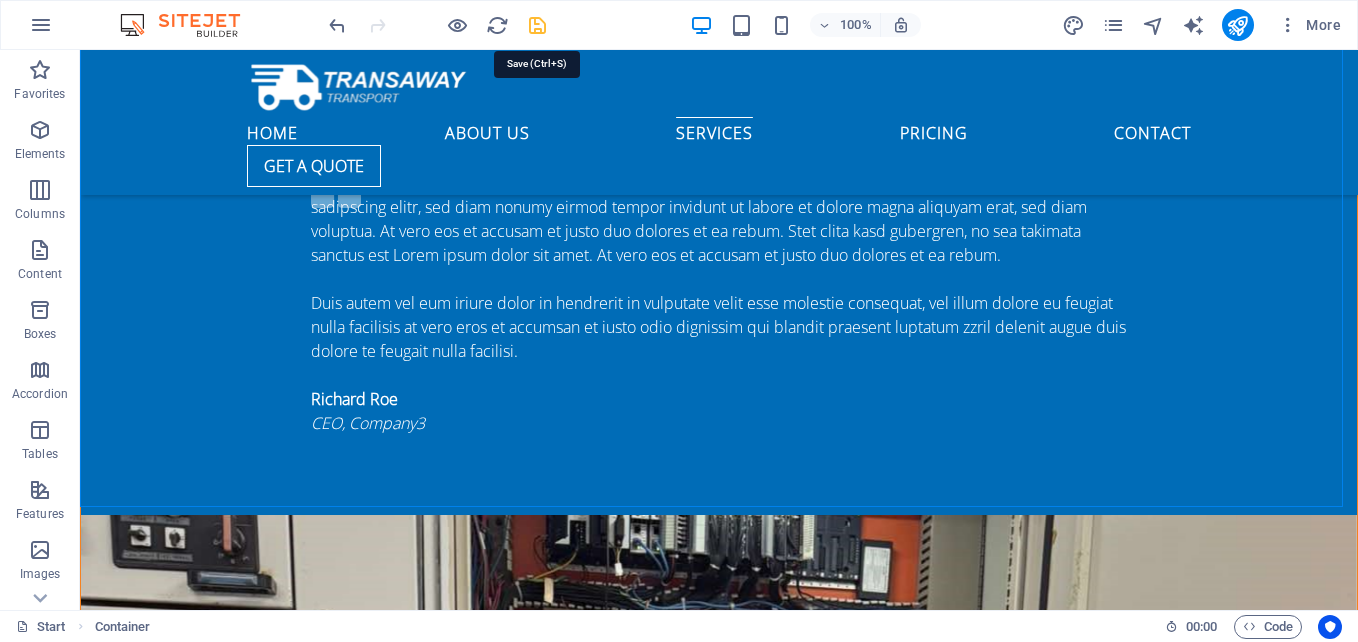 click at bounding box center (537, 25) 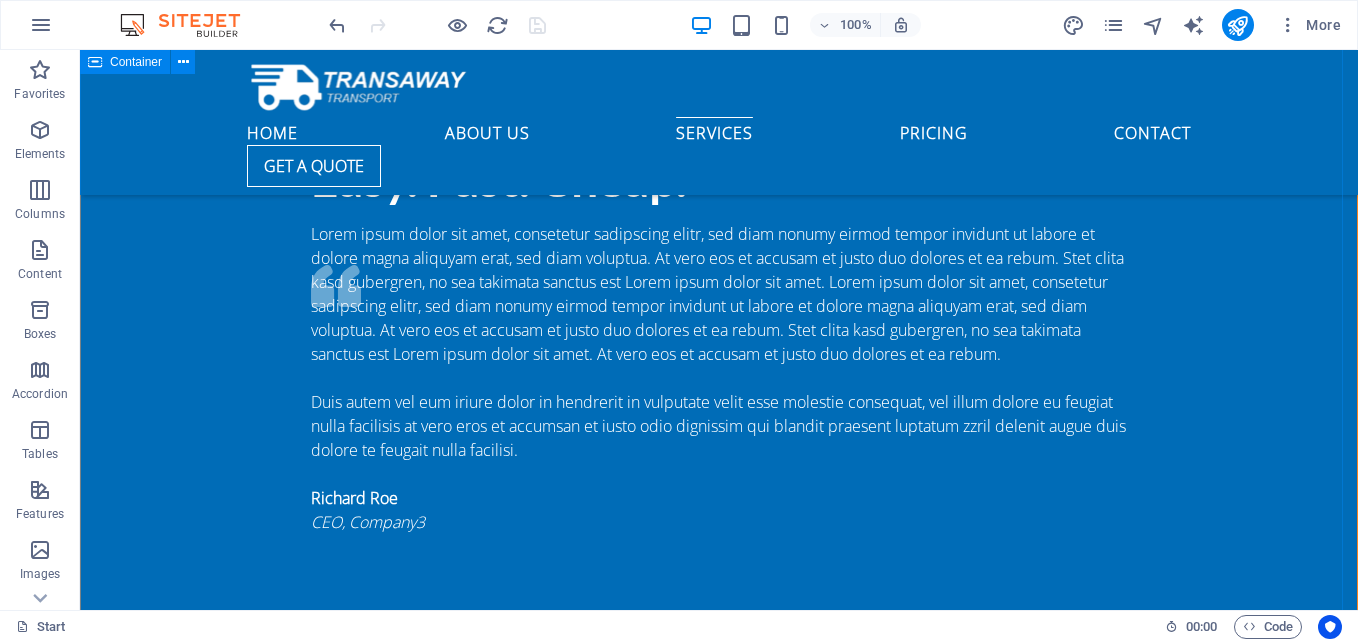 scroll, scrollTop: 3900, scrollLeft: 0, axis: vertical 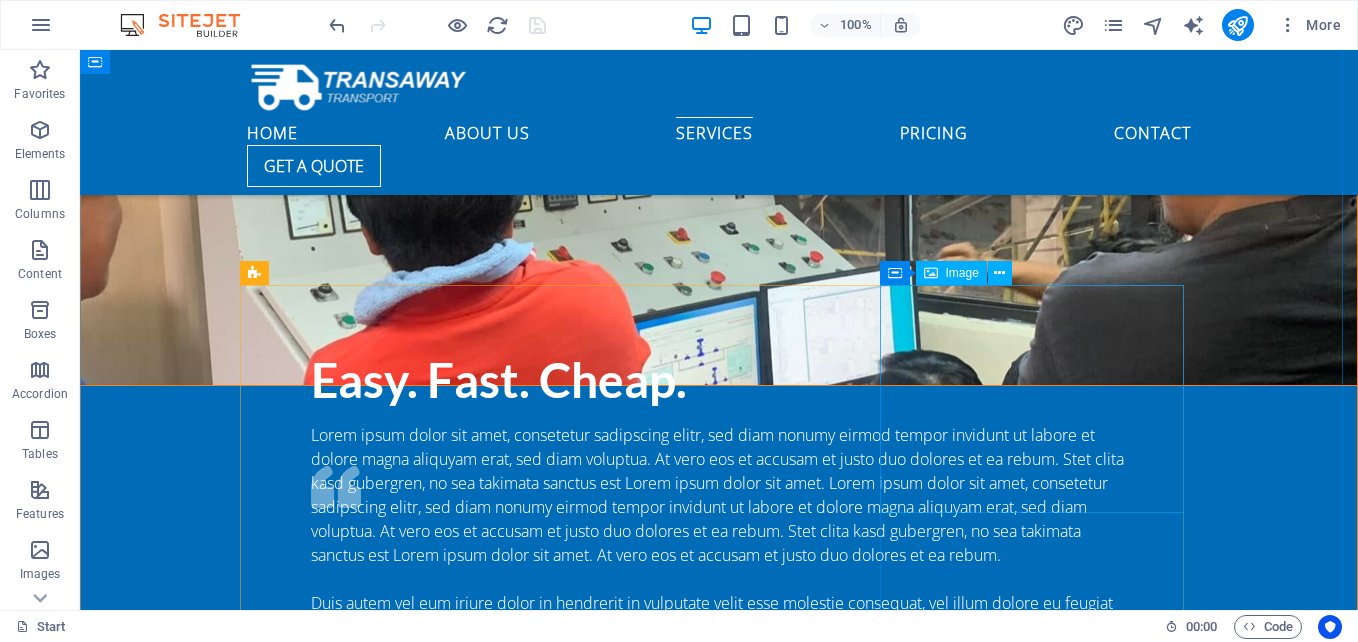 click at bounding box center (719, 5521) 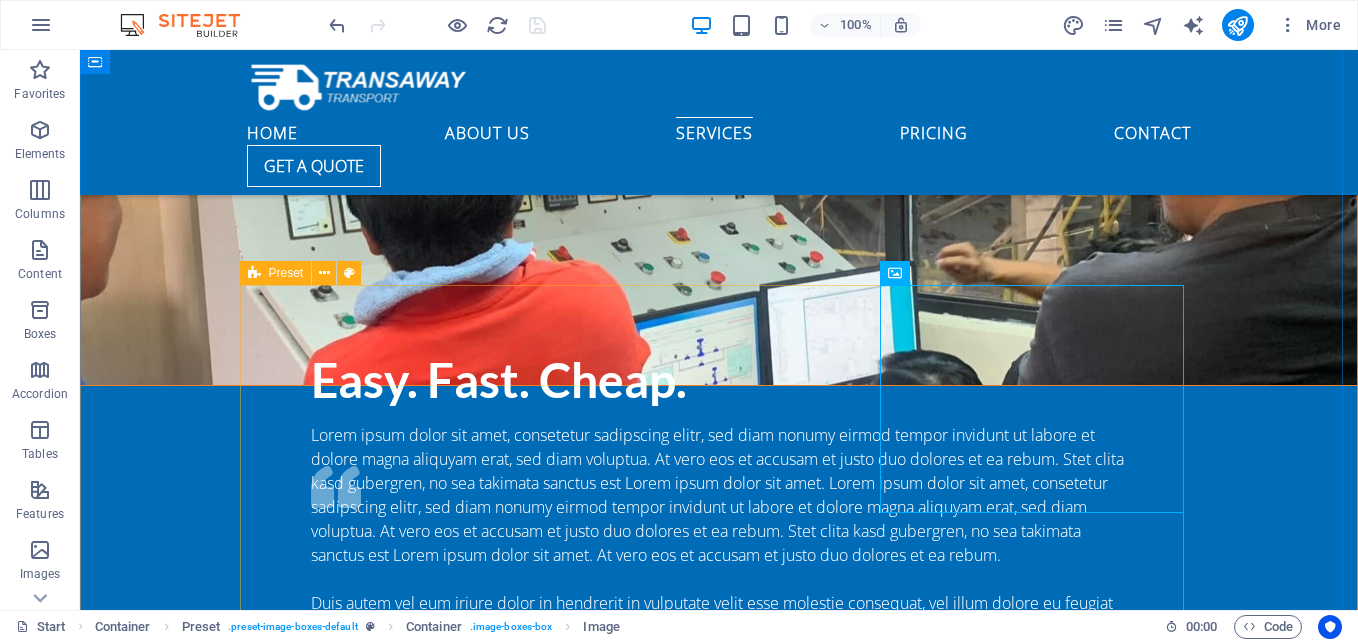click at bounding box center (254, 273) 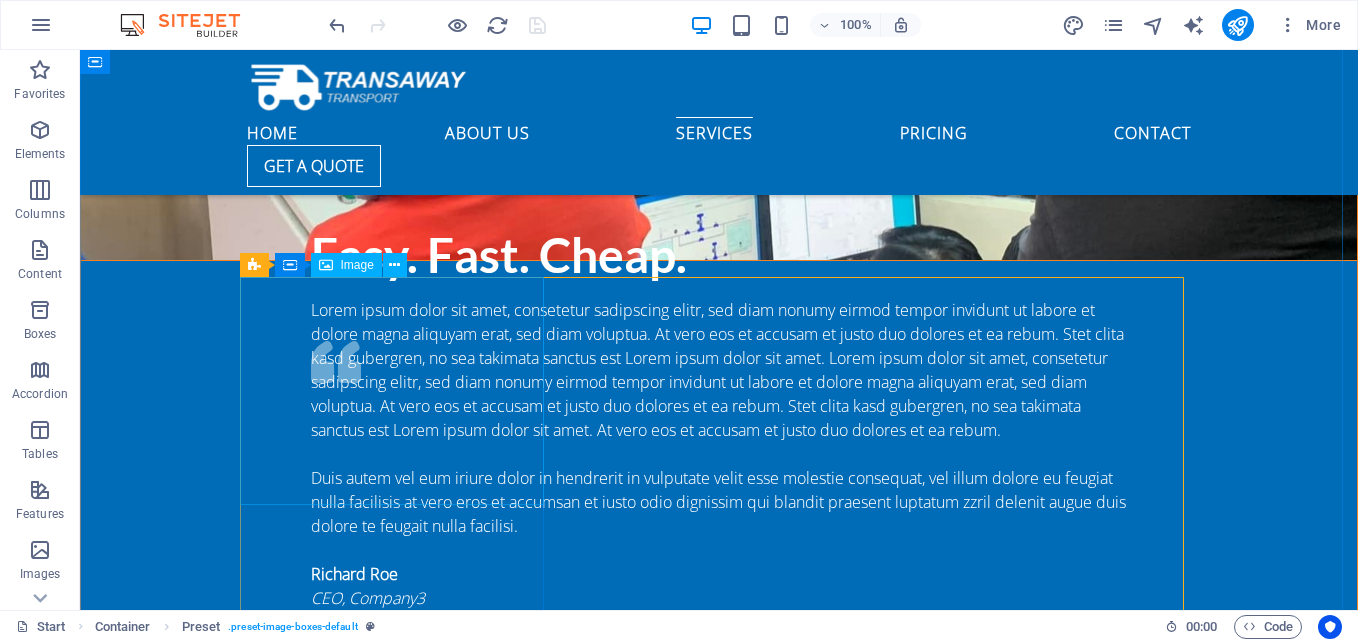 scroll, scrollTop: 3900, scrollLeft: 0, axis: vertical 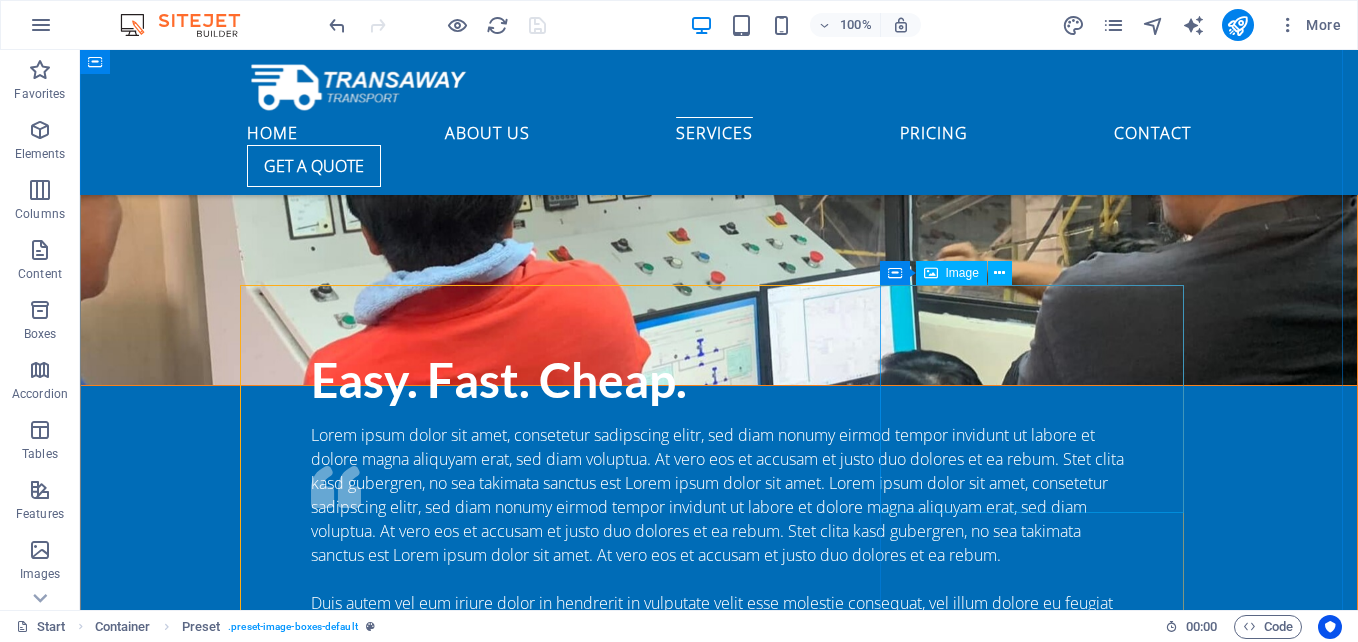 click at bounding box center (719, 5521) 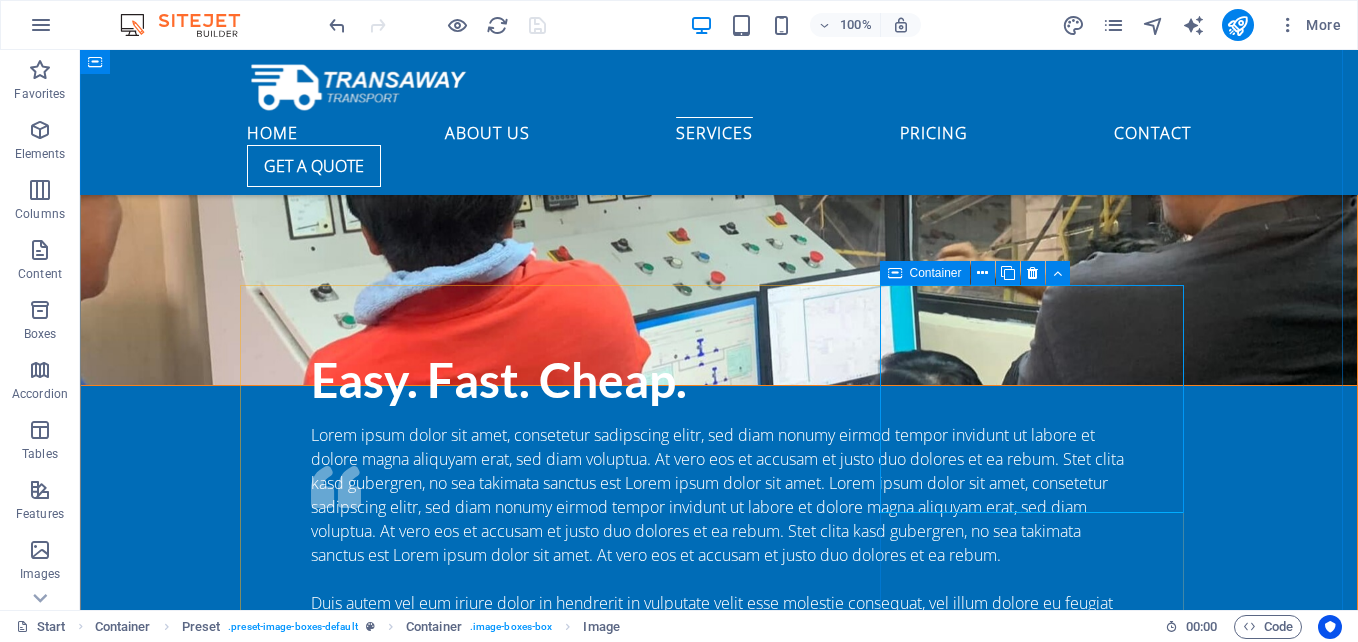 click at bounding box center [895, 273] 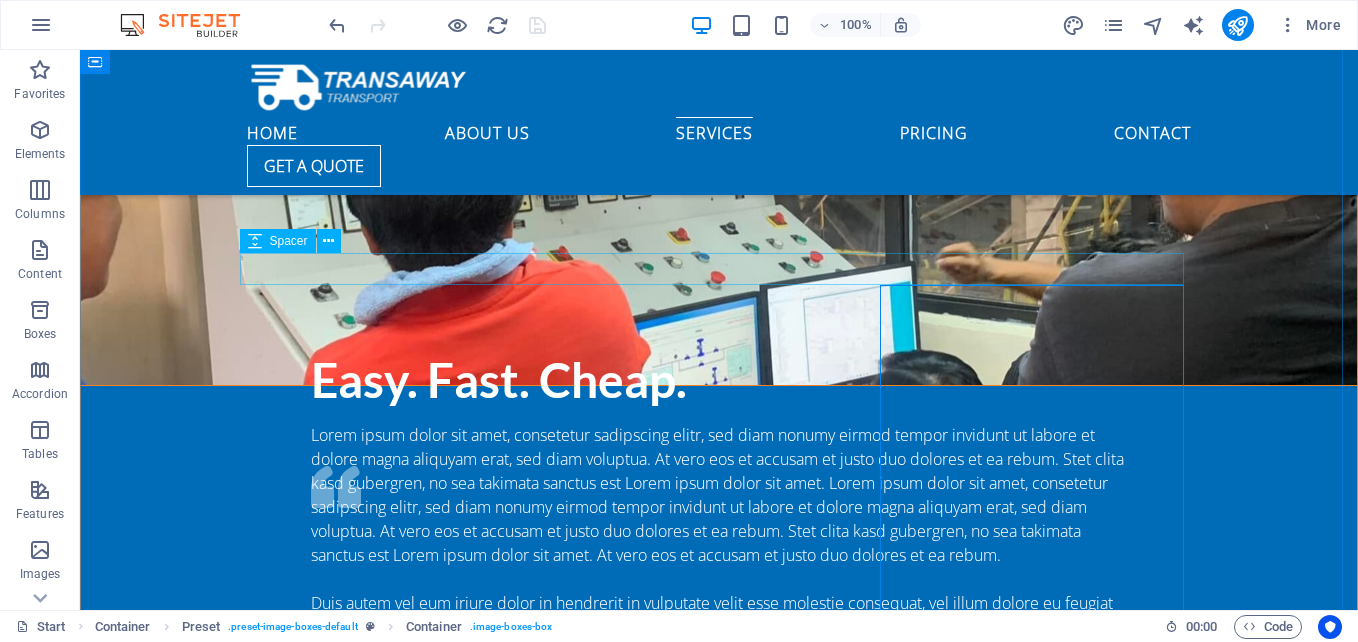 click at bounding box center [719, 3546] 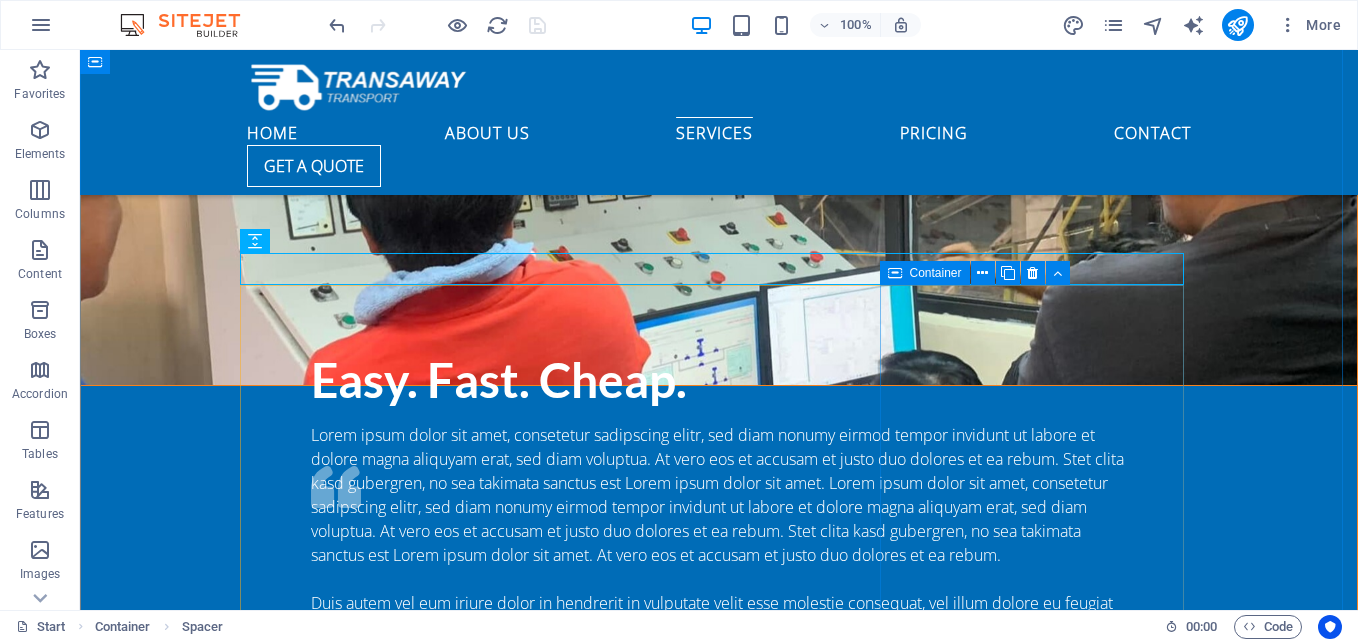 click at bounding box center (895, 273) 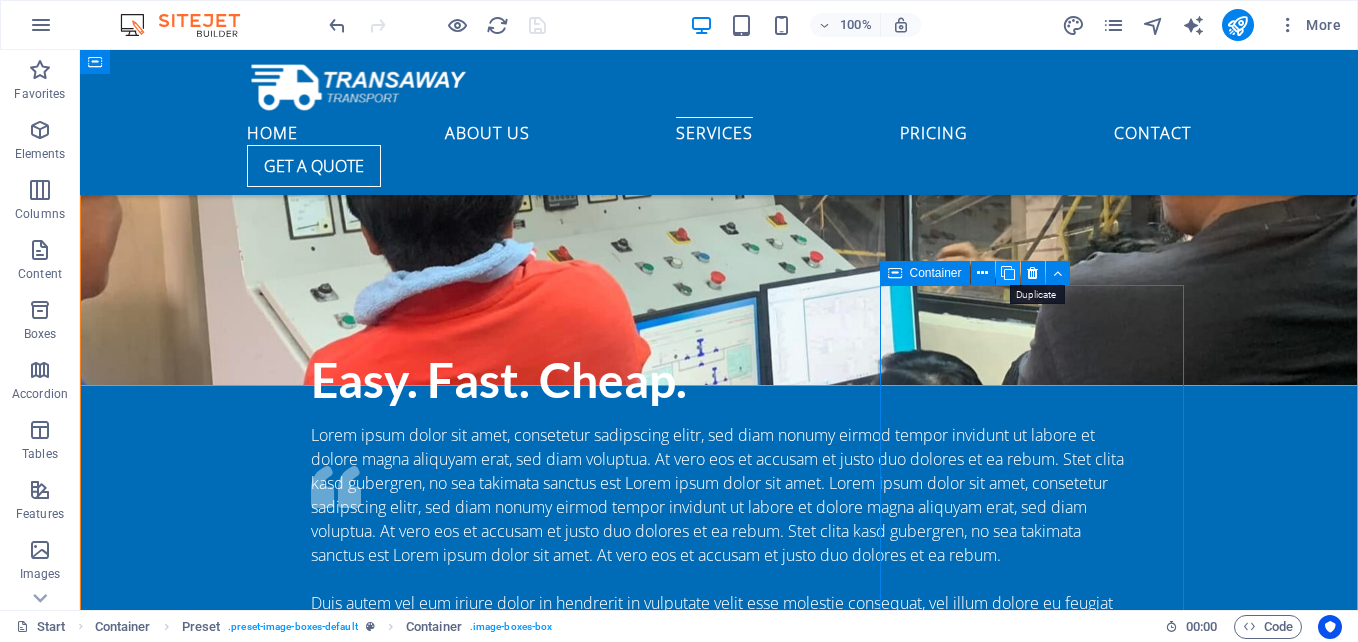 click at bounding box center (1008, 273) 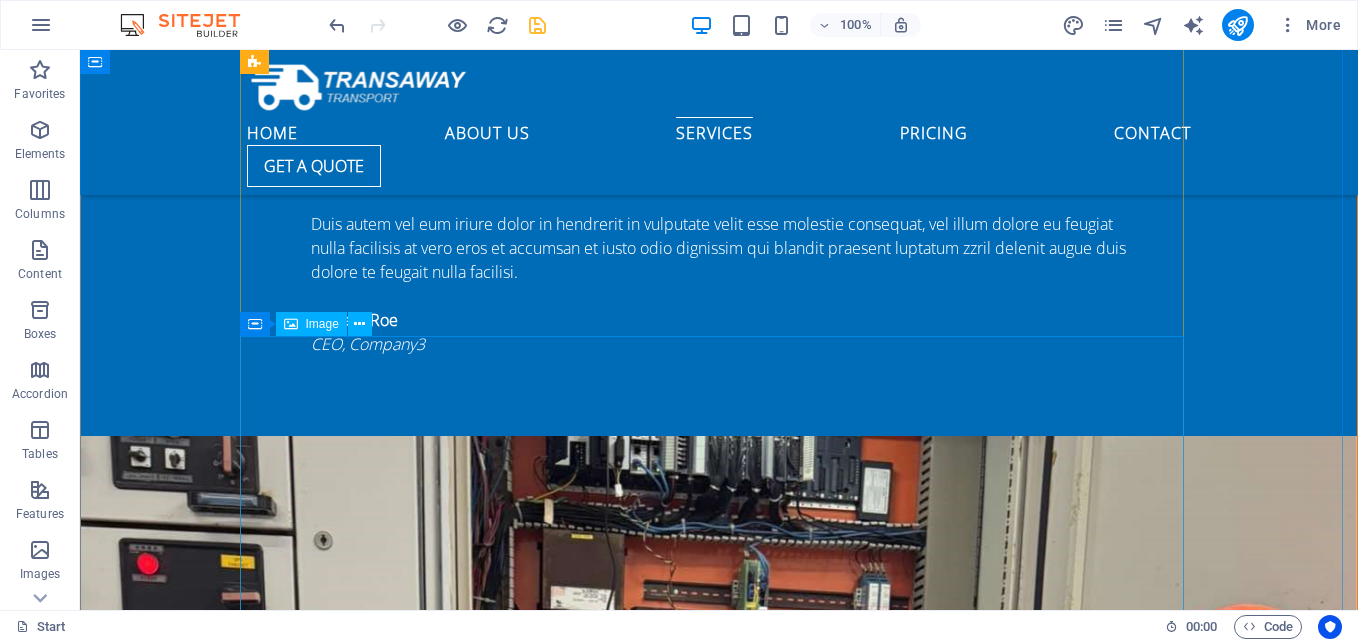 scroll, scrollTop: 4383, scrollLeft: 0, axis: vertical 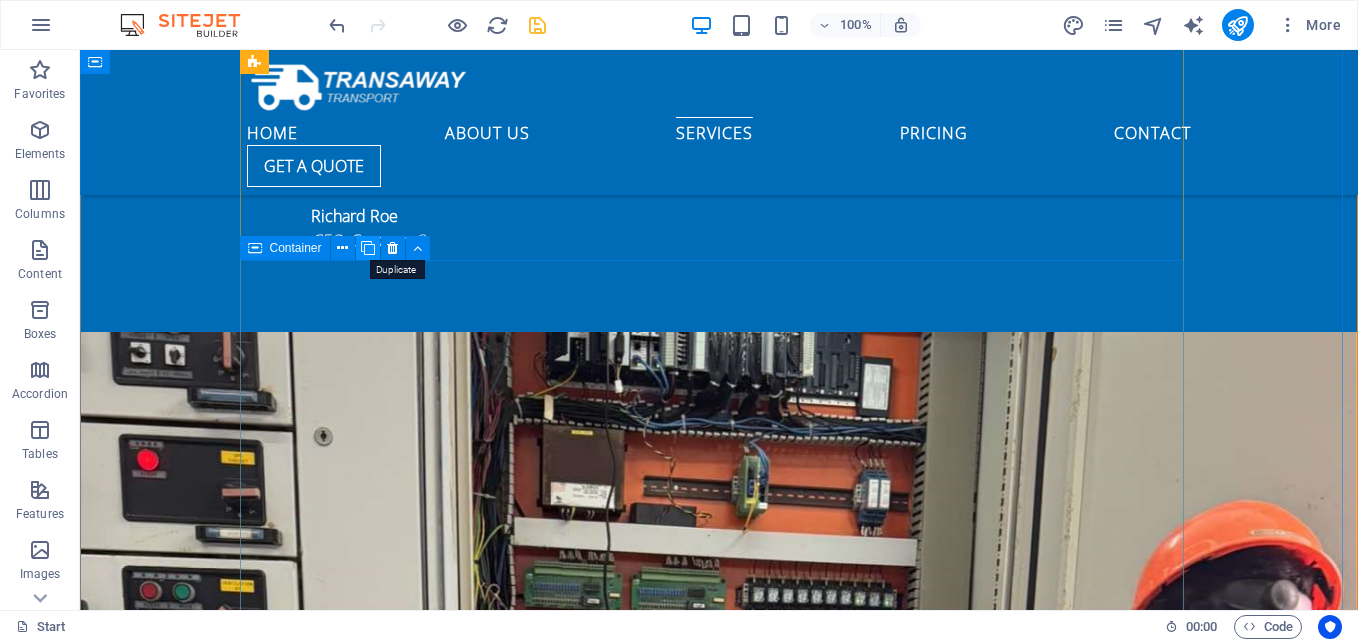 click at bounding box center [368, 248] 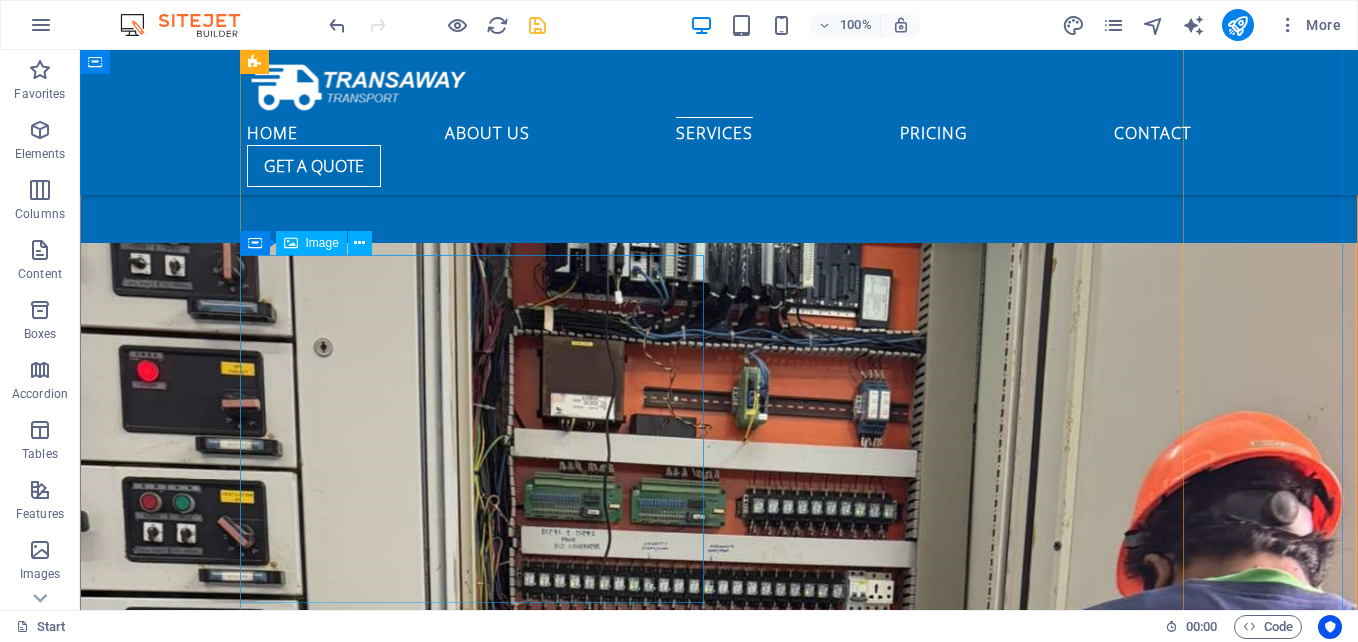 scroll, scrollTop: 4383, scrollLeft: 0, axis: vertical 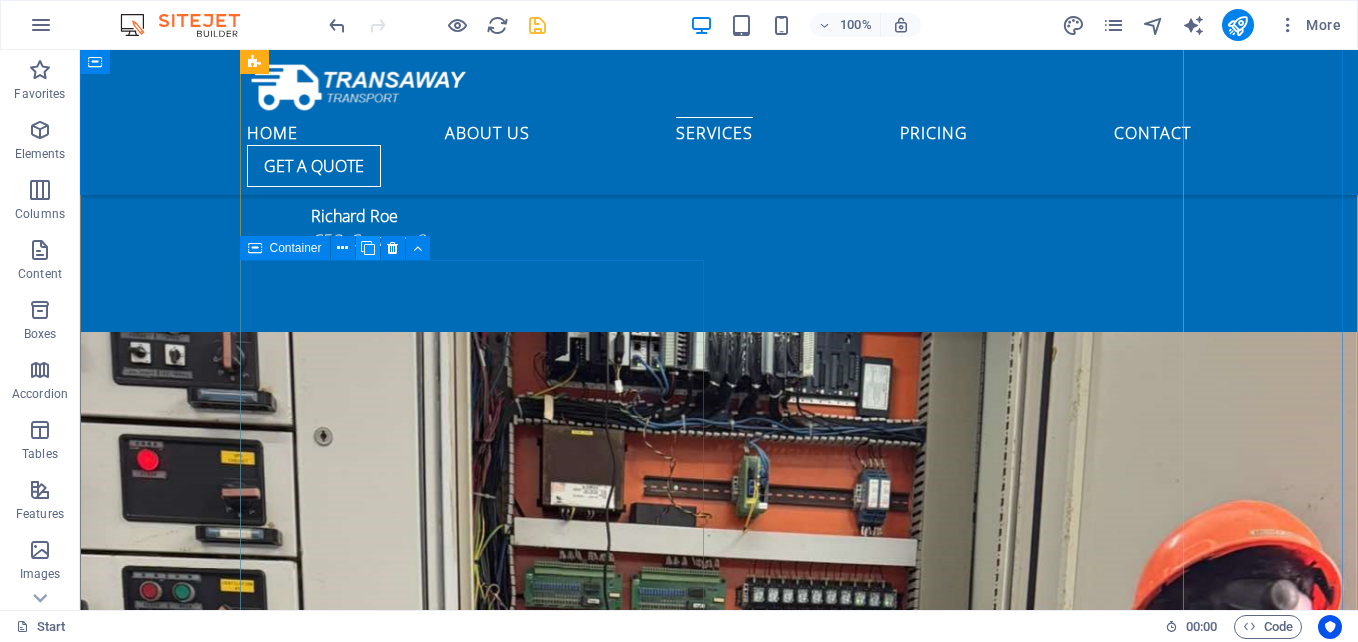 click at bounding box center (368, 248) 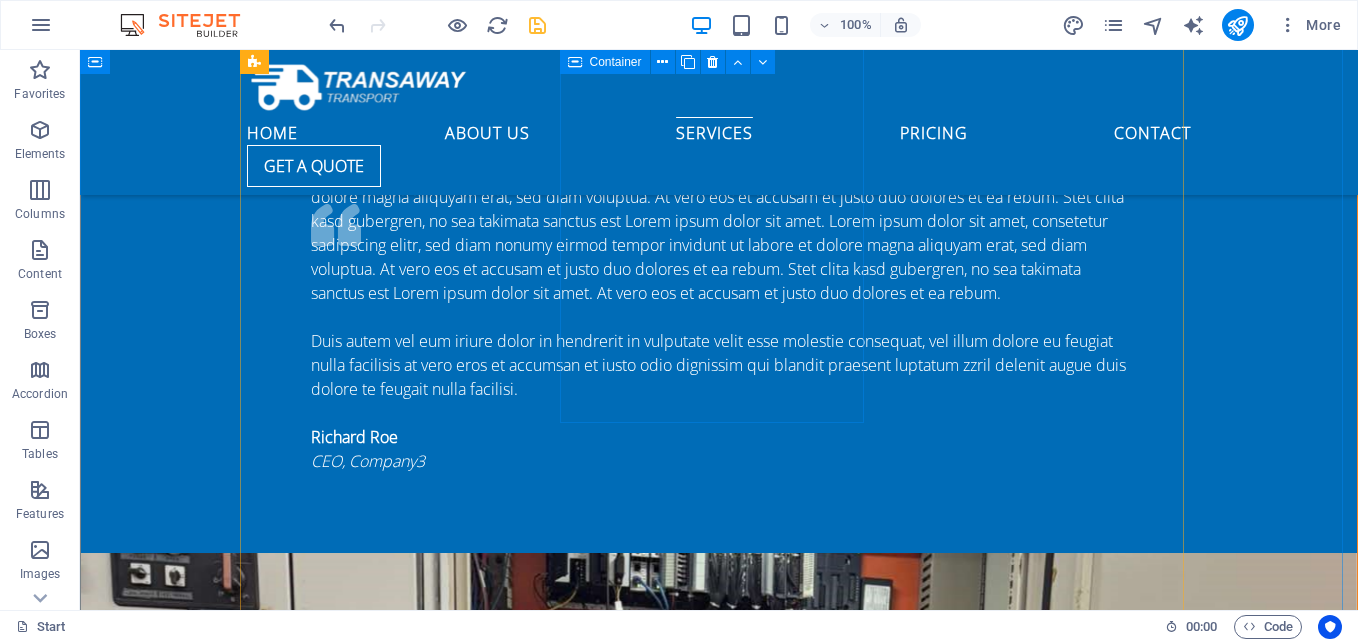 scroll, scrollTop: 4083, scrollLeft: 0, axis: vertical 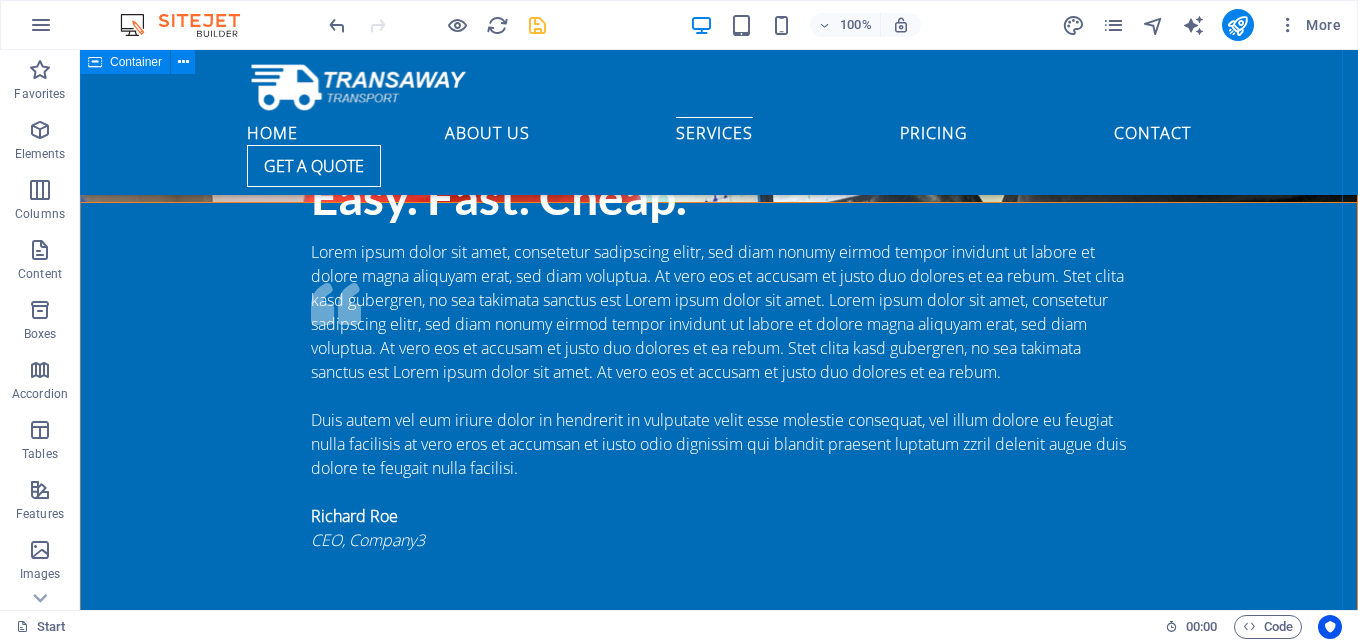 click on "Our Services Lorem ipsum dolor sit amet, consetetur sadipscing elitr, sed diam nonumy eirmod tempor invidunt ut labore et dolore magna aliquyam erat, sed diam voluptua. At vero eos et accusam et justo duo dolores et ea rebum. Stet clita kasd gubergren, no sea takimata sanctus est Lorem ipsum dolor sit amet. Lorem ipsum dolor sit amet, consetetur sadipscing elitr, sed diam nonumy eirmod tempor invidunt ut labore et dolore magna aliquyam erat, sed diam voluptua. At vero eos et accusam et justo duo dolores et ea rebum. Stet clita kasd gubergren, no sea takimata sanctus est Lorem ipsum dolor sit amet.  Lorem ipsum dolor sit amet, consetetur sadipscing elitr, sed diam nonumy eirmod tempor invidunt ut labore et dolore magna aliquyam erat, sed diam voluptua. At vero eos et accusam et justo duo dolores et ea rebum. Stet clita kasd gubergren, no sea takimata sanctus est Lorem ipsum dolor sit amet. Automation And Instrumentation ENGINEERING SERVICES PROCESS ENGINEERING PROCESS ENGINEERING PROCESS ENGINEERING" at bounding box center (719, 5654) 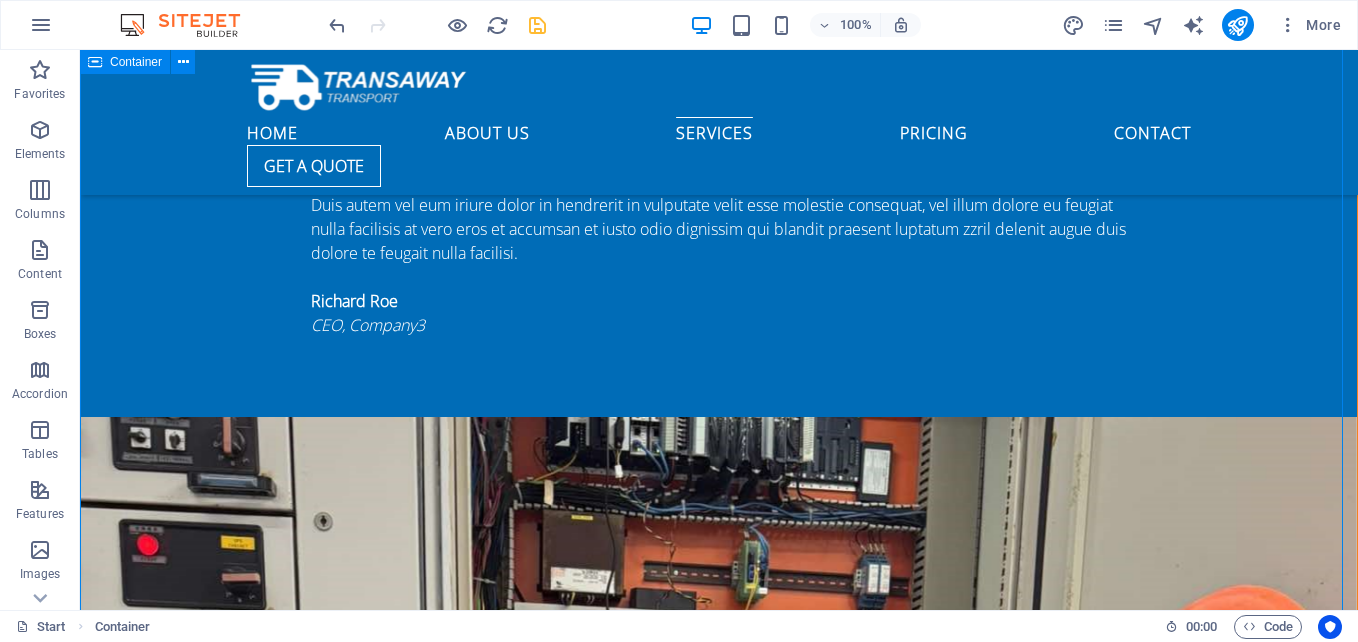 scroll, scrollTop: 4283, scrollLeft: 0, axis: vertical 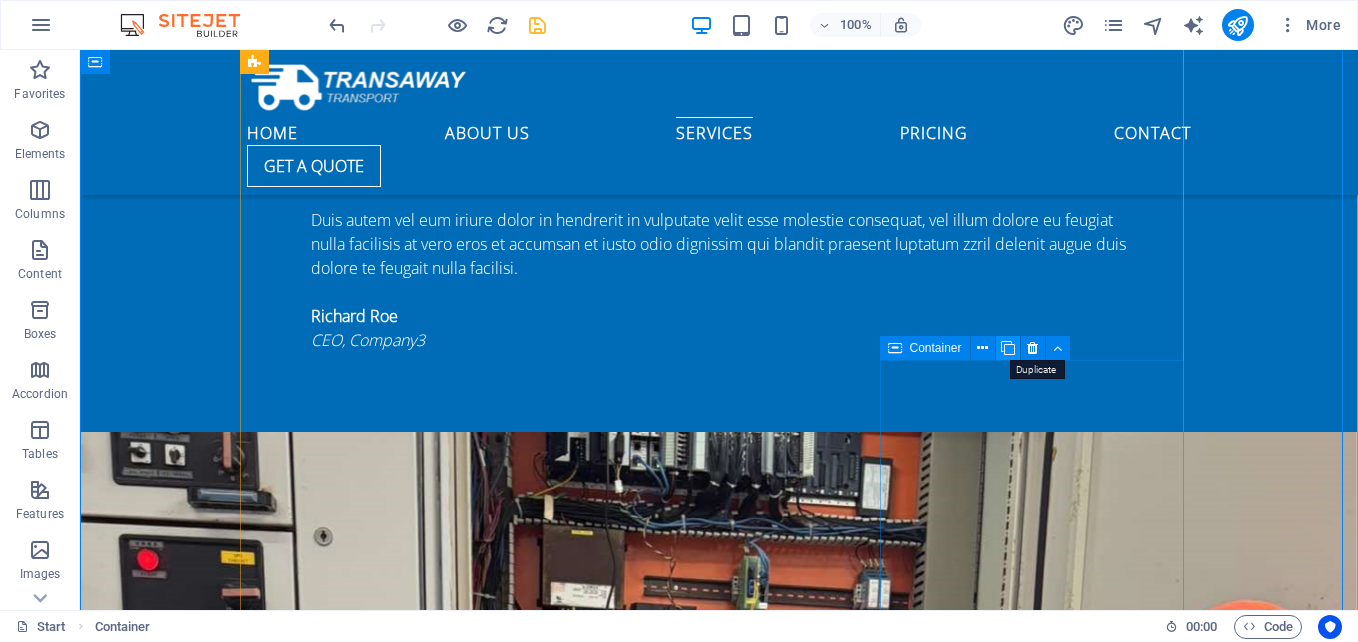 click at bounding box center [1008, 348] 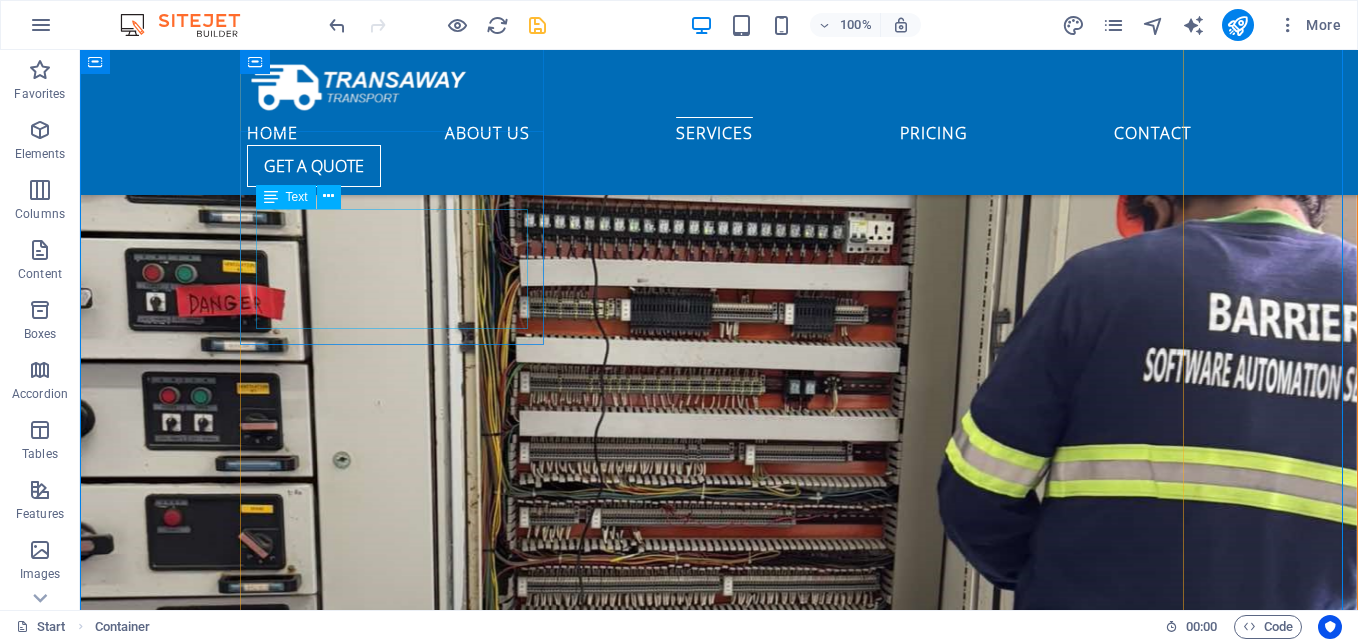 scroll, scrollTop: 4641, scrollLeft: 0, axis: vertical 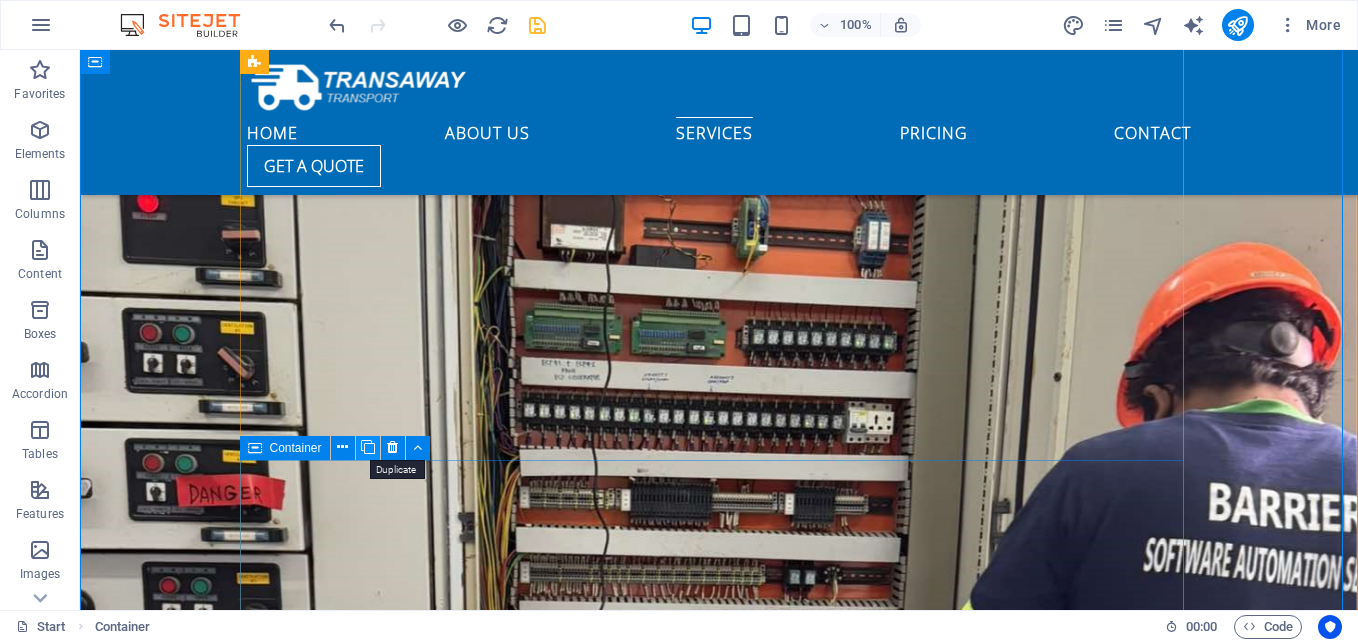 click at bounding box center [368, 447] 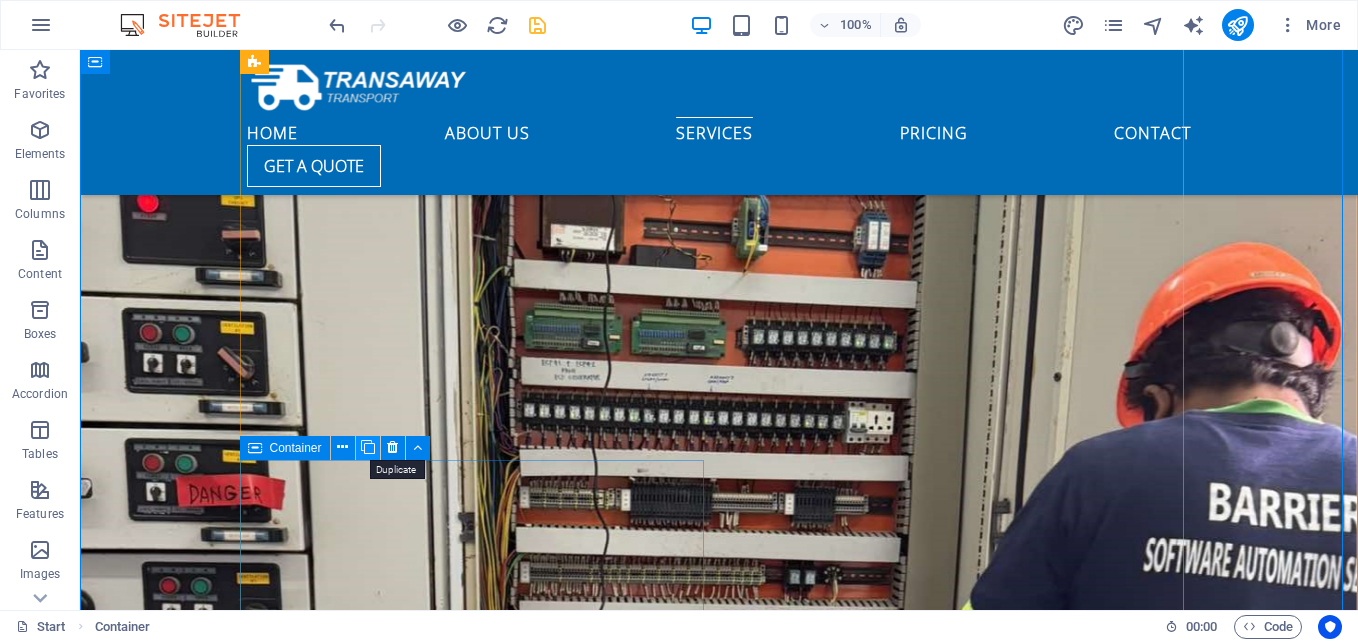 click at bounding box center (368, 447) 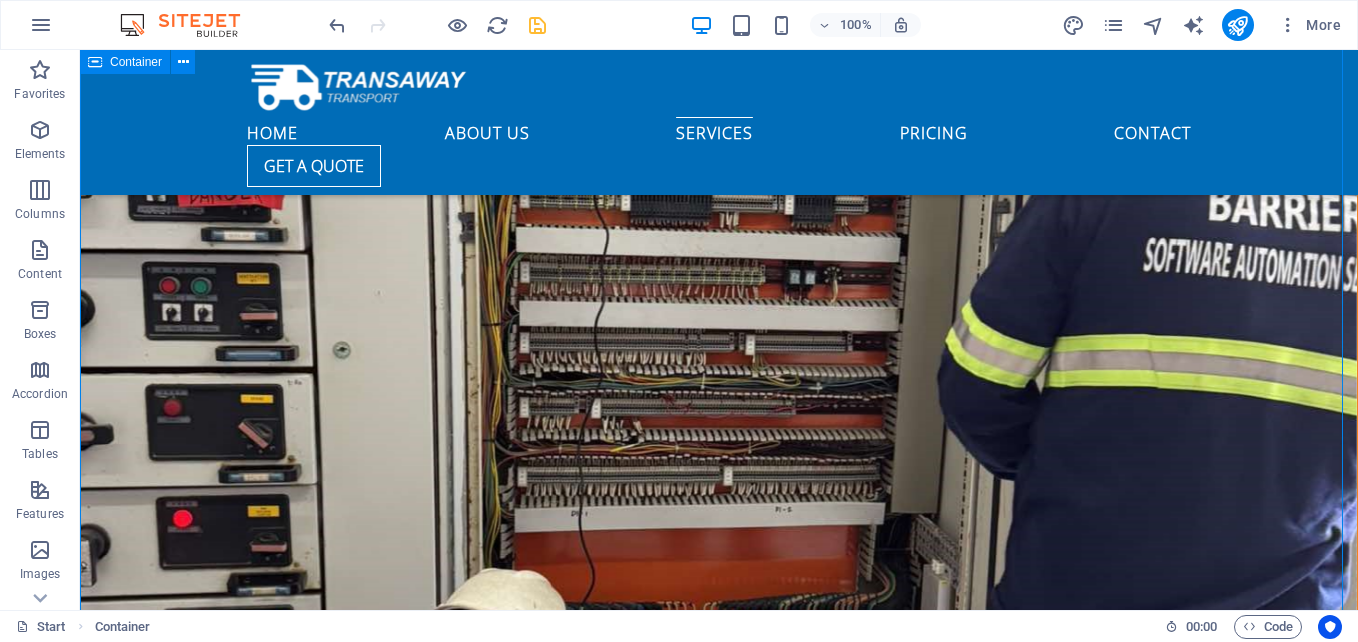 click on "Our Services Lorem ipsum dolor sit amet, consetetur sadipscing elitr, sed diam nonumy eirmod tempor invidunt ut labore et dolore magna aliquyam erat, sed diam voluptua. At vero eos et accusam et justo duo dolores et ea rebum. Stet clita kasd gubergren, no sea takimata sanctus est Lorem ipsum dolor sit amet. Lorem ipsum dolor sit amet, consetetur sadipscing elitr, sed diam nonumy eirmod tempor invidunt ut labore et dolore magna aliquyam erat, sed diam voluptua. At vero eos et accusam et justo duo dolores et ea rebum. Stet clita kasd gubergren, no sea takimata sanctus est Lorem ipsum dolor sit amet.  Lorem ipsum dolor sit amet, consetetur sadipscing elitr, sed diam nonumy eirmod tempor invidunt ut labore et dolore magna aliquyam erat, sed diam voluptua. At vero eos et accusam et justo duo dolores et ea rebum. Stet clita kasd gubergren, no sea takimata sanctus est Lorem ipsum dolor sit amet. Automation And Instrumentation ENGINEERING SERVICES PROCESS ENGINEERING PROCESS ENGINEERING PROCESS ENGINEERING" at bounding box center [719, 6036] 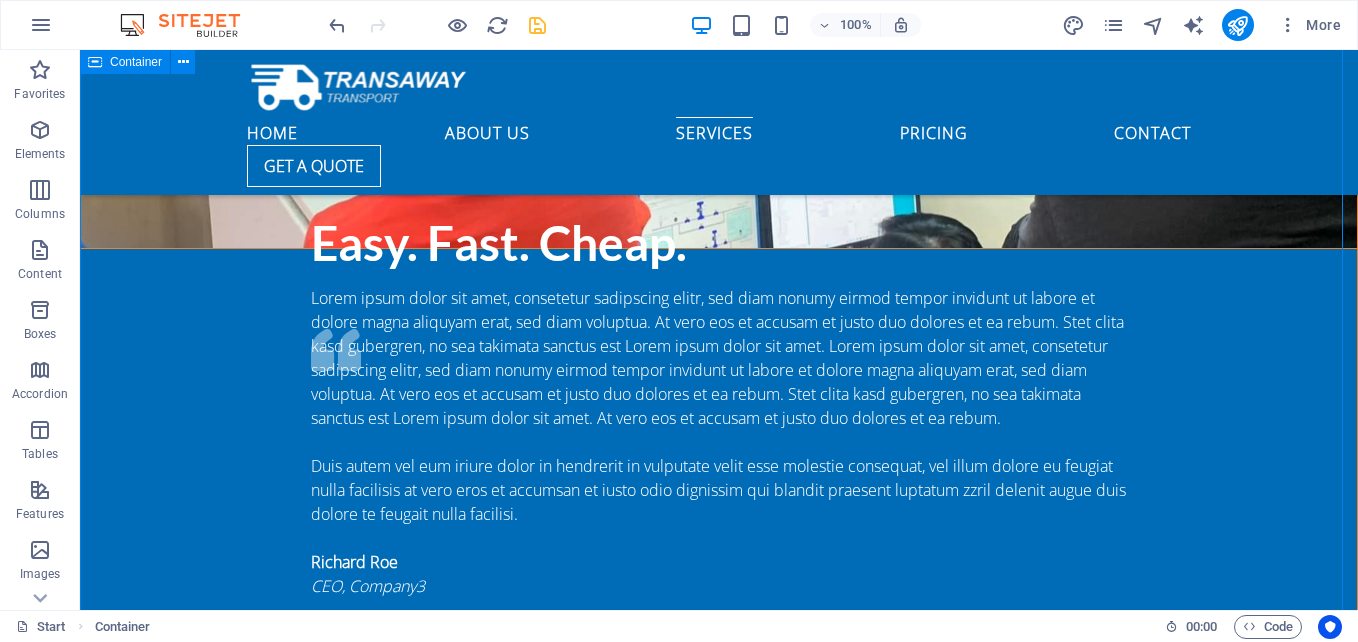 scroll, scrollTop: 4141, scrollLeft: 0, axis: vertical 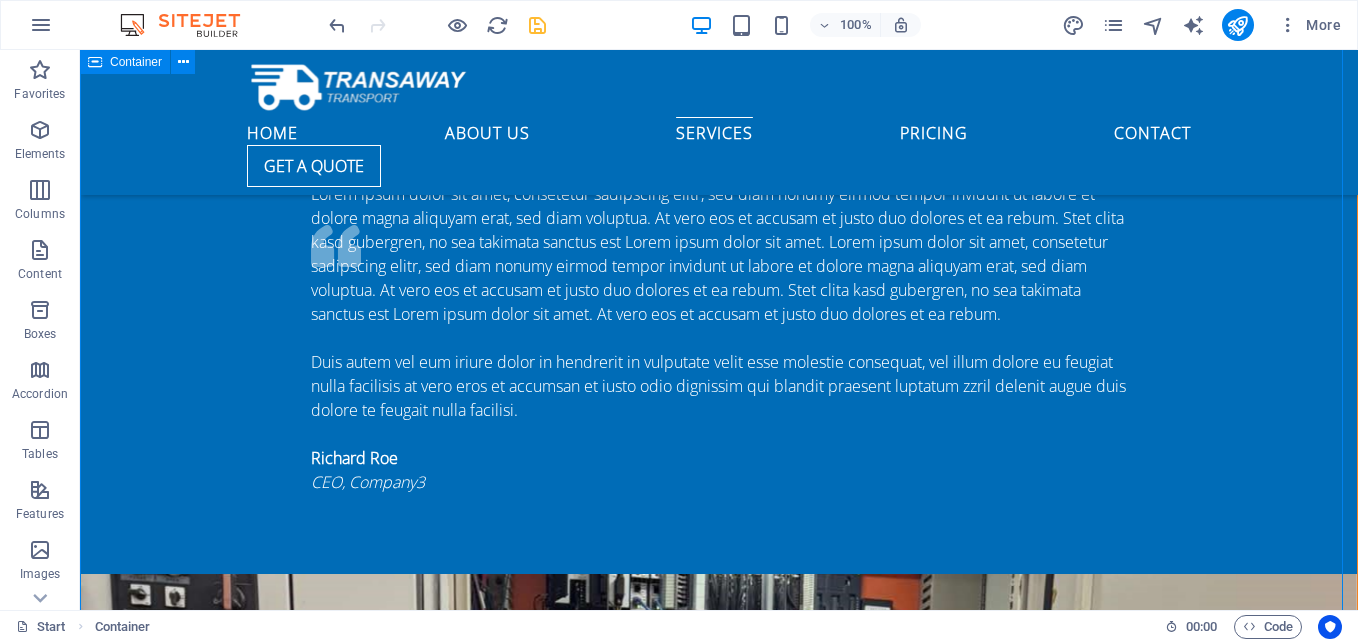 click on "Our Services Lorem ipsum dolor sit amet, consetetur sadipscing elitr, sed diam nonumy eirmod tempor invidunt ut labore et dolore magna aliquyam erat, sed diam voluptua. At vero eos et accusam et justo duo dolores et ea rebum. Stet clita kasd gubergren, no sea takimata sanctus est Lorem ipsum dolor sit amet. Lorem ipsum dolor sit amet, consetetur sadipscing elitr, sed diam nonumy eirmod tempor invidunt ut labore et dolore magna aliquyam erat, sed diam voluptua. At vero eos et accusam et justo duo dolores et ea rebum. Stet clita kasd gubergren, no sea takimata sanctus est Lorem ipsum dolor sit amet.  Lorem ipsum dolor sit amet, consetetur sadipscing elitr, sed diam nonumy eirmod tempor invidunt ut labore et dolore magna aliquyam erat, sed diam voluptua. At vero eos et accusam et justo duo dolores et ea rebum. Stet clita kasd gubergren, no sea takimata sanctus est Lorem ipsum dolor sit amet. Automation And Instrumentation ENGINEERING SERVICES PROCESS ENGINEERING PROCESS ENGINEERING PROCESS ENGINEERING" at bounding box center [719, 6836] 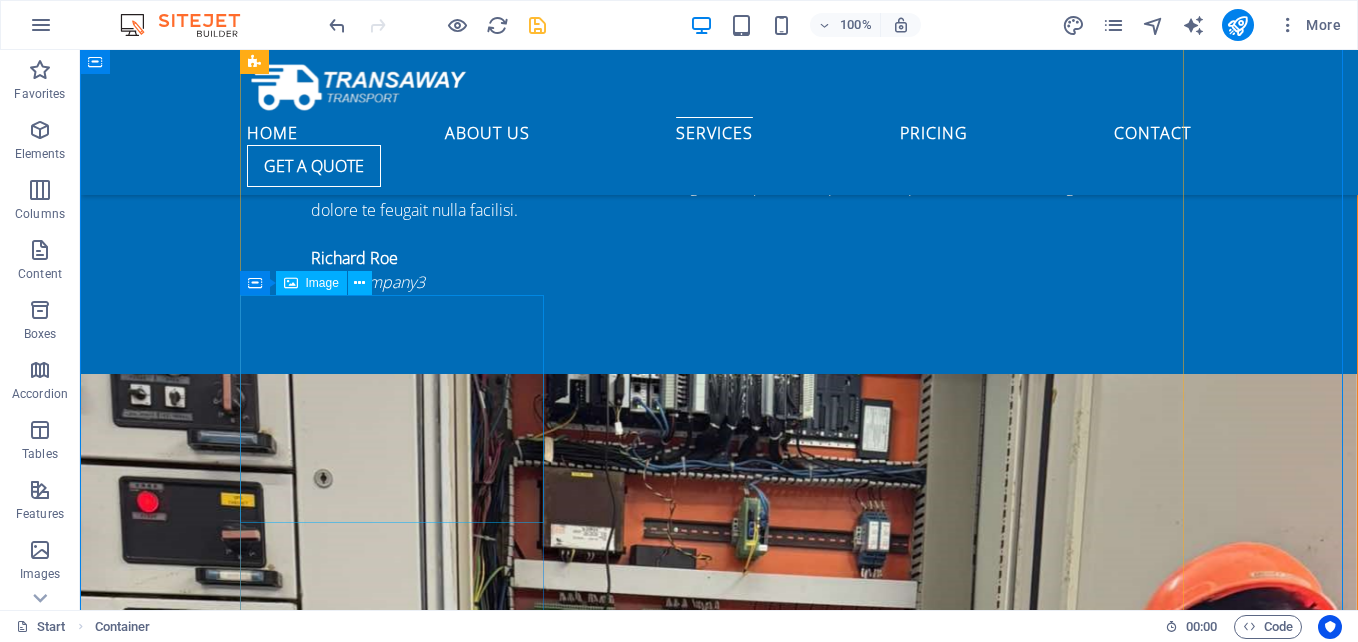 scroll, scrollTop: 4641, scrollLeft: 0, axis: vertical 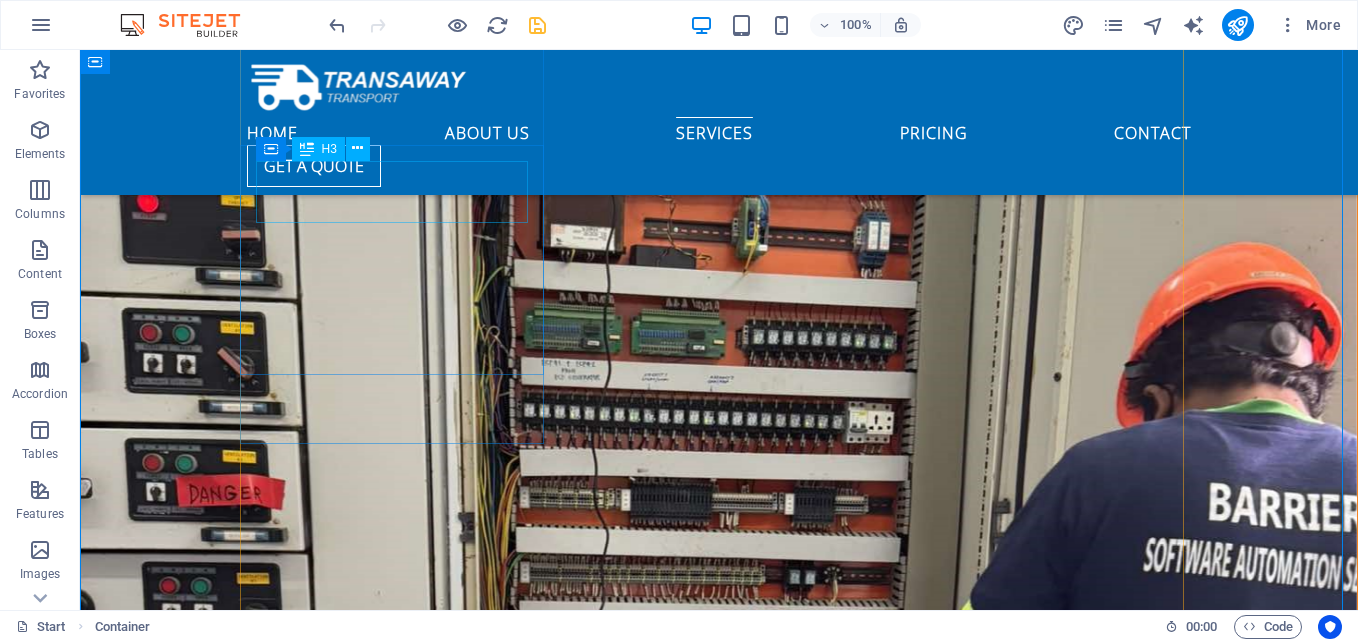 click on "PROCESS ENGINEERING" at bounding box center [719, 5728] 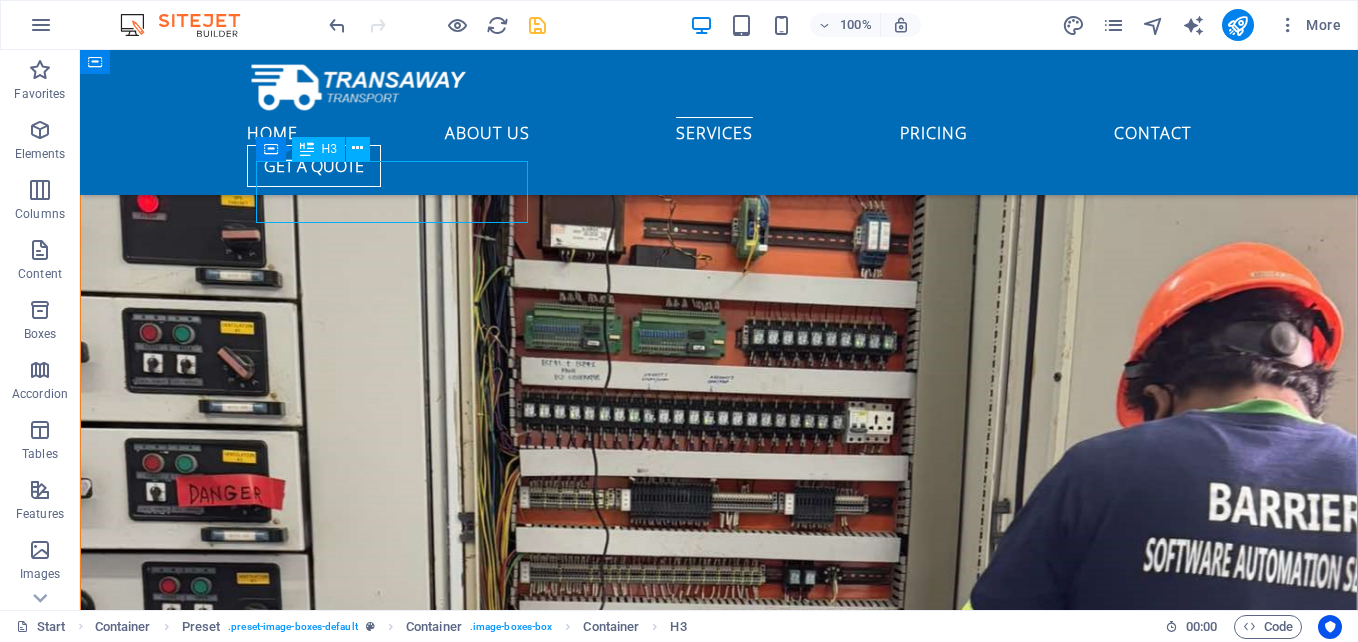 click on "PROCESS ENGINEERING" at bounding box center (719, 5728) 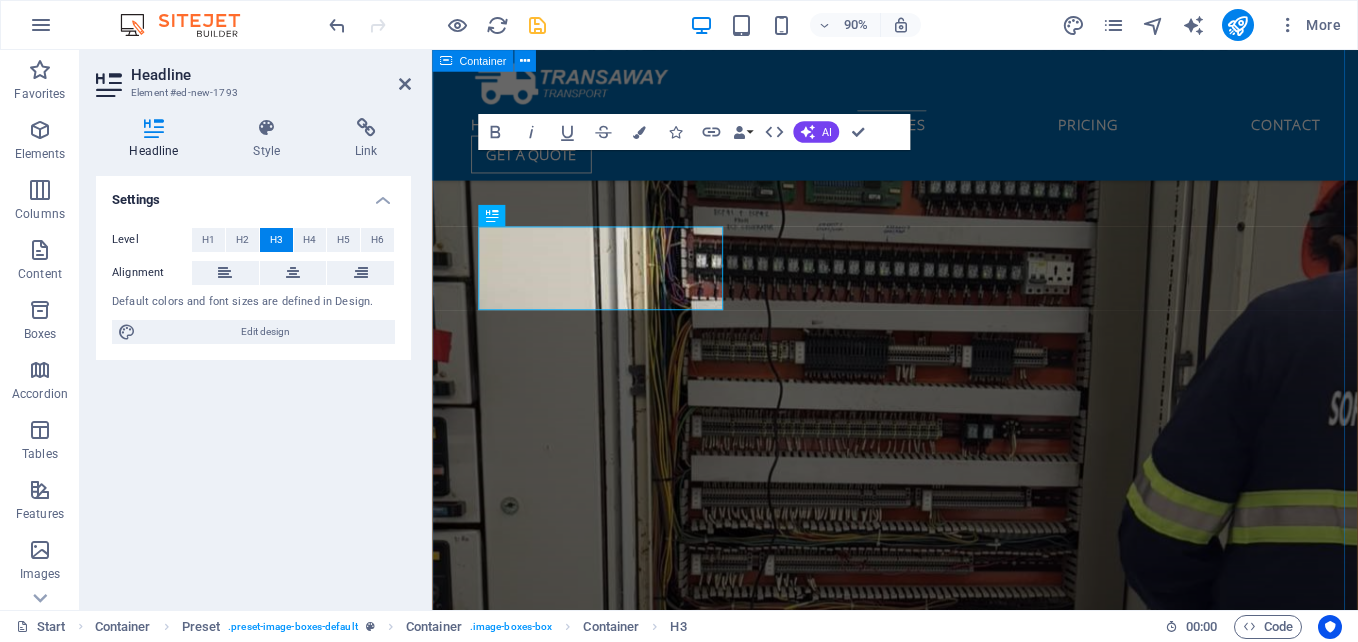 click on "Our Services Lorem ipsum dolor sit amet, consetetur sadipscing elitr, sed diam nonumy eirmod tempor invidunt ut labore et dolore magna aliquyam erat, sed diam voluptua. At vero eos et accusam et justo duo dolores et ea rebum. Stet clita kasd gubergren, no sea takimata sanctus est Lorem ipsum dolor sit amet. Lorem ipsum dolor sit amet, consetetur sadipscing elitr, sed diam nonumy eirmod tempor invidunt ut labore et dolore magna aliquyam erat, sed diam voluptua. At vero eos et accusam et justo duo dolores et ea rebum. Stet clita kasd gubergren, no sea takimata sanctus est Lorem ipsum dolor sit amet.  Lorem ipsum dolor sit amet, consetetur sadipscing elitr, sed diam nonumy eirmod tempor invidunt ut labore et dolore magna aliquyam erat, sed diam voluptua. At vero eos et accusam et justo duo dolores et ea rebum. Stet clita kasd gubergren, no sea takimata sanctus est Lorem ipsum dolor sit amet. Automation And Instrumentation ENGINEERING SERVICES PROCESS ENGINEERING ELECTRICAL ENGINEERING SERVICES" at bounding box center (946, 6337) 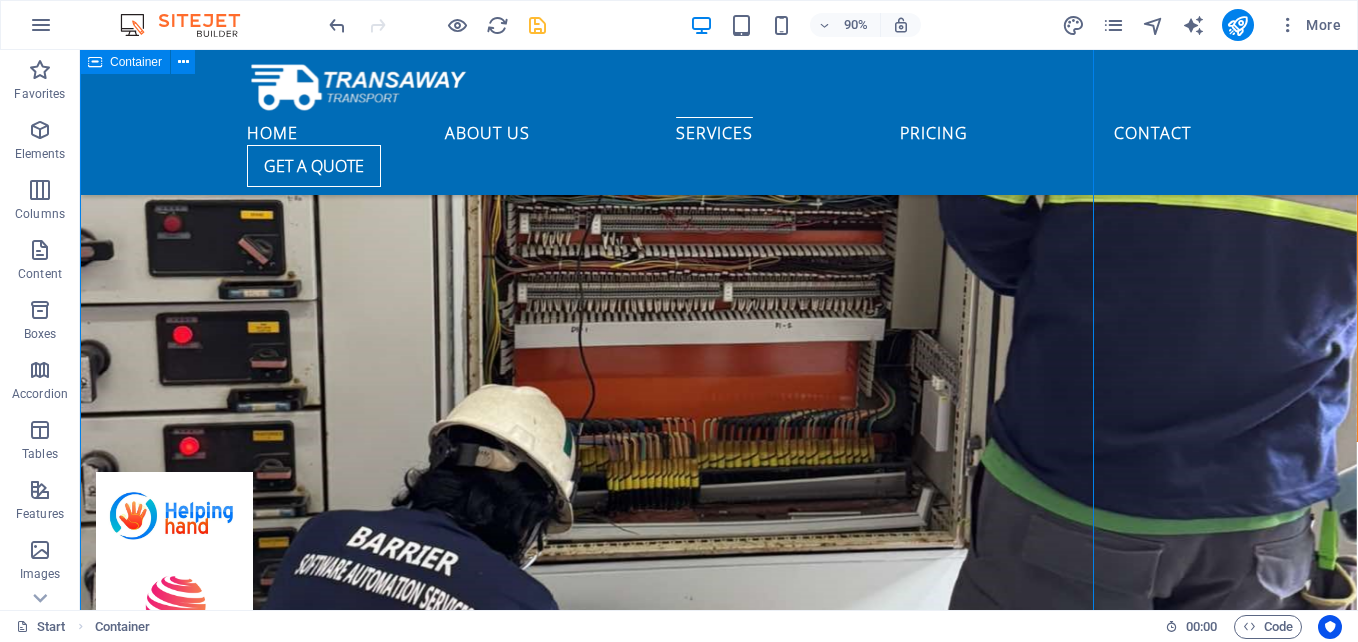 scroll, scrollTop: 4641, scrollLeft: 0, axis: vertical 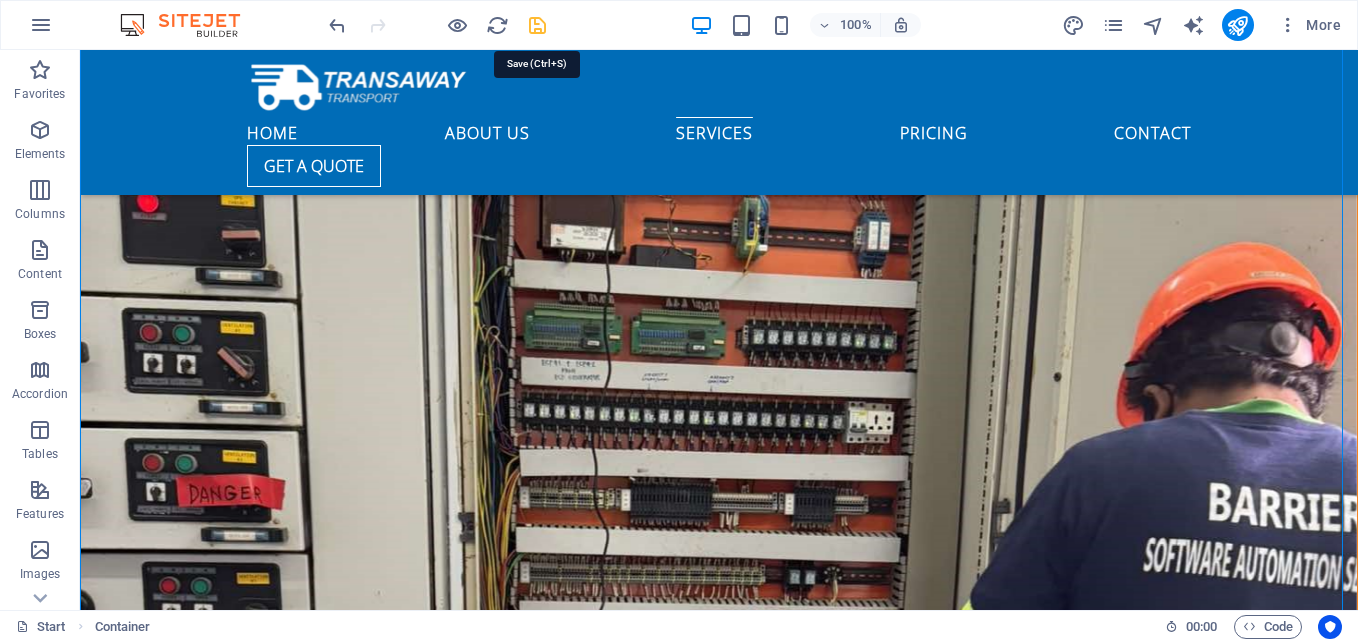 click at bounding box center [537, 25] 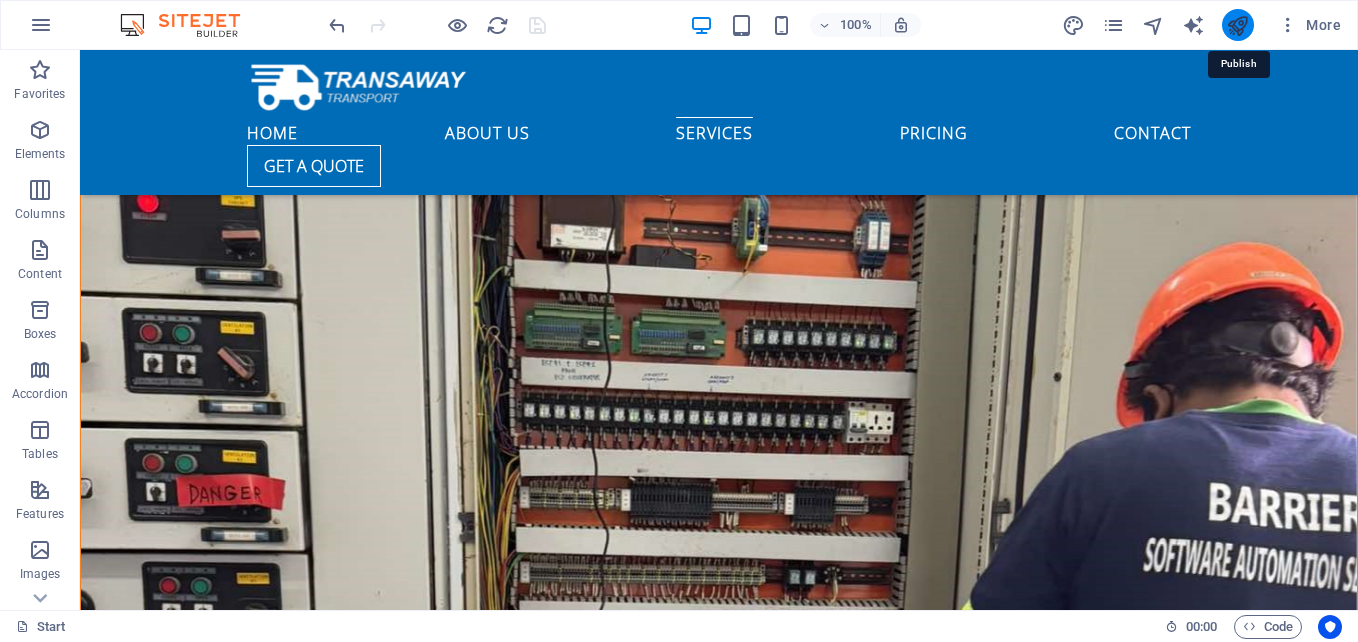 click at bounding box center [1237, 25] 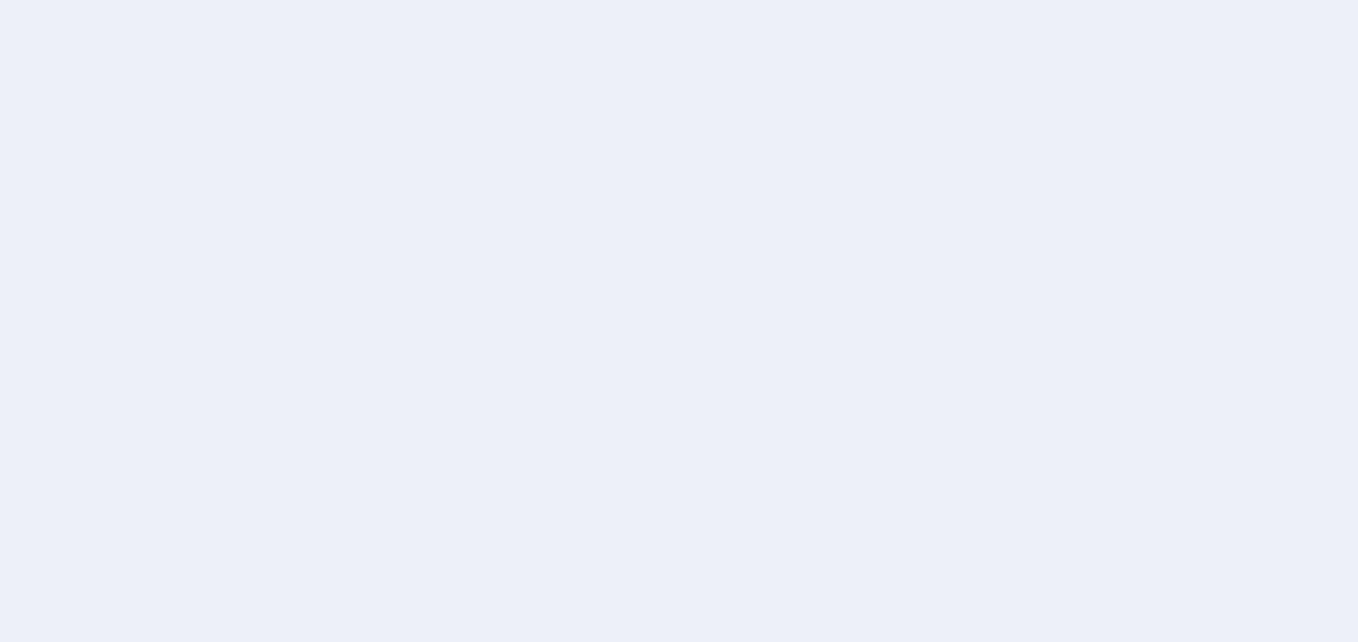 scroll, scrollTop: 0, scrollLeft: 0, axis: both 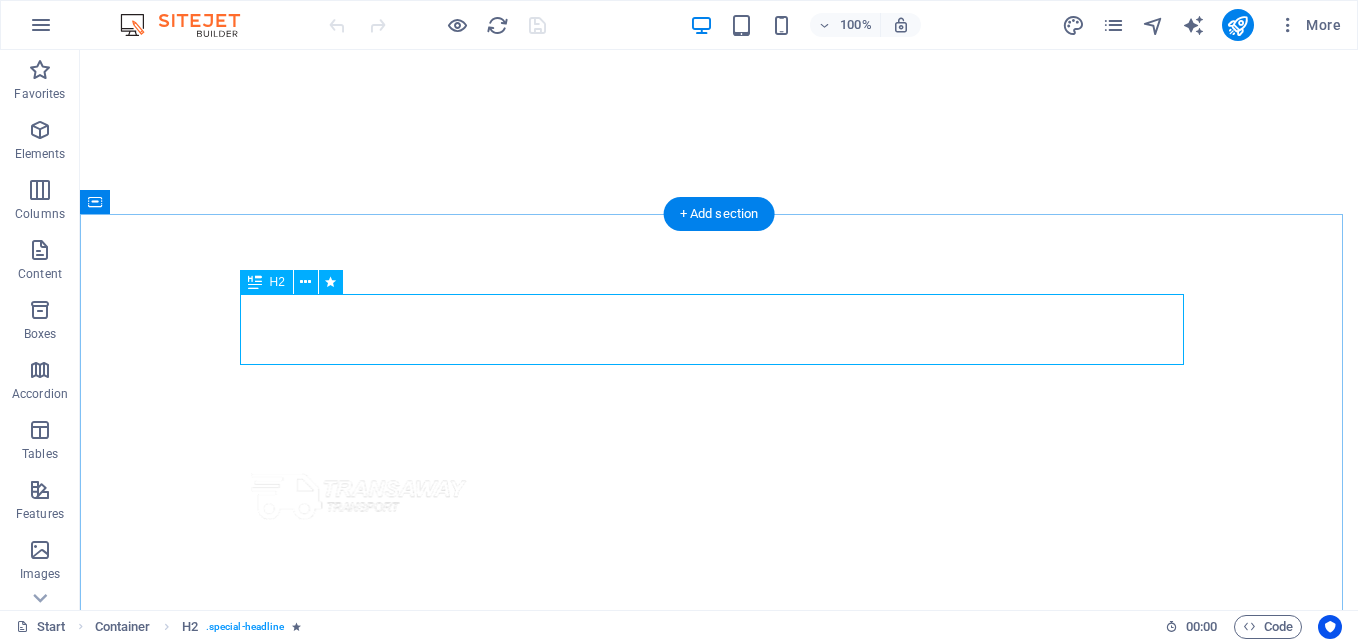 click on "About us" at bounding box center (719, 880) 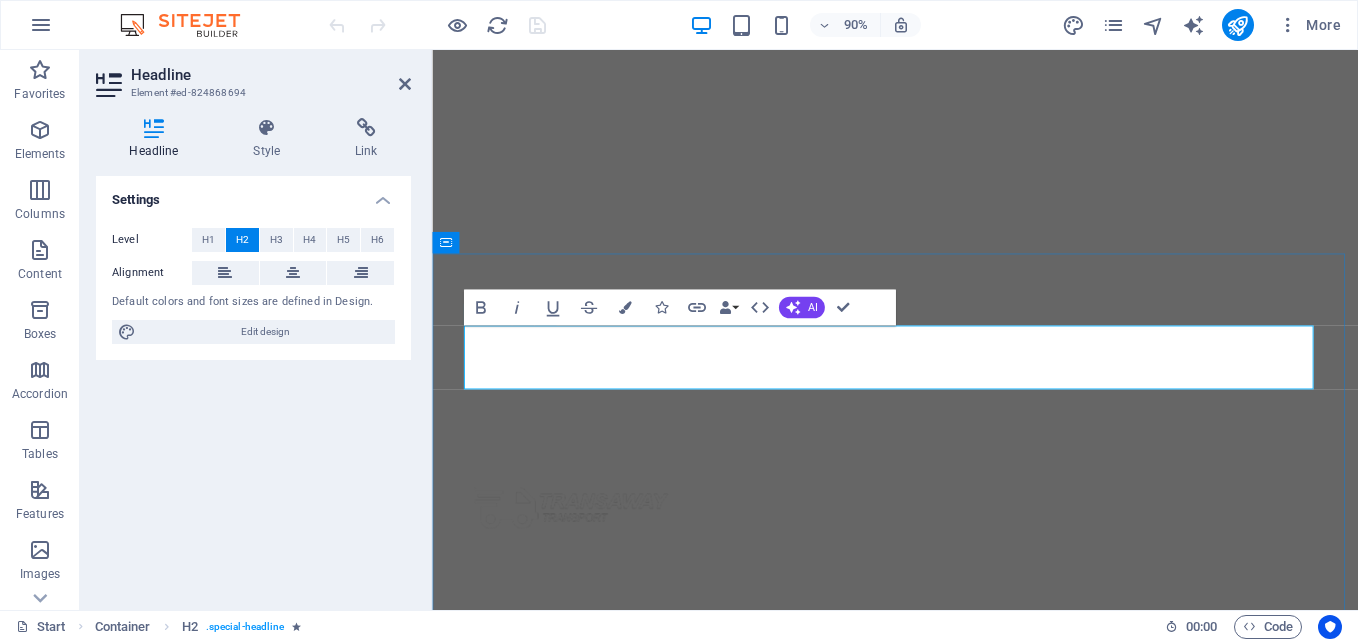 type 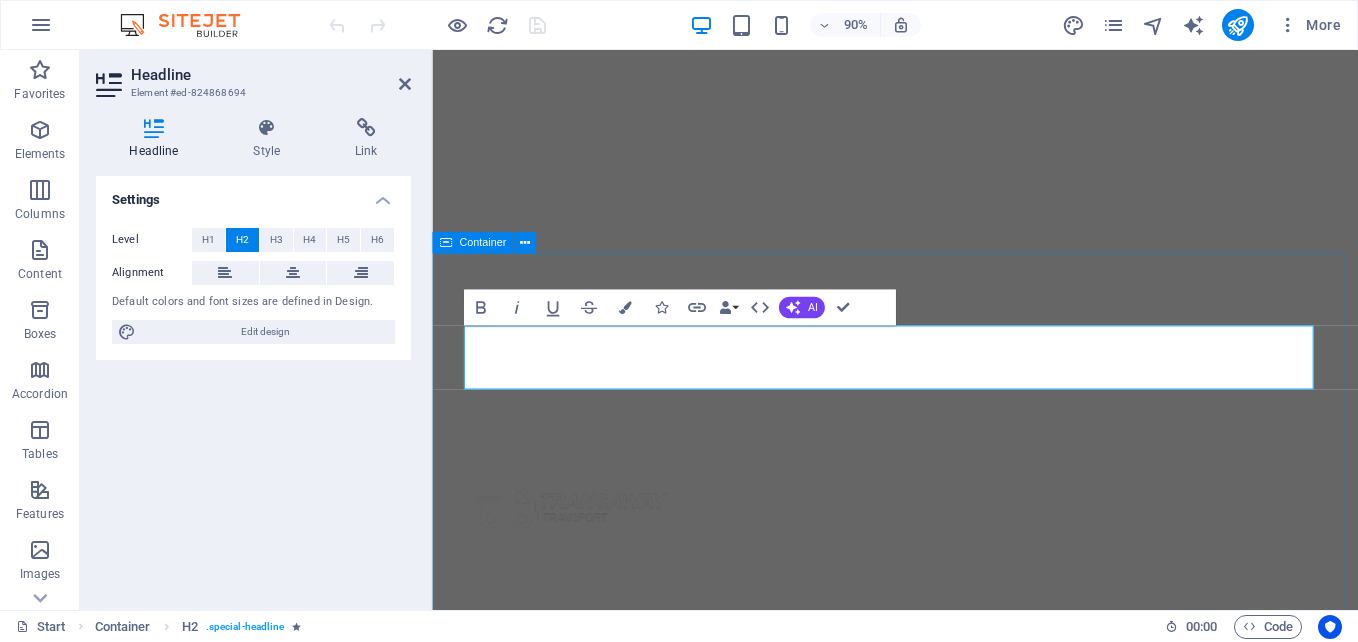 click on "​our projects Lorem ipsum dolor sit amet, consetetur sadipscing elitr, sed diam nonumy eirmod tempor invidunt ut labore et dolore magna aliquyam erat, sed diam voluptua. At vero eos et accusam et justo duo dolores et ea rebum. Stet clita kasd gubergren, no sea takimata sanctus est Lorem ipsum dolor sit amet. Lorem ipsum dolor sit amet, consetetur sadipscing elitr, sed diam nonumy eirmod tempor invidunt ut labore et dolore magna aliquyam erat, sed diam voluptua. At vero eos et accusam et justo duo dolores et ea rebum. Stet clita kasd gubergren, no sea takimata sanctus est Lorem ipsum dolor sit amet.  Lorem ipsum dolor sit amet, consetetur sadipscing elitr, sed diam nonumy eirmod tempor invidunt ut labore et dolore magna aliquyam erat, sed diam voluptua. At vero eos et accusam et justo duo dolores et ea rebum. Stet clita kasd gubergren, no sea takimata sanctus est Lorem ipsum dolor sit amet. Timely Delivery Lorem ipsum dolor sit amet, consectetur adipisicing elit. Veritatis, dolorem! Global delivery" at bounding box center (946, 1386) 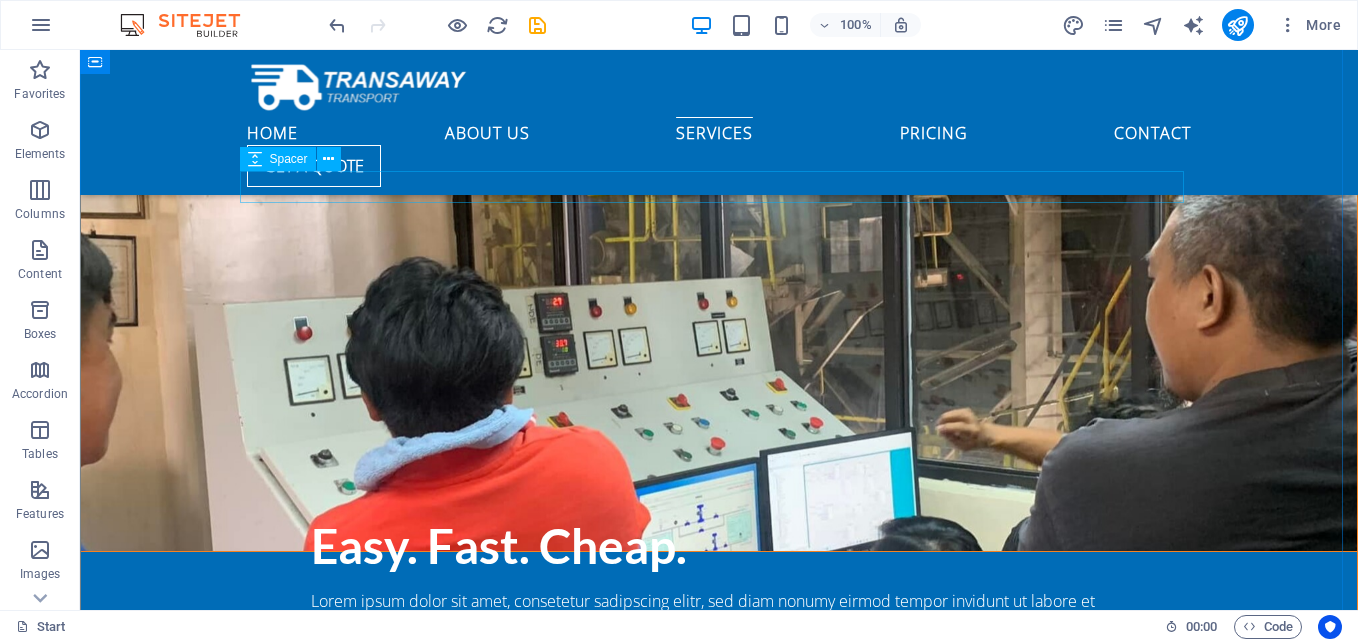 scroll, scrollTop: 3534, scrollLeft: 0, axis: vertical 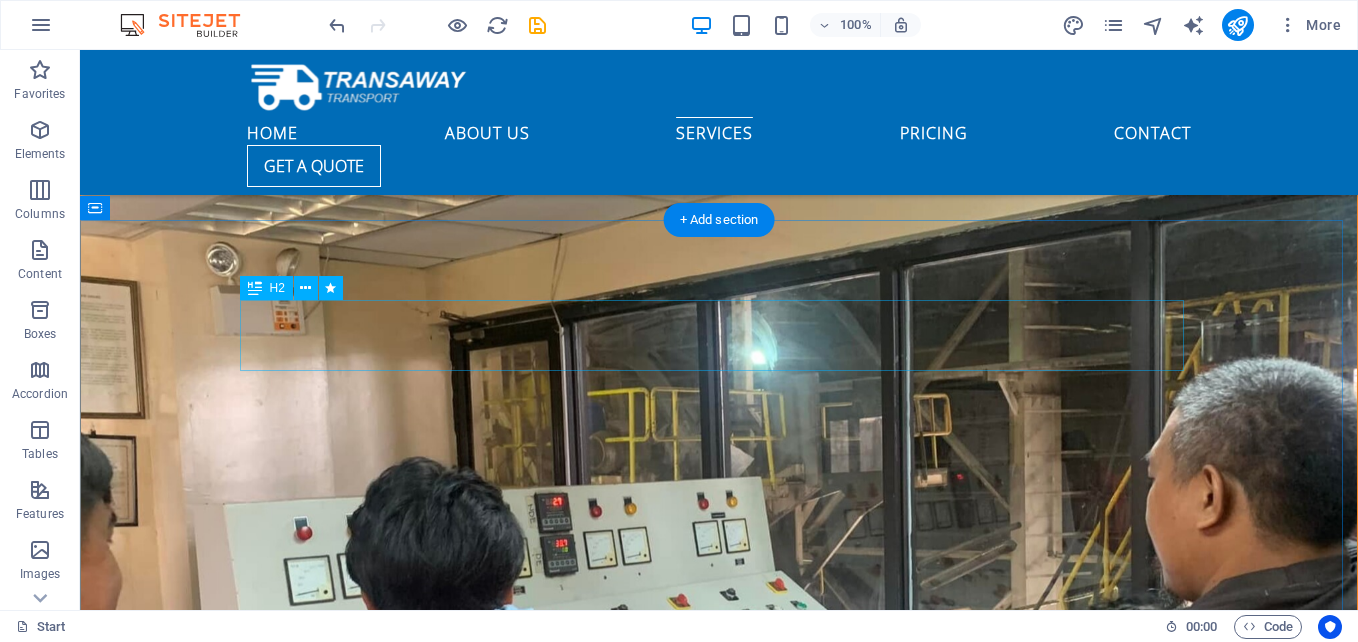 click on "Our Services" at bounding box center [719, 3610] 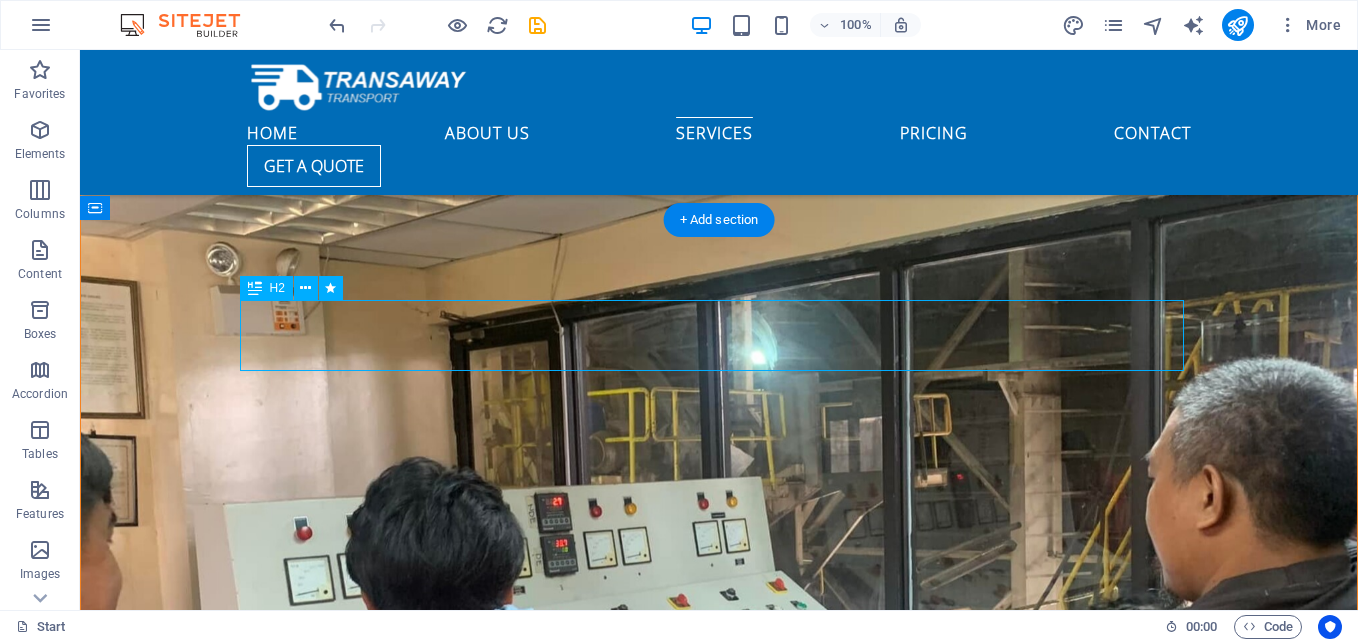 click on "Our Services" at bounding box center (719, 3610) 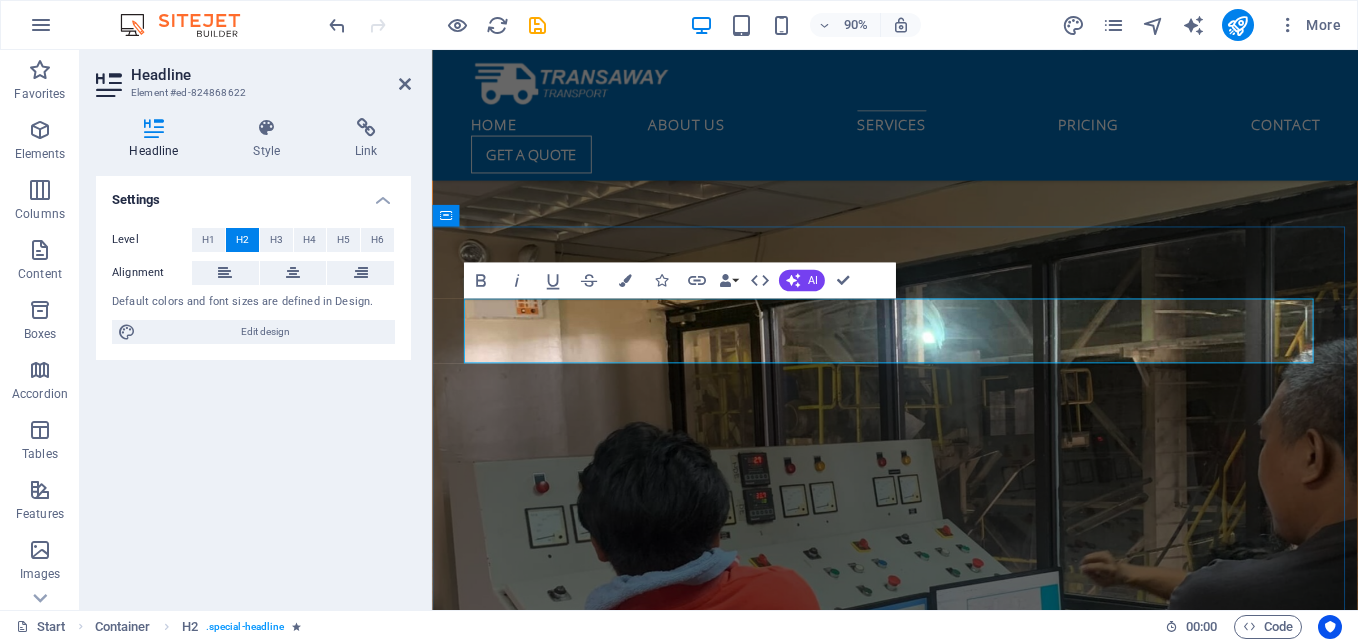 scroll, scrollTop: 3992, scrollLeft: 0, axis: vertical 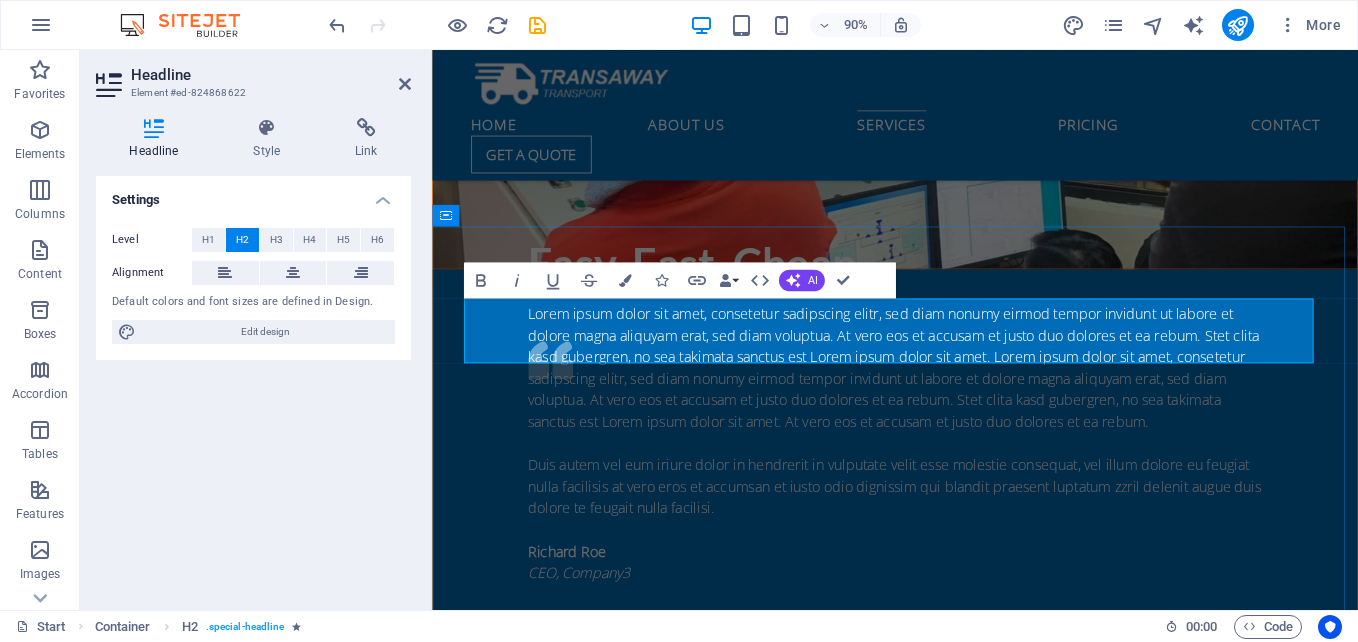 click on "Our Services" at bounding box center [947, 3152] 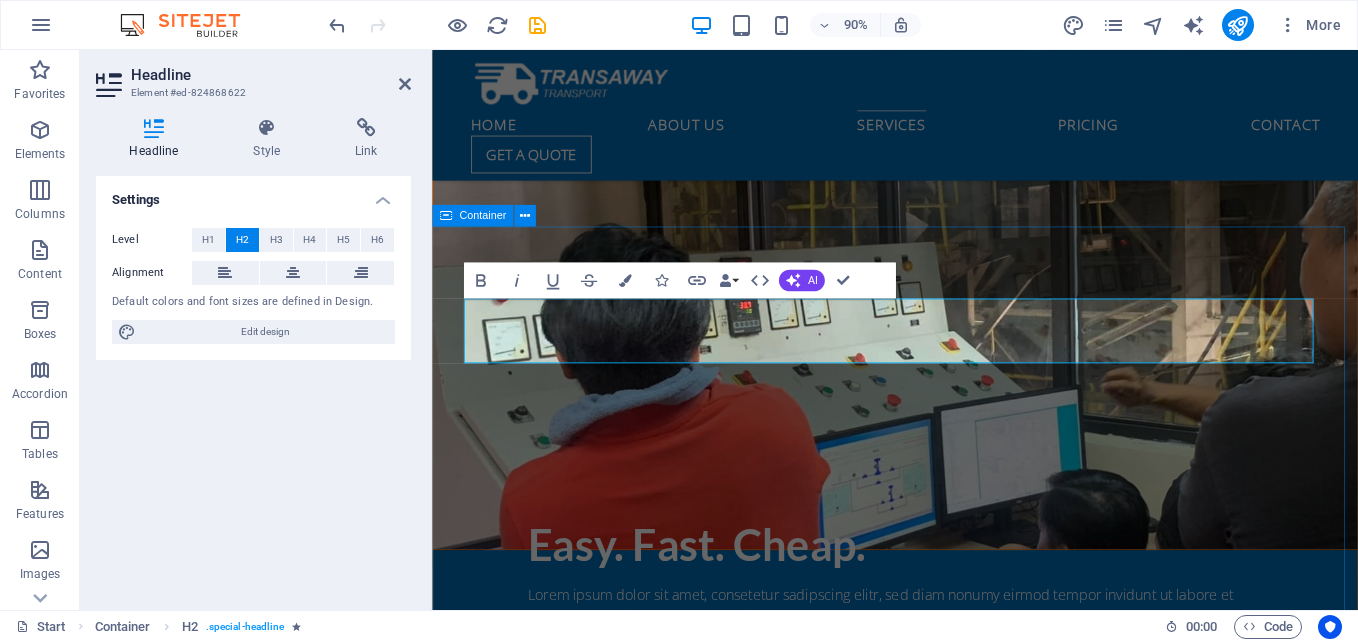 drag, startPoint x: 1205, startPoint y: 295, endPoint x: 1480, endPoint y: 280, distance: 275.40878 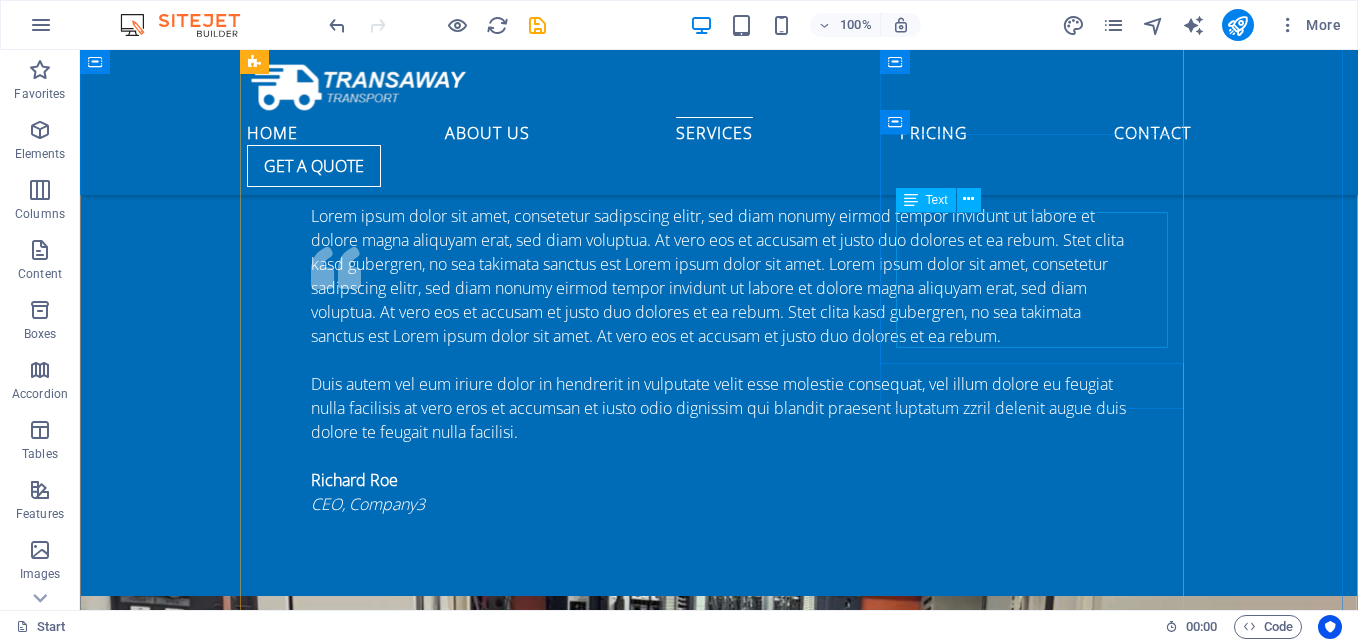 scroll, scrollTop: 4008, scrollLeft: 0, axis: vertical 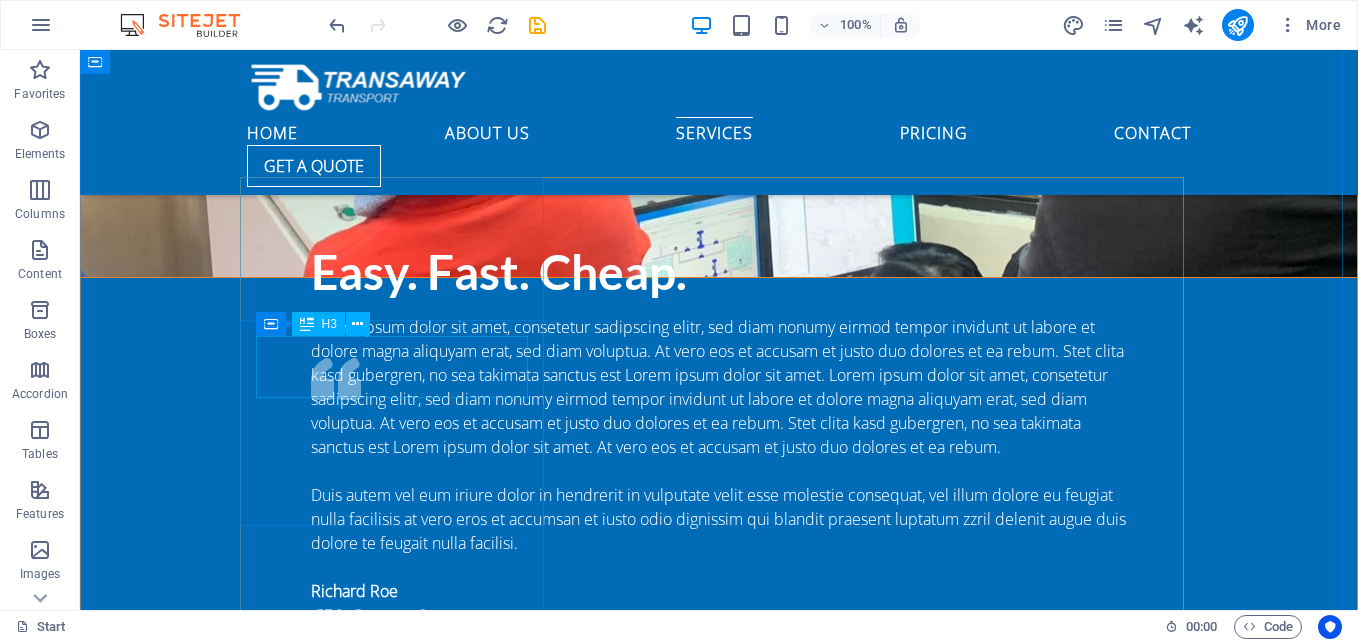 click on "Automation And Instrumentation" at bounding box center (719, 3928) 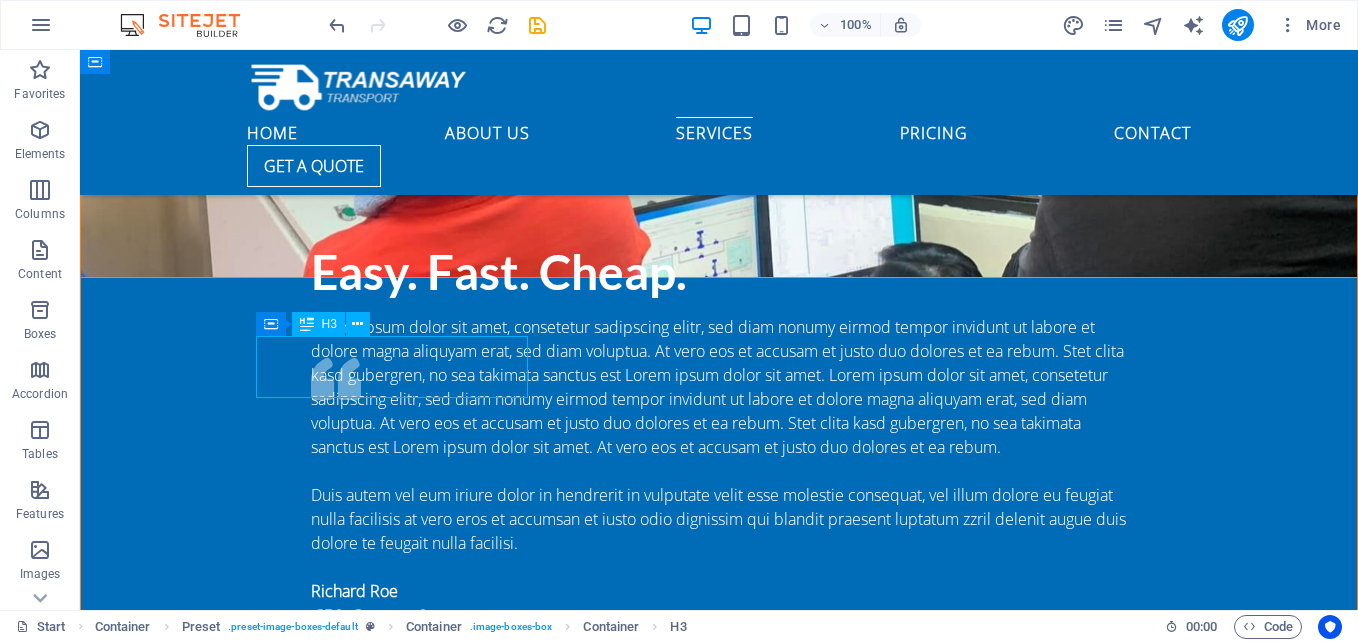 click on "Automation And Instrumentation" at bounding box center (719, 3928) 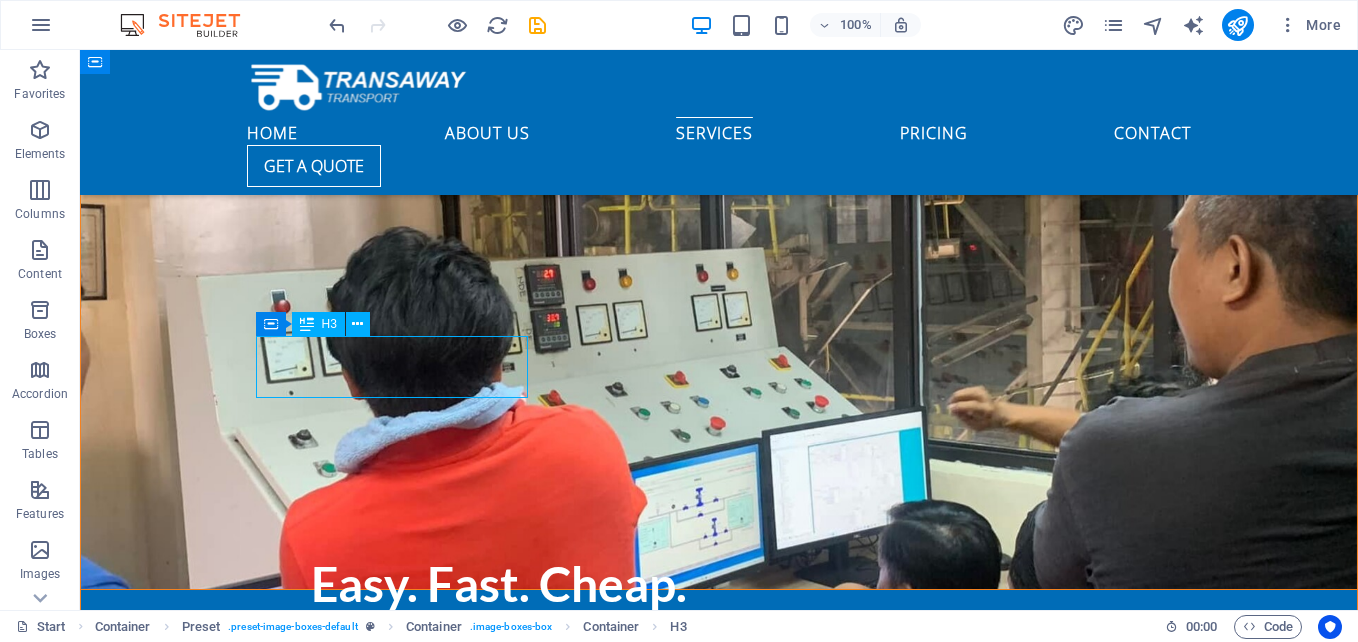 scroll, scrollTop: 4493, scrollLeft: 0, axis: vertical 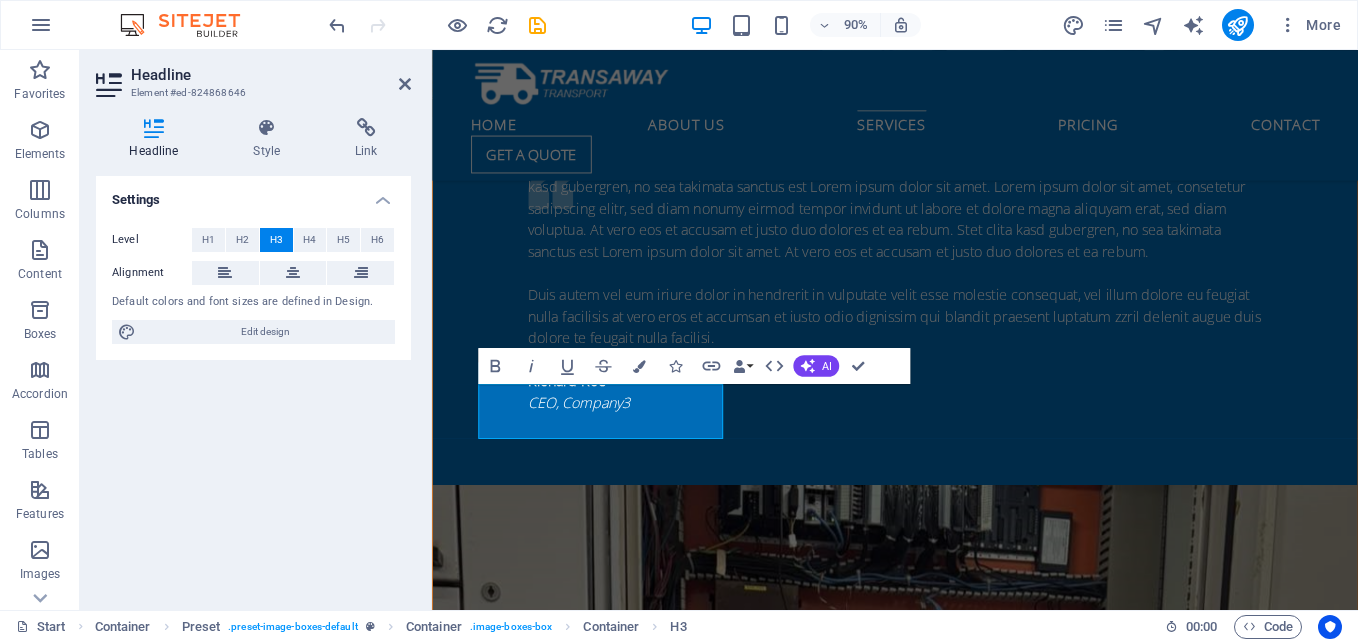 type 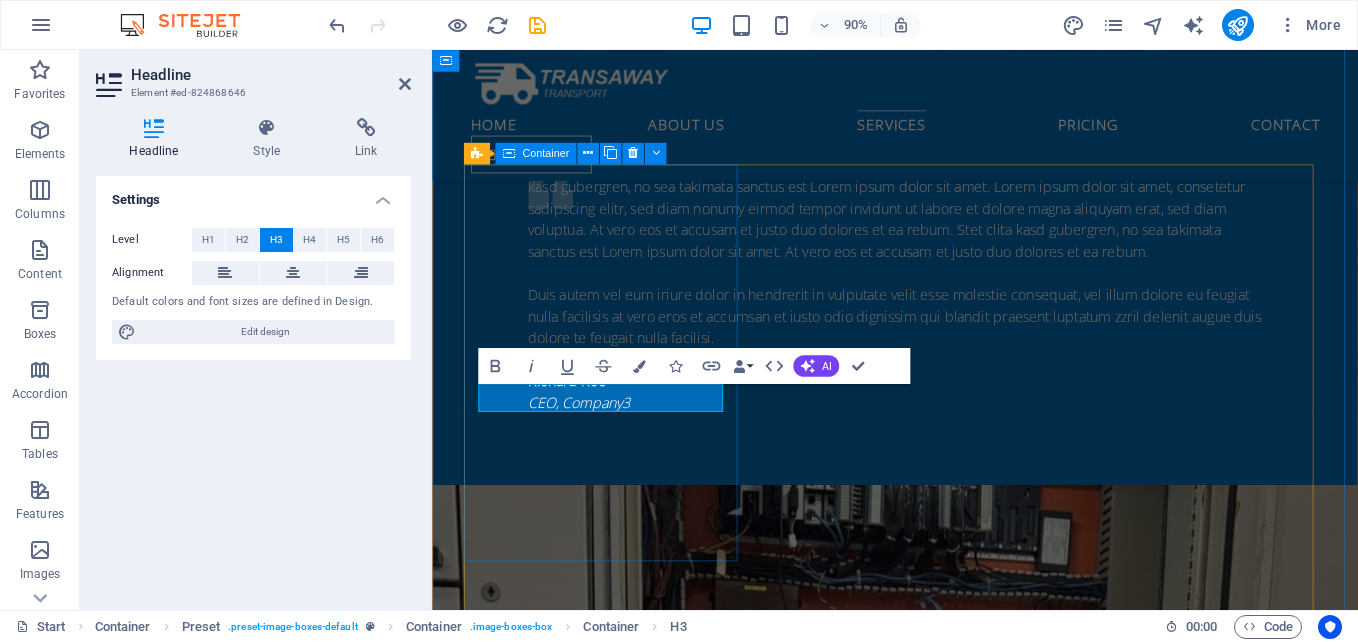 click on "Stacker Reclaimer In areas where the challenges lie in maximizing production to achieve profitable quantities and optimizing resource usage." at bounding box center (947, 3727) 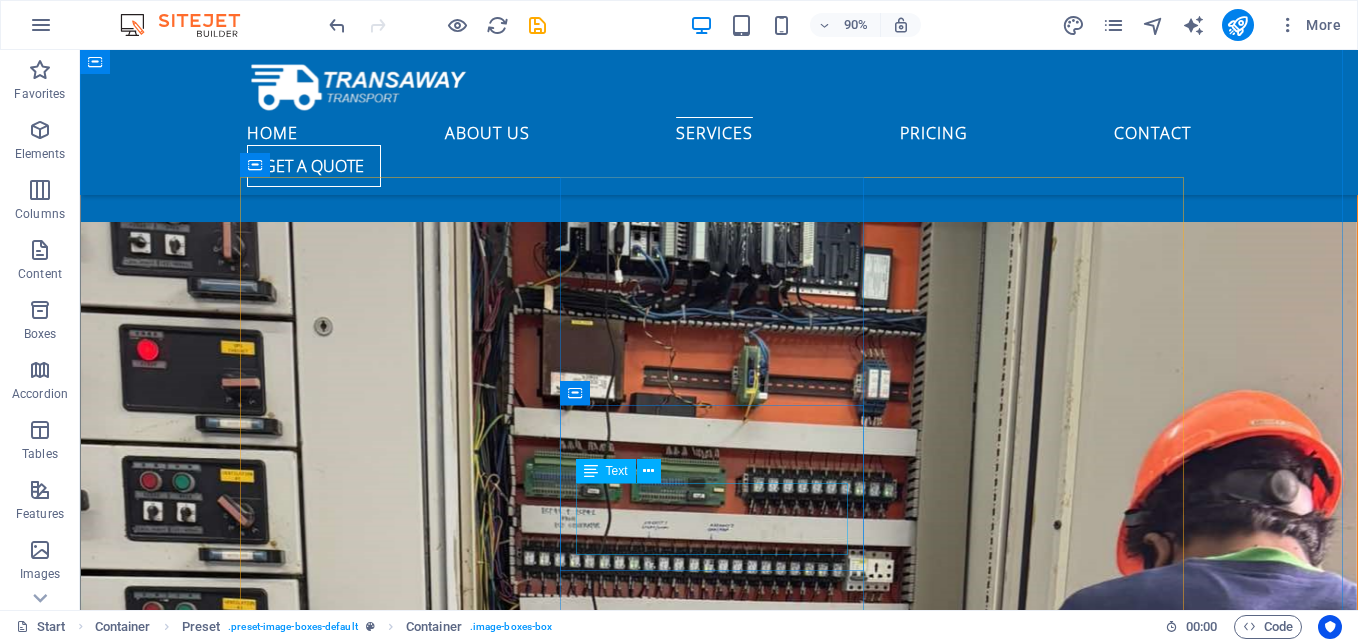 scroll, scrollTop: 4008, scrollLeft: 0, axis: vertical 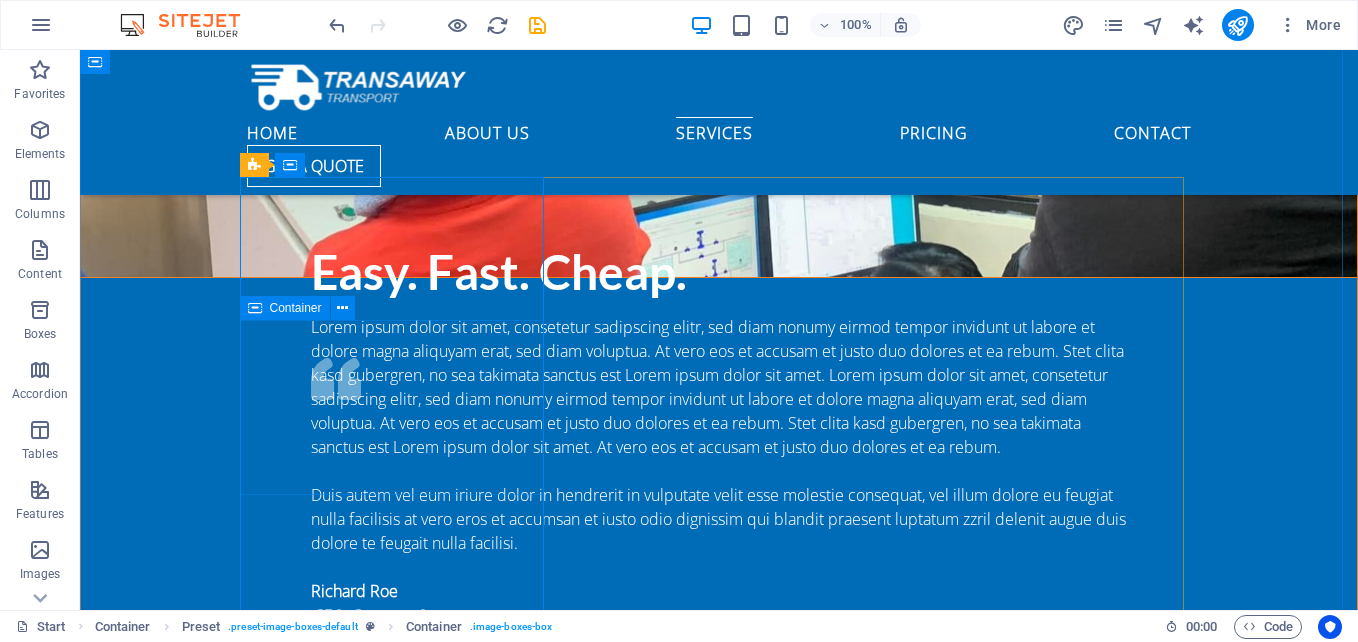 click on "Stacker Reclaimer In areas where the challenges lie in maximizing production to achieve profitable quantities and optimizing resource usage." at bounding box center [719, 3948] 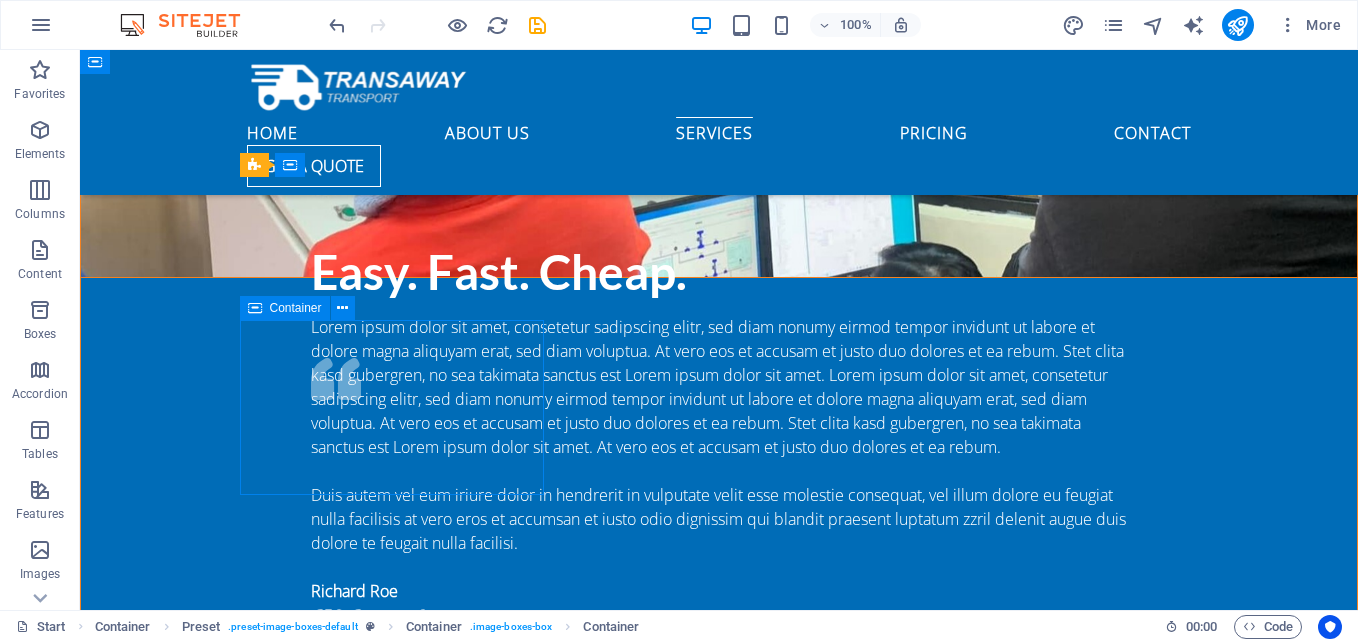 click on "Stacker Reclaimer In areas where the challenges lie in maximizing production to achieve profitable quantities and optimizing resource usage." at bounding box center [719, 3948] 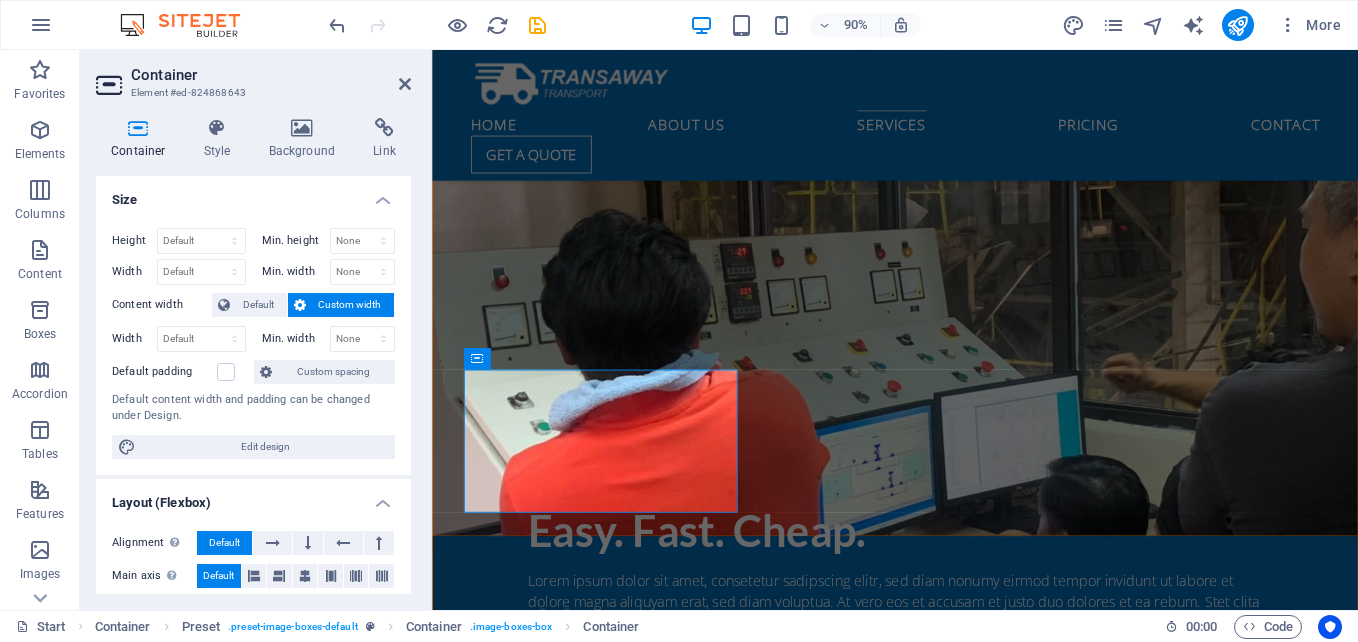 scroll, scrollTop: 4493, scrollLeft: 0, axis: vertical 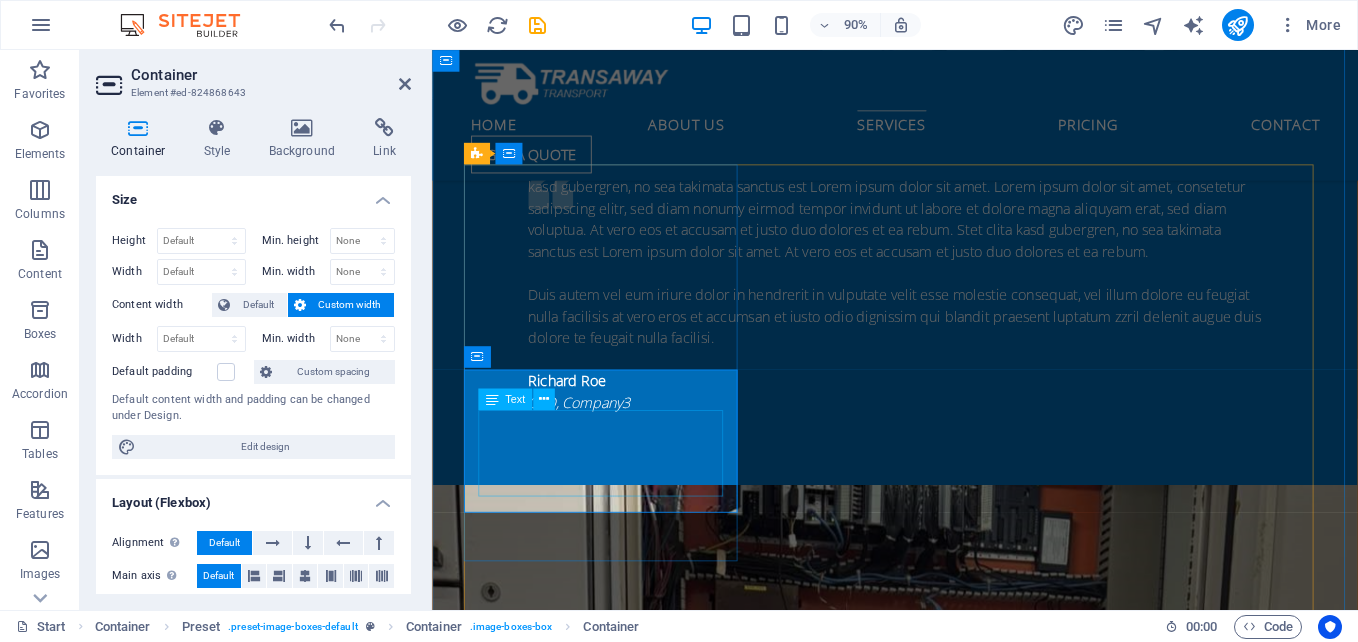 click on "Stacker Reclaimer In areas where the challenges lie in maximizing production to achieve profitable quantities and optimizing resource usage." at bounding box center (947, 3727) 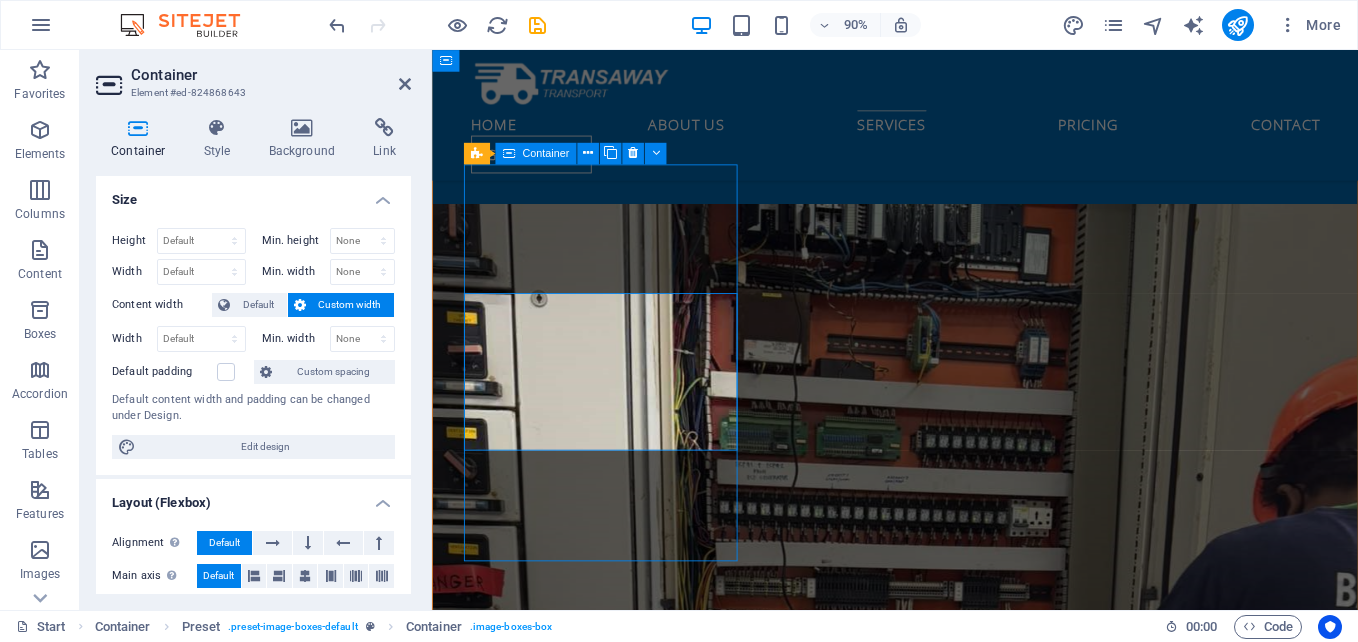 scroll, scrollTop: 4008, scrollLeft: 0, axis: vertical 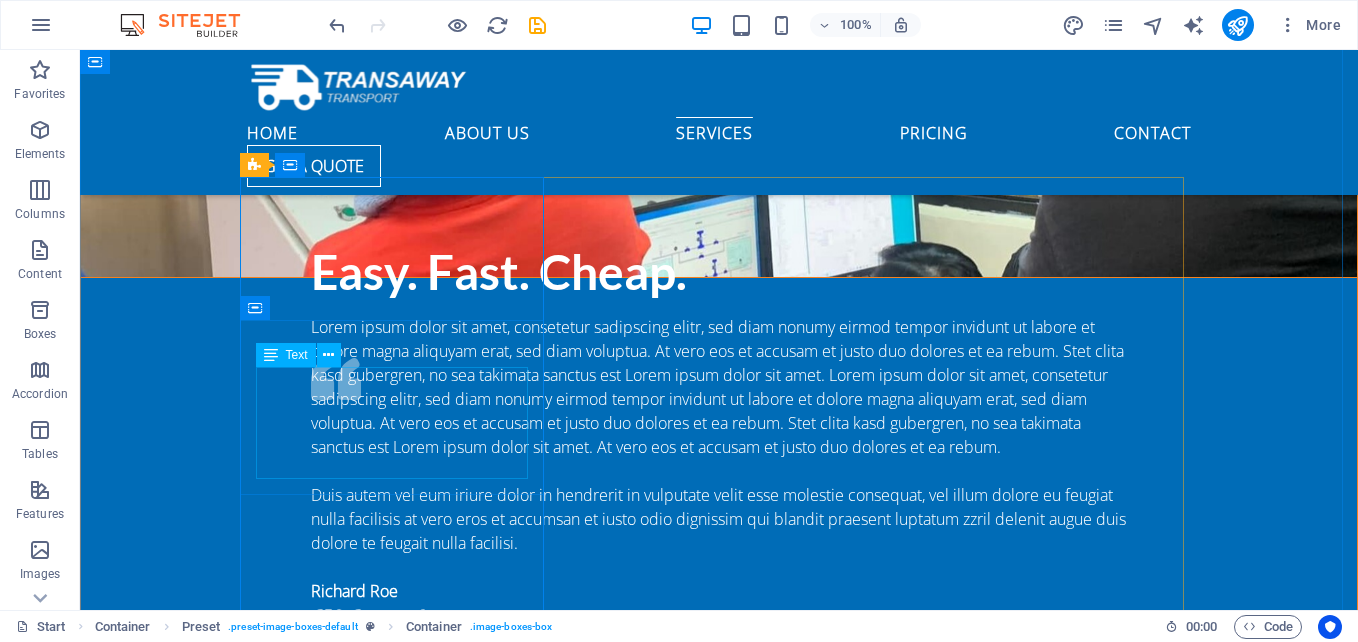 click on "In areas where the challenges lie in maximizing production to achieve profitable quantities and optimizing resource usage." at bounding box center (719, 3964) 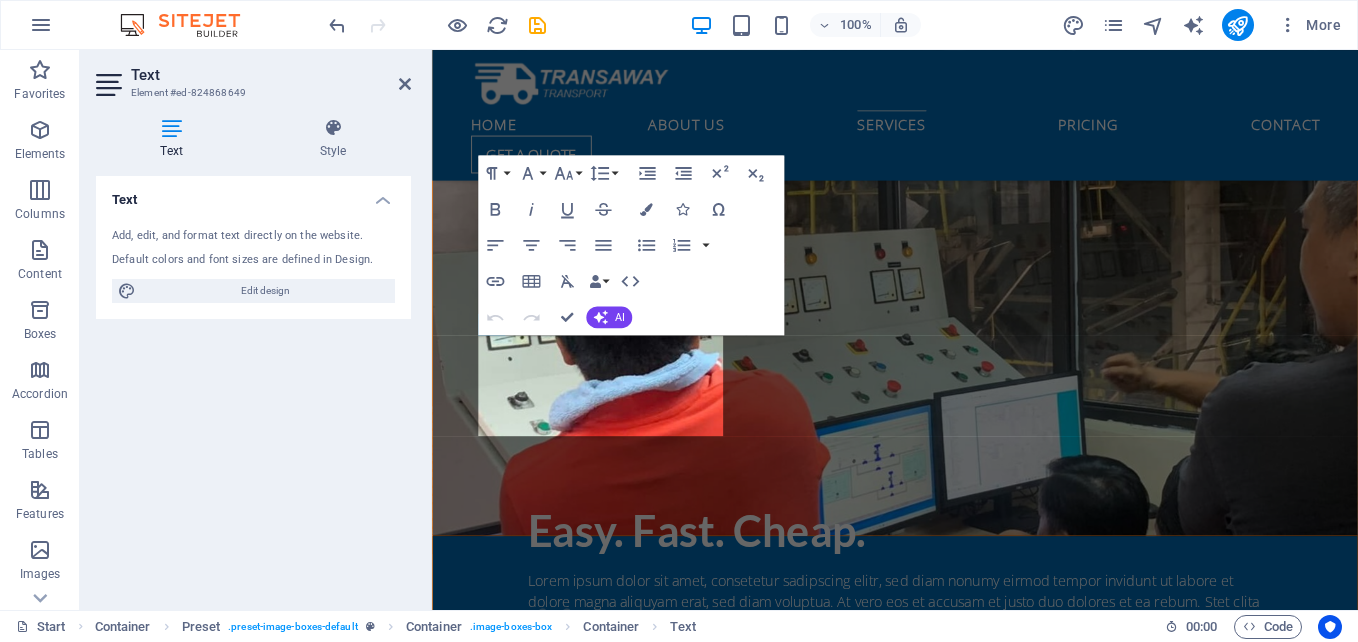 scroll, scrollTop: 4493, scrollLeft: 0, axis: vertical 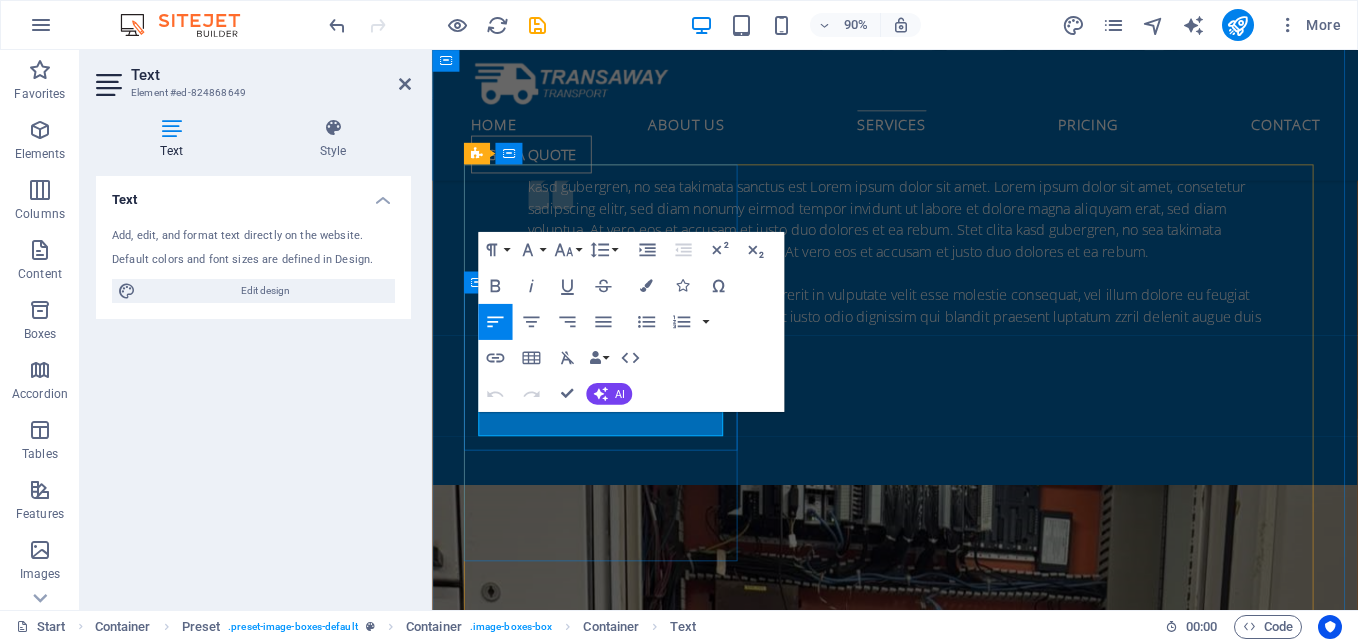 click on "In areas where the challenges lie in maximizing production to achieve profitable quantities and optimizing resource usage." at bounding box center [947, 3964] 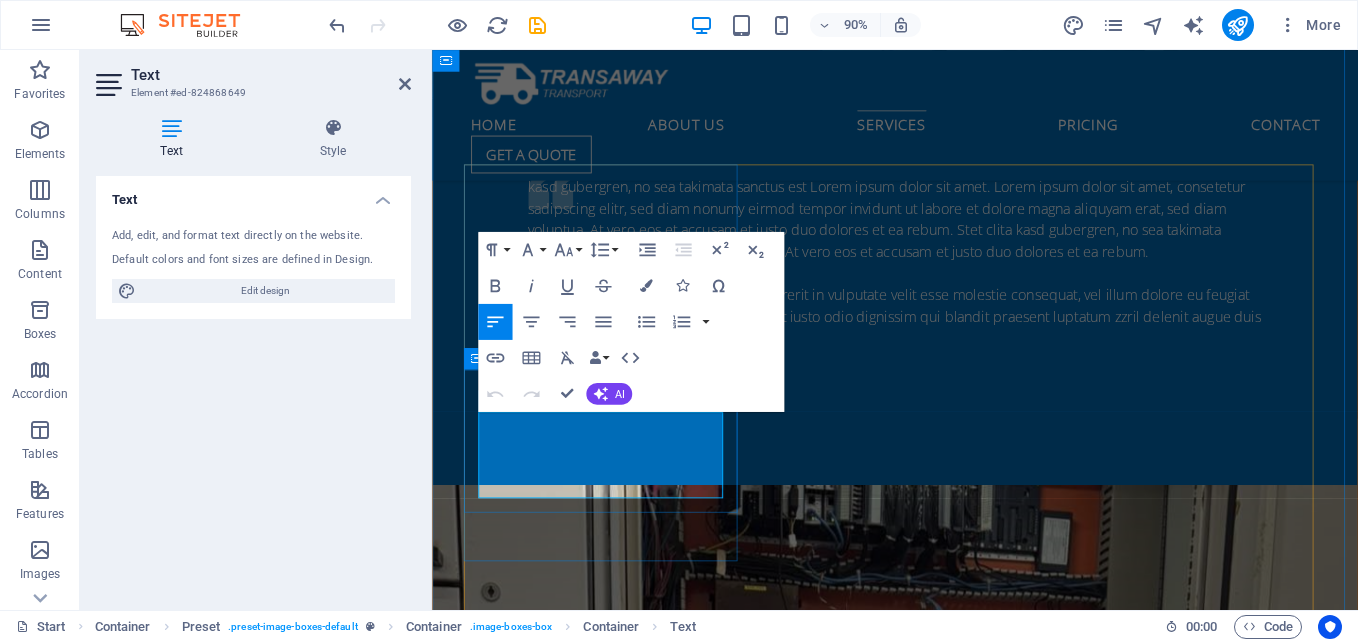 click on "In areas where the challenges lie in maximizing production to achieve profitable quantities and optimizing resource usage." at bounding box center [947, 3964] 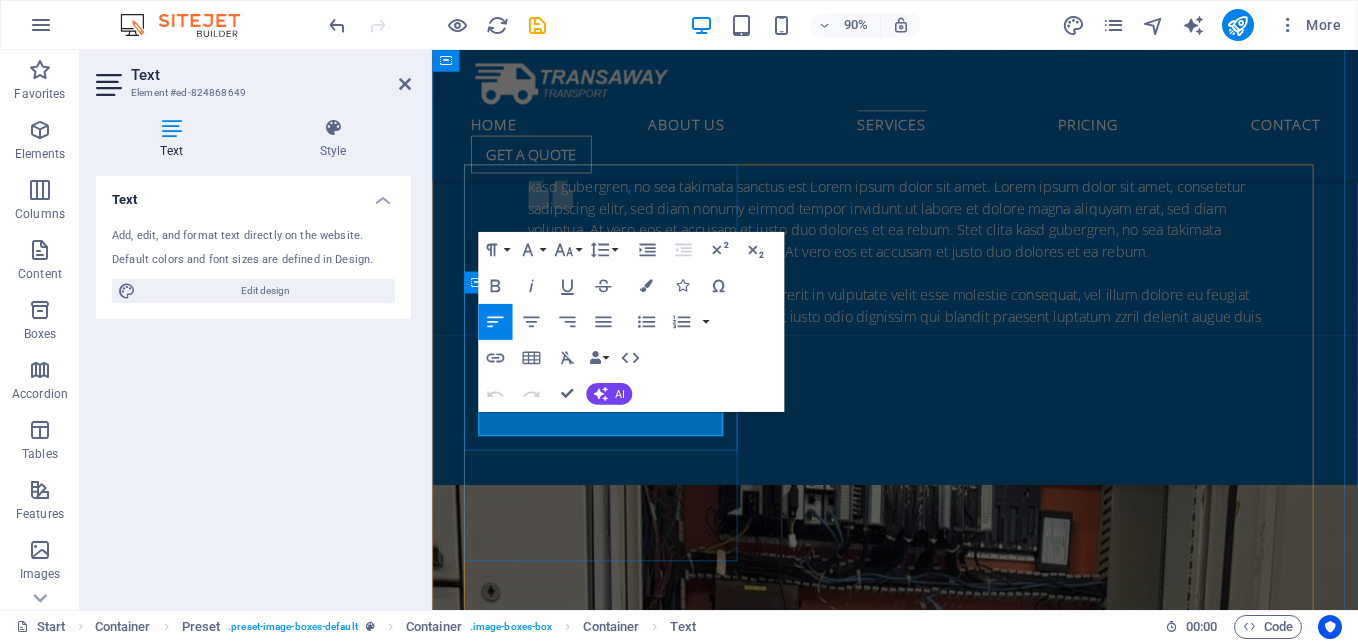 click on "In areas where the challenges lie in maximizing production to achieve profitable quantities and optimizing resource usage." at bounding box center [947, 3956] 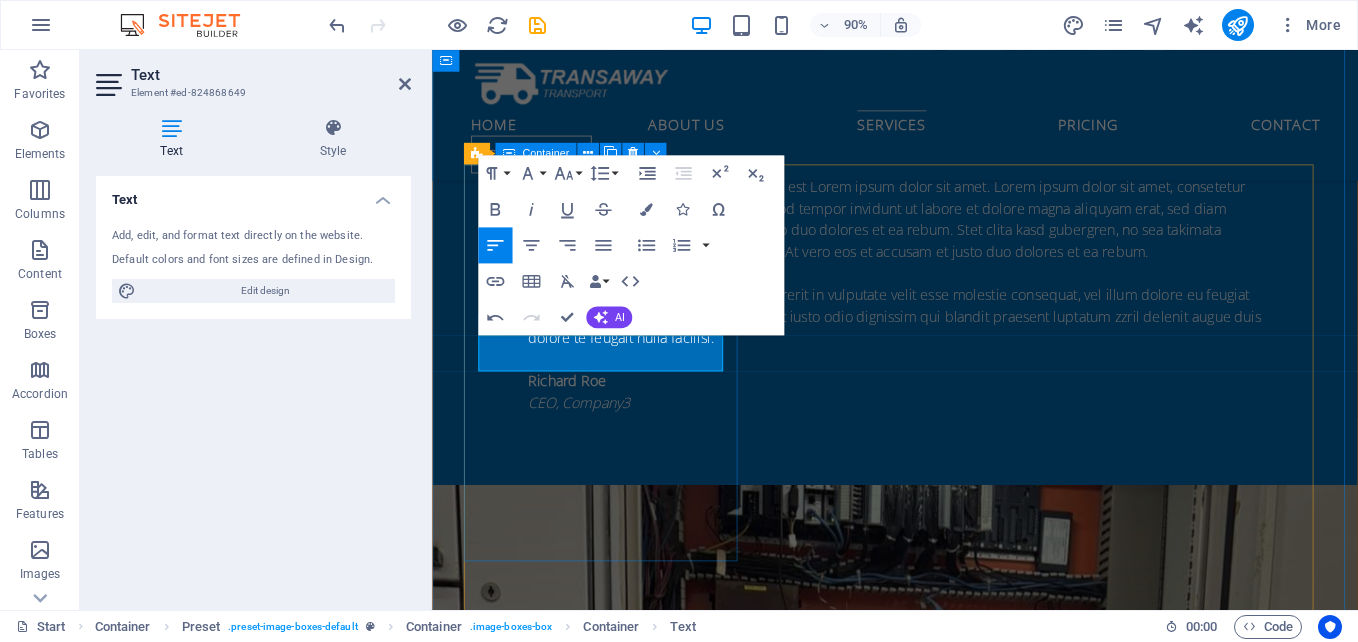 type 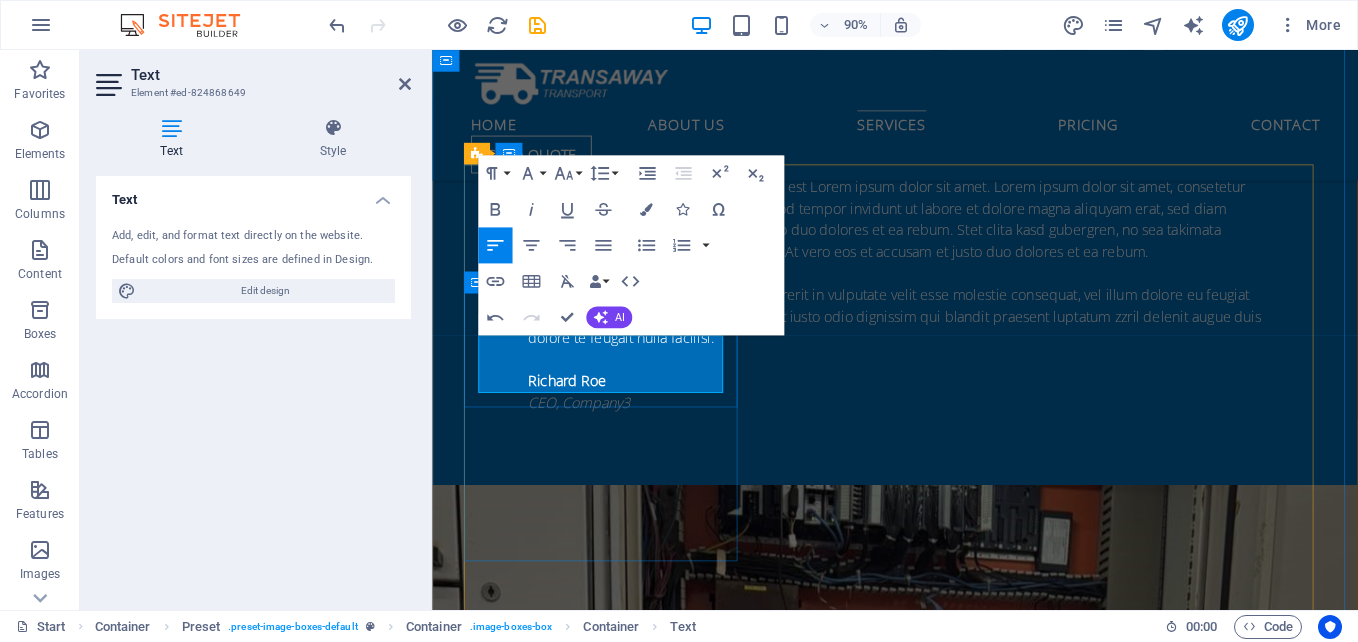 click on "Stacker Reclaimer Pacsystem Redundant Control" at bounding box center [947, 3956] 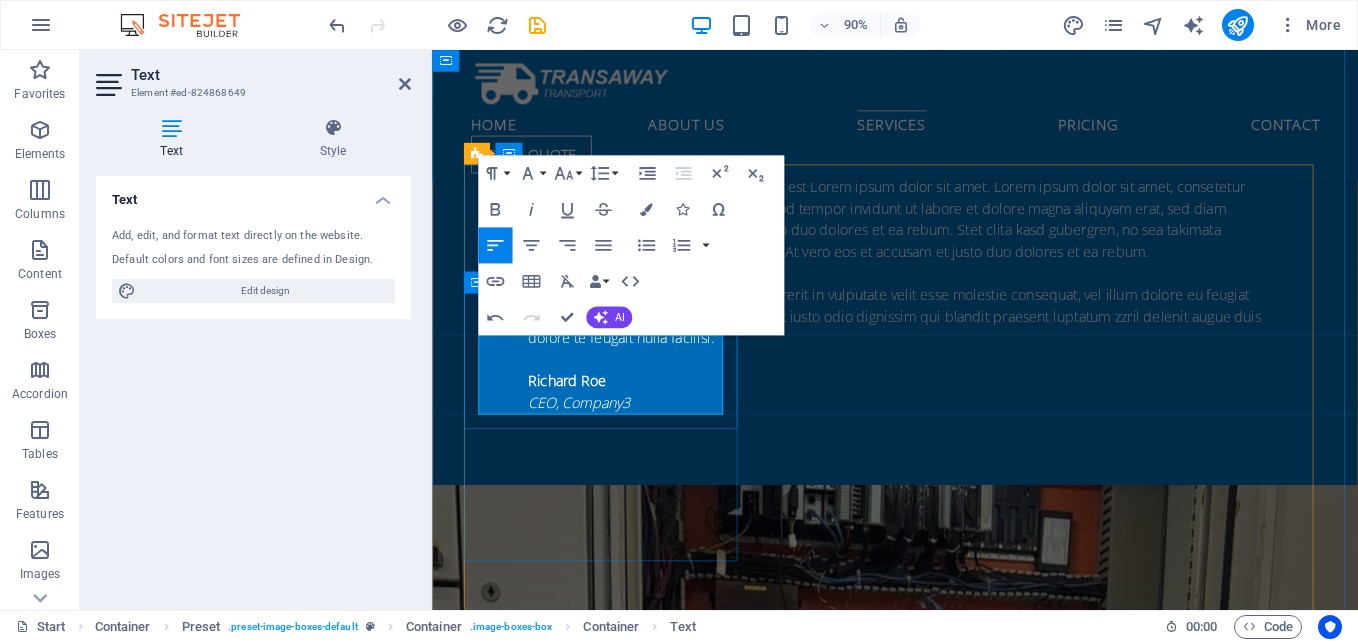 drag, startPoint x: 701, startPoint y: 409, endPoint x: 720, endPoint y: 402, distance: 20.248457 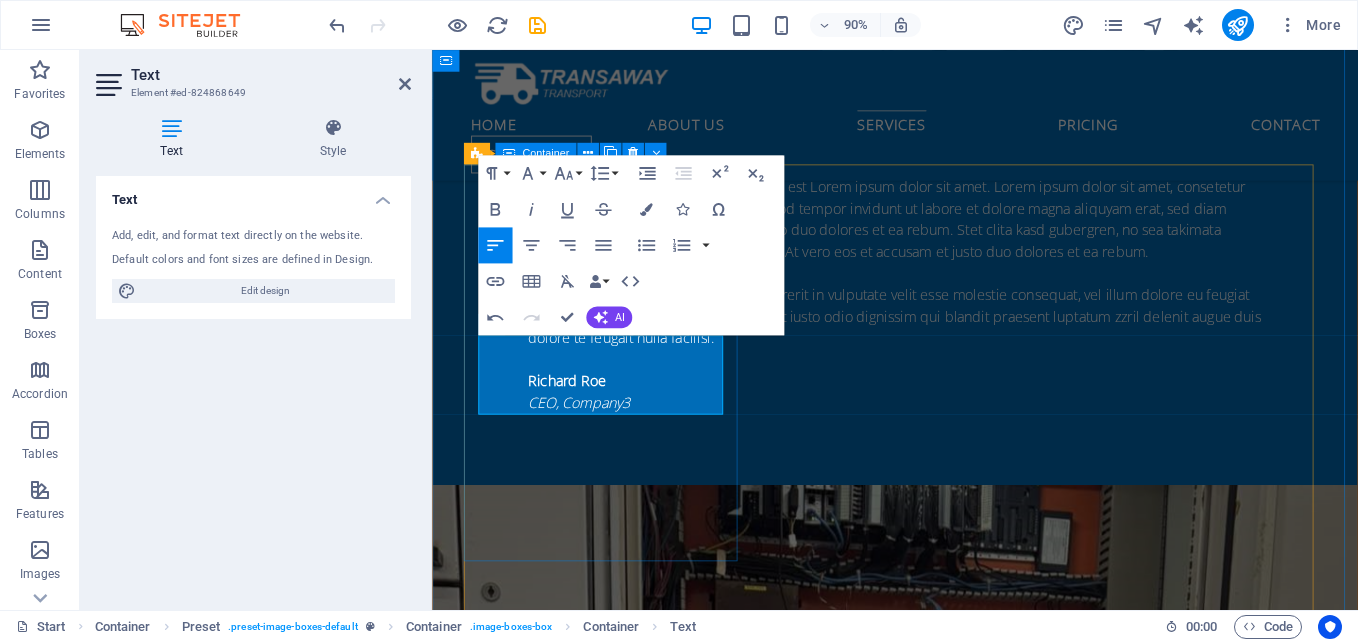click on "Stacker Reclaimer Stacker Reclaimer Unit 1 and 2  Pacsystem Redundant Controller  CPU Upgrade to CPE315" at bounding box center (947, 3727) 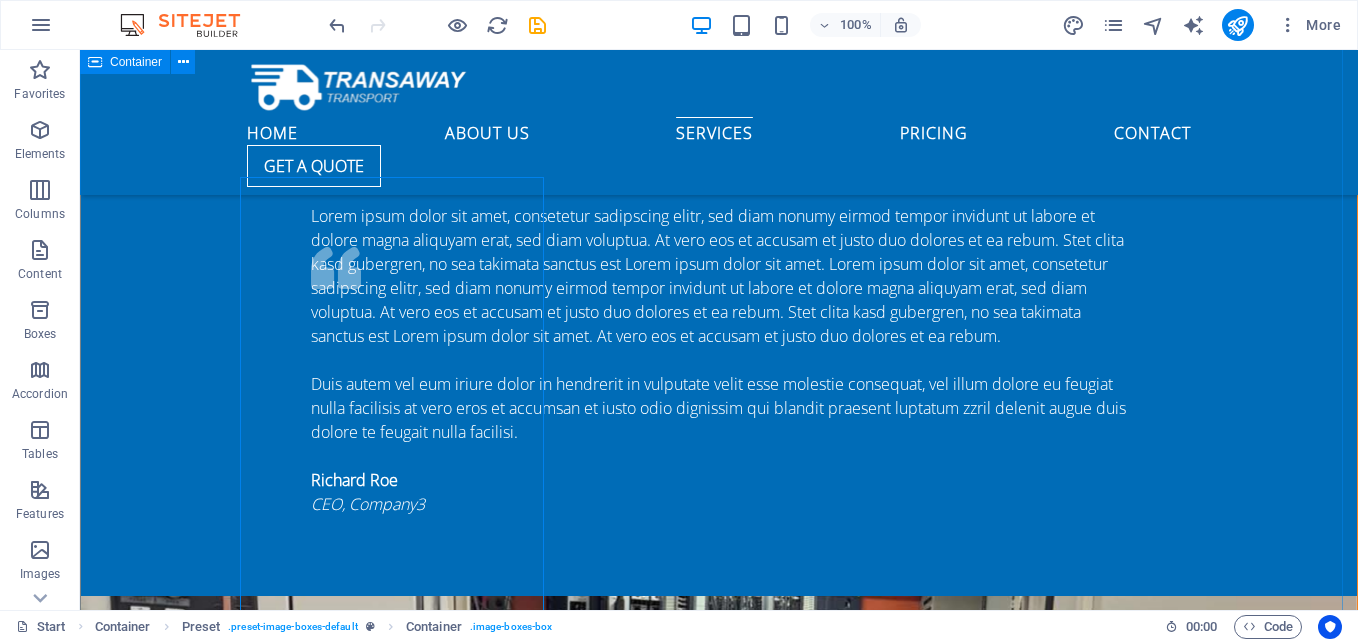 scroll, scrollTop: 4208, scrollLeft: 0, axis: vertical 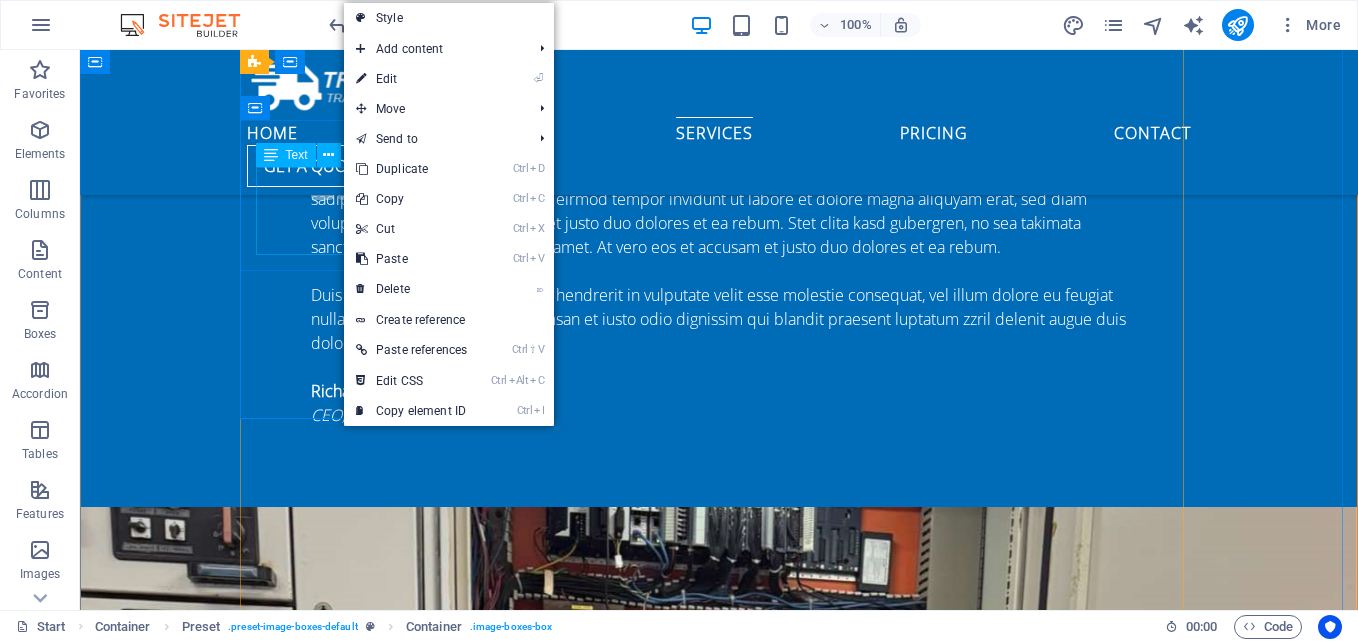 click on "Stacker Reclaimer Unit 1 and 2 Pacsystem Redundant Controller CPU Upgrade to CPE315" at bounding box center [719, 3764] 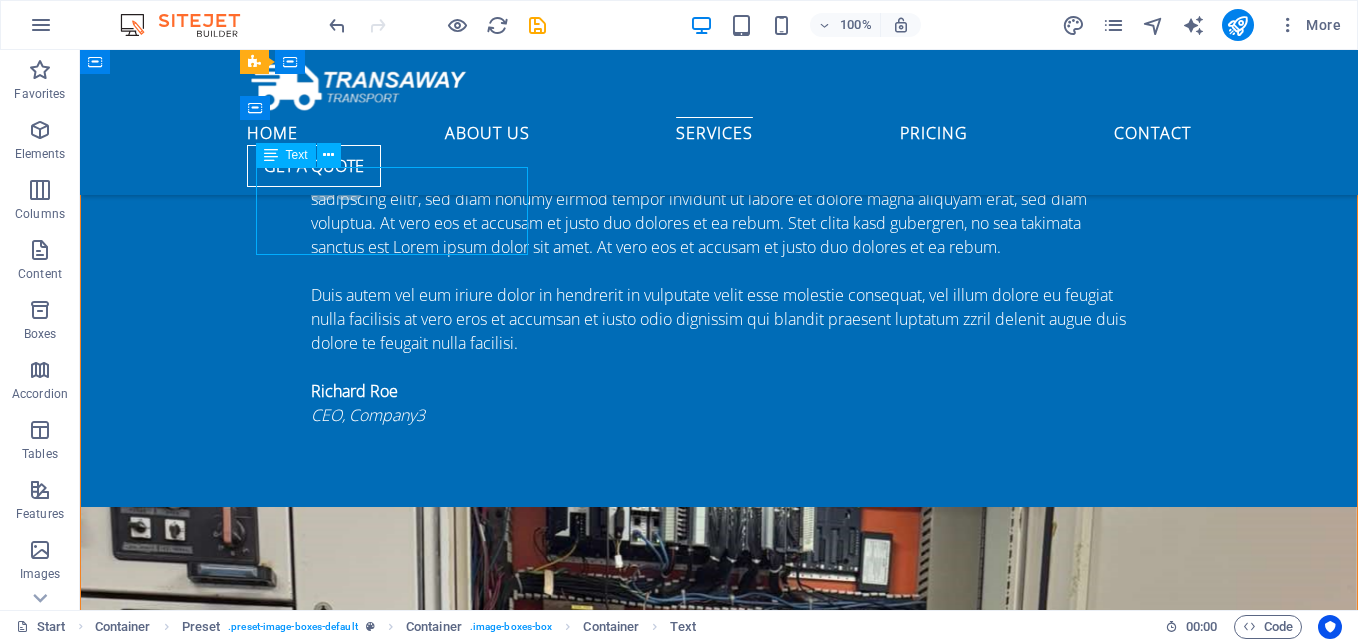 click on "Stacker Reclaimer Unit 1 and 2 Pacsystem Redundant Controller CPU Upgrade to CPE315" at bounding box center [719, 3764] 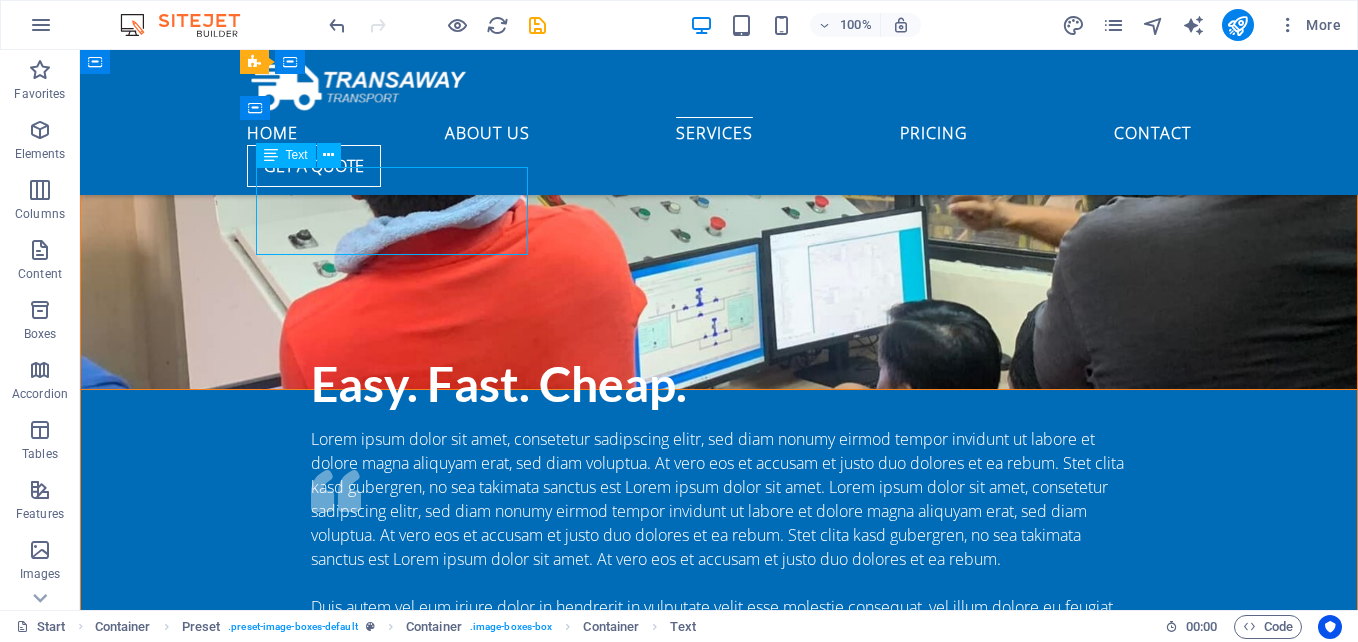 scroll, scrollTop: 4693, scrollLeft: 0, axis: vertical 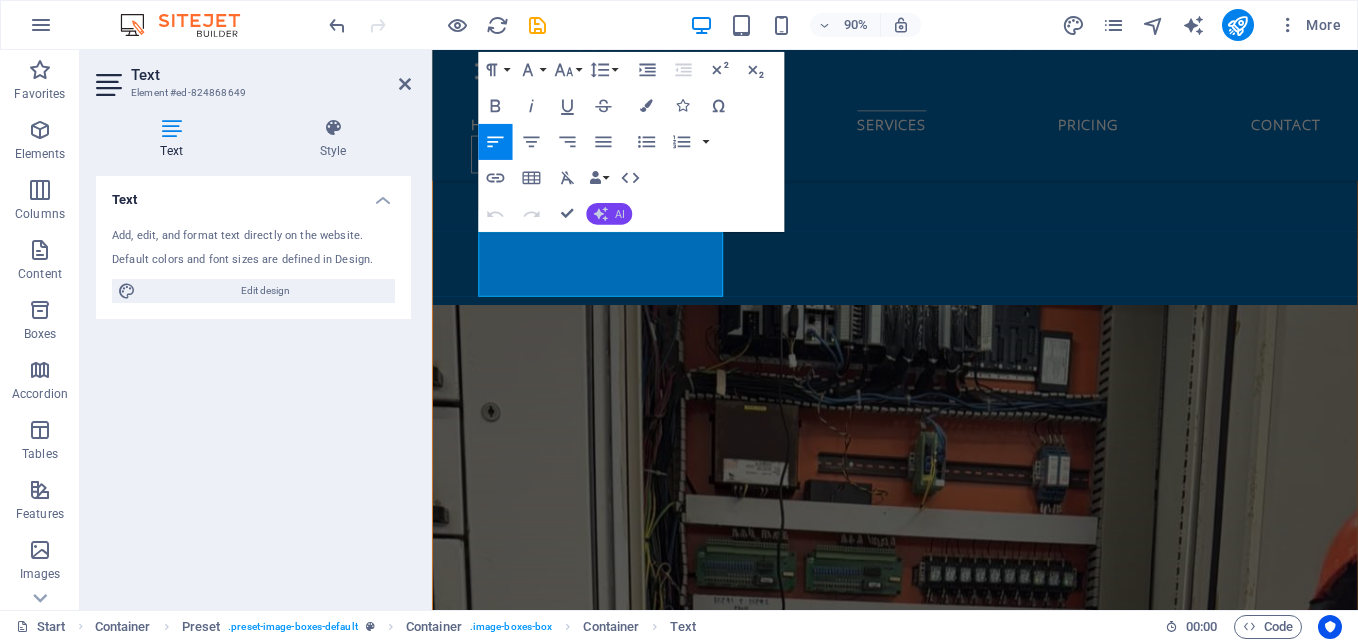 click on "AI" at bounding box center [609, 214] 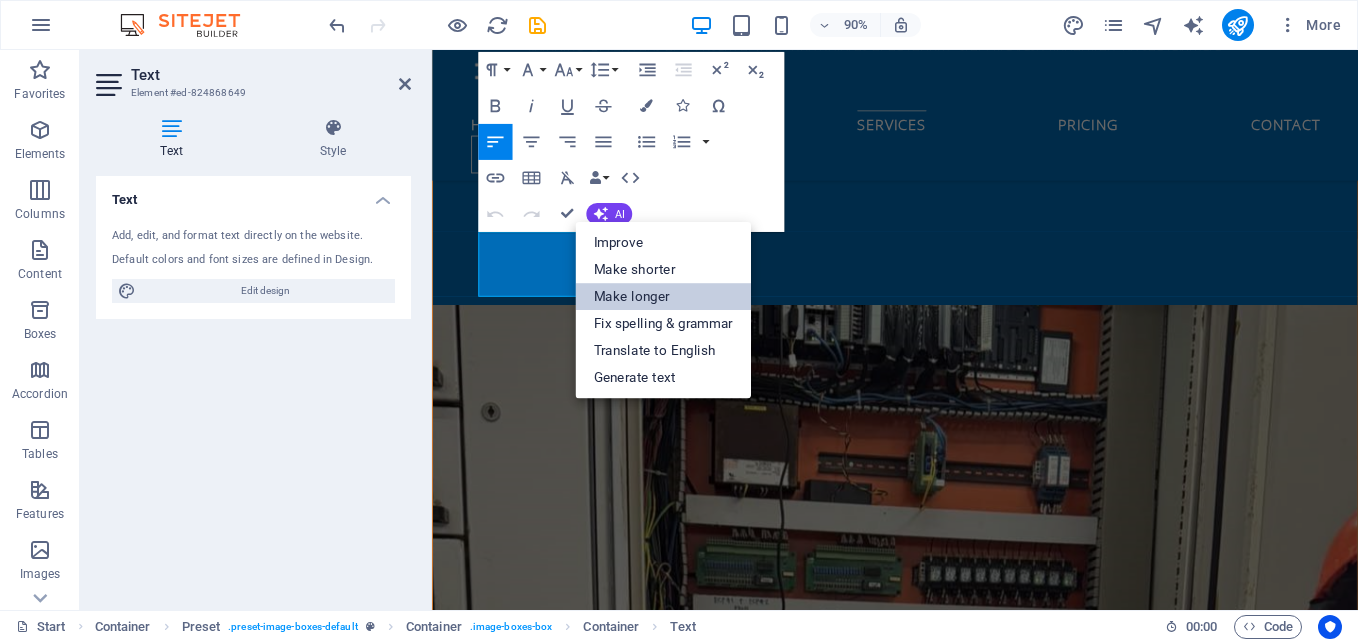 click on "Make longer" at bounding box center [663, 296] 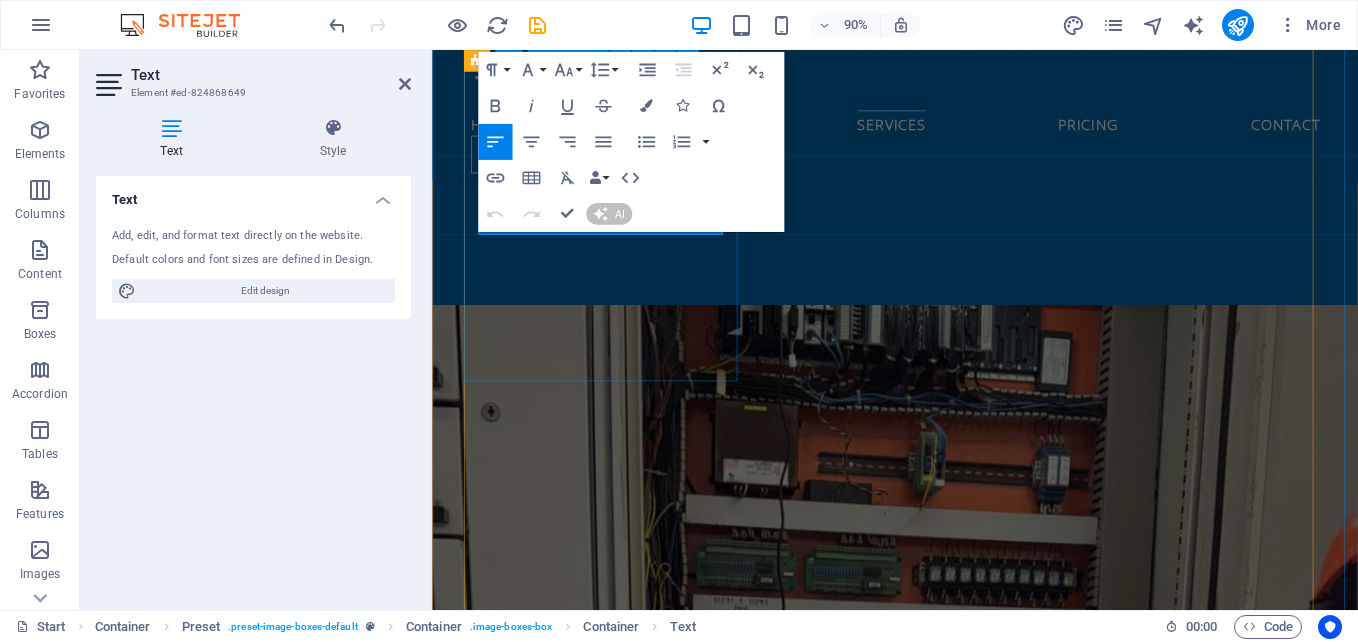 type 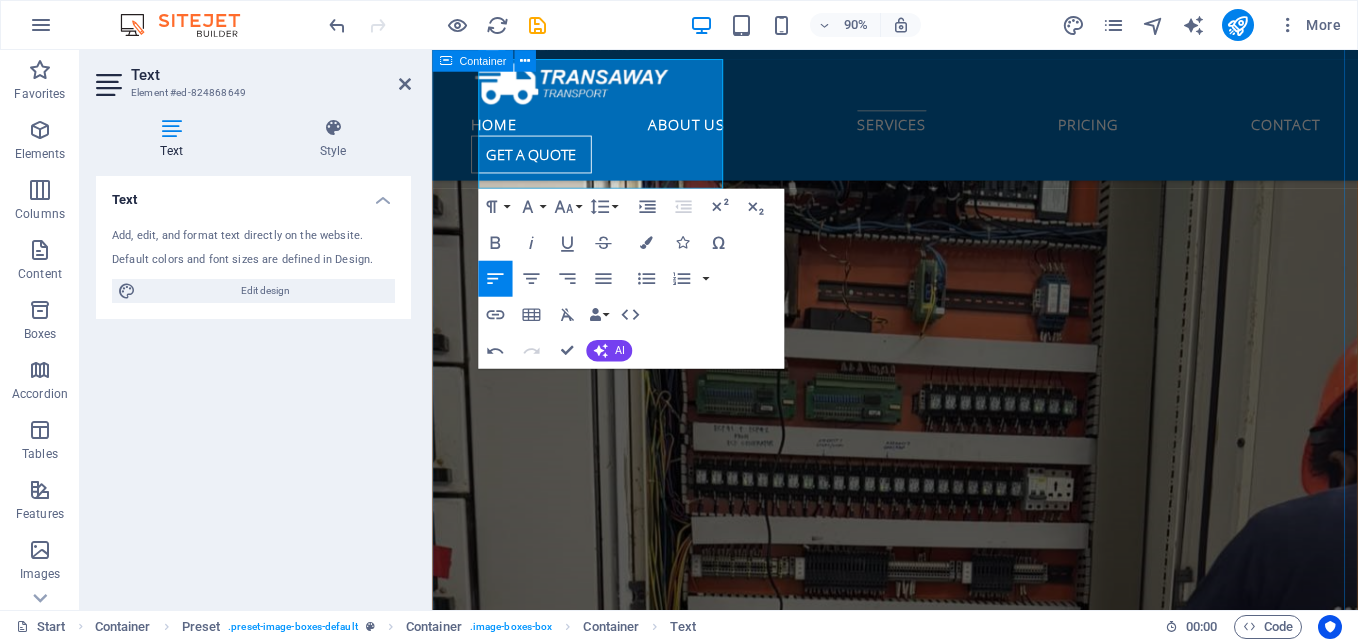 scroll, scrollTop: 4682, scrollLeft: 0, axis: vertical 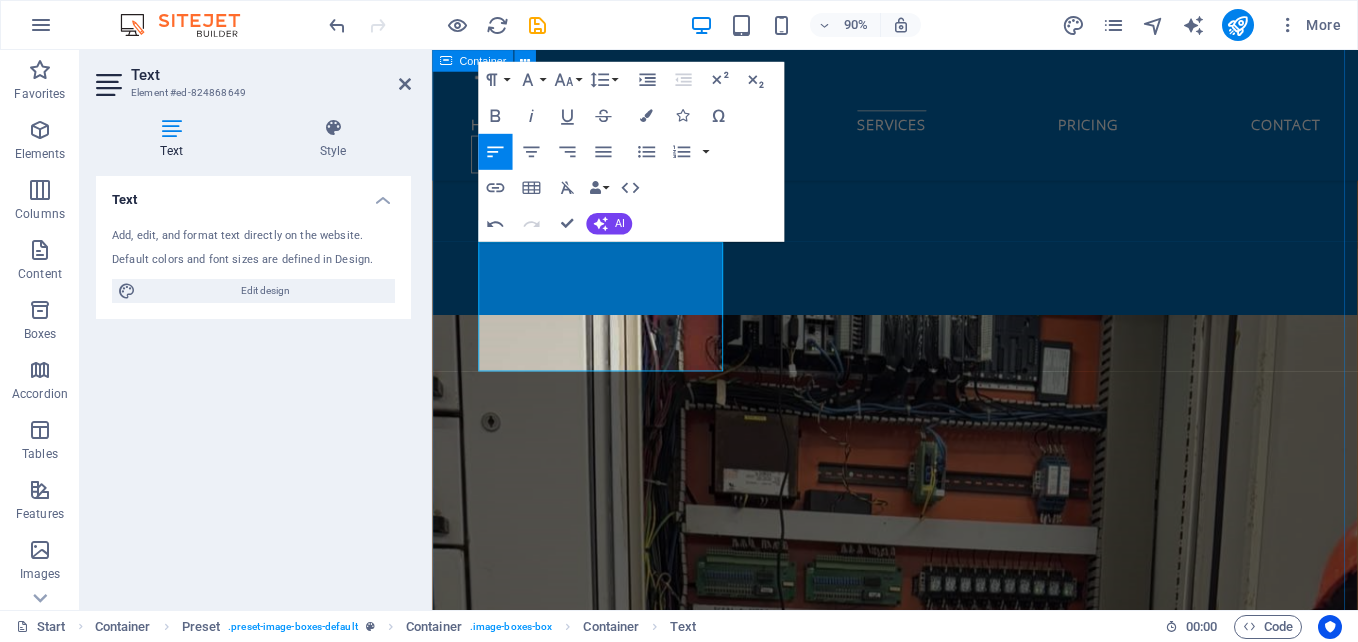 click on "our projects Lorem ipsum dolor sit amet, consetetur sadipscing elitr, sed diam nonumy eirmod tempor invidunt ut labore et dolore magna aliquyam erat, sed diam voluptua. At vero eos et accusam et justo duo dolores et ea rebum. Stet clita kasd gubergren, no sea takimata sanctus est Lorem ipsum dolor sit amet. Lorem ipsum dolor sit amet, consetetur sadipscing elitr, sed diam nonumy eirmod tempor invidunt ut labore et dolore magna aliquyam erat, sed diam voluptua. At vero eos et accusam et justo duo dolores et ea rebum. Stet clita kasd gubergren, no sea takimata sanctus est Lorem ipsum dolor sit amet.  Lorem ipsum dolor sit amet, consetetur sadipscing elitr, sed diam nonumy eirmod tempor invidunt ut labore et dolore magna aliquyam erat, sed diam voluptua. At vero eos et accusam et justo duo dolores et ea rebum. Stet clita kasd gubergren, no sea takimata sanctus est Lorem ipsum dolor sit amet. Stacker Reclaimer ENGINEERING SERVICES PROCESS ENGINEERING ELECTRICAL ENGINEERING SERVICES PROCESS ENGINEERING" at bounding box center (946, 6792) 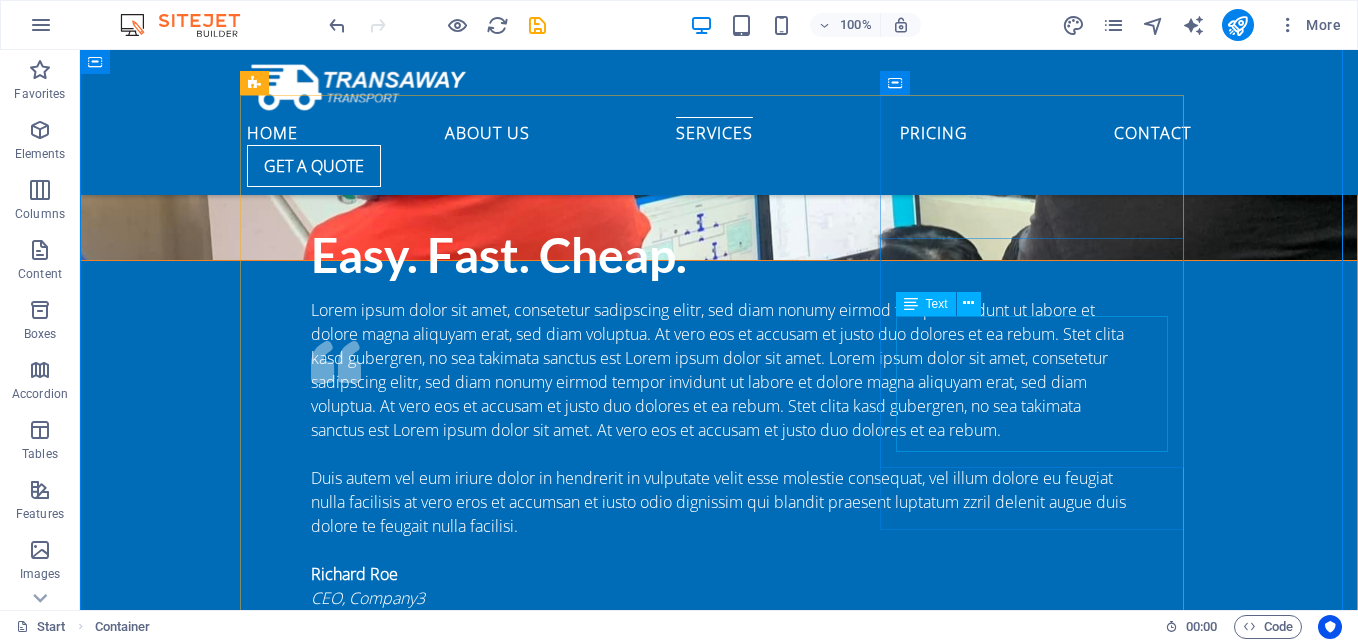 scroll, scrollTop: 3997, scrollLeft: 0, axis: vertical 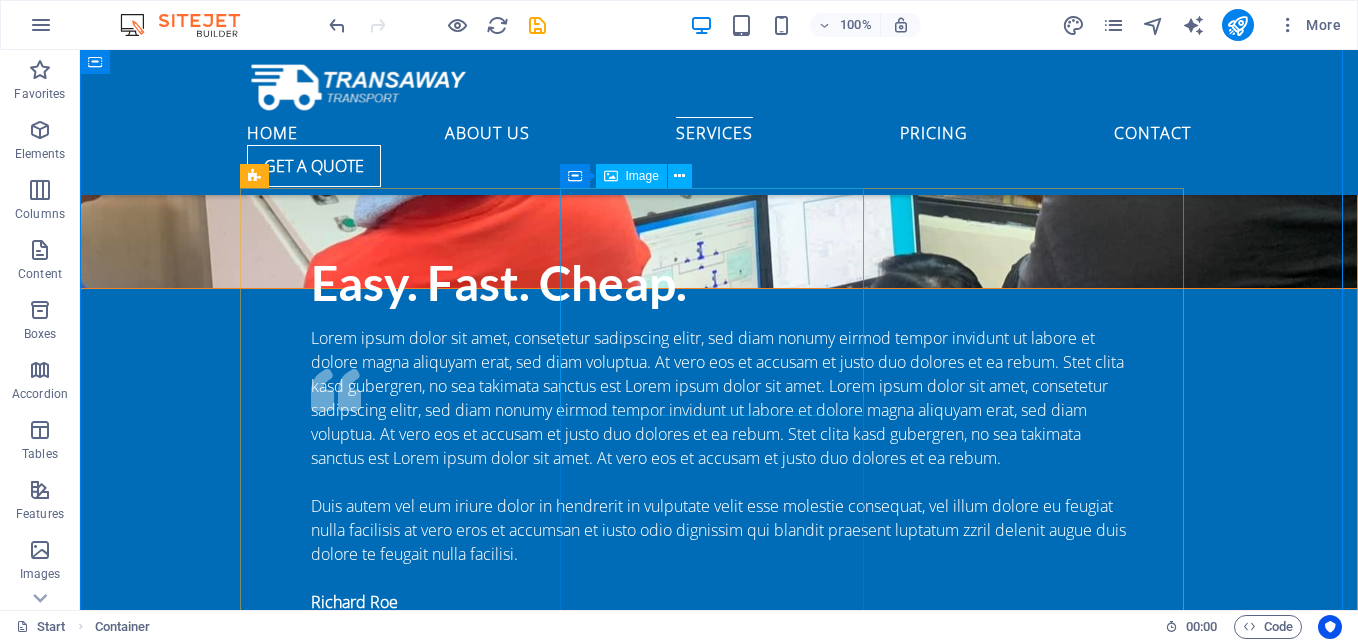 click on "Image" at bounding box center [642, 176] 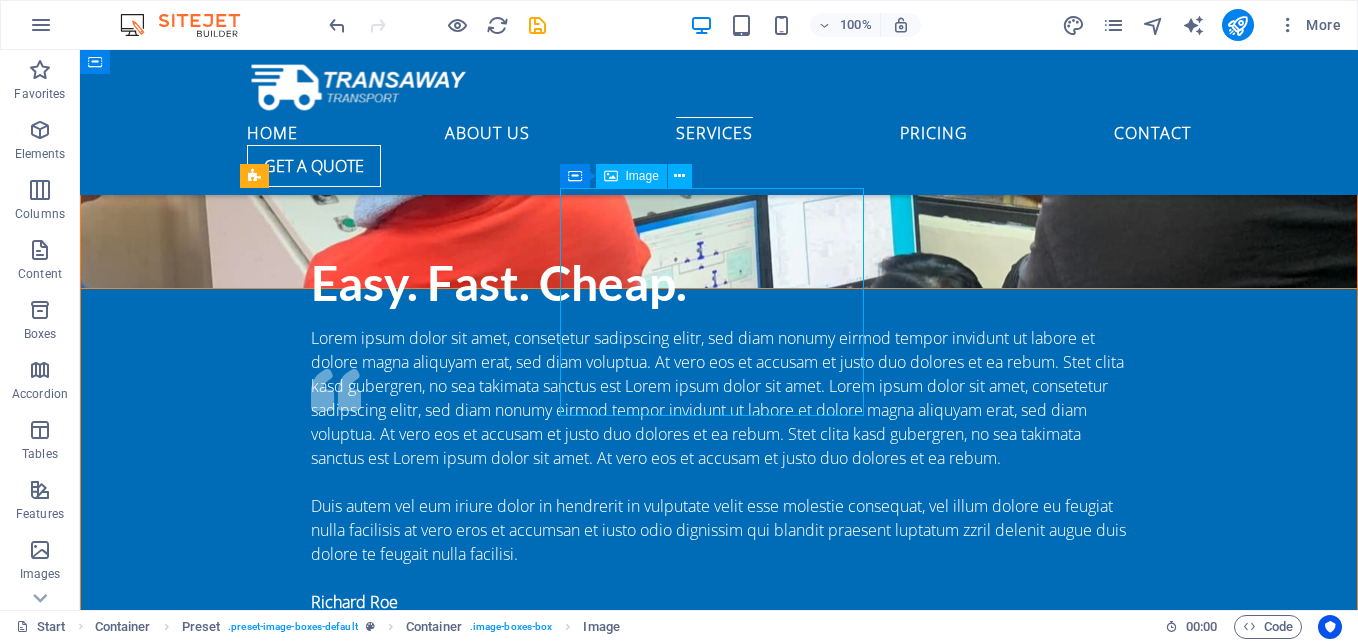 click on "Image" at bounding box center (642, 176) 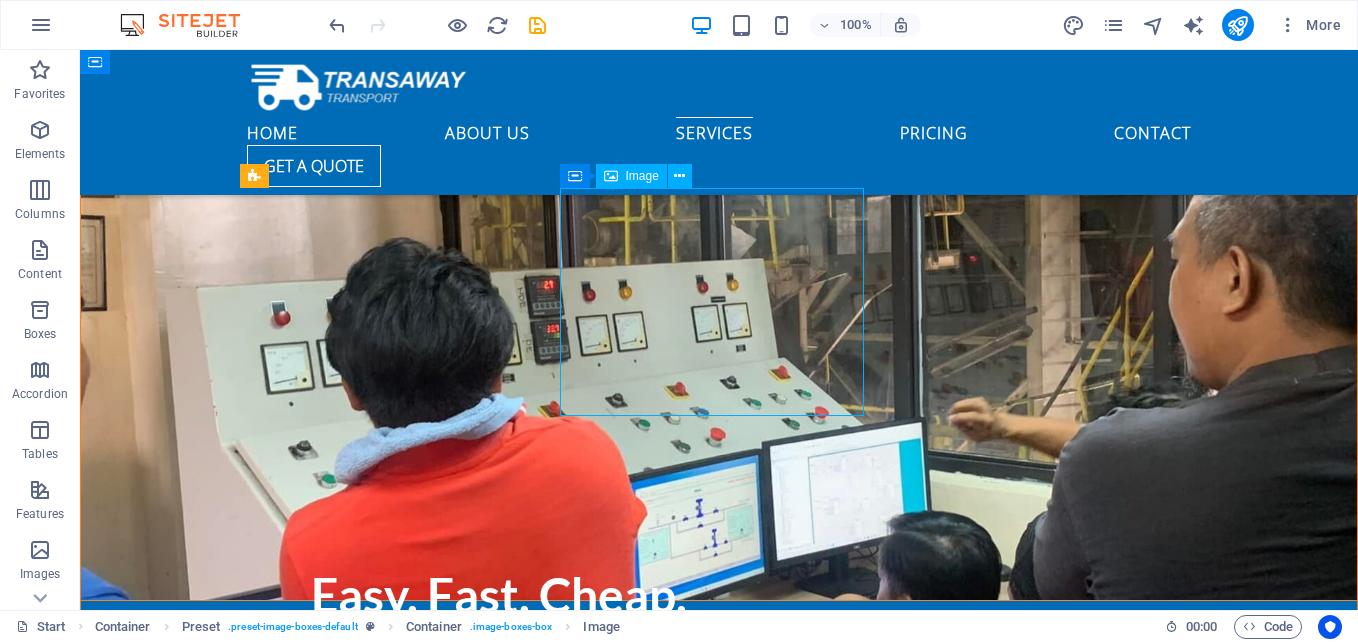 select on "%" 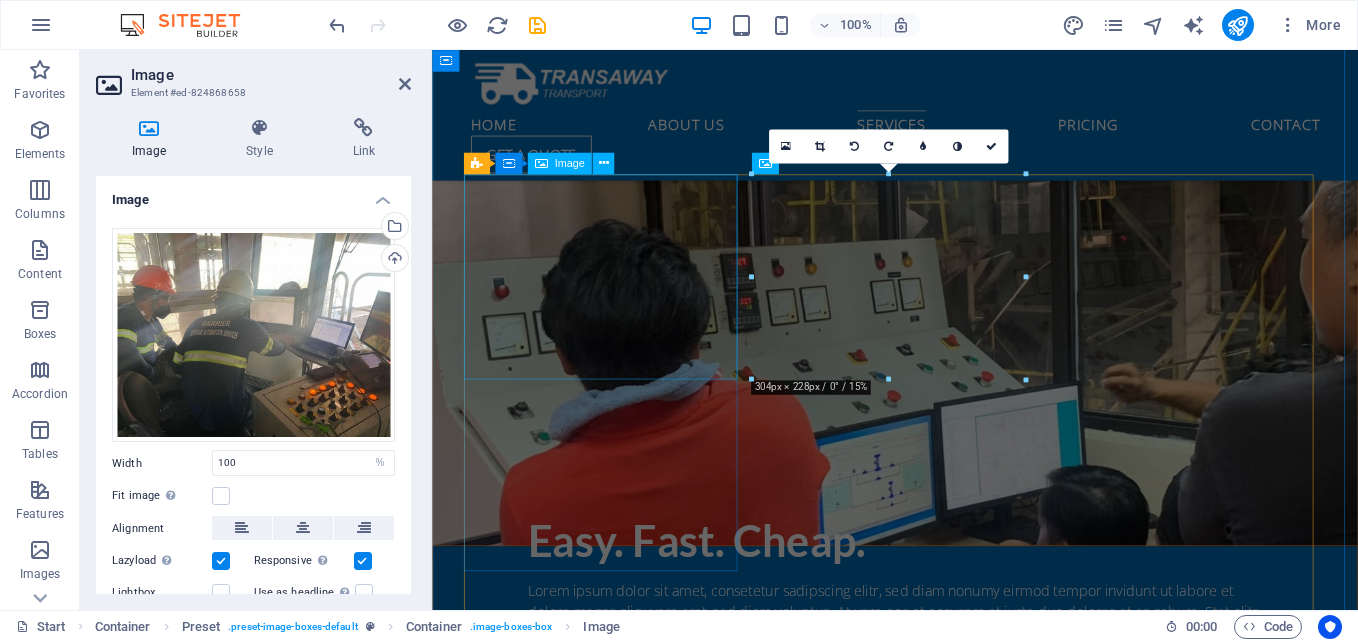scroll, scrollTop: 4482, scrollLeft: 0, axis: vertical 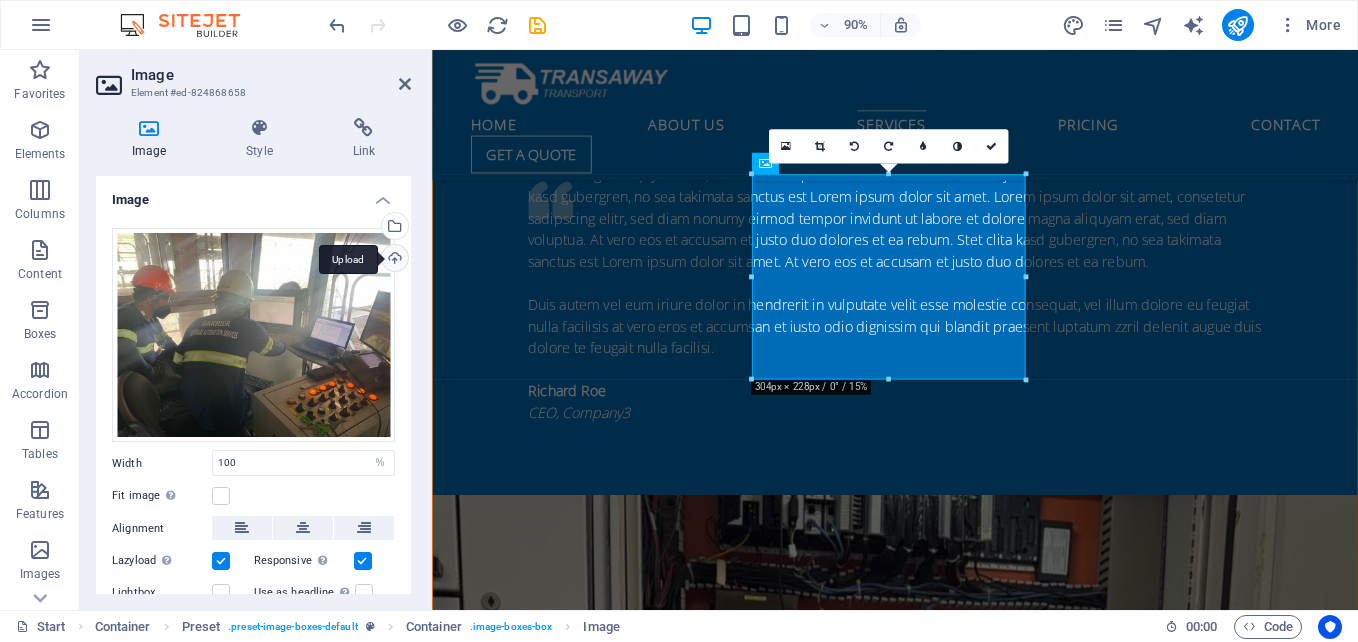 click on "Upload" at bounding box center (393, 260) 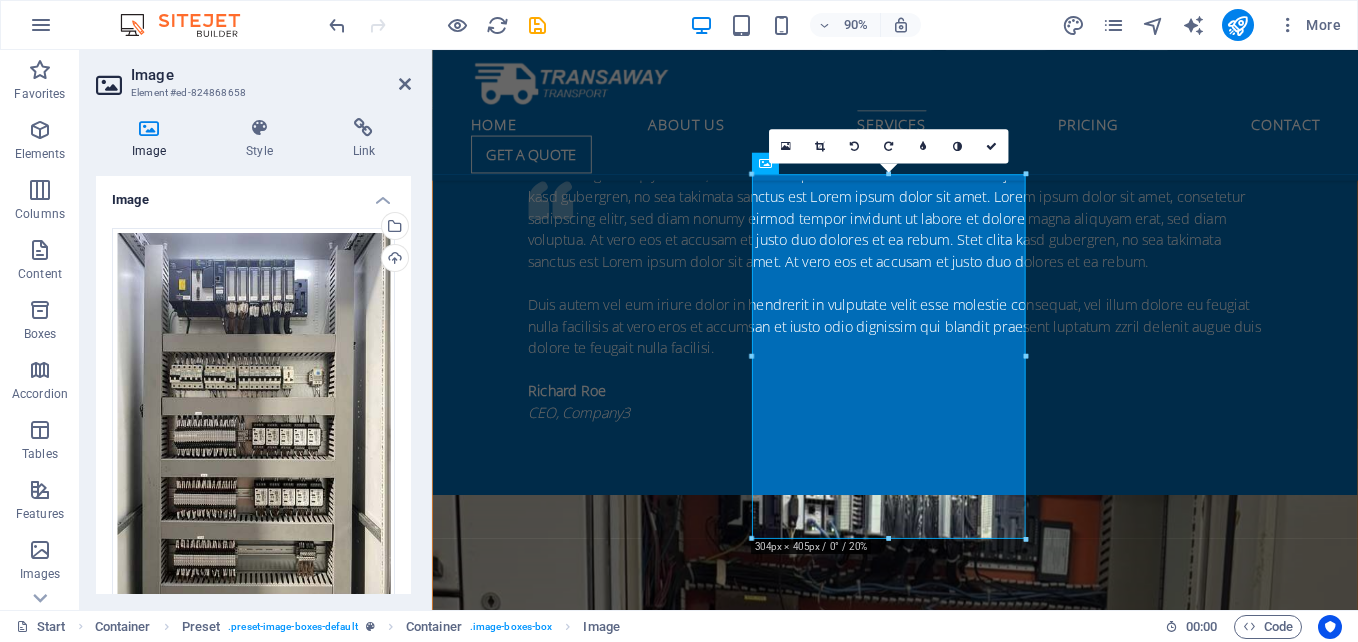 scroll, scrollTop: 5026, scrollLeft: 0, axis: vertical 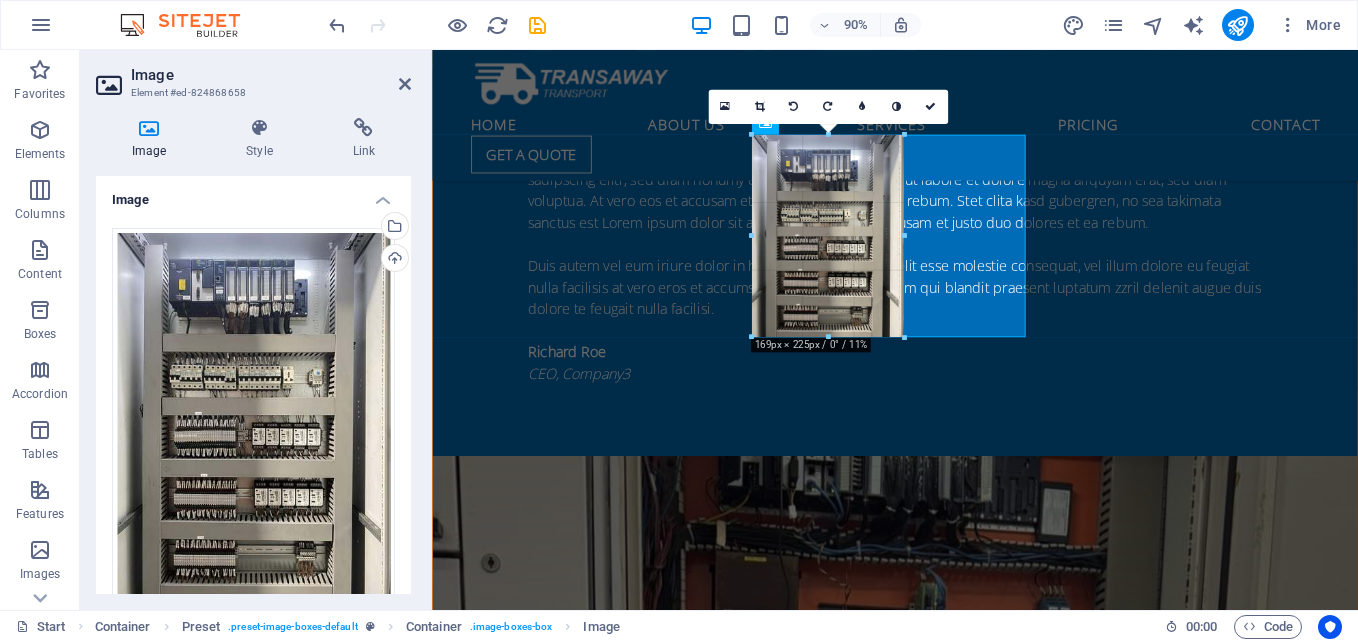 drag, startPoint x: 887, startPoint y: 498, endPoint x: 485, endPoint y: 294, distance: 450.7993 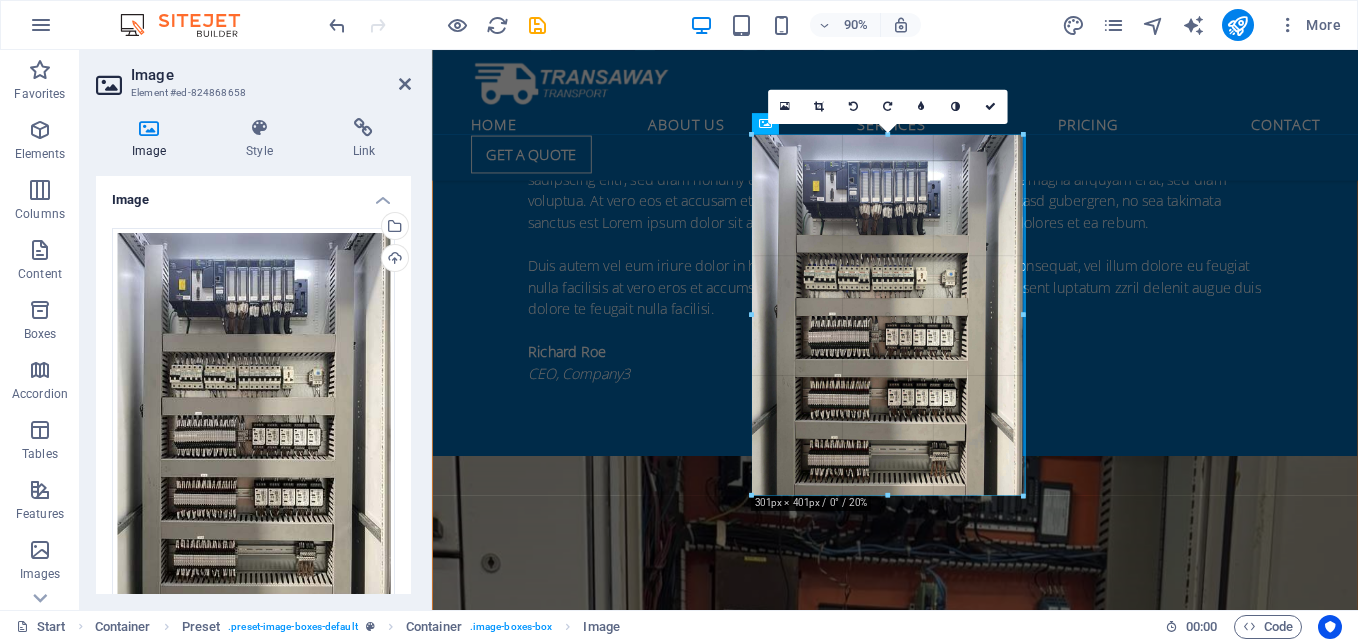 drag, startPoint x: 903, startPoint y: 235, endPoint x: 1036, endPoint y: 263, distance: 135.91542 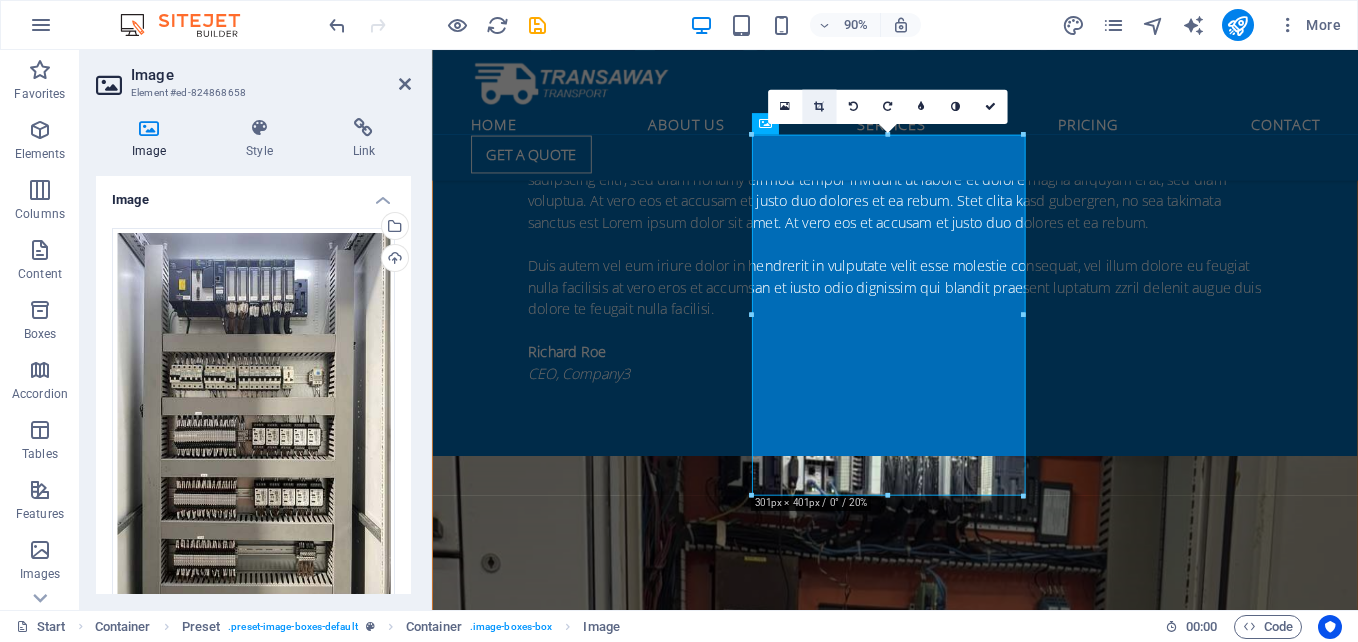 click at bounding box center [819, 106] 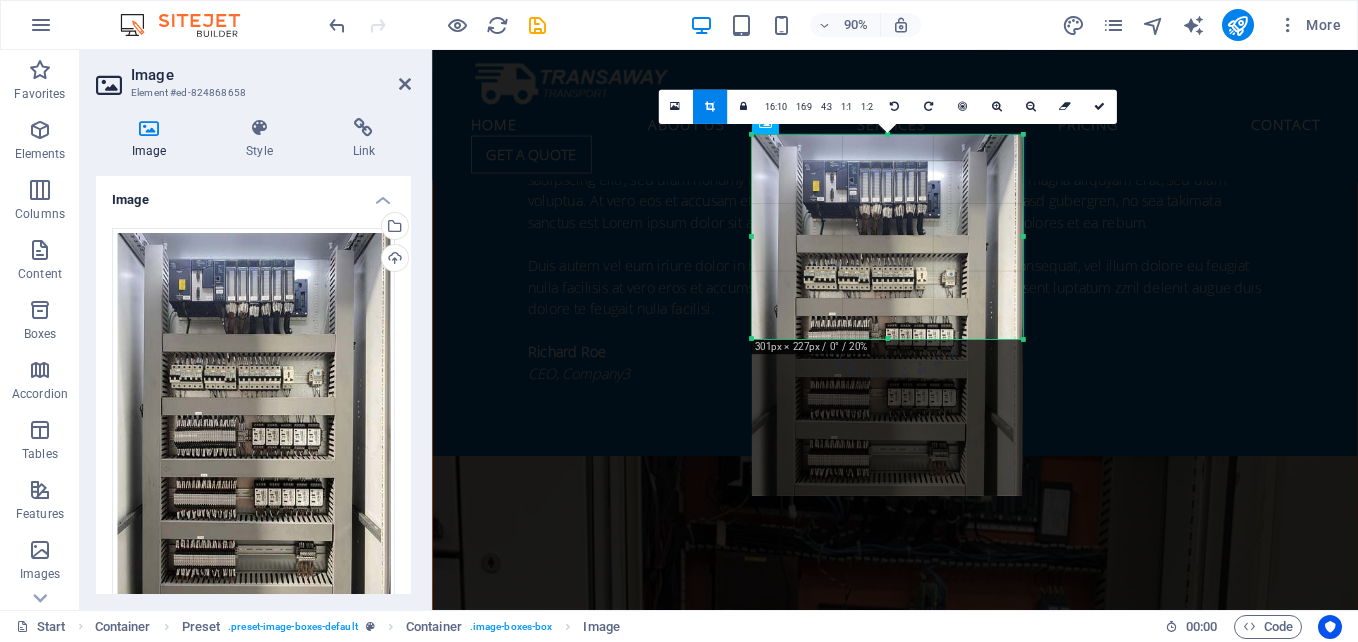 drag, startPoint x: 887, startPoint y: 495, endPoint x: 873, endPoint y: 321, distance: 174.56232 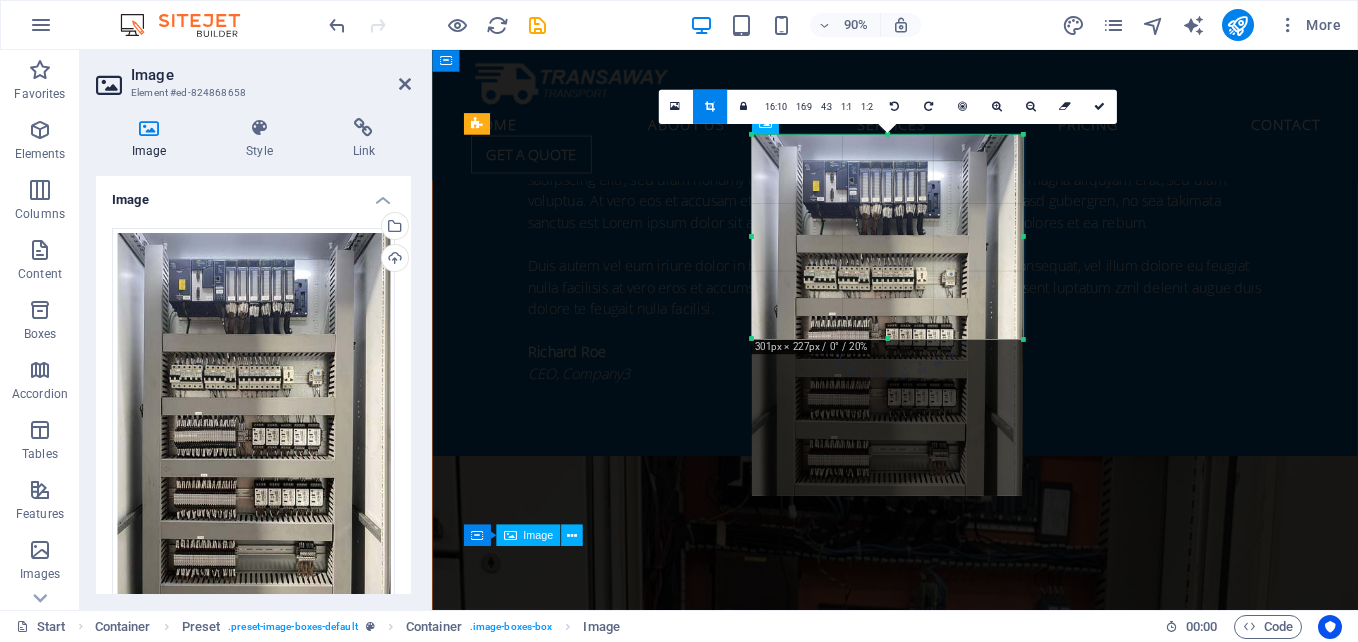 click at bounding box center [947, 5750] 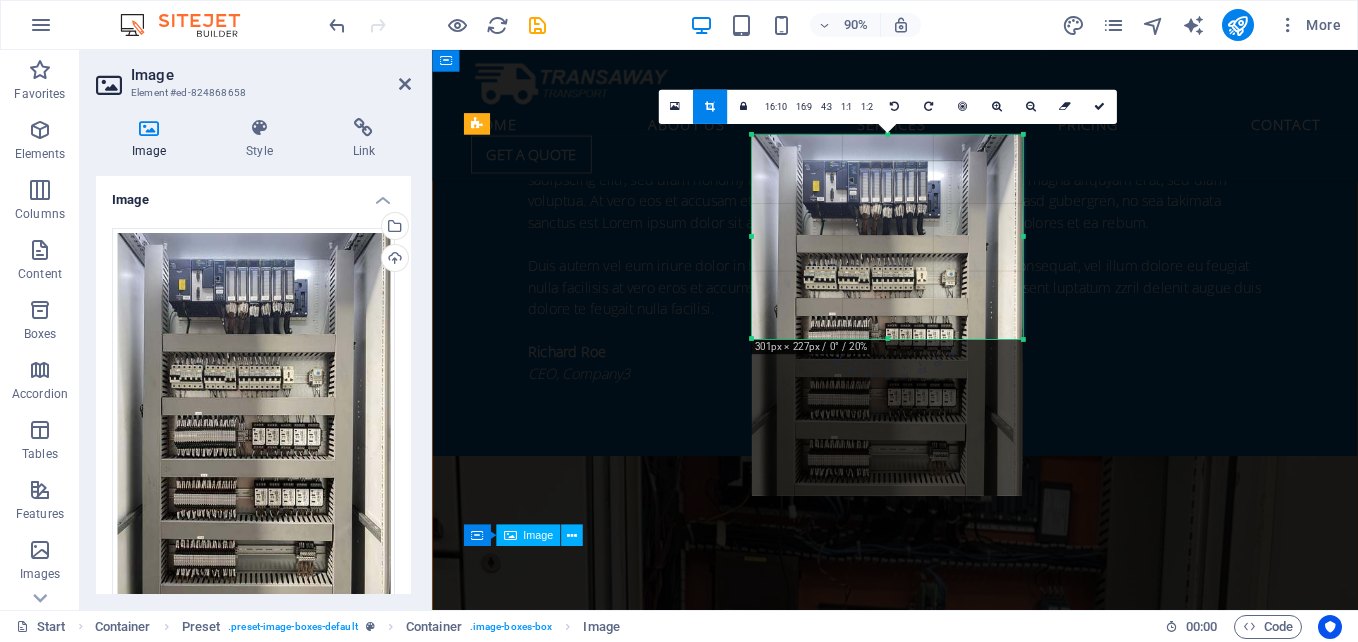 click at bounding box center [947, 5750] 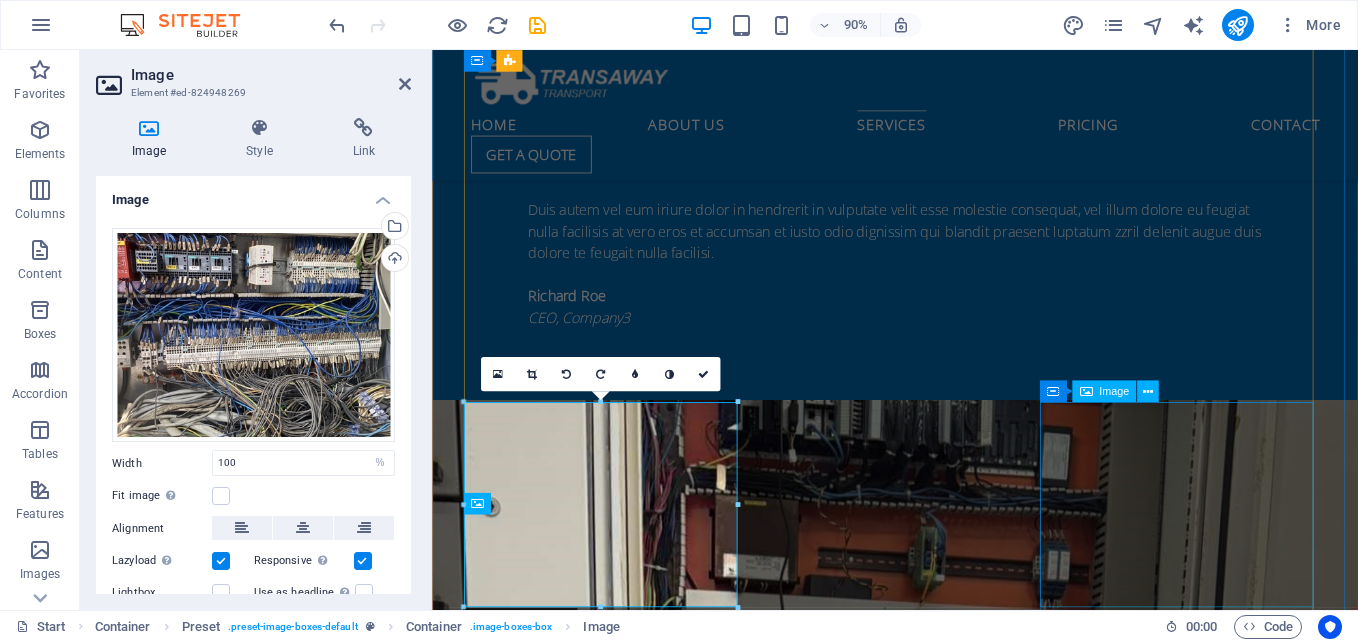 scroll, scrollTop: 4505, scrollLeft: 0, axis: vertical 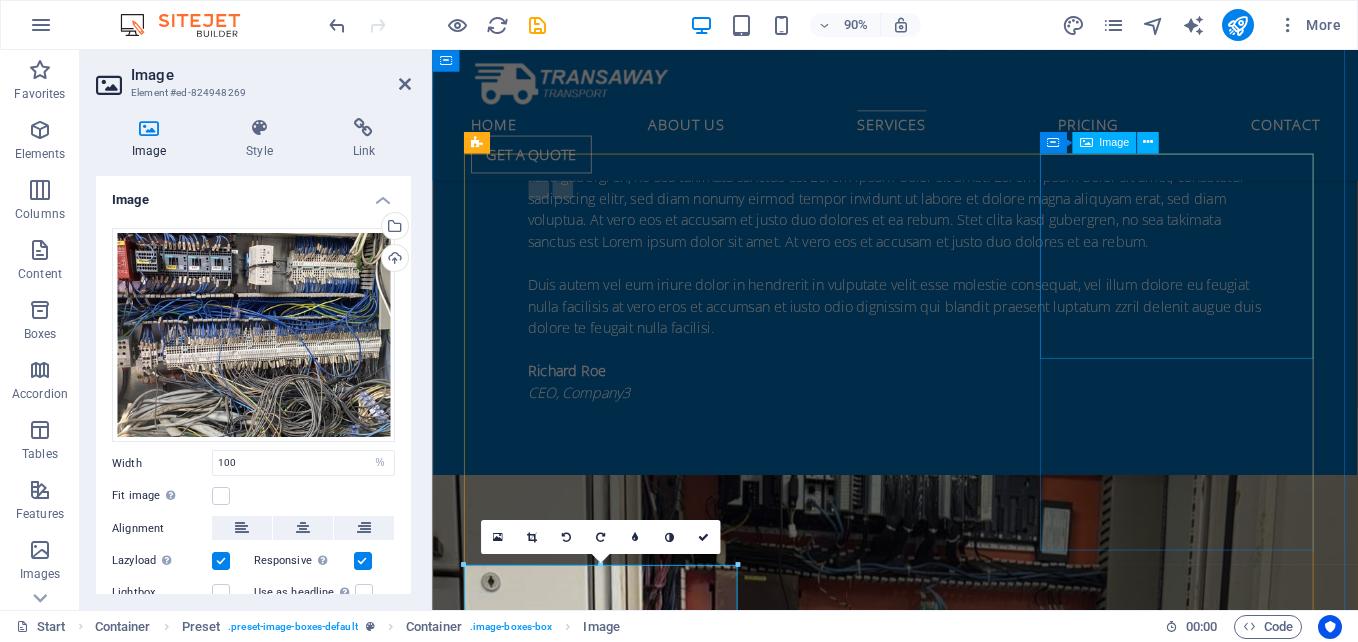 click at bounding box center (947, 4944) 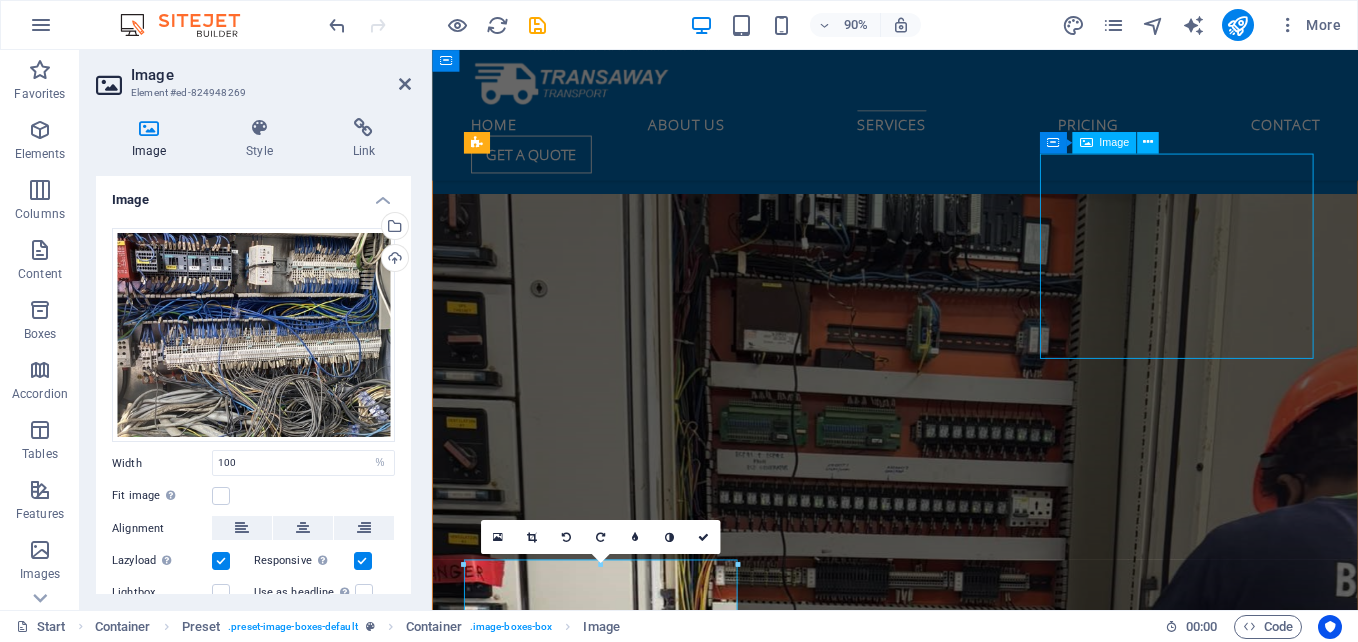 scroll, scrollTop: 4020, scrollLeft: 0, axis: vertical 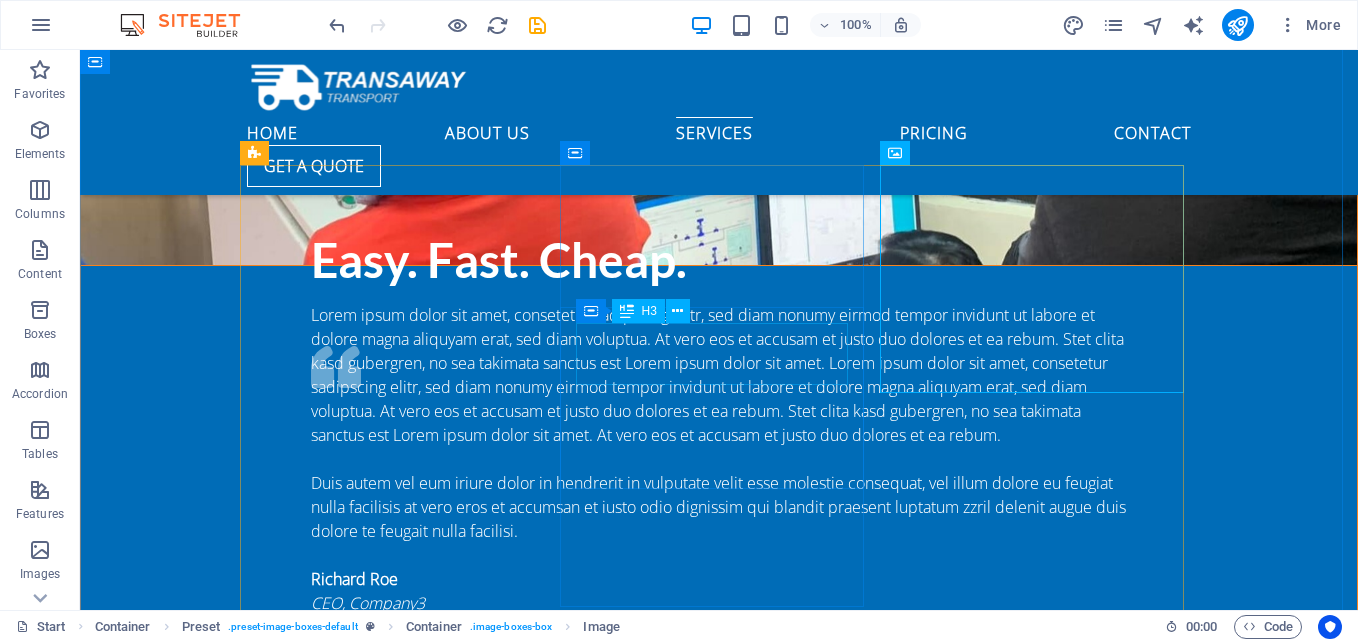 click on "ENGINEERING SERVICES" at bounding box center (719, 4262) 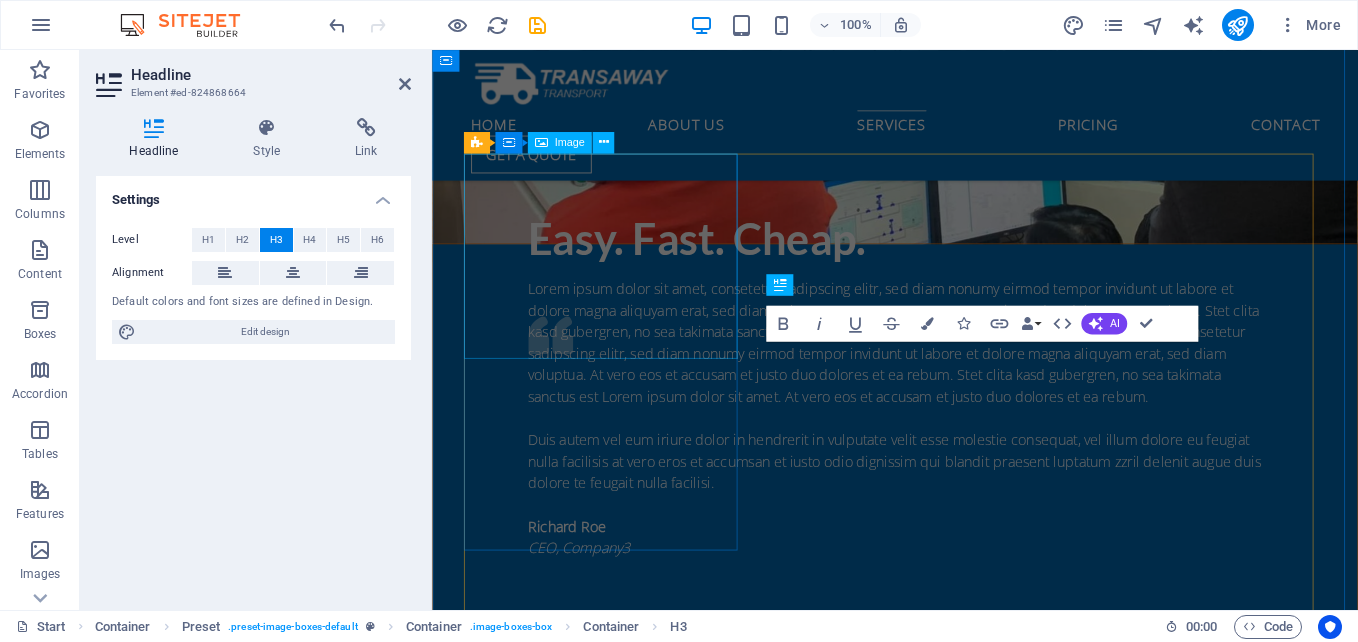 scroll, scrollTop: 4505, scrollLeft: 0, axis: vertical 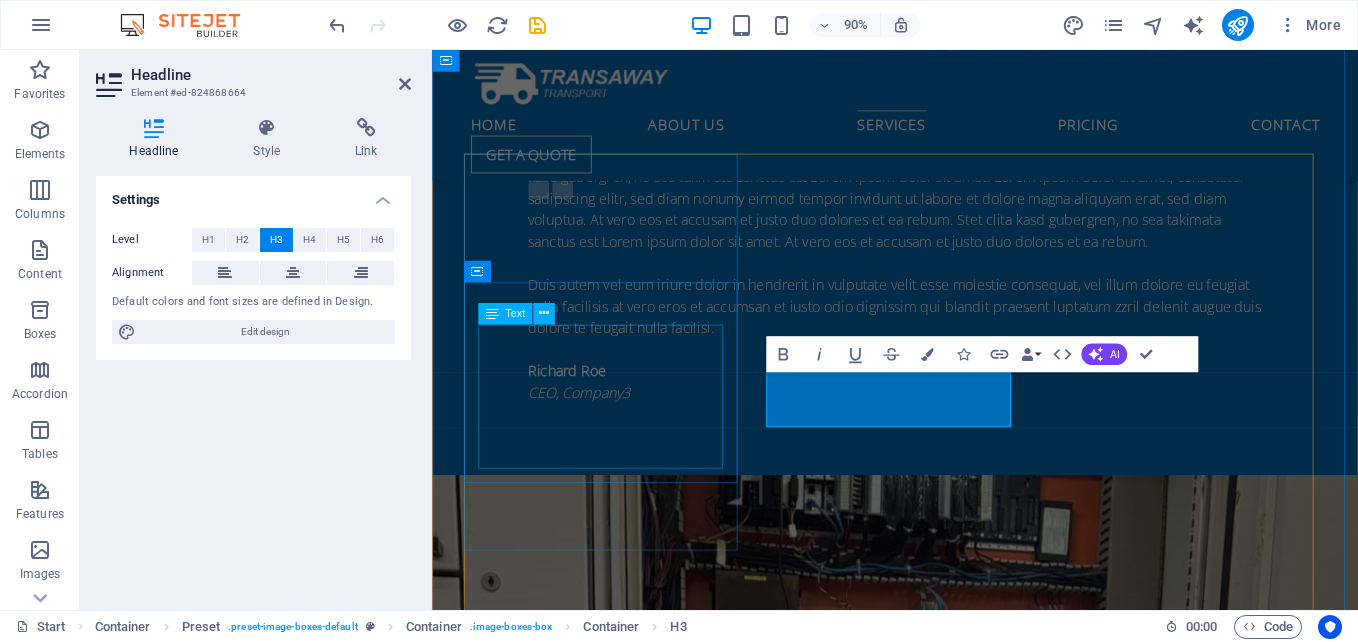 type 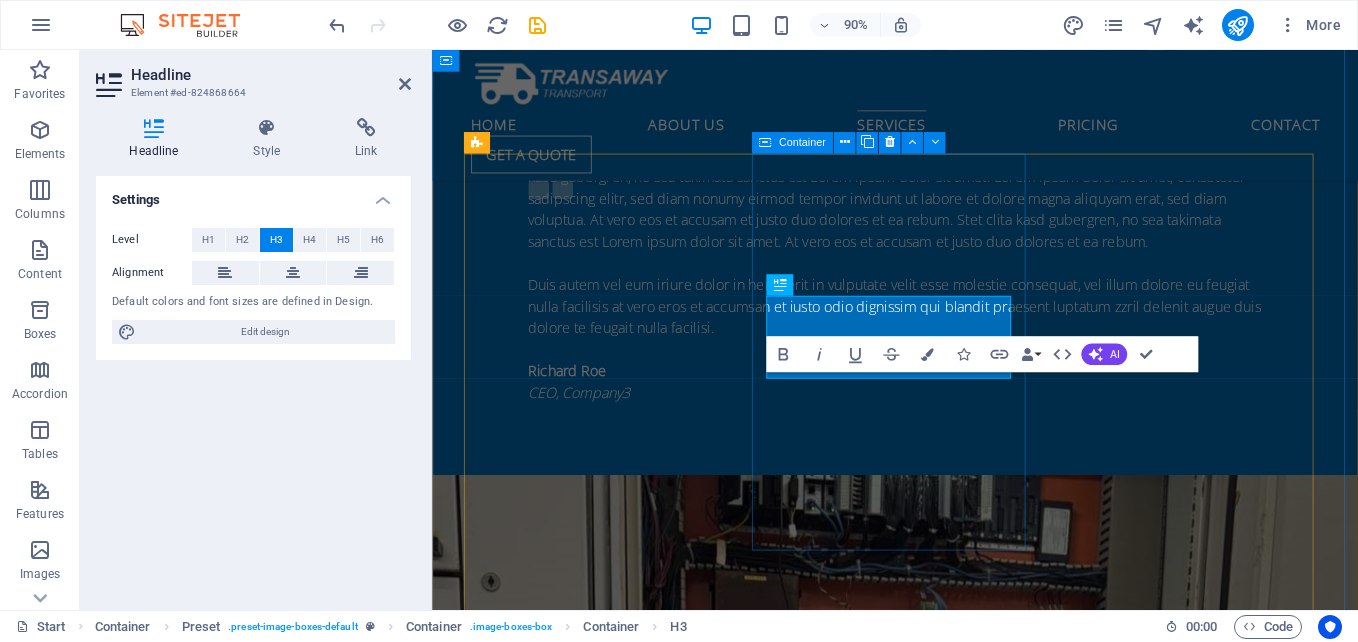 click on "Crusher House Control New Control Panel As engineers, we have accumulated a diverse range of experience in the installation field over the years." at bounding box center (947, 4300) 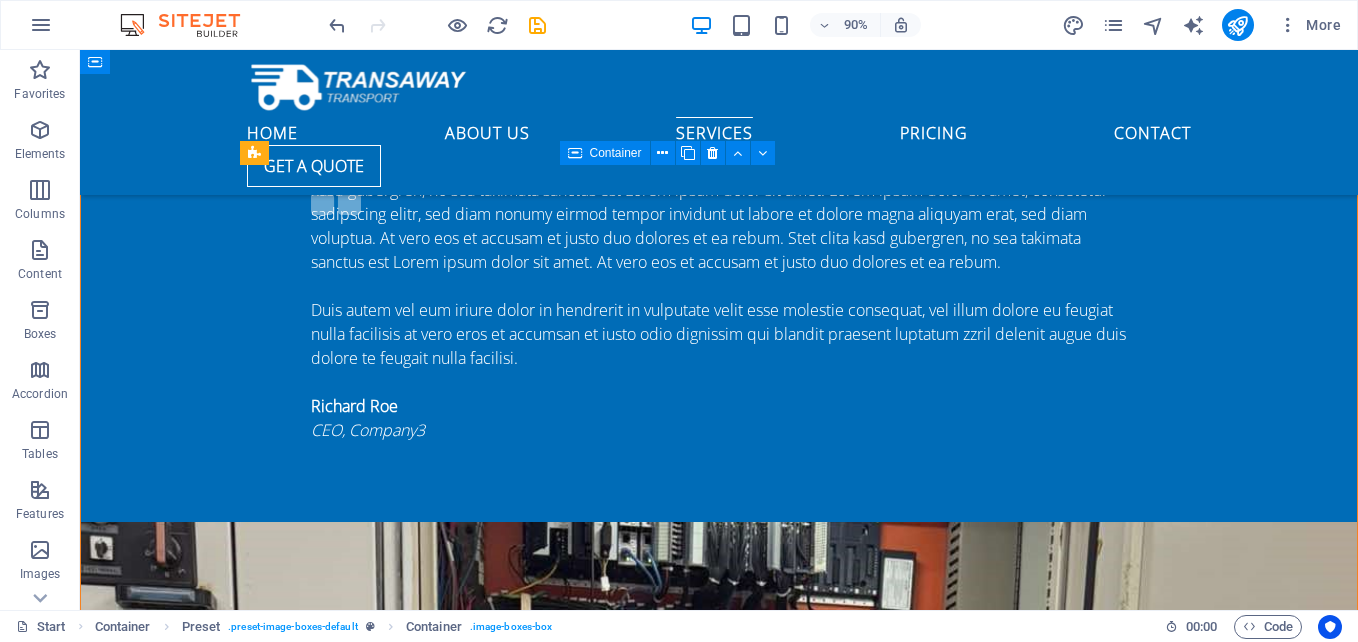 scroll, scrollTop: 4020, scrollLeft: 0, axis: vertical 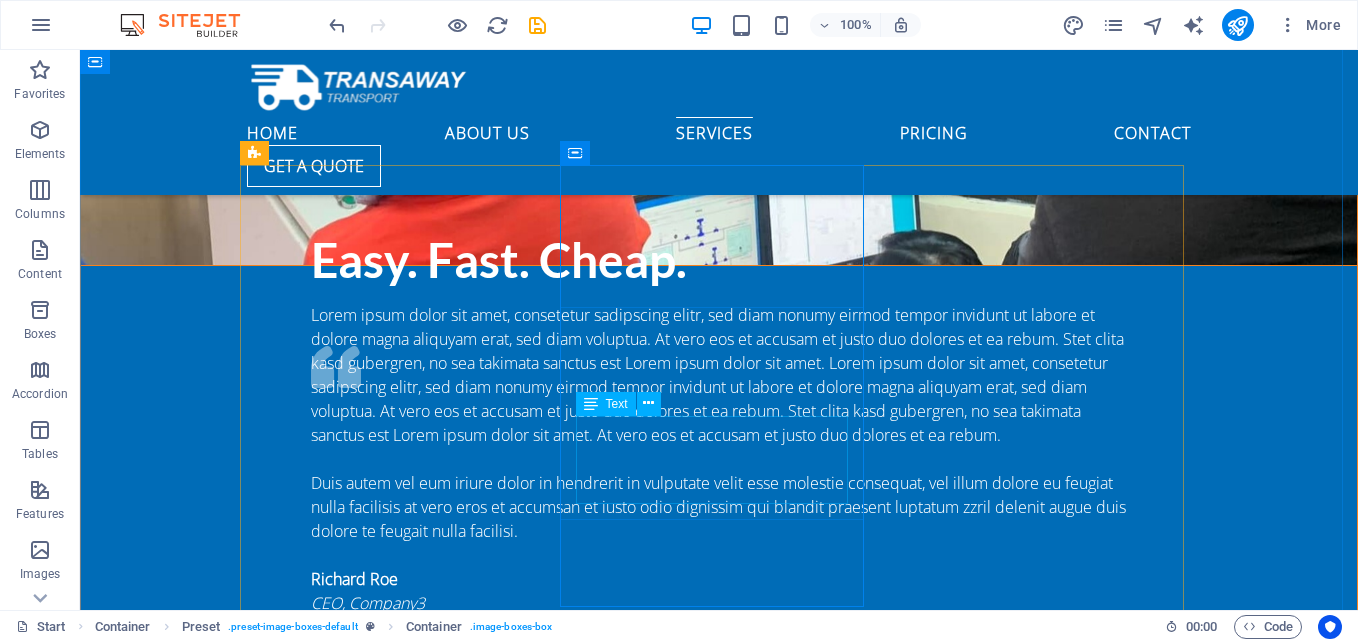 click on "As engineers, we have accumulated a diverse range of experience in the installation field over the years." at bounding box center (719, 4298) 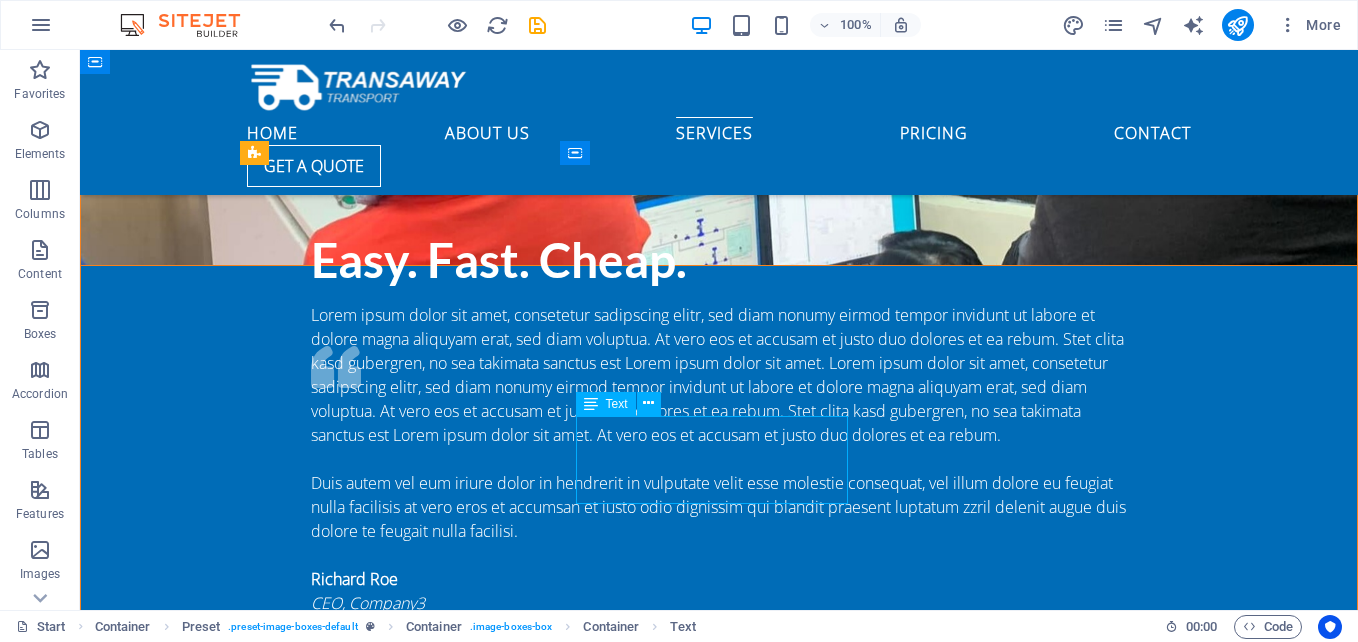 drag, startPoint x: 647, startPoint y: 440, endPoint x: 318, endPoint y: 482, distance: 331.67 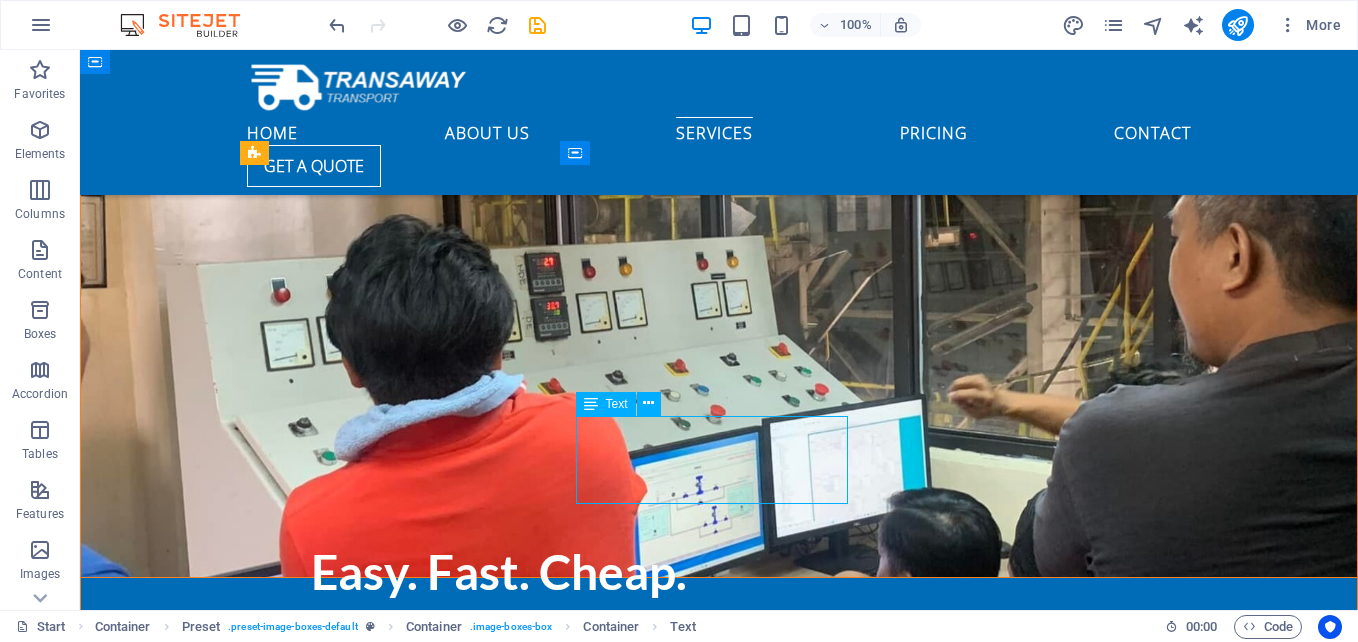 scroll, scrollTop: 4505, scrollLeft: 0, axis: vertical 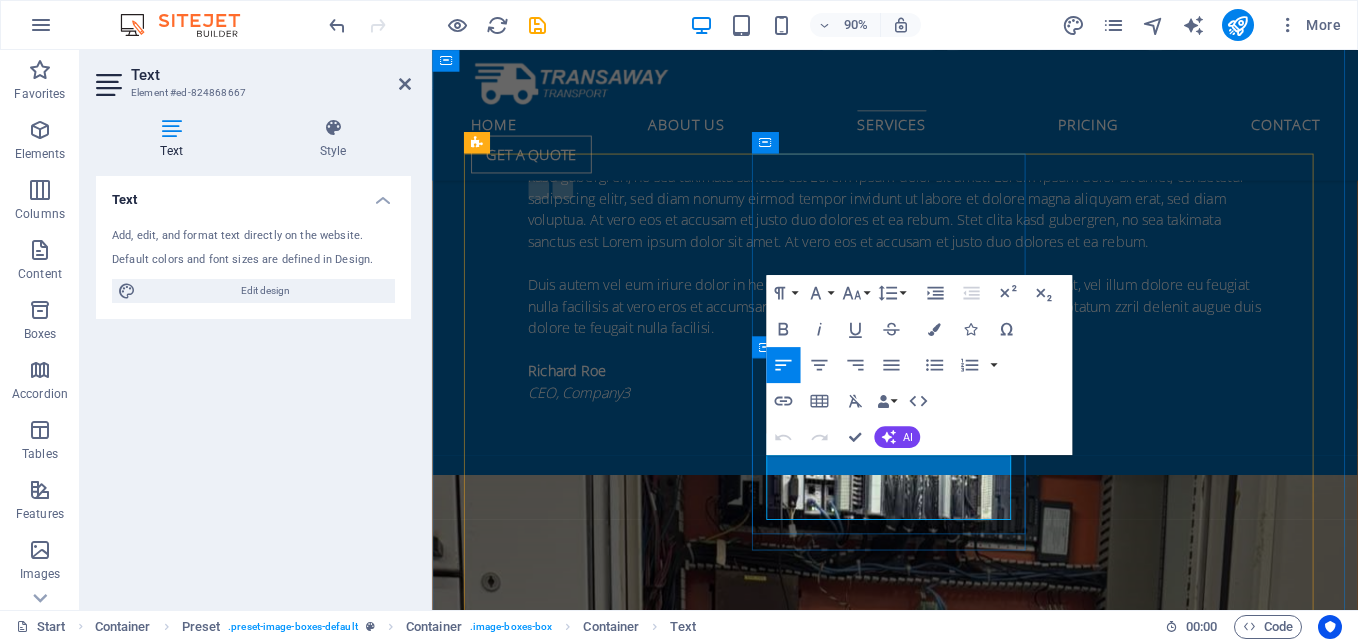 click on "Crusher House Control New Control Panel As engineers, we have accumulated a diverse range of experience in the installation field over the years." at bounding box center [947, 4282] 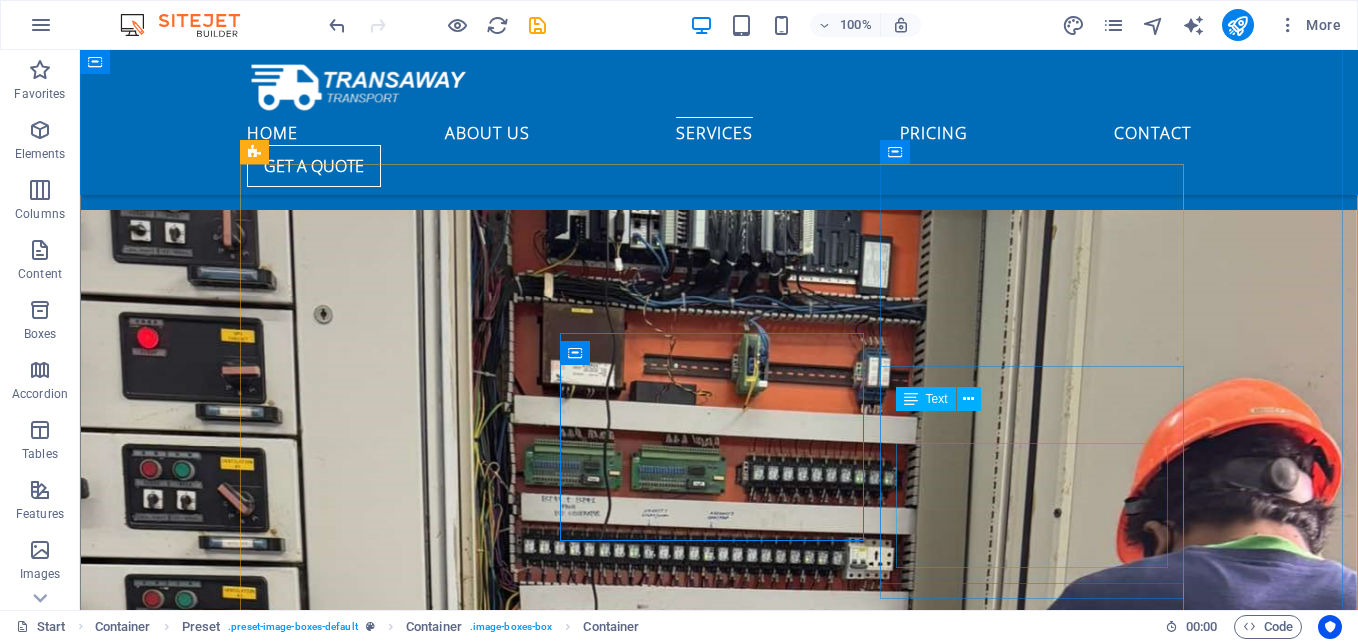 scroll, scrollTop: 4021, scrollLeft: 0, axis: vertical 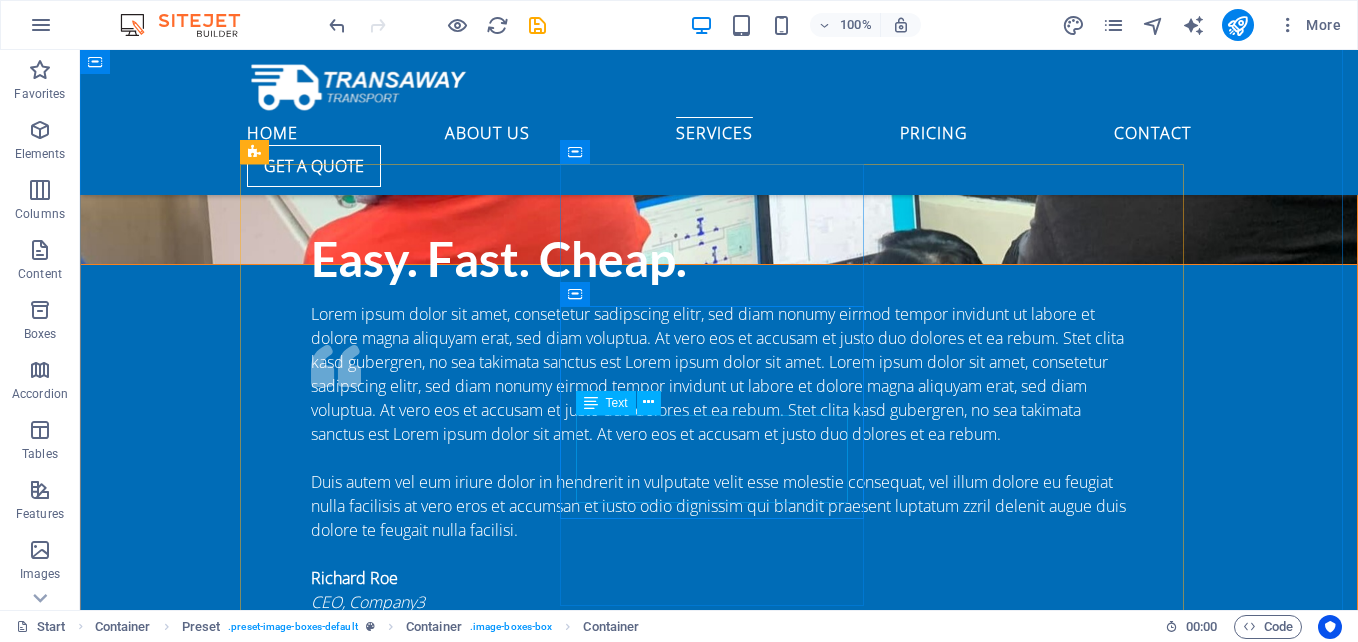 click on "As engineers, we have accumulated a diverse range of experience in the installation field over the years." at bounding box center (719, 4297) 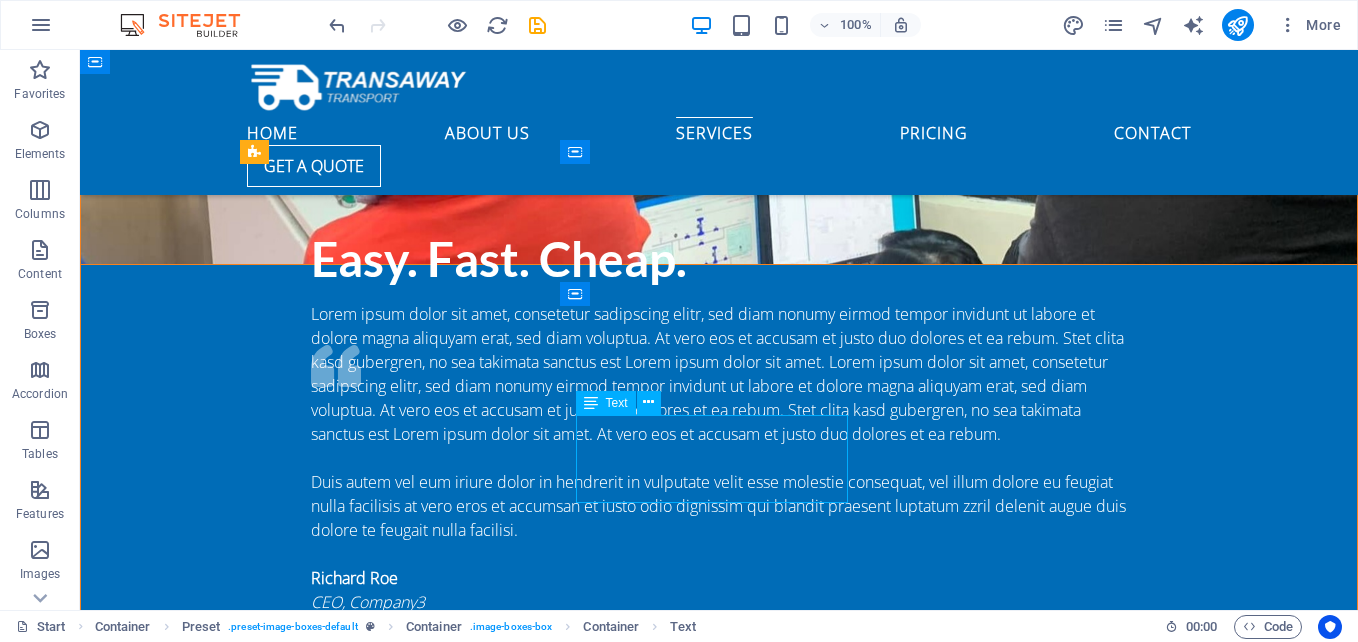 click on "As engineers, we have accumulated a diverse range of experience in the installation field over the years." at bounding box center [719, 4297] 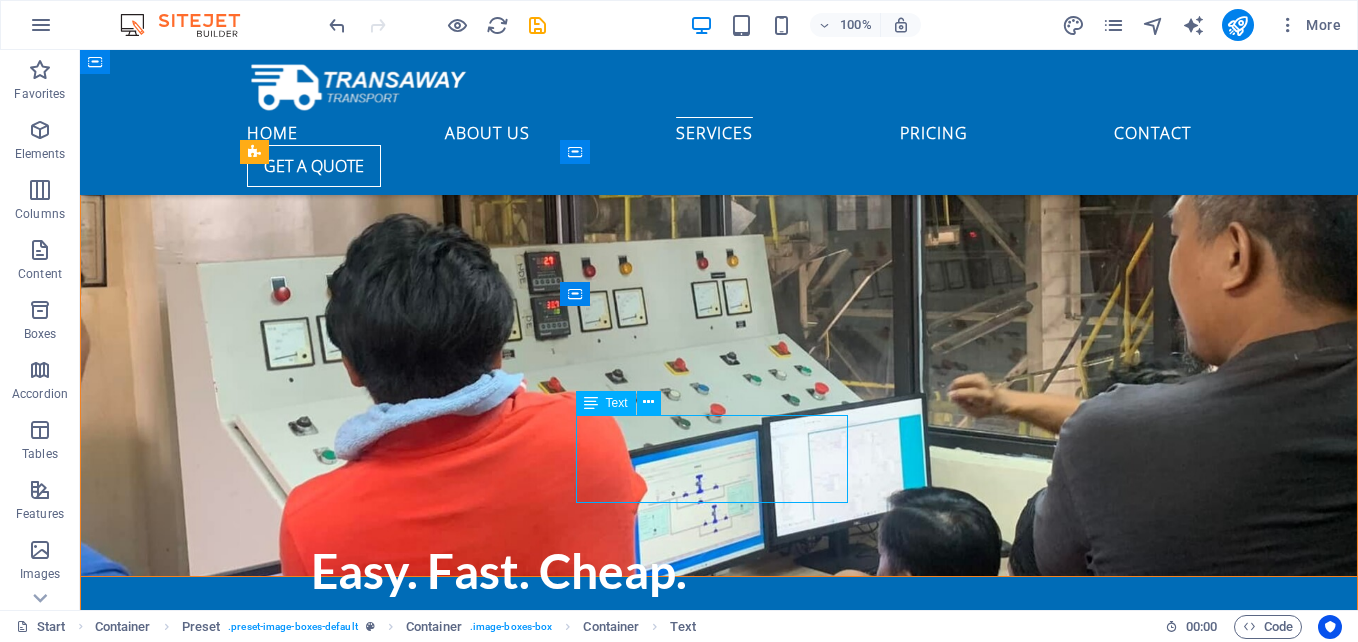 scroll, scrollTop: 4506, scrollLeft: 0, axis: vertical 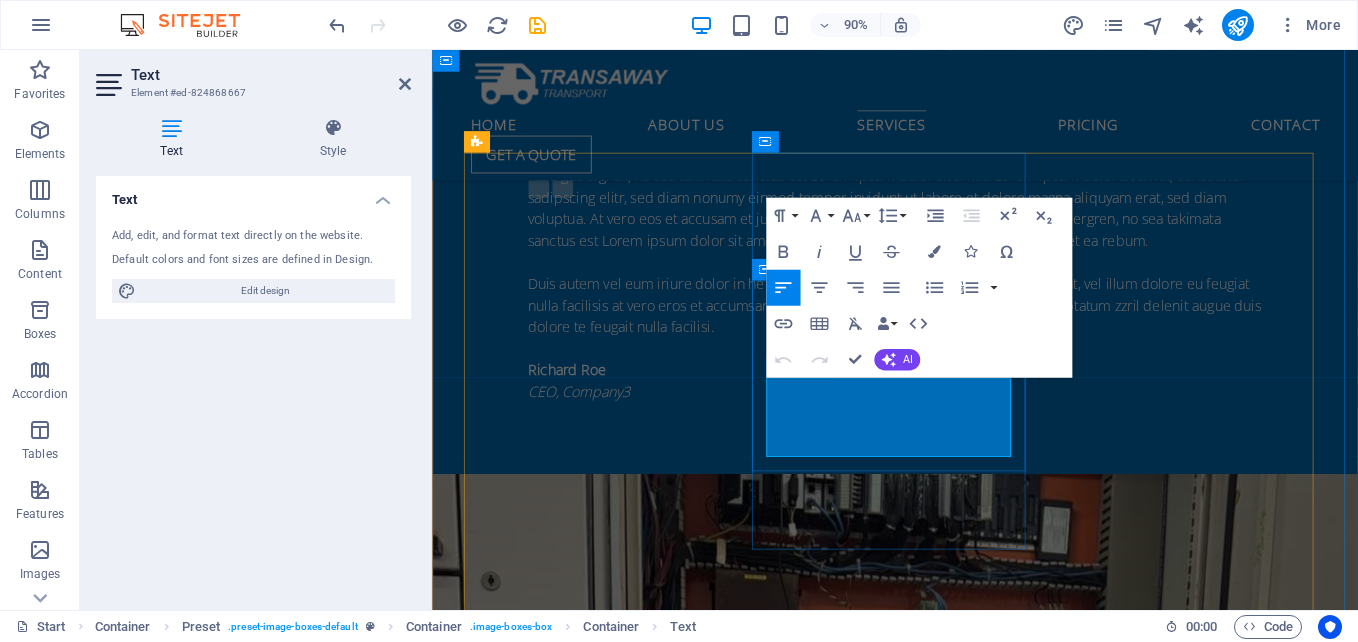 click on "As engineers, we have accumulated a diverse range of experience in the installation field over the years." at bounding box center (947, 4289) 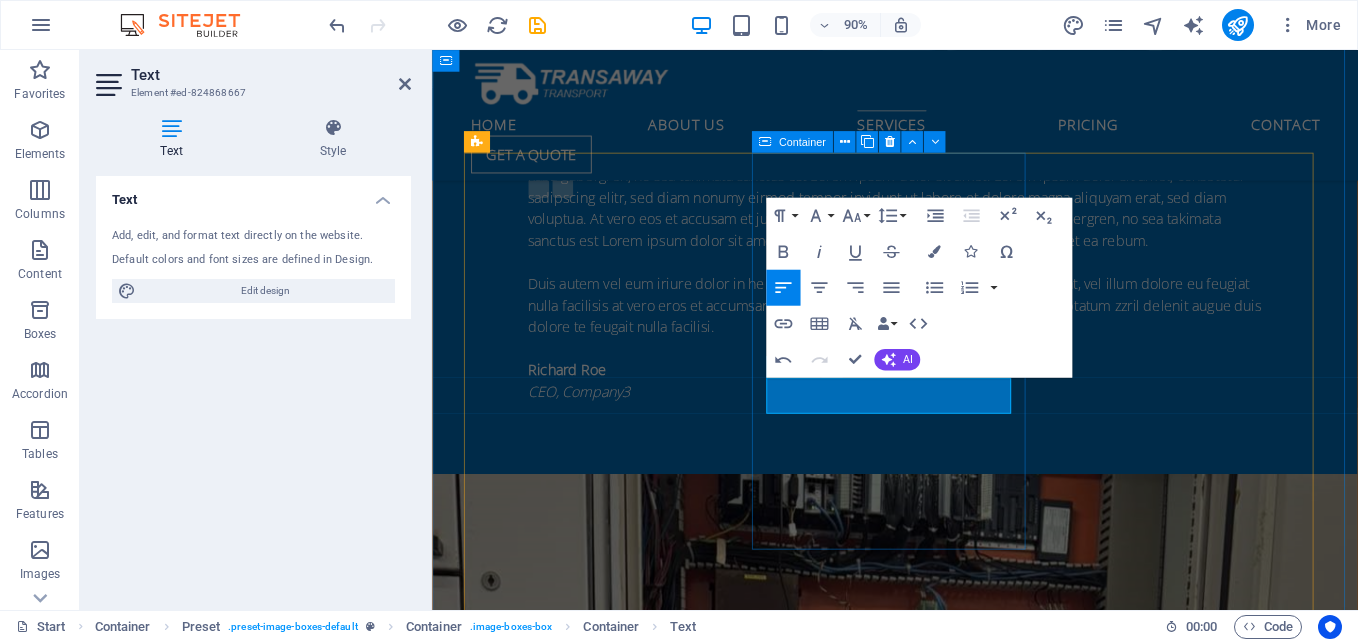 type 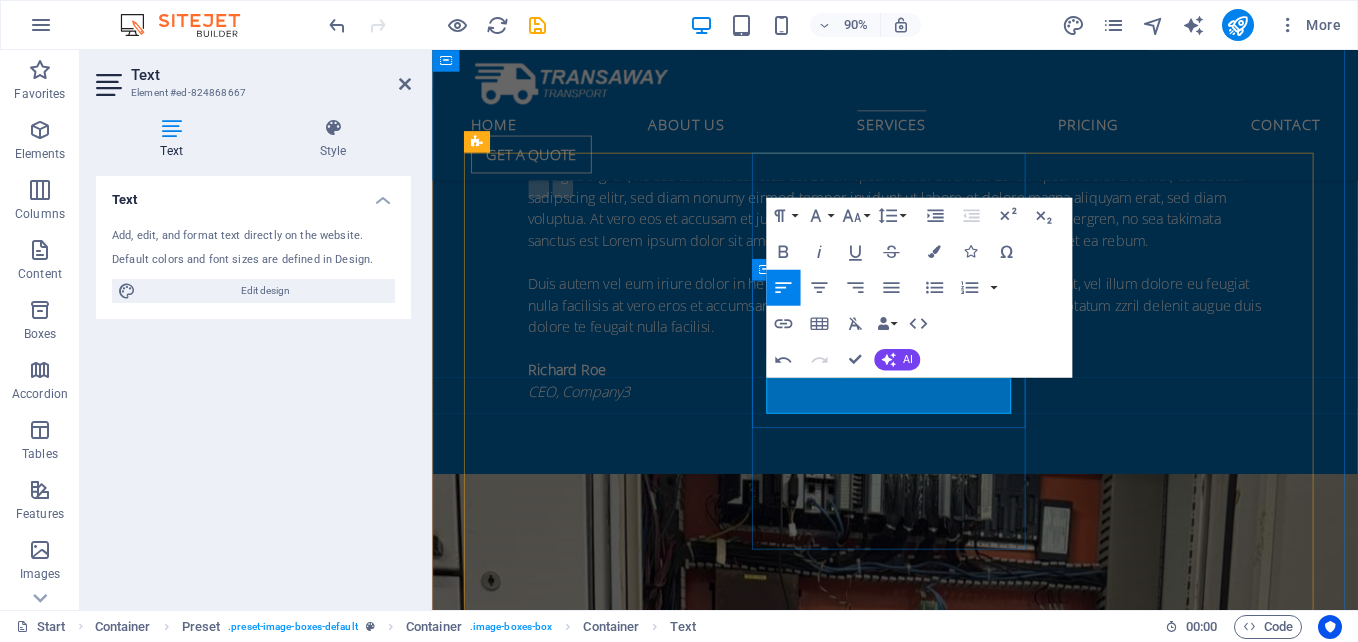click on "Installed new crusher house" at bounding box center [947, 4553] 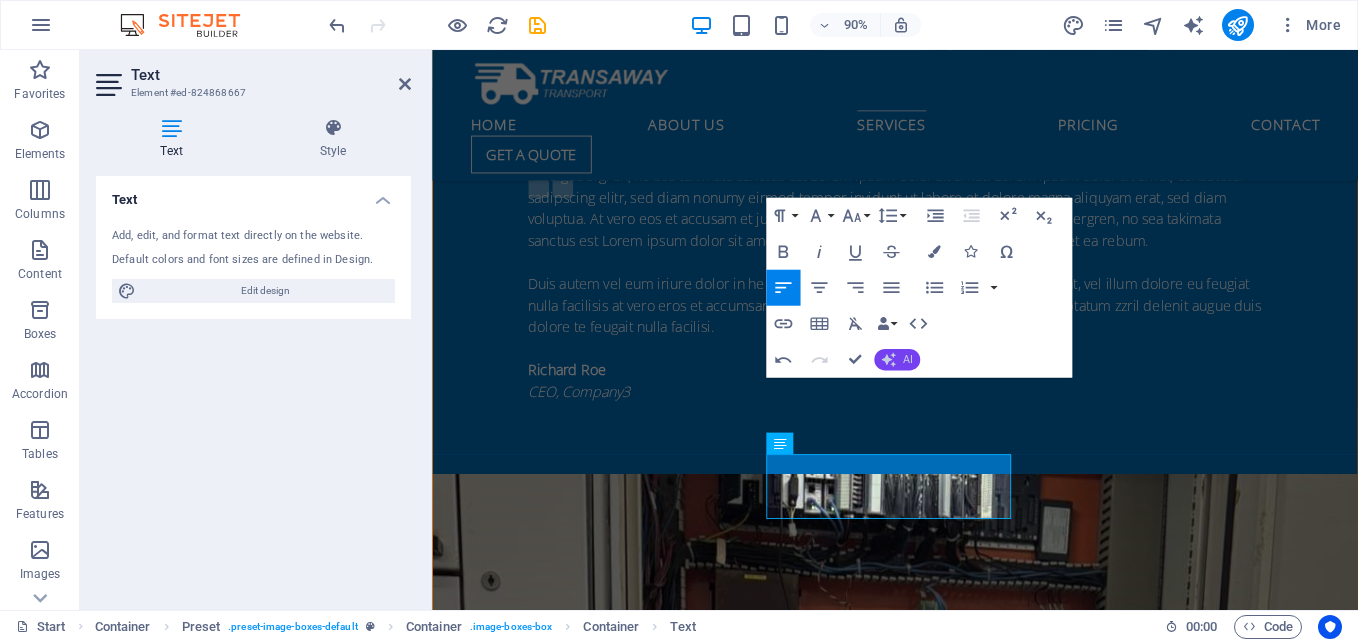 click on "AI" at bounding box center [897, 360] 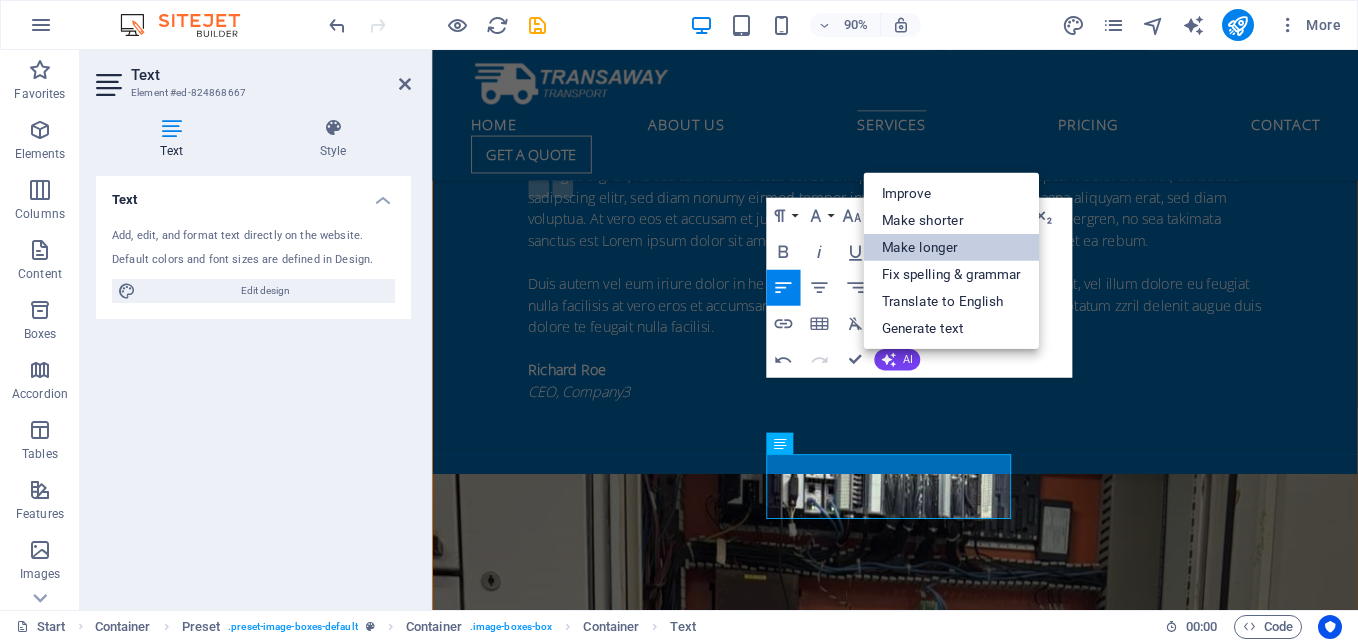 click on "Make longer" at bounding box center (951, 247) 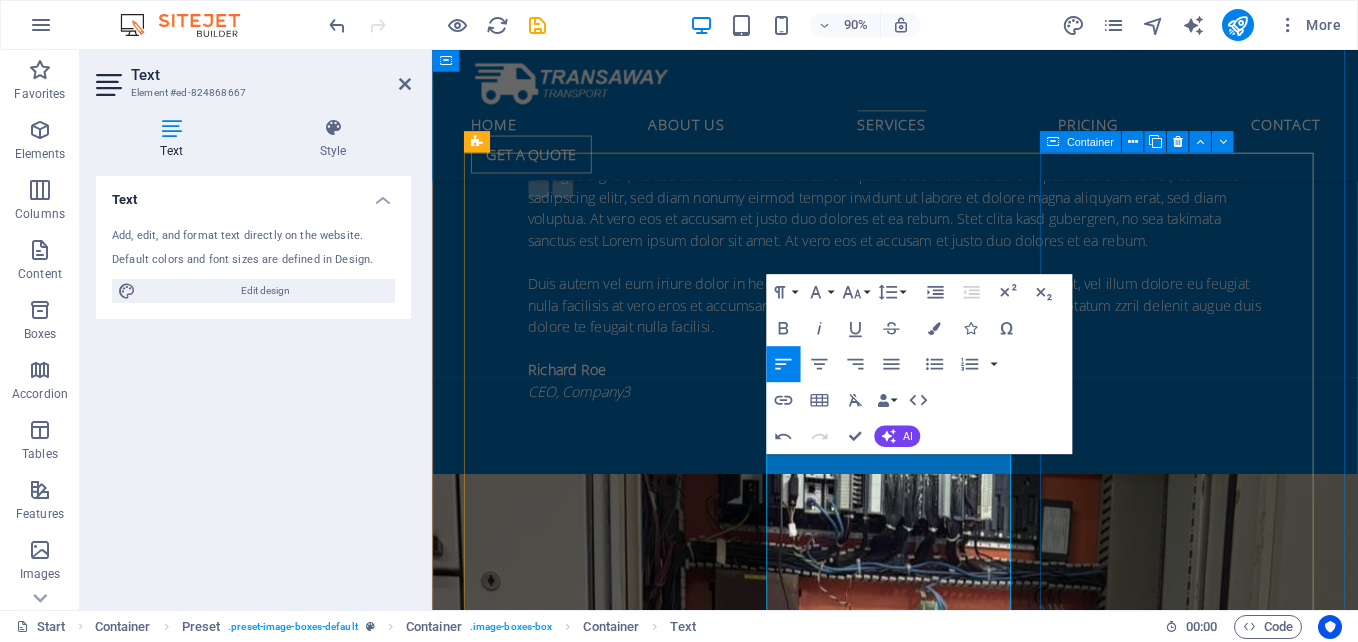drag, startPoint x: 1158, startPoint y: 624, endPoint x: 1439, endPoint y: 563, distance: 287.54477 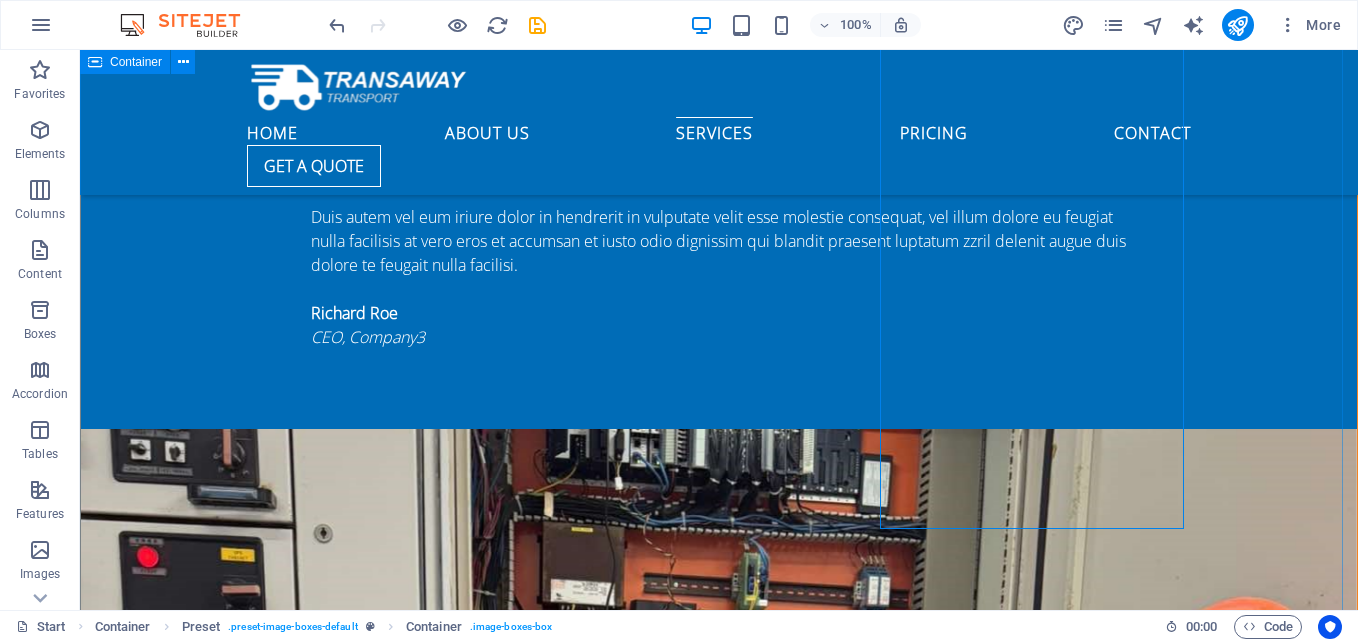 scroll, scrollTop: 4321, scrollLeft: 0, axis: vertical 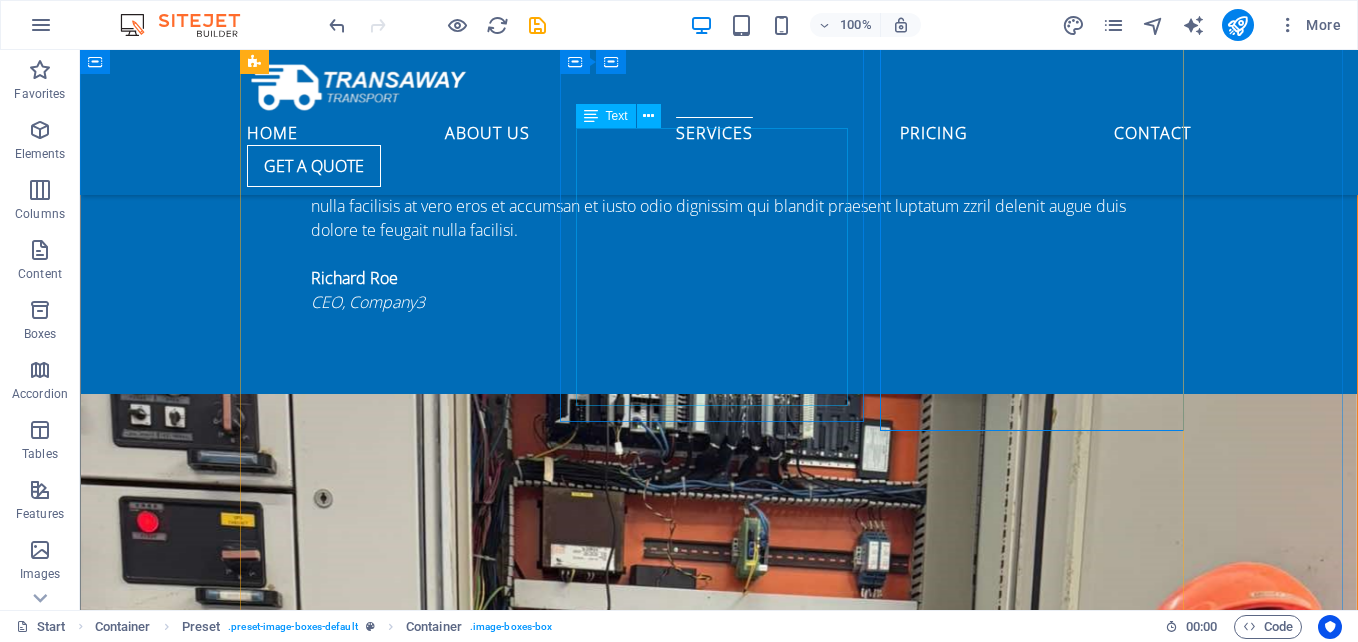 click on "We have successfully installed a cutting-edge new crusher house, featuring an advanced Remote Control Panel that is powered by the sophisticated Emerson PACSystems controller. This upgrade enhances operational efficiency and allows for improved remote management of the crushing process, ensuring optimal performance and reliability in our operations." at bounding box center [719, 4021] 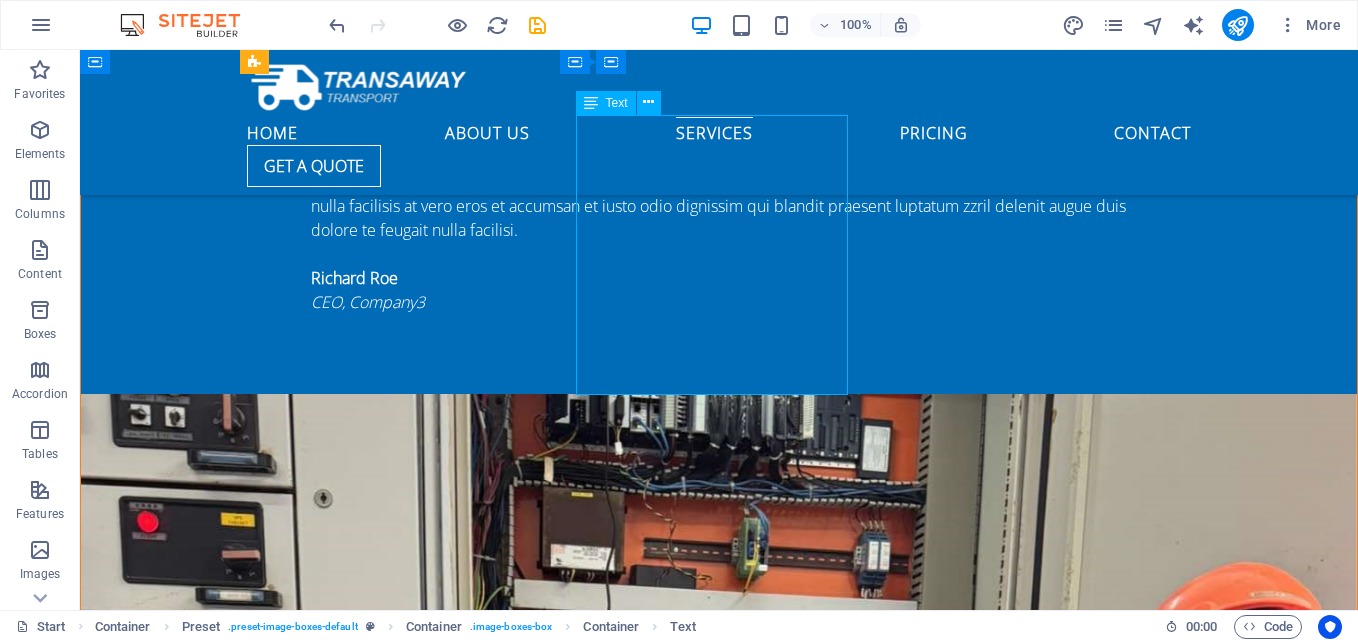 click on "We have successfully installed a cutting-edge new crusher house, featuring an advanced Remote Control Panel that is powered by the sophisticated Emerson PACSystems controller. This upgrade enhances operational efficiency and allows for improved remote management of the crushing process, ensuring optimal performance and reliability in our operations." at bounding box center (719, 4021) 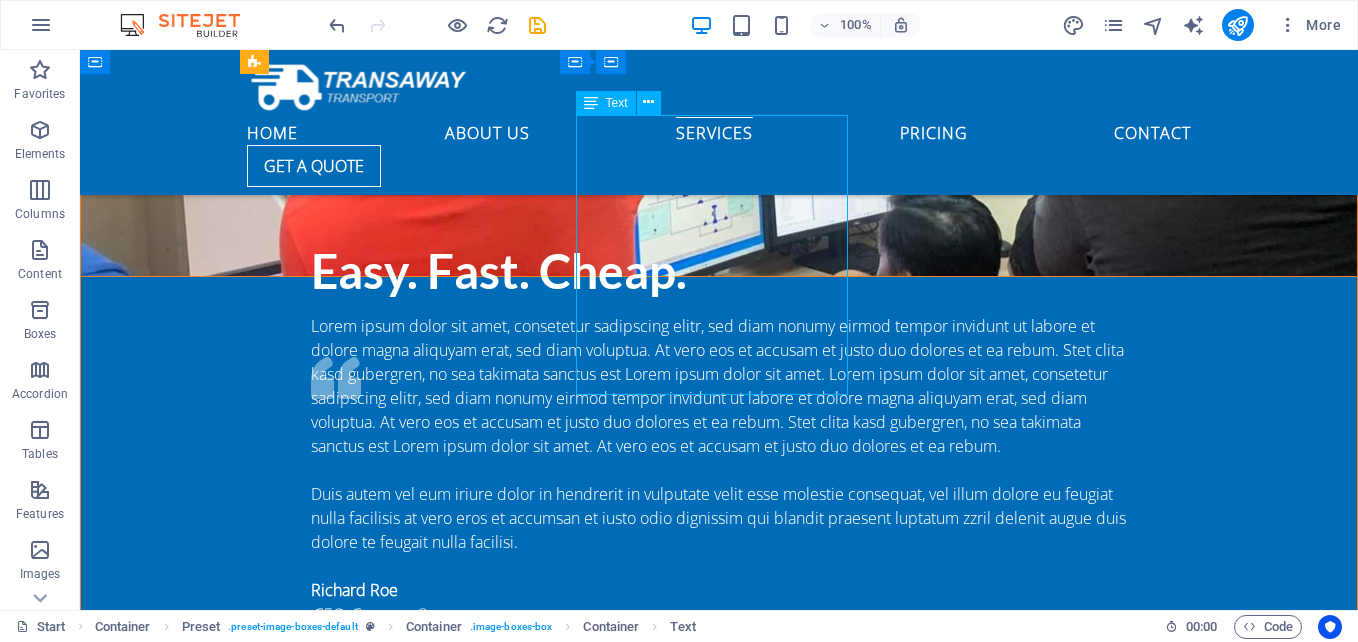 scroll, scrollTop: 4806, scrollLeft: 0, axis: vertical 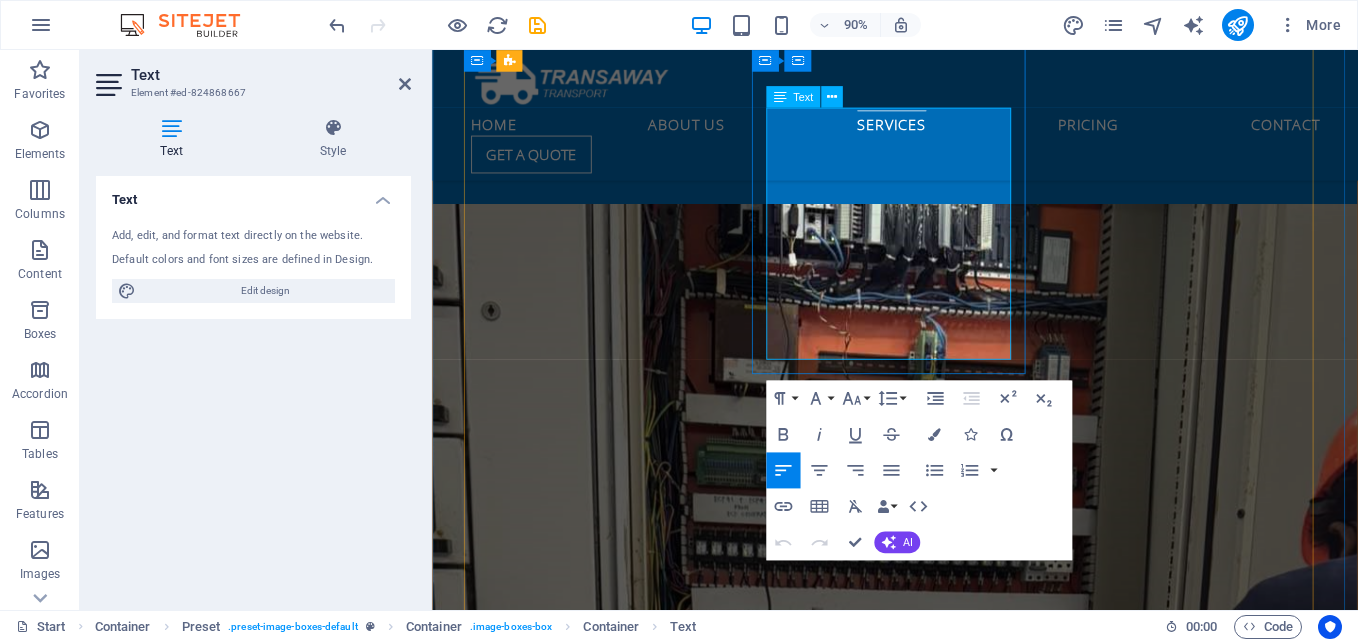 click on "We have successfully installed a cutting-edge new crusher house, featuring an advanced Remote Control Panel that is powered by the sophisticated Emerson PACSystems controller. This upgrade enhances operational efficiency and allows for improved remote management of the crushing process, ensuring optimal performance and reliability in our operations." at bounding box center [947, 4013] 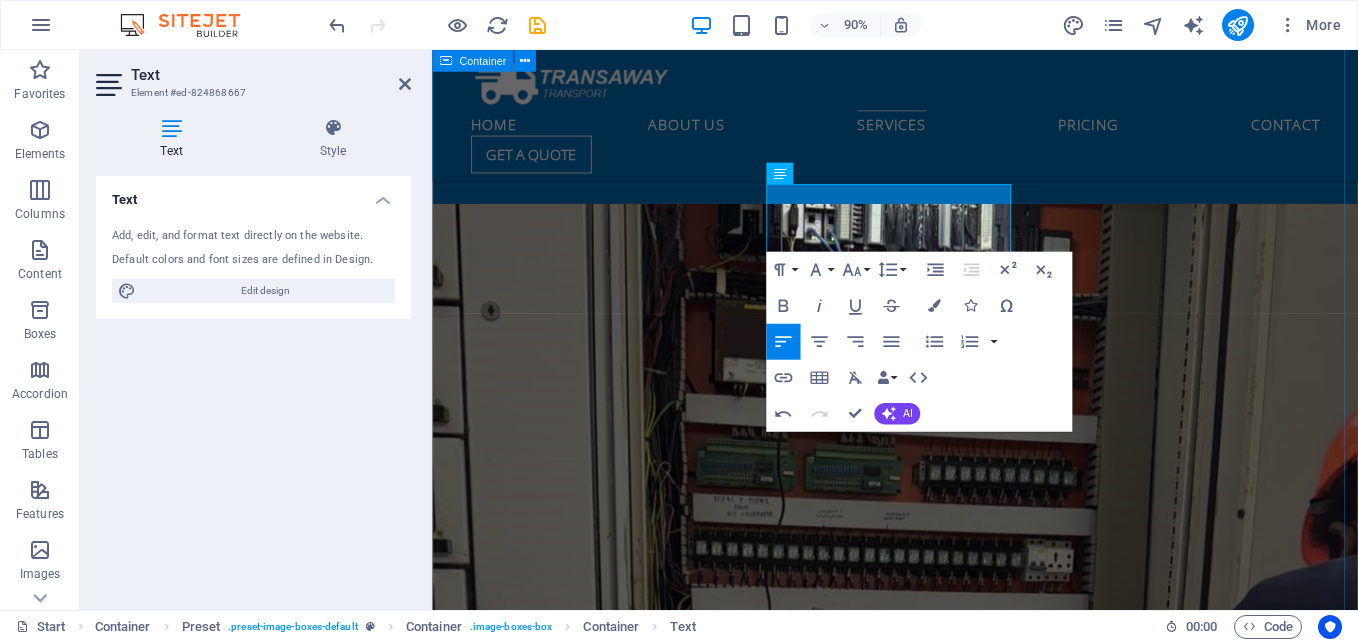 click on "our projects Lorem ipsum dolor sit amet, consetetur sadipscing elitr, sed diam nonumy eirmod tempor invidunt ut labore et dolore magna aliquyam erat, sed diam voluptua. At vero eos et accusam et justo duo dolores et ea rebum. Stet clita kasd gubergren, no sea takimata sanctus est Lorem ipsum dolor sit amet. Lorem ipsum dolor sit amet, consetetur sadipscing elitr, sed diam nonumy eirmod tempor invidunt ut labore et dolore magna aliquyam erat, sed diam voluptua. At vero eos et accusam et justo duo dolores et ea rebum. Stet clita kasd gubergren, no sea takimata sanctus est Lorem ipsum dolor sit amet.  Lorem ipsum dolor sit amet, consetetur sadipscing elitr, sed diam nonumy eirmod tempor invidunt ut labore et dolore magna aliquyam erat, sed diam voluptua. At vero eos et accusam et justo duo dolores et ea rebum. Stet clita kasd gubergren, no sea takimata sanctus est Lorem ipsum dolor sit amet. Stacker Reclaimer Crusher House Control New Control Panel PROCESS ENGINEERING ELECTRICAL ENGINEERING SERVICES" at bounding box center [946, 6440] 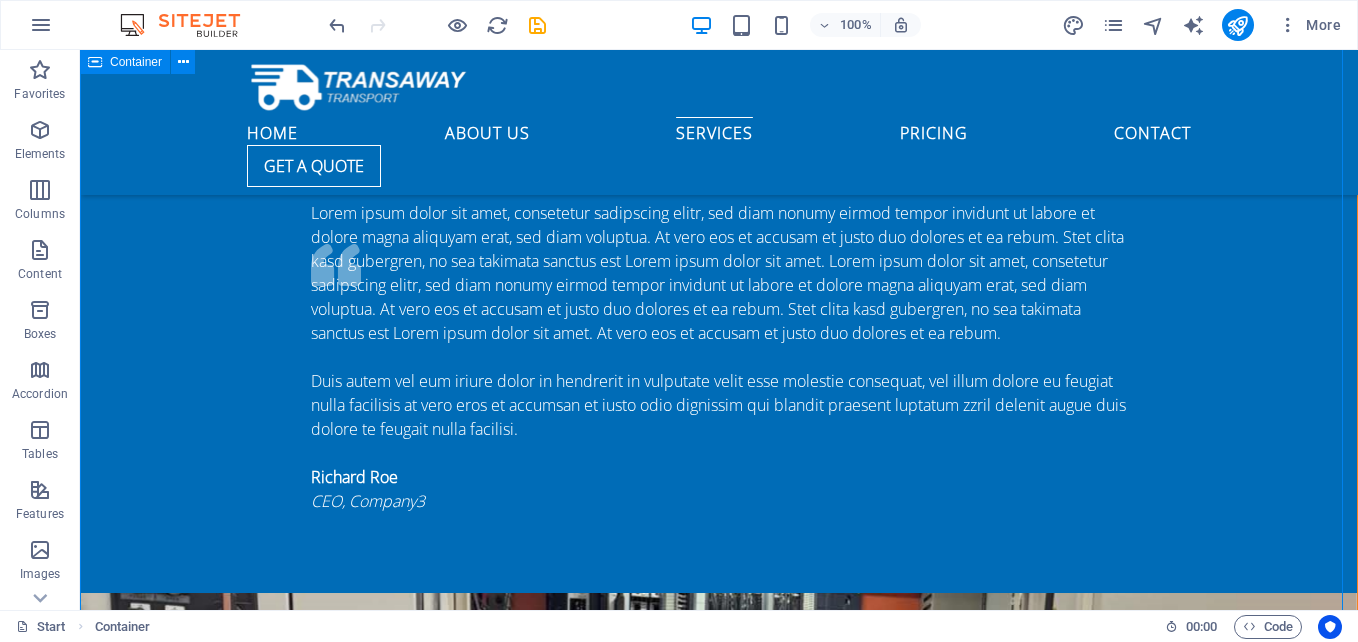 scroll, scrollTop: 4022, scrollLeft: 0, axis: vertical 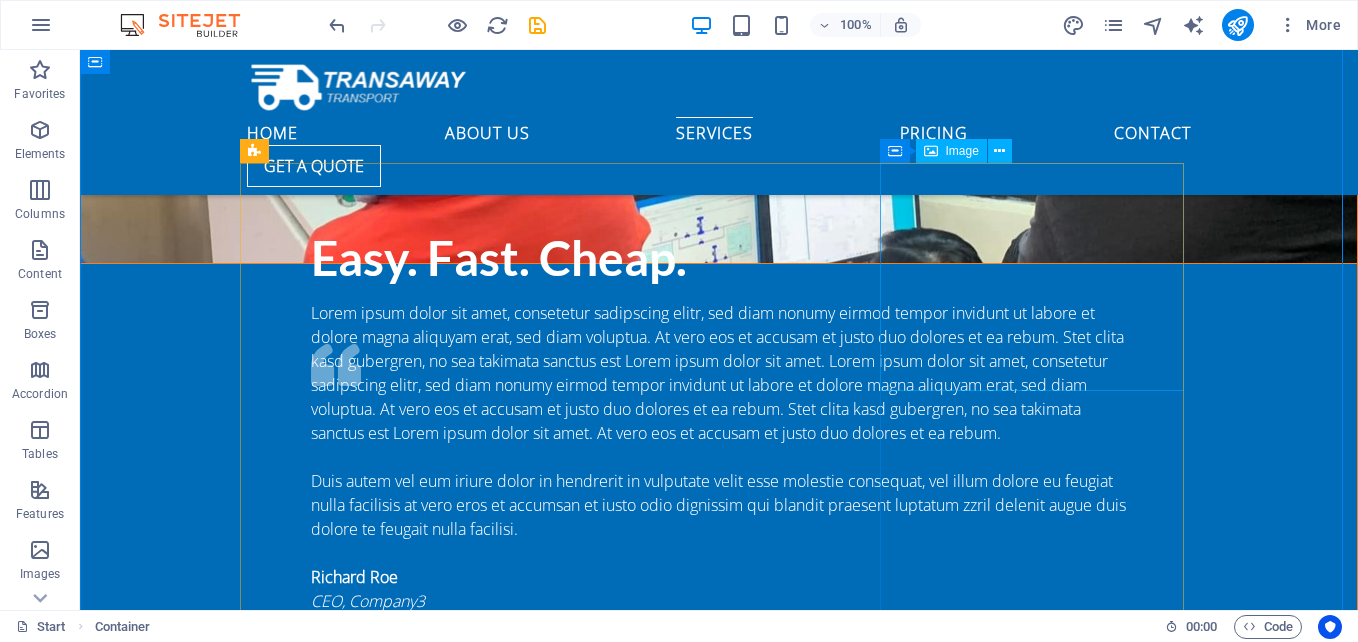 click on "Image" at bounding box center [962, 151] 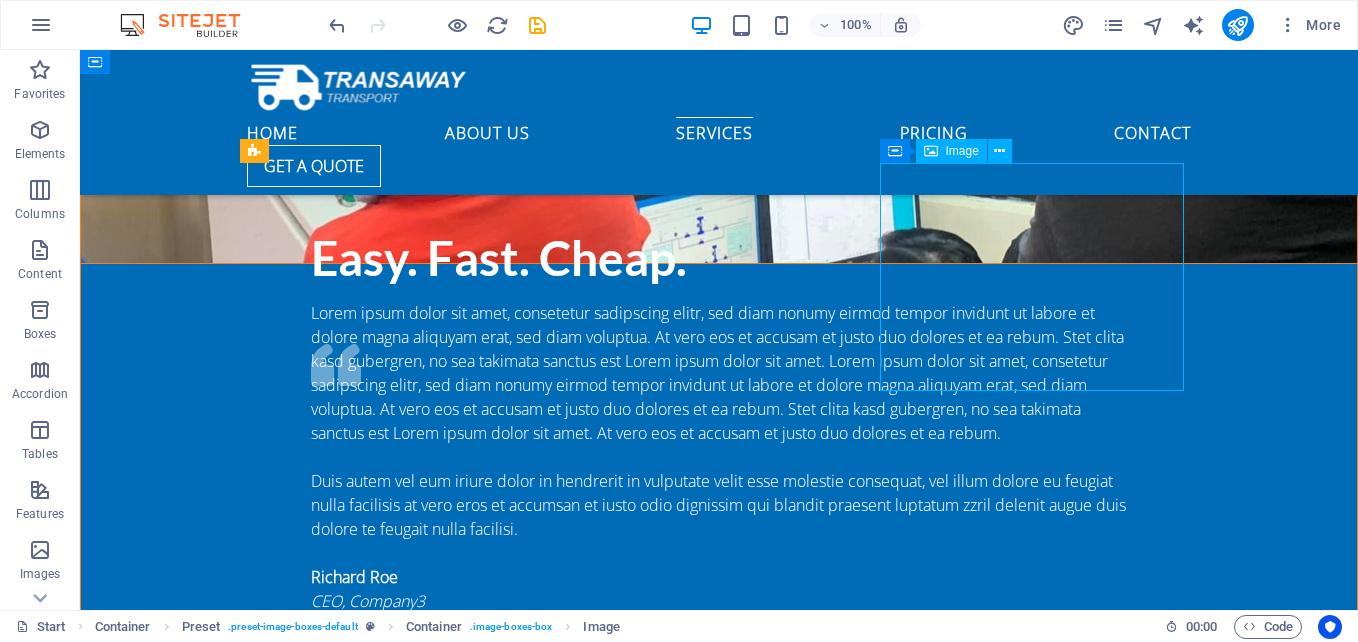 click on "Image" at bounding box center (962, 151) 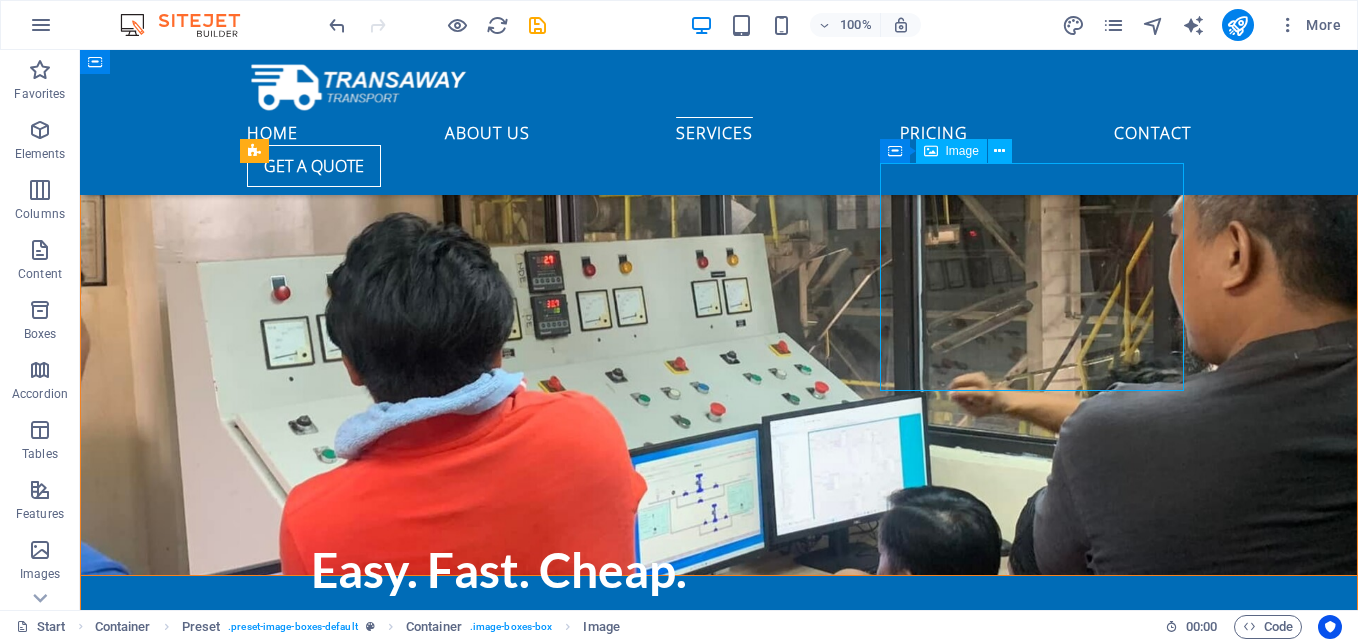 select on "%" 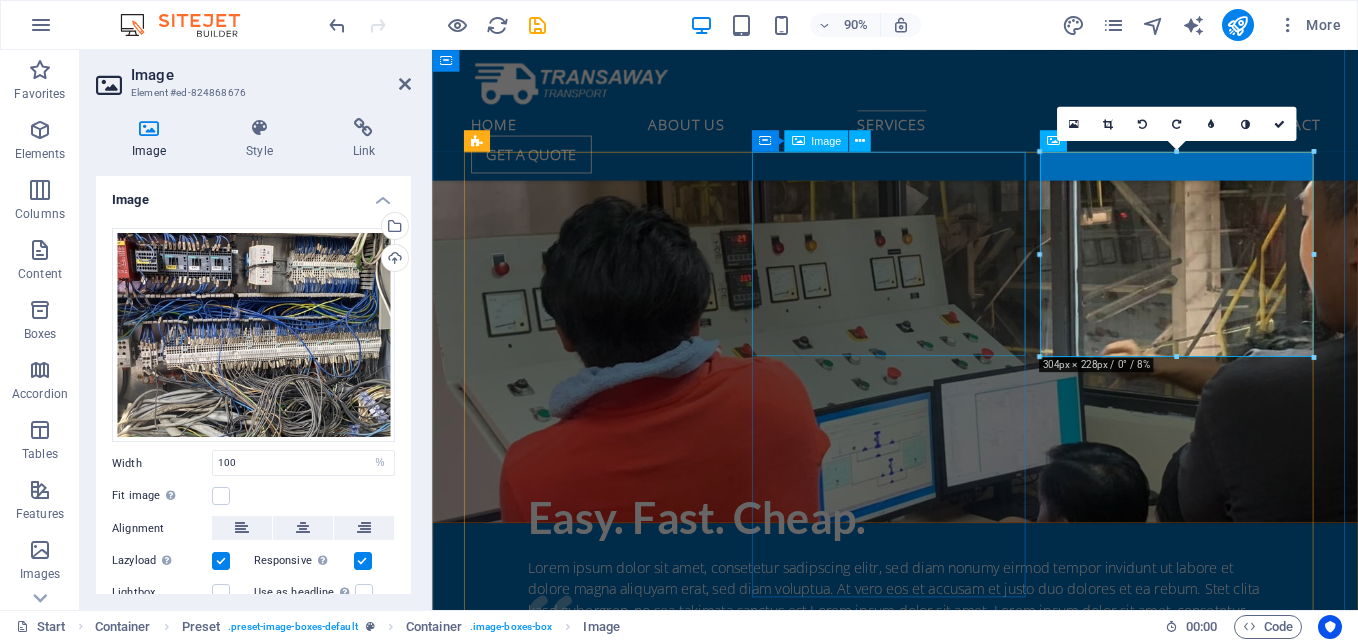 scroll, scrollTop: 4507, scrollLeft: 0, axis: vertical 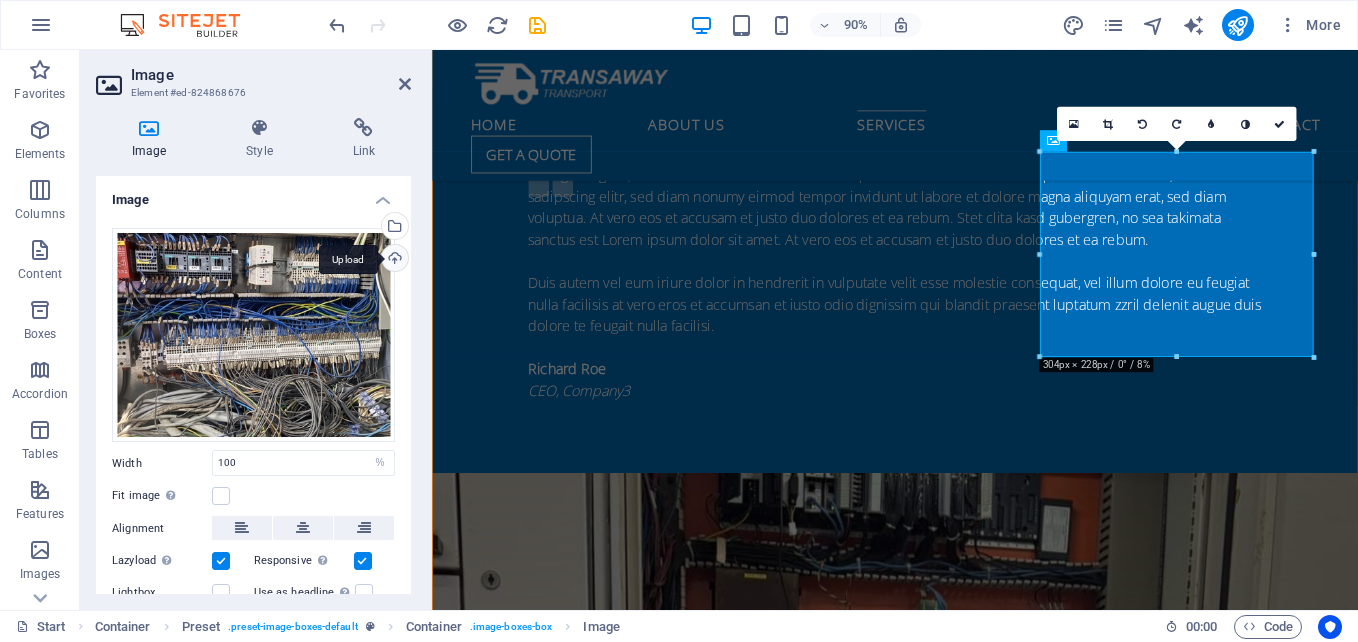 click on "Upload" at bounding box center [393, 260] 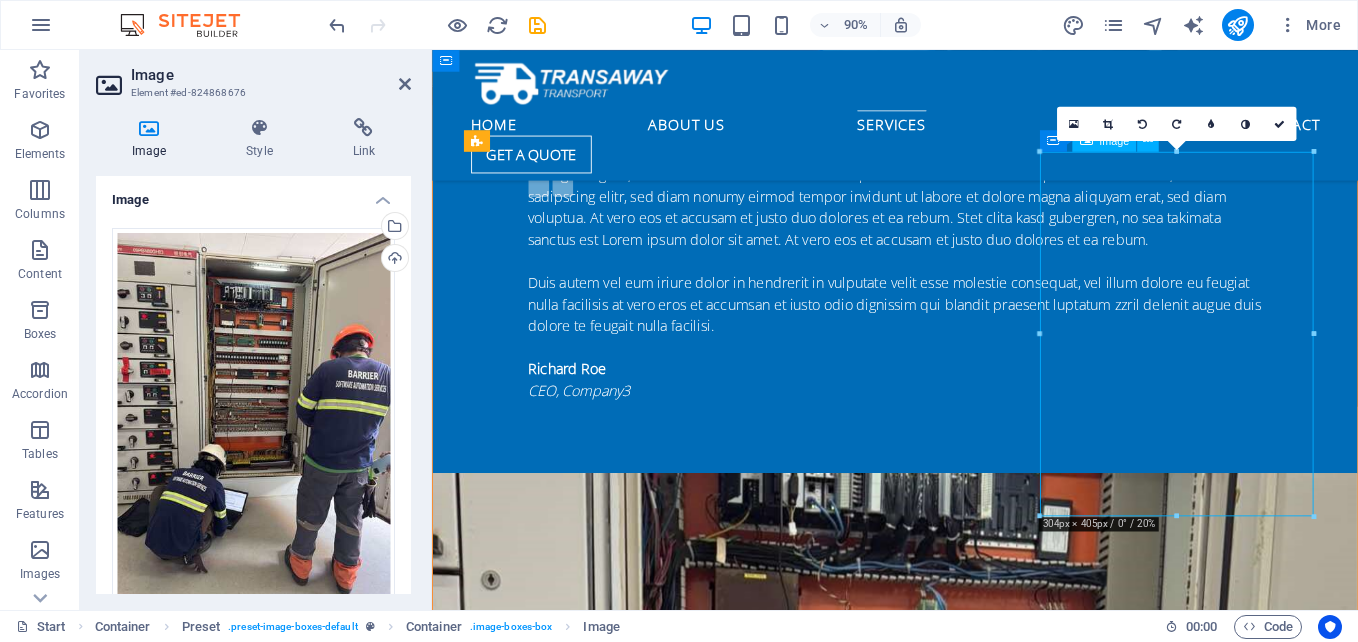 drag, startPoint x: 1296, startPoint y: 416, endPoint x: 1300, endPoint y: 352, distance: 64.12488 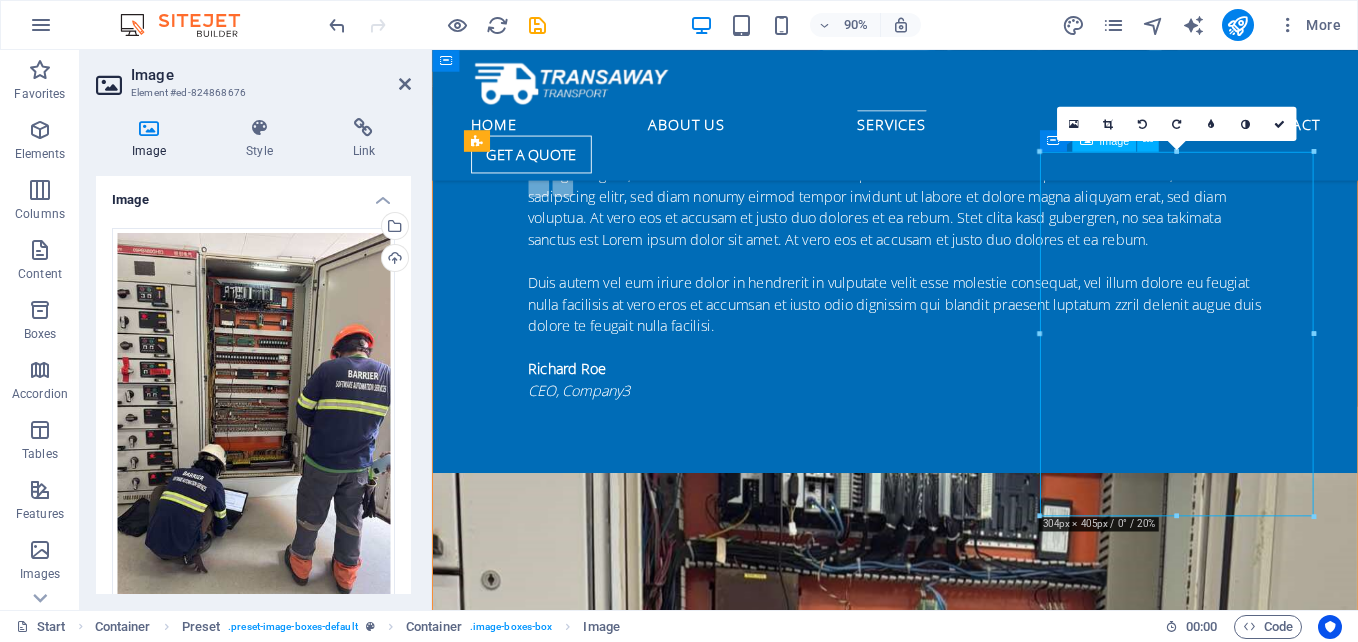 click at bounding box center [947, 5241] 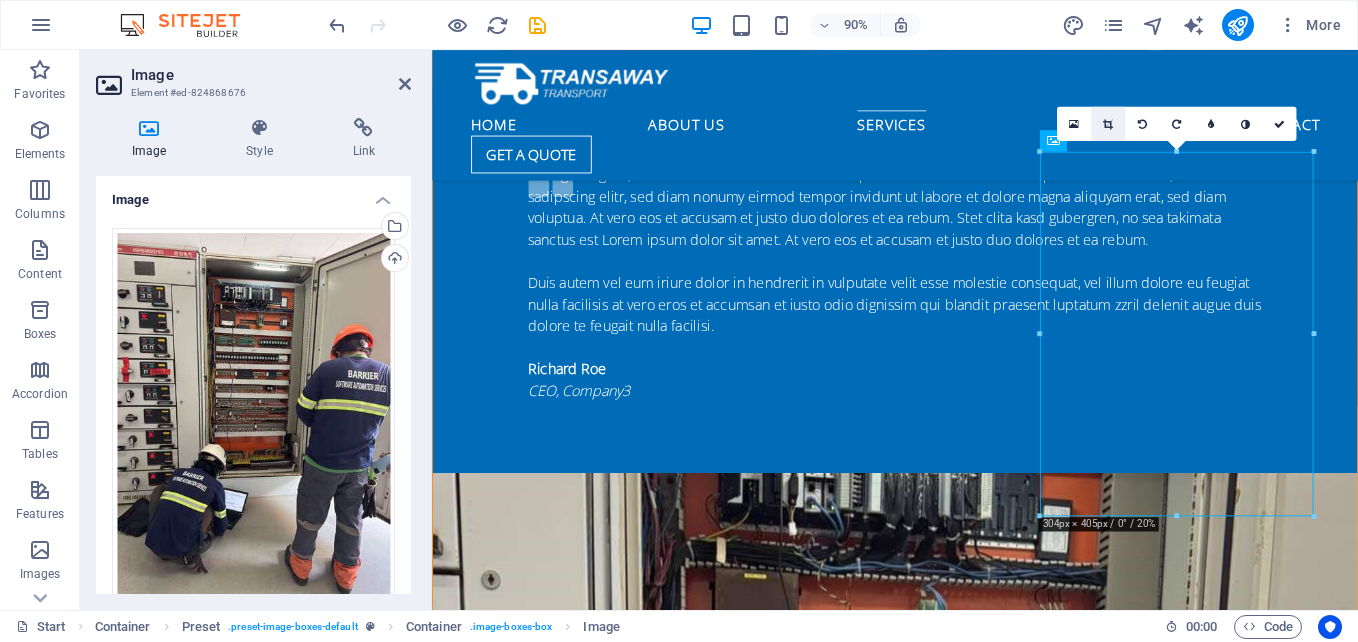 click at bounding box center (1108, 124) 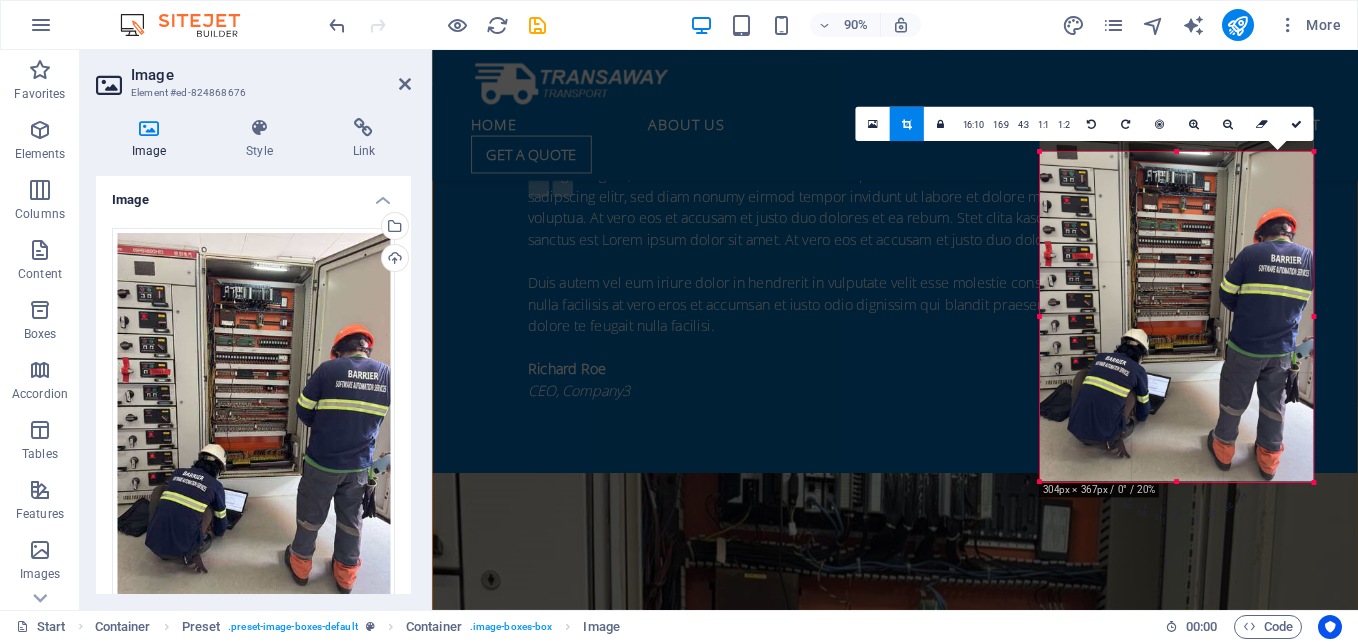 drag, startPoint x: 1174, startPoint y: 151, endPoint x: 1179, endPoint y: 190, distance: 39.319206 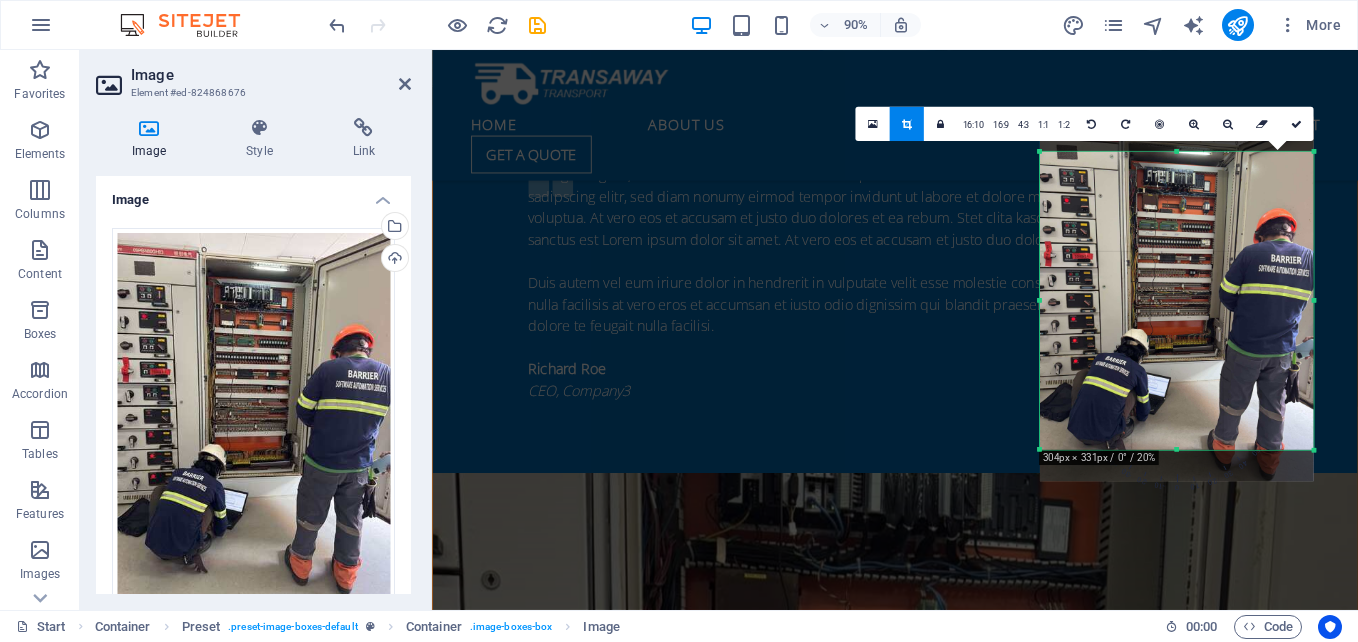 drag, startPoint x: 1176, startPoint y: 482, endPoint x: 1171, endPoint y: 447, distance: 35.35534 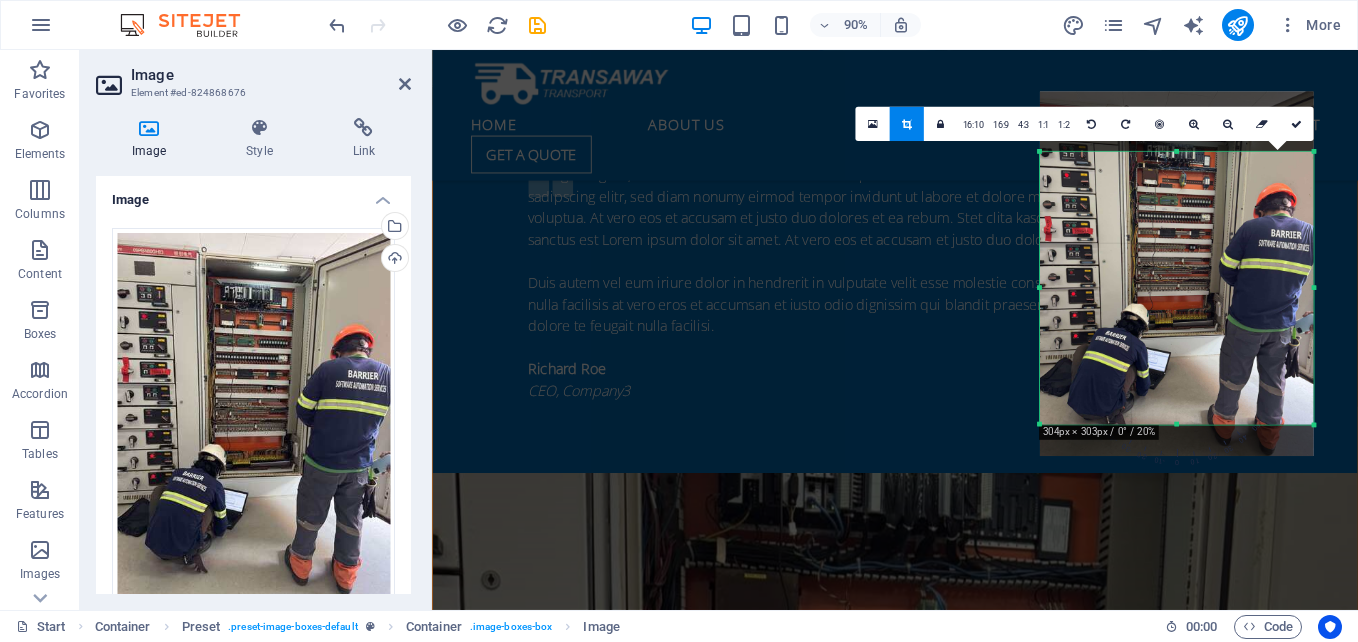 drag, startPoint x: 1179, startPoint y: 152, endPoint x: 1091, endPoint y: 240, distance: 124.45079 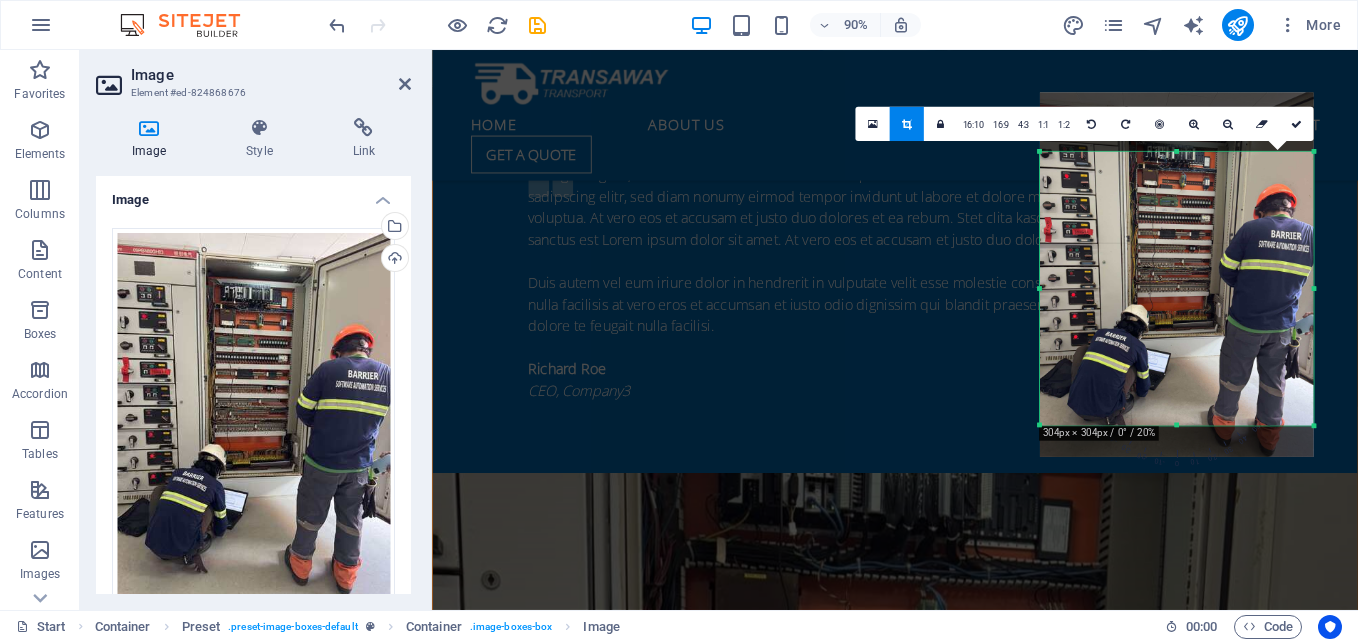click at bounding box center [1040, 289] 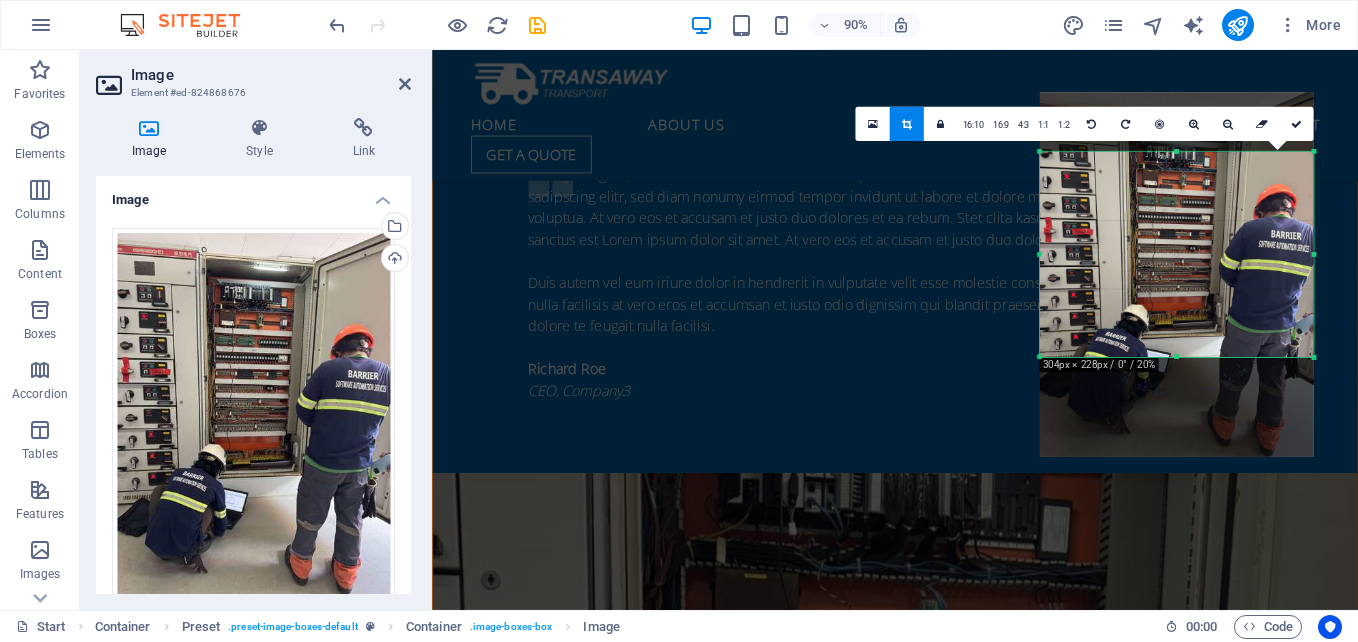 drag, startPoint x: 1180, startPoint y: 426, endPoint x: 1171, endPoint y: 350, distance: 76.53104 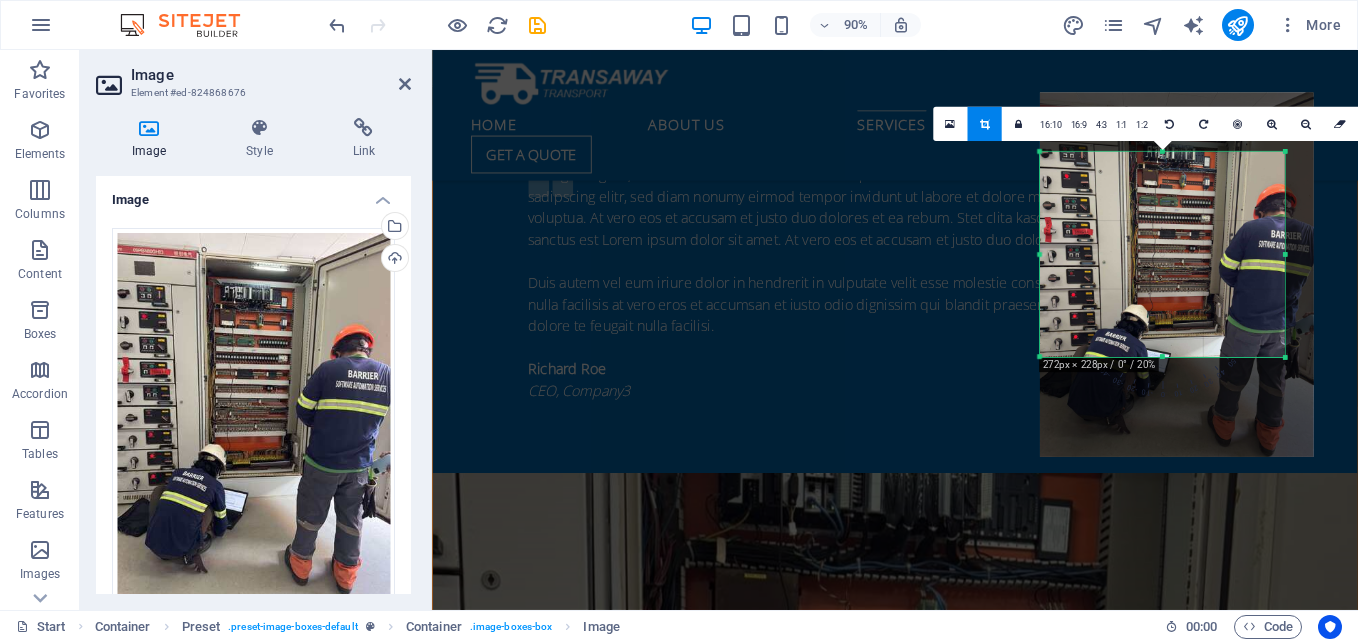 drag, startPoint x: 1312, startPoint y: 256, endPoint x: 1285, endPoint y: 256, distance: 27 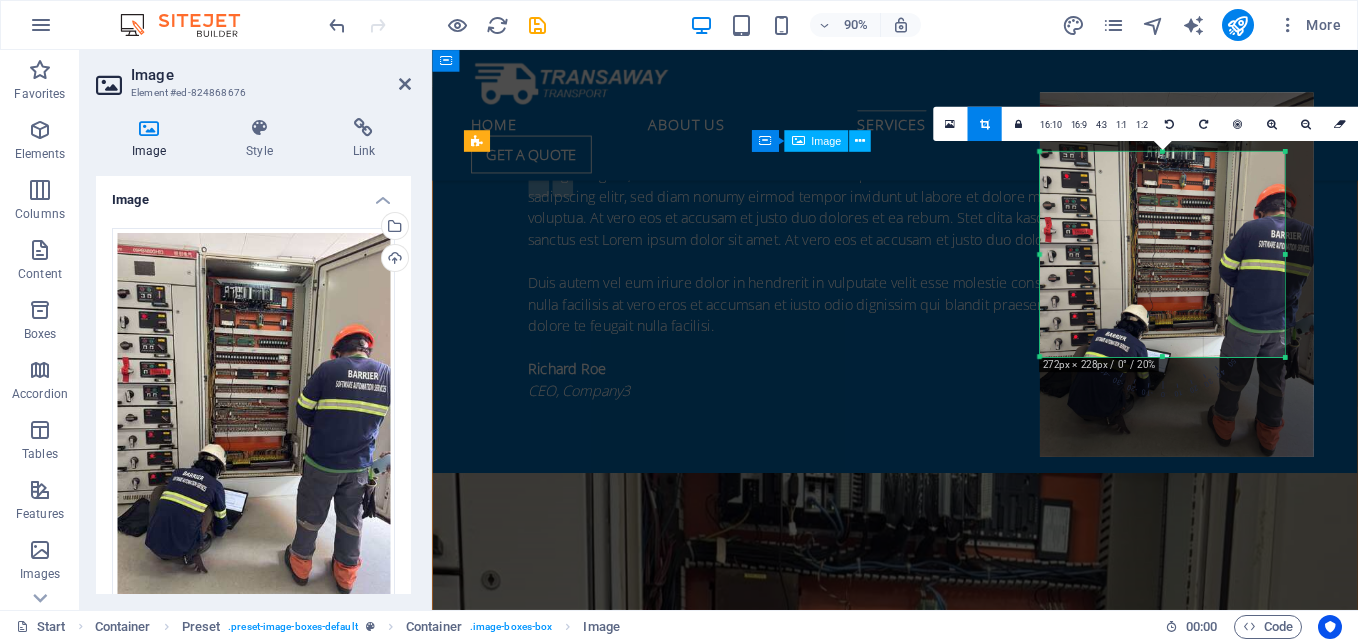 click at bounding box center (947, 4379) 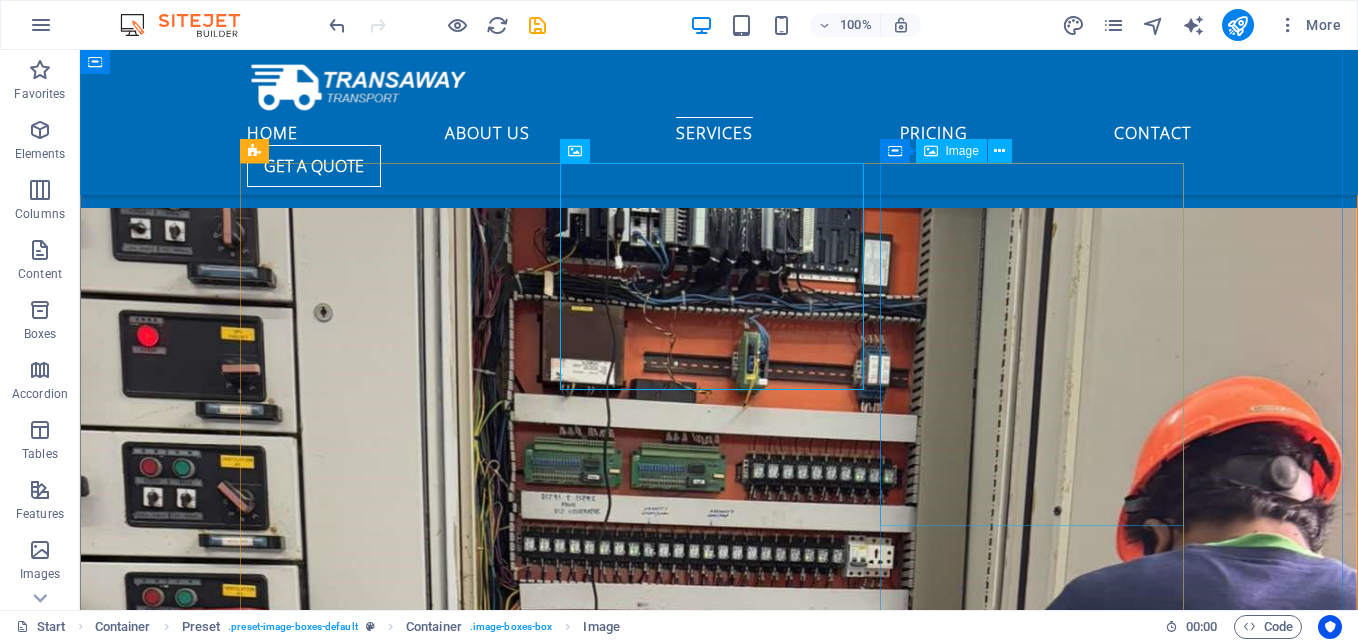 scroll, scrollTop: 4022, scrollLeft: 0, axis: vertical 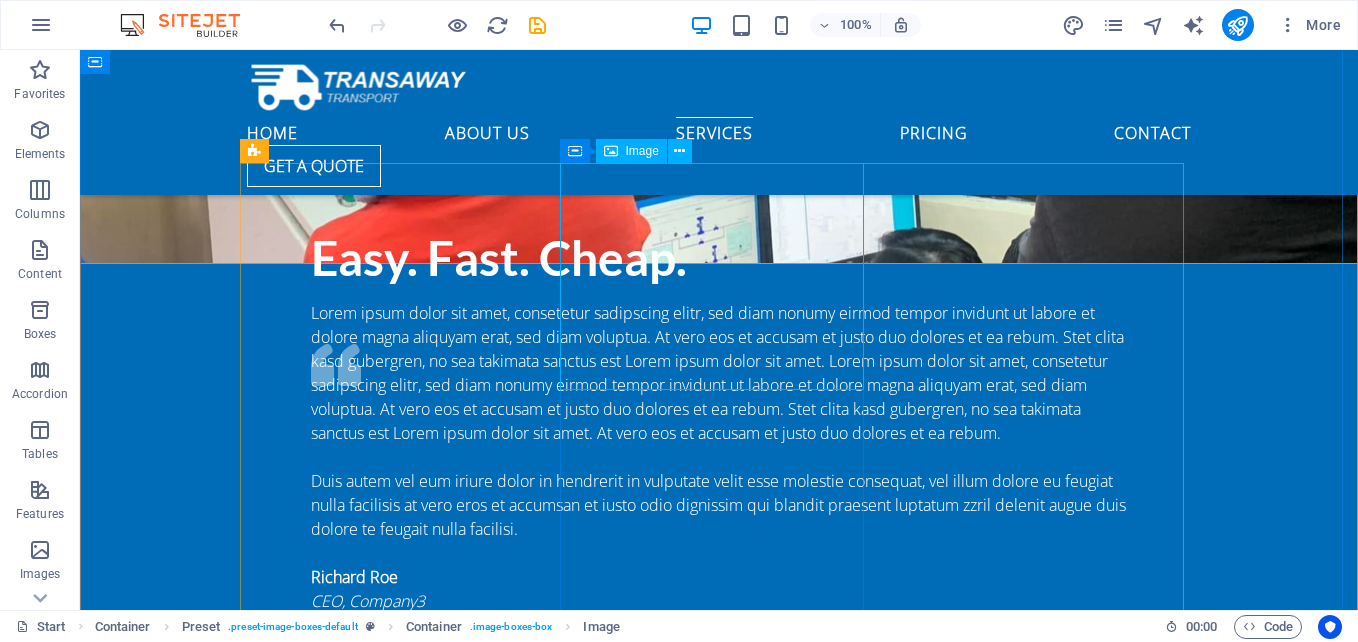 click at bounding box center (719, 4379) 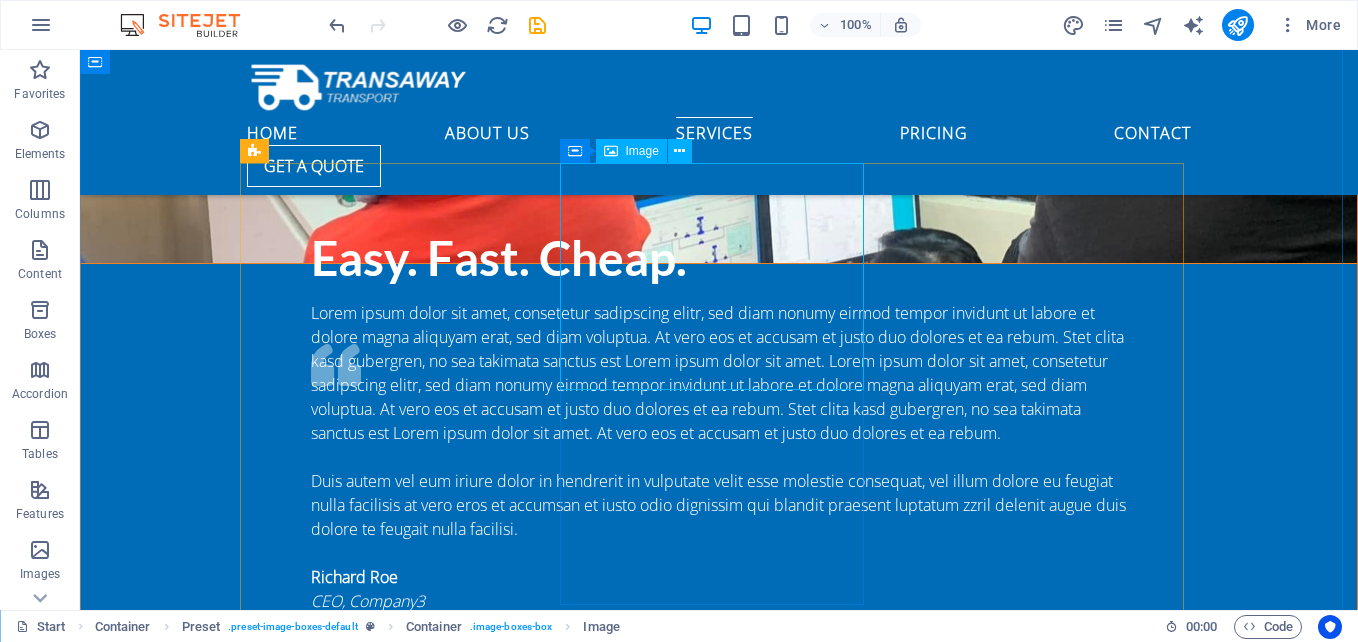 click at bounding box center (719, 4379) 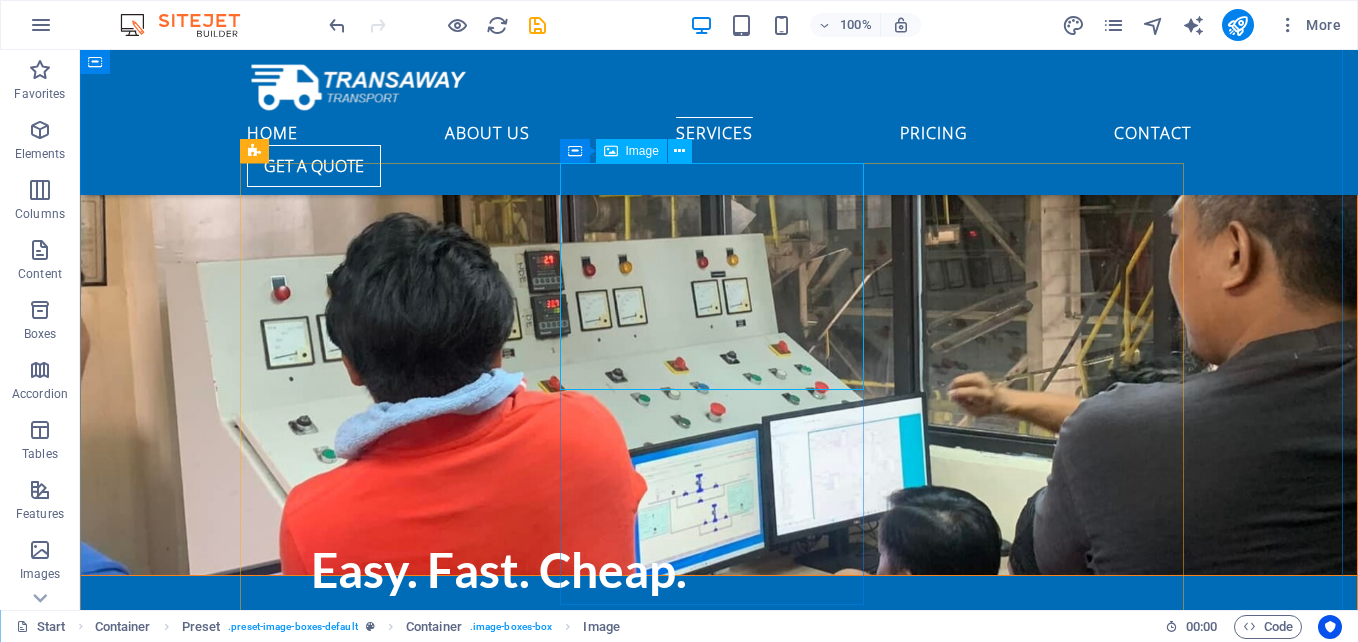 scroll, scrollTop: 4507, scrollLeft: 0, axis: vertical 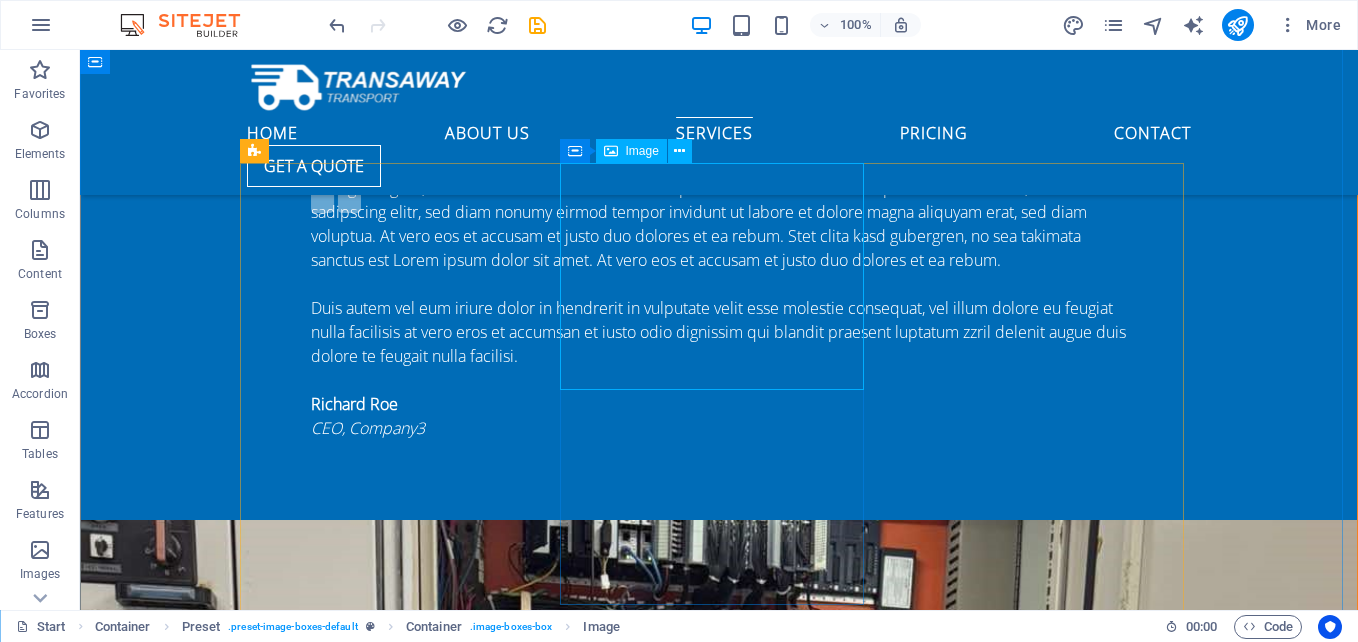 select on "px" 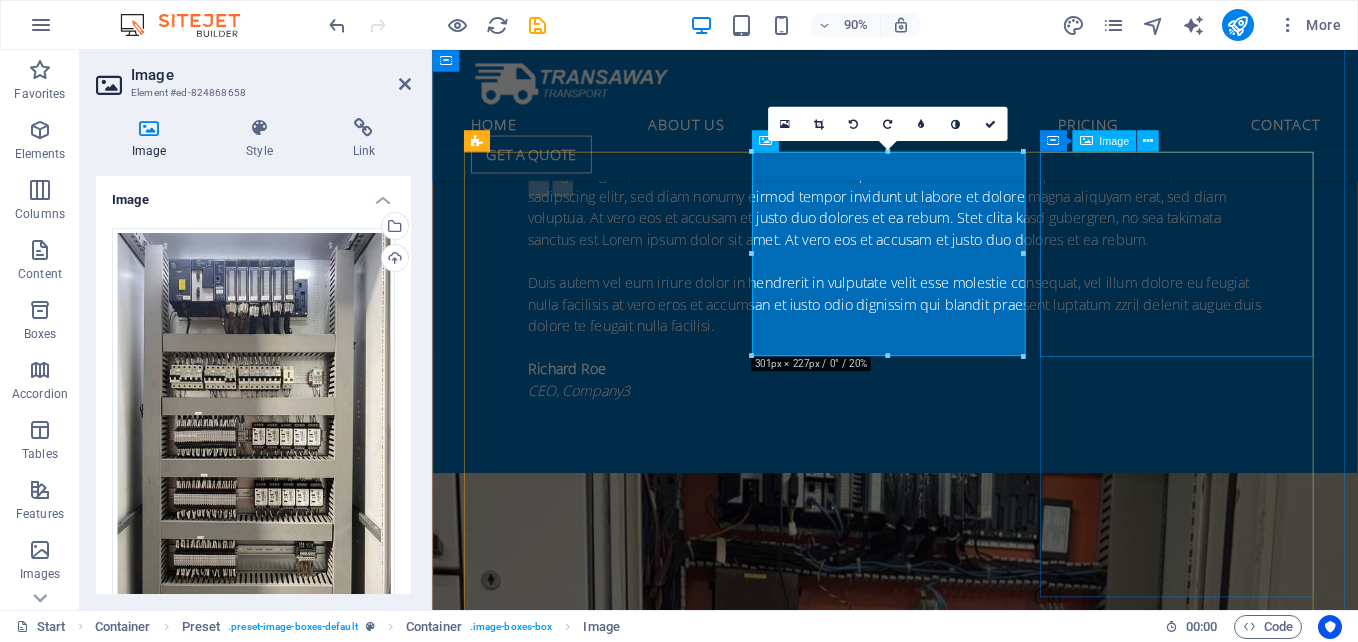 click at bounding box center [947, 4726] 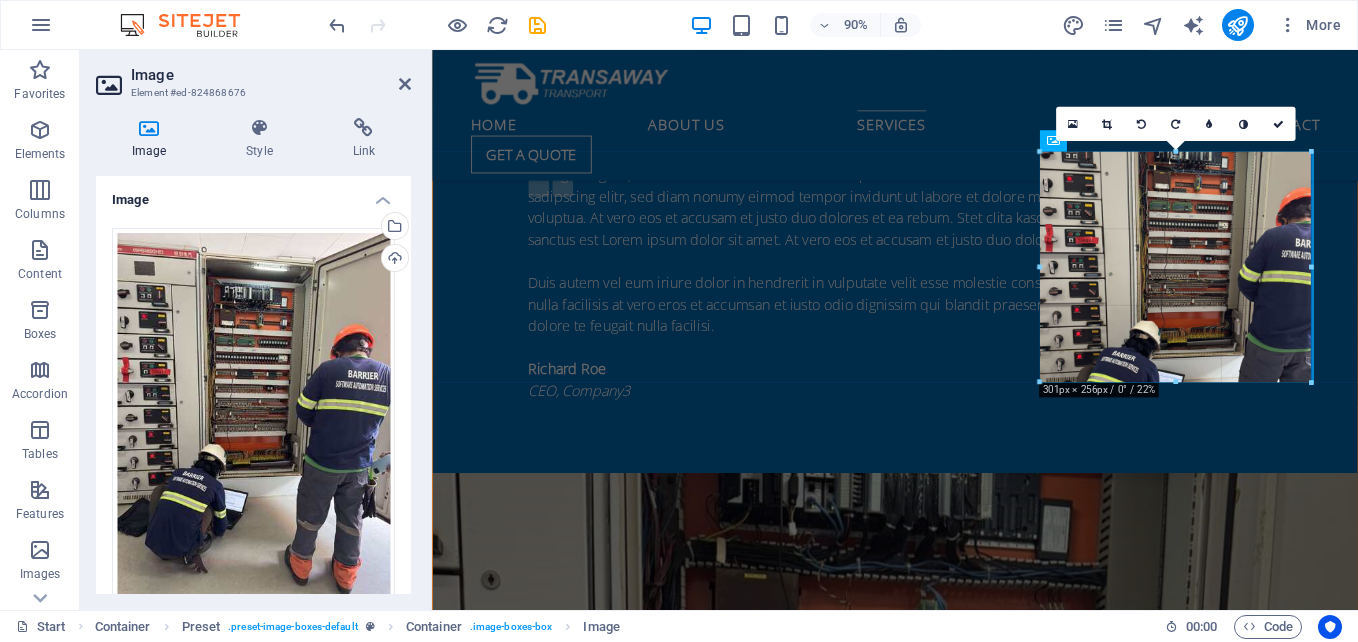 drag, startPoint x: 1285, startPoint y: 254, endPoint x: 1314, endPoint y: 254, distance: 29 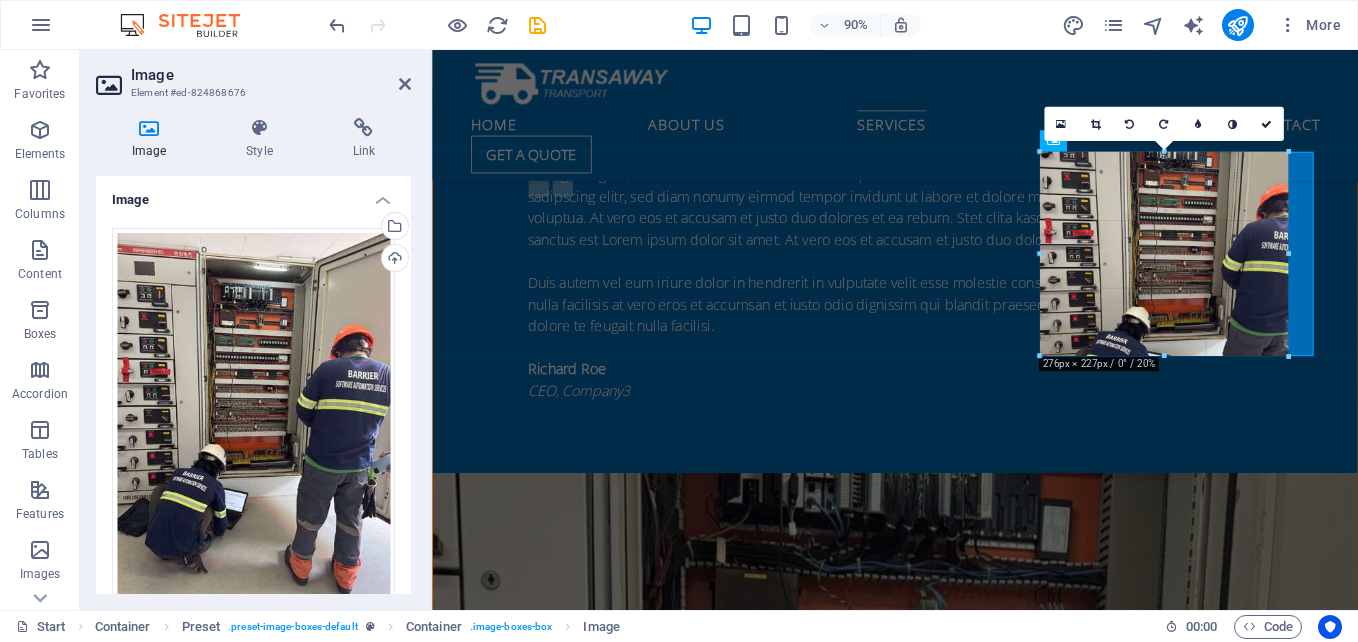 drag, startPoint x: 1177, startPoint y: 379, endPoint x: 1178, endPoint y: 354, distance: 25.019993 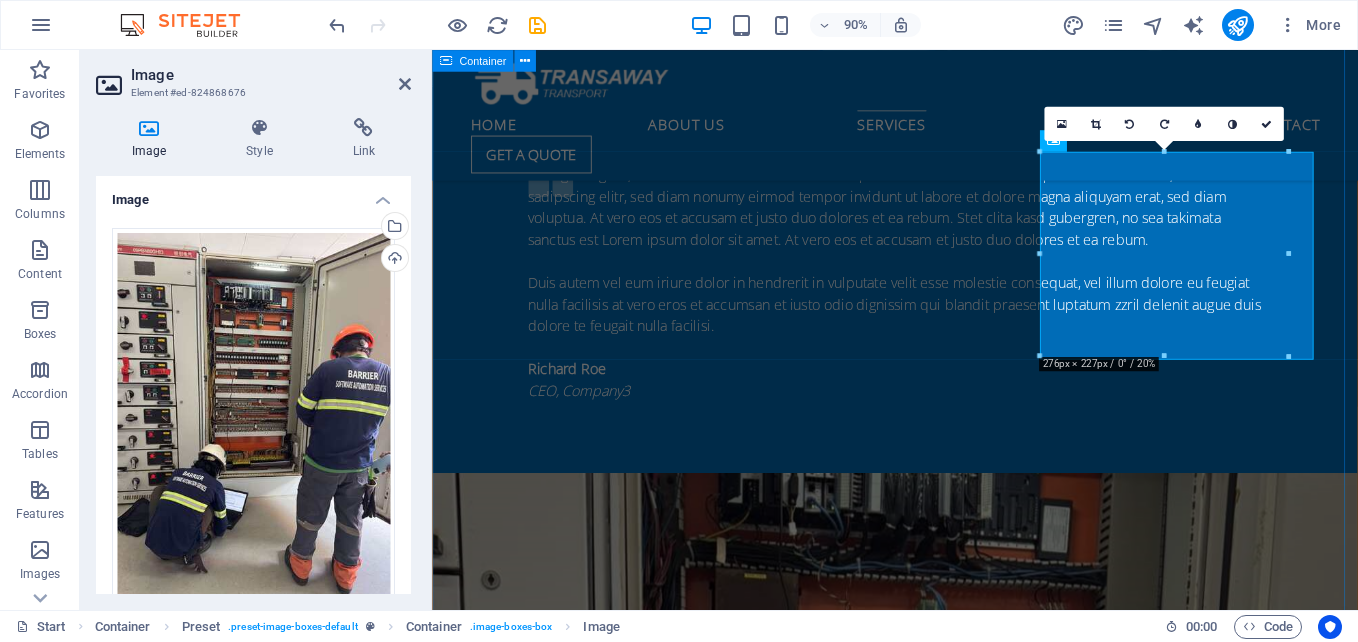 click on "our projects Lorem ipsum dolor sit amet, consetetur sadipscing elitr, sed diam nonumy eirmod tempor invidunt ut labore et dolore magna aliquyam erat, sed diam voluptua. At vero eos et accusam et justo duo dolores et ea rebum. Stet clita kasd gubergren, no sea takimata sanctus est Lorem ipsum dolor sit amet. Lorem ipsum dolor sit amet, consetetur sadipscing elitr, sed diam nonumy eirmod tempor invidunt ut labore et dolore magna aliquyam erat, sed diam voluptua. At vero eos et accusam et justo duo dolores et ea rebum. Stet clita kasd gubergren, no sea takimata sanctus est Lorem ipsum dolor sit amet.  Lorem ipsum dolor sit amet, consetetur sadipscing elitr, sed diam nonumy eirmod tempor invidunt ut labore et dolore magna aliquyam erat, sed diam voluptua. At vero eos et accusam et justo duo dolores et ea rebum. Stet clita kasd gubergren, no sea takimata sanctus est Lorem ipsum dolor sit amet. Stacker Reclaimer Crusher House Control New Control Panel PROCESS ENGINEERING ELECTRICAL ENGINEERING SERVICES" at bounding box center (946, 6500) 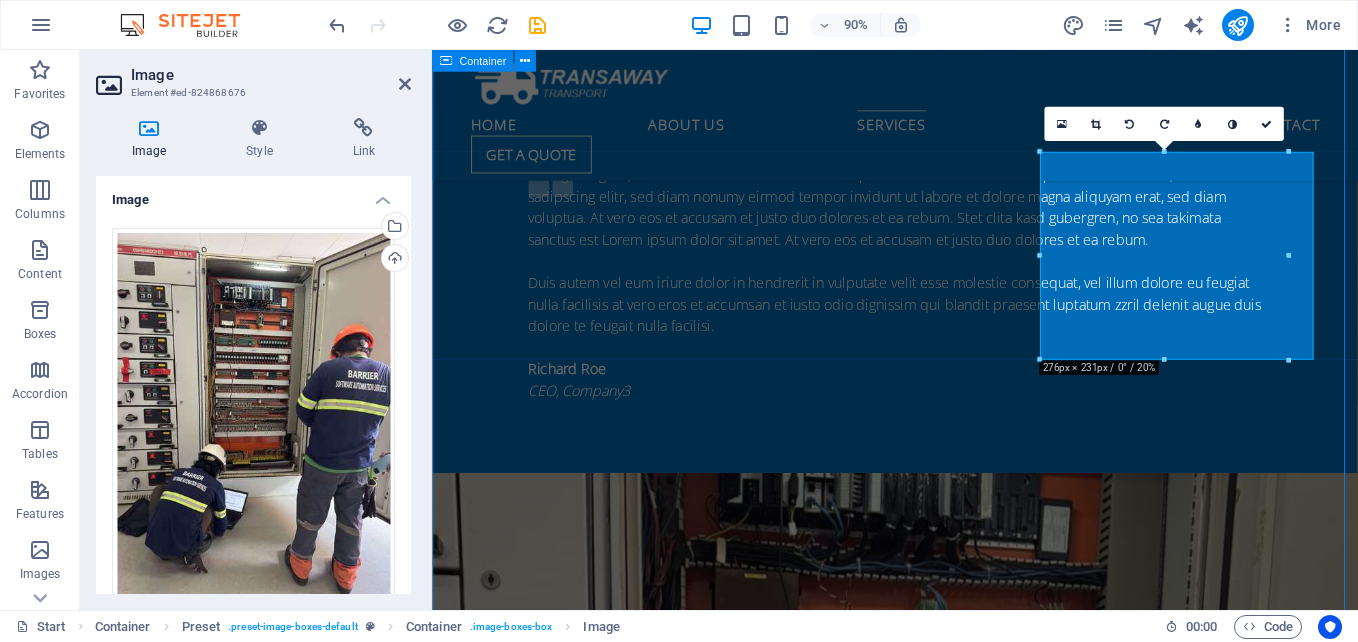 click on "our projects Lorem ipsum dolor sit amet, consetetur sadipscing elitr, sed diam nonumy eirmod tempor invidunt ut labore et dolore magna aliquyam erat, sed diam voluptua. At vero eos et accusam et justo duo dolores et ea rebum. Stet clita kasd gubergren, no sea takimata sanctus est Lorem ipsum dolor sit amet. Lorem ipsum dolor sit amet, consetetur sadipscing elitr, sed diam nonumy eirmod tempor invidunt ut labore et dolore magna aliquyam erat, sed diam voluptua. At vero eos et accusam et justo duo dolores et ea rebum. Stet clita kasd gubergren, no sea takimata sanctus est Lorem ipsum dolor sit amet.  Lorem ipsum dolor sit amet, consetetur sadipscing elitr, sed diam nonumy eirmod tempor invidunt ut labore et dolore magna aliquyam erat, sed diam voluptua. At vero eos et accusam et justo duo dolores et ea rebum. Stet clita kasd gubergren, no sea takimata sanctus est Lorem ipsum dolor sit amet. Stacker Reclaimer Crusher House Control New Control Panel PROCESS ENGINEERING ELECTRICAL ENGINEERING SERVICES" at bounding box center (946, 6500) 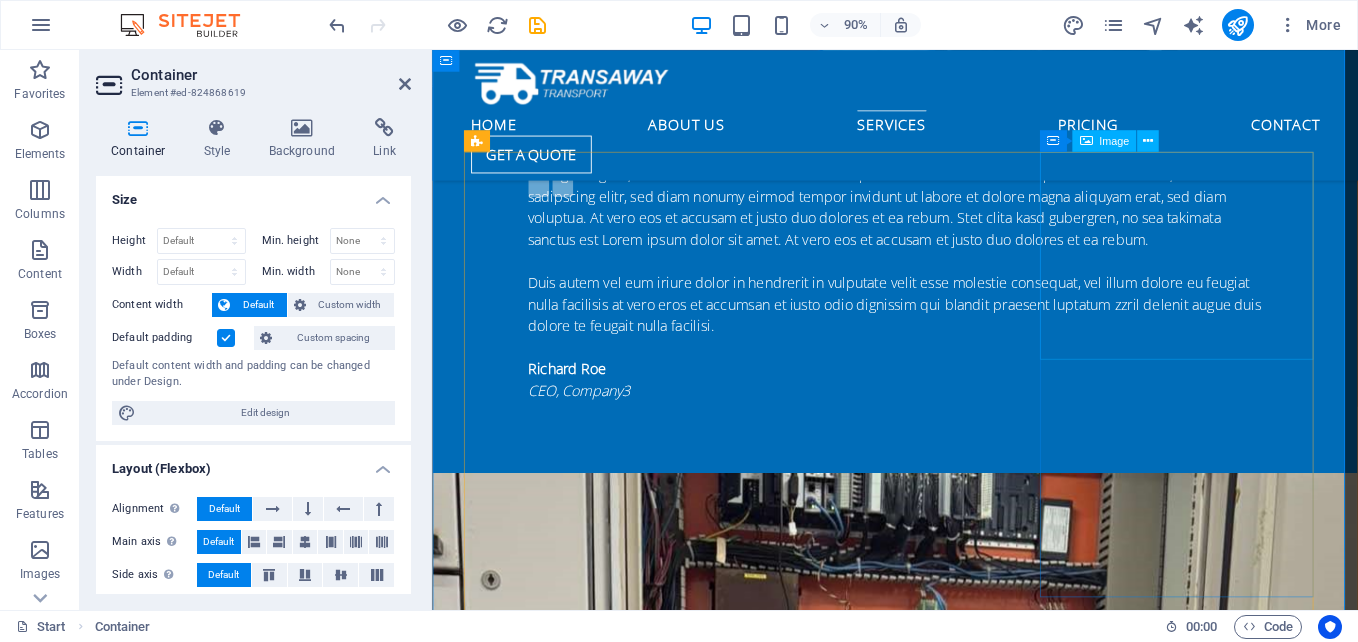 click at bounding box center (947, 4727) 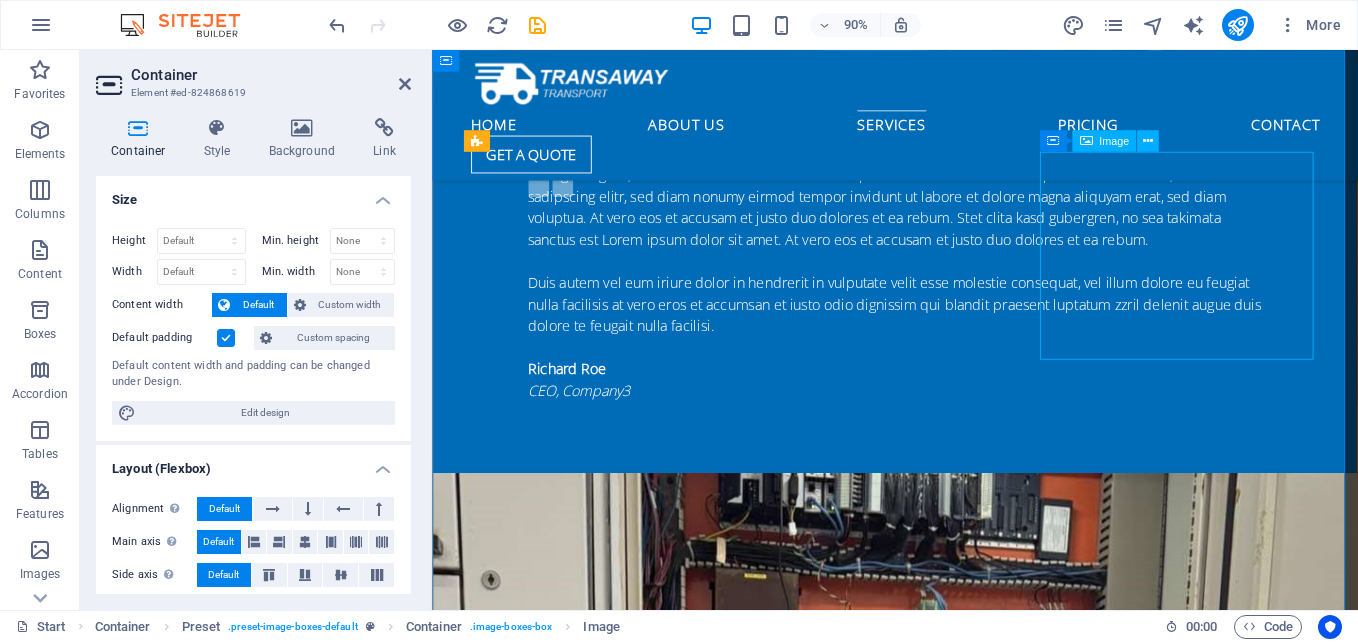 click at bounding box center [947, 4727] 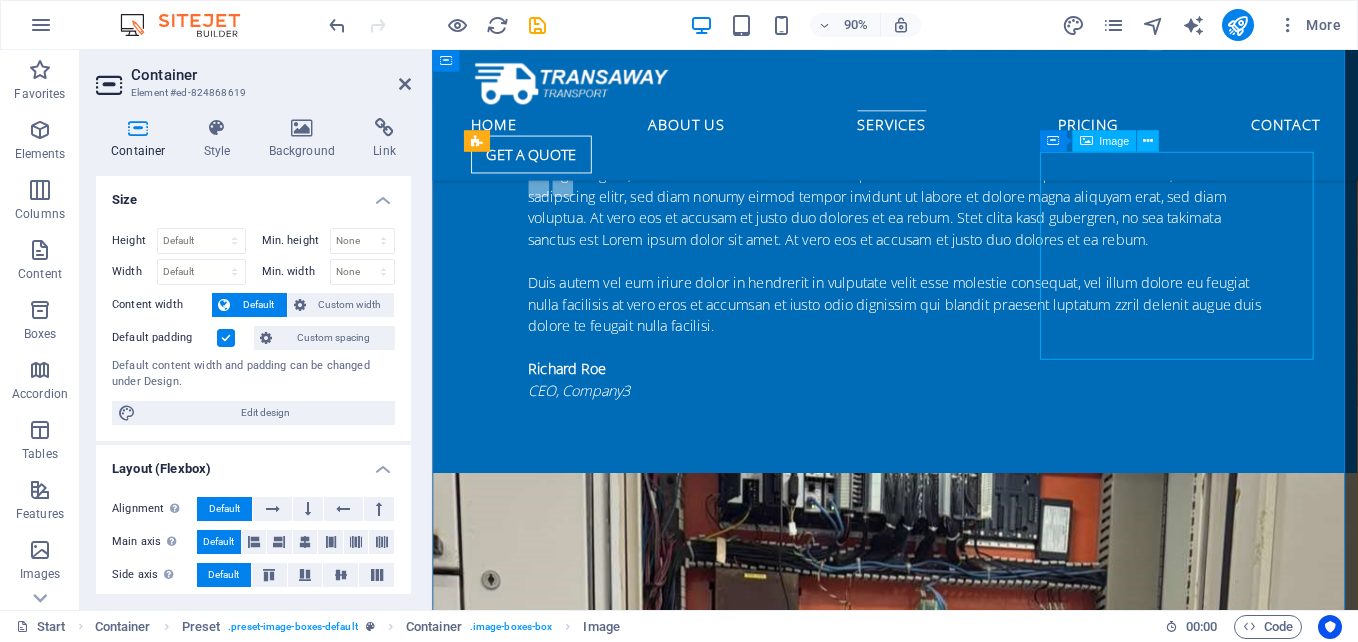 click at bounding box center [947, 4727] 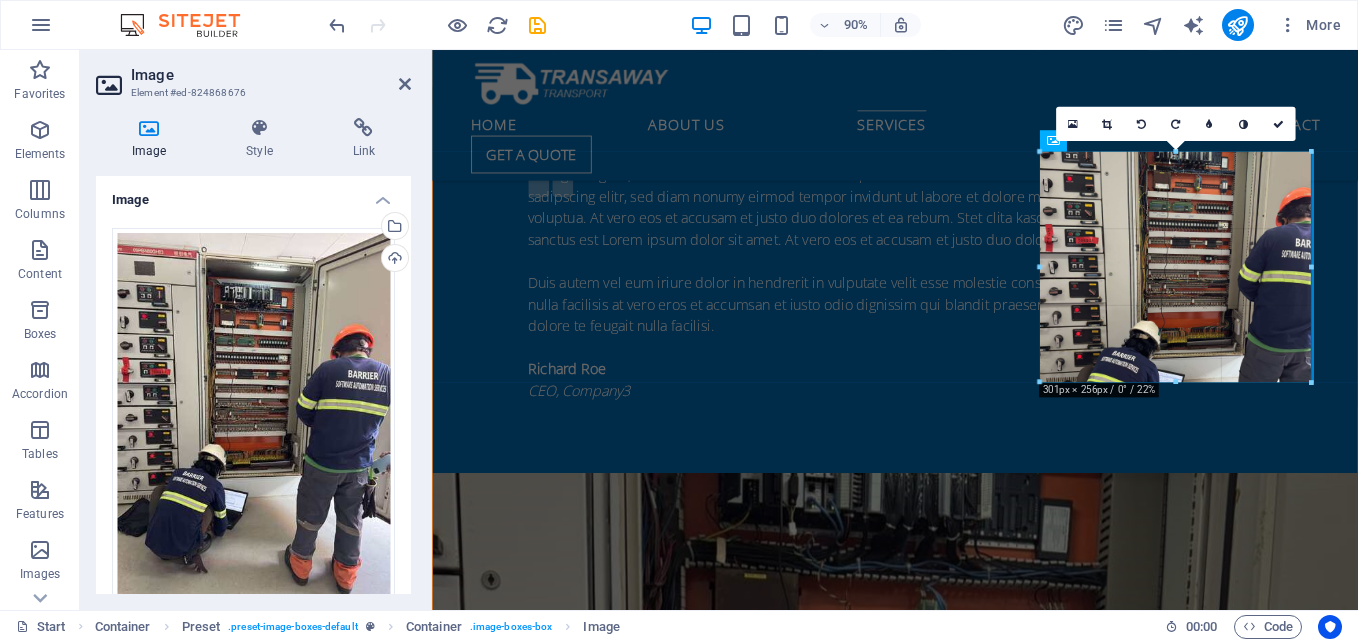 drag, startPoint x: 1287, startPoint y: 255, endPoint x: 1316, endPoint y: 253, distance: 29.068884 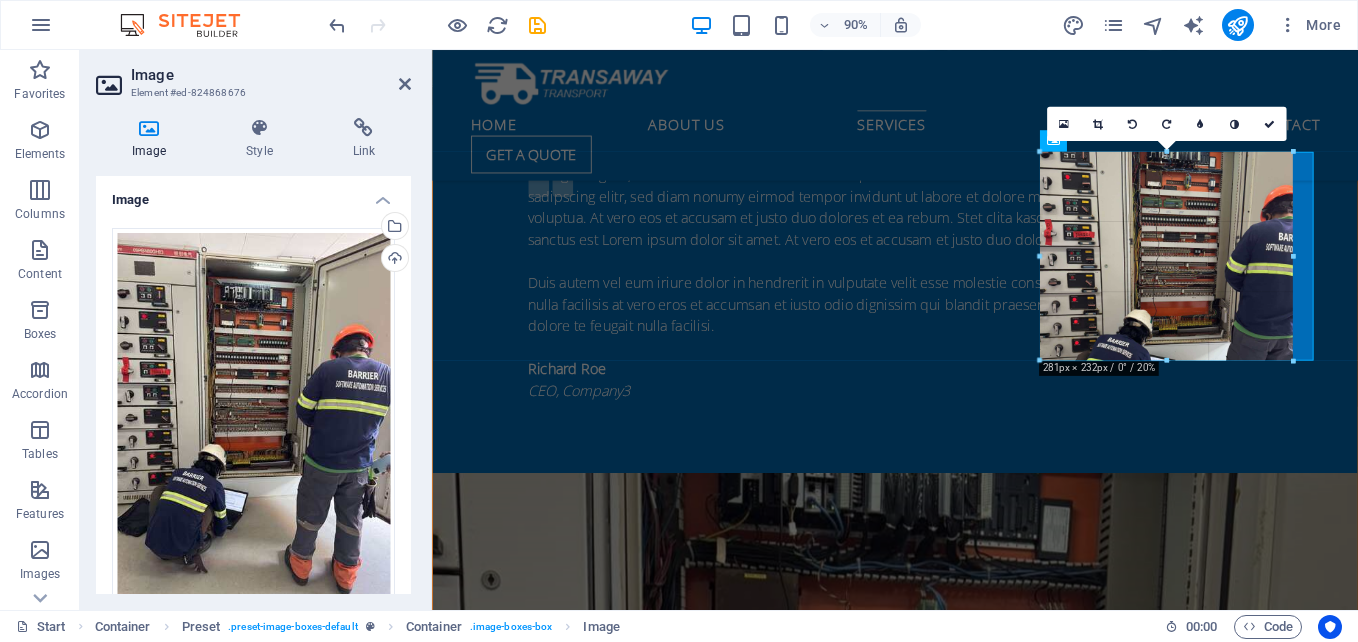 drag, startPoint x: 1040, startPoint y: 380, endPoint x: 1060, endPoint y: 316, distance: 67.052216 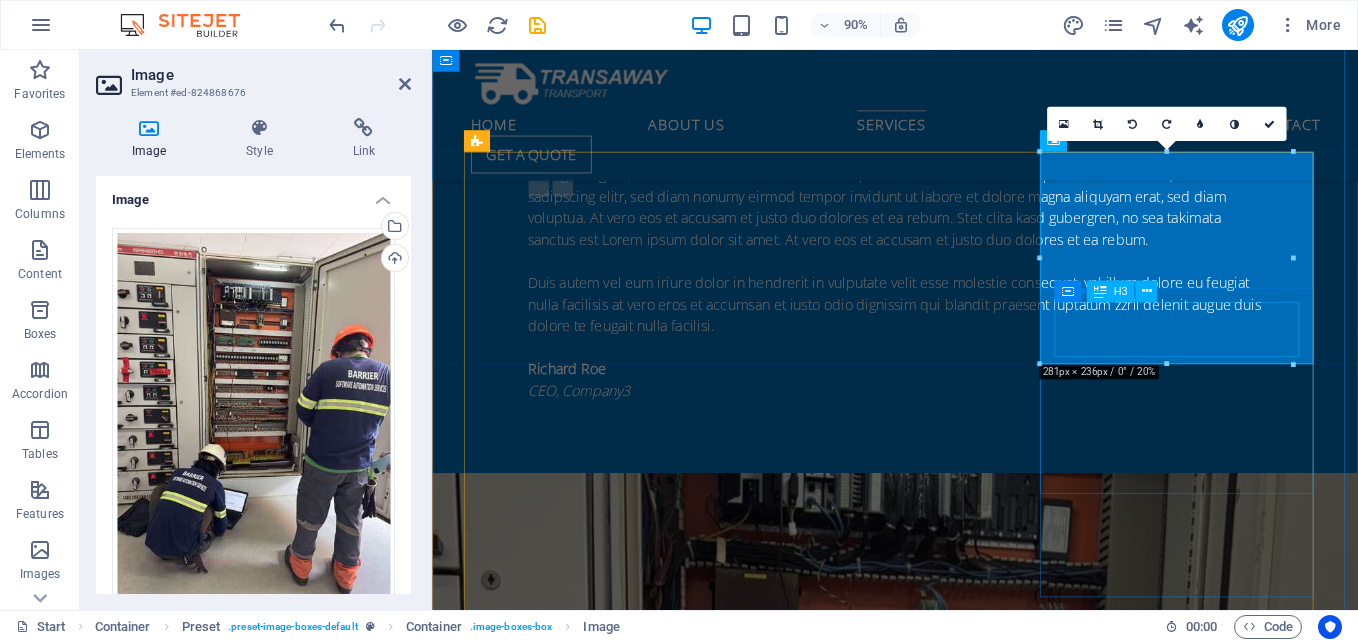 drag, startPoint x: 1598, startPoint y: 411, endPoint x: 1249, endPoint y: 388, distance: 349.75705 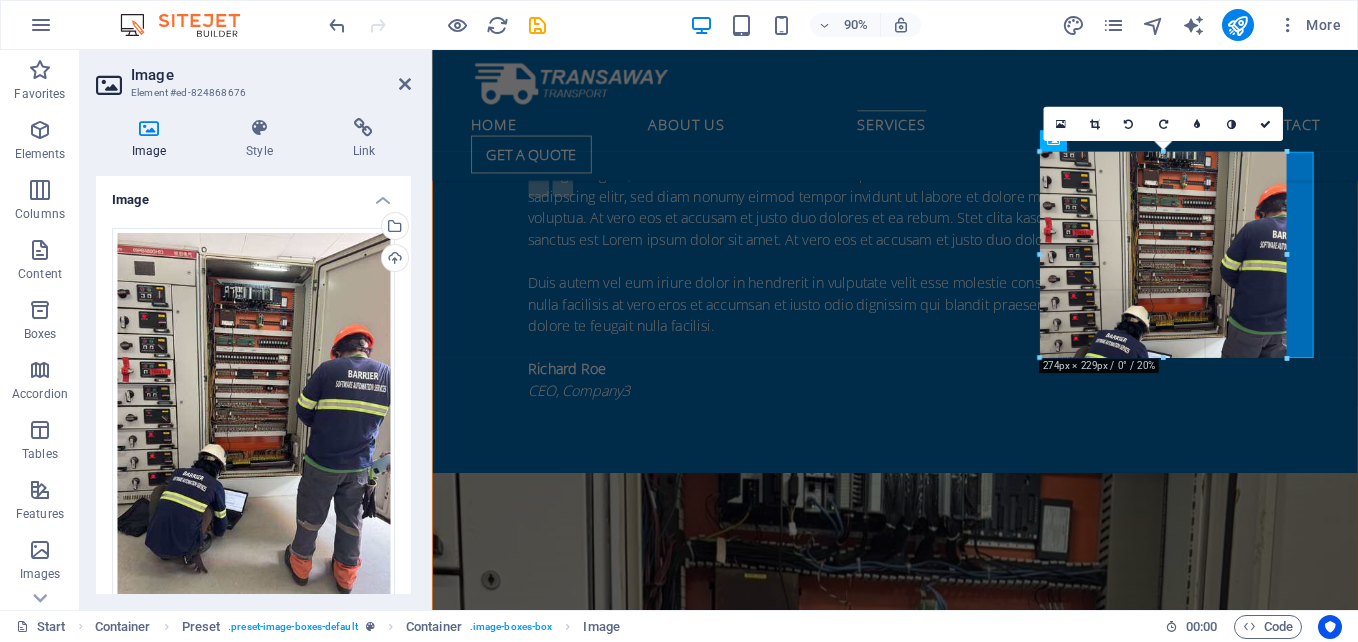 drag, startPoint x: 1165, startPoint y: 364, endPoint x: 821, endPoint y: 337, distance: 345.05795 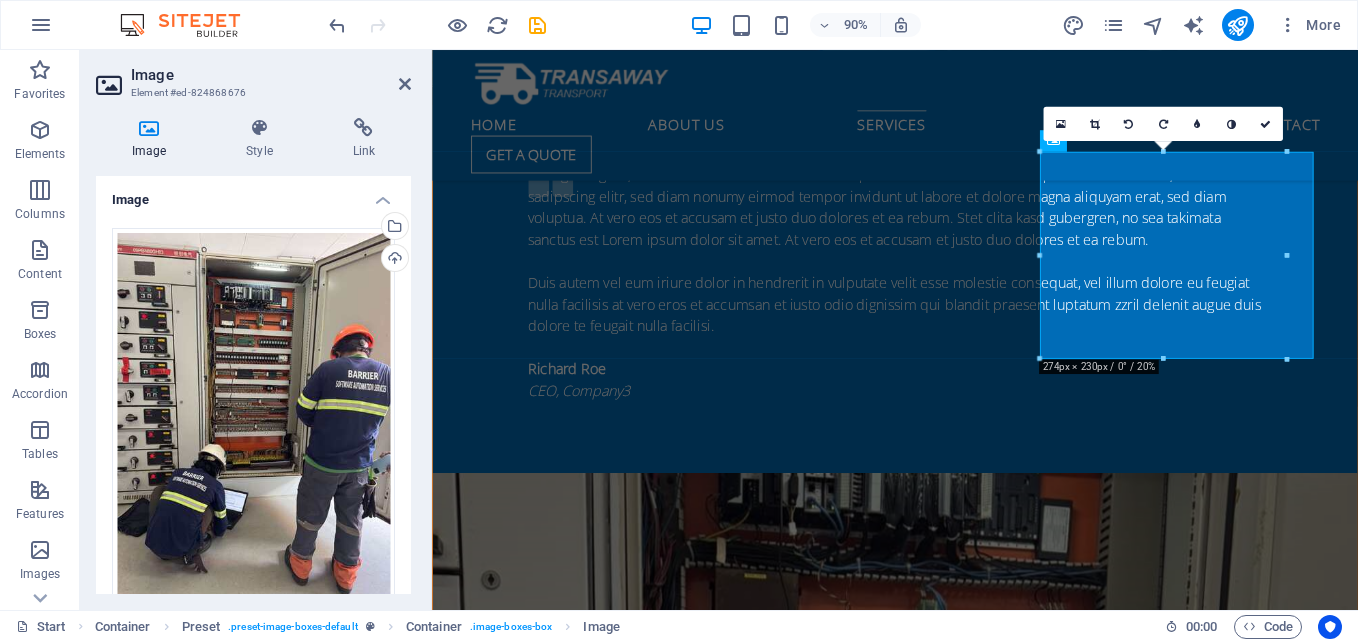 scroll, scrollTop: 3963, scrollLeft: 0, axis: vertical 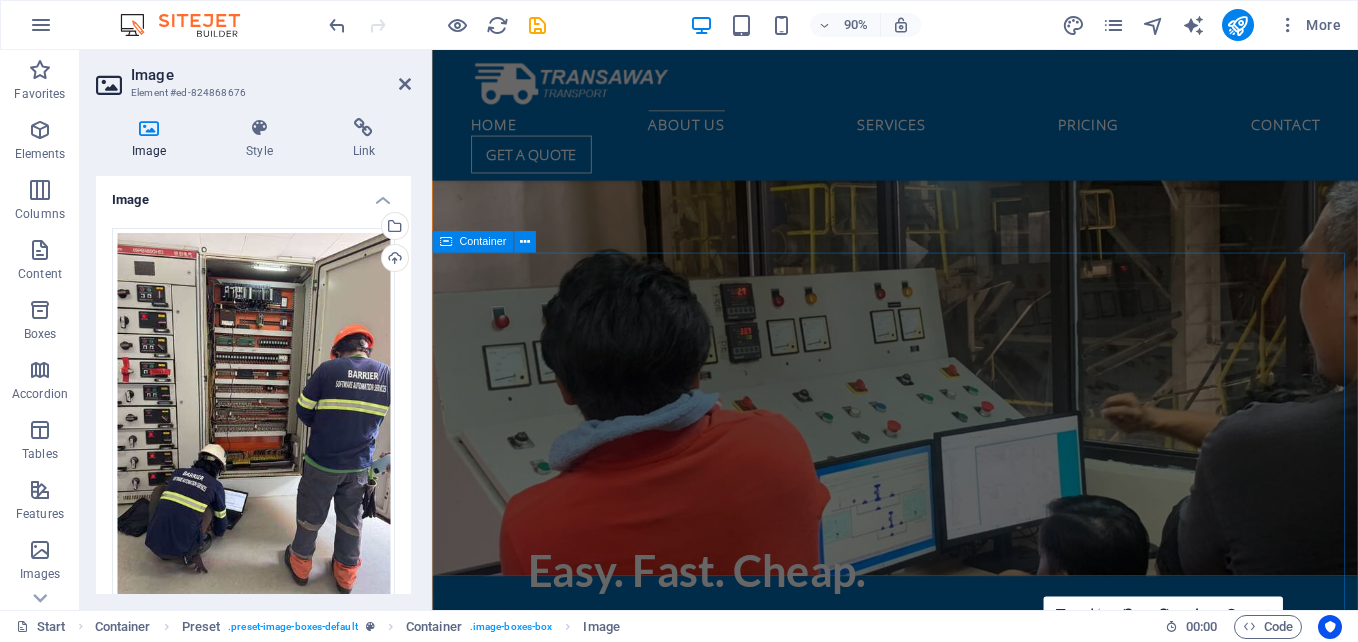 click on "our projects Lorem ipsum dolor sit amet, consetetur sadipscing elitr, sed diam nonumy eirmod tempor invidunt ut labore et dolore magna aliquyam erat, sed diam voluptua. At vero eos et accusam et justo duo dolores et ea rebum. Stet clita kasd gubergren, no sea takimata sanctus est Lorem ipsum dolor sit amet. Lorem ipsum dolor sit amet, consetetur sadipscing elitr, sed diam nonumy eirmod tempor invidunt ut labore et dolore magna aliquyam erat, sed diam voluptua. At vero eos et accusam et justo duo dolores et ea rebum. Stet clita kasd gubergren, no sea takimata sanctus est Lorem ipsum dolor sit amet.  Lorem ipsum dolor sit amet, consetetur sadipscing elitr, sed diam nonumy eirmod tempor invidunt ut labore et dolore magna aliquyam erat, sed diam voluptua. At vero eos et accusam et justo duo dolores et ea rebum. Stet clita kasd gubergren, no sea takimata sanctus est Lorem ipsum dolor sit amet. Stacker Reclaimer Crusher House Control New Control Panel PROCESS ENGINEERING ELECTRICAL ENGINEERING SERVICES" at bounding box center (946, 7044) 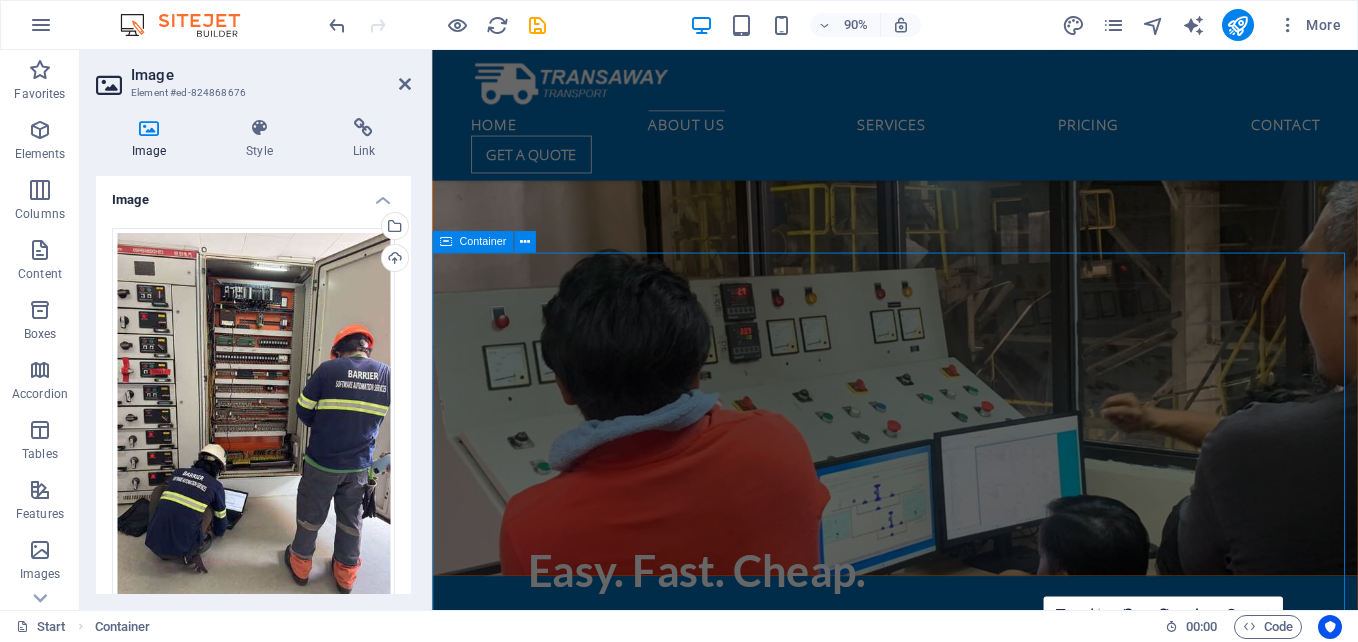 click on "our projects Lorem ipsum dolor sit amet, consetetur sadipscing elitr, sed diam nonumy eirmod tempor invidunt ut labore et dolore magna aliquyam erat, sed diam voluptua. At vero eos et accusam et justo duo dolores et ea rebum. Stet clita kasd gubergren, no sea takimata sanctus est Lorem ipsum dolor sit amet. Lorem ipsum dolor sit amet, consetetur sadipscing elitr, sed diam nonumy eirmod tempor invidunt ut labore et dolore magna aliquyam erat, sed diam voluptua. At vero eos et accusam et justo duo dolores et ea rebum. Stet clita kasd gubergren, no sea takimata sanctus est Lorem ipsum dolor sit amet.  Lorem ipsum dolor sit amet, consetetur sadipscing elitr, sed diam nonumy eirmod tempor invidunt ut labore et dolore magna aliquyam erat, sed diam voluptua. At vero eos et accusam et justo duo dolores et ea rebum. Stet clita kasd gubergren, no sea takimata sanctus est Lorem ipsum dolor sit amet. Stacker Reclaimer Crusher House Control New Control Panel PROCESS ENGINEERING ELECTRICAL ENGINEERING SERVICES" at bounding box center (946, 7044) 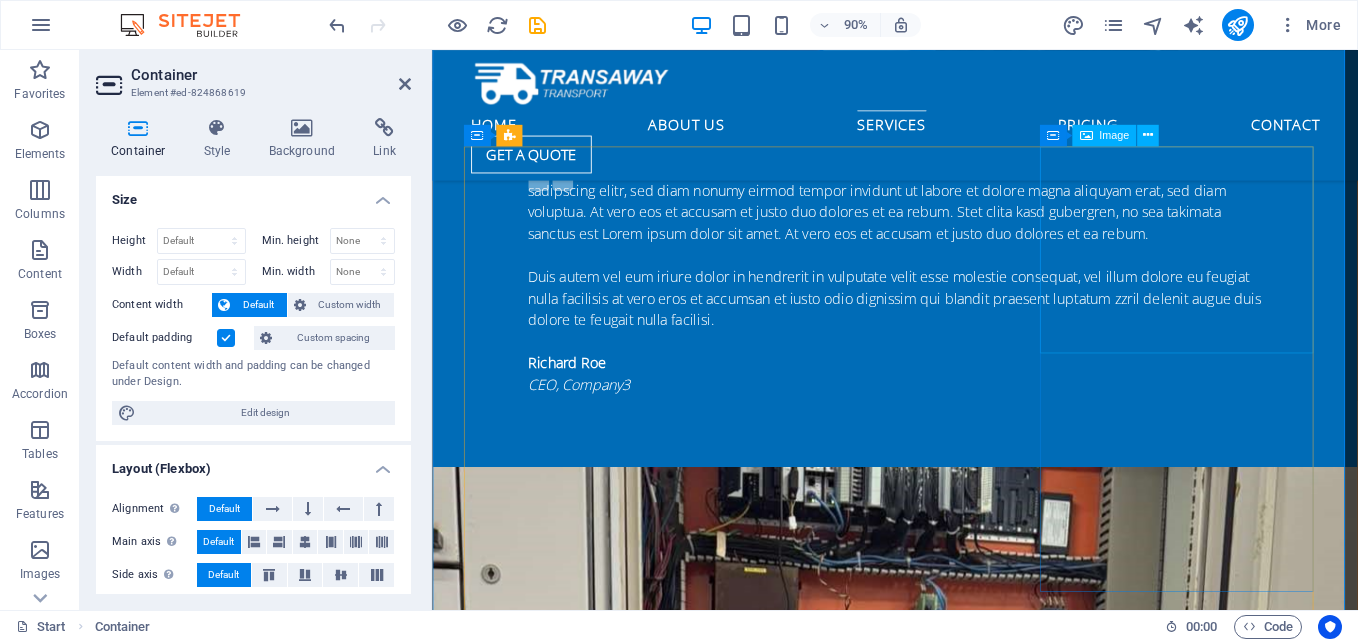 scroll, scrollTop: 4448, scrollLeft: 0, axis: vertical 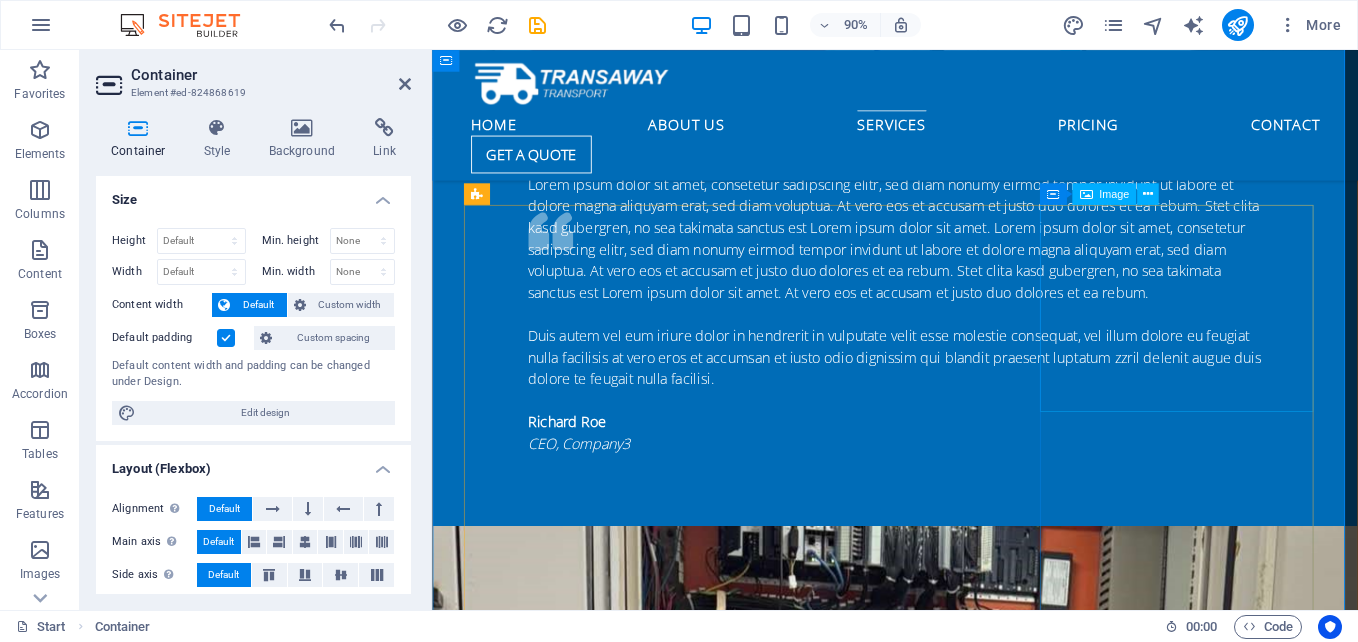 click at bounding box center (947, 4786) 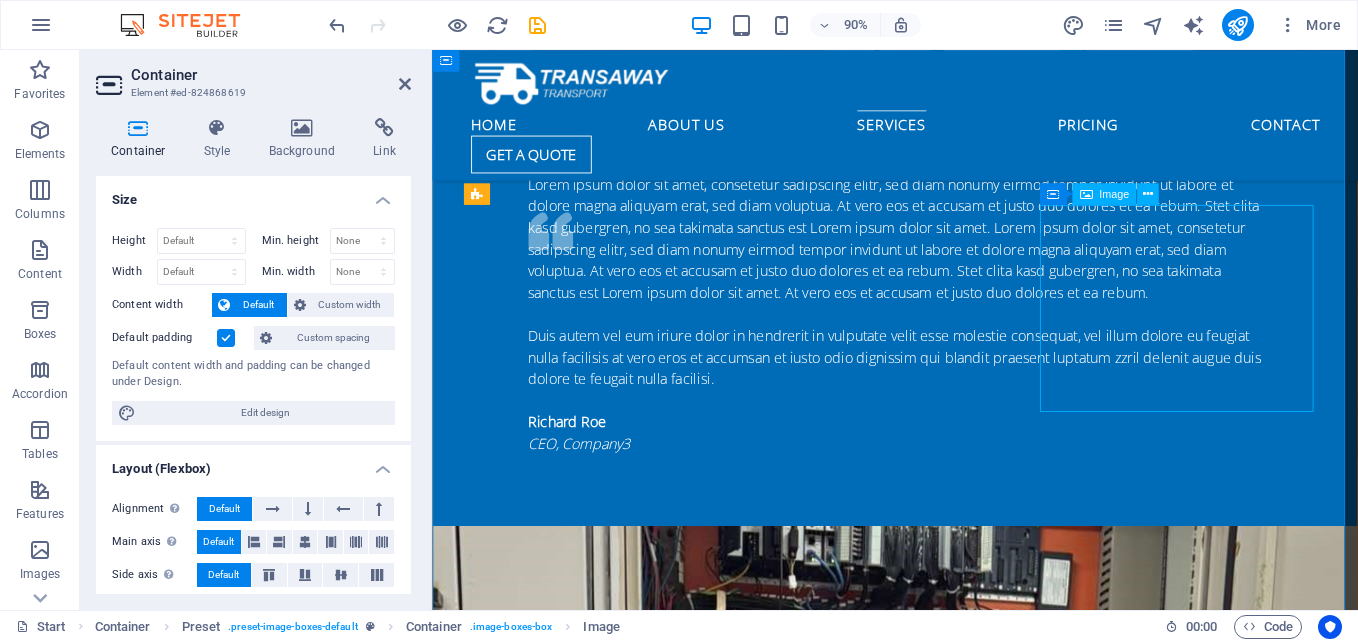 click at bounding box center [947, 4786] 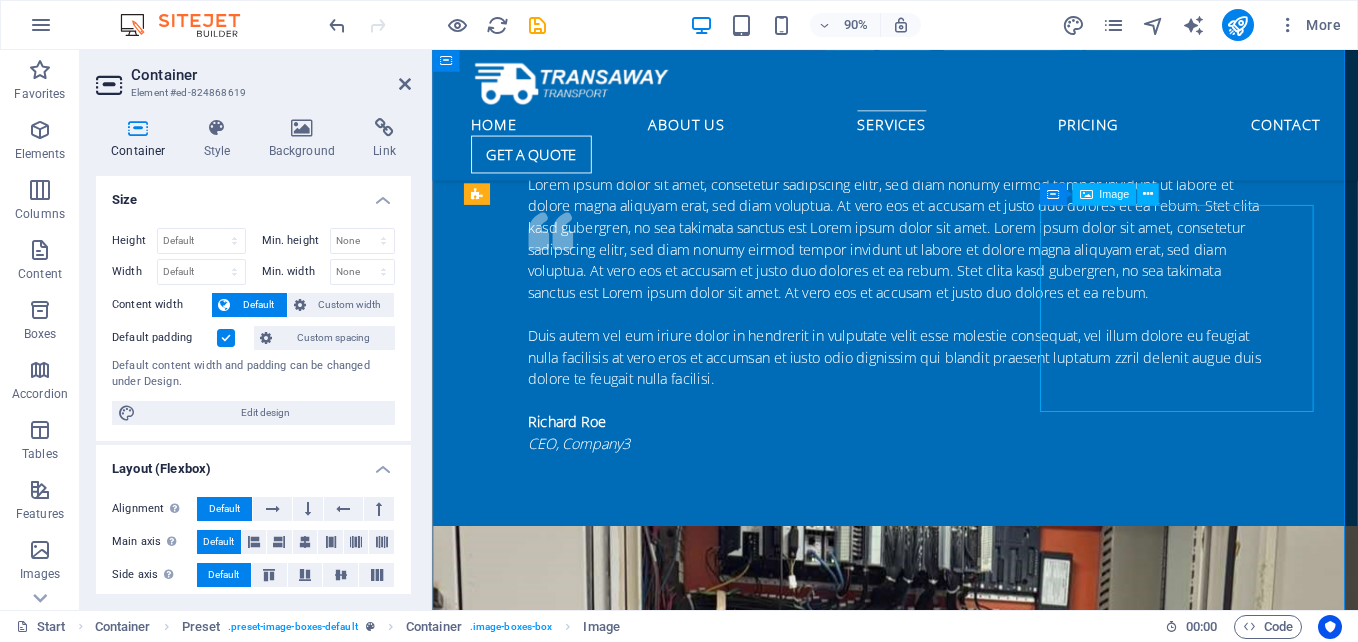 select on "px" 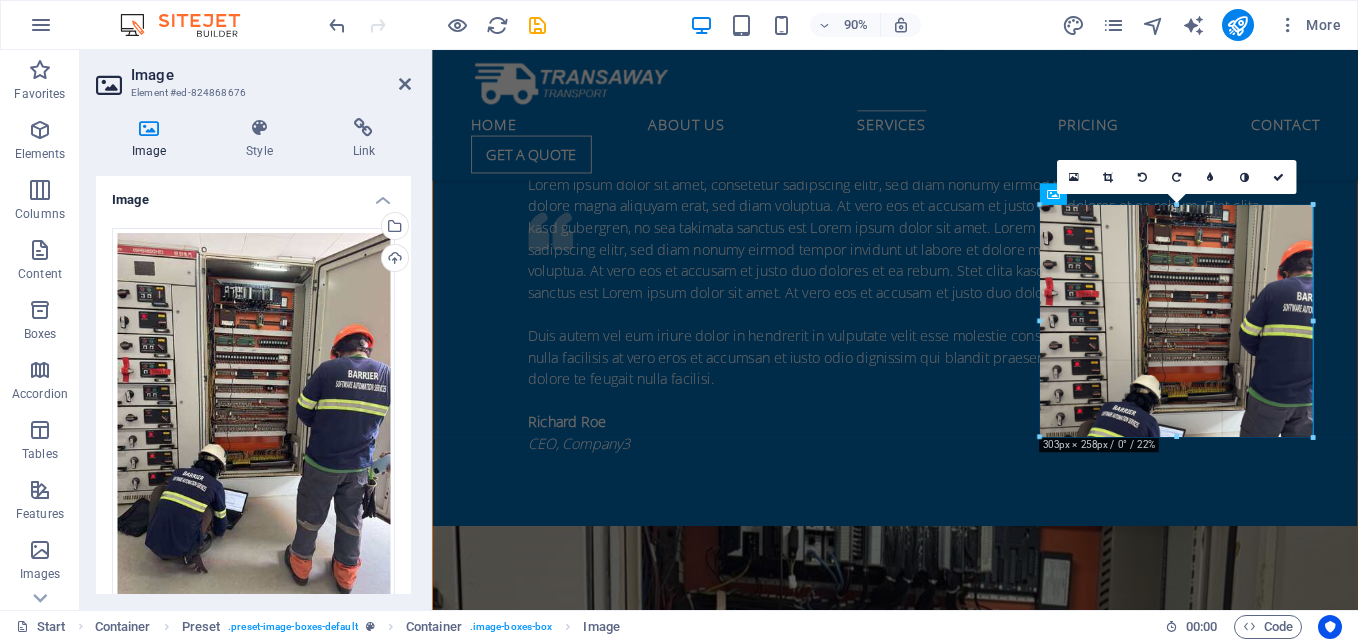drag, startPoint x: 1287, startPoint y: 309, endPoint x: 1316, endPoint y: 309, distance: 29 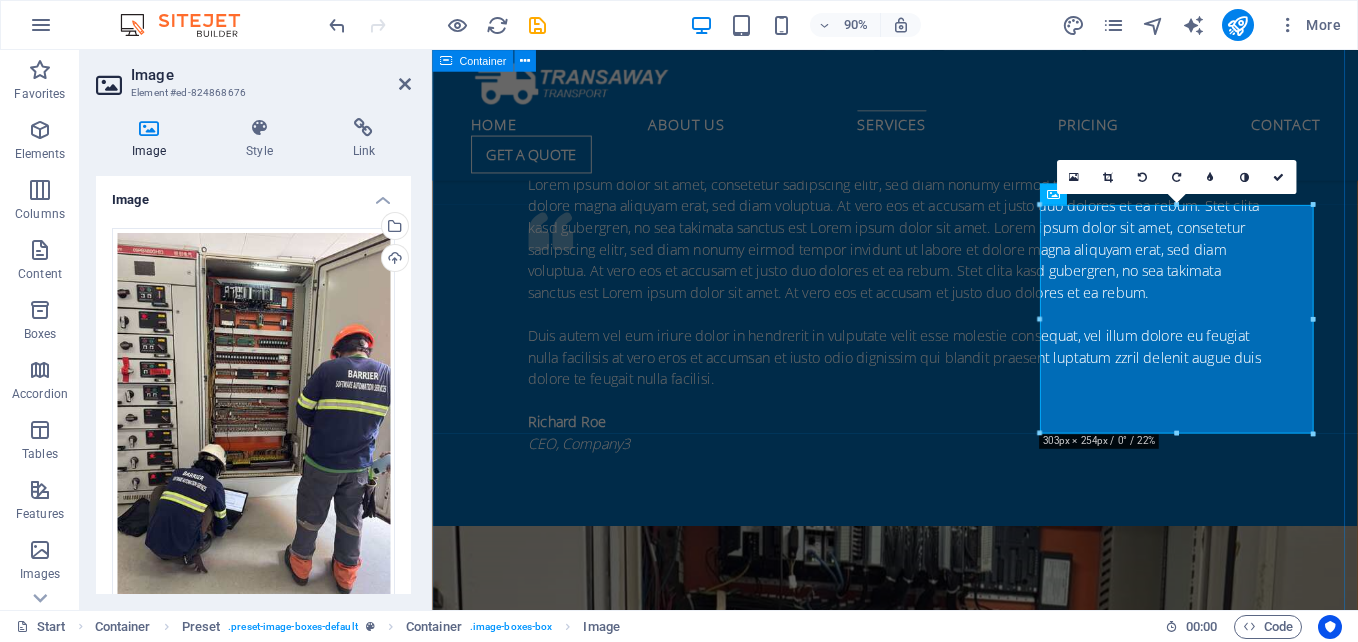click on "our projects Lorem ipsum dolor sit amet, consetetur sadipscing elitr, sed diam nonumy eirmod tempor invidunt ut labore et dolore magna aliquyam erat, sed diam voluptua. At vero eos et accusam et justo duo dolores et ea rebum. Stet clita kasd gubergren, no sea takimata sanctus est Lorem ipsum dolor sit amet. Lorem ipsum dolor sit amet, consetetur sadipscing elitr, sed diam nonumy eirmod tempor invidunt ut labore et dolore magna aliquyam erat, sed diam voluptua. At vero eos et accusam et justo duo dolores et ea rebum. Stet clita kasd gubergren, no sea takimata sanctus est Lorem ipsum dolor sit amet.  Lorem ipsum dolor sit amet, consetetur sadipscing elitr, sed diam nonumy eirmod tempor invidunt ut labore et dolore magna aliquyam erat, sed diam voluptua. At vero eos et accusam et justo duo dolores et ea rebum. Stet clita kasd gubergren, no sea takimata sanctus est Lorem ipsum dolor sit amet. Stacker Reclaimer Crusher House Control New Control Panel PROCESS ENGINEERING ELECTRICAL ENGINEERING SERVICES" at bounding box center [946, 6571] 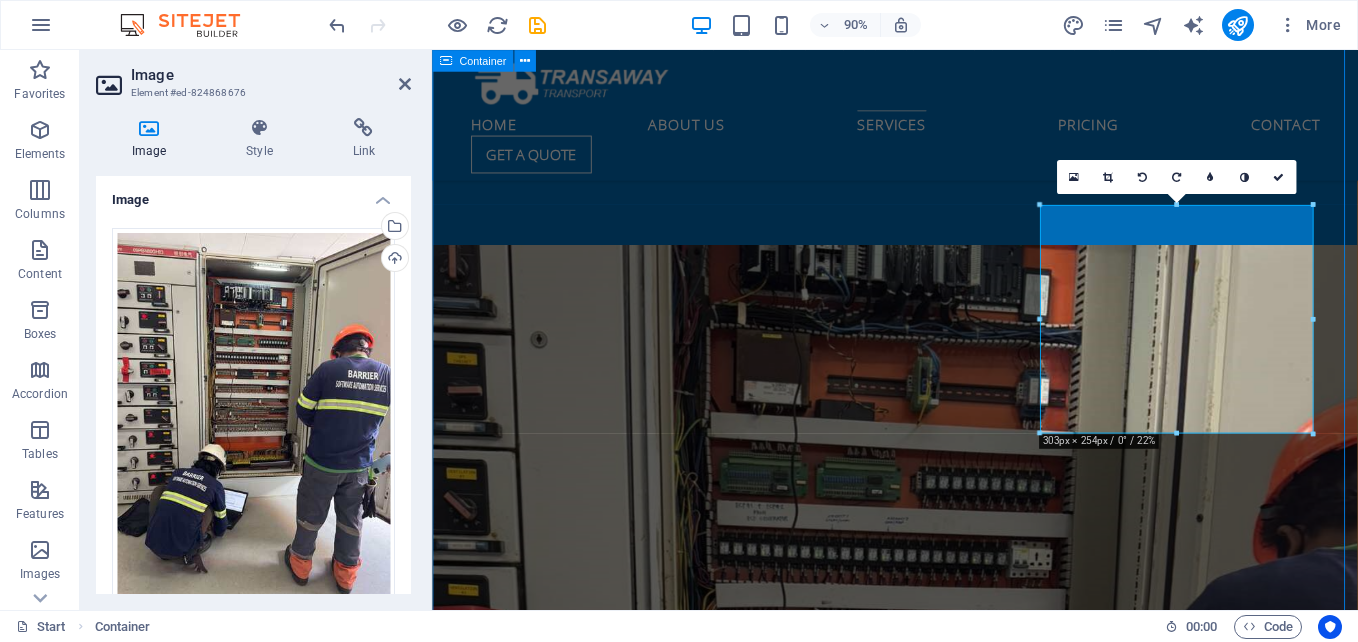 scroll, scrollTop: 3963, scrollLeft: 0, axis: vertical 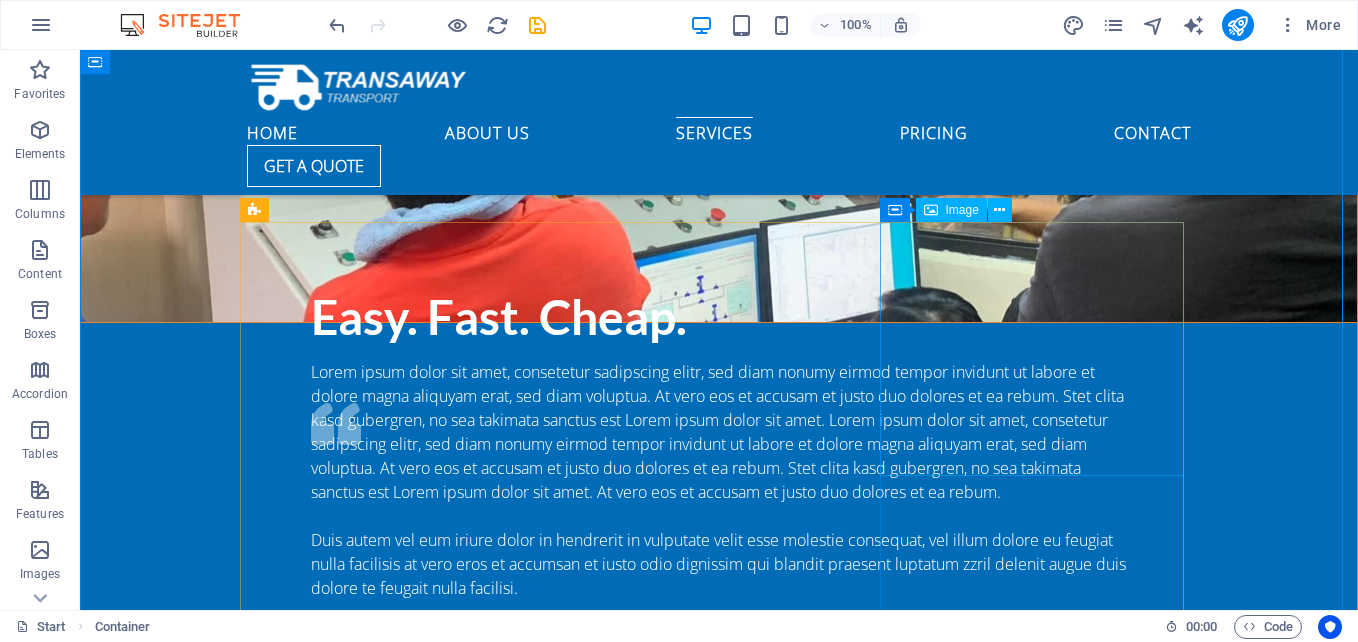 click at bounding box center [719, 4798] 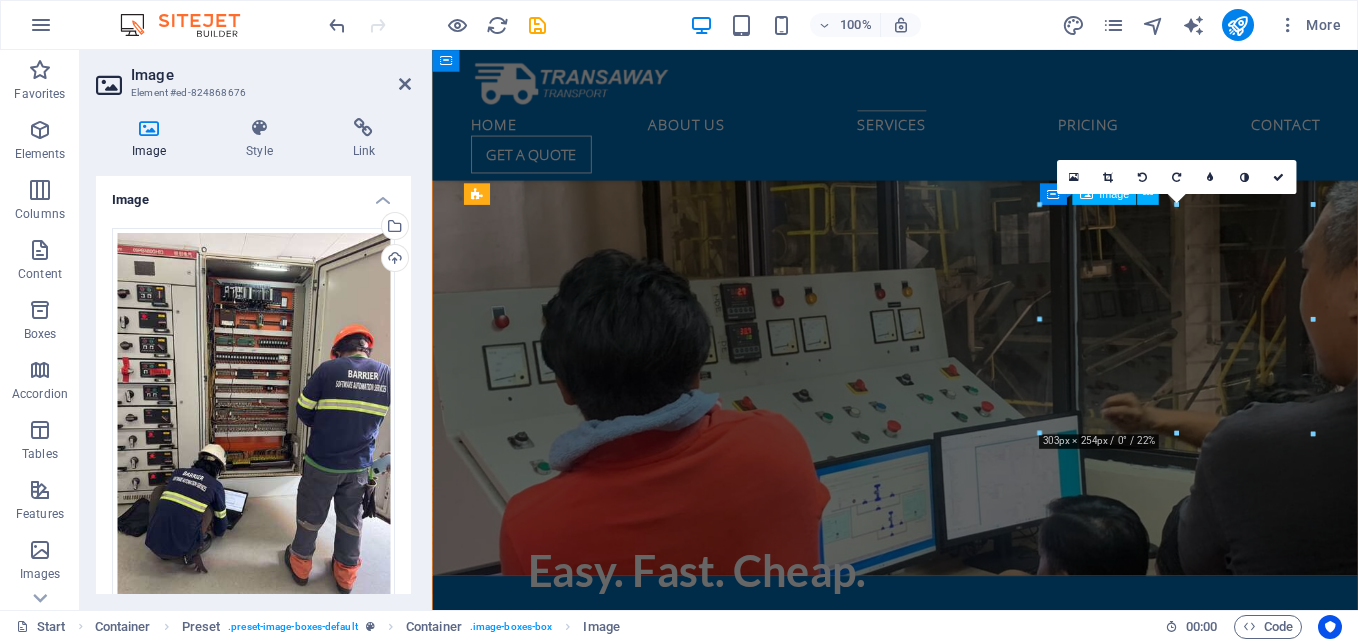 scroll, scrollTop: 4448, scrollLeft: 0, axis: vertical 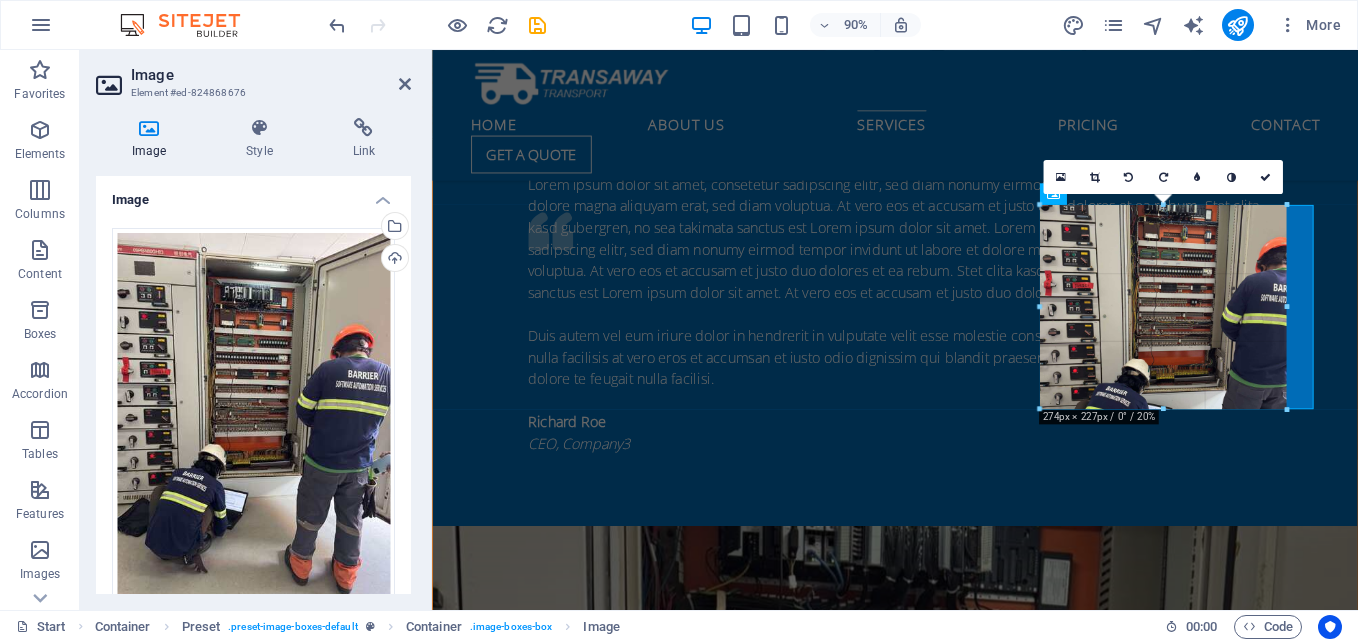 drag, startPoint x: 1176, startPoint y: 431, endPoint x: 1176, endPoint y: 404, distance: 27 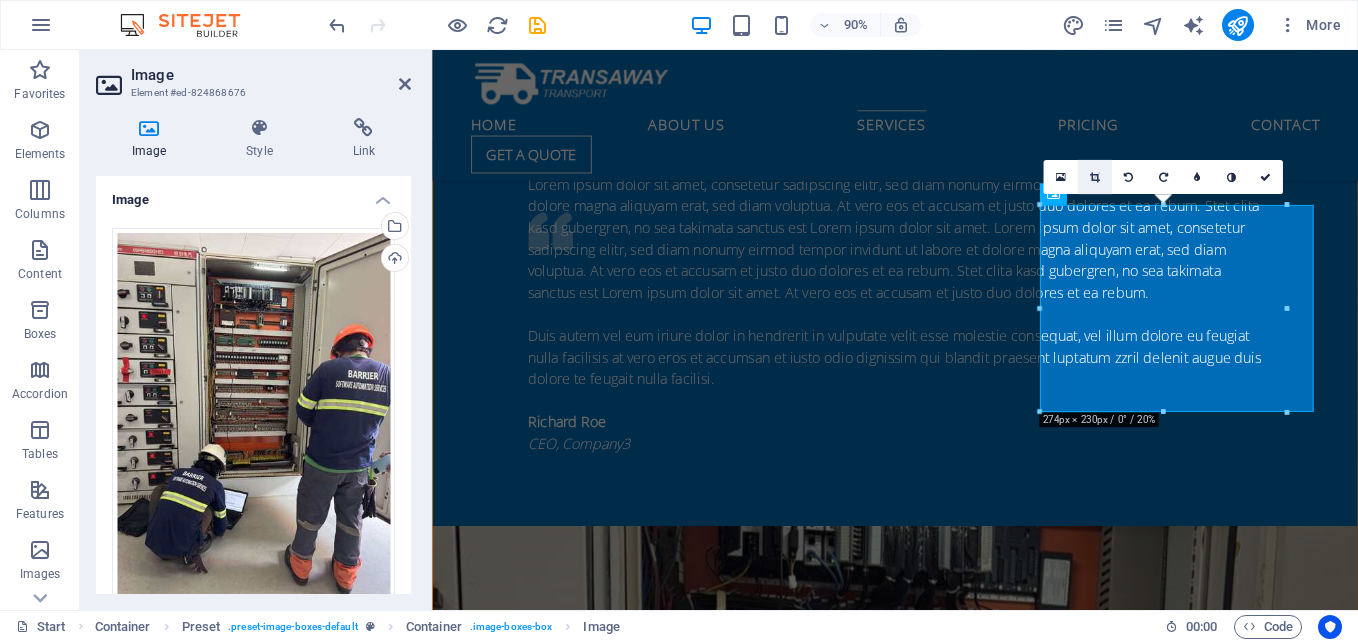 click at bounding box center [1094, 176] 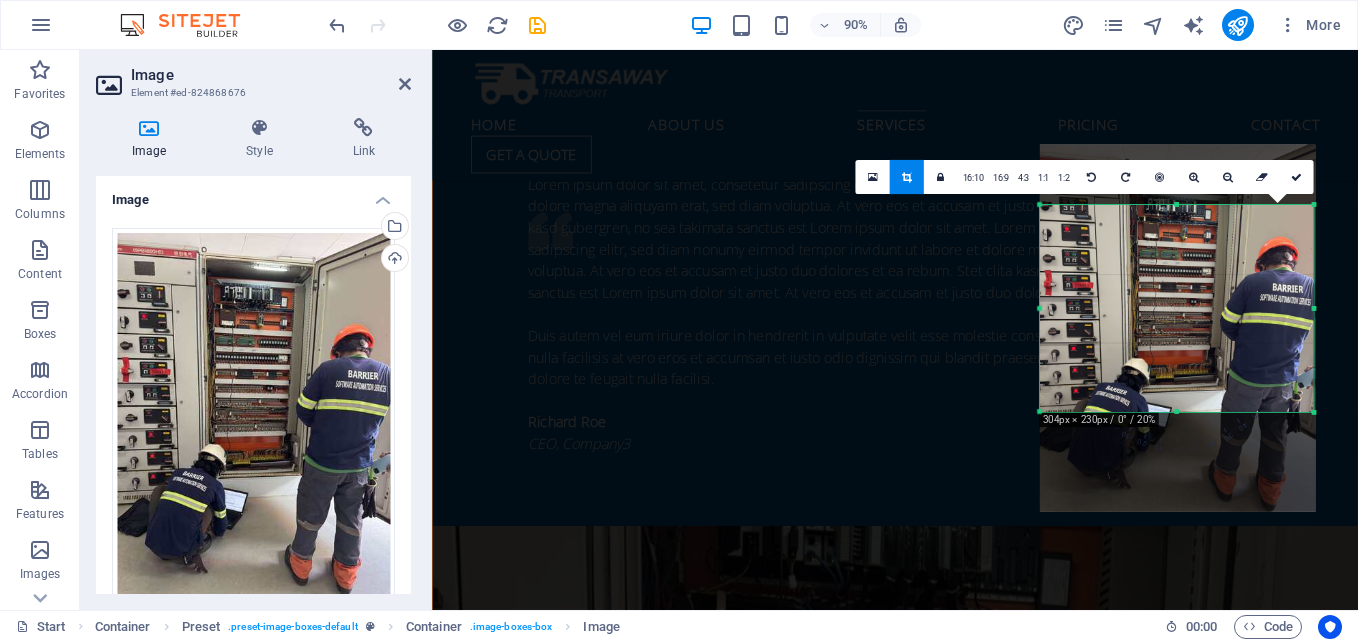 drag, startPoint x: 1289, startPoint y: 308, endPoint x: 1320, endPoint y: 308, distance: 31 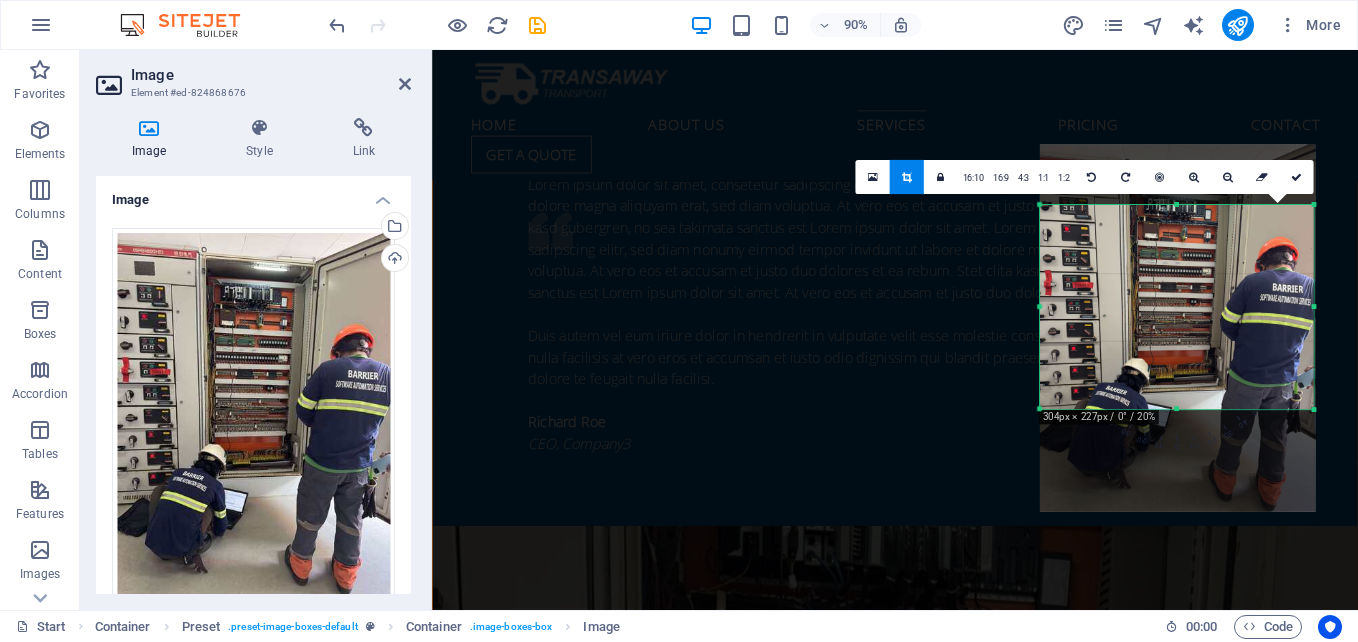 click at bounding box center [1177, 409] 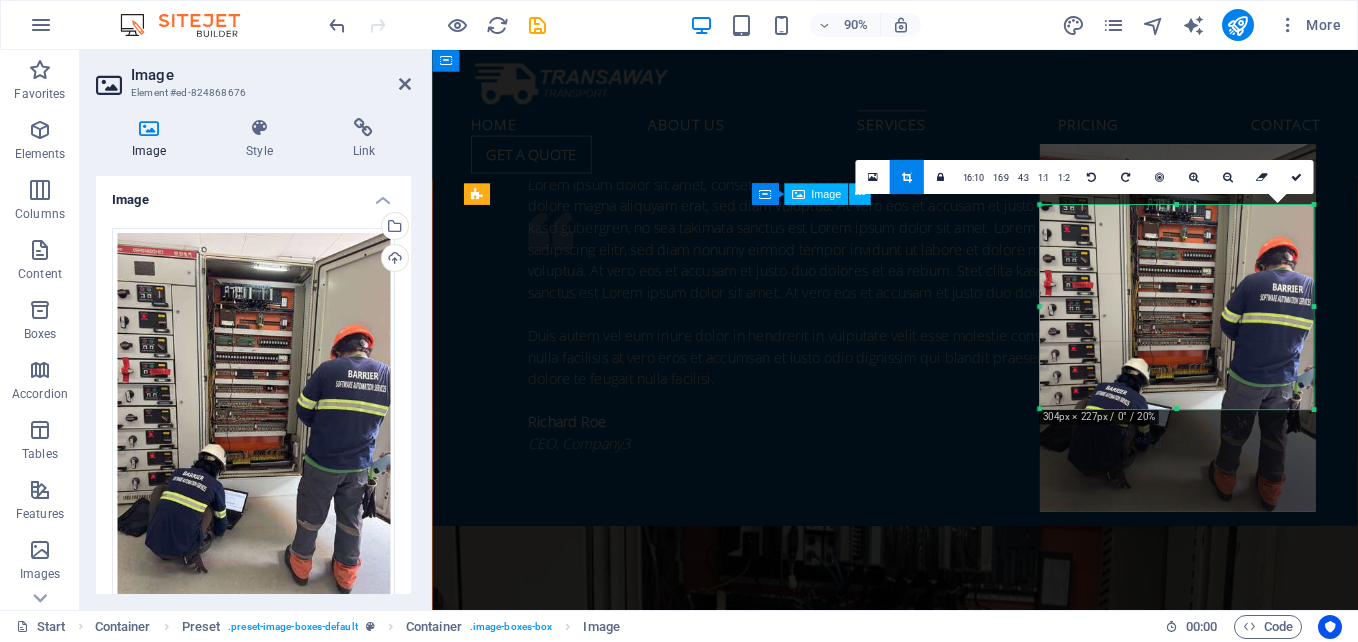 click at bounding box center (947, 4438) 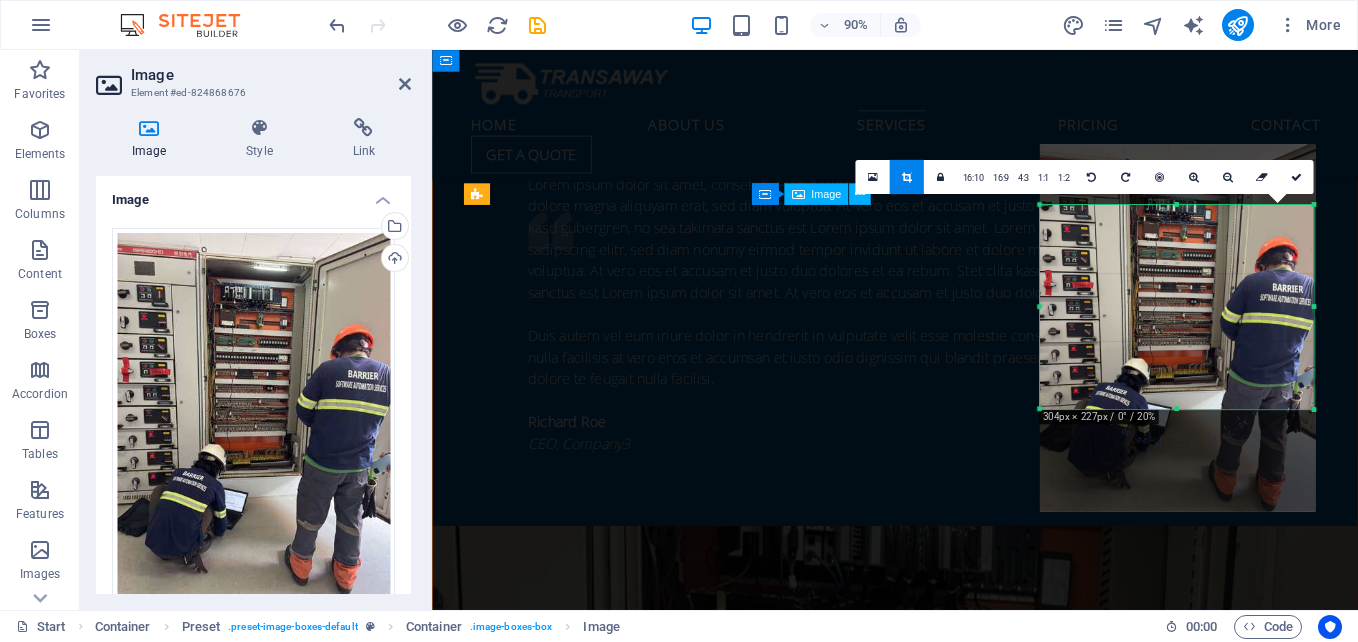 scroll, scrollTop: 3963, scrollLeft: 0, axis: vertical 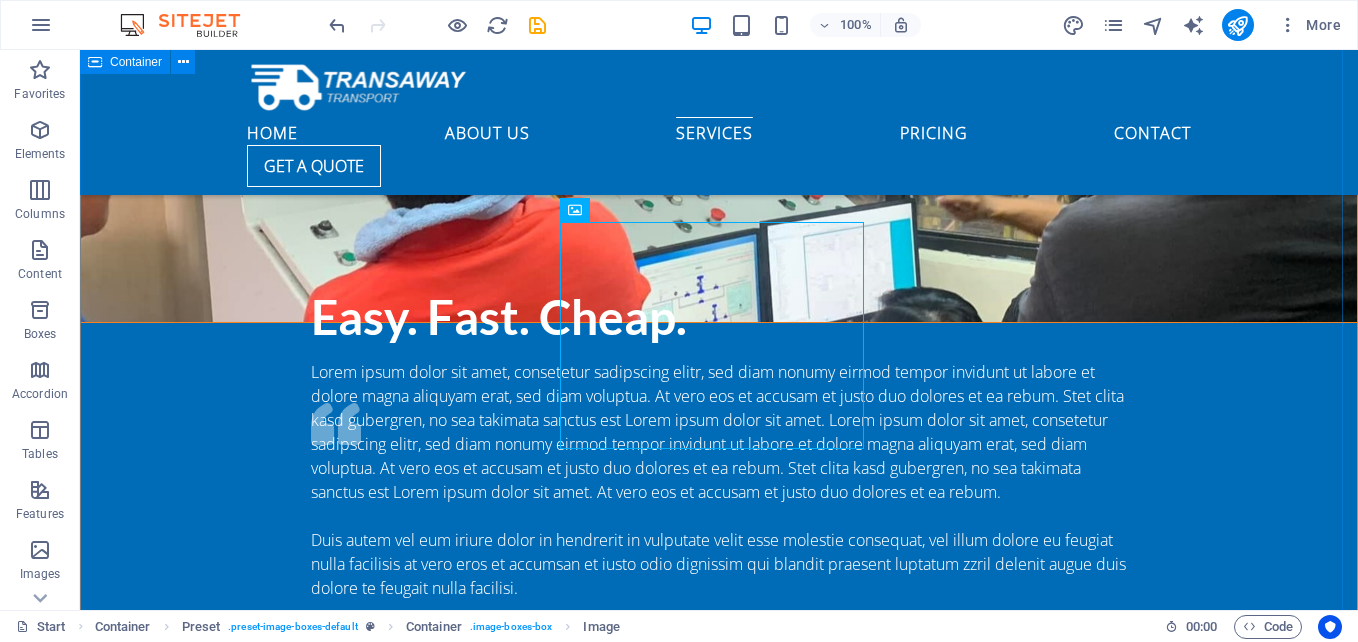 click on "our projects Lorem ipsum dolor sit amet, consetetur sadipscing elitr, sed diam nonumy eirmod tempor invidunt ut labore et dolore magna aliquyam erat, sed diam voluptua. At vero eos et accusam et justo duo dolores et ea rebum. Stet clita kasd gubergren, no sea takimata sanctus est Lorem ipsum dolor sit amet. Lorem ipsum dolor sit amet, consetetur sadipscing elitr, sed diam nonumy eirmod tempor invidunt ut labore et dolore magna aliquyam erat, sed diam voluptua. At vero eos et accusam et justo duo dolores et ea rebum. Stet clita kasd gubergren, no sea takimata sanctus est Lorem ipsum dolor sit amet.  Lorem ipsum dolor sit amet, consetetur sadipscing elitr, sed diam nonumy eirmod tempor invidunt ut labore et dolore magna aliquyam erat, sed diam voluptua. At vero eos et accusam et justo duo dolores et ea rebum. Stet clita kasd gubergren, no sea takimata sanctus est Lorem ipsum dolor sit amet. Stacker Reclaimer Crusher House Control New Control Panel PROCESS ENGINEERING ELECTRICAL ENGINEERING SERVICES" at bounding box center [719, 6557] 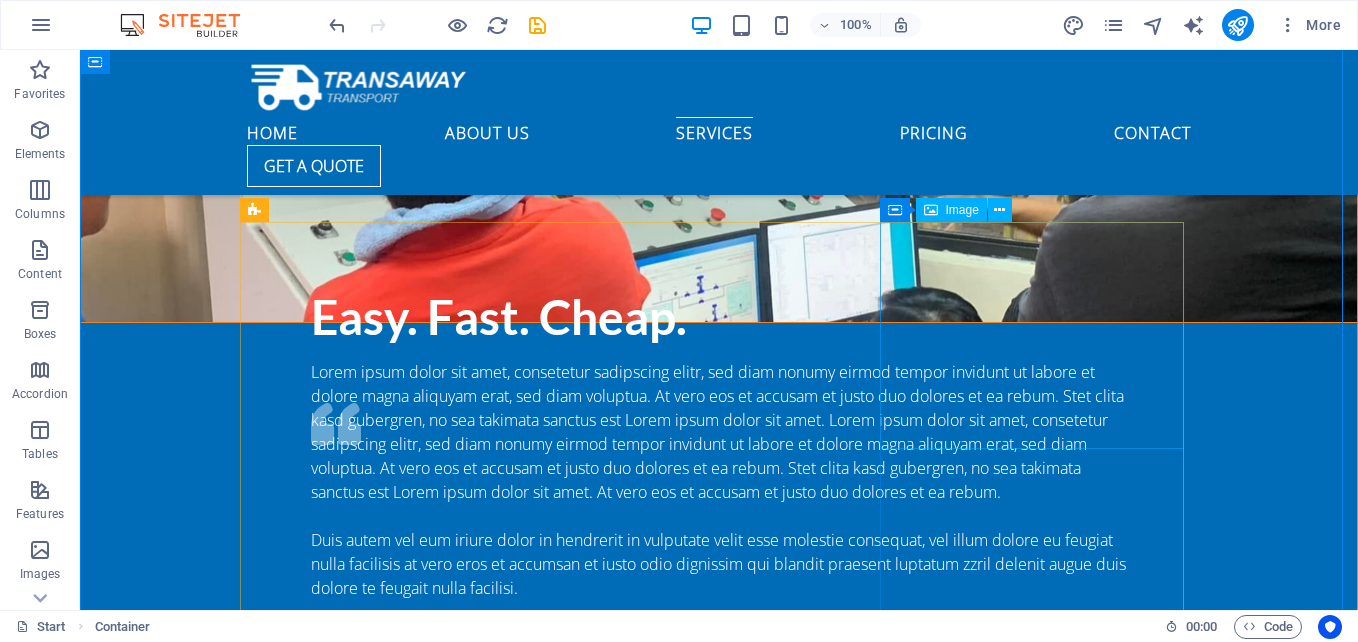click at bounding box center (719, 4784) 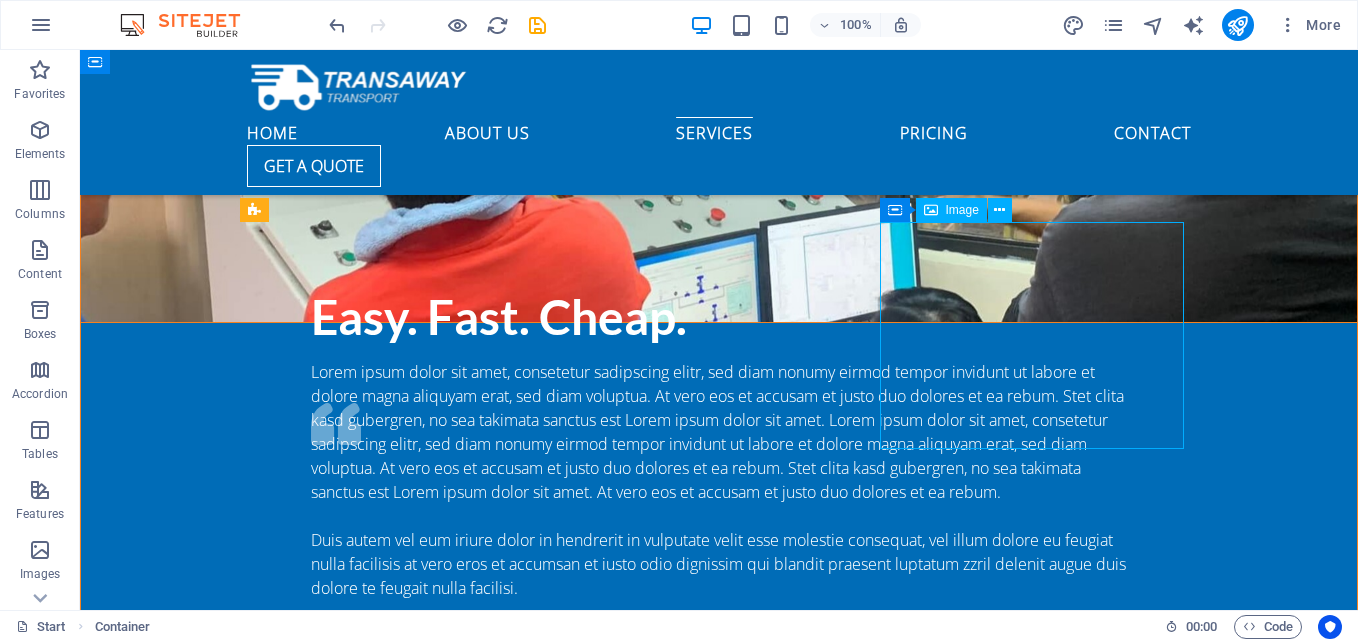 click at bounding box center [719, 4784] 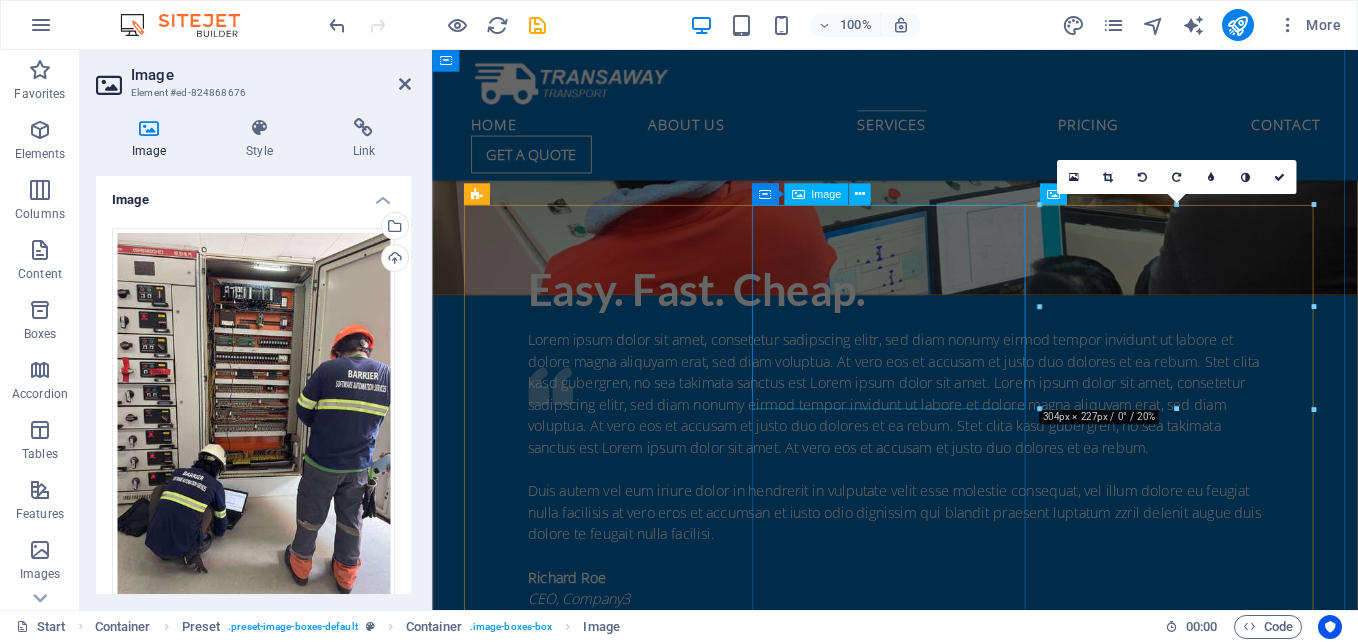 scroll, scrollTop: 4448, scrollLeft: 0, axis: vertical 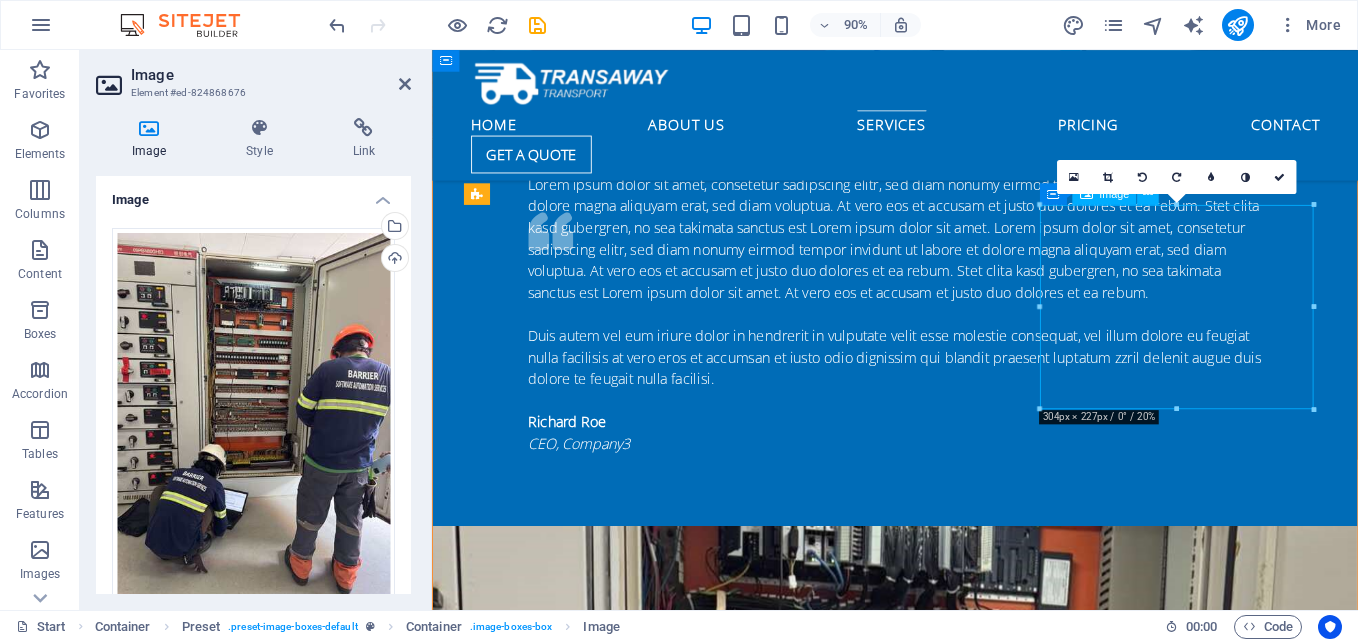 click at bounding box center (947, 4784) 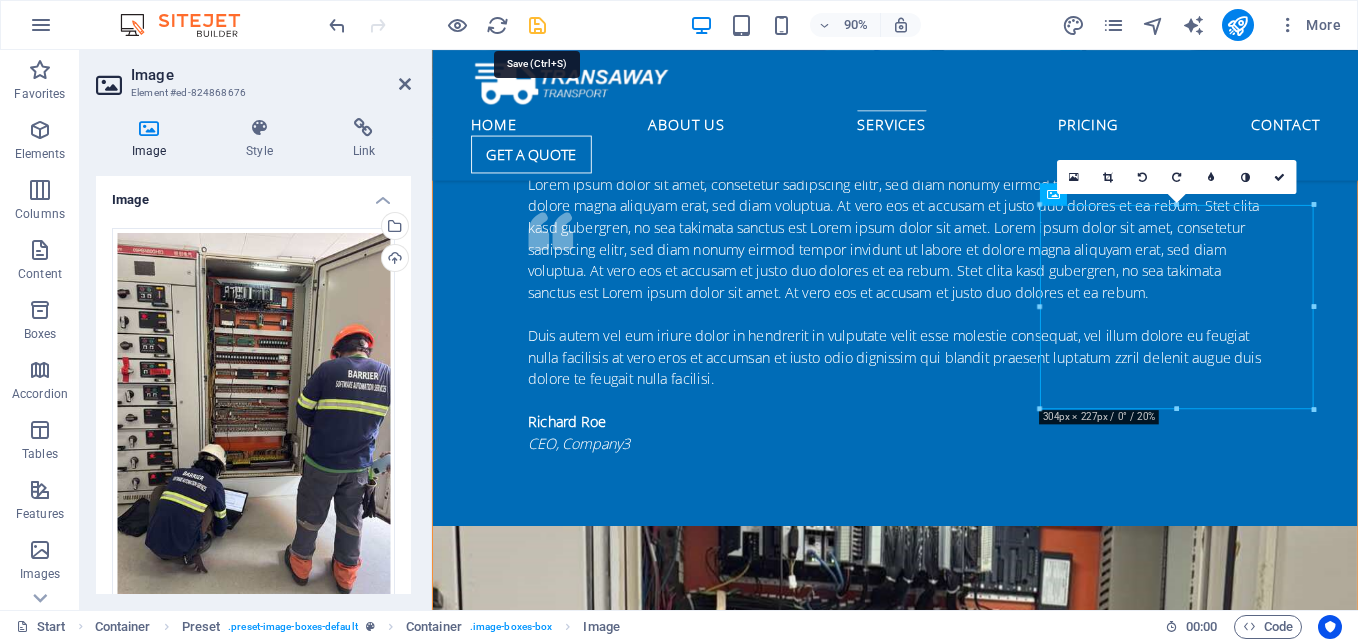 click at bounding box center [537, 25] 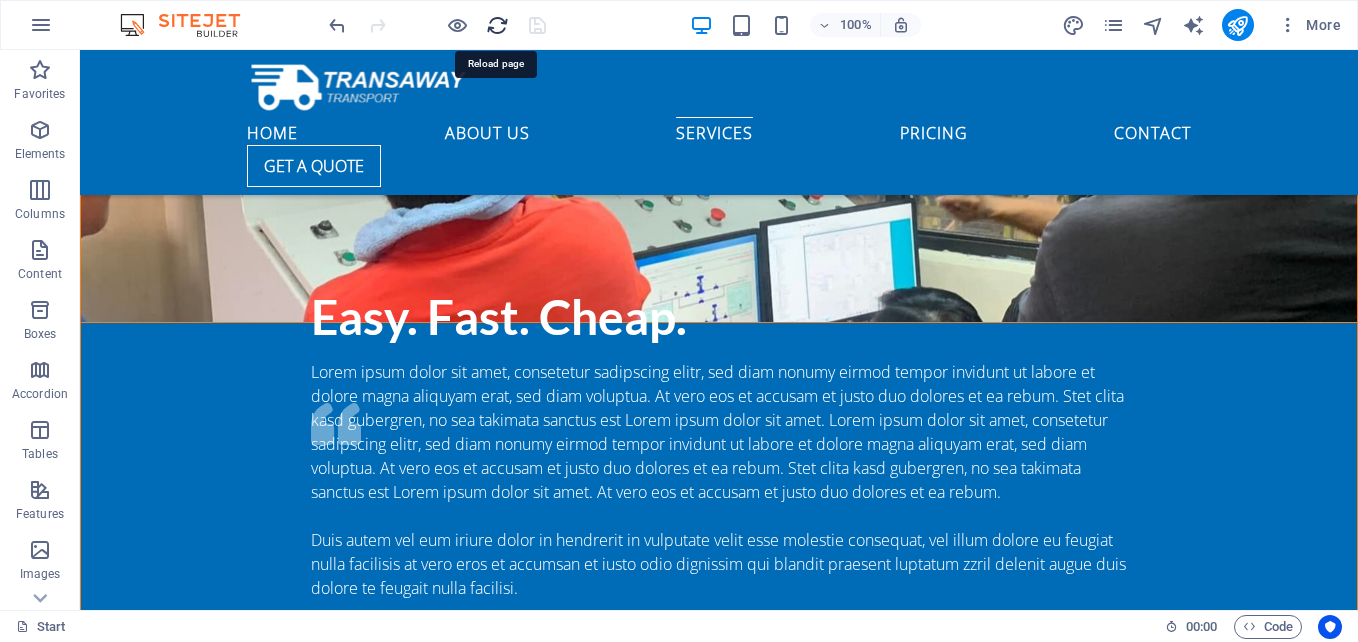 click at bounding box center [497, 25] 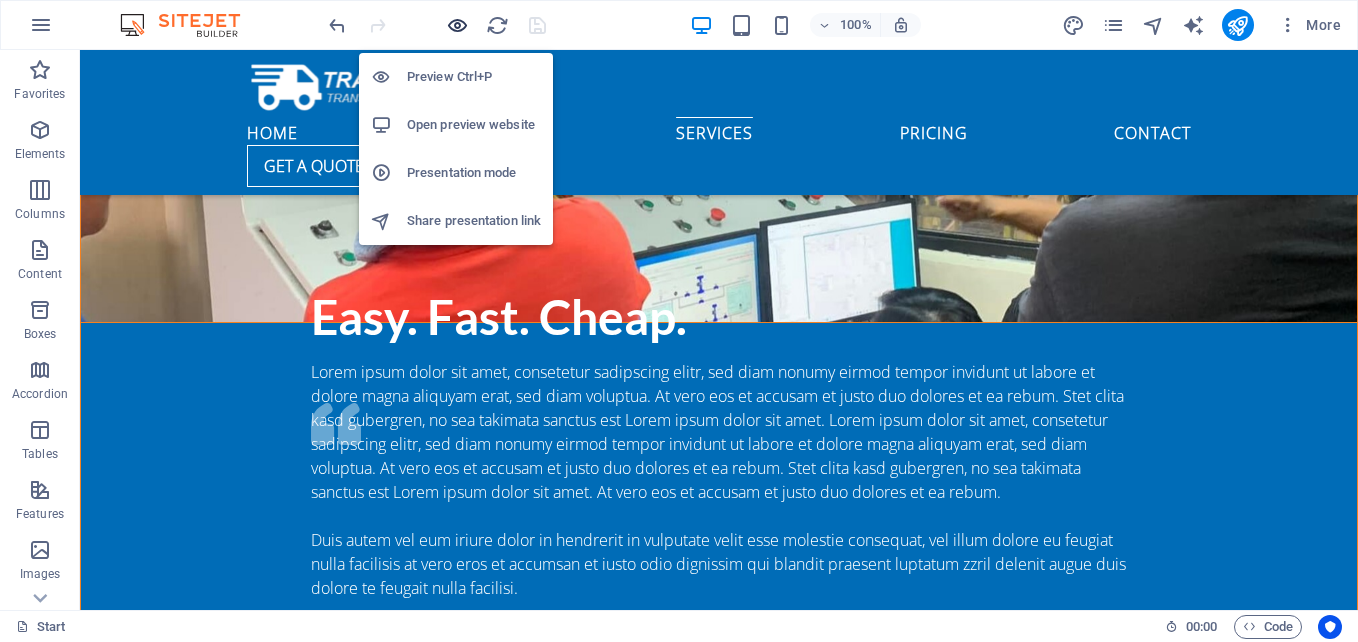 click at bounding box center (457, 25) 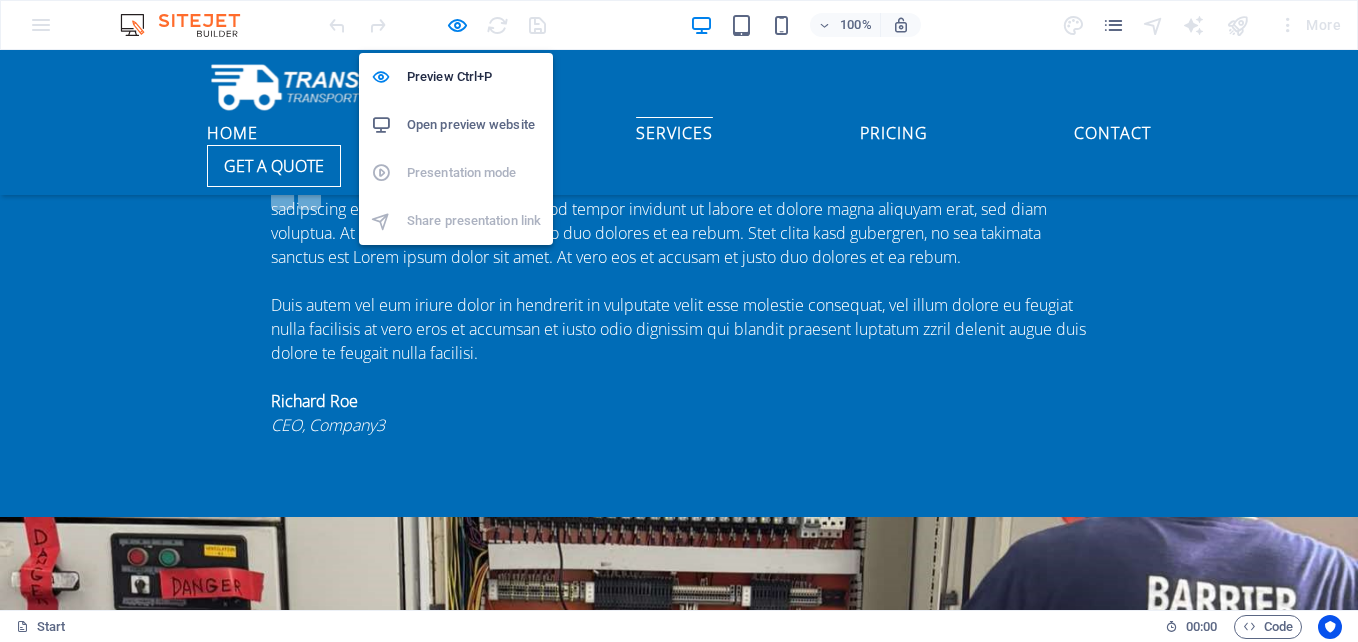 click on "Open preview website" at bounding box center (474, 125) 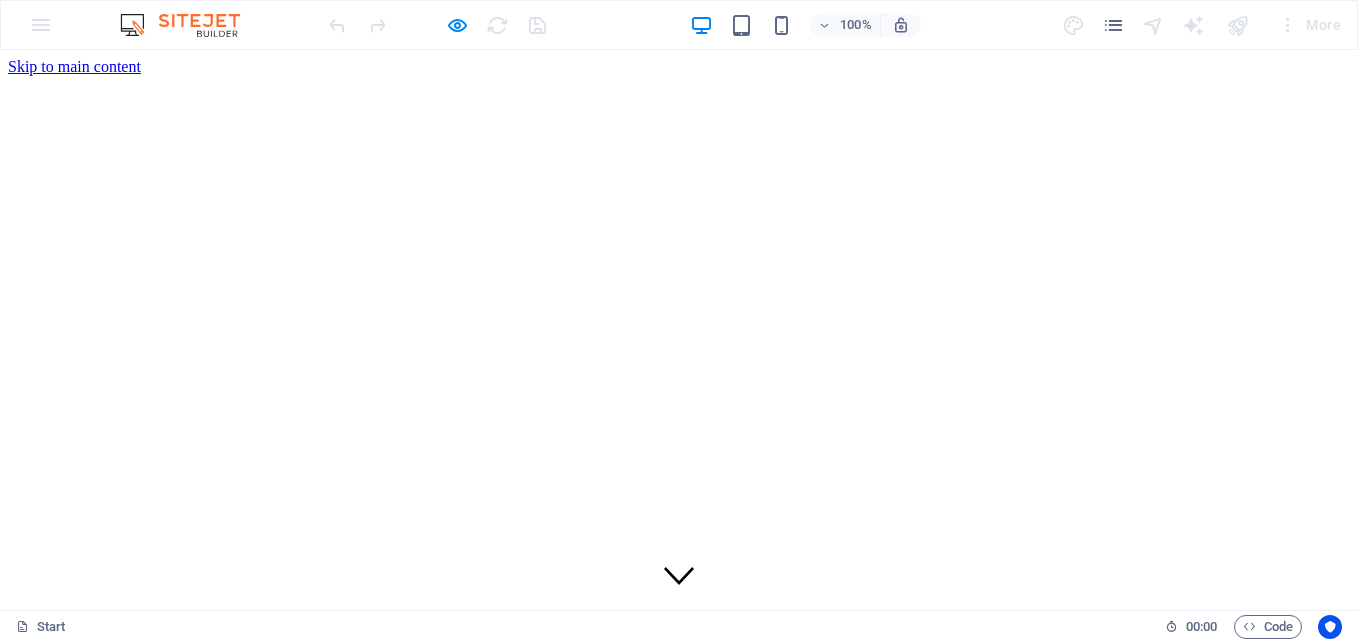 scroll, scrollTop: 0, scrollLeft: 0, axis: both 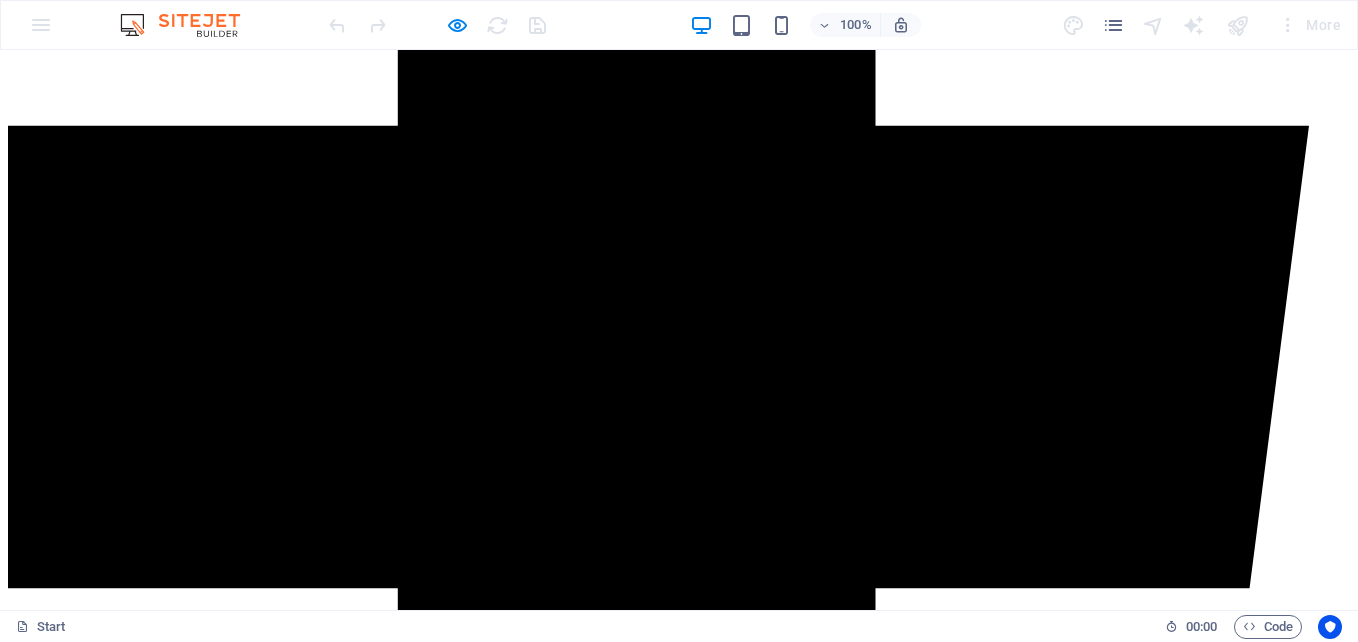 click on "PROCESS ENGINEERING" at bounding box center [679, 27134] 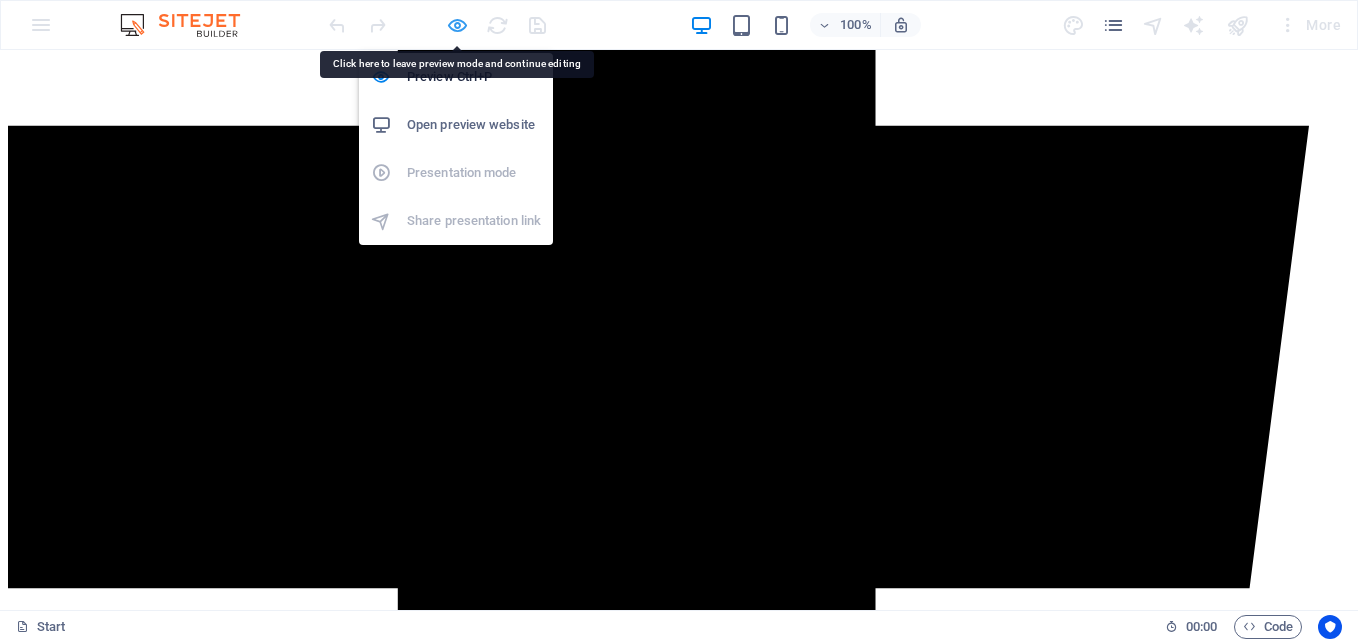 click at bounding box center [457, 25] 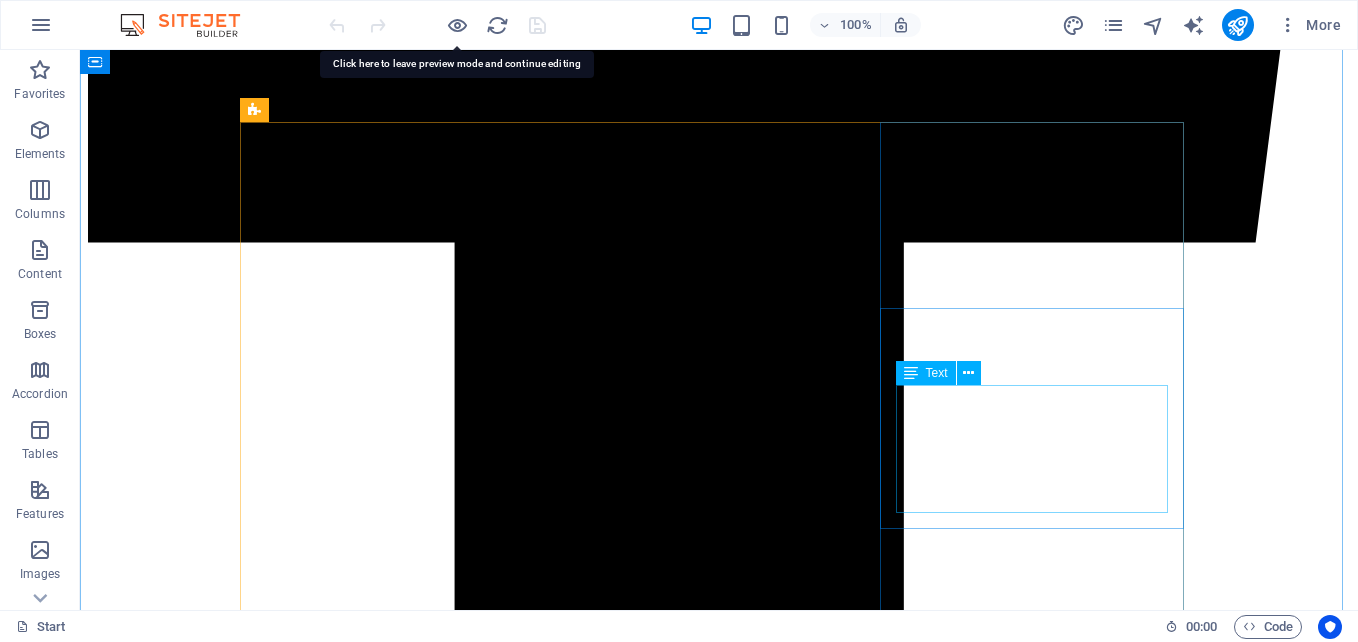 click on "Many manufacturing companies frequently struggle with a range of significant challenges that can impede their operational efficiency and overall productivity." at bounding box center (719, 25782) 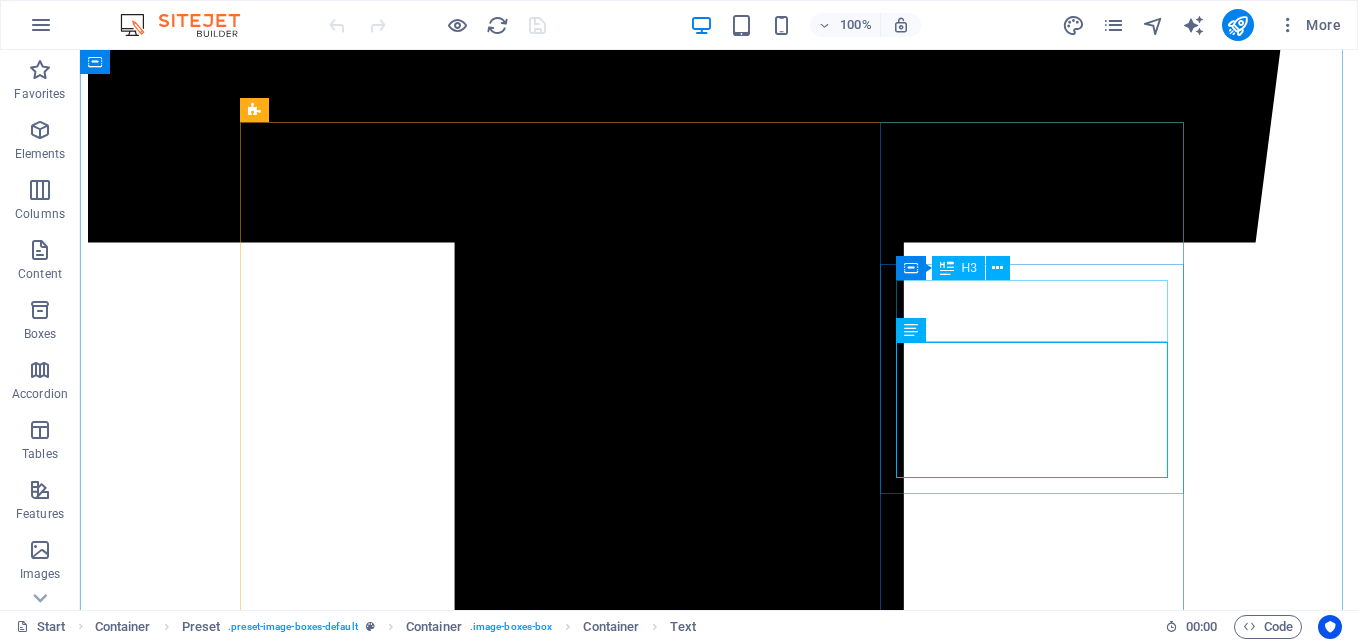 click on "PROCESS ENGINEERING" at bounding box center [719, 25742] 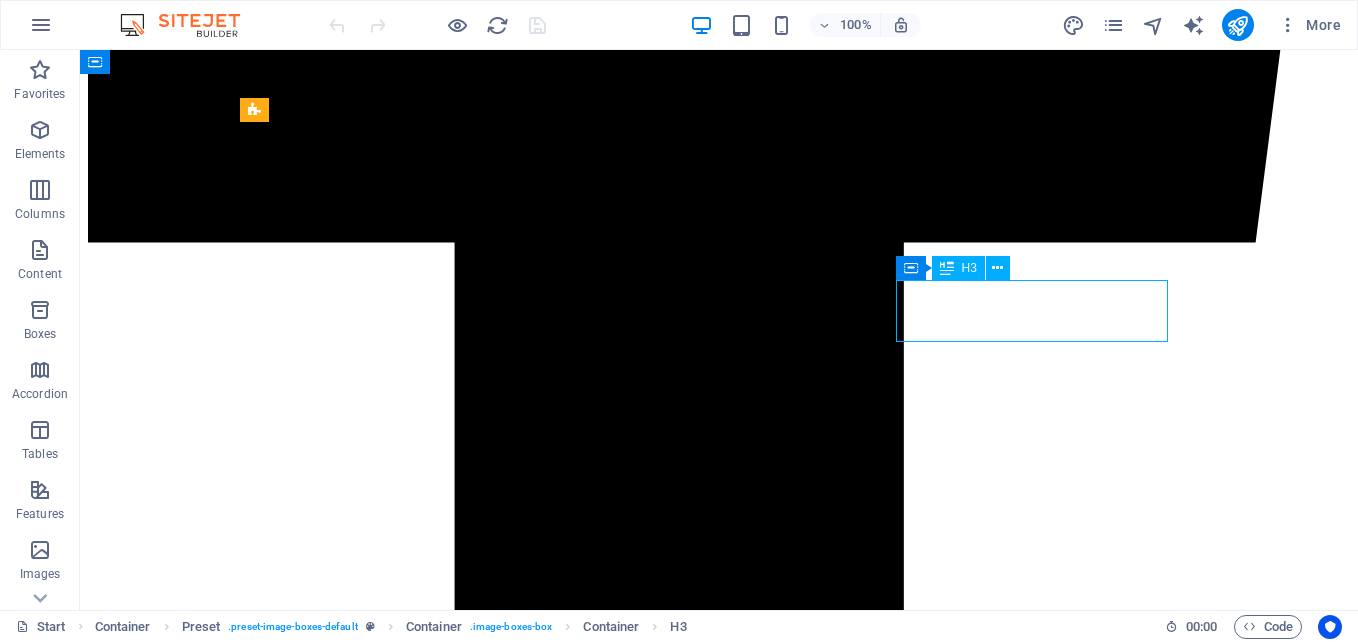 click on "PROCESS ENGINEERING" at bounding box center [719, 25742] 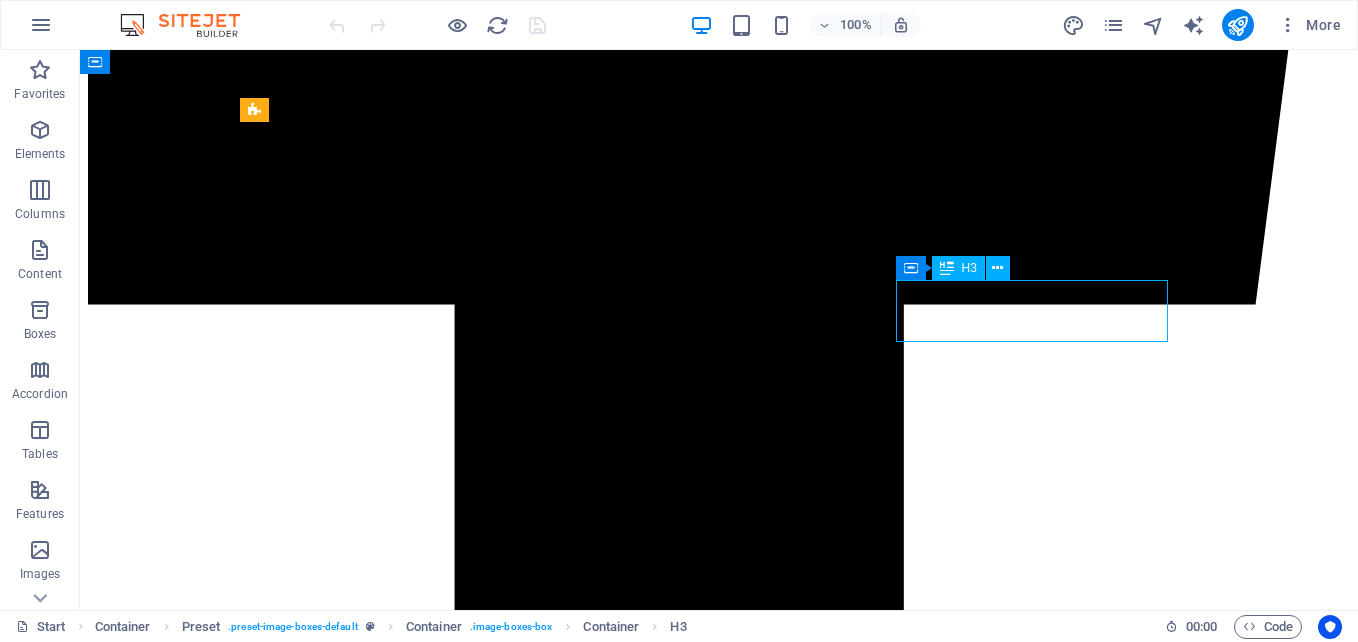 scroll, scrollTop: 4548, scrollLeft: 0, axis: vertical 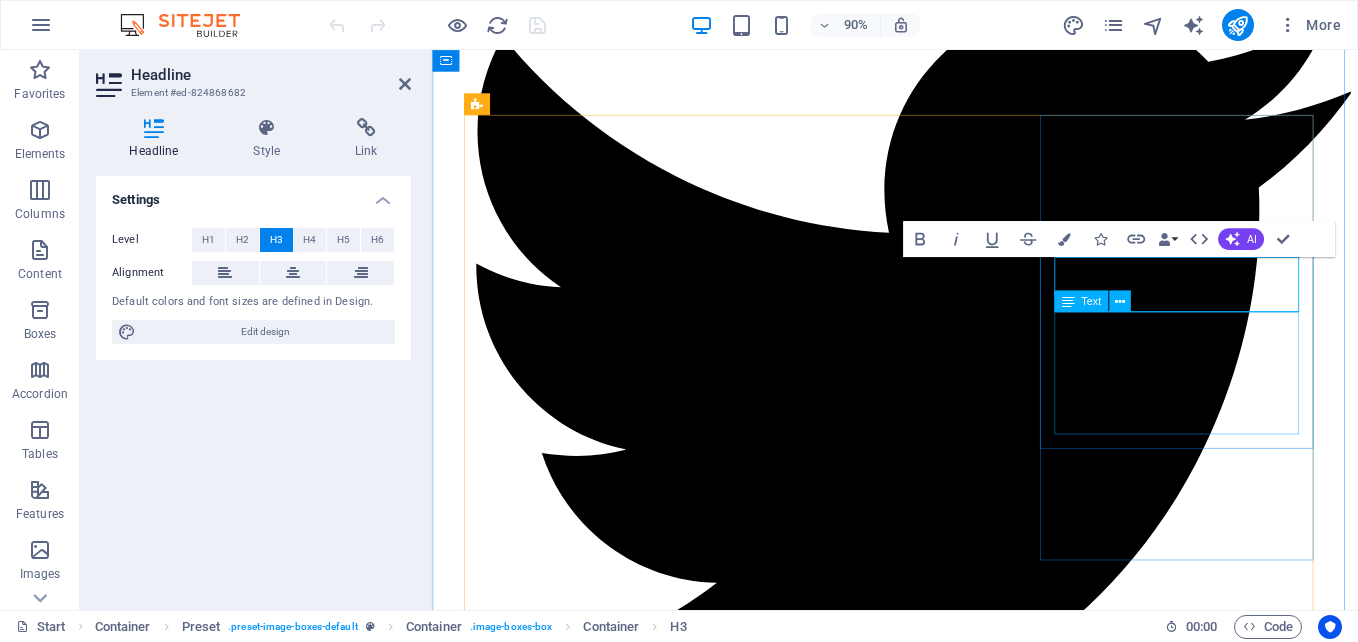 type 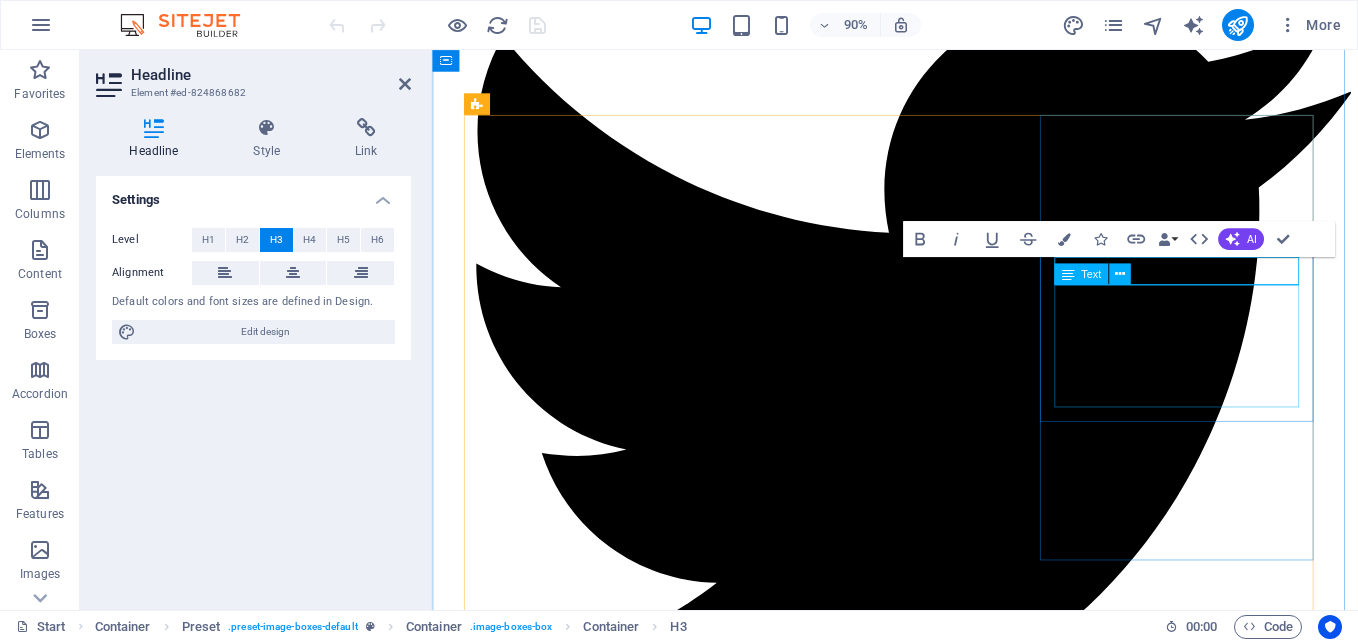 scroll, scrollTop: 4248, scrollLeft: 0, axis: vertical 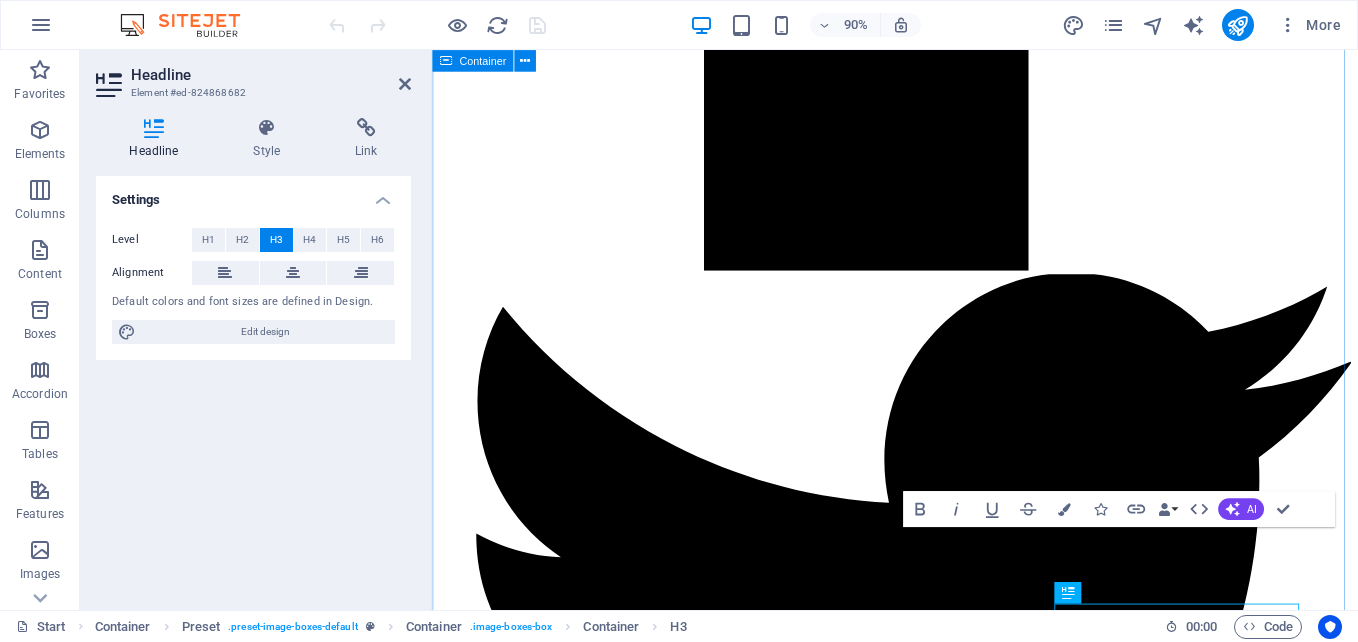 click on "our projects Lorem ipsum dolor sit amet, consetetur sadipscing elitr, sed diam nonumy eirmod tempor invidunt ut labore et dolore magna aliquyam erat, sed diam voluptua. At vero eos et accusam et justo duo dolores et ea rebum. Stet clita kasd gubergren, no sea takimata sanctus est Lorem ipsum dolor sit amet. Lorem ipsum dolor sit amet, consetetur sadipscing elitr, sed diam nonumy eirmod tempor invidunt ut labore et dolore magna aliquyam erat, sed diam voluptua. At vero eos et accusam et justo duo dolores et ea rebum. Stet clita kasd gubergren, no sea takimata sanctus est Lorem ipsum dolor sit amet.  Lorem ipsum dolor sit amet, consetetur sadipscing elitr, sed diam nonumy eirmod tempor invidunt ut labore et dolore magna aliquyam erat, sed diam voluptua. At vero eos et accusam et justo duo dolores et ea rebum. Stet clita kasd gubergren, no sea takimata sanctus est Lorem ipsum dolor sit amet. Stacker Reclaimer Crusher House Control New Control Panel ECP CPU Upgrade to CPE315 ELECTRICAL ENGINEERING SERVICES" at bounding box center (946, 23479) 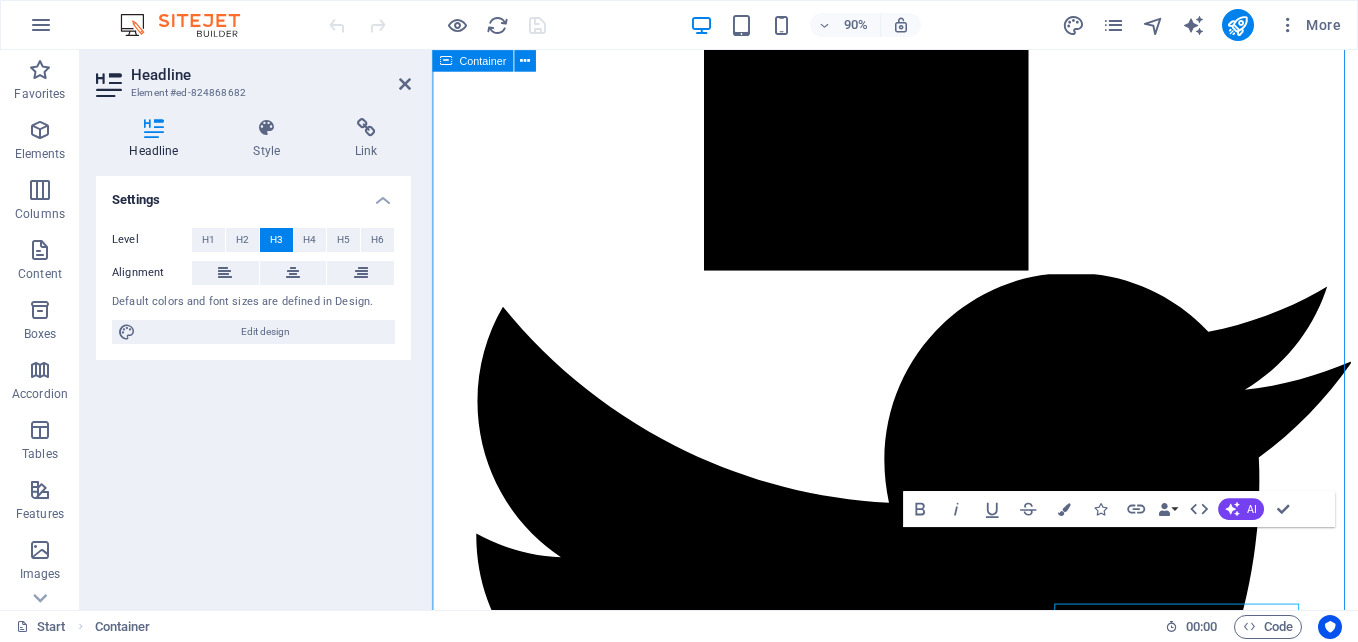 click on "our projects Lorem ipsum dolor sit amet, consetetur sadipscing elitr, sed diam nonumy eirmod tempor invidunt ut labore et dolore magna aliquyam erat, sed diam voluptua. At vero eos et accusam et justo duo dolores et ea rebum. Stet clita kasd gubergren, no sea takimata sanctus est Lorem ipsum dolor sit amet. Lorem ipsum dolor sit amet, consetetur sadipscing elitr, sed diam nonumy eirmod tempor invidunt ut labore et dolore magna aliquyam erat, sed diam voluptua. At vero eos et accusam et justo duo dolores et ea rebum. Stet clita kasd gubergren, no sea takimata sanctus est Lorem ipsum dolor sit amet.  Lorem ipsum dolor sit amet, consetetur sadipscing elitr, sed diam nonumy eirmod tempor invidunt ut labore et dolore magna aliquyam erat, sed diam voluptua. At vero eos et accusam et justo duo dolores et ea rebum. Stet clita kasd gubergren, no sea takimata sanctus est Lorem ipsum dolor sit amet. Stacker Reclaimer Crusher House Control New Control Panel ECP CPU Upgrade to CPE315 ELECTRICAL ENGINEERING SERVICES" at bounding box center [946, 23479] 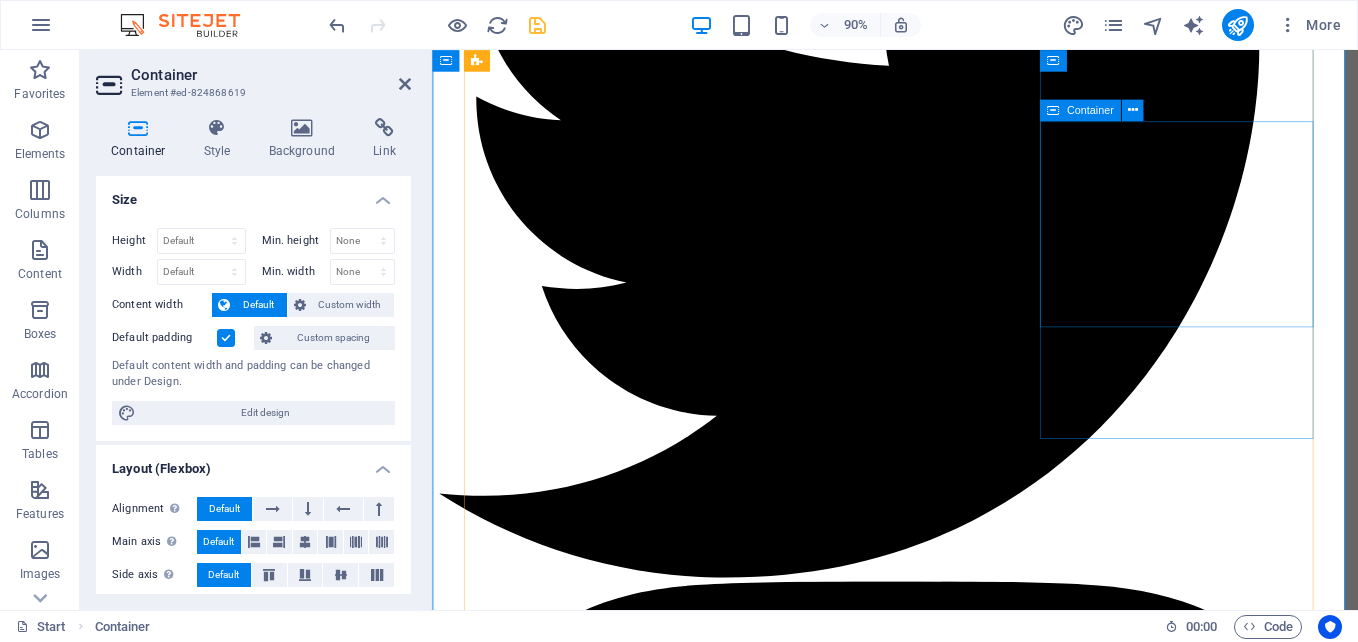 scroll, scrollTop: 4683, scrollLeft: 0, axis: vertical 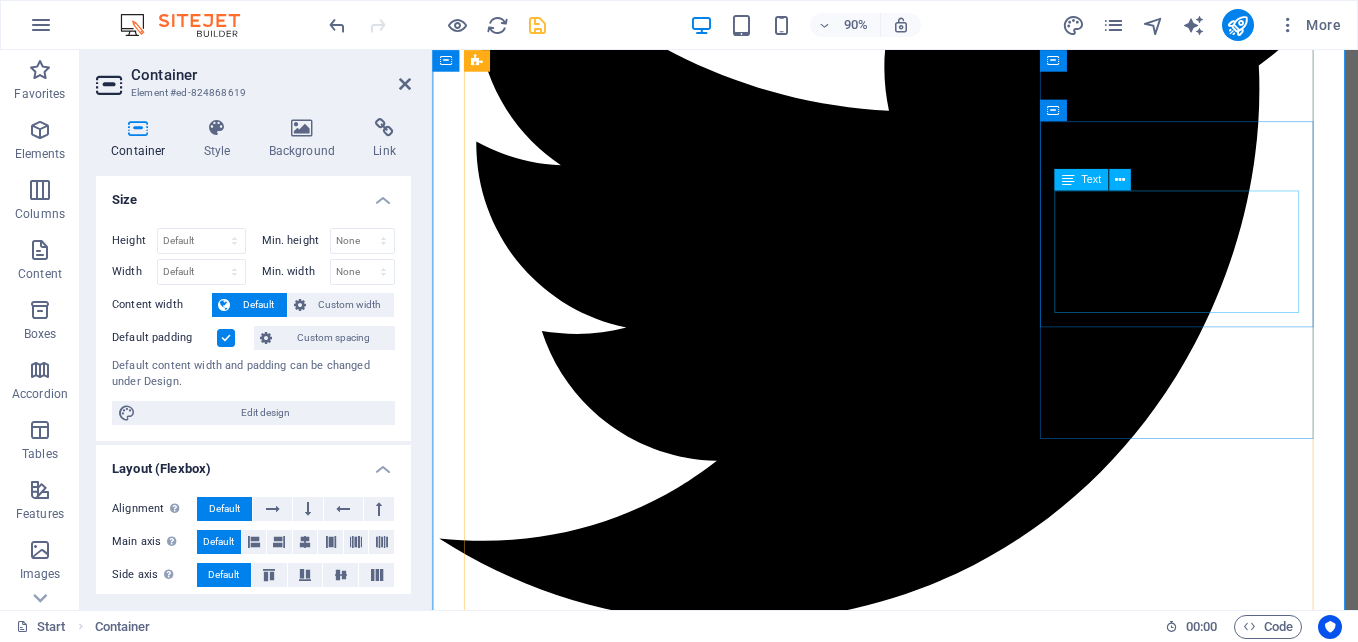 click on "Many manufacturing companies frequently struggle with a range of significant challenges that can impede their operational efficiency and overall productivity." at bounding box center (946, 21303) 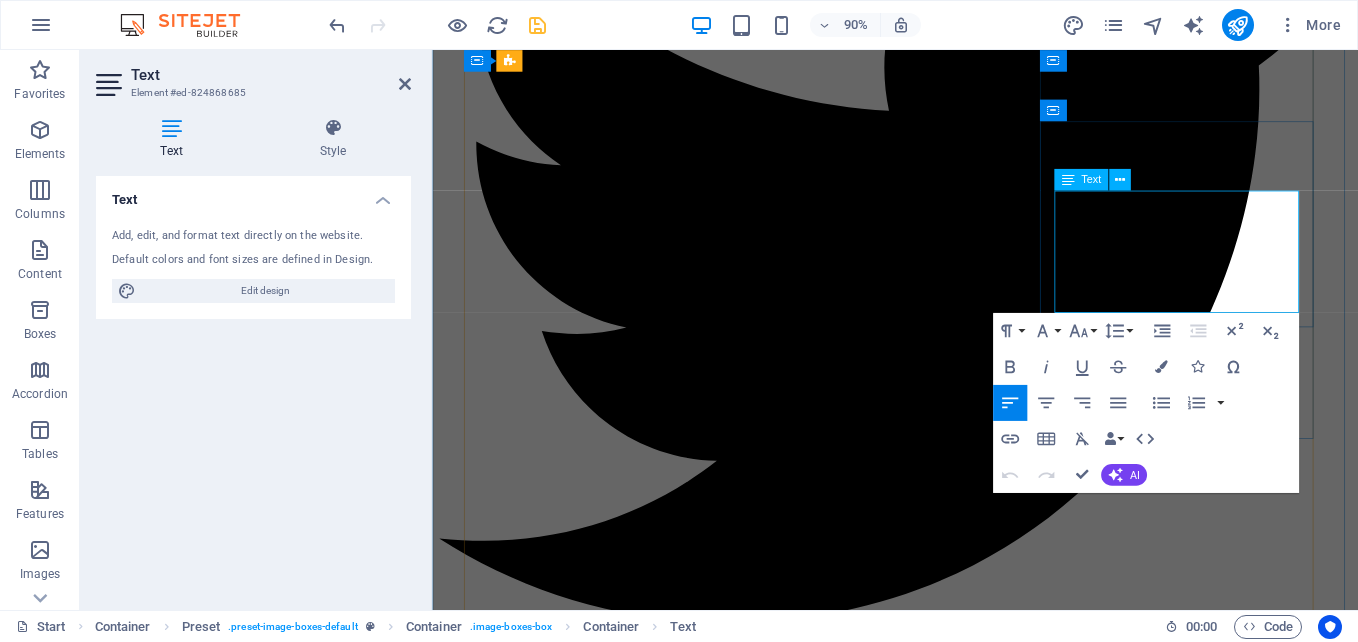 click on "Many manufacturing companies frequently struggle with a range of significant challenges that can impede their operational efficiency and overall productivity." at bounding box center [946, 21303] 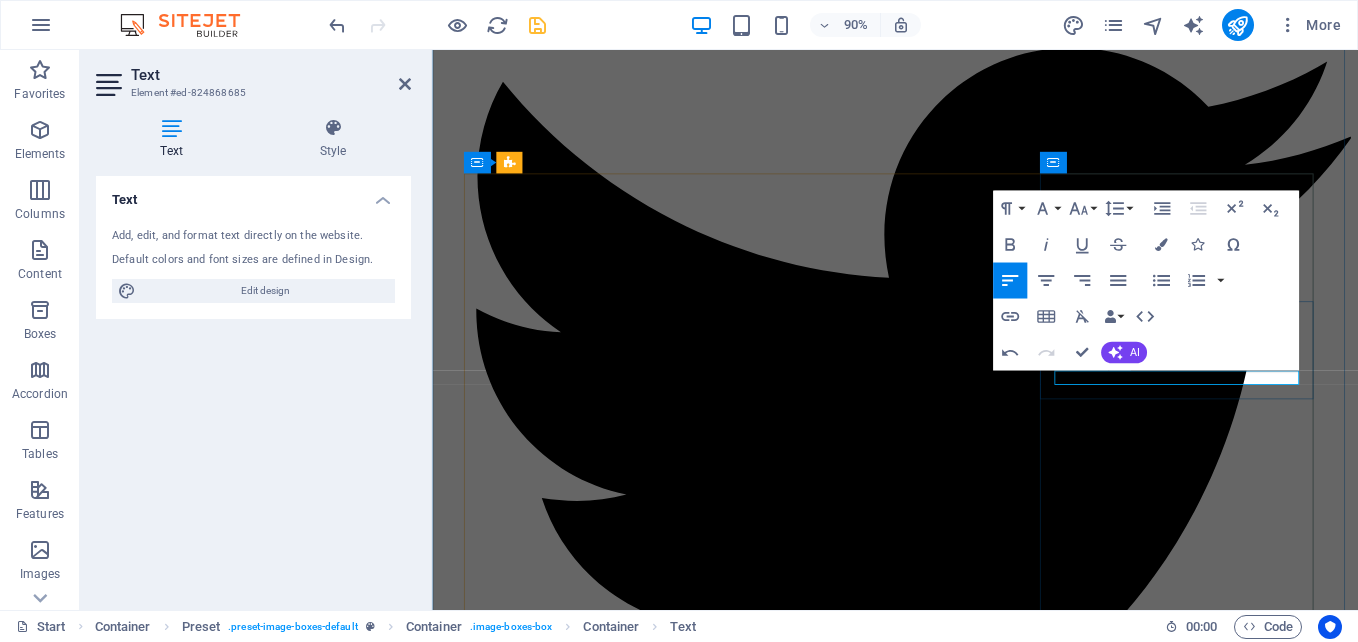 scroll, scrollTop: 4483, scrollLeft: 0, axis: vertical 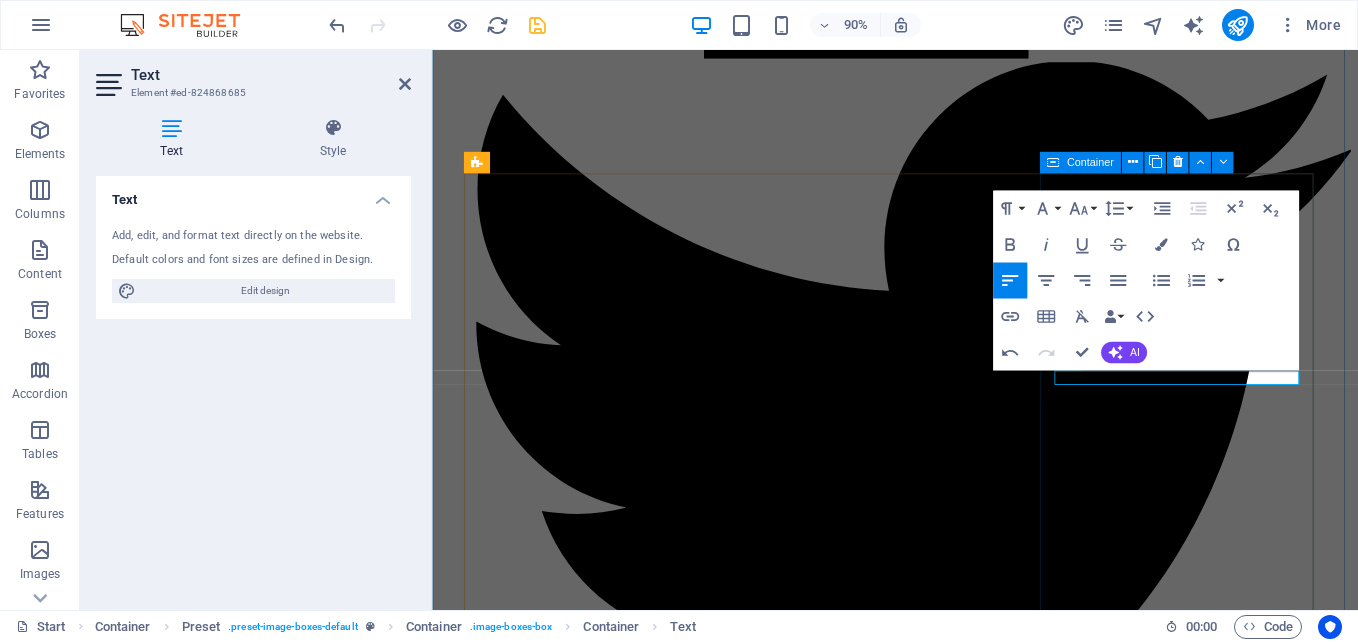 click on "ECP CPU Upgrade to CPE315" at bounding box center (946, 21338) 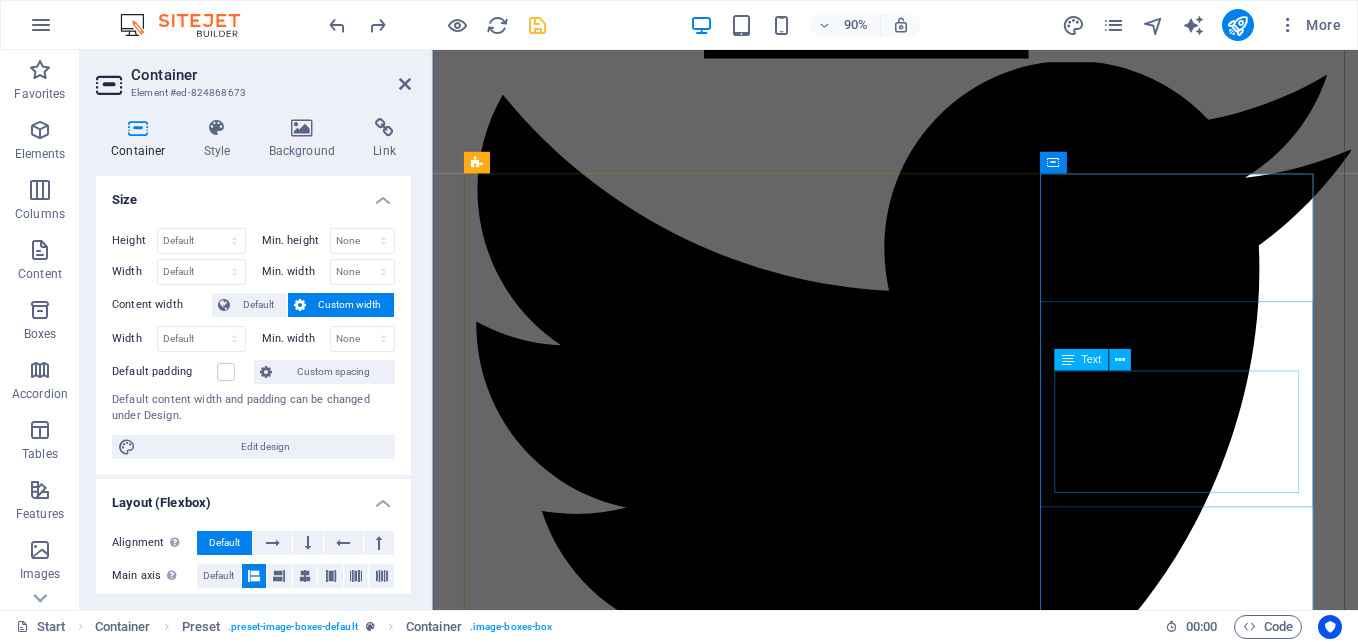 click on "Many manufacturing companies frequently struggle with a range of significant challenges that can impede their operational efficiency and overall productivity." at bounding box center (946, 21503) 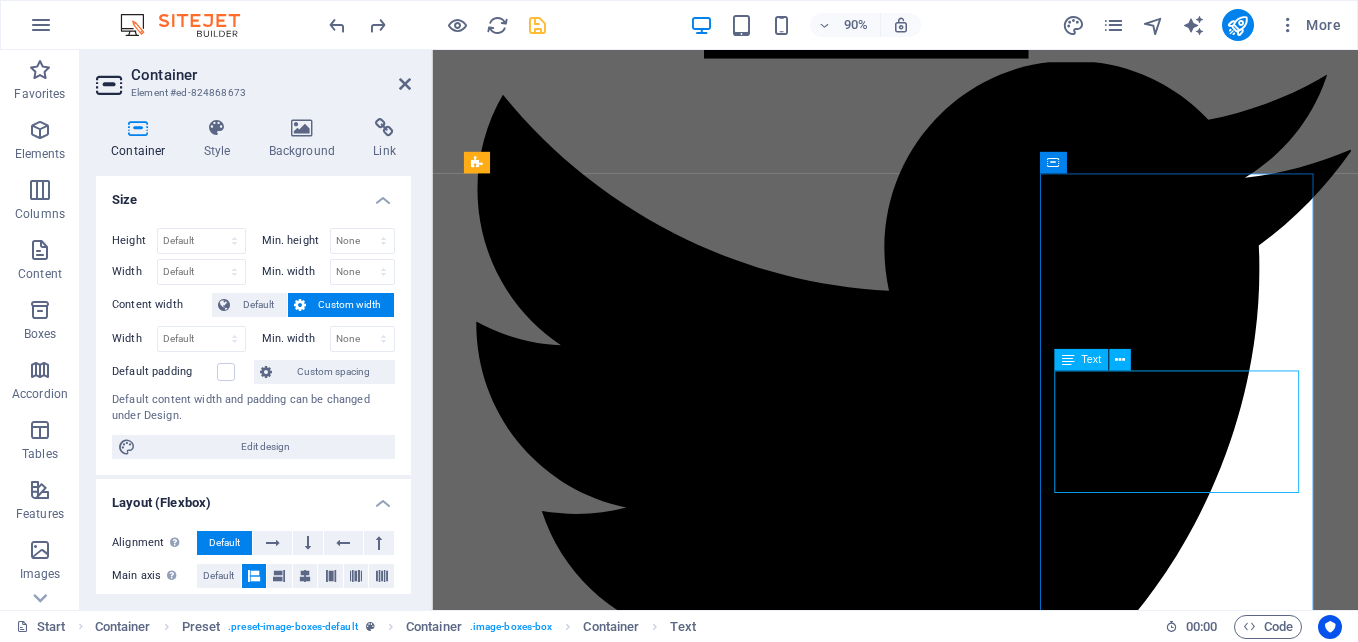 click on "Many manufacturing companies frequently struggle with a range of significant challenges that can impede their operational efficiency and overall productivity." at bounding box center (946, 21503) 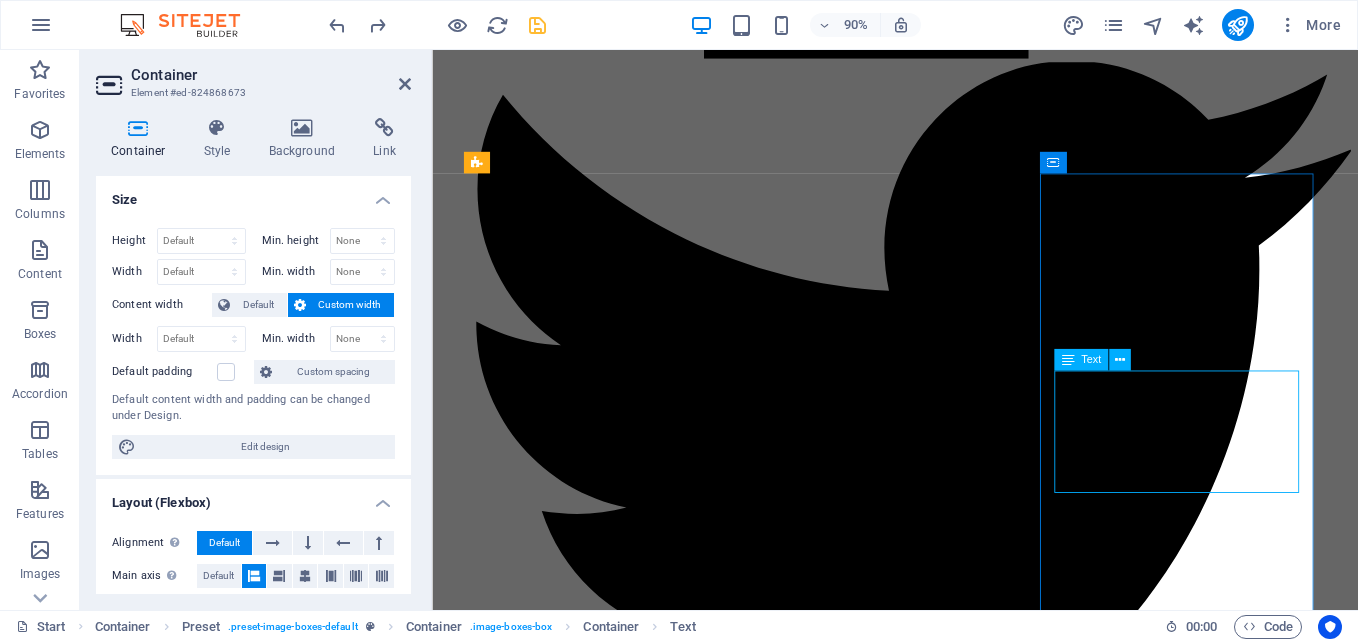 click on "Many manufacturing companies frequently struggle with a range of significant challenges that can impede their operational efficiency and overall productivity." at bounding box center (946, 21503) 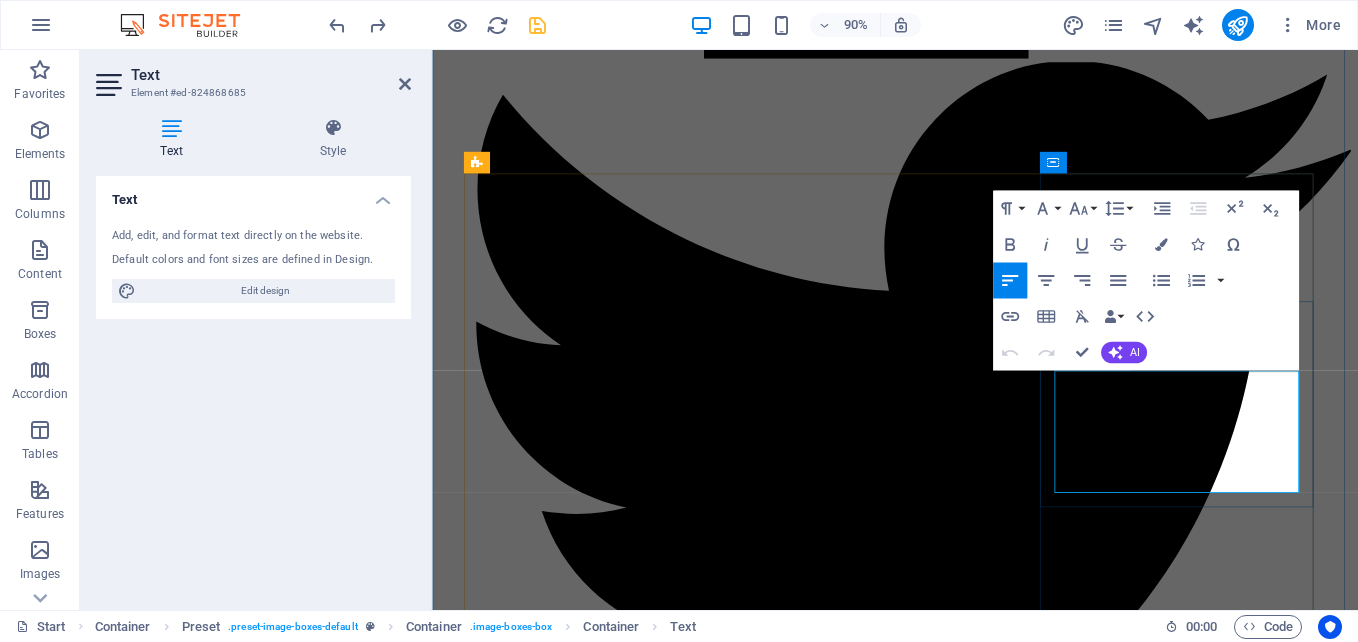 drag, startPoint x: 1220, startPoint y: 521, endPoint x: 1124, endPoint y: 428, distance: 133.66002 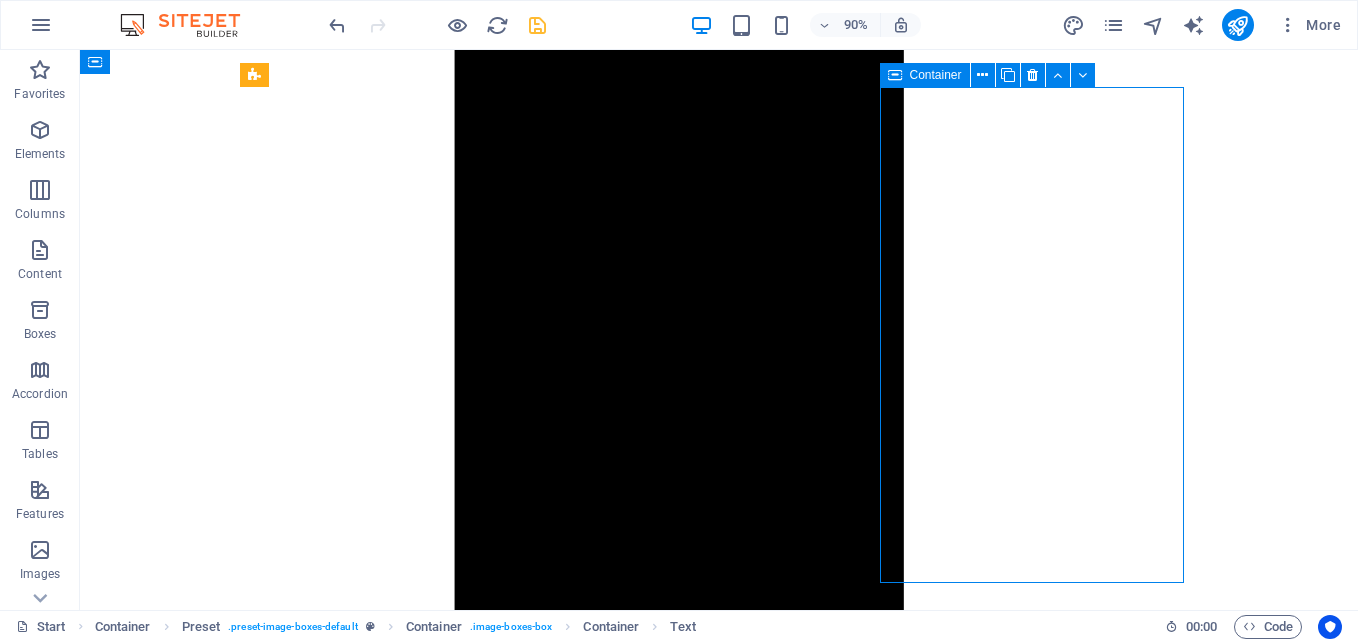 click on "ECP CPU Upgrade to CPE315" at bounding box center [719, 25107] 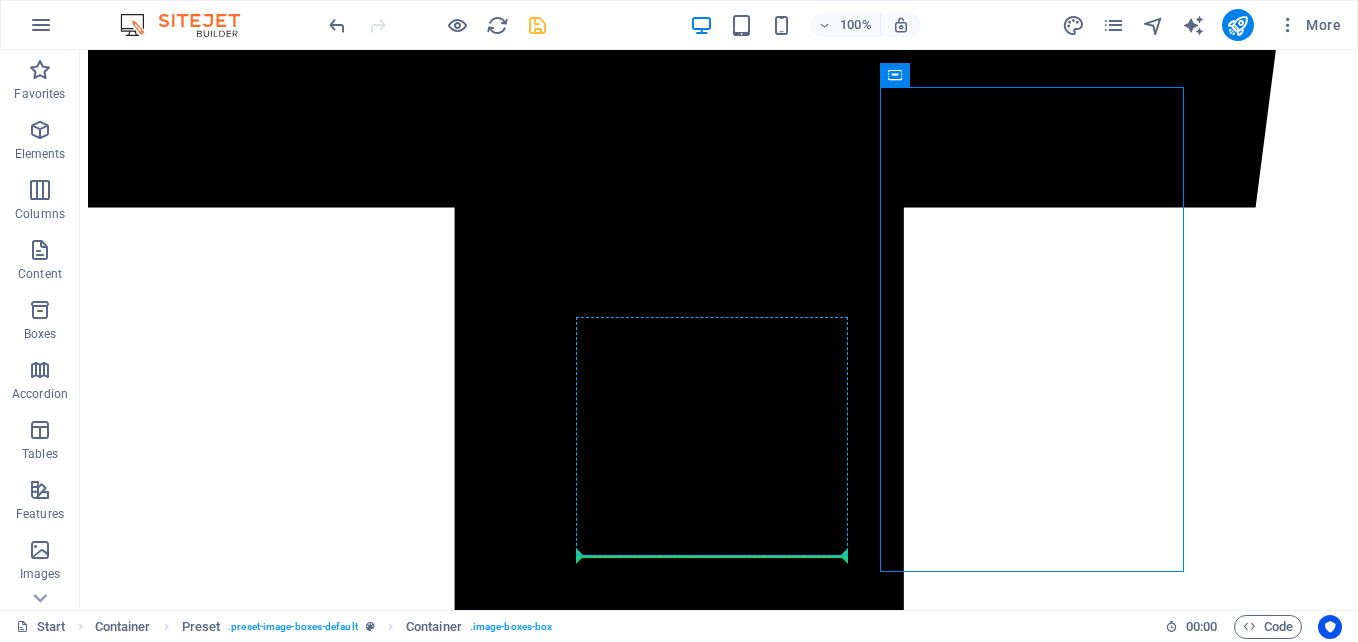 drag, startPoint x: 1033, startPoint y: 426, endPoint x: 583, endPoint y: 518, distance: 459.30817 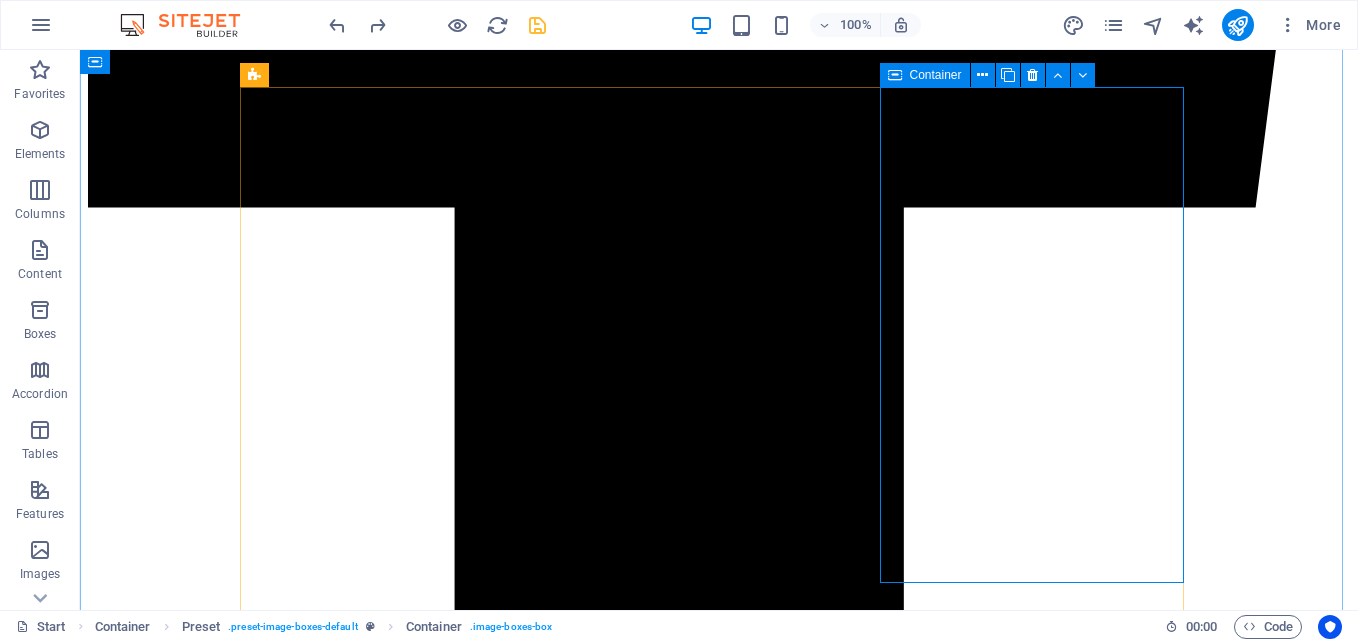 click on "ECP CPU Upgrade to CPE315" at bounding box center (719, 25592) 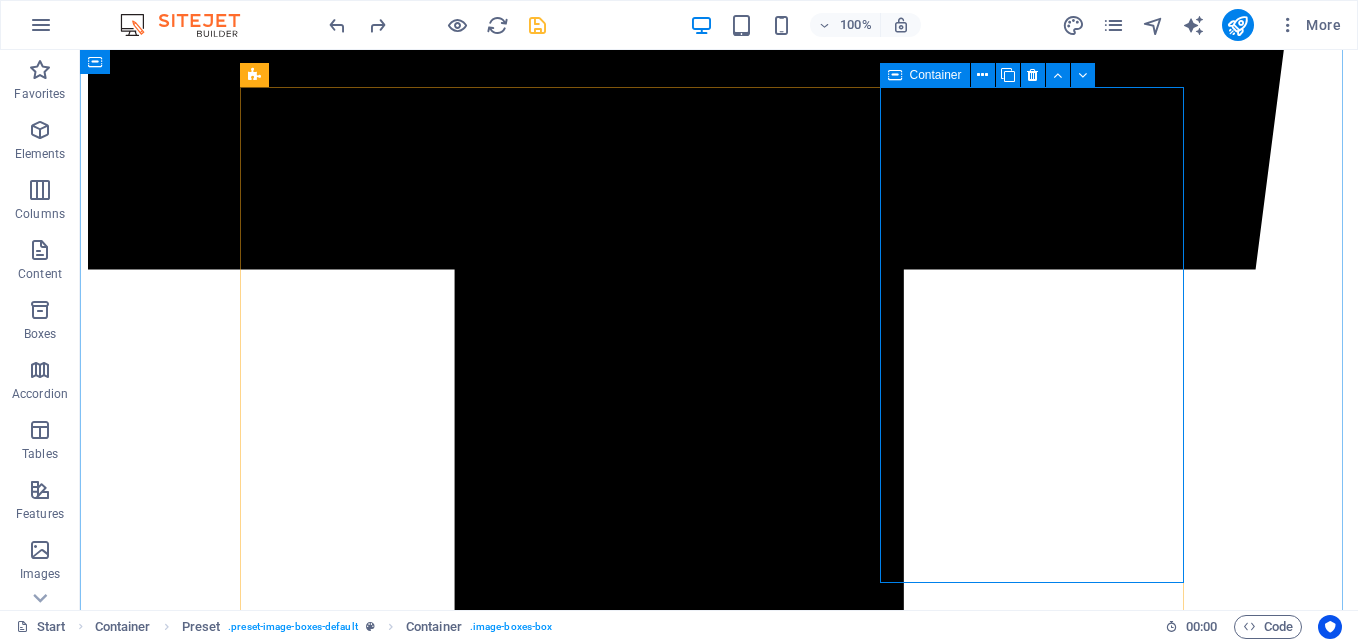 scroll, scrollTop: 4583, scrollLeft: 0, axis: vertical 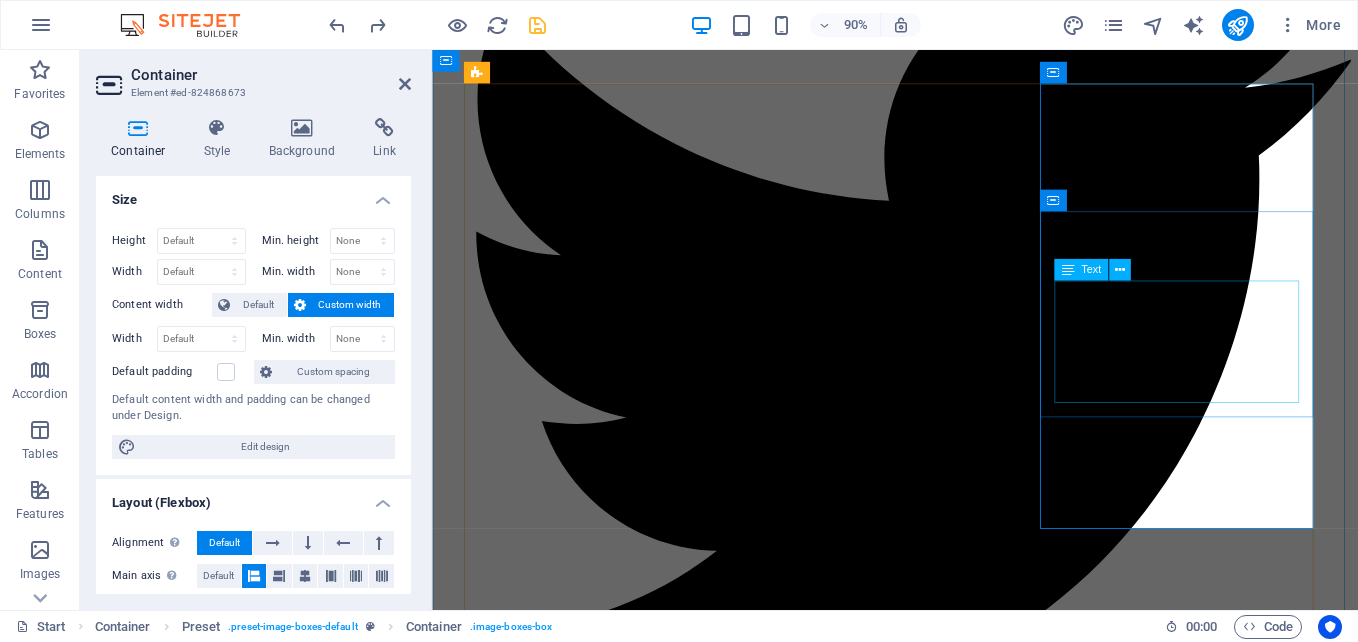 click on "Many manufacturing companies frequently struggle with a range of significant challenges that can impede their operational efficiency and overall productivity." at bounding box center [946, 21403] 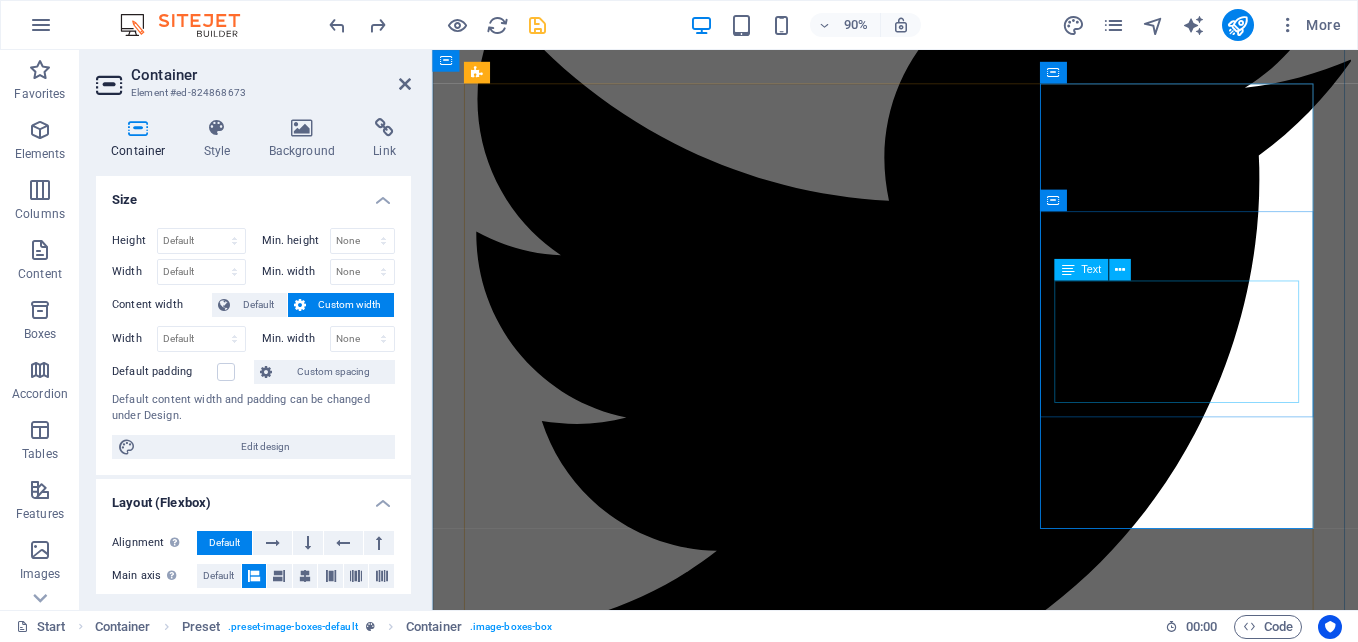 click on "Many manufacturing companies frequently struggle with a range of significant challenges that can impede their operational efficiency and overall productivity." at bounding box center (946, 21403) 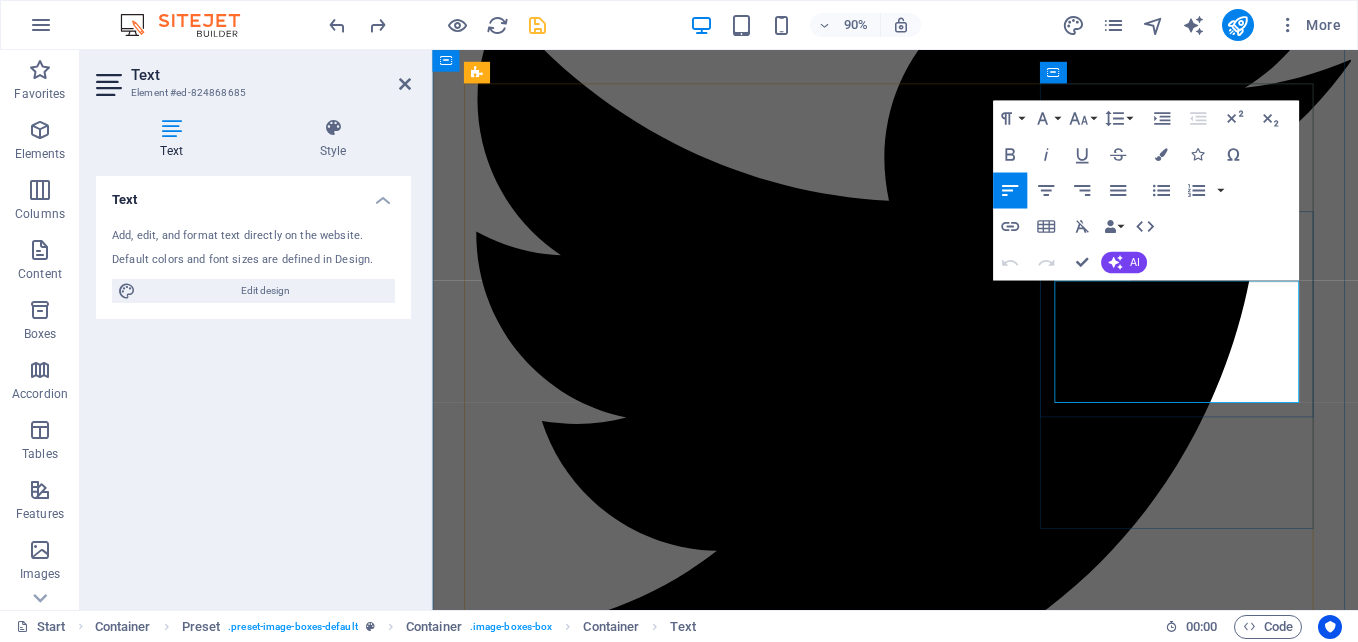 click on "Many manufacturing companies frequently struggle with a range of significant challenges that can impede their operational efficiency and overall productivity." at bounding box center [946, 21403] 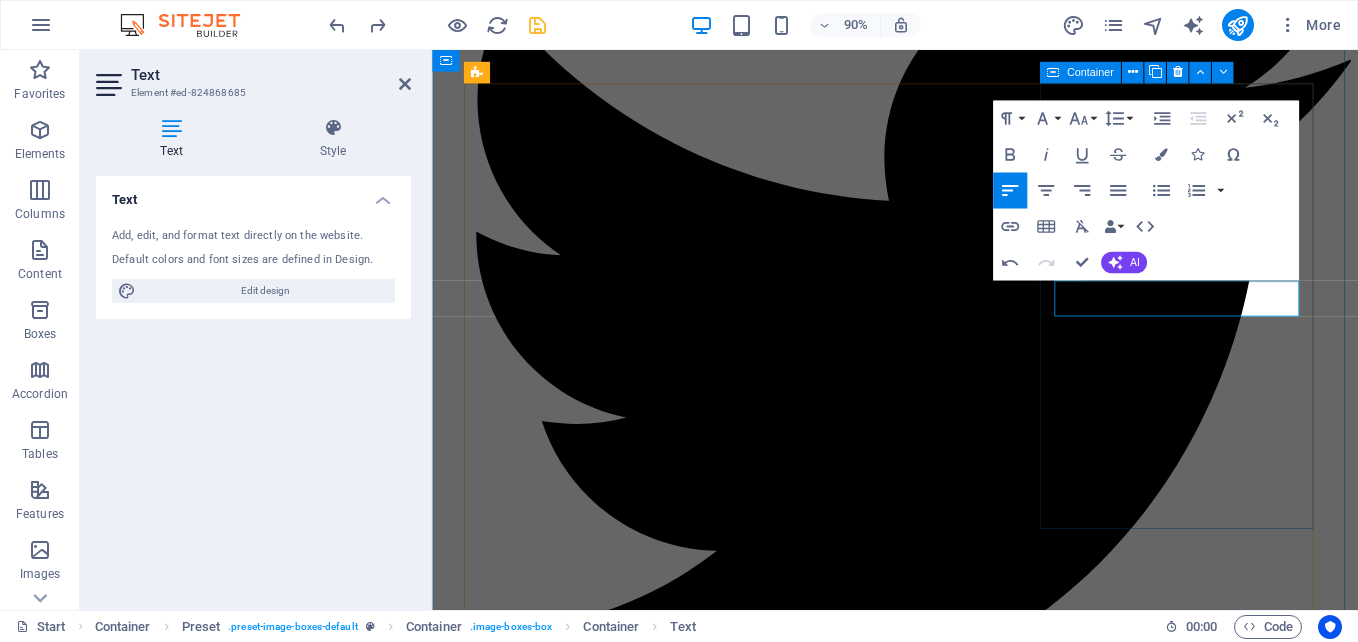 type 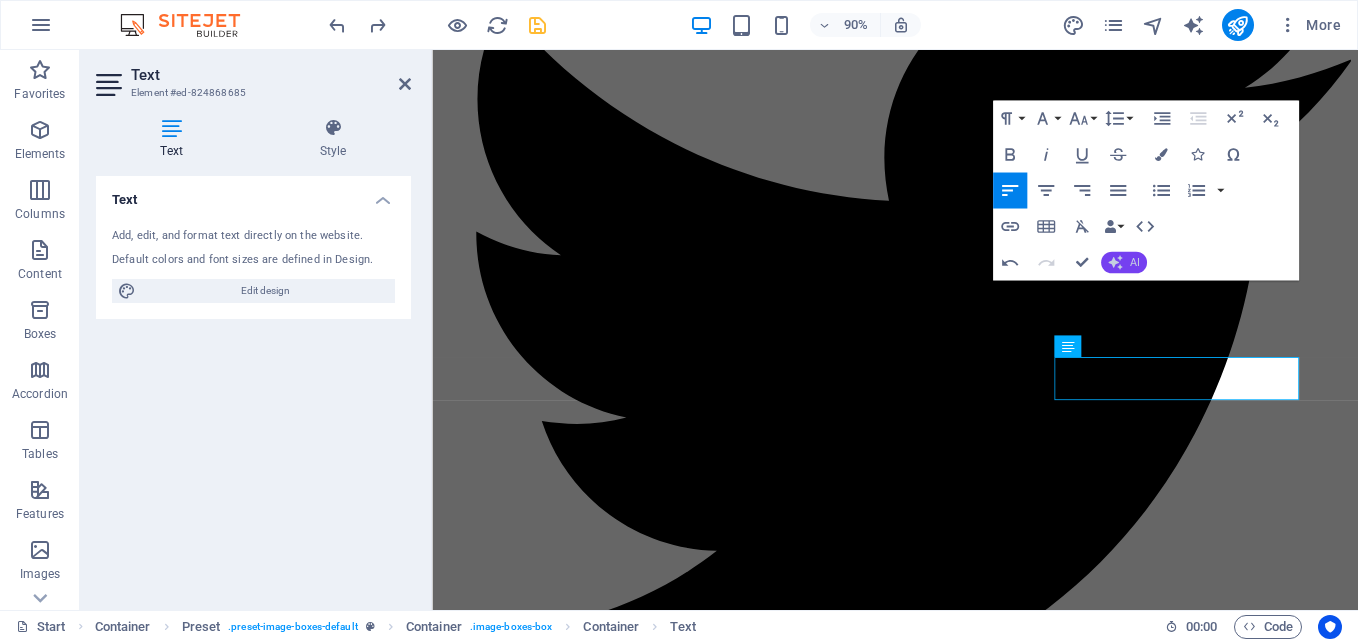 click on "AI" at bounding box center (1135, 262) 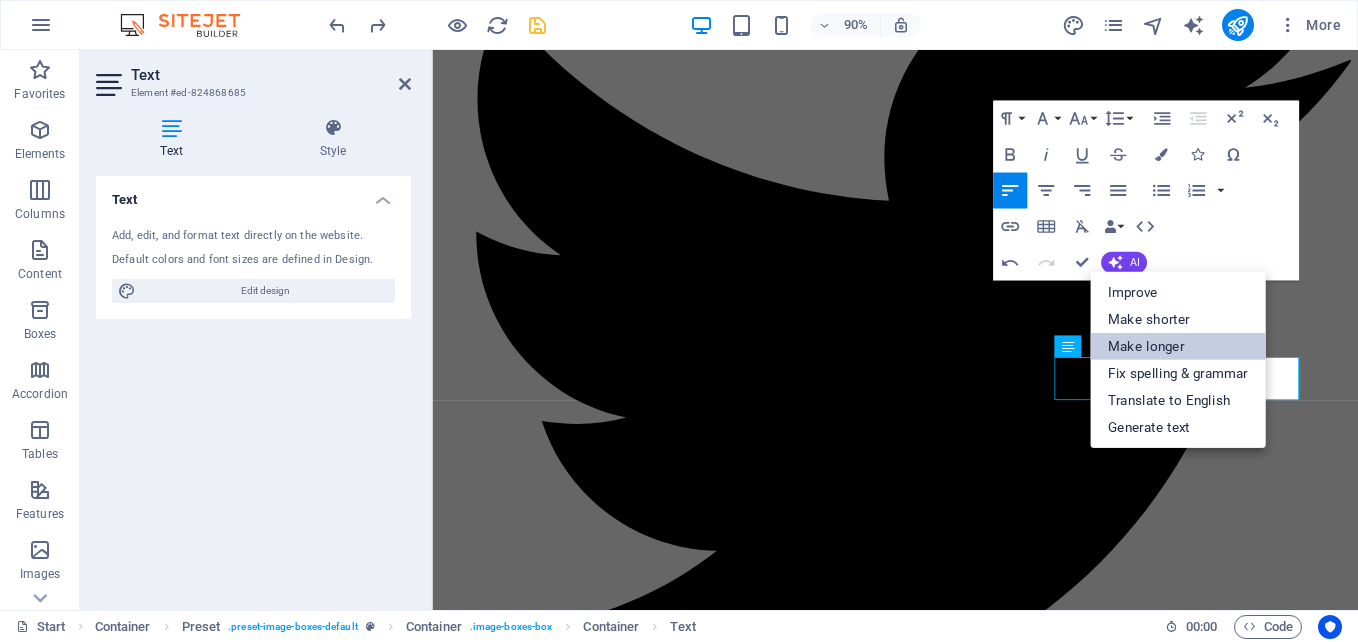 click on "Make longer" at bounding box center [1178, 346] 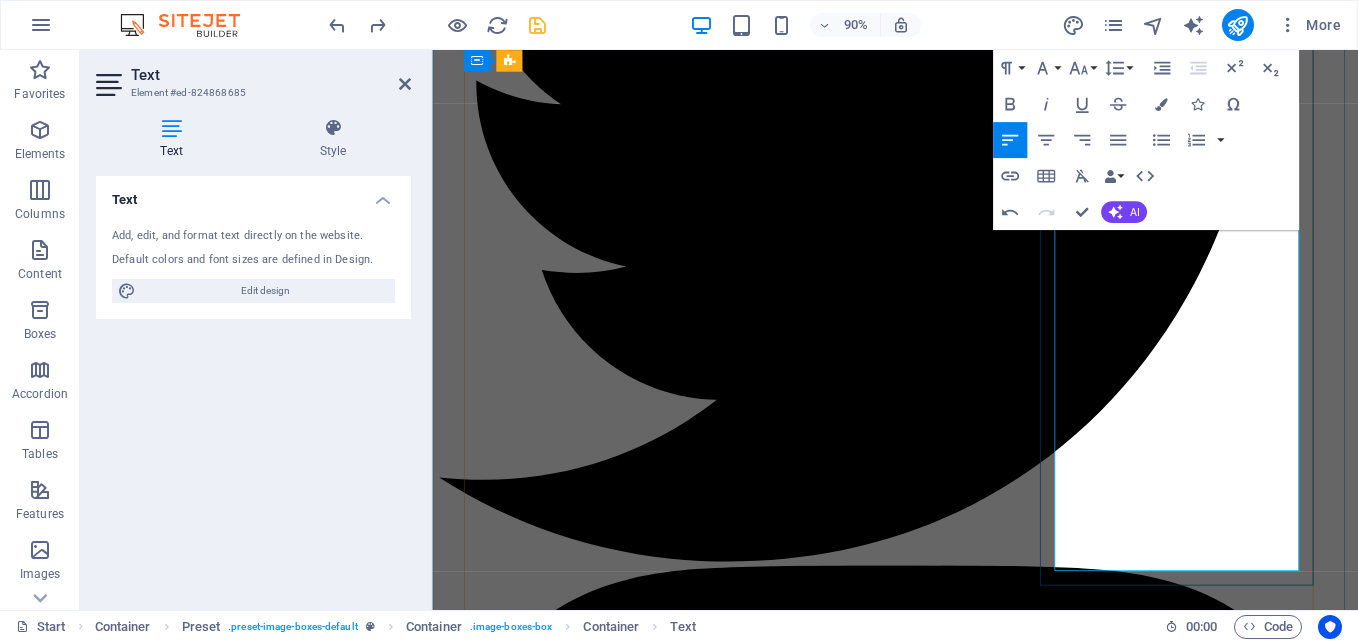 scroll, scrollTop: 4783, scrollLeft: 0, axis: vertical 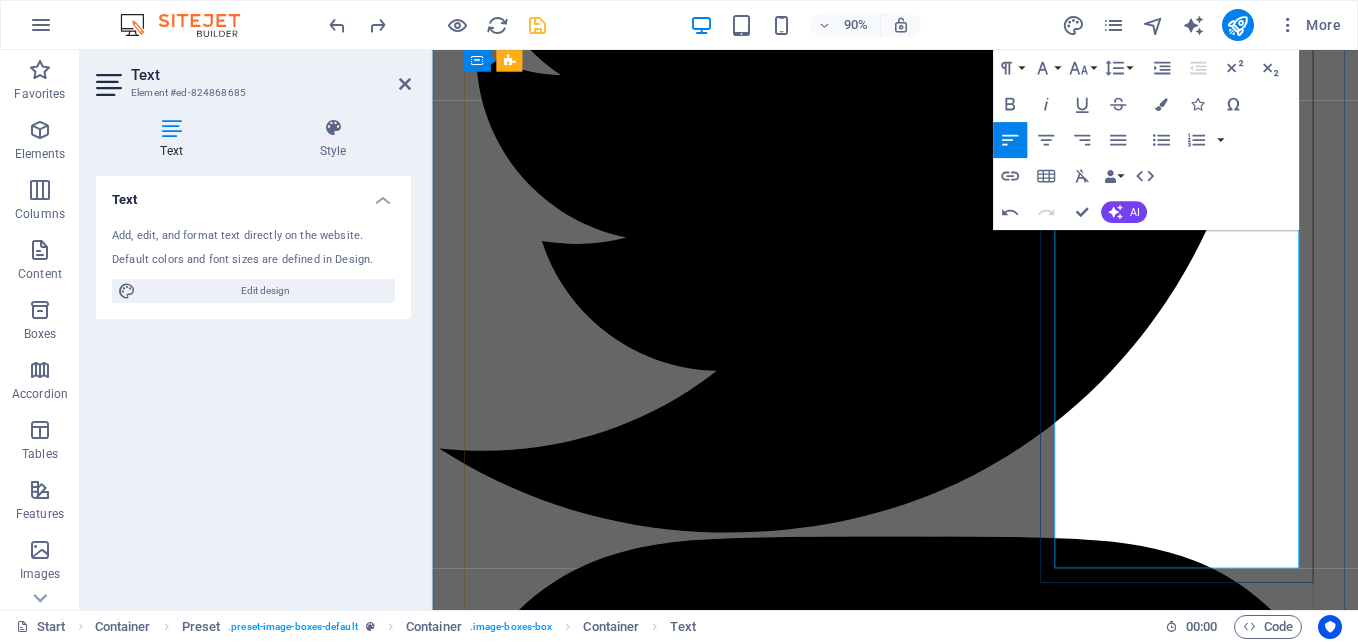 drag, startPoint x: 1361, startPoint y: 602, endPoint x: 1205, endPoint y: 409, distance: 248.16325 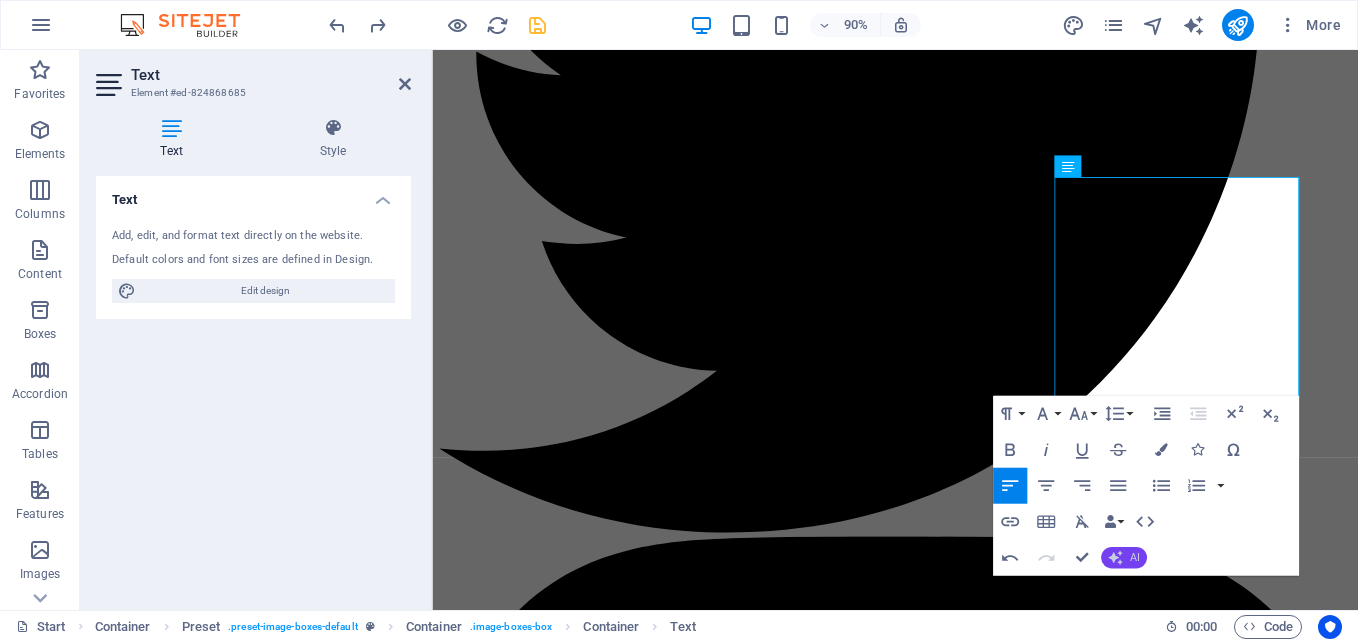click on "AI" at bounding box center [1135, 557] 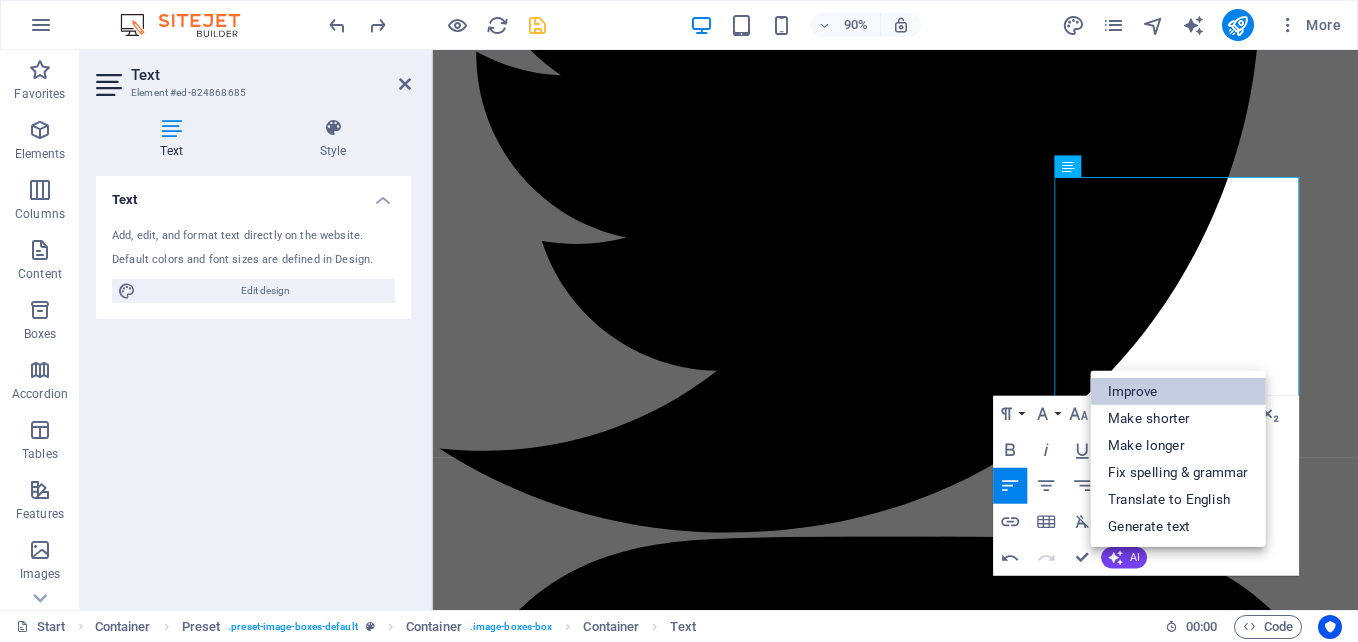 click on "Improve" at bounding box center [1178, 391] 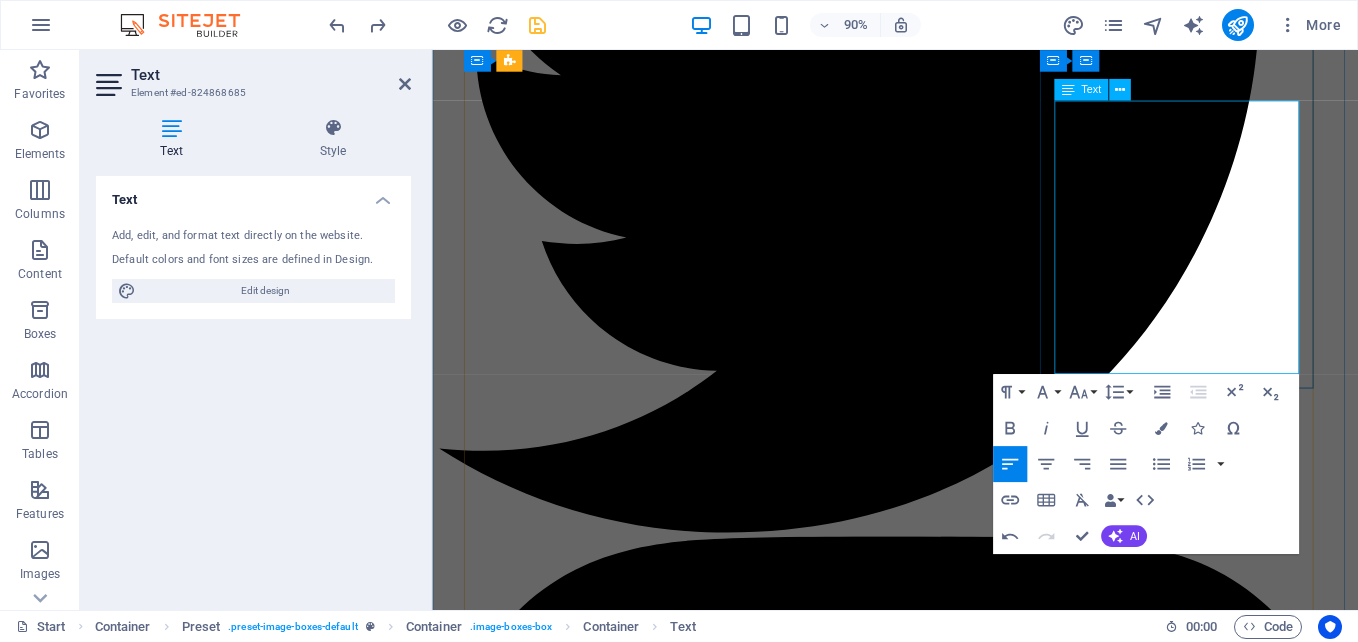 click on "Upgrade of the Main Control CPU for the Electro Chlorination Plant to the CPE315 Model We are pleased to announce the upgrade of the main control CPU in our Electro Chlorination Plant to the state-of-the-art CPE315 model. This enhancement will greatly enhance system efficiency and reliability, ensuring optimal performance in our chlorination processes." at bounding box center [946, 21219] 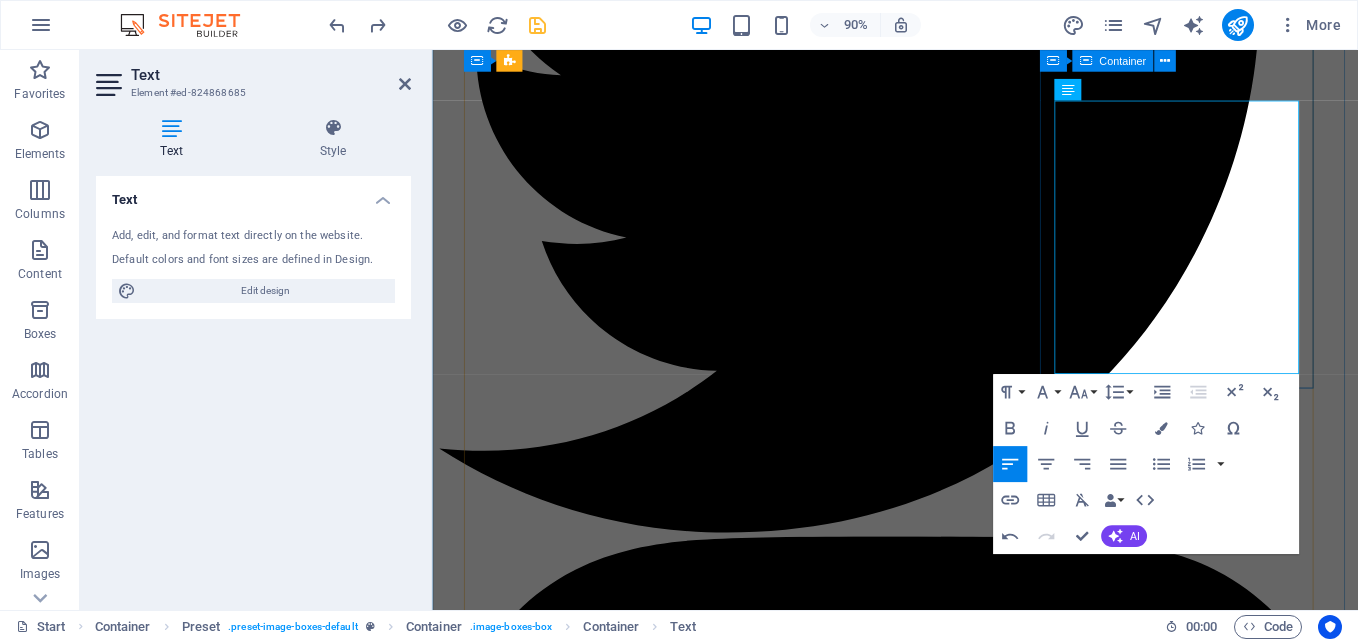click on "ECP CPU Upgrade to CPE315 Upgrade of the Main Control CPU for the Electro Chlorination Plant to the CPE315 Model We are pleased to announce the upgrade of the main control CPU in our Electro Chlorination Plant to the state-of-the-art CPE315 model. This enhancement will greatly enhance system efficiency and reliability, ensuring optimal performance in our chlorination processes." at bounding box center [946, 21198] 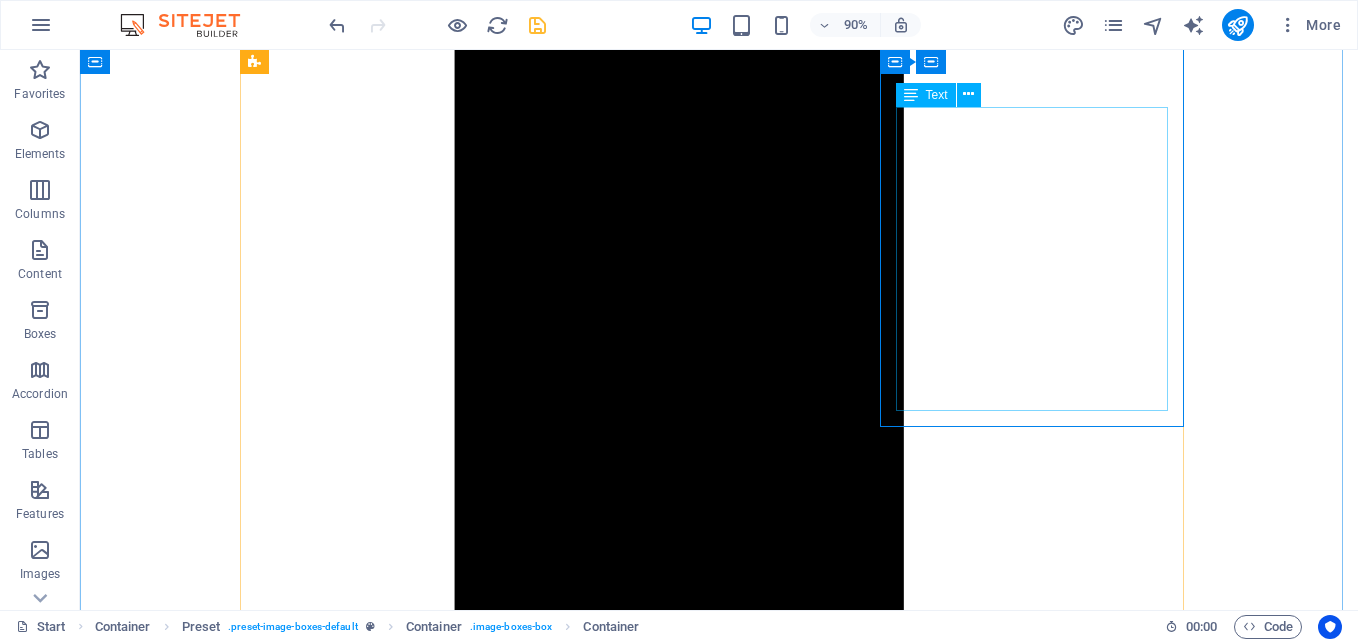 scroll, scrollTop: 4298, scrollLeft: 0, axis: vertical 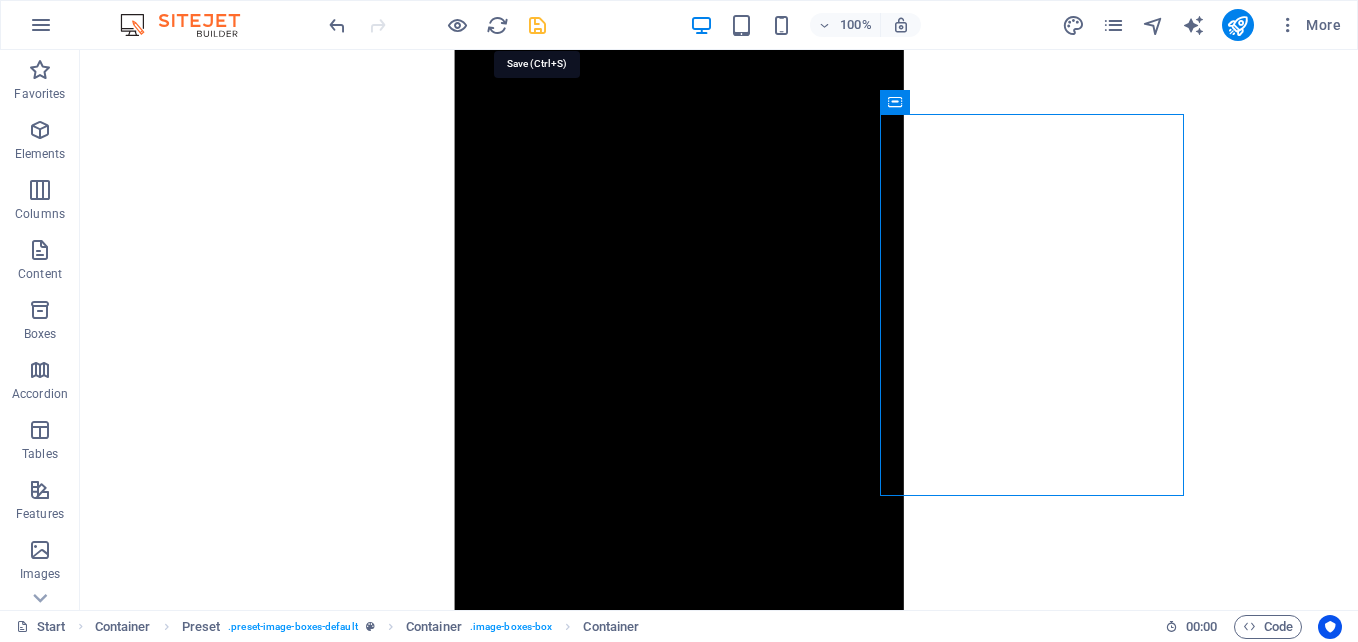 click at bounding box center (537, 25) 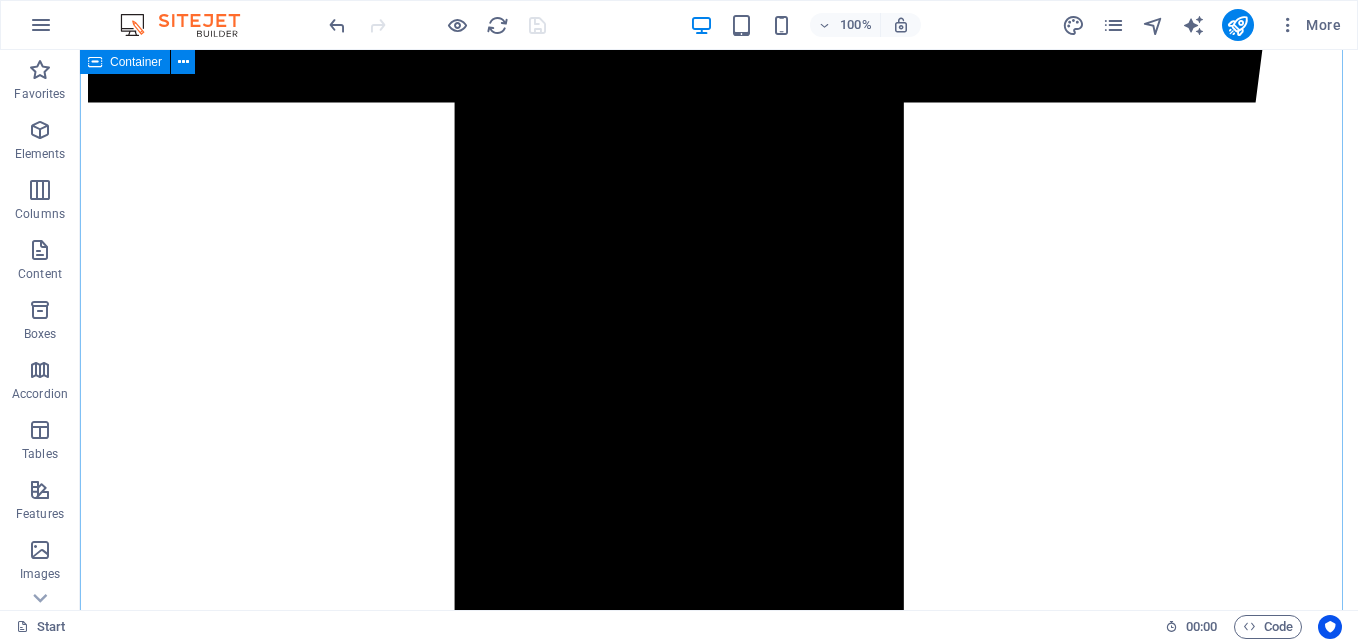 scroll, scrollTop: 4198, scrollLeft: 0, axis: vertical 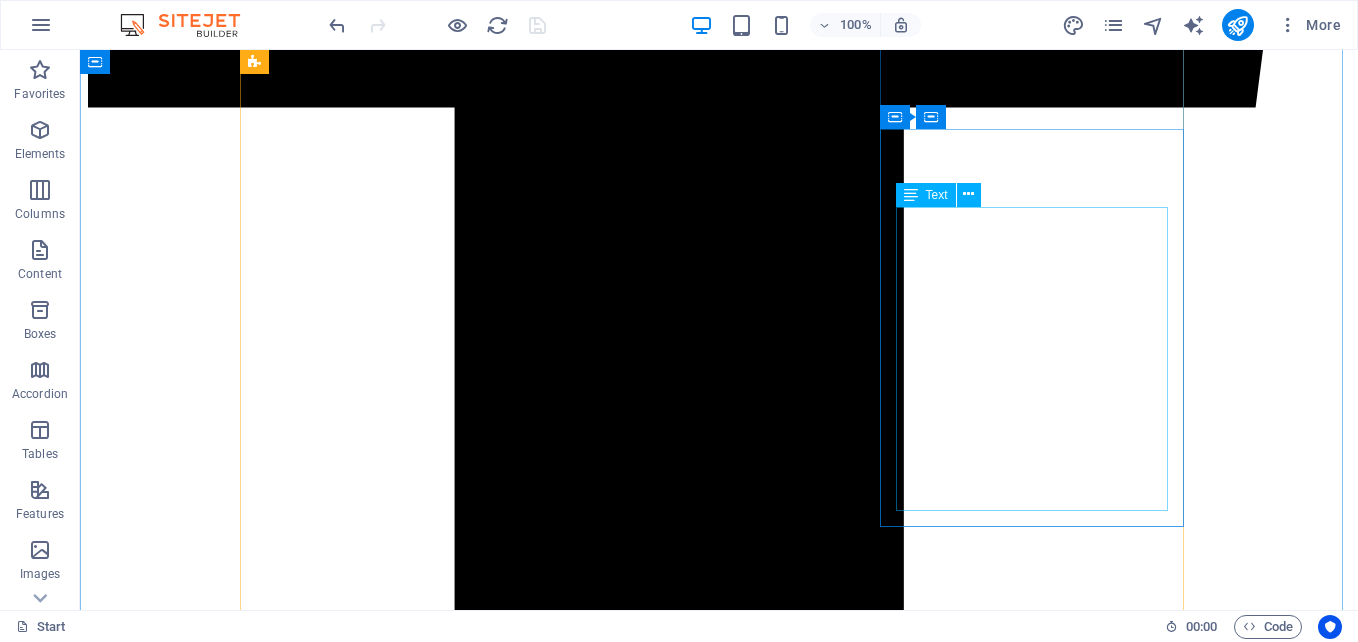 click on "Upgrade of the Main Control CPU for the Electro Chlorination Plant to the CPE315 Model We are pleased to announce the upgrade of the main control CPU in our Electro Chlorination Plant to the state-of-the-art CPE315 model. This enhancement will greatly enhance system efficiency and reliability, ensuring optimal performance in our chlorination processes." at bounding box center (719, 25673) 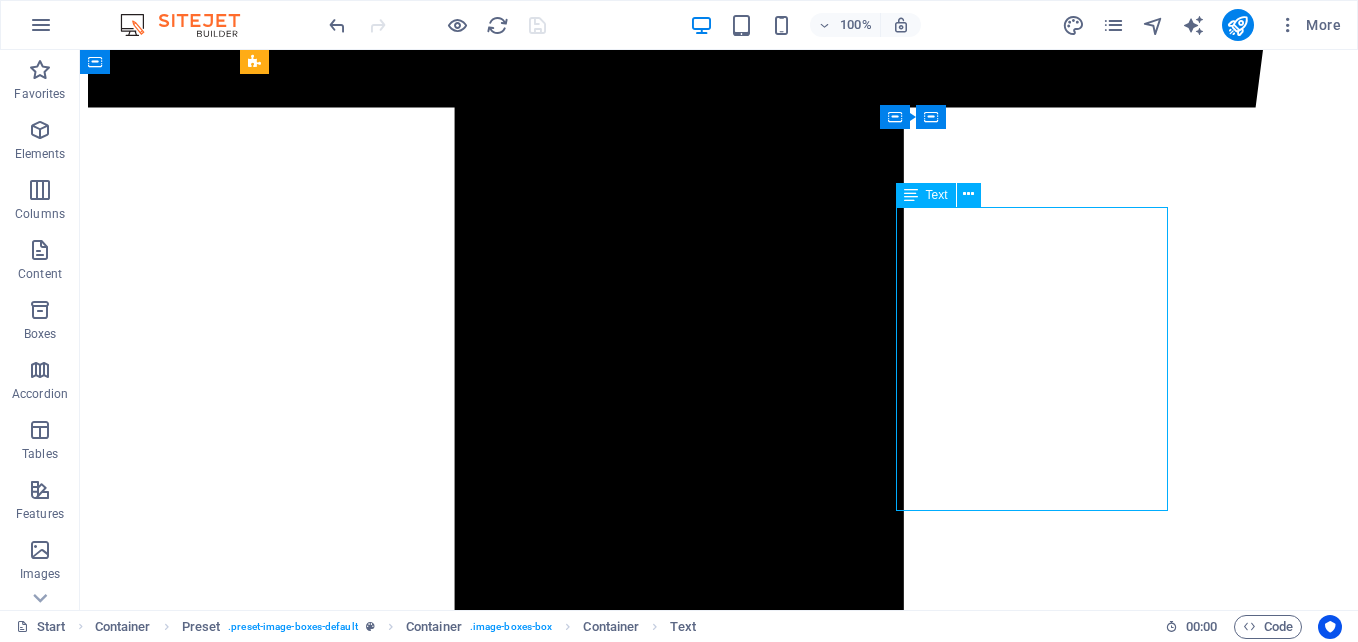 click on "Upgrade of the Main Control CPU for the Electro Chlorination Plant to the CPE315 Model We are pleased to announce the upgrade of the main control CPU in our Electro Chlorination Plant to the state-of-the-art CPE315 model. This enhancement will greatly enhance system efficiency and reliability, ensuring optimal performance in our chlorination processes." at bounding box center [719, 25673] 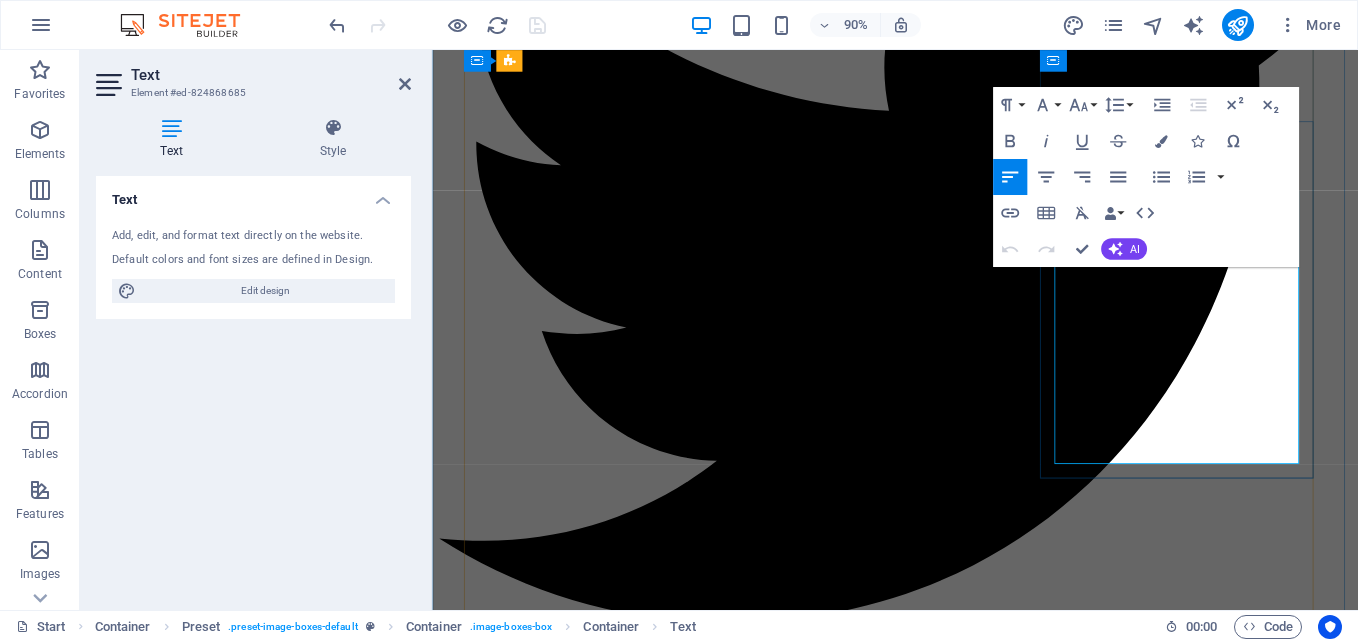 click on "Upgrade of the Main Control CPU for the Electro Chlorination Plant to the CPE315 Model We are pleased to announce the upgrade of the main control CPU in our Electro Chlorination Plant to the state-of-the-art CPE315 model. This enhancement will greatly enhance system efficiency and reliability, ensuring optimal performance in our chlorination processes." at bounding box center (946, 21319) 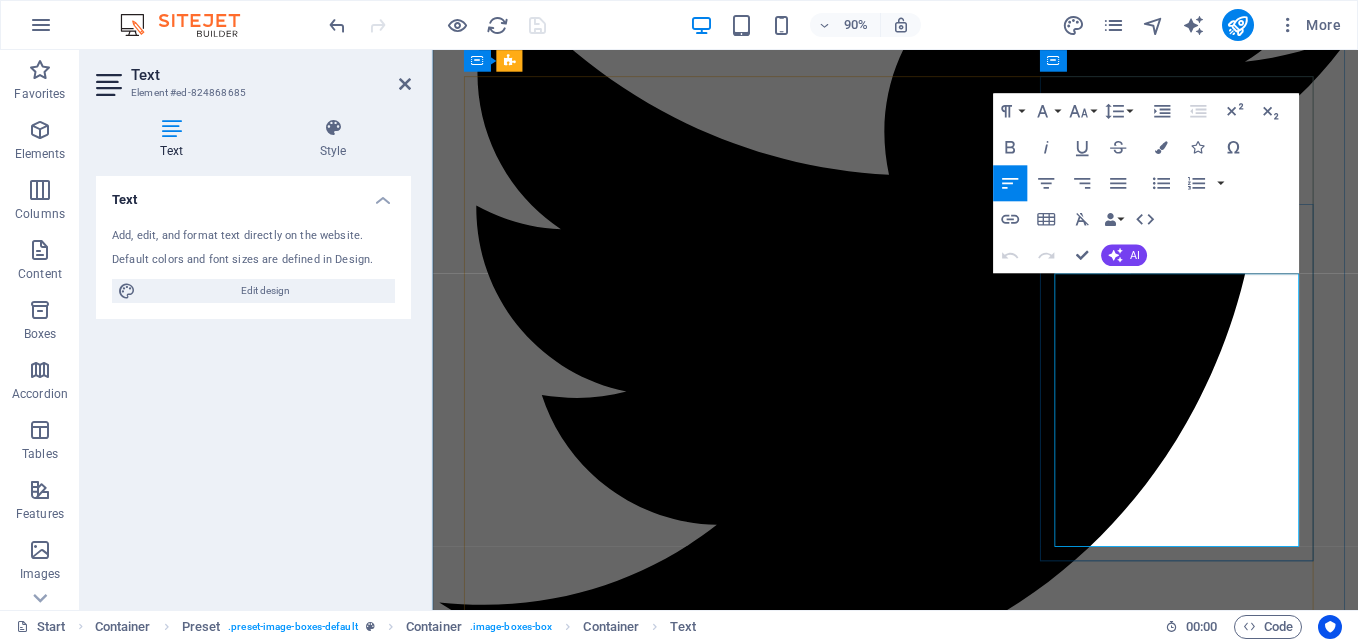 scroll, scrollTop: 4583, scrollLeft: 0, axis: vertical 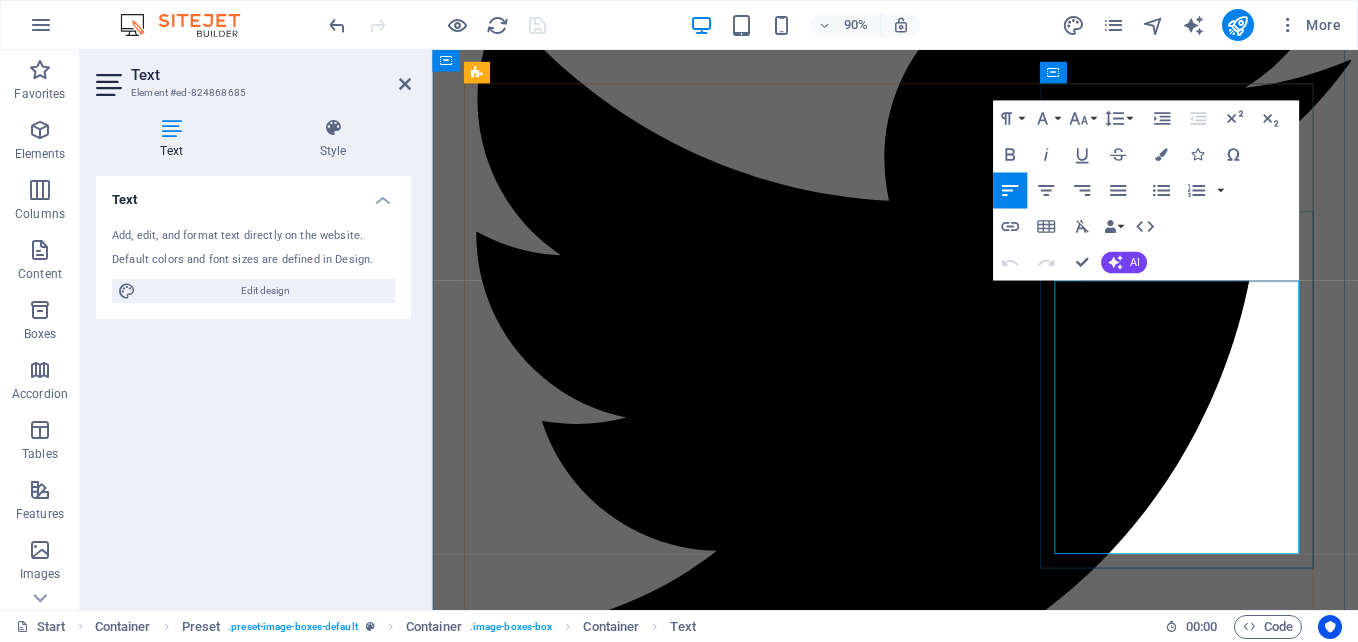 drag, startPoint x: 1249, startPoint y: 371, endPoint x: 1118, endPoint y: 319, distance: 140.94325 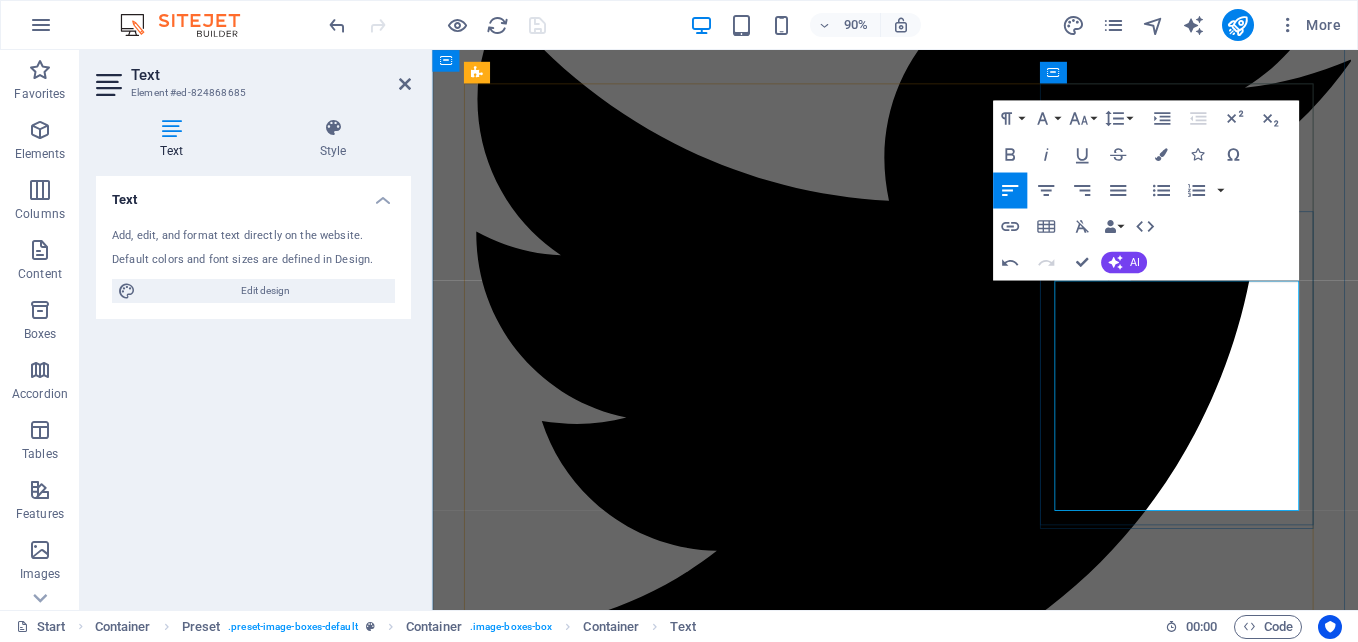 click on "We are pleased to announce the upgrade of the main control CPU in our Electro Chlorination Plant to the state-of-the-art CPE315 model. This enhancement will greatly enhance system efficiency and reliability, ensuring optimal performance in our chlorination processes." at bounding box center [946, 21419] 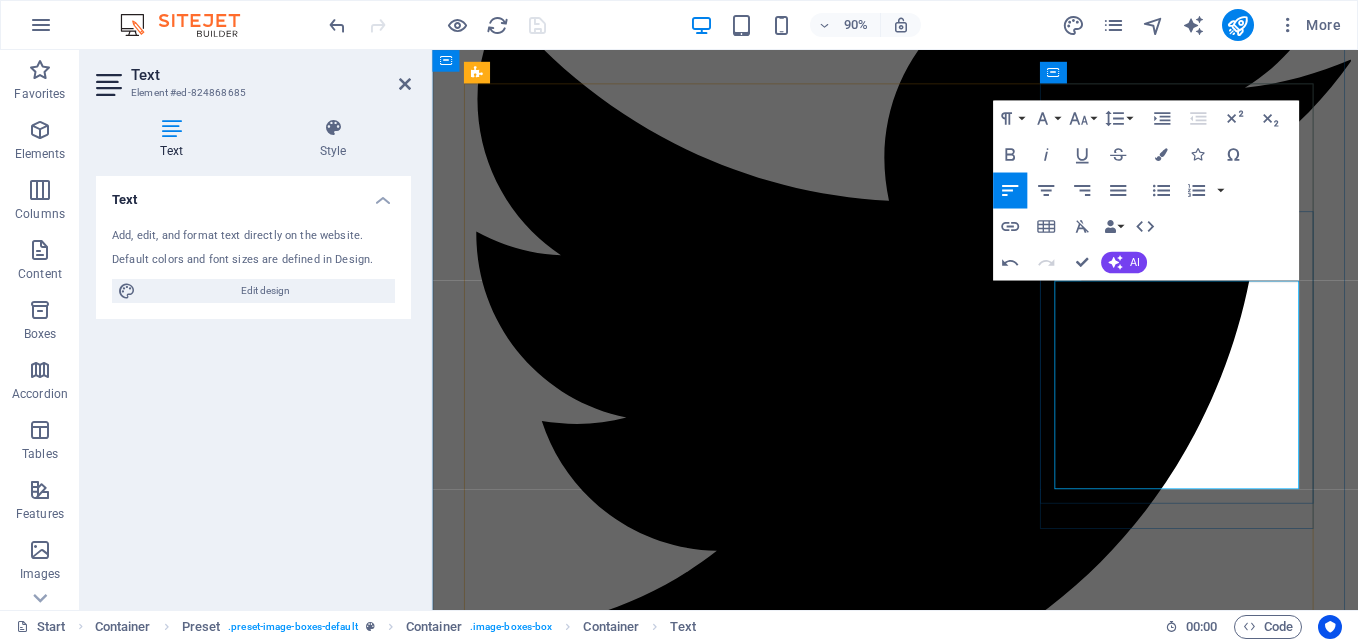 click on "ECP CPU Upgrade to CPE315 We are pleased to announce the upgrade of the main control CPU in our Electro Chlorination Plant to the state-of-the-art CPE315 model. This enhancement will greatly enhance system efficiency and reliability, ensuring optimal performance in our chlorination processes." at bounding box center [946, 21389] 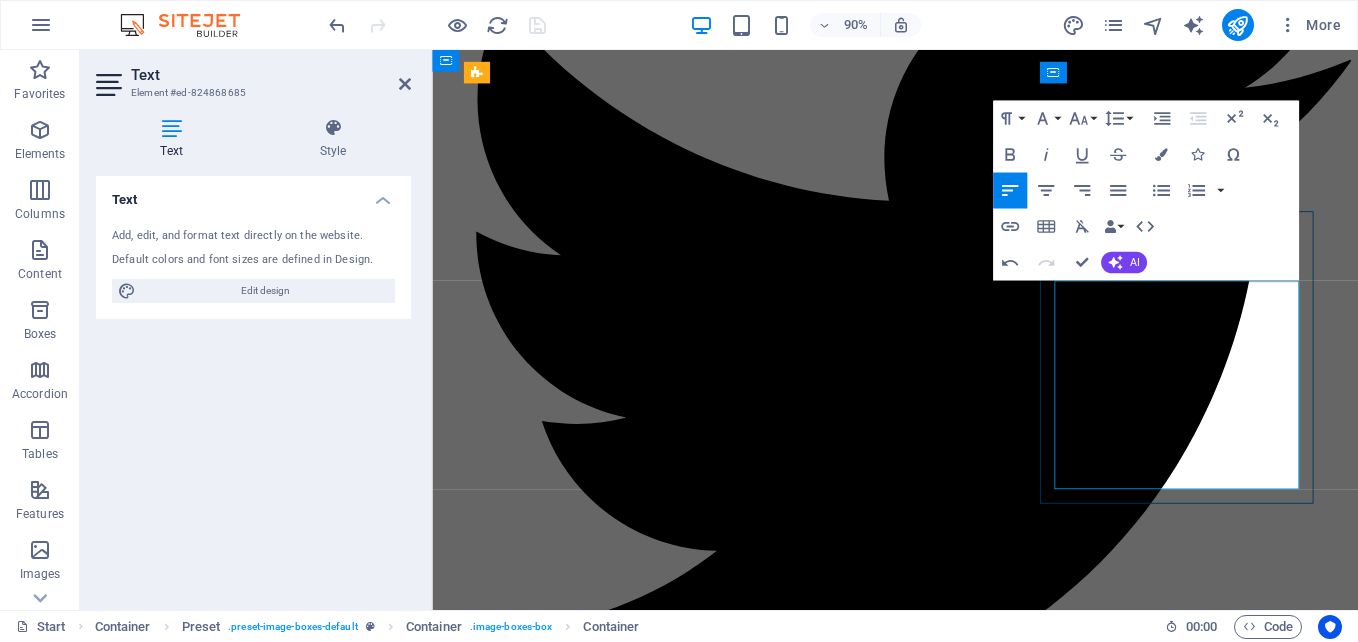 scroll, scrollTop: 4099, scrollLeft: 0, axis: vertical 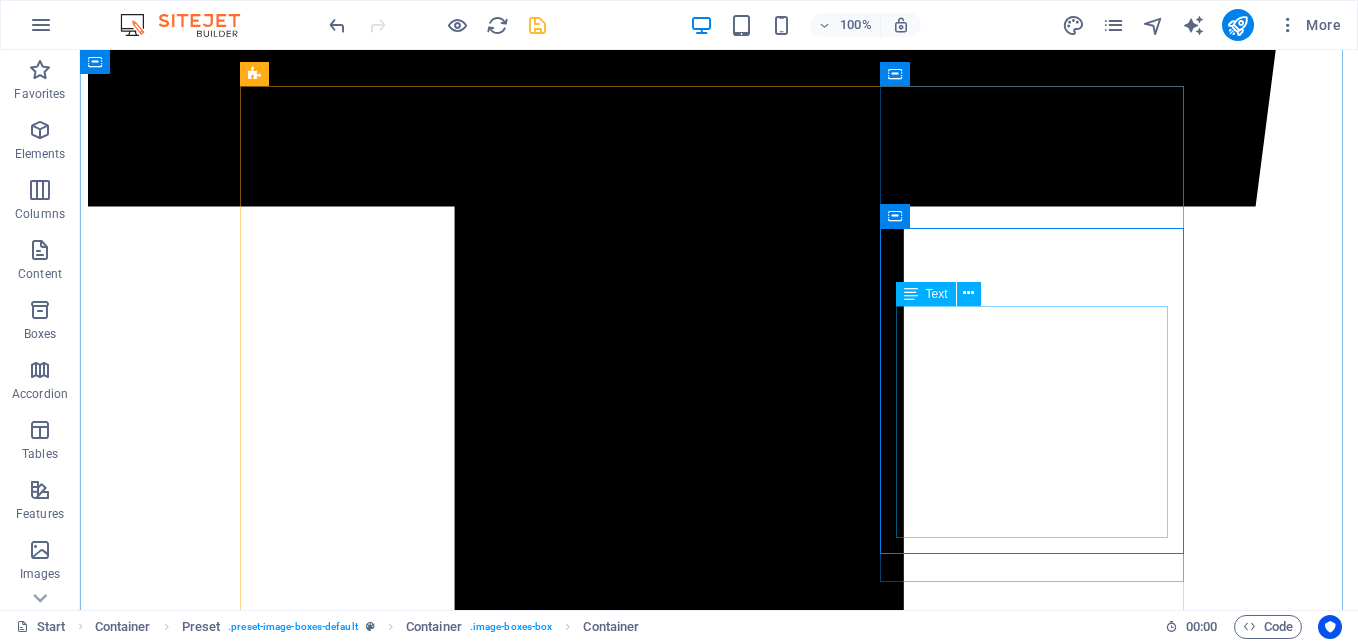 click on "We are pleased to announce the upgrade of the main control CPU in our Electro Chlorination Plant to the state-of-the-art CPE315 model. This enhancement will greatly enhance system efficiency and reliability, ensuring optimal performance in our chlorination processes." at bounding box center [719, 25763] 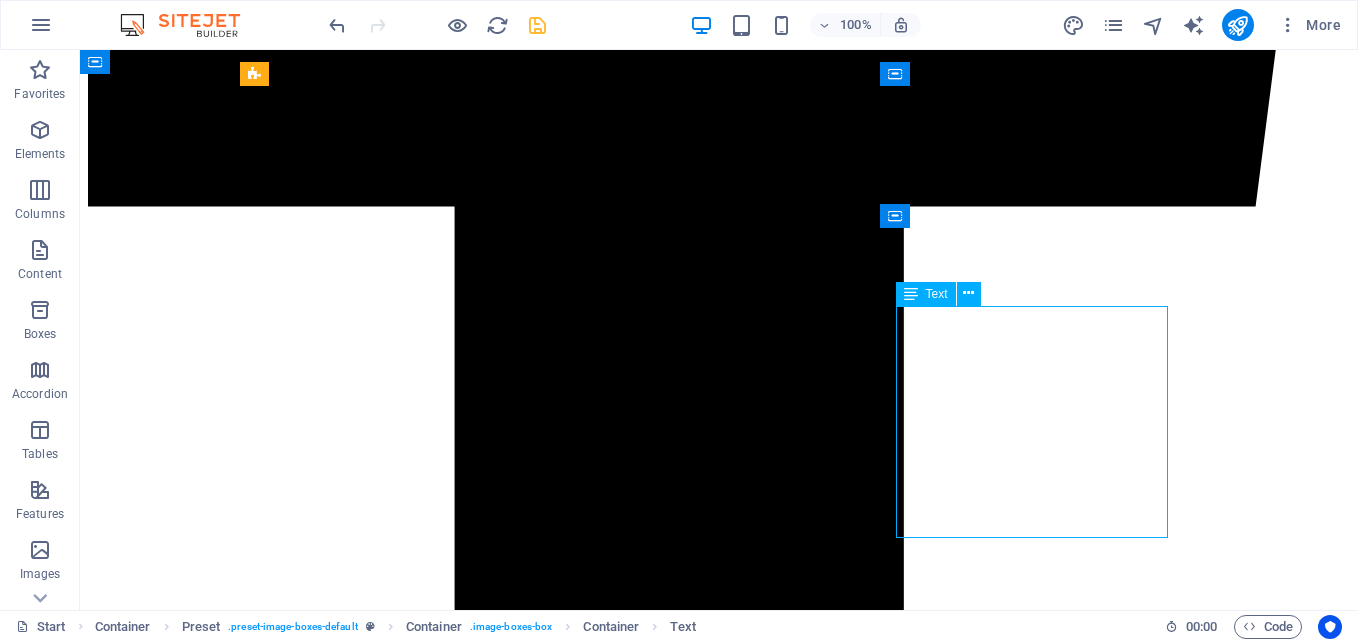 click on "We are pleased to announce the upgrade of the main control CPU in our Electro Chlorination Plant to the state-of-the-art CPE315 model. This enhancement will greatly enhance system efficiency and reliability, ensuring optimal performance in our chlorination processes." at bounding box center [719, 25763] 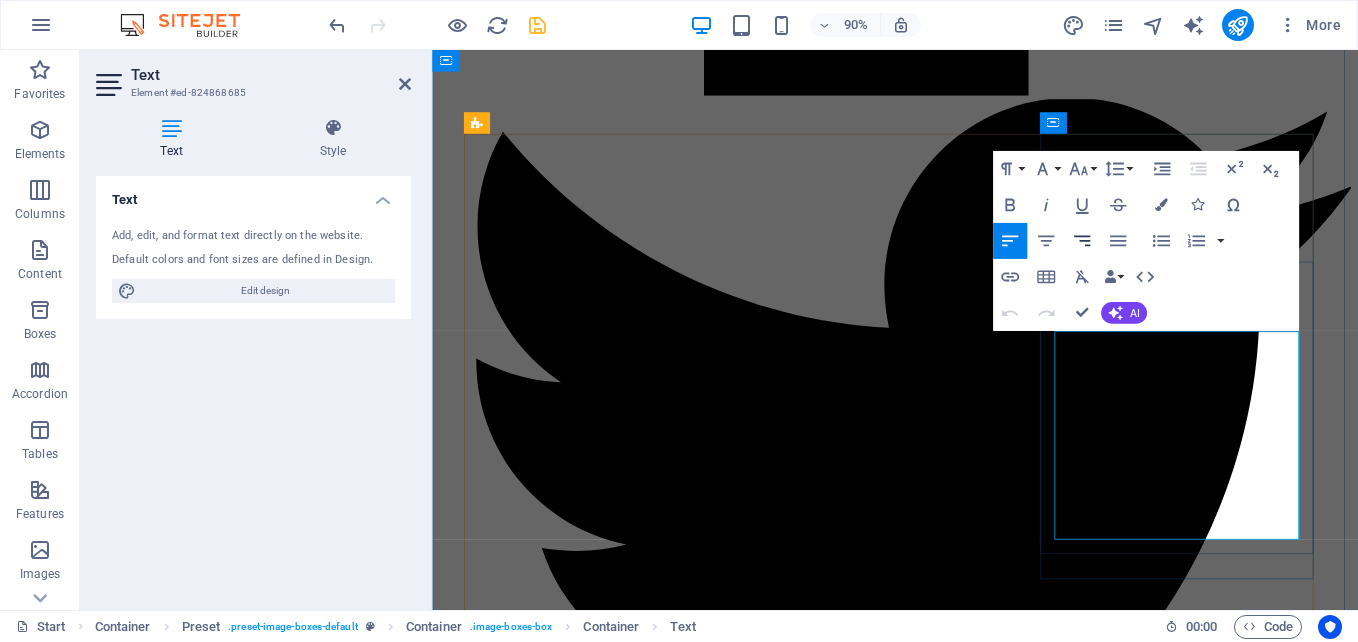 scroll, scrollTop: 4384, scrollLeft: 0, axis: vertical 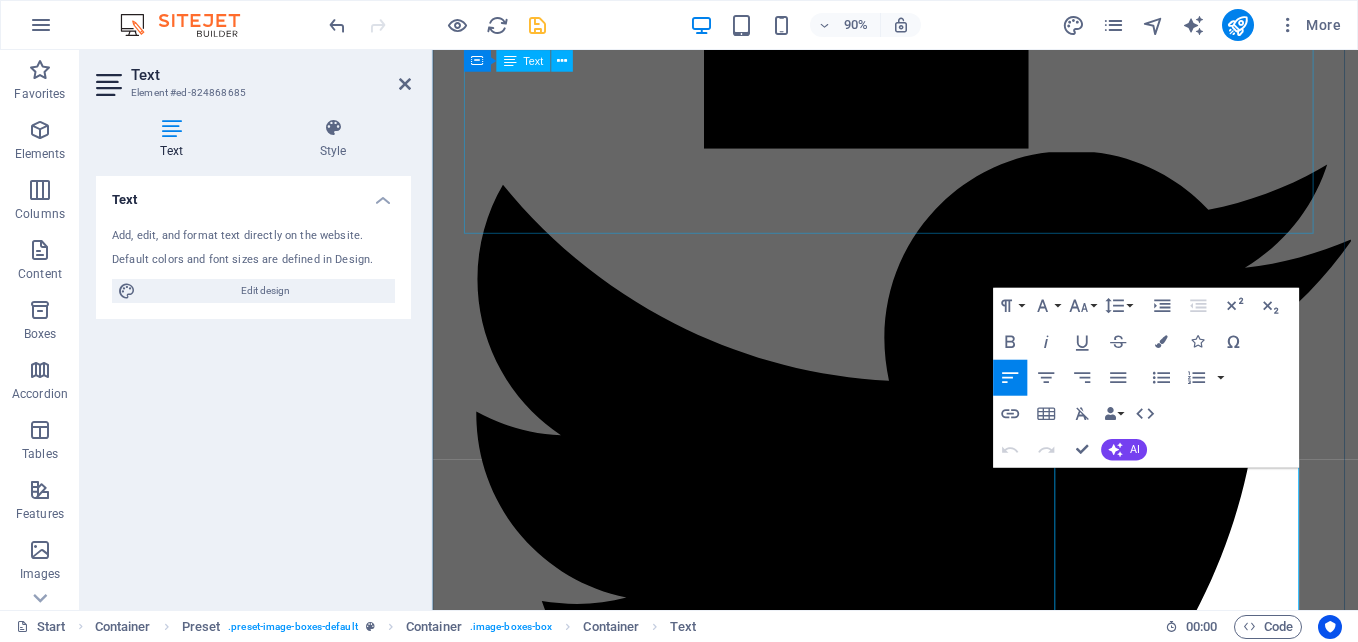 click on "Lorem ipsum dolor sit amet, consetetur sadipscing elitr, sed diam nonumy eirmod tempor invidunt ut labore et dolore magna aliquyam erat, sed diam voluptua. At vero eos et accusam et justo duo dolores et ea rebum. Stet clita kasd gubergren, no sea takimata sanctus est Lorem ipsum dolor sit amet. Lorem ipsum dolor sit amet, consetetur sadipscing elitr, sed diam nonumy eirmod tempor invidunt ut labore et dolore magna aliquyam erat, sed diam voluptua. At vero eos et accusam et justo duo dolores et ea rebum. Stet clita kasd gubergren, no sea takimata sanctus est Lorem ipsum dolor sit amet.  Lorem ipsum dolor sit amet, consetetur sadipscing elitr, sed diam nonumy eirmod tempor invidunt ut labore et dolore magna aliquyam erat, sed diam voluptua. At vero eos et accusam et justo duo dolores et ea rebum. Stet clita kasd gubergren, no sea takimata sanctus est Lorem ipsum dolor sit amet." at bounding box center [946, 19947] 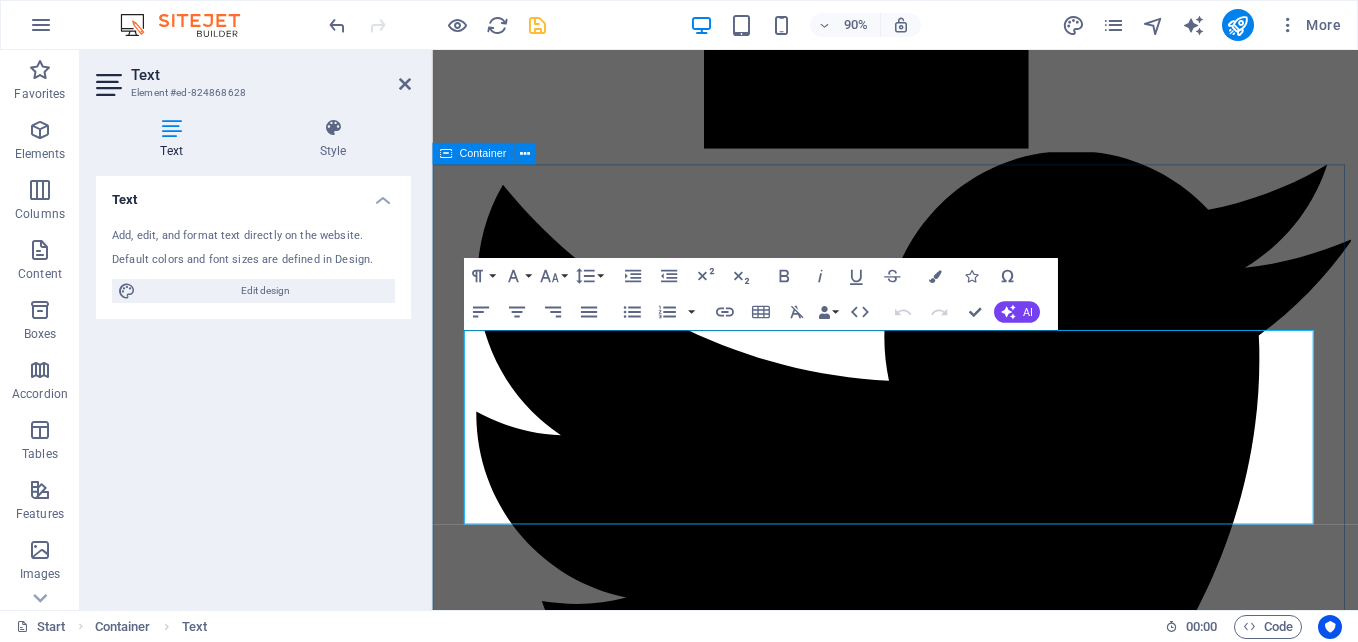 scroll, scrollTop: 4061, scrollLeft: 0, axis: vertical 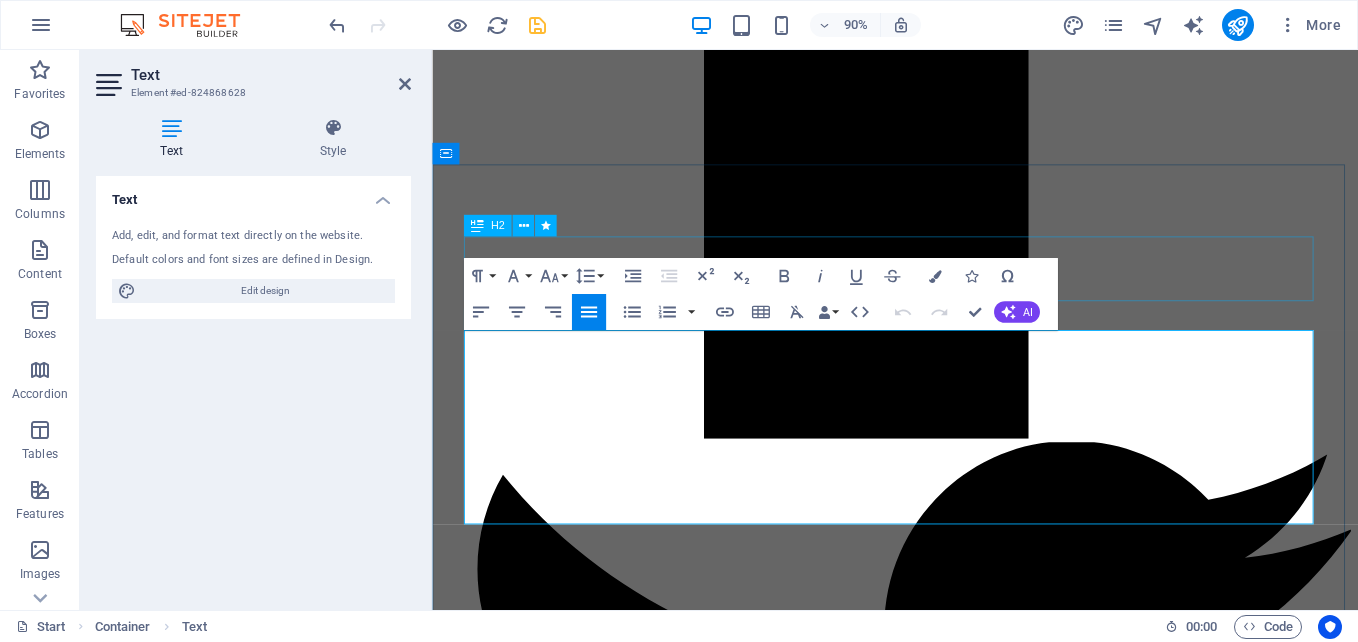 click on "our projects Lorem ipsum dolor sit amet, consetetur sadipscing elitr, sed diam nonumy eirmod tempor invidunt ut labore et dolore magna aliquyam erat, sed diam voluptua. At vero eos et accusam et justo duo dolores et ea rebum. Stet clita kasd gubergren, no sea takimata sanctus est Lorem ipsum dolor sit amet. Lorem ipsum dolor sit amet, consetetur sadipscing elitr, sed diam nonumy eirmod tempor invidunt ut labore et dolore magna aliquyam erat, sed diam voluptua. At vero eos et accusam et justo duo dolores et ea rebum. Stet clita kasd gubergren, no sea takimata sanctus est Lorem ipsum dolor sit amet.  Lorem ipsum dolor sit amet, consetetur sadipscing elitr, sed diam nonumy eirmod tempor invidunt ut labore et dolore magna aliquyam erat, sed diam voluptua. At vero eos et accusam et justo duo dolores et ea rebum. Stet clita kasd gubergren, no sea takimata sanctus est Lorem ipsum dolor sit amet. Stacker Reclaimer Crusher House Control New Control Panel ECP CPU Upgrade to CPE315 ELECTRICAL ENGINEERING SERVICES" at bounding box center [946, 23673] 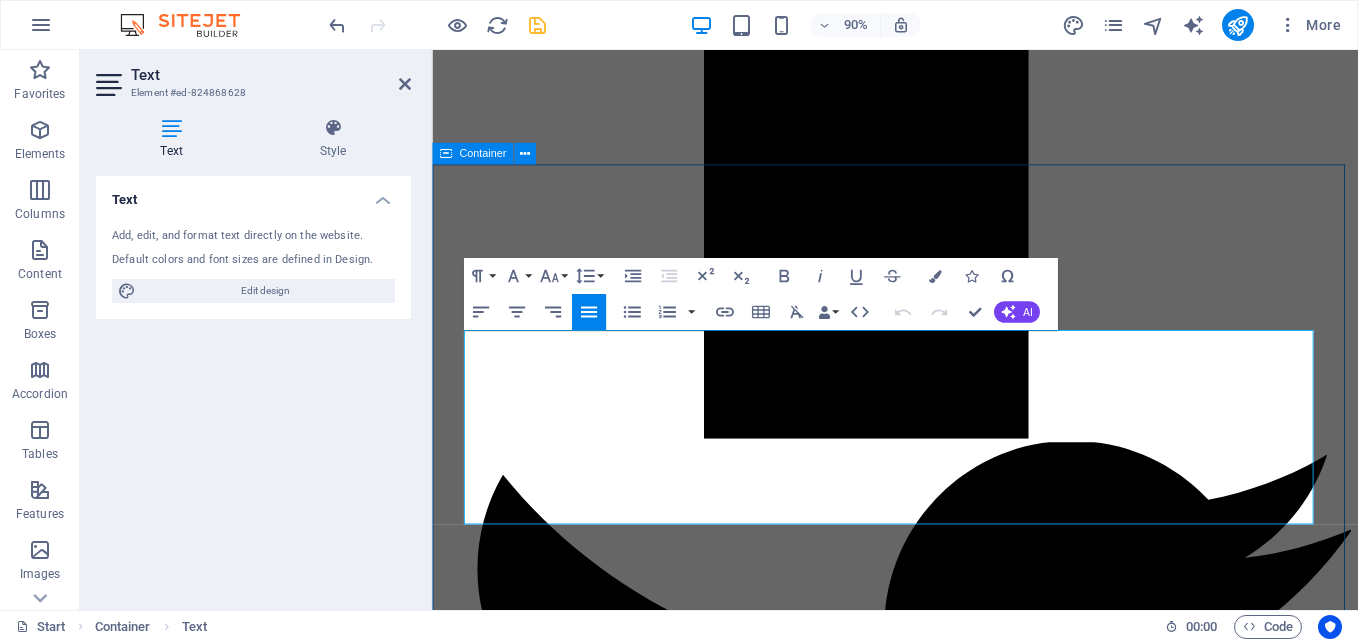 click on "our projects Lorem ipsum dolor sit amet, consetetur sadipscing elitr, sed diam nonumy eirmod tempor invidunt ut labore et dolore magna aliquyam erat, sed diam voluptua. At vero eos et accusam et justo duo dolores et ea rebum. Stet clita kasd gubergren, no sea takimata sanctus est Lorem ipsum dolor sit amet. Lorem ipsum dolor sit amet, consetetur sadipscing elitr, sed diam nonumy eirmod tempor invidunt ut labore et dolore magna aliquyam erat, sed diam voluptua. At vero eos et accusam et justo duo dolores et ea rebum. Stet clita kasd gubergren, no sea takimata sanctus est Lorem ipsum dolor sit amet.  Lorem ipsum dolor sit amet, consetetur sadipscing elitr, sed diam nonumy eirmod tempor invidunt ut labore et dolore magna aliquyam erat, sed diam voluptua. At vero eos et accusam et justo duo dolores et ea rebum. Stet clita kasd gubergren, no sea takimata sanctus est Lorem ipsum dolor sit amet. Stacker Reclaimer Crusher House Control New Control Panel ECP CPU Upgrade to CPE315 ELECTRICAL ENGINEERING SERVICES" at bounding box center [946, 23673] 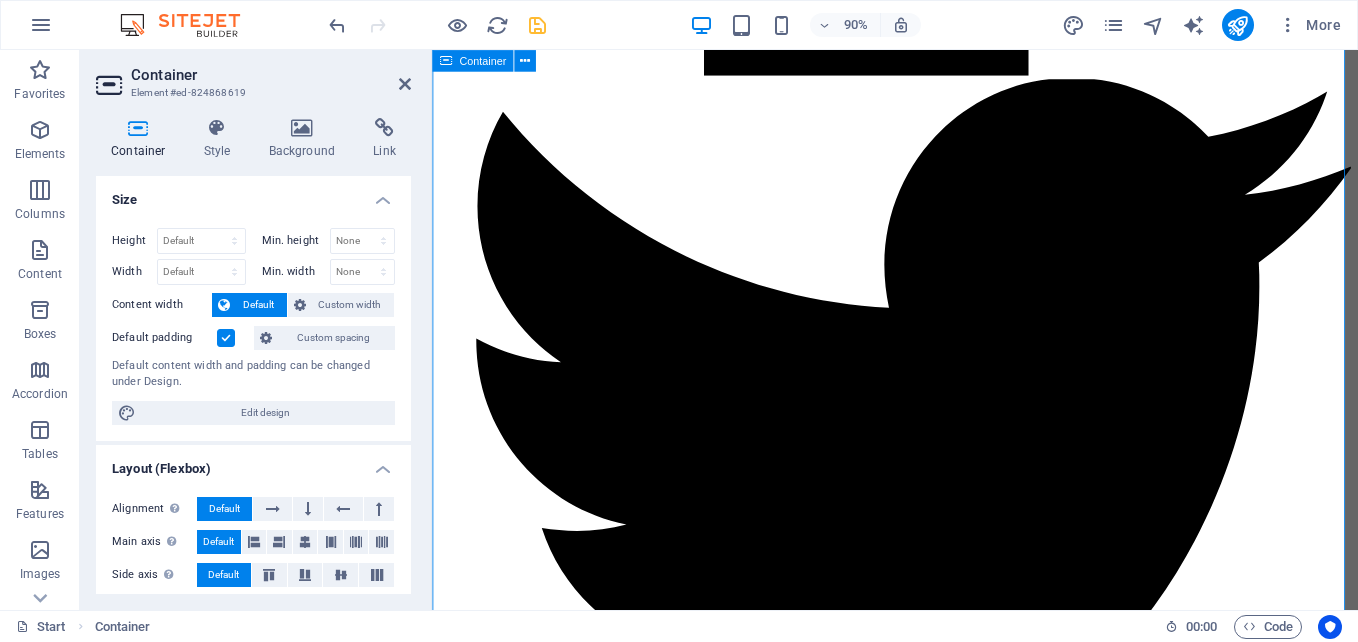 scroll, scrollTop: 4560, scrollLeft: 0, axis: vertical 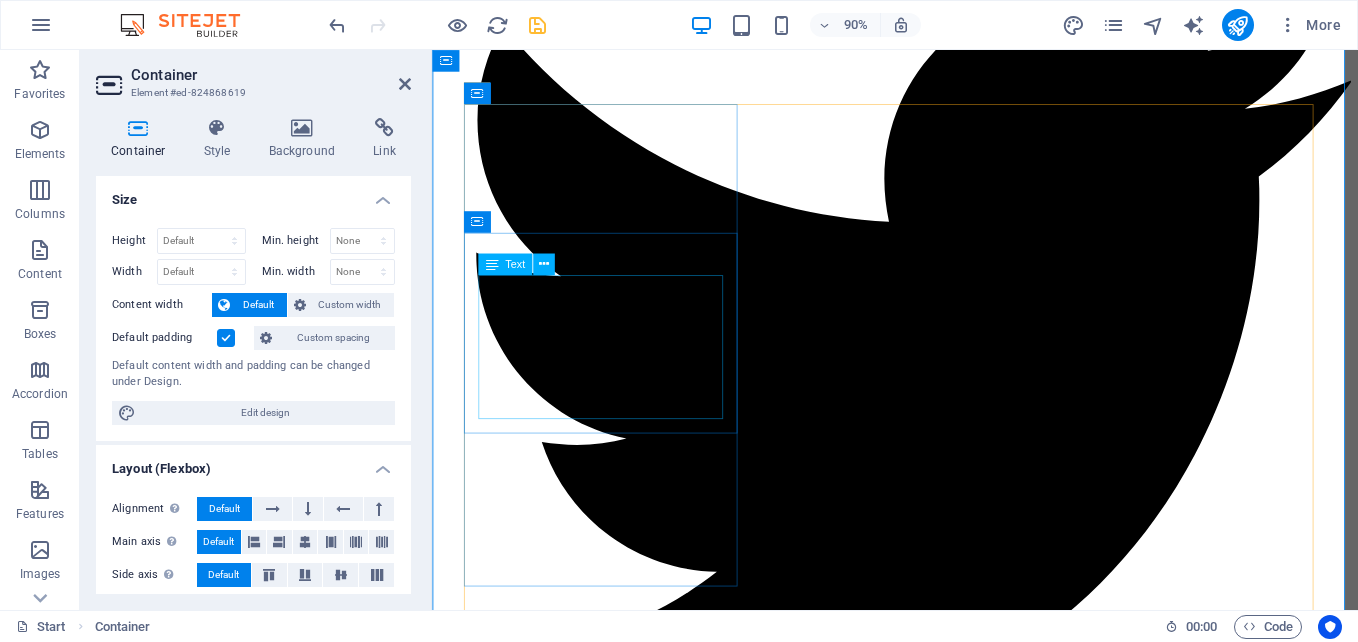 click on "Upgrade of Stacker Reclaimer Units 1 and 2: Implementation of a Redundant Controller CPU Upgrade to CPE315 for Enhanced Performance and Reliability in the Pacsystem." at bounding box center [946, 20739] 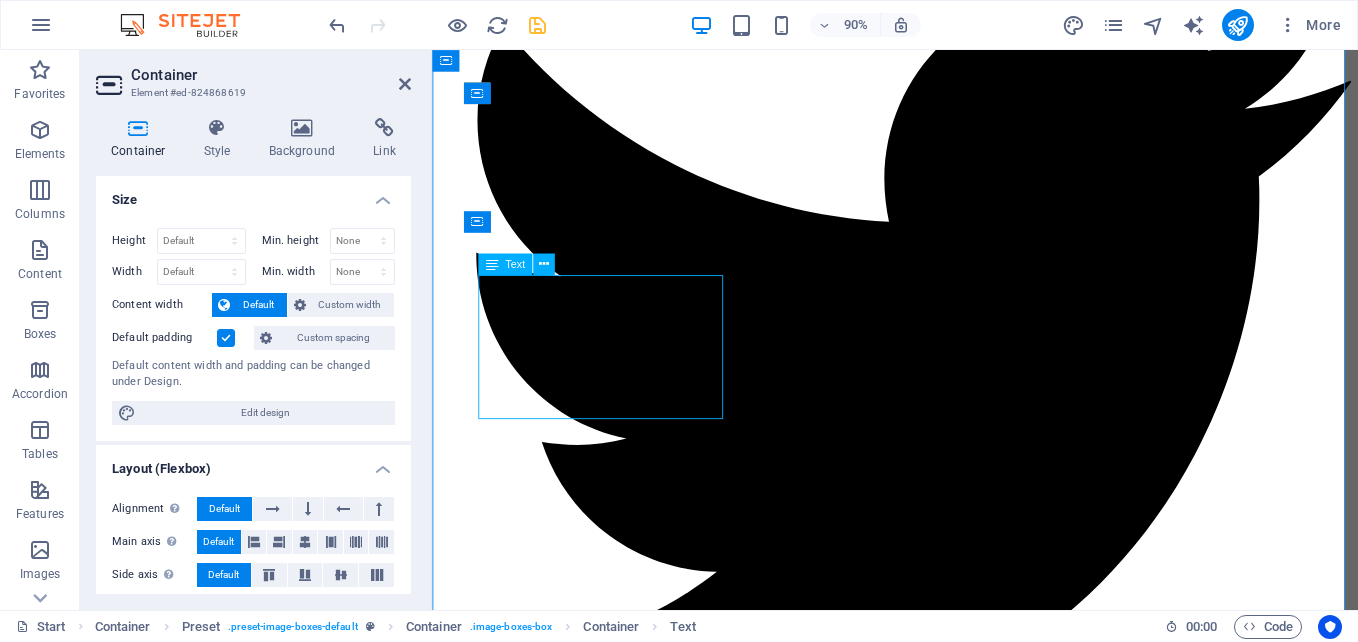 click on "Upgrade of Stacker Reclaimer Units 1 and 2: Implementation of a Redundant Controller CPU Upgrade to CPE315 for Enhanced Performance and Reliability in the Pacsystem." at bounding box center [946, 20739] 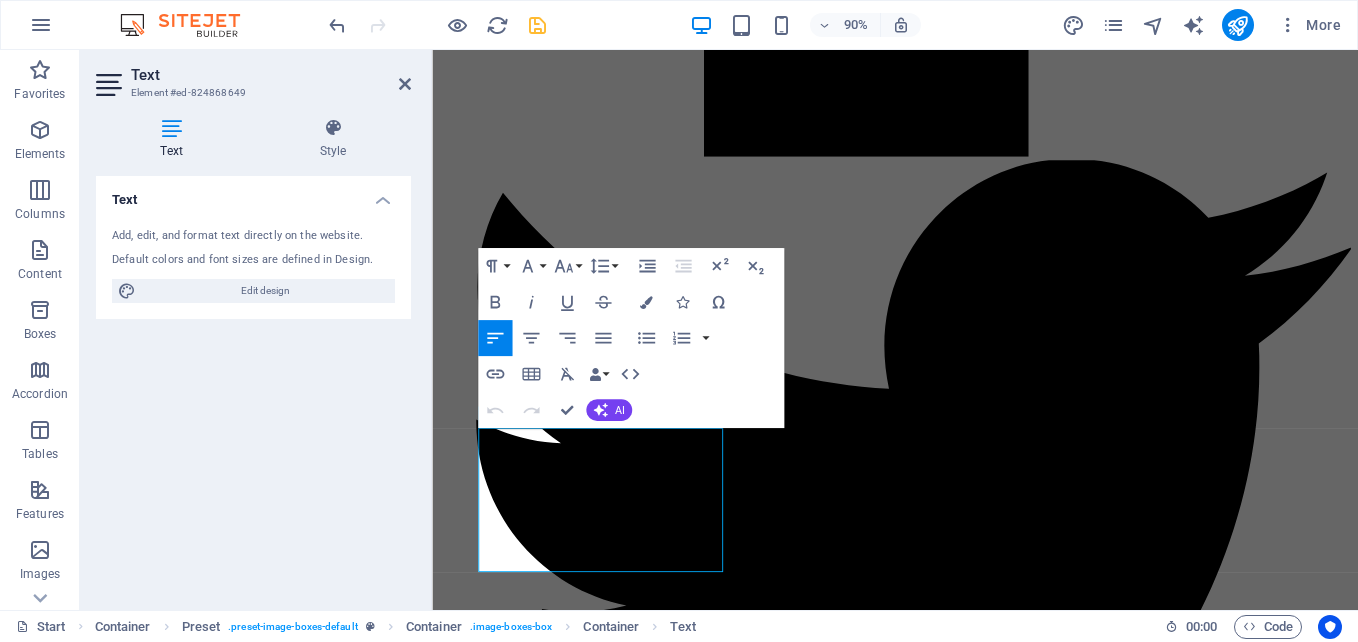 scroll, scrollTop: 4360, scrollLeft: 0, axis: vertical 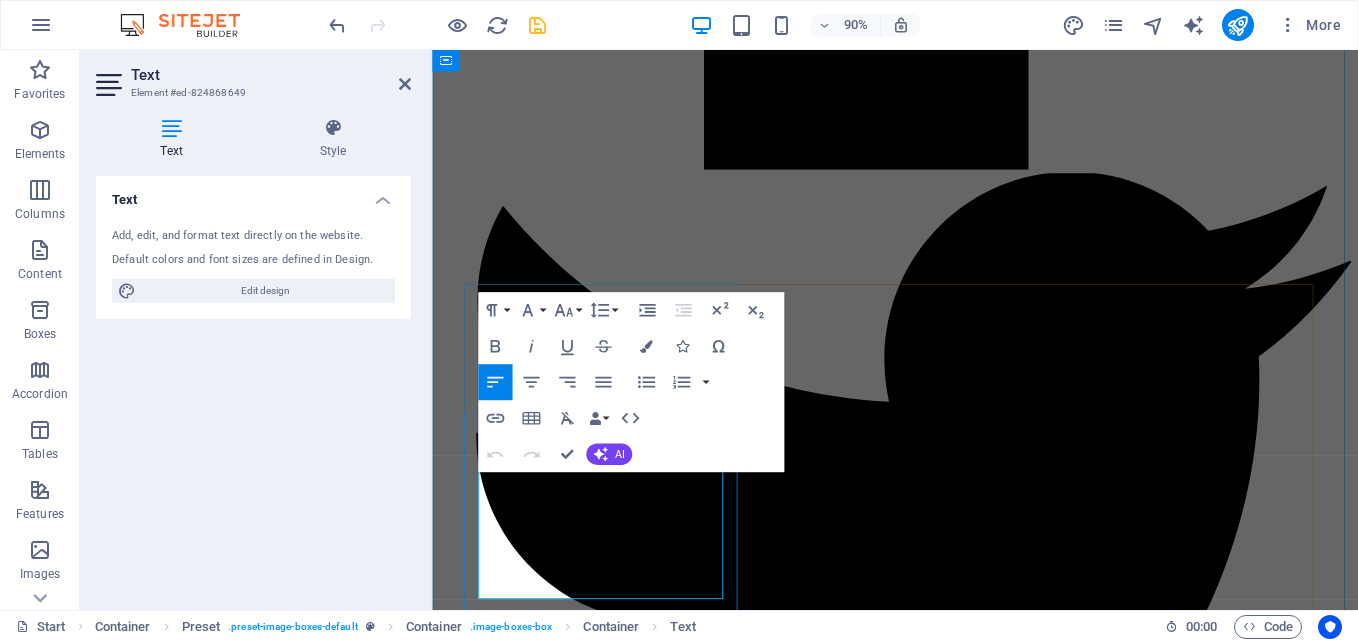 click on "Upgrade of Stacker Reclaimer Units 1 and 2: Implementation of a Redundant Controller CPU Upgrade to CPE315 for Enhanced Performance and Reliability in the Pacsystem." at bounding box center (946, 20939) 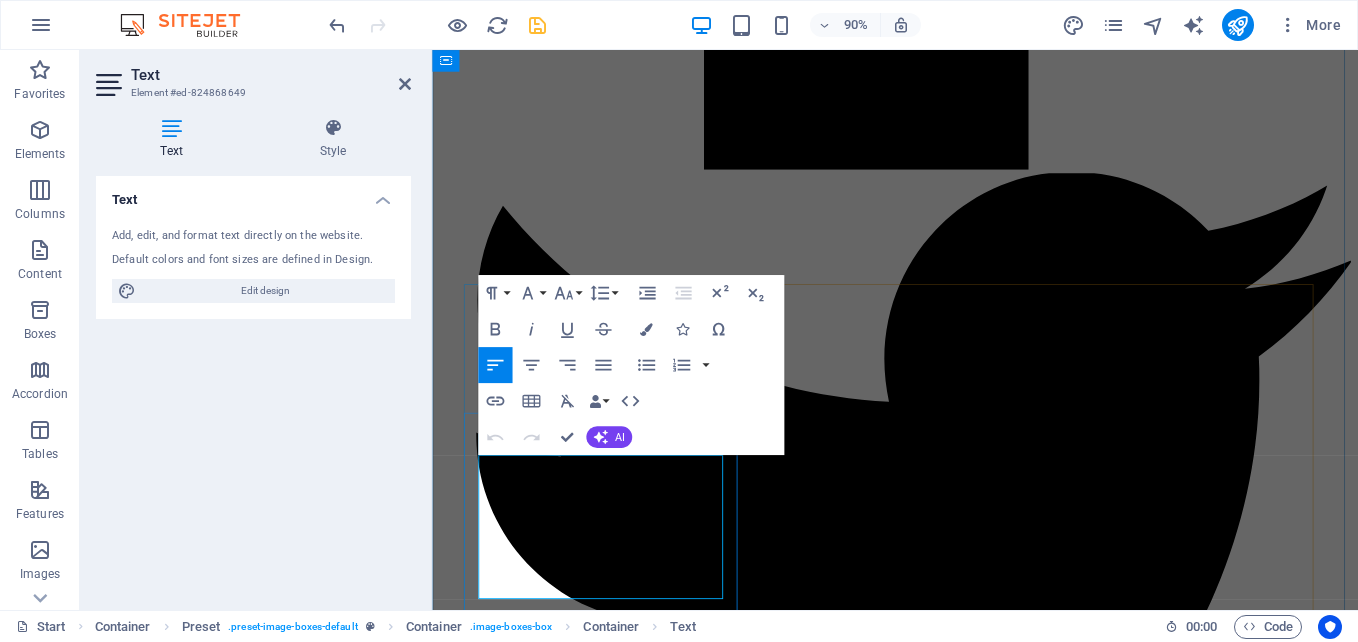 click on "Upgrade of Stacker Reclaimer Units 1 and 2: Implementation of a Redundant Controller CPU Upgrade to CPE315 for Enhanced Performance and Reliability in the Pacsystem." at bounding box center [946, 20939] 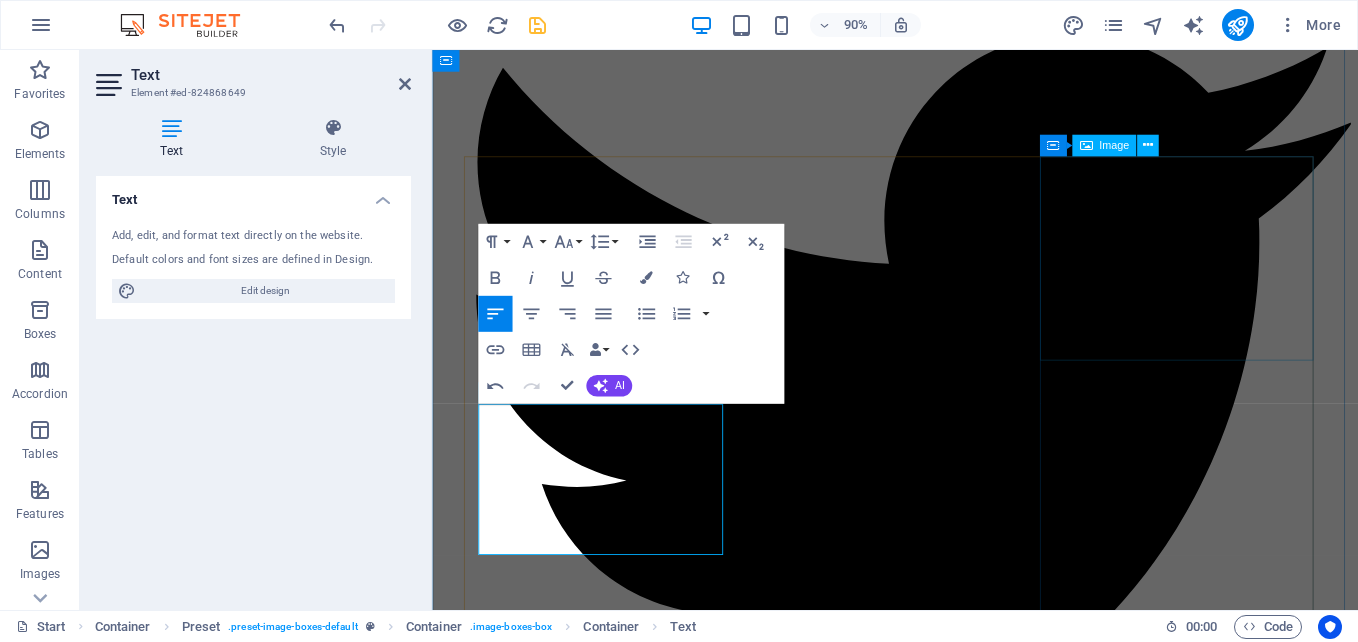 scroll, scrollTop: 4516, scrollLeft: 0, axis: vertical 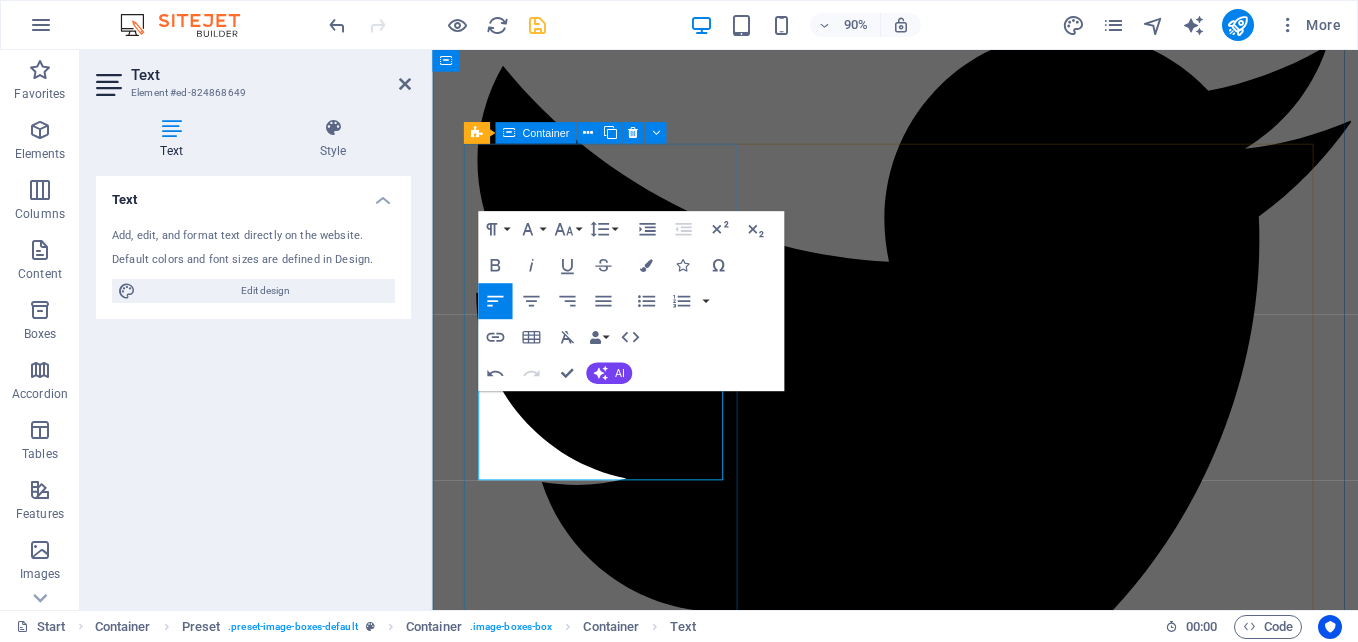 click on "Stacker Reclaimer Upgrade of Stacker Reclaimer Units 1 and 2: Implementation of a Redundant Controller CPU Upgrade to CPE315 for Enhanced Performance and Reliability in the Pacsystem." at bounding box center (946, 20388) 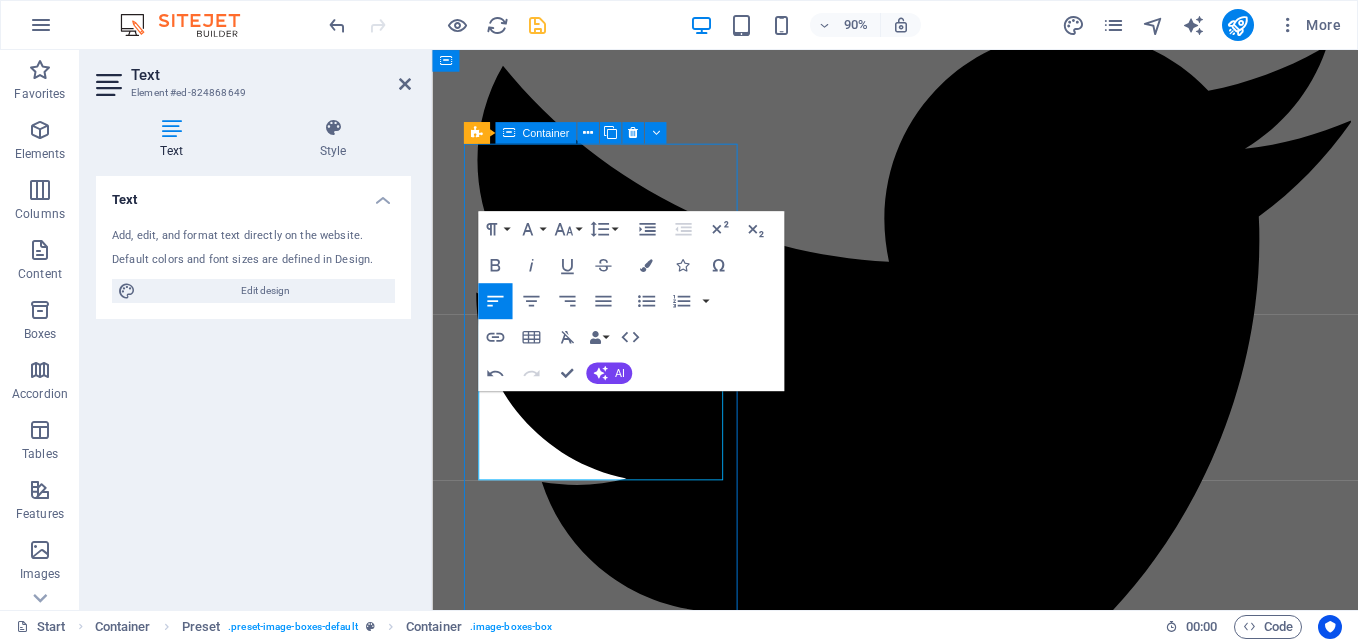 click on "Stacker Reclaimer Upgrade of Stacker Reclaimer Units 1 and 2: Implementation of a Redundant Controller CPU Upgrade to CPE315 for Enhanced Performance and Reliability in the Pacsystem." at bounding box center (946, 20388) 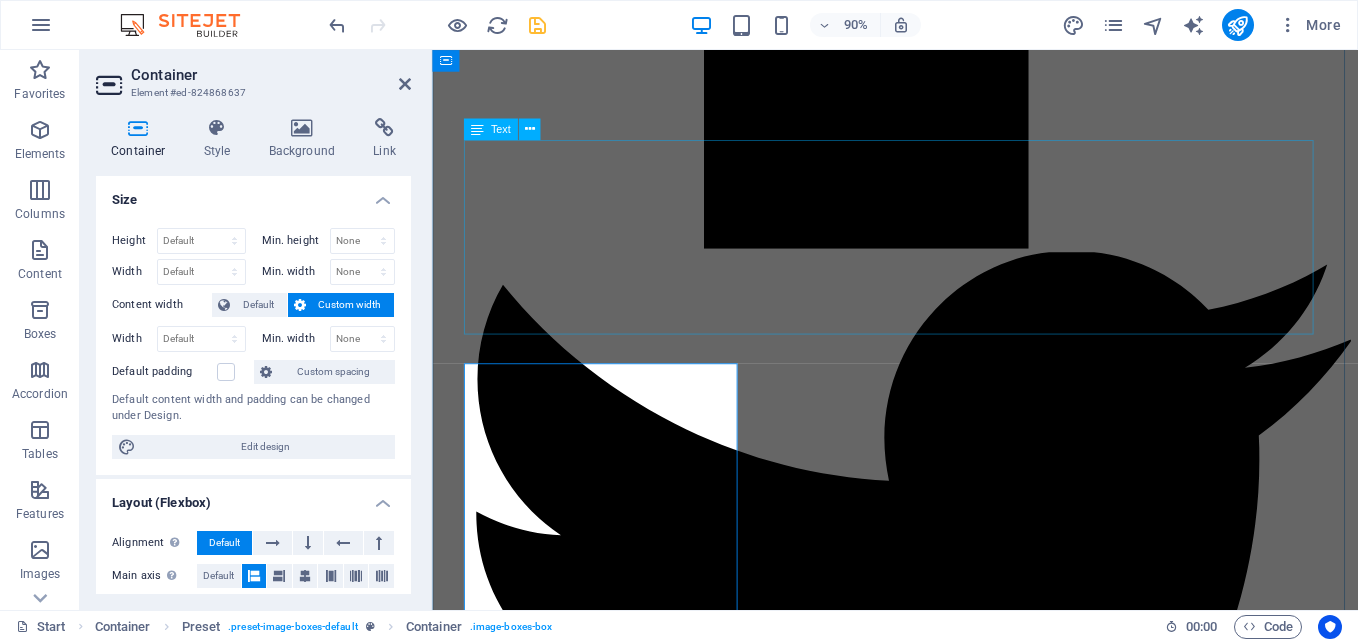 scroll, scrollTop: 4172, scrollLeft: 0, axis: vertical 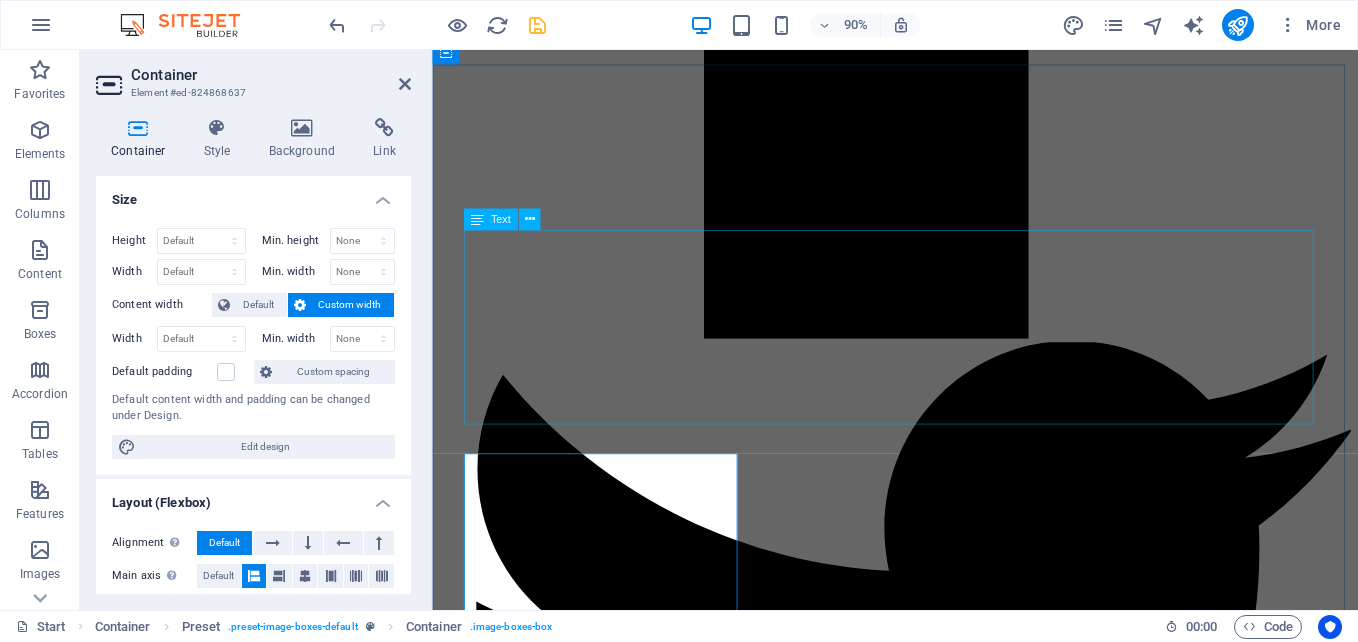 click on "Lorem ipsum dolor sit amet, consetetur sadipscing elitr, sed diam nonumy eirmod tempor invidunt ut labore et dolore magna aliquyam erat, sed diam voluptua. At vero eos et accusam et justo duo dolores et ea rebum. Stet clita kasd gubergren, no sea takimata sanctus est Lorem ipsum dolor sit amet. Lorem ipsum dolor sit amet, consetetur sadipscing elitr, sed diam nonumy eirmod tempor invidunt ut labore et dolore magna aliquyam erat, sed diam voluptua. At vero eos et accusam et justo duo dolores et ea rebum. Stet clita kasd gubergren, no sea takimata sanctus est Lorem ipsum dolor sit amet.  Lorem ipsum dolor sit amet, consetetur sadipscing elitr, sed diam nonumy eirmod tempor invidunt ut labore et dolore magna aliquyam erat, sed diam voluptua. At vero eos et accusam et justo duo dolores et ea rebum. Stet clita kasd gubergren, no sea takimata sanctus est Lorem ipsum dolor sit amet." at bounding box center [946, 20159] 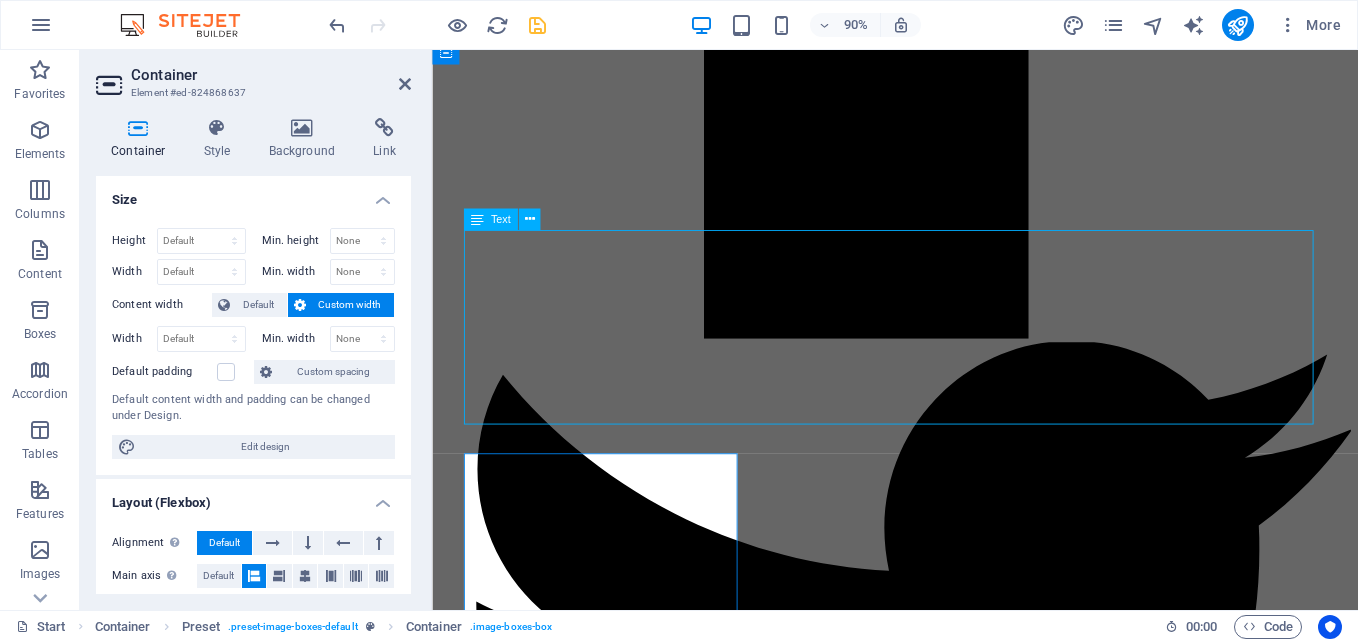 click on "Lorem ipsum dolor sit amet, consetetur sadipscing elitr, sed diam nonumy eirmod tempor invidunt ut labore et dolore magna aliquyam erat, sed diam voluptua. At vero eos et accusam et justo duo dolores et ea rebum. Stet clita kasd gubergren, no sea takimata sanctus est Lorem ipsum dolor sit amet. Lorem ipsum dolor sit amet, consetetur sadipscing elitr, sed diam nonumy eirmod tempor invidunt ut labore et dolore magna aliquyam erat, sed diam voluptua. At vero eos et accusam et justo duo dolores et ea rebum. Stet clita kasd gubergren, no sea takimata sanctus est Lorem ipsum dolor sit amet.  Lorem ipsum dolor sit amet, consetetur sadipscing elitr, sed diam nonumy eirmod tempor invidunt ut labore et dolore magna aliquyam erat, sed diam voluptua. At vero eos et accusam et justo duo dolores et ea rebum. Stet clita kasd gubergren, no sea takimata sanctus est Lorem ipsum dolor sit amet." at bounding box center (946, 20159) 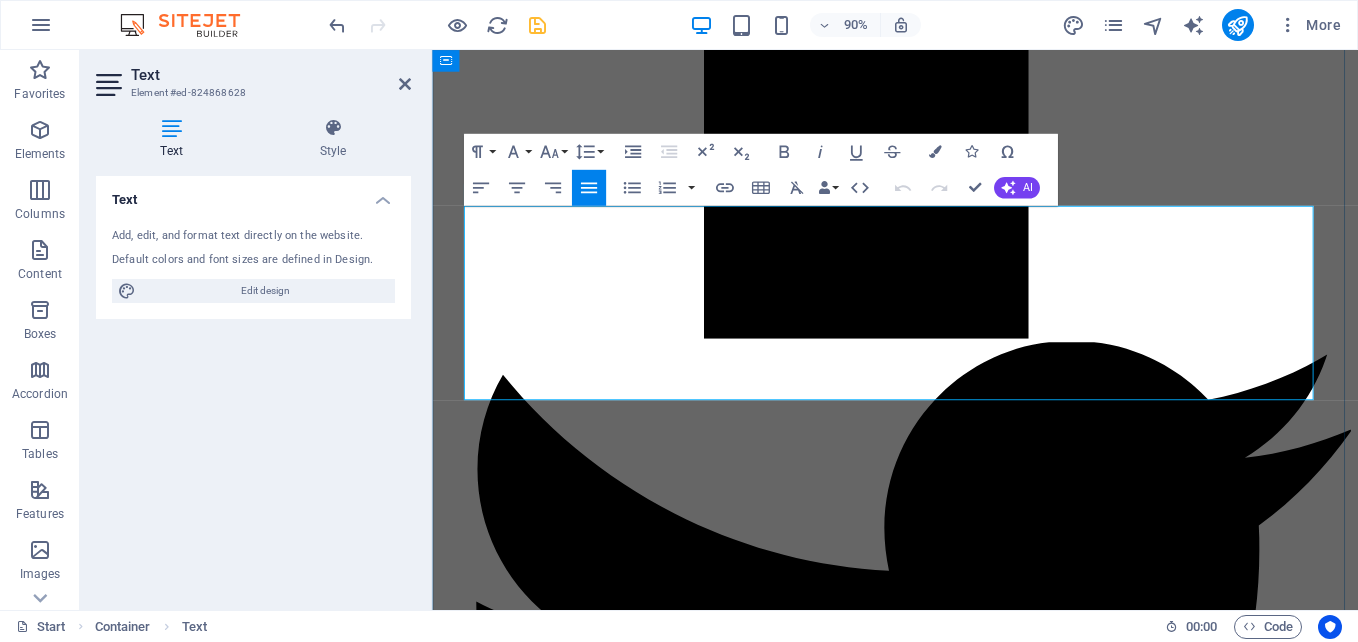 scroll, scrollTop: 4199, scrollLeft: 0, axis: vertical 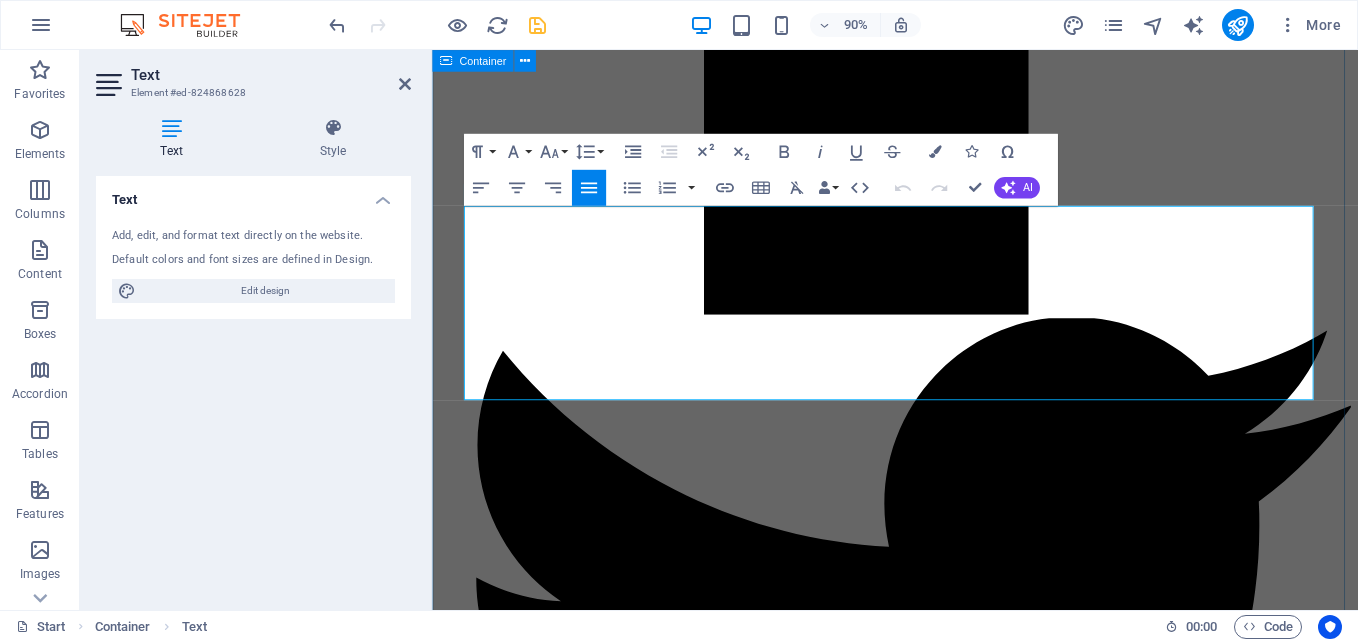 drag, startPoint x: 829, startPoint y: 425, endPoint x: 449, endPoint y: 236, distance: 424.40665 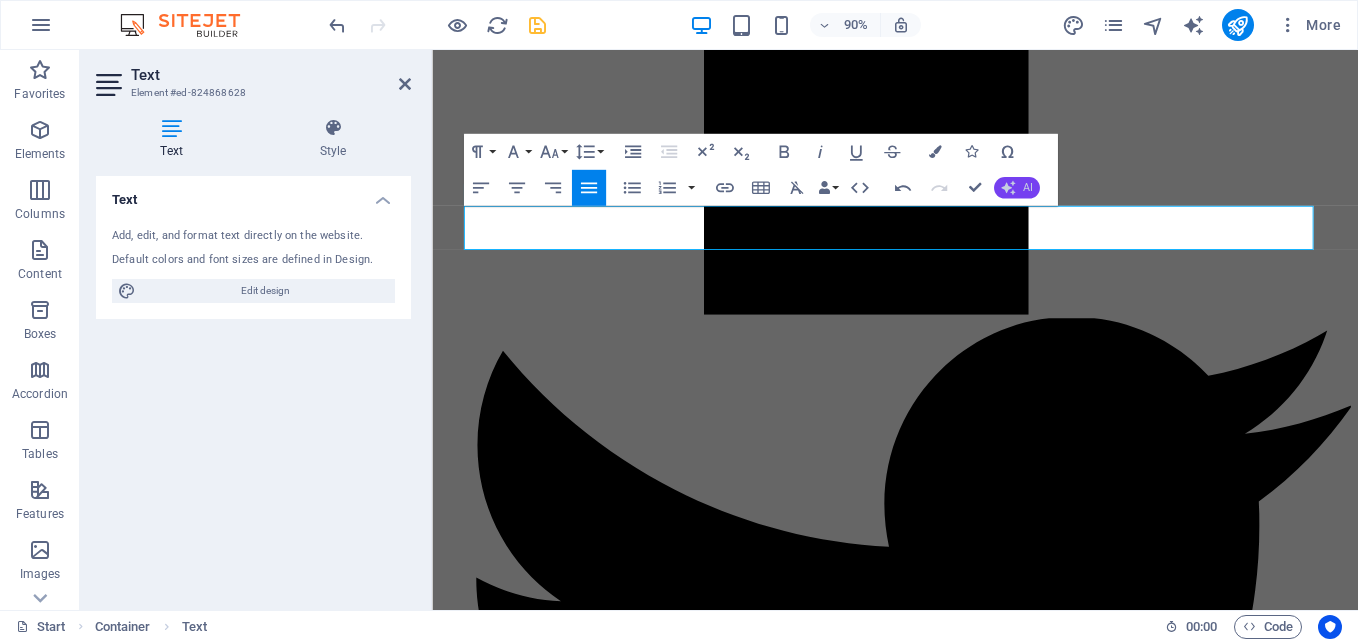 click on "AI" at bounding box center (1027, 187) 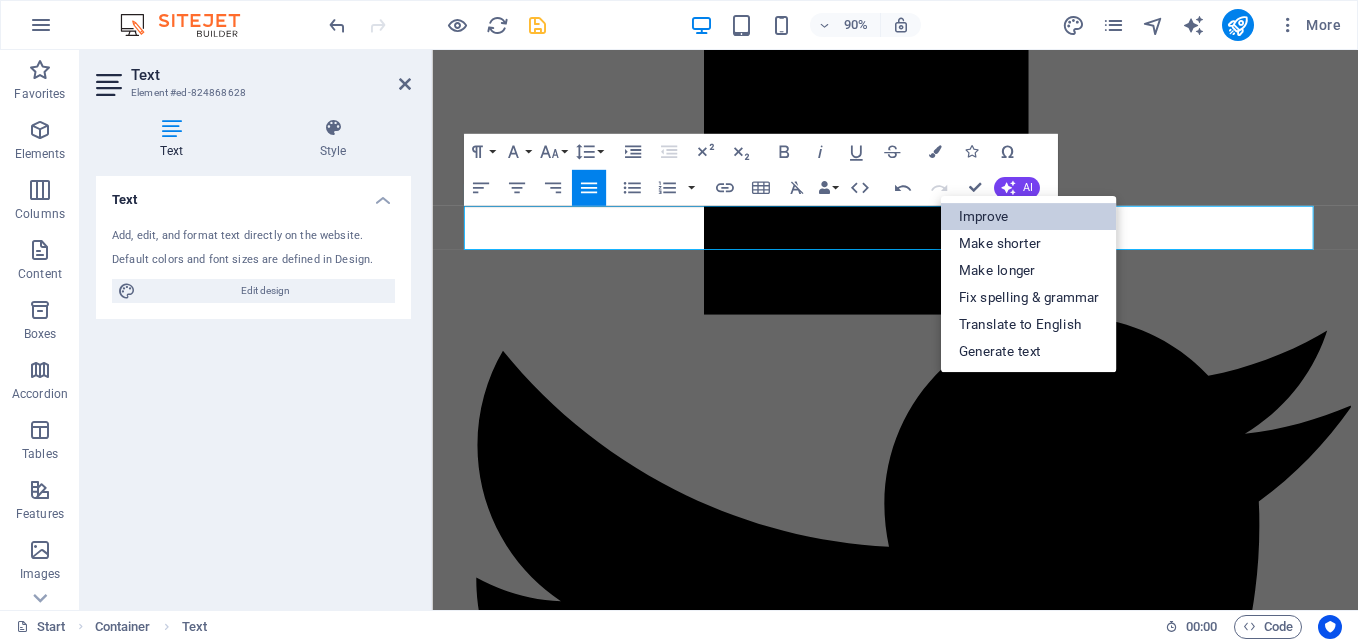 click on "Improve" at bounding box center (1029, 216) 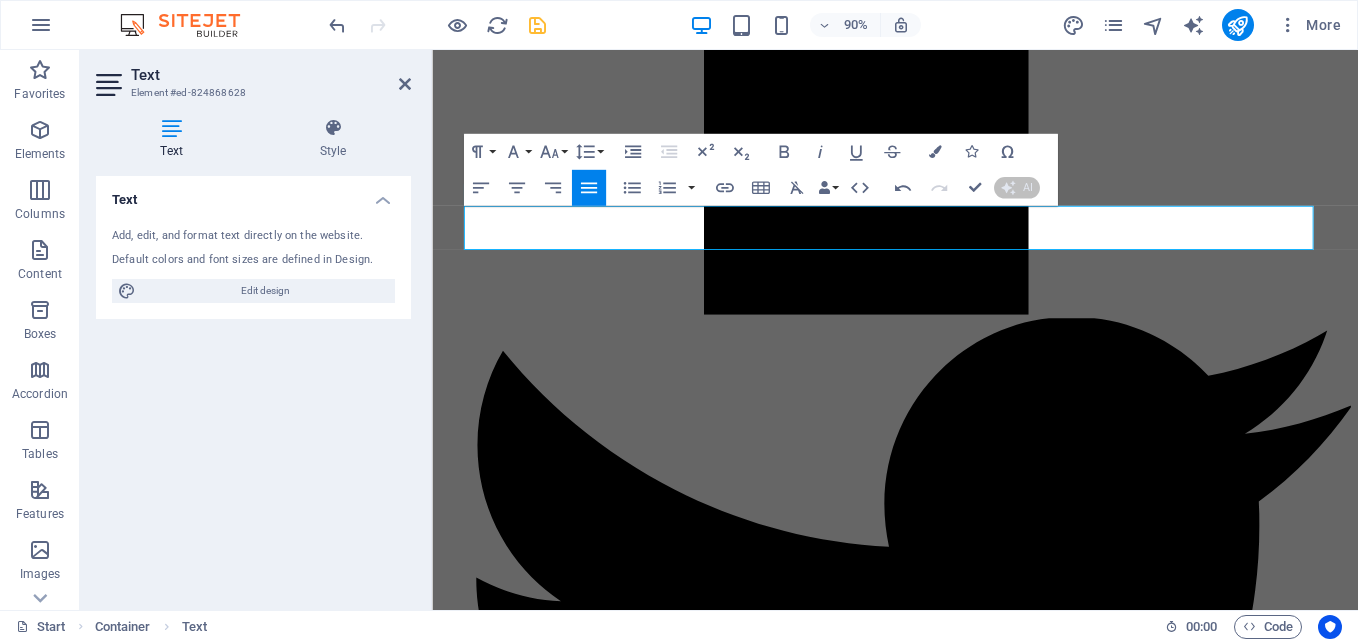 type 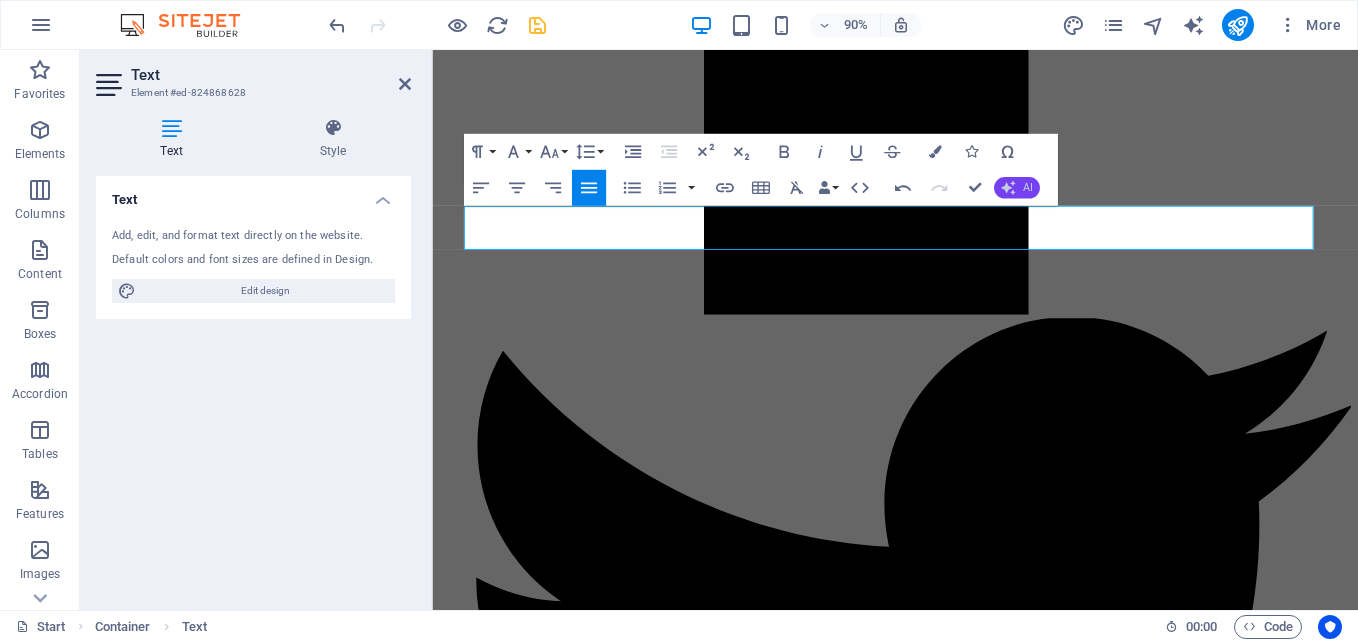 click on "AI" at bounding box center (1027, 187) 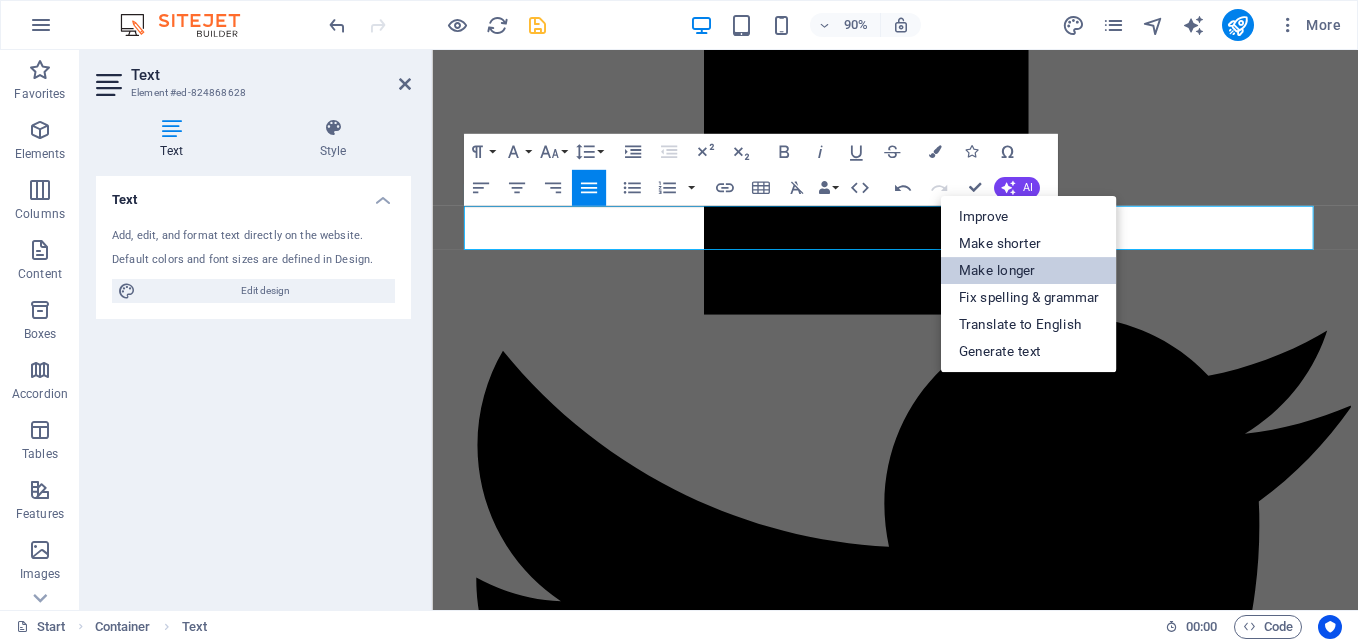 click on "Make longer" at bounding box center [1029, 270] 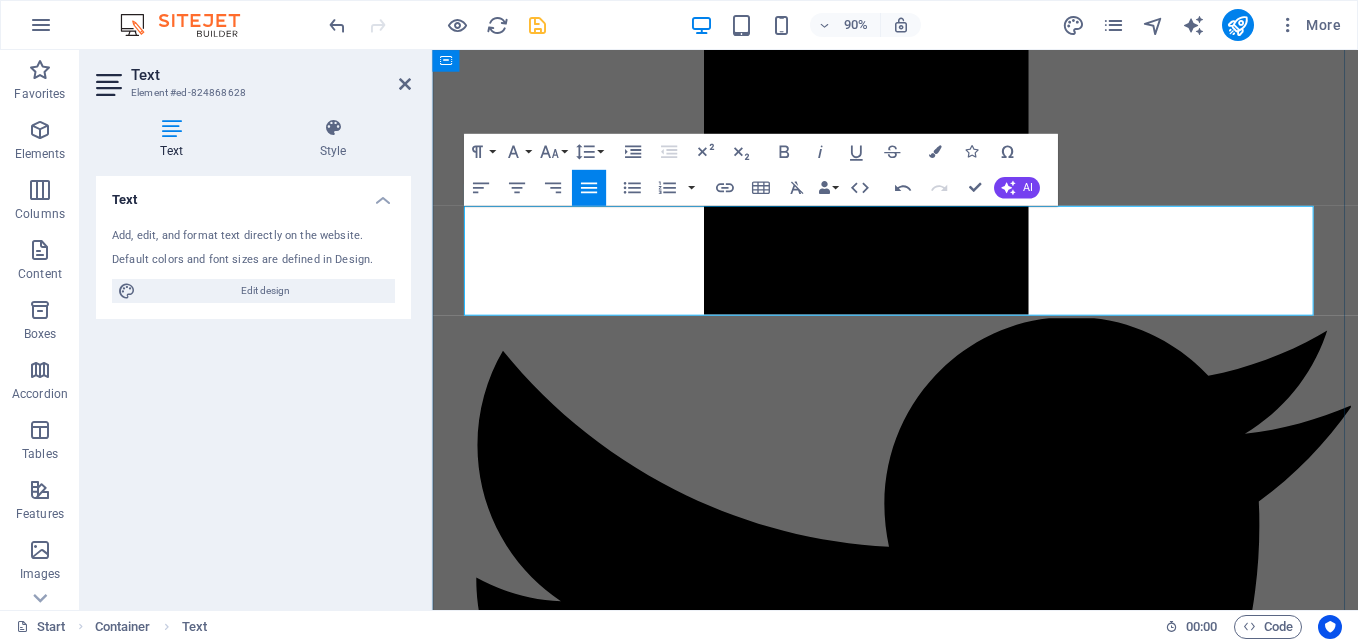 click on "BARRIER SOFTWARE Services is wholeheartedly committed to sourcing and delivering the most effective and cost-efficient range of products and services tailored to meet and anticipate the diverse needs of the industrial market. Our expertise spans various specialized areas, ensuring that we cater to the unique requirements of our clients while maintaining high standards of quality and performance. We take pride in our ability to stay ahead of industry trends and innovations, allowing us to offer solutions that not only address current demands but also prepare our clients for future challenges. Our specialization includes the following key areas:" at bounding box center [946, 20098] 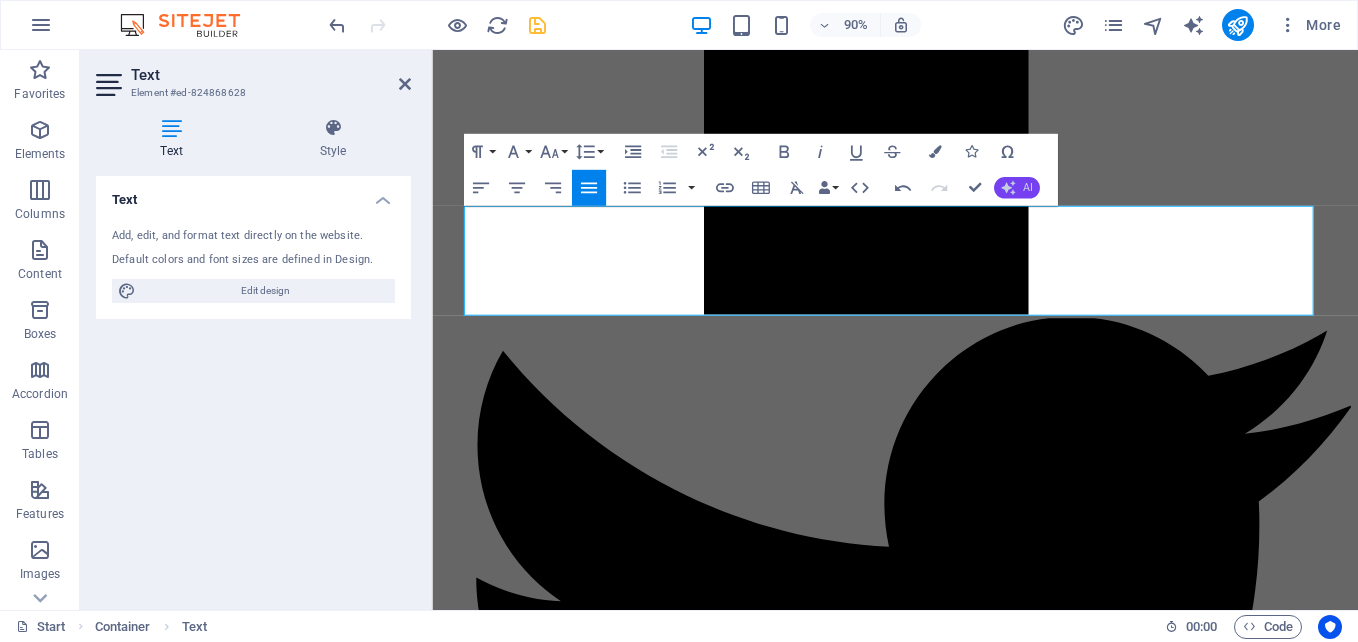 click 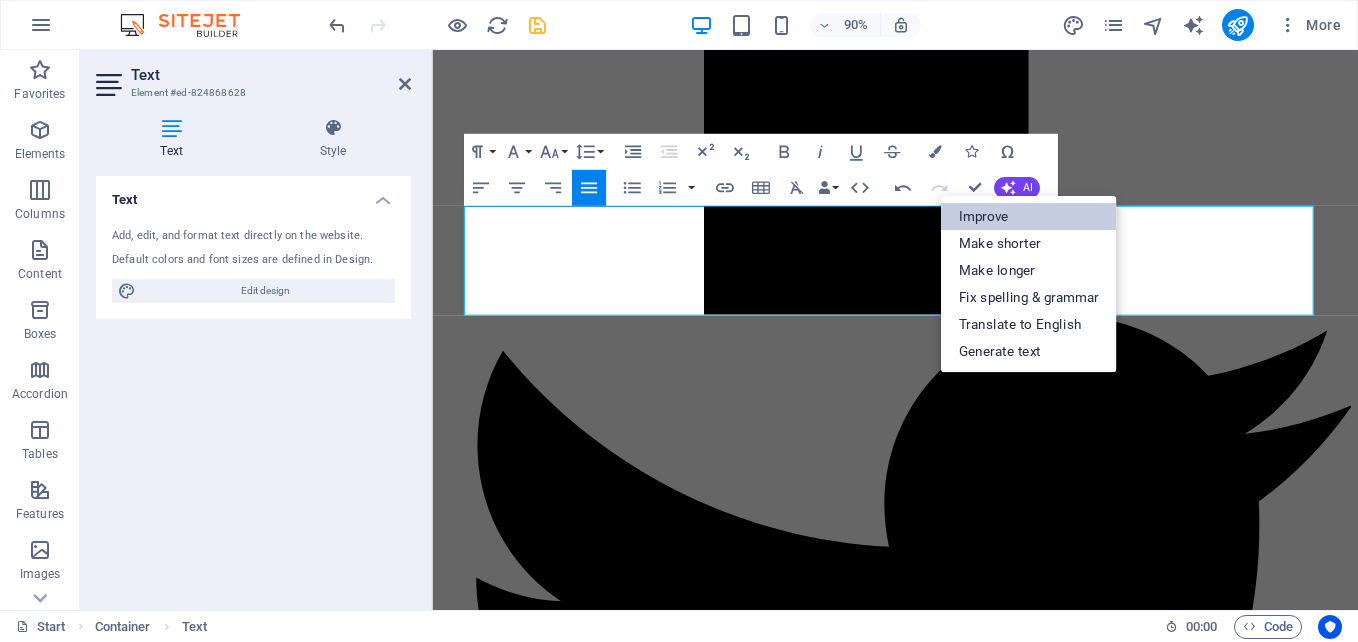 click on "Improve" at bounding box center [1029, 216] 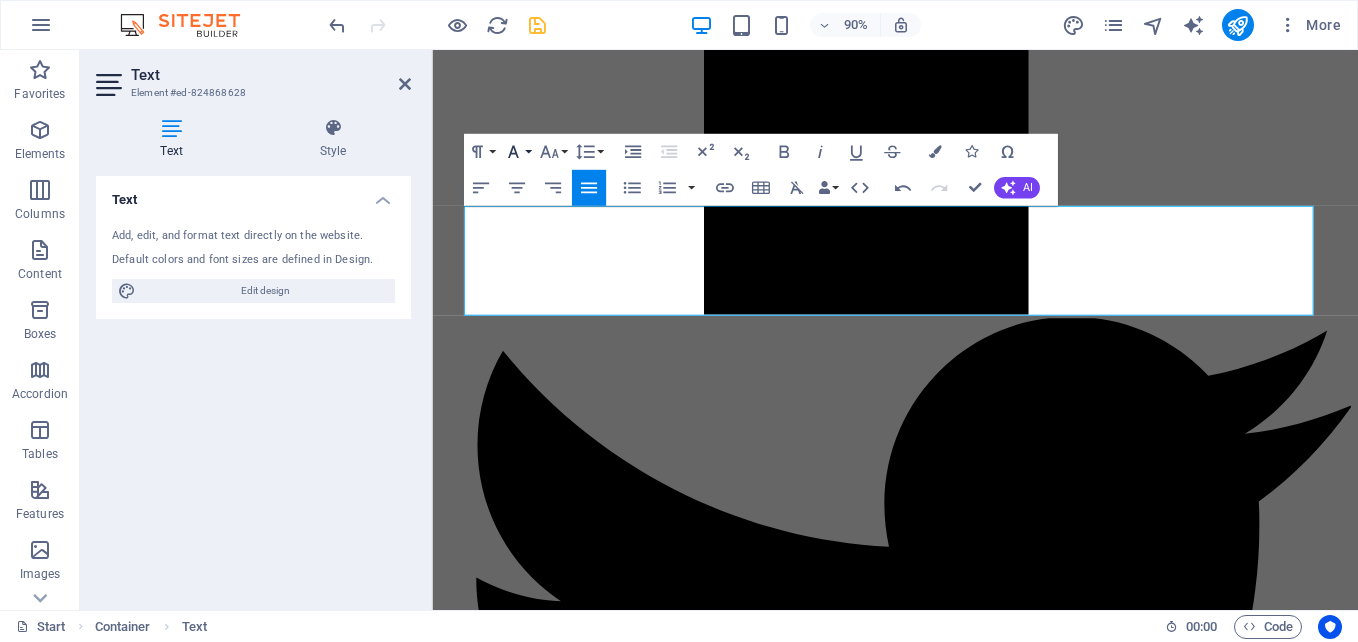 click on "Font Family" at bounding box center (517, 152) 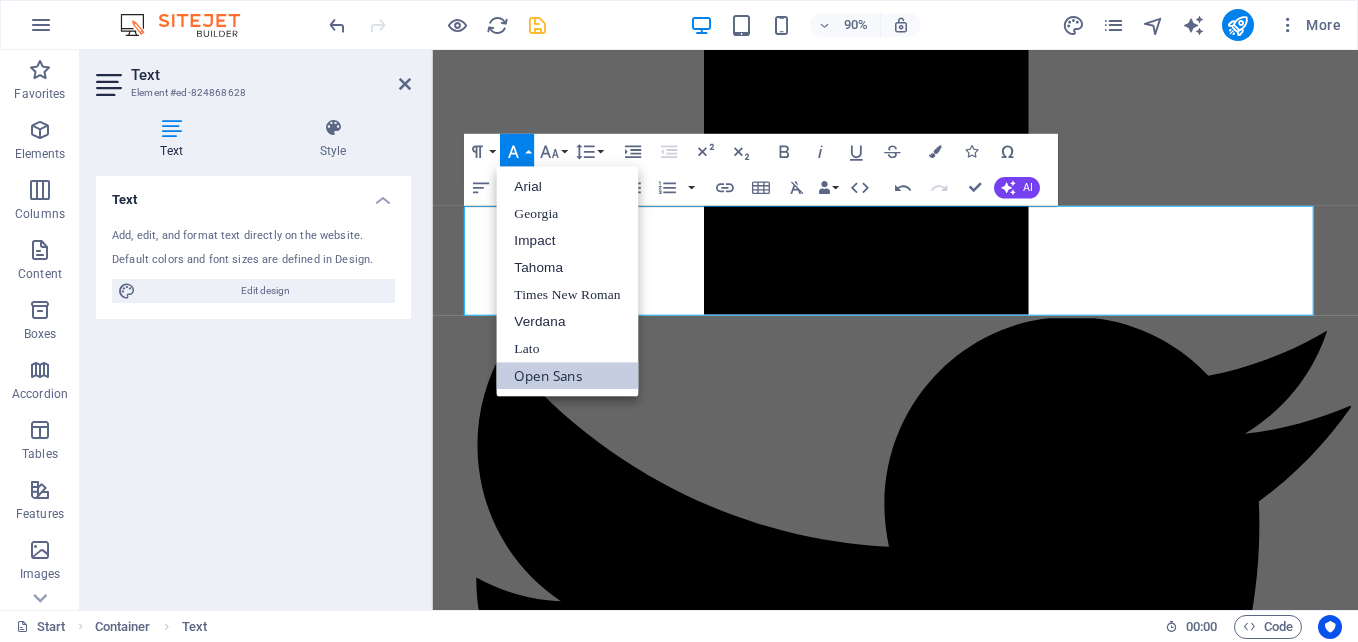 click on "Open Sans" at bounding box center (567, 375) 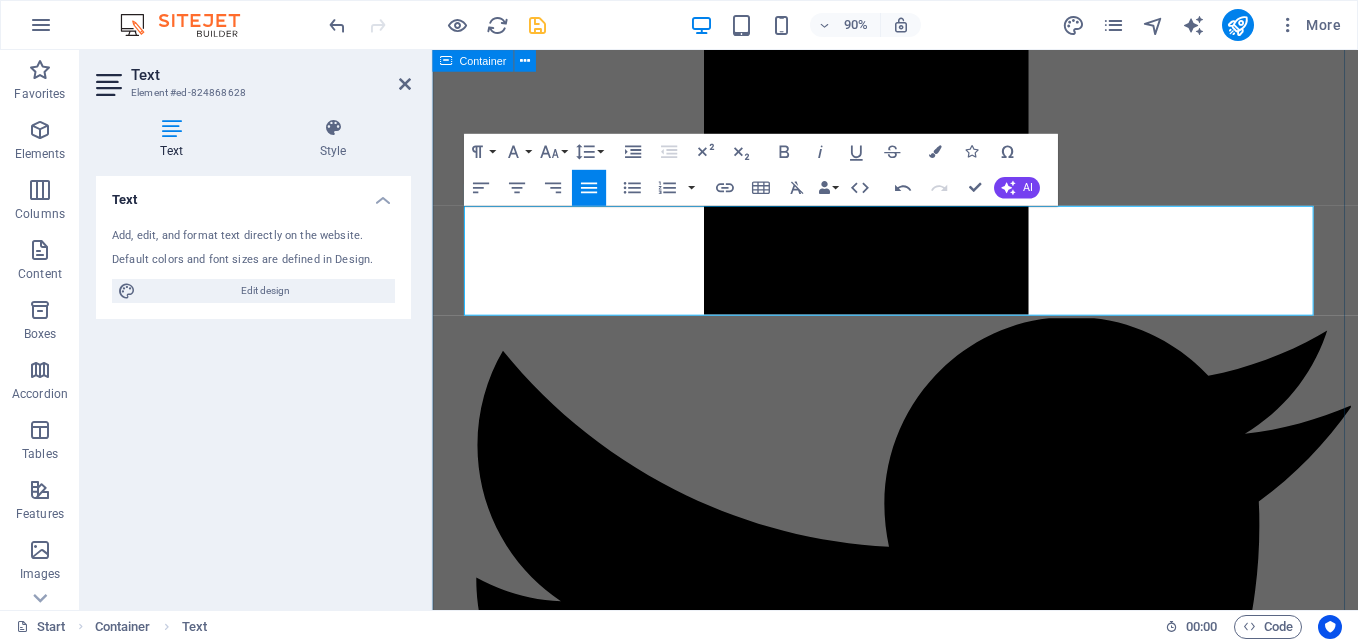 drag, startPoint x: 890, startPoint y: 335, endPoint x: 457, endPoint y: 238, distance: 443.7319 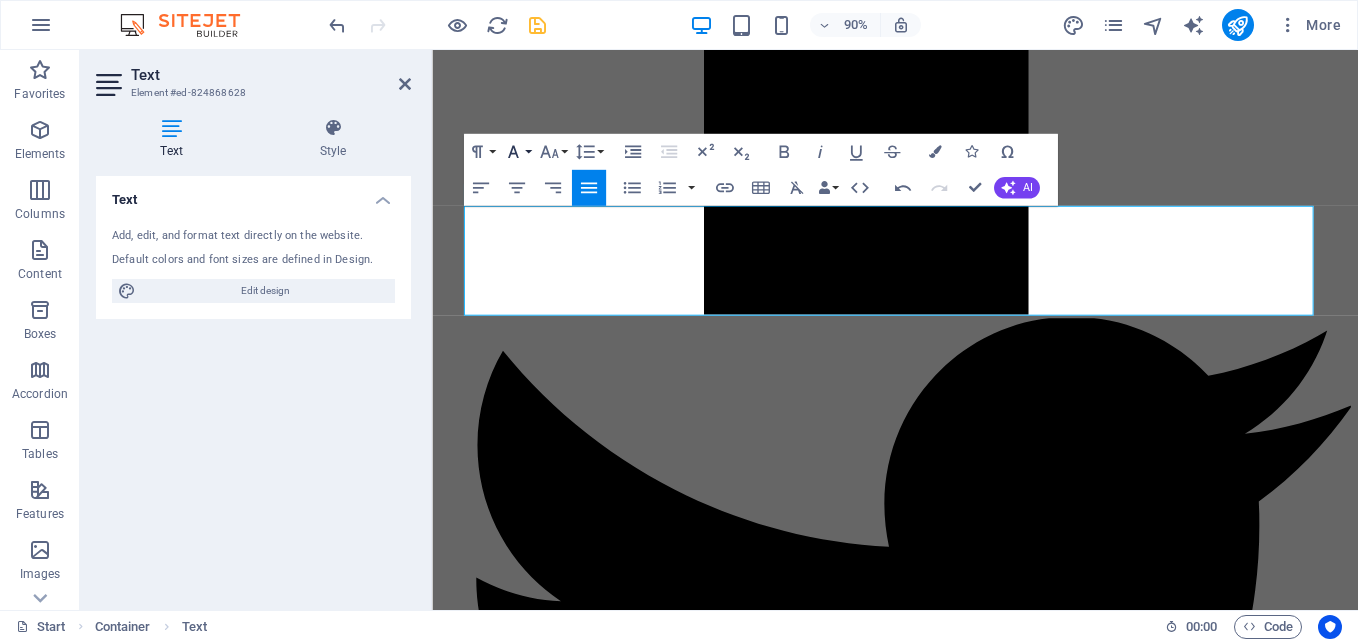 click on "Font Family" at bounding box center [517, 152] 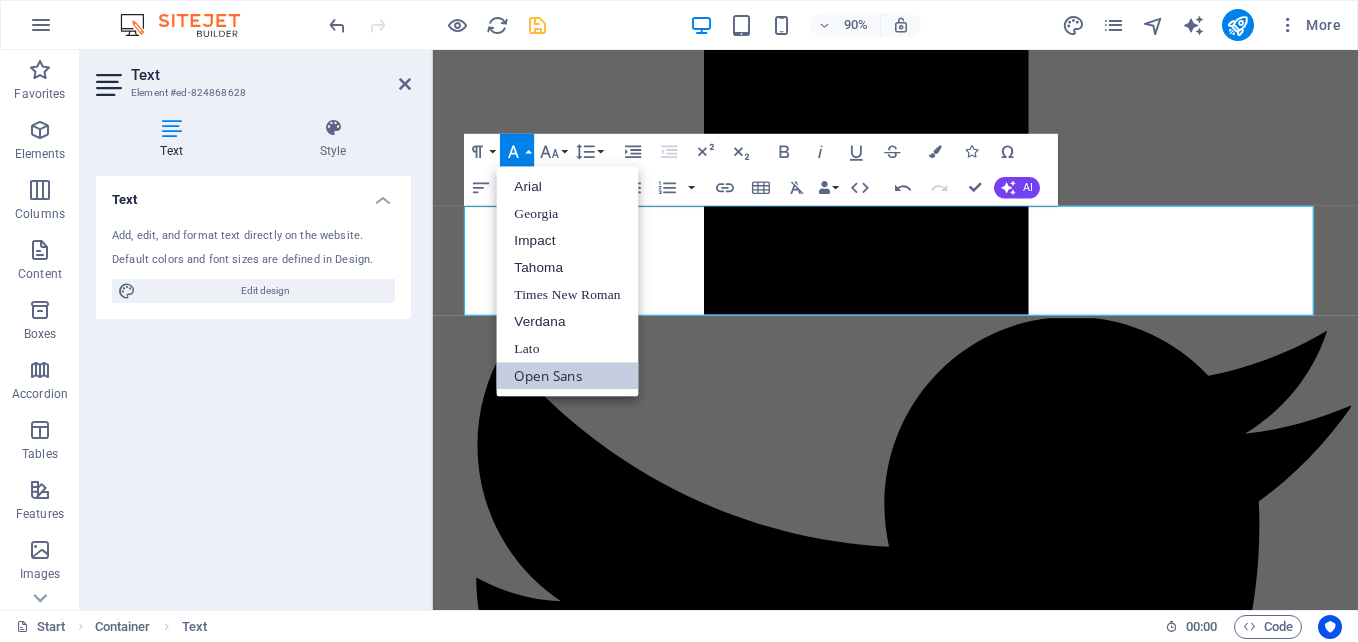 click on "Open Sans" at bounding box center (567, 375) 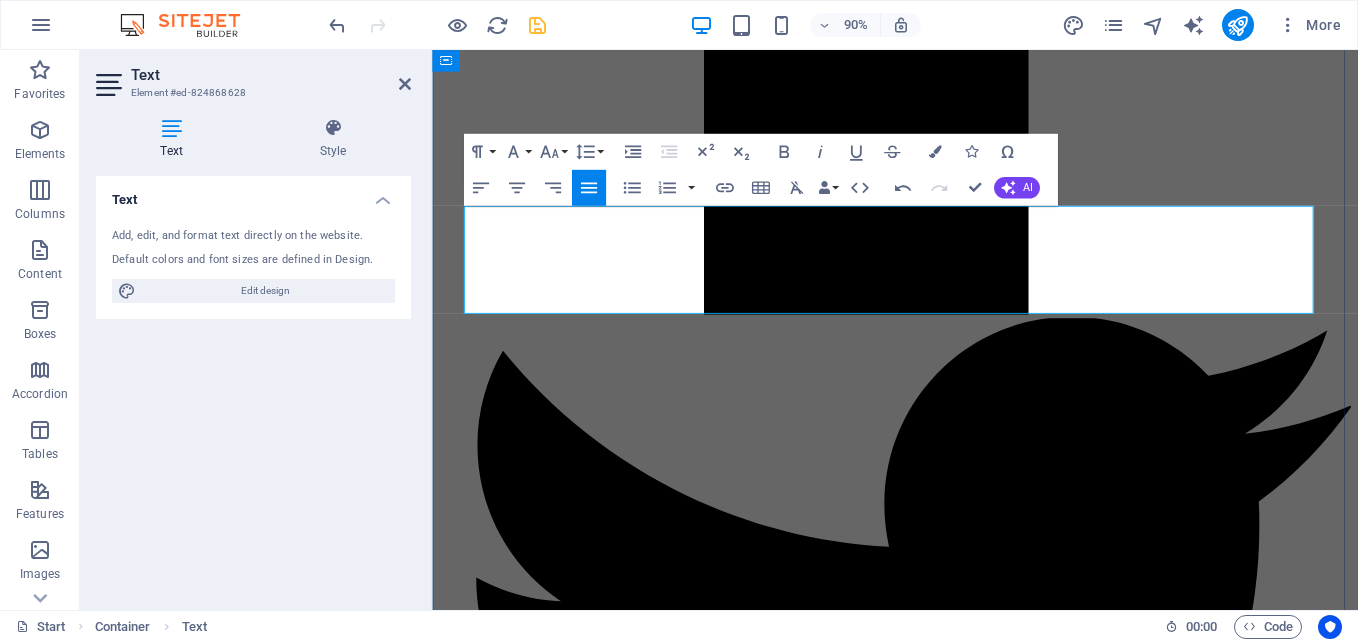 click on "BARRIER SOFTWARE Services is deeply committed to sourcing and delivering a highly effective and cost-efficient range of products and services tailored to address the diverse needs of the industrial market. With expertise across various specialized areas, we ensure that we meet the unique requirements of our clients while upholding high standards of quality and performance. We take pride in our ability to stay ahead of industry trends and innovations, enabling us to provide solutions that not only meet current demands but also prepare our clients for future challenges. Our focus includes the following key areas:​" at bounding box center [946, 20103] 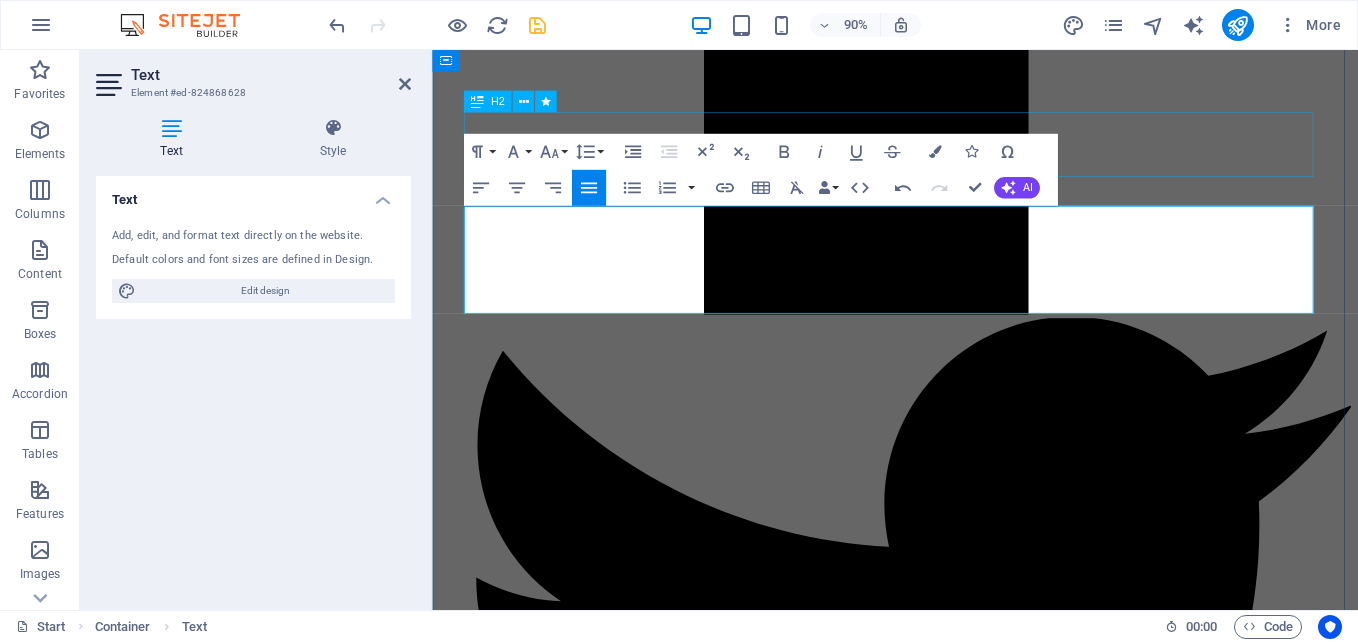 click on "our projects" at bounding box center (946, 19971) 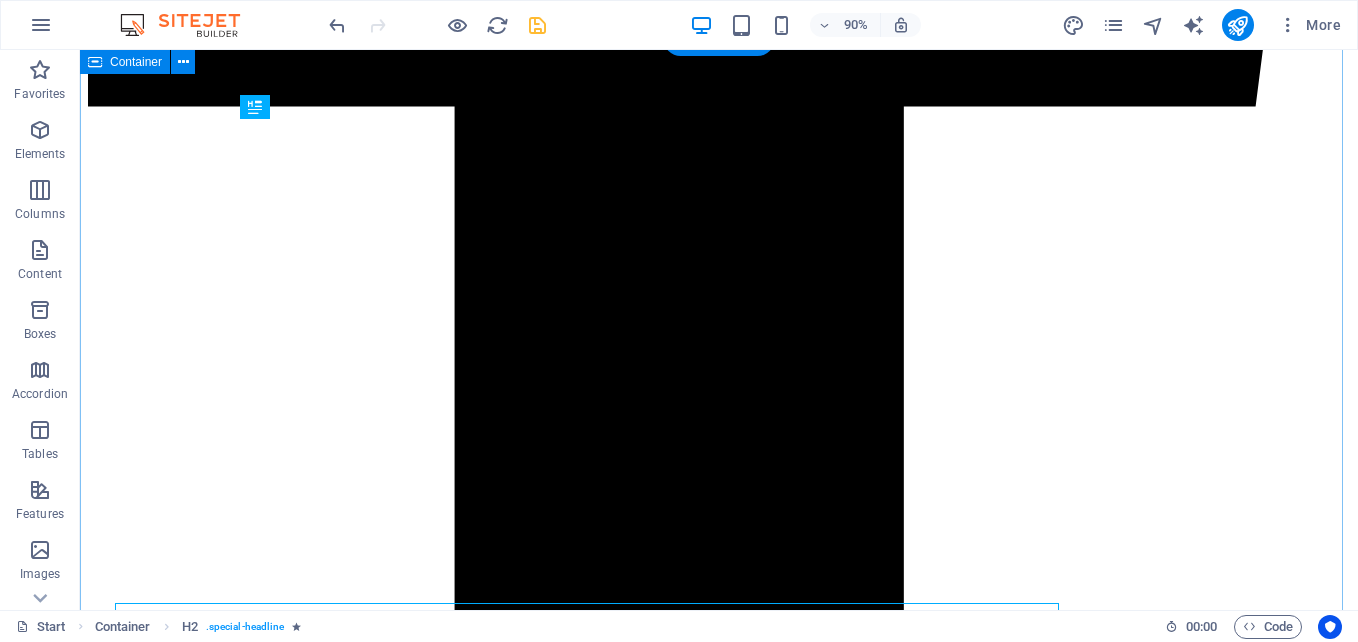 scroll, scrollTop: 3715, scrollLeft: 0, axis: vertical 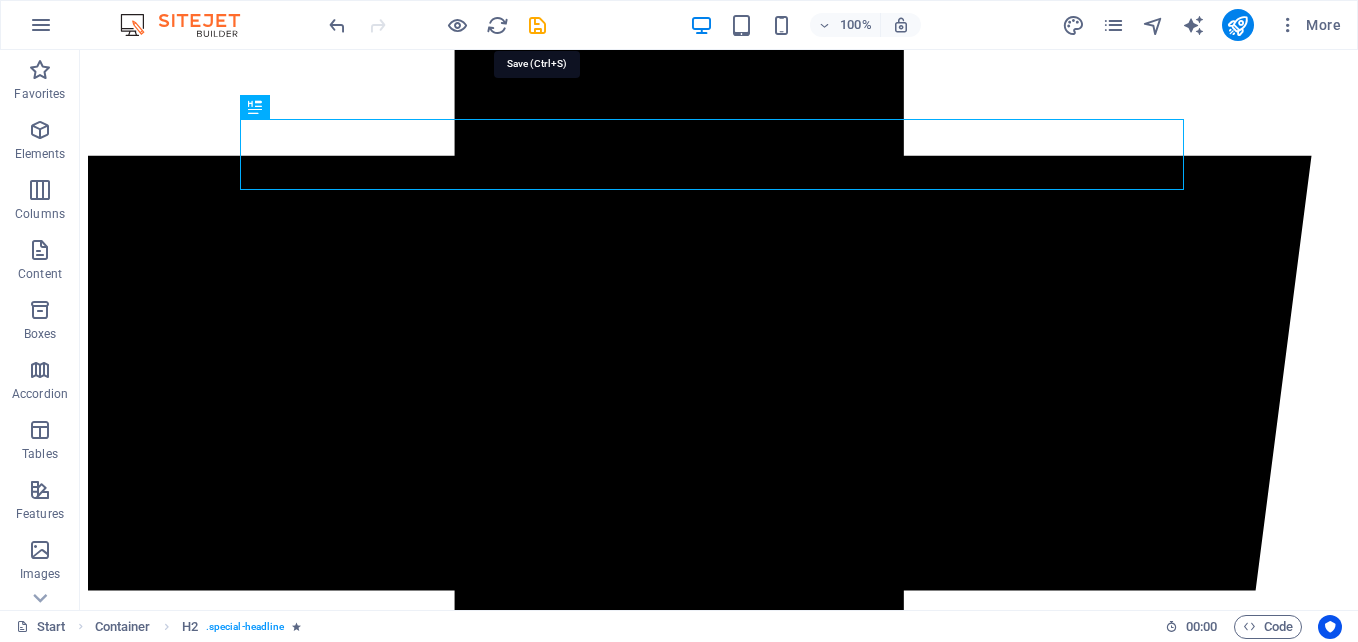 click at bounding box center (537, 25) 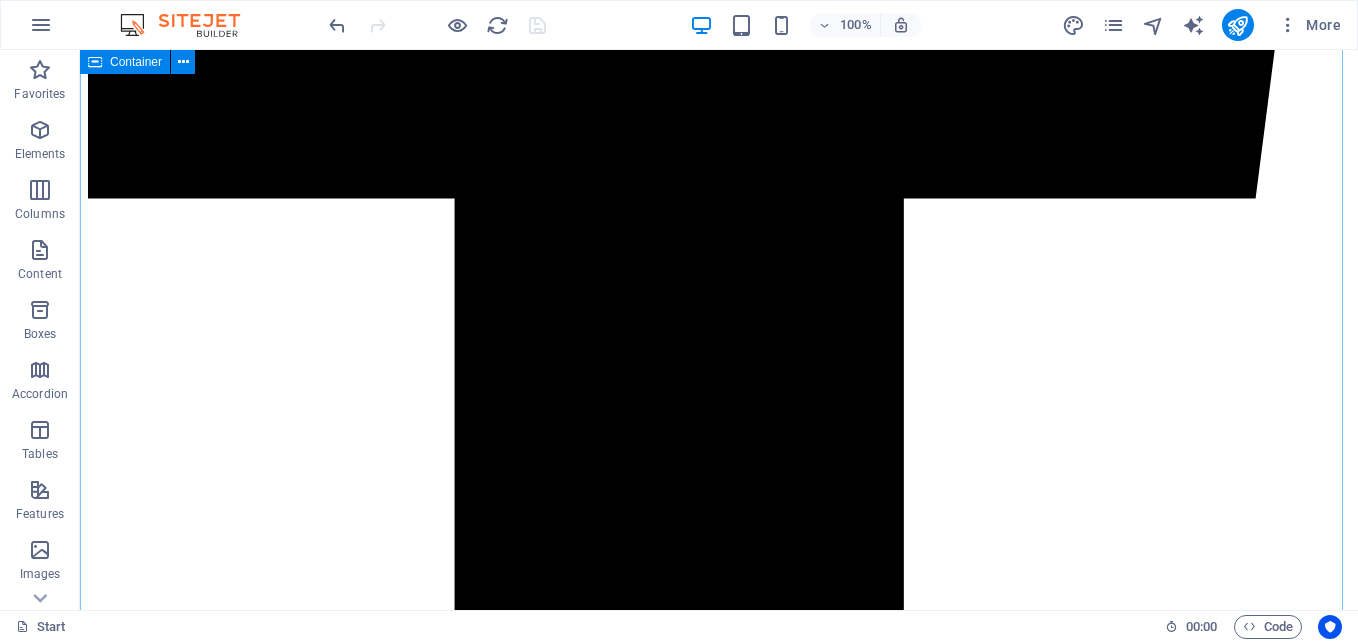 scroll, scrollTop: 4315, scrollLeft: 0, axis: vertical 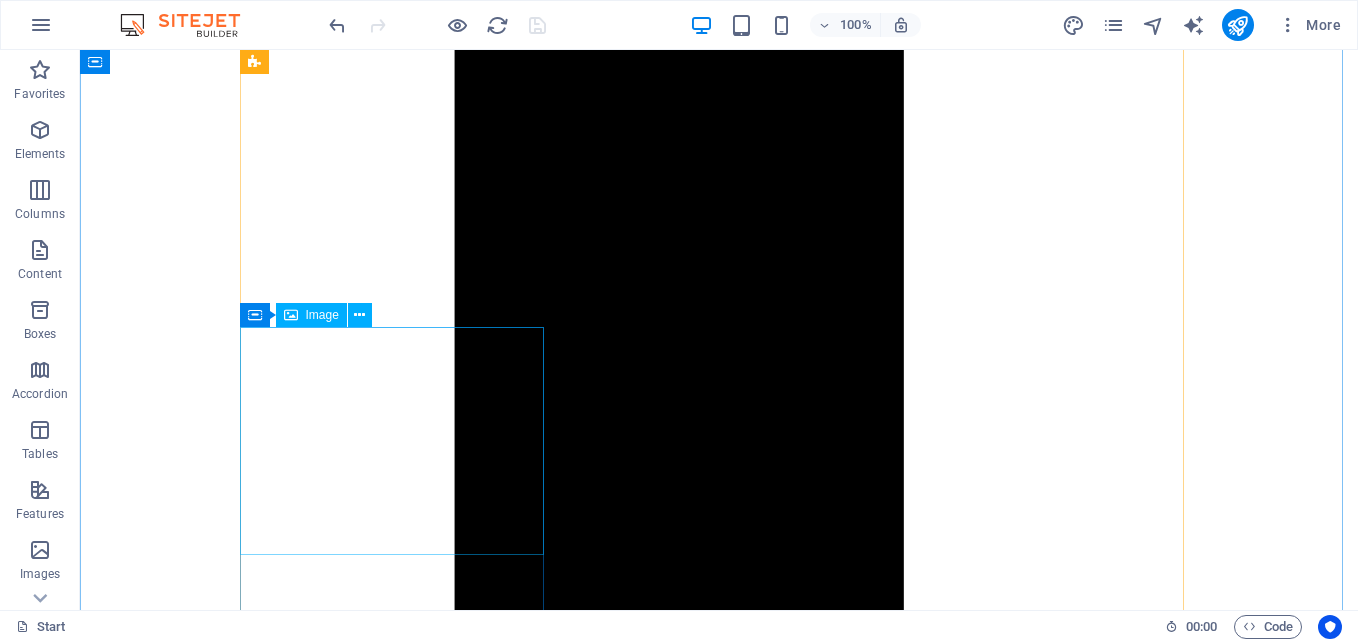 click on "Image" at bounding box center [322, 315] 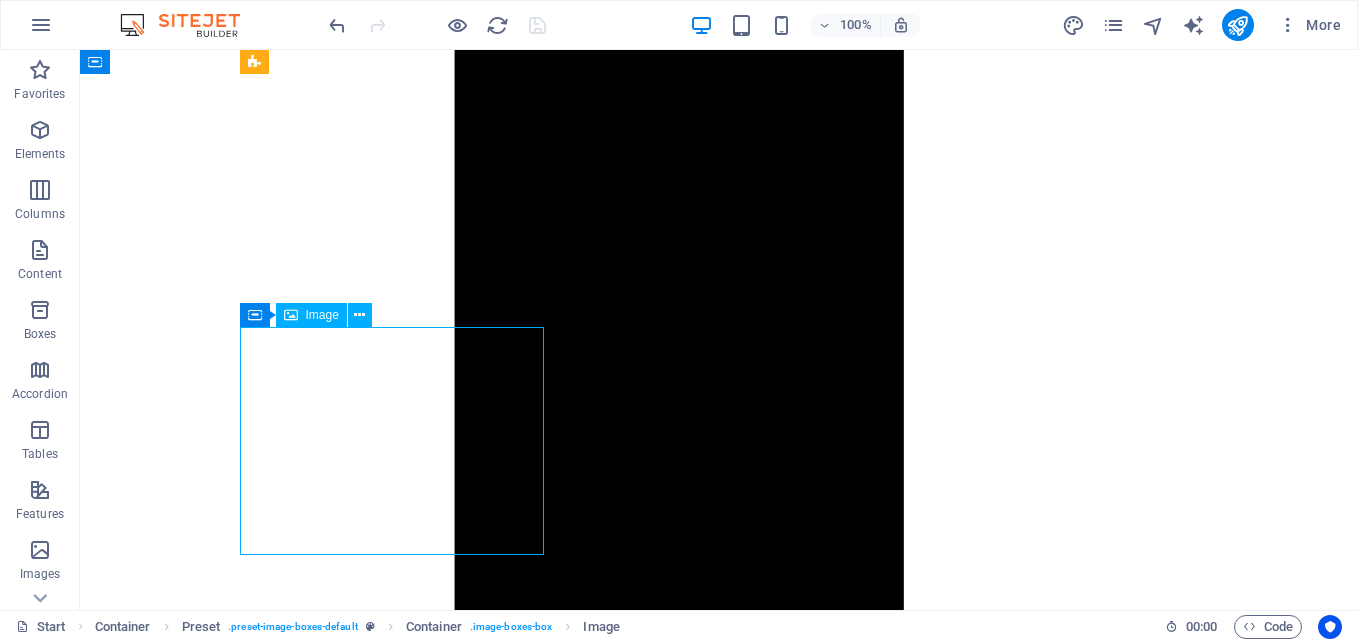 click on "Image" at bounding box center (322, 315) 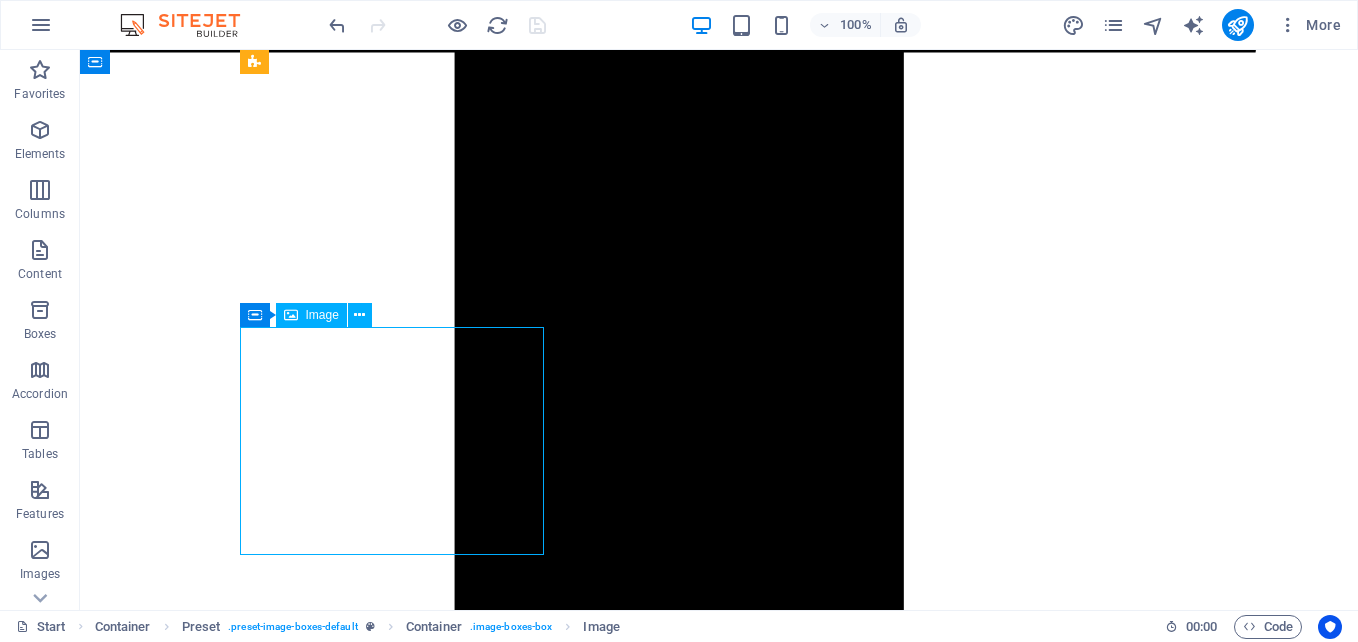 scroll, scrollTop: 4800, scrollLeft: 0, axis: vertical 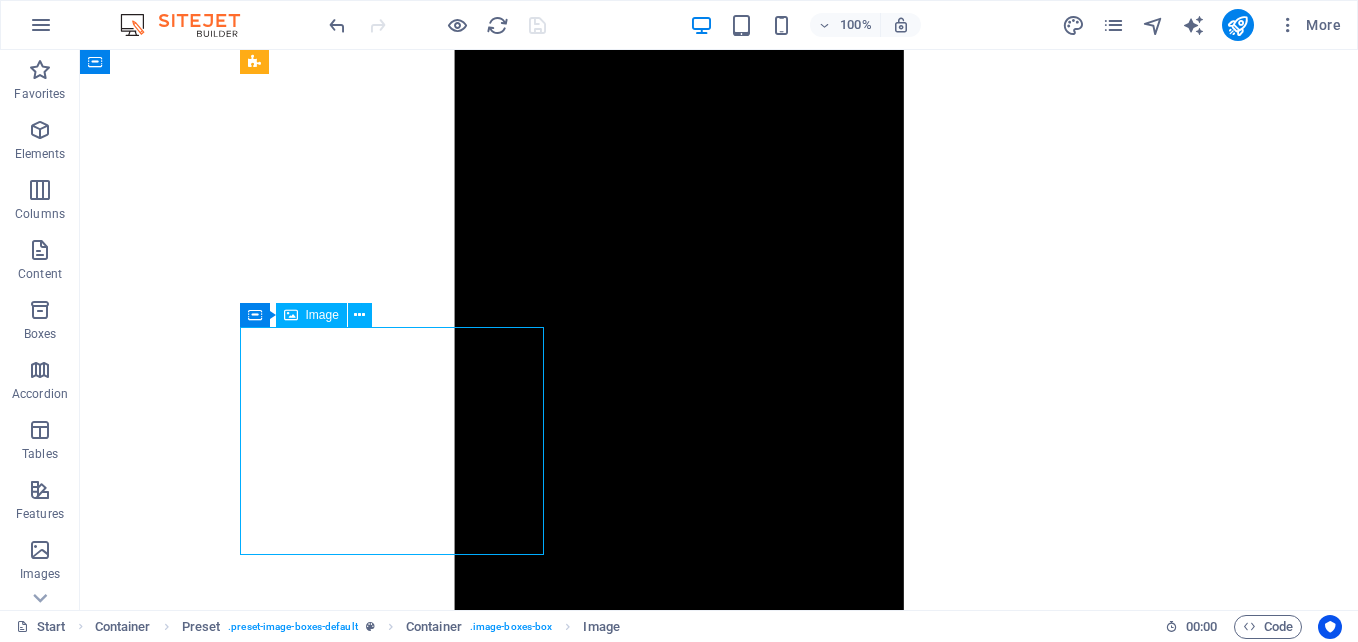 select on "%" 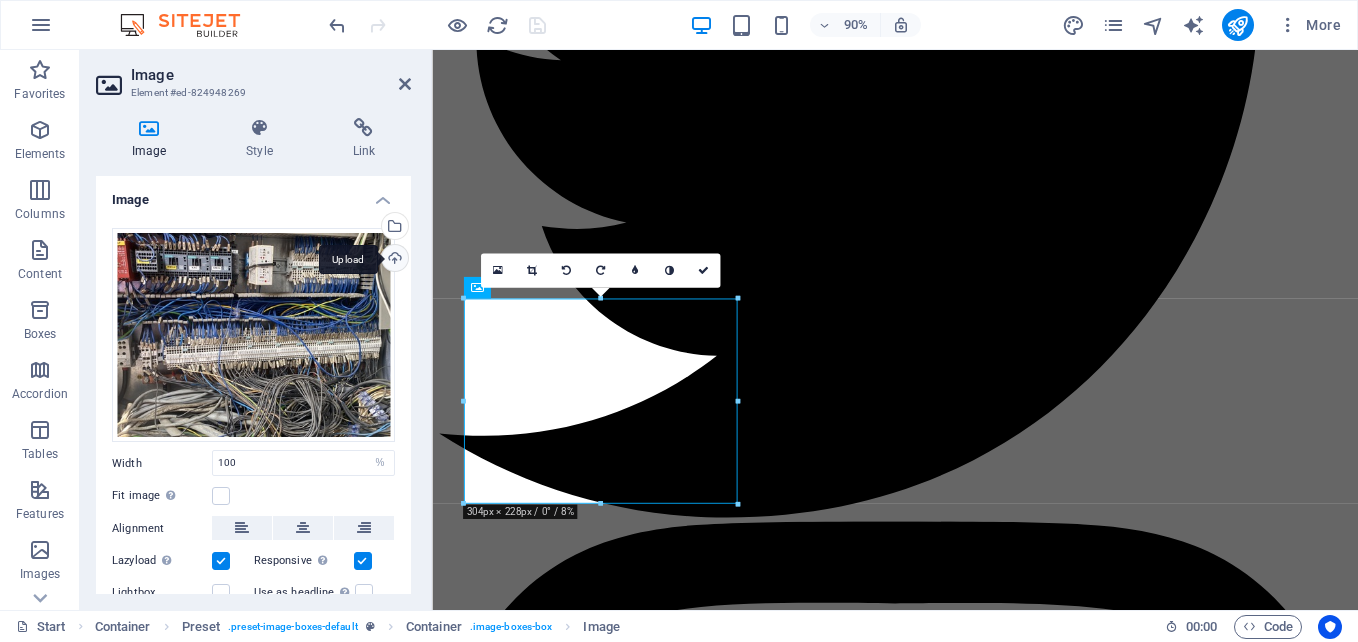 click on "Upload" at bounding box center [393, 260] 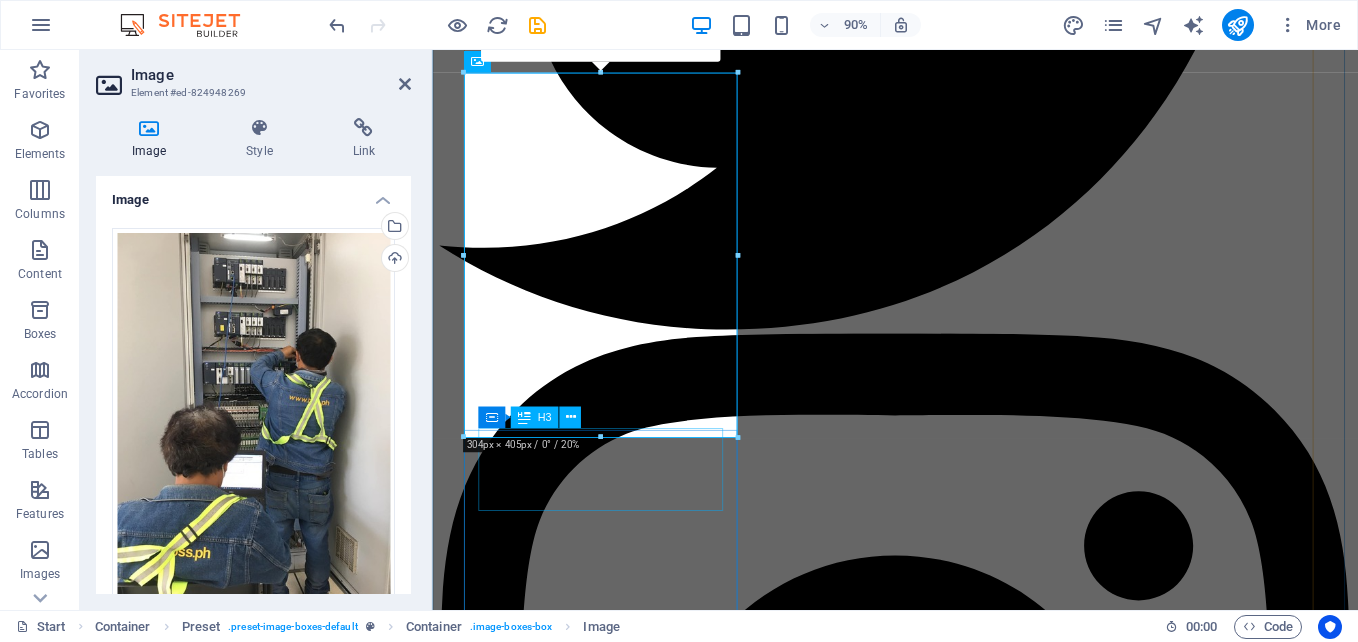 scroll, scrollTop: 5000, scrollLeft: 0, axis: vertical 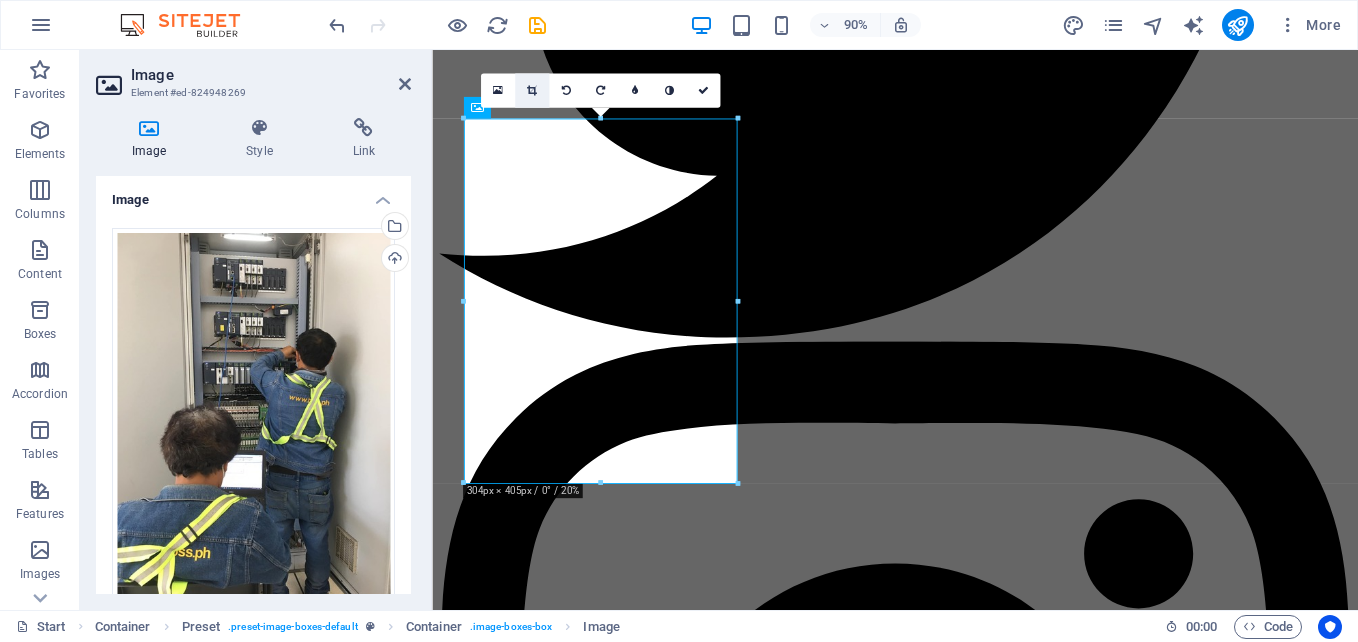 click at bounding box center (532, 91) 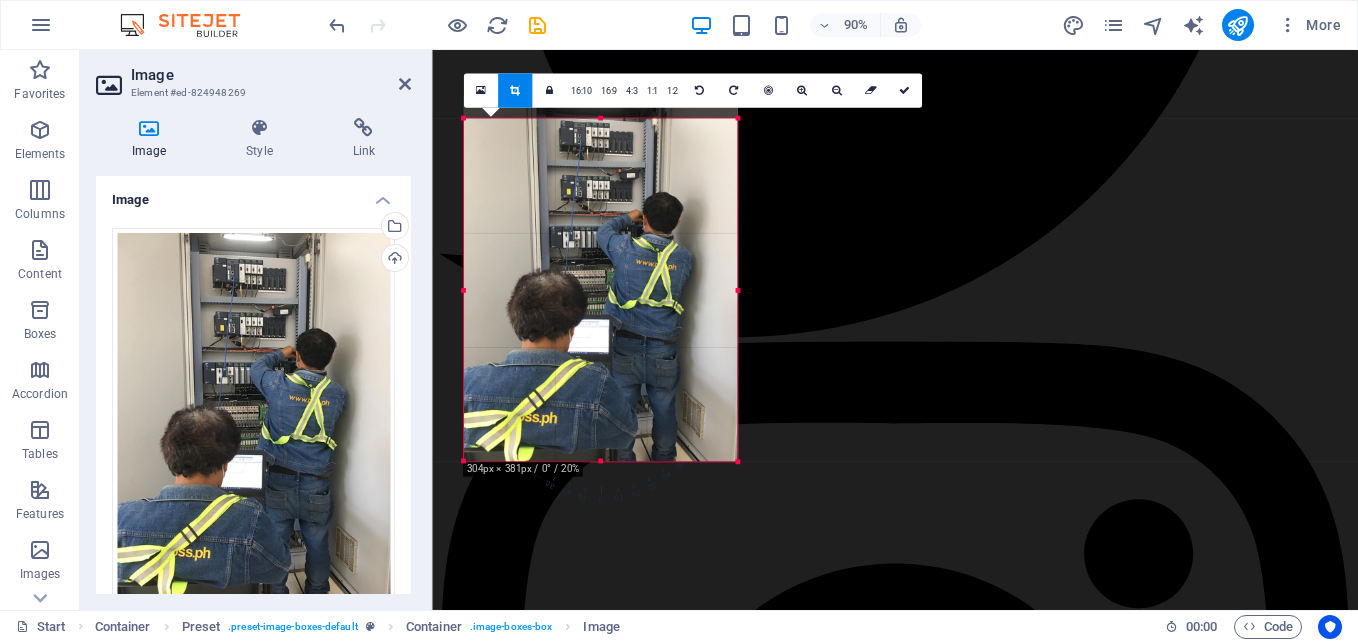 drag, startPoint x: 600, startPoint y: 119, endPoint x: 599, endPoint y: 144, distance: 25.019993 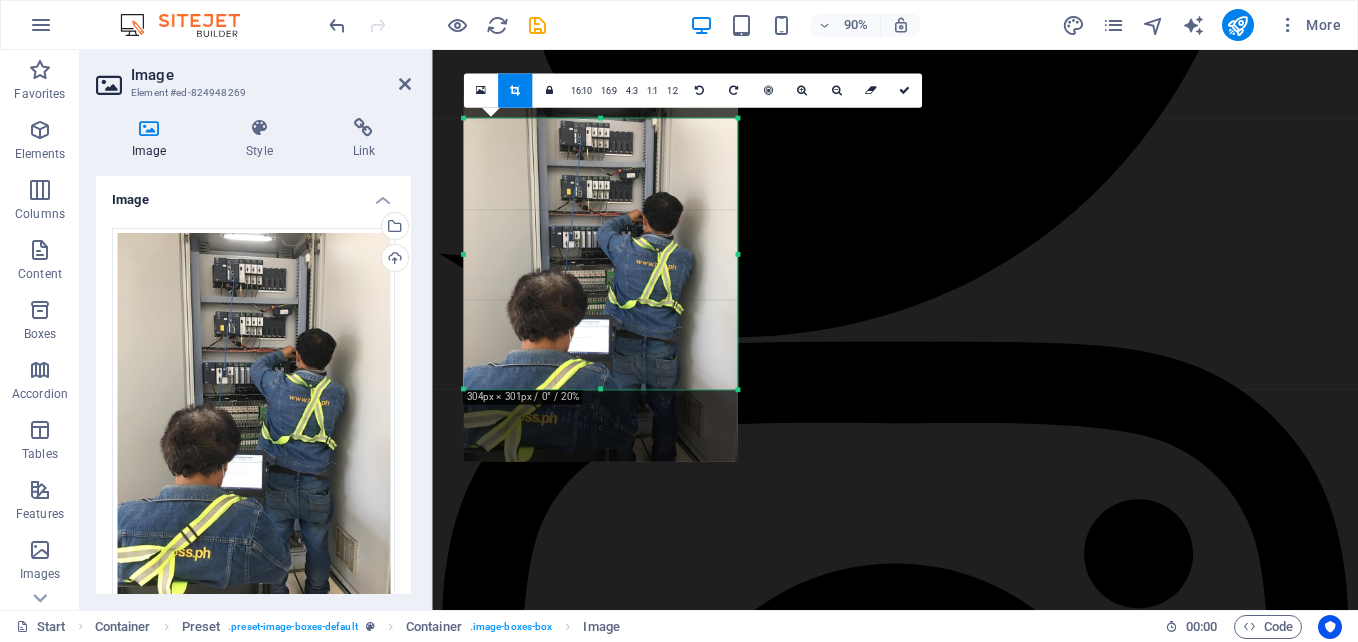 drag, startPoint x: 602, startPoint y: 461, endPoint x: 597, endPoint y: 382, distance: 79.15807 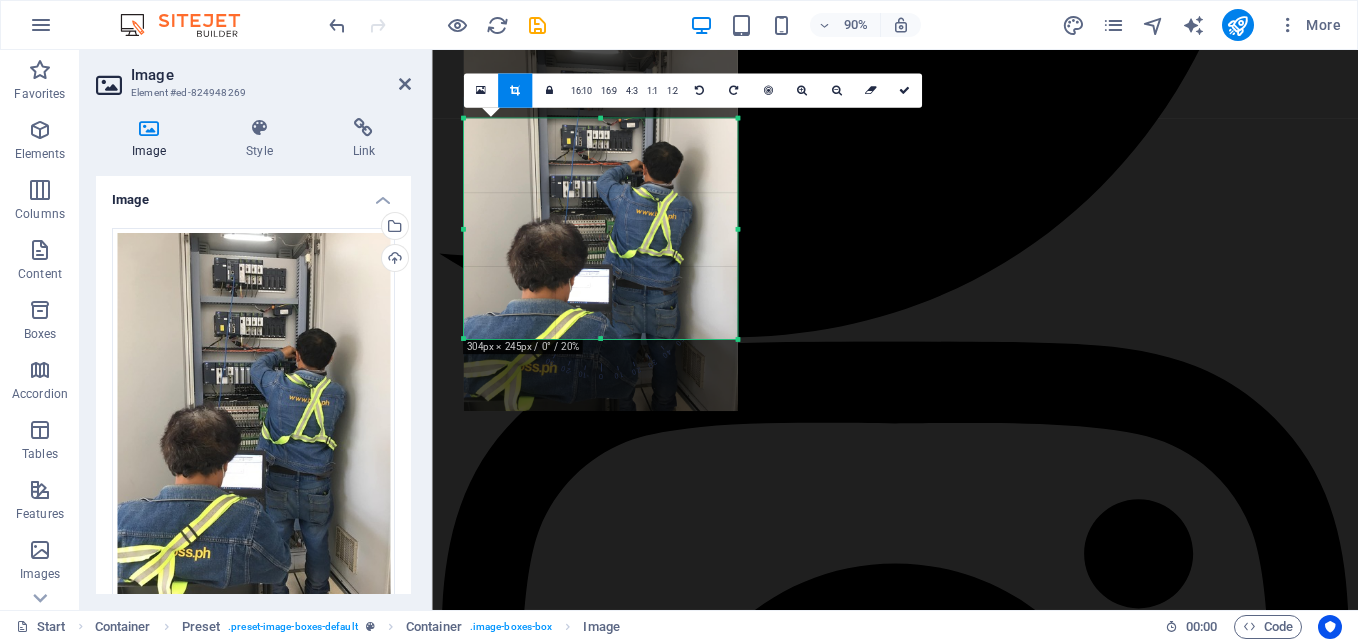 drag, startPoint x: 597, startPoint y: 118, endPoint x: 599, endPoint y: 174, distance: 56.0357 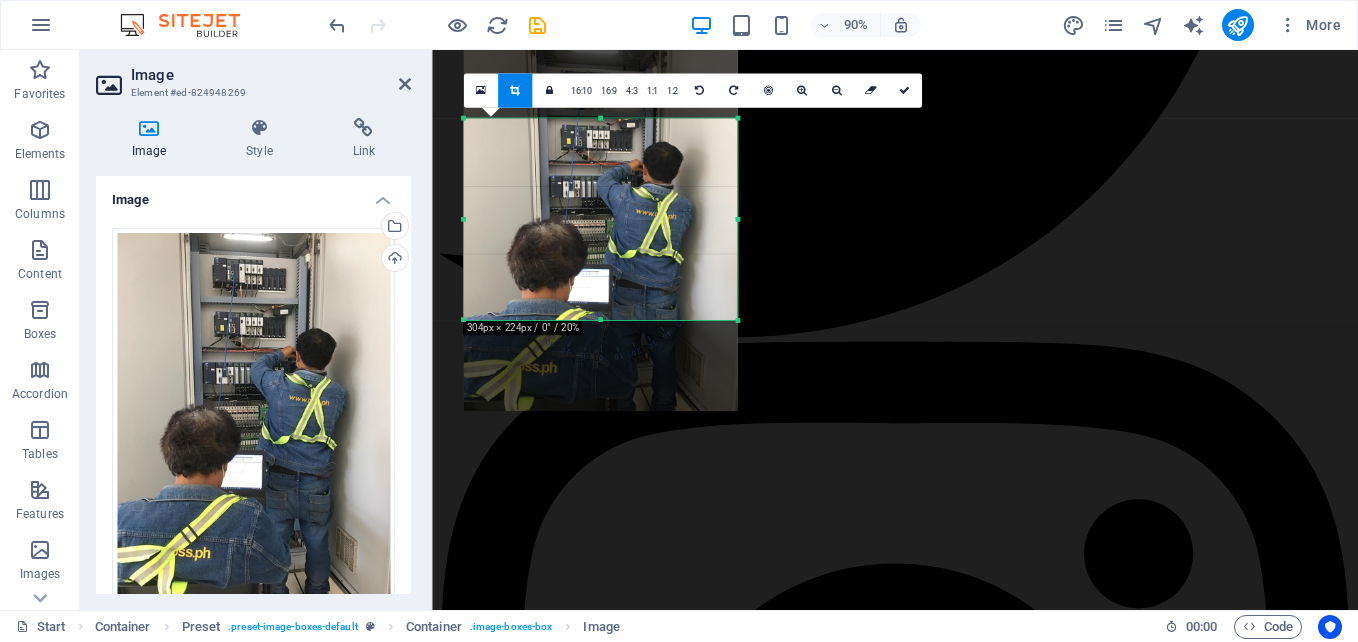 drag, startPoint x: 599, startPoint y: 336, endPoint x: 602, endPoint y: 315, distance: 21.213203 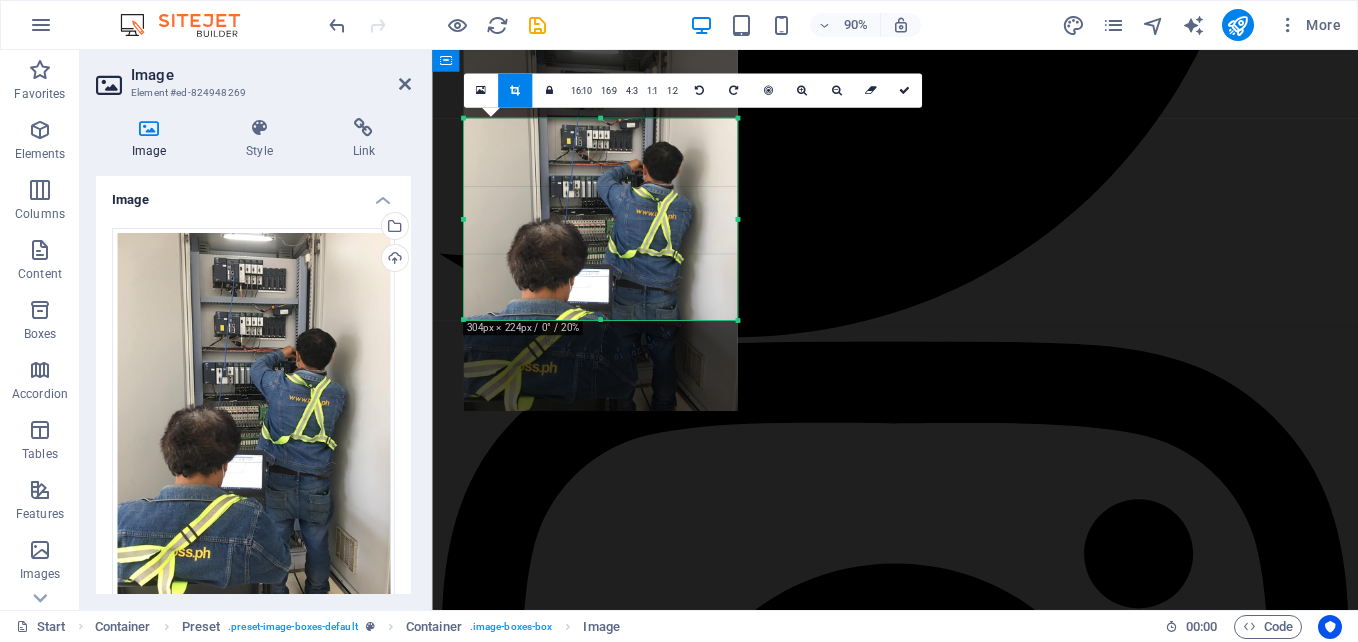 click on "Stacker Reclaimer Upgrade of Stacker Reclaimer Units 1 and 2: Implementation of a Redundant Controller CPU Upgrade to CPE315 for Enhanced Performance and Reliability in the Pacsystem. Crusher House Control New Control Panel We have successfully installed a cutting-edge new crusher house, featuring an advanced Remote Control Panel that is powered by the sophisticated Emerson PACSystems controller.  ECP CPU Upgrade to CPE315 We are pleased to announce the upgrade of the main control CPU in our Electro Chlorination Plant to the state-of-the-art CPE315 model. This enhancement will greatly enhance system efficiency and reliability, ensuring optimal performance in our chlorination processes. ELECTRICAL ENGINEERING SERVICES Many manufacturing companies frequently struggle with a range of significant challenges that can impede their operational efficiency and overall productivity.  PROCESS ENGINEERING PROCESS ENGINEERING PROCESS ENGINEERING PROCESS ENGINEERING PROCESS ENGINEERING" at bounding box center [946, 22575] 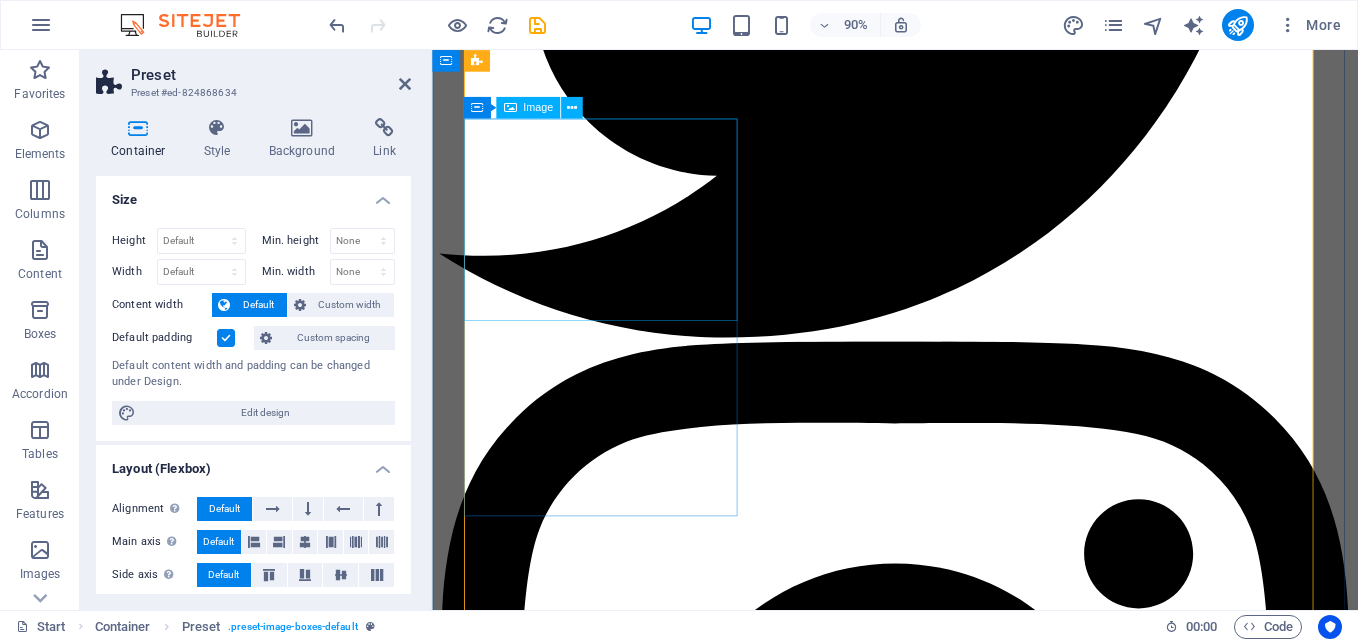 click at bounding box center [946, 21387] 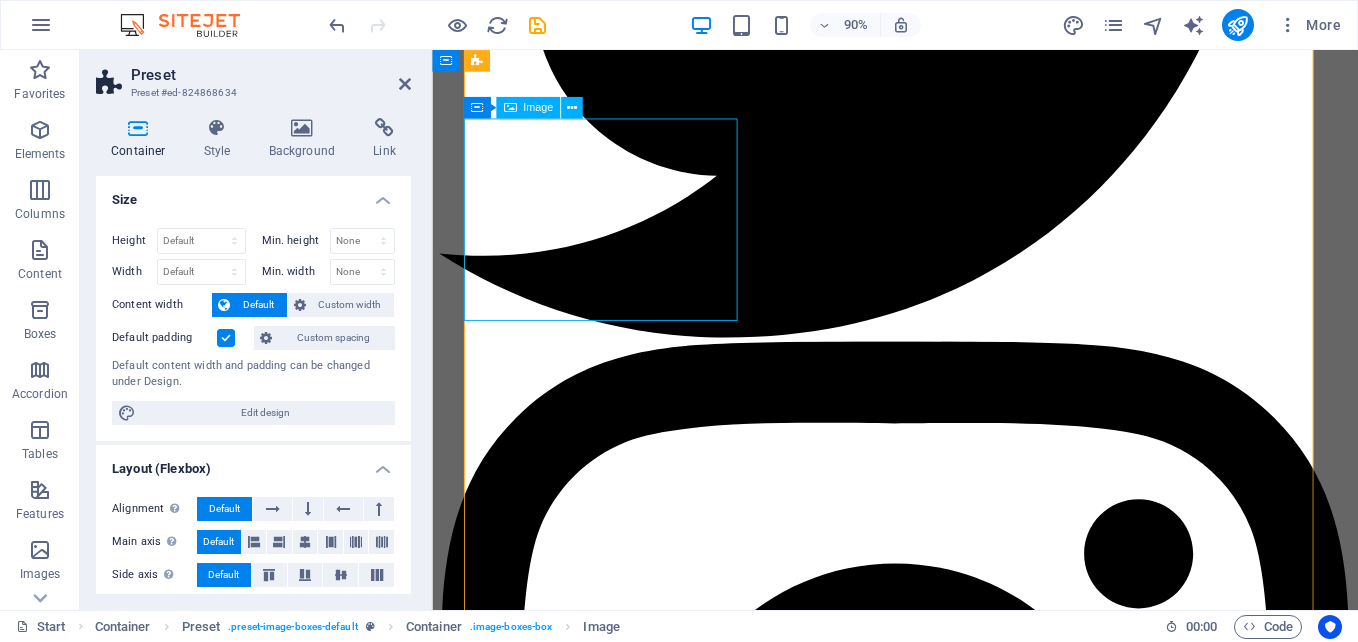 click at bounding box center [946, 21387] 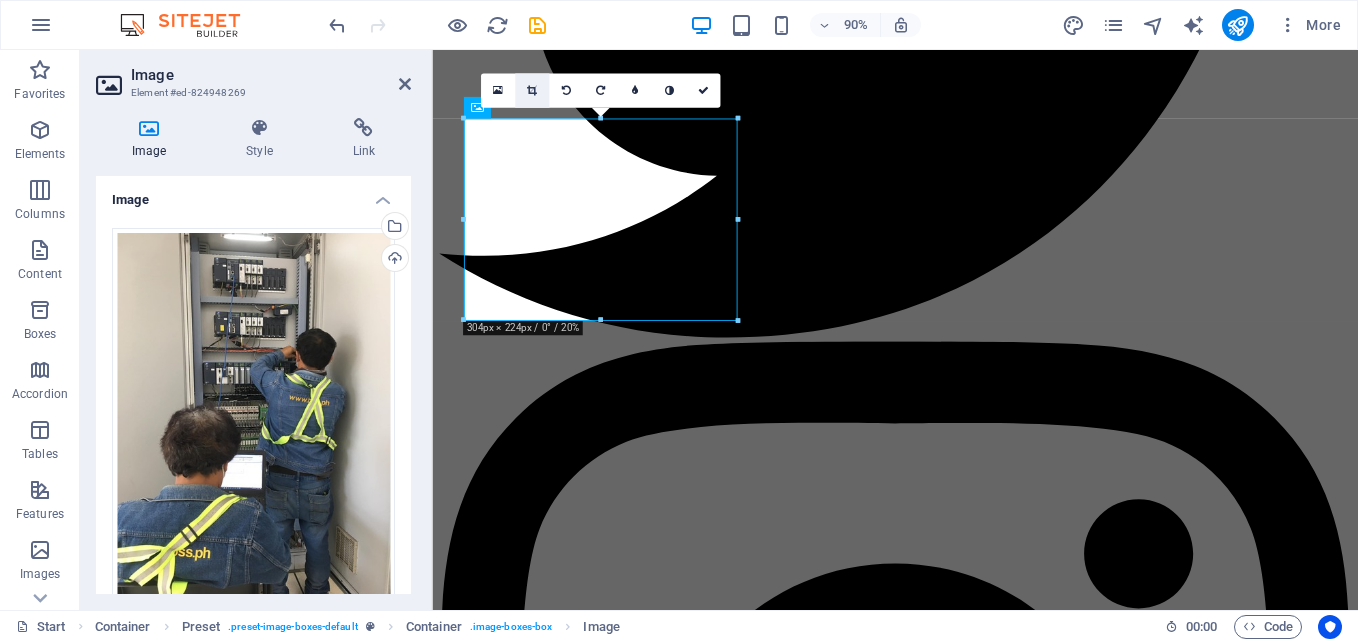 click at bounding box center (532, 90) 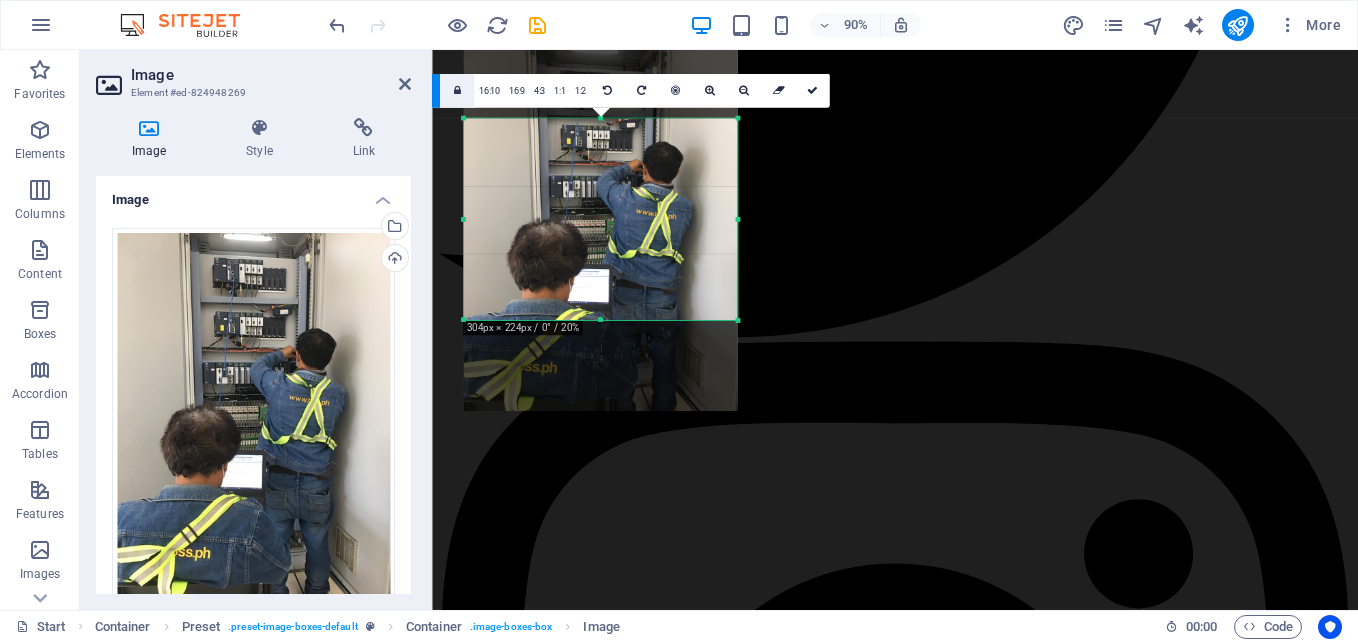 click at bounding box center (457, 91) 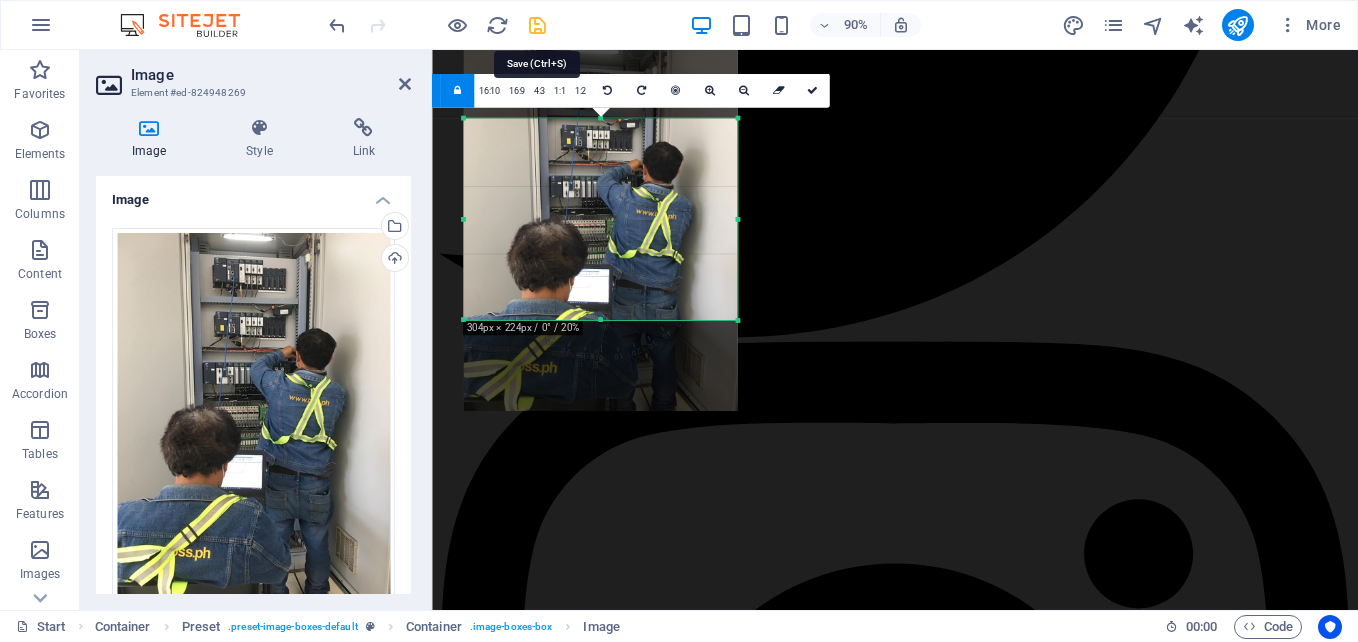 click at bounding box center [537, 25] 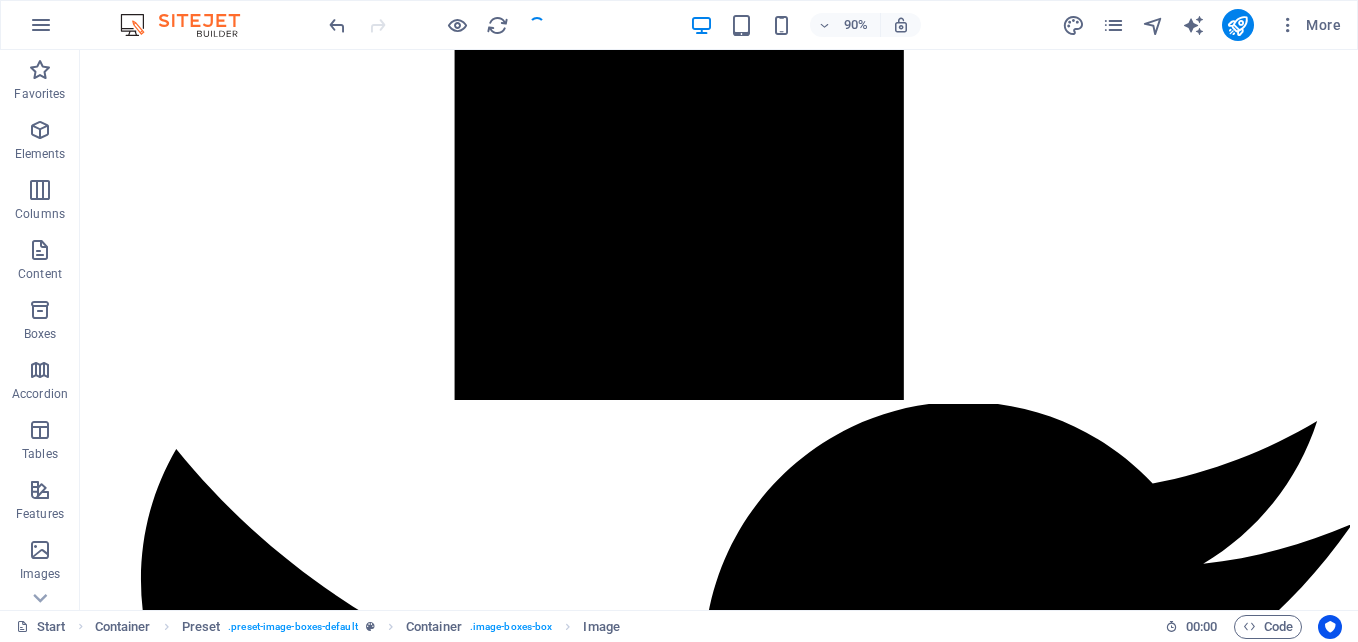scroll, scrollTop: 4515, scrollLeft: 0, axis: vertical 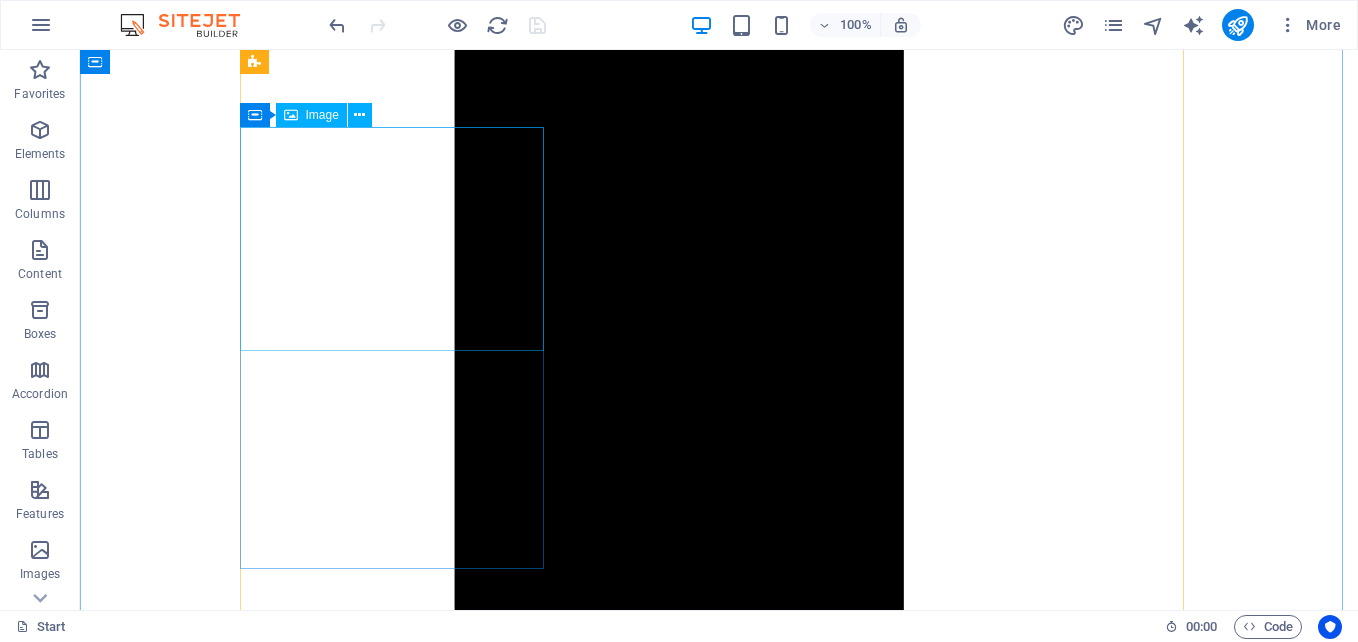 click at bounding box center (719, 25813) 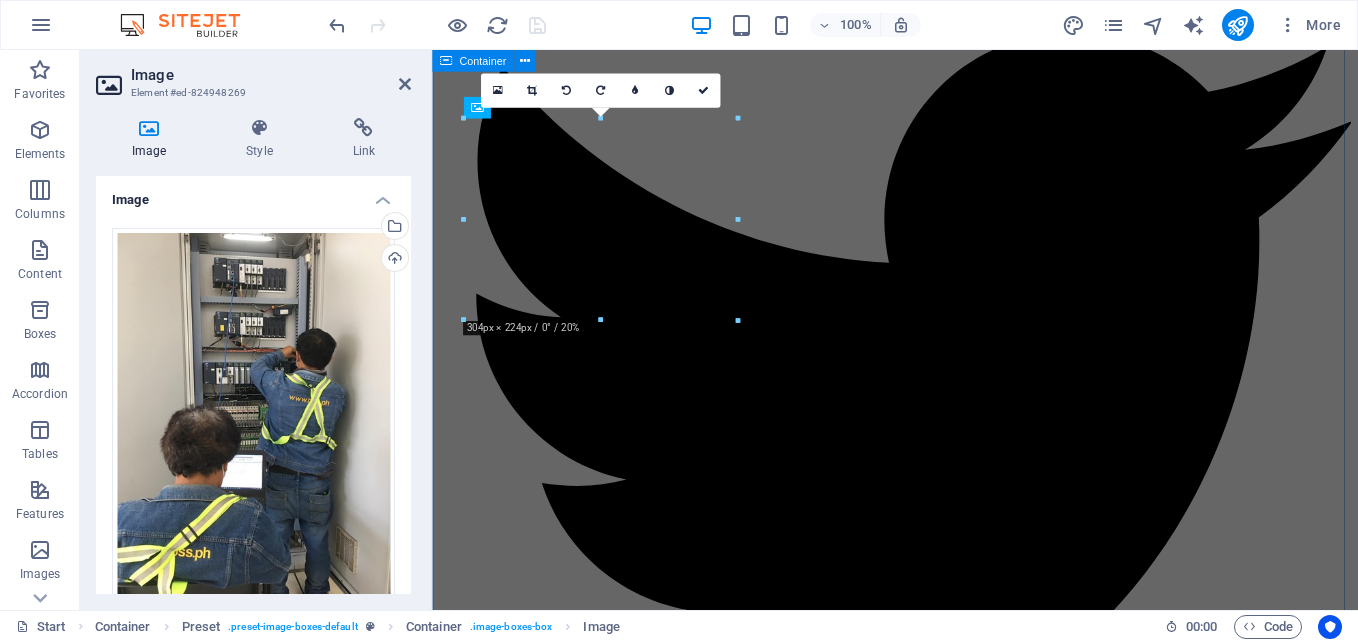 scroll, scrollTop: 5000, scrollLeft: 0, axis: vertical 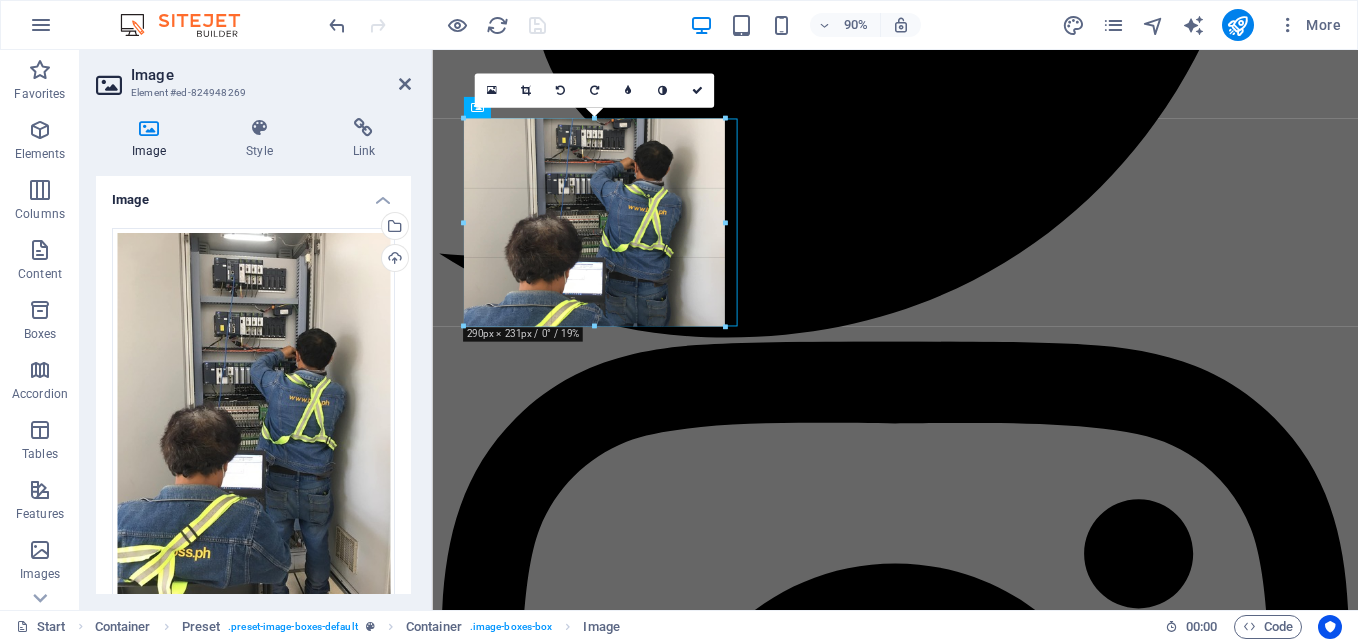 drag, startPoint x: 186, startPoint y: 294, endPoint x: 627, endPoint y: 325, distance: 442.08823 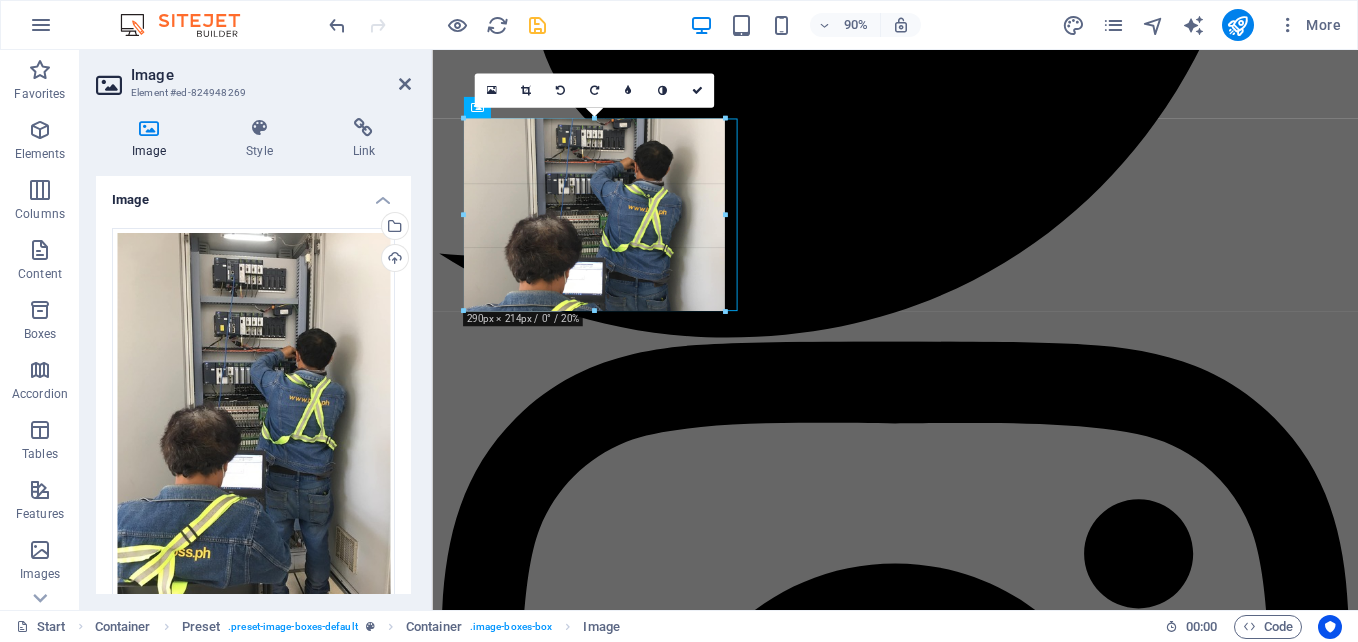 drag, startPoint x: 727, startPoint y: 226, endPoint x: 745, endPoint y: 229, distance: 18.248287 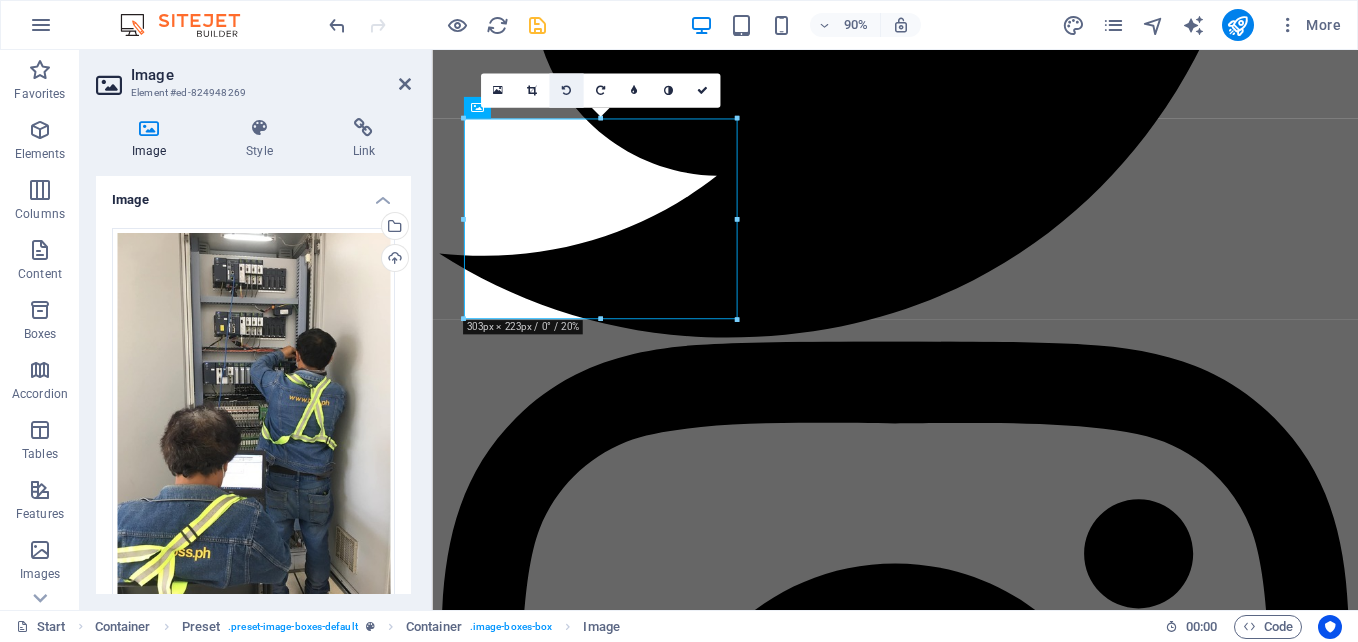 click at bounding box center (565, 90) 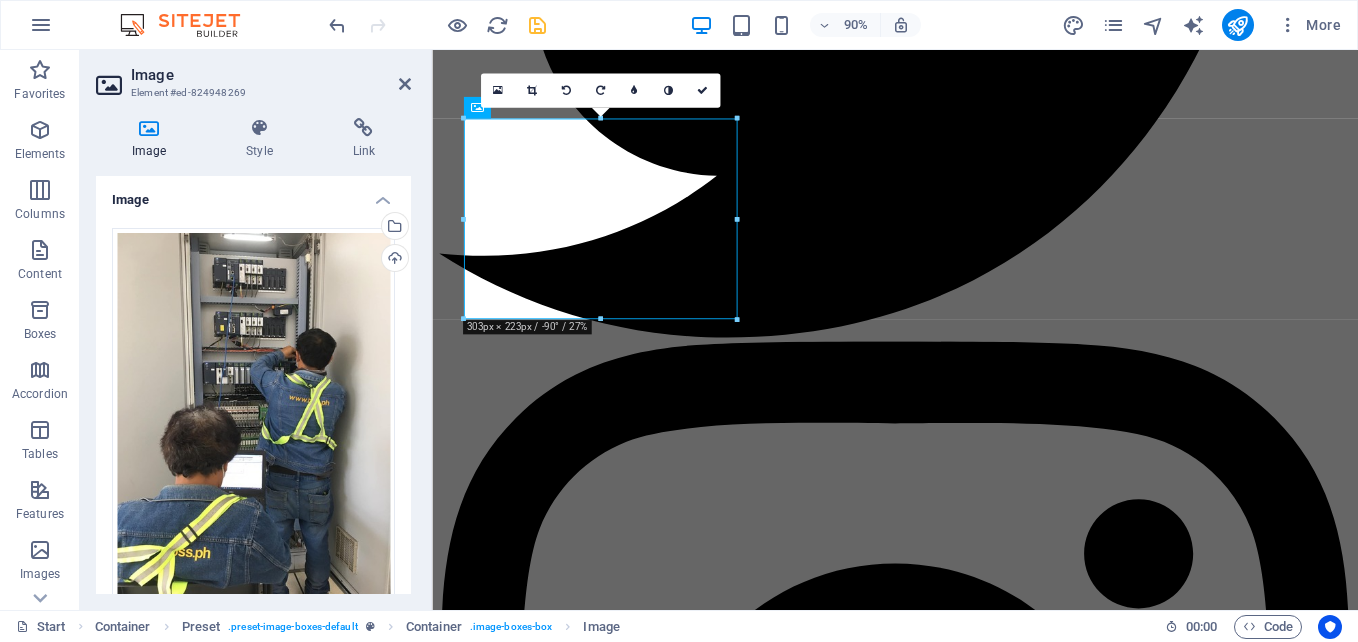 click at bounding box center (565, 90) 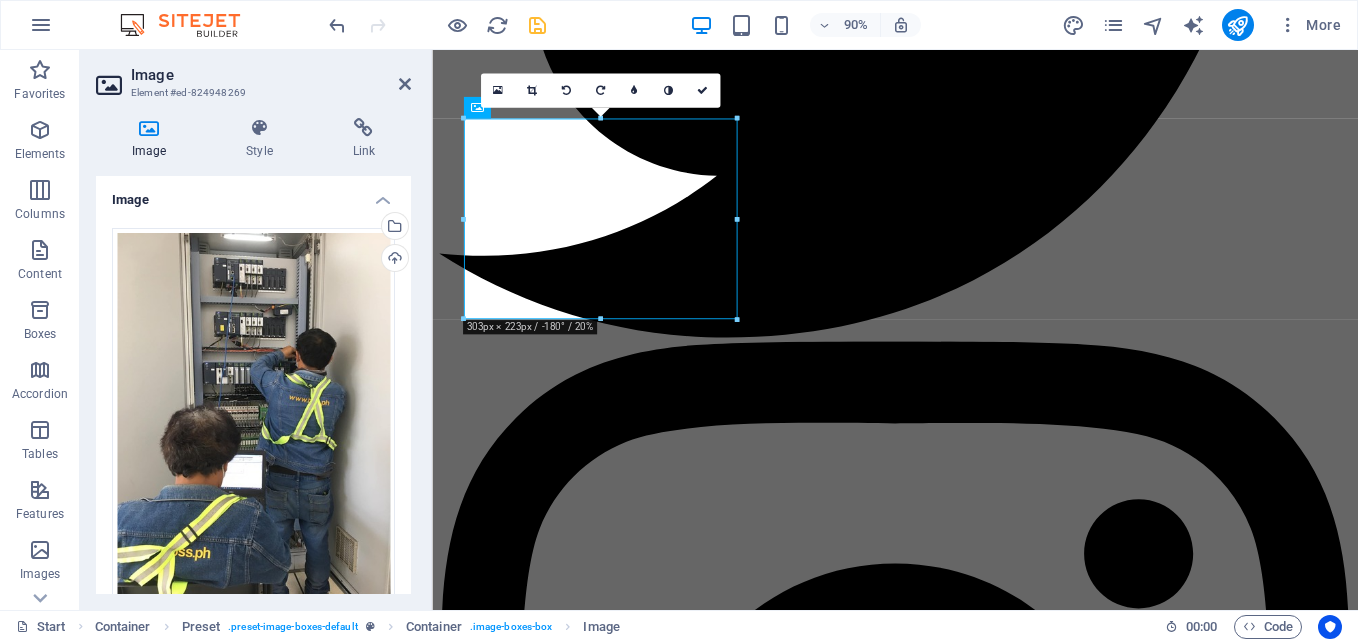 click at bounding box center [565, 90] 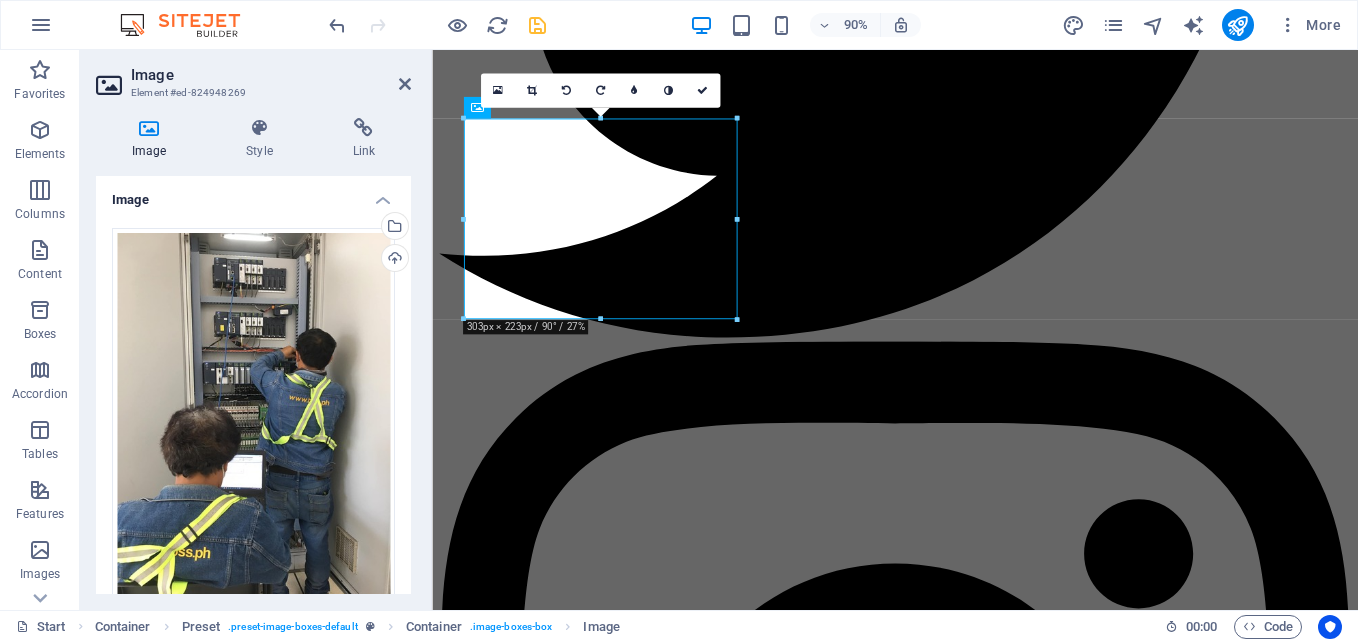 click at bounding box center (565, 90) 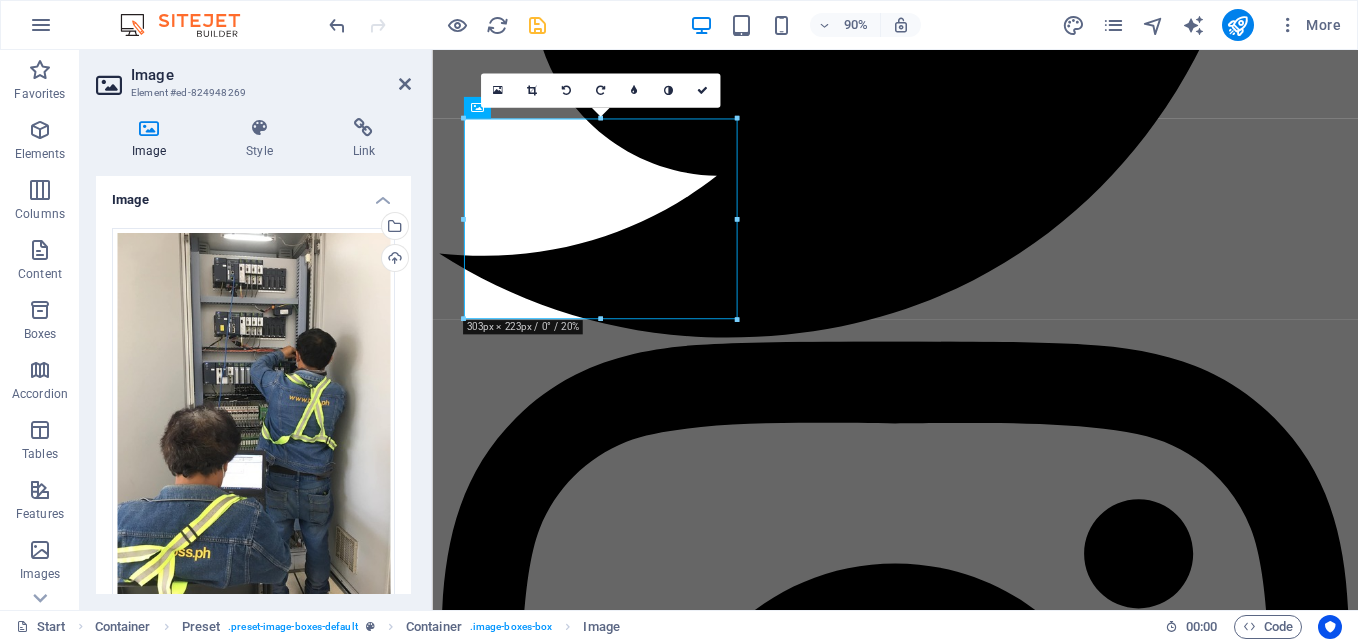 click at bounding box center [565, 90] 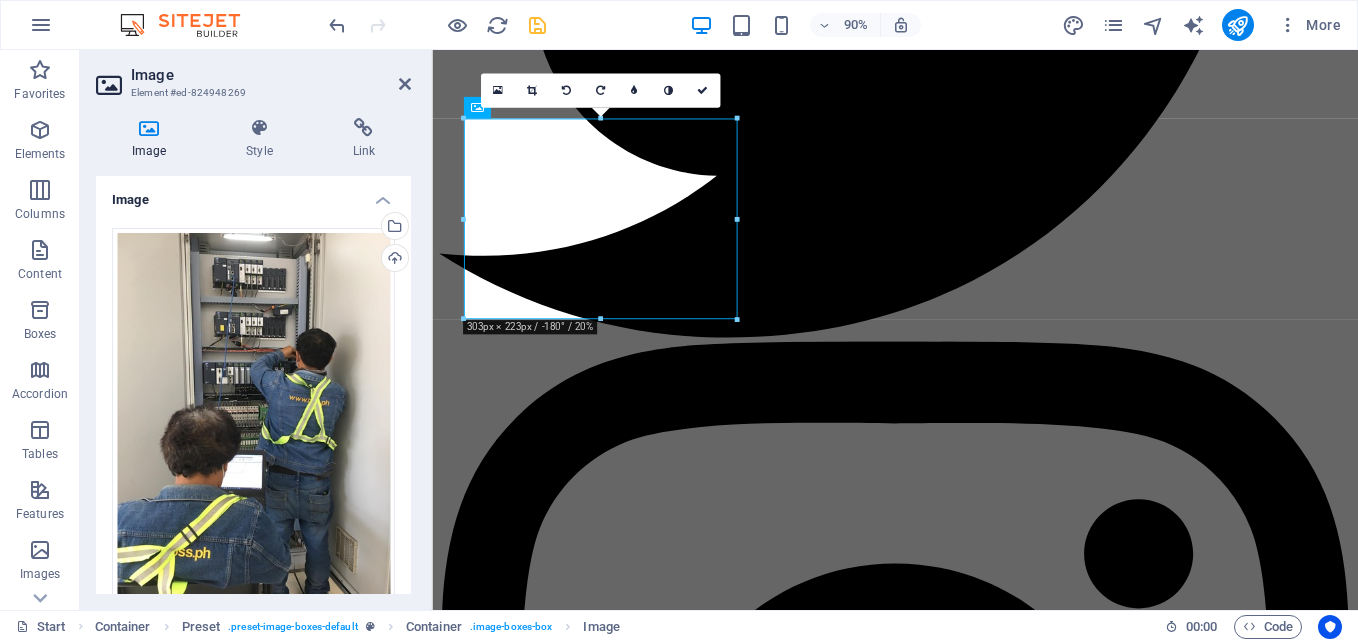 click at bounding box center [565, 90] 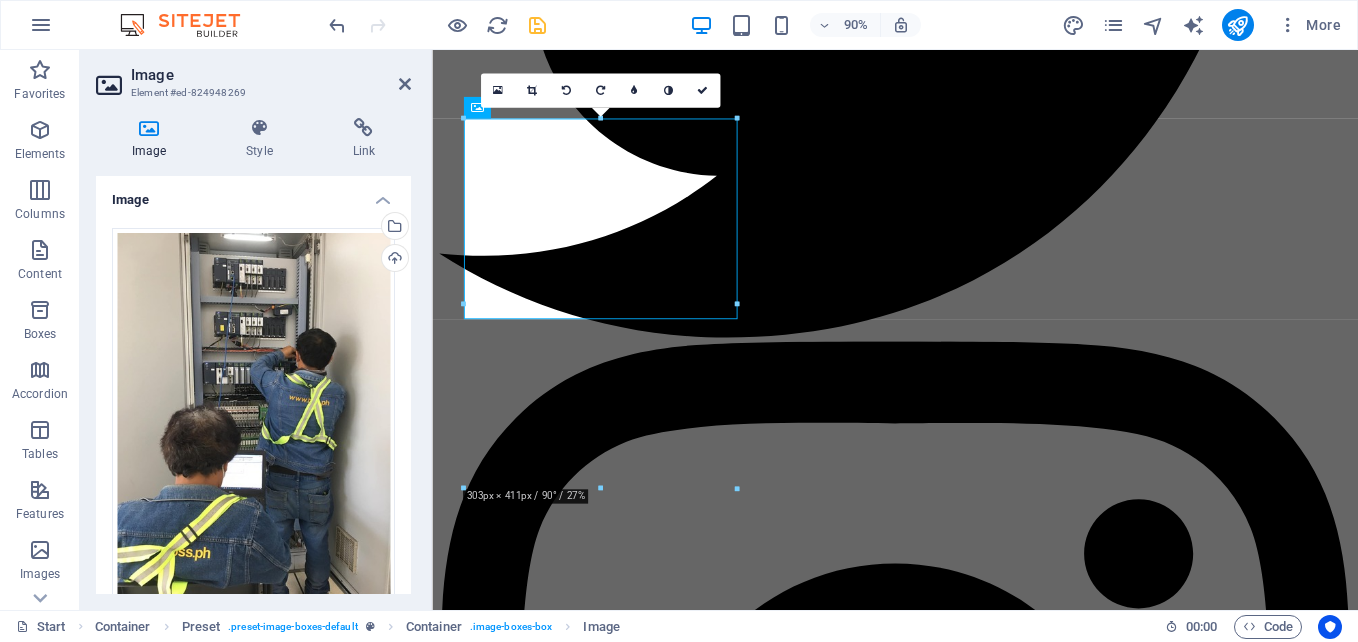click at bounding box center [565, 90] 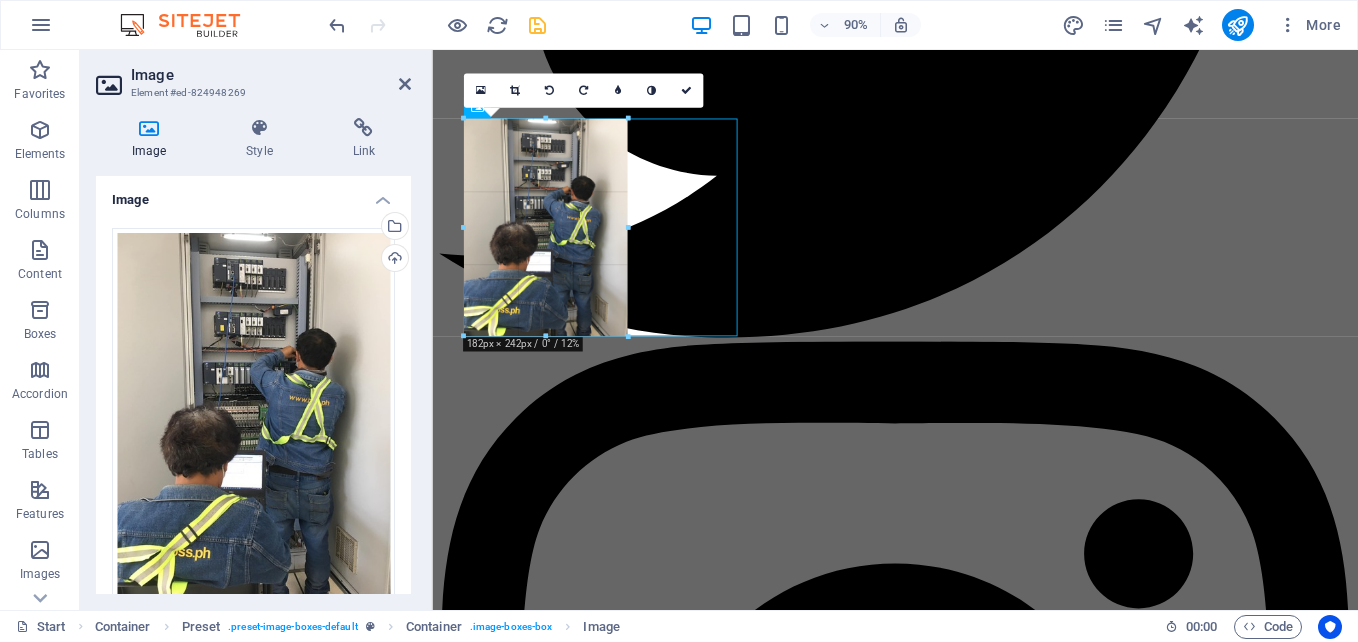 drag, startPoint x: 598, startPoint y: 481, endPoint x: 183, endPoint y: 287, distance: 458.1059 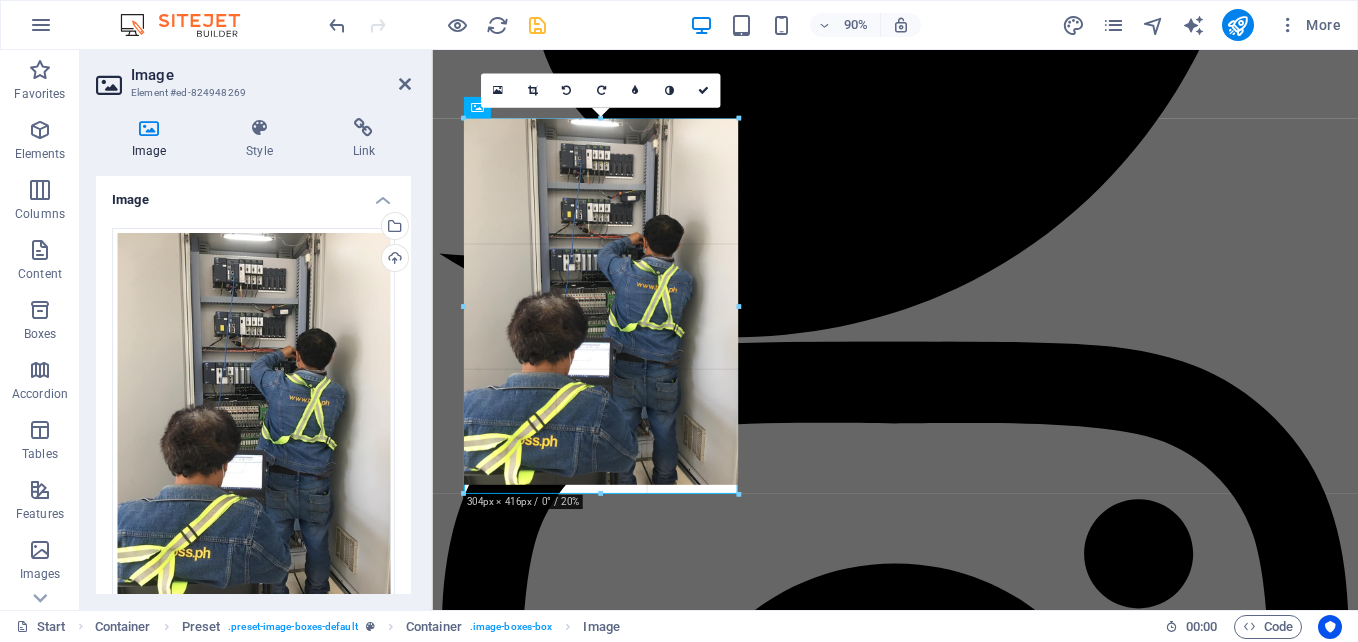 drag, startPoint x: 627, startPoint y: 229, endPoint x: 345, endPoint y: 205, distance: 283.01944 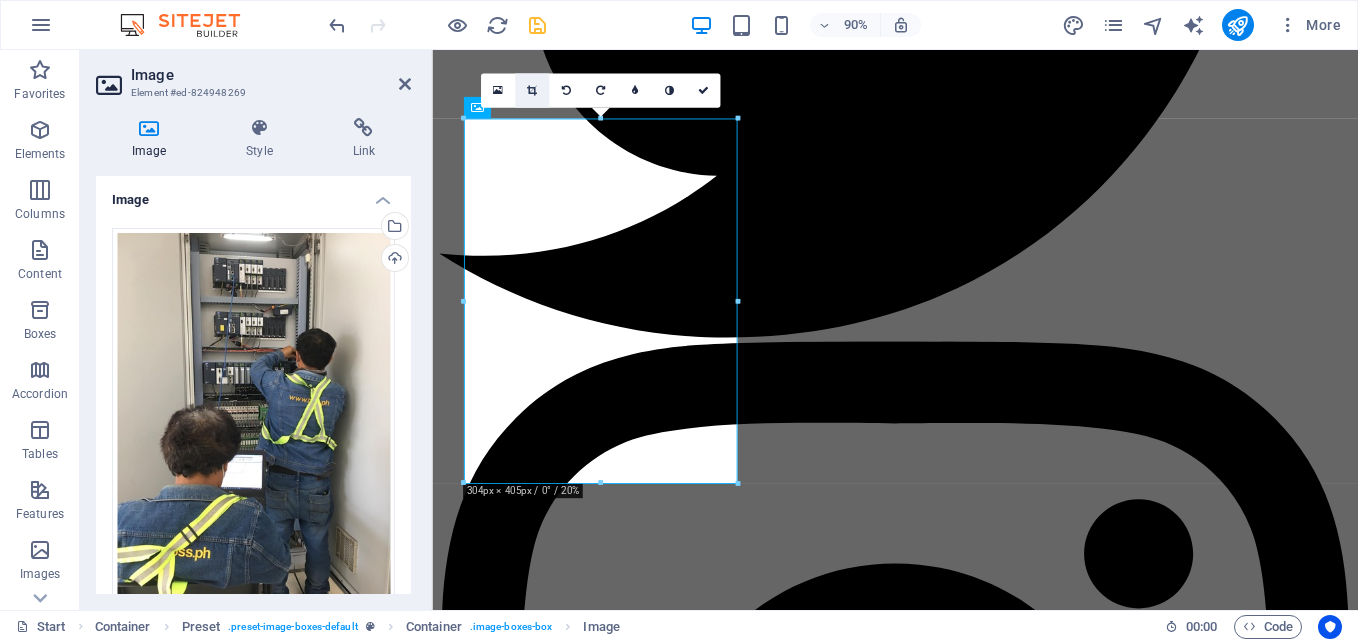 click at bounding box center [532, 90] 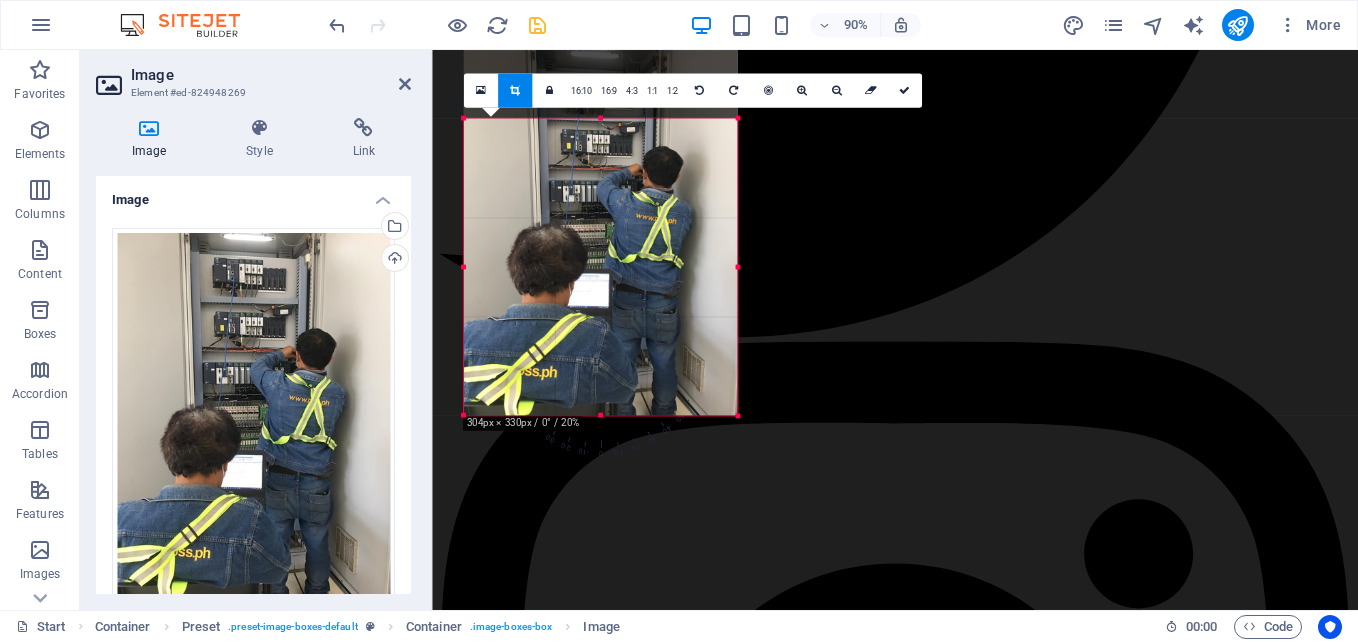 drag, startPoint x: 600, startPoint y: 120, endPoint x: 600, endPoint y: 196, distance: 76 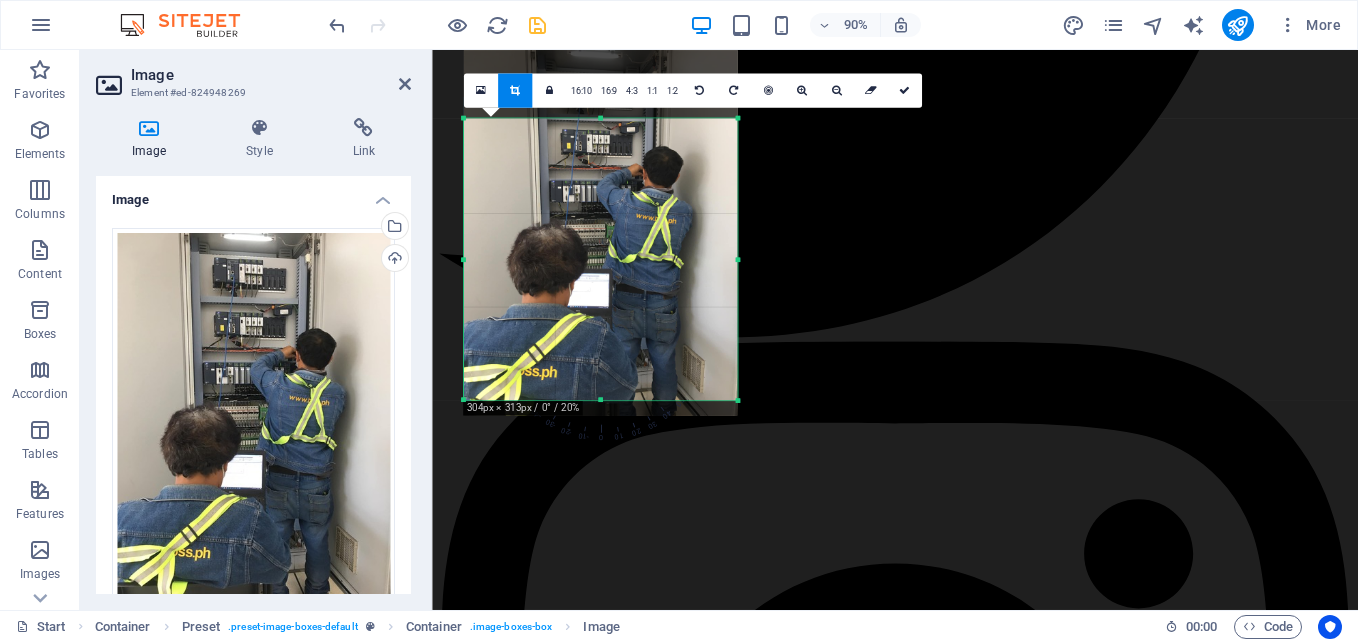 drag, startPoint x: 605, startPoint y: 415, endPoint x: 600, endPoint y: 399, distance: 16.763054 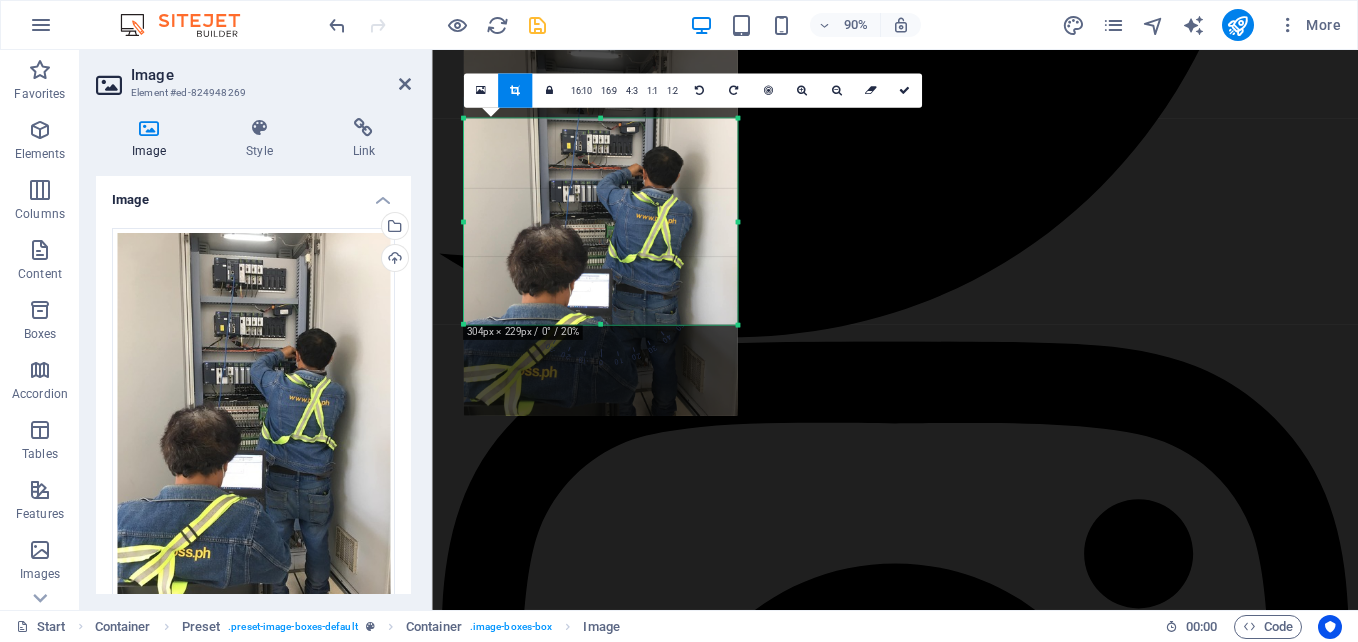 drag, startPoint x: 603, startPoint y: 399, endPoint x: 603, endPoint y: 315, distance: 84 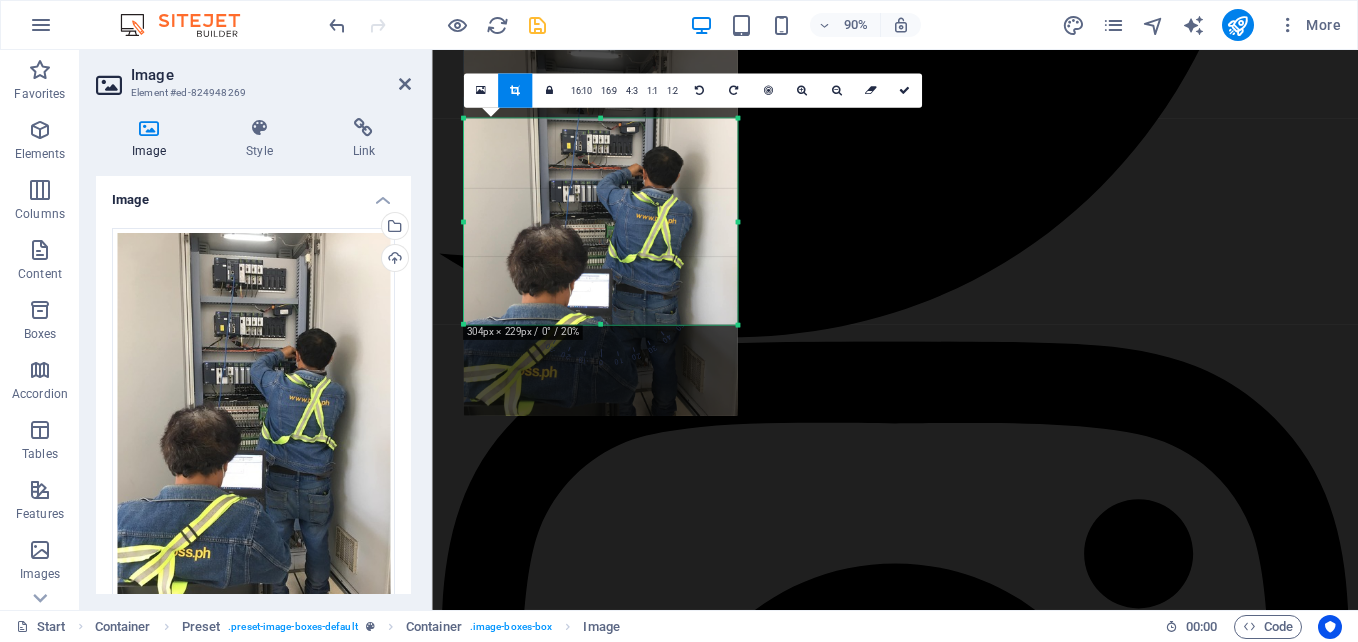 click on "Many manufacturing companies frequently struggle with a range of significant challenges that can impede their operational efficiency and overall productivity." at bounding box center [946, 21325] 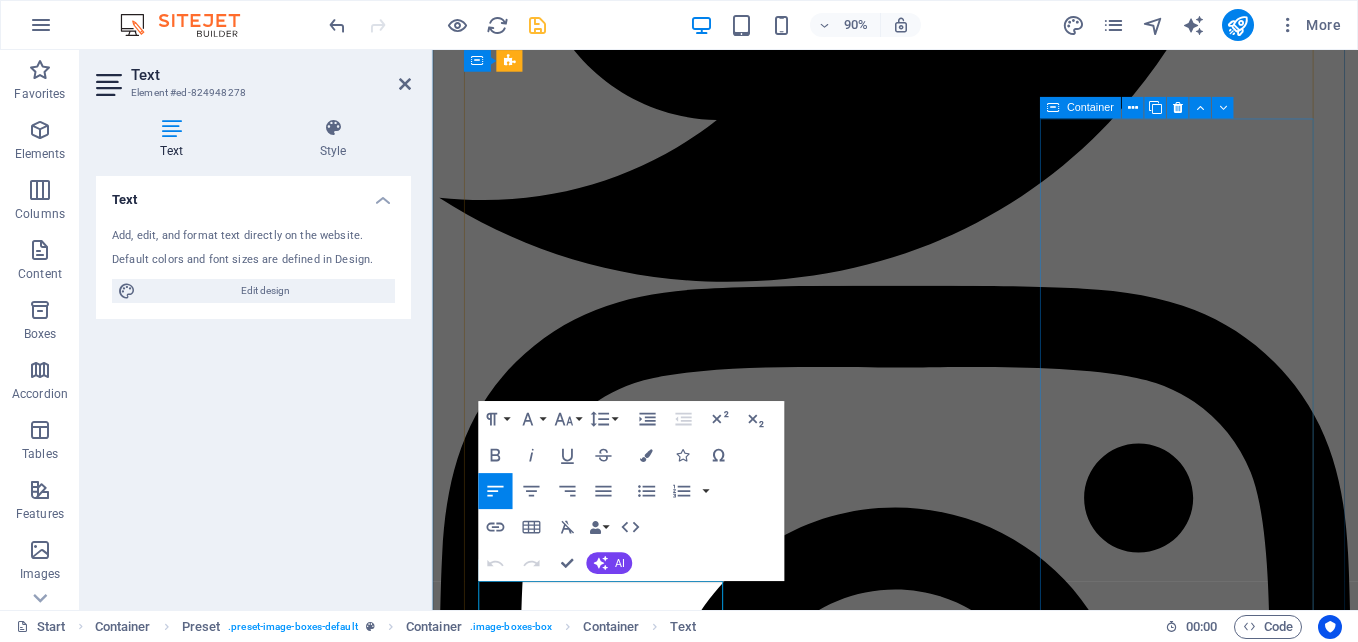click on "PROCESS ENGINEERING Many manufacturing companies frequently struggle with a range of significant challenges that can impede their operational efficiency and overall productivity." at bounding box center (946, 22194) 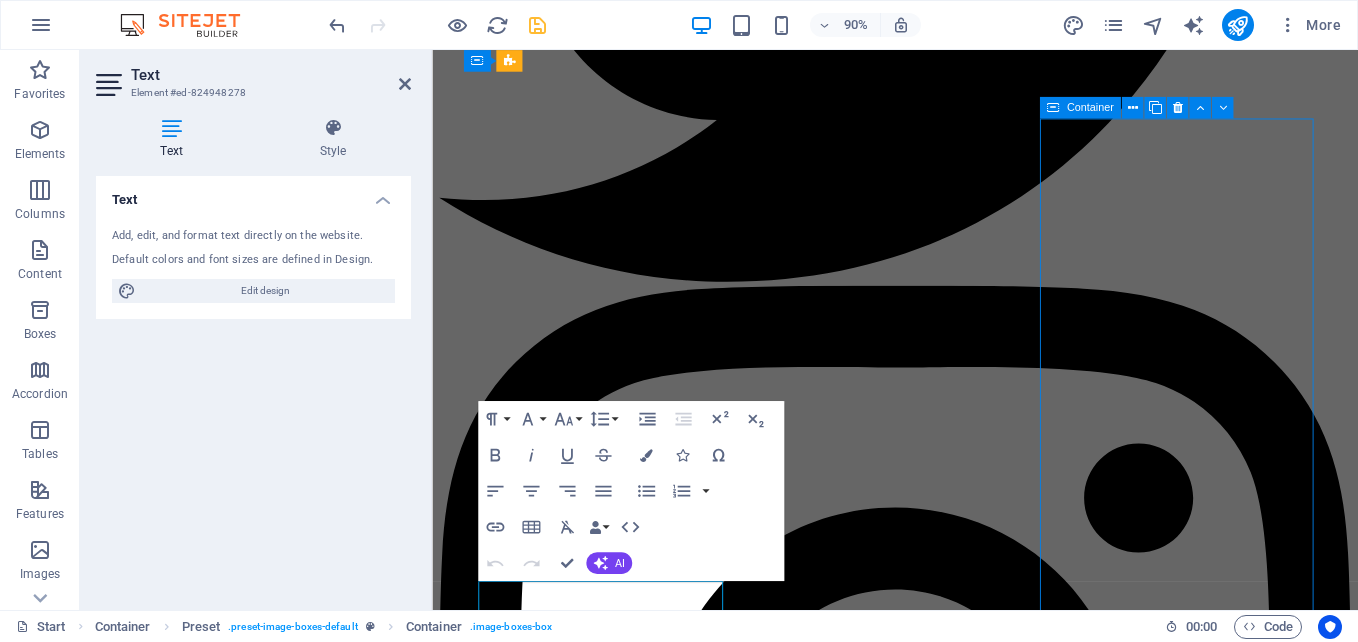 click on "PROCESS ENGINEERING Many manufacturing companies frequently struggle with a range of significant challenges that can impede their operational efficiency and overall productivity." at bounding box center (946, 22194) 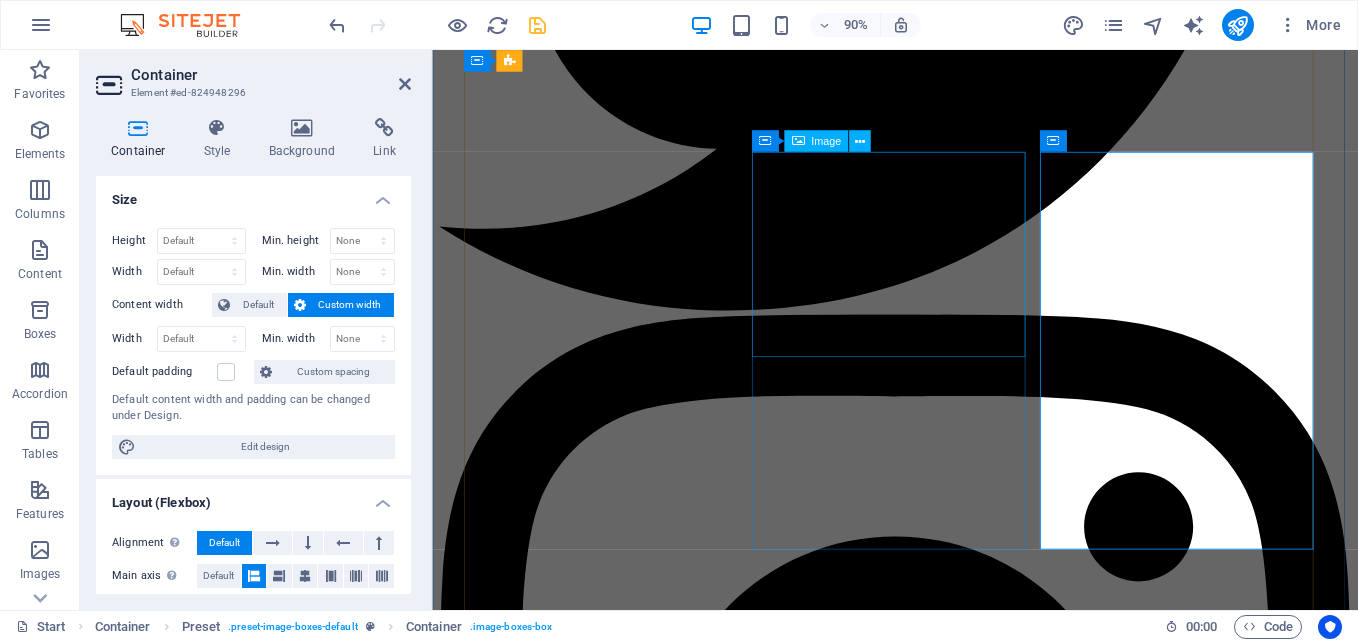 scroll, scrollTop: 4963, scrollLeft: 0, axis: vertical 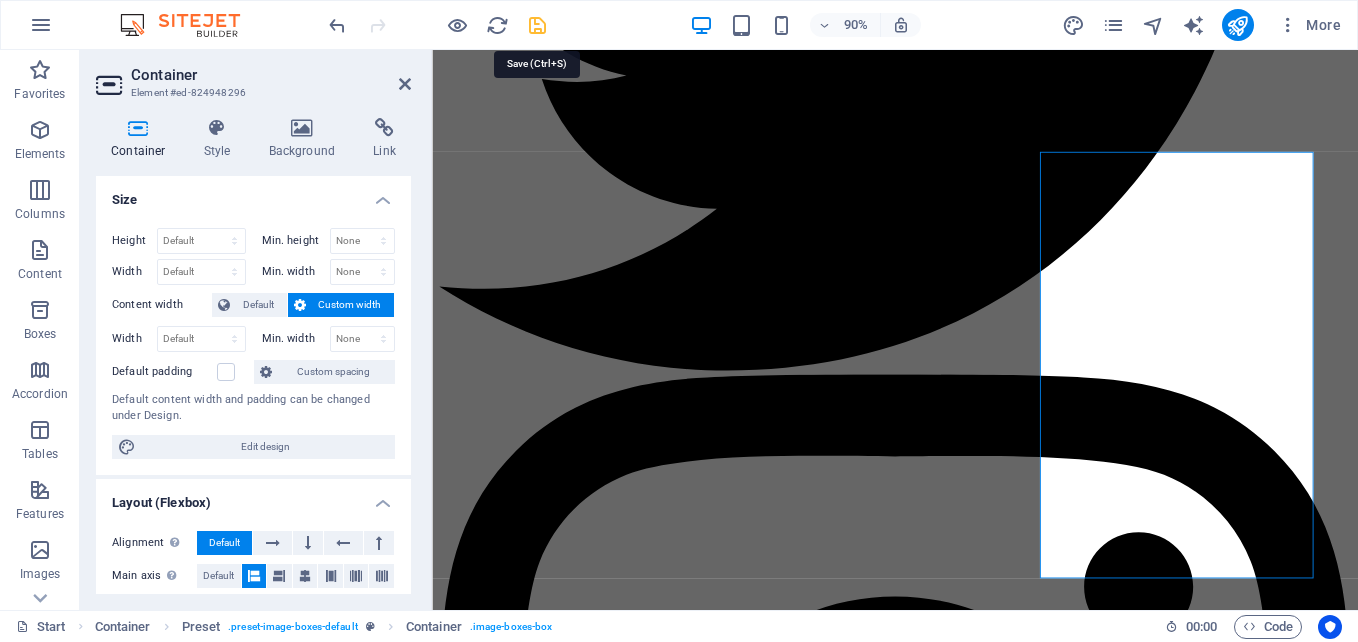 click at bounding box center (537, 25) 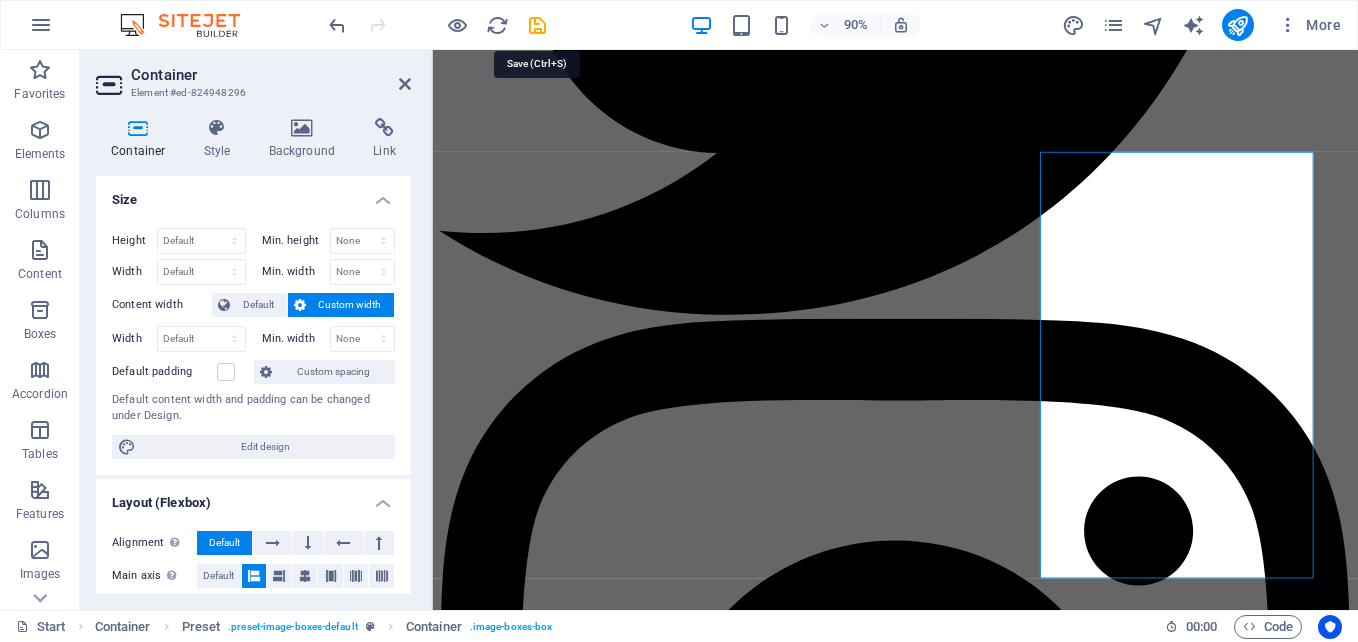 scroll, scrollTop: 4478, scrollLeft: 0, axis: vertical 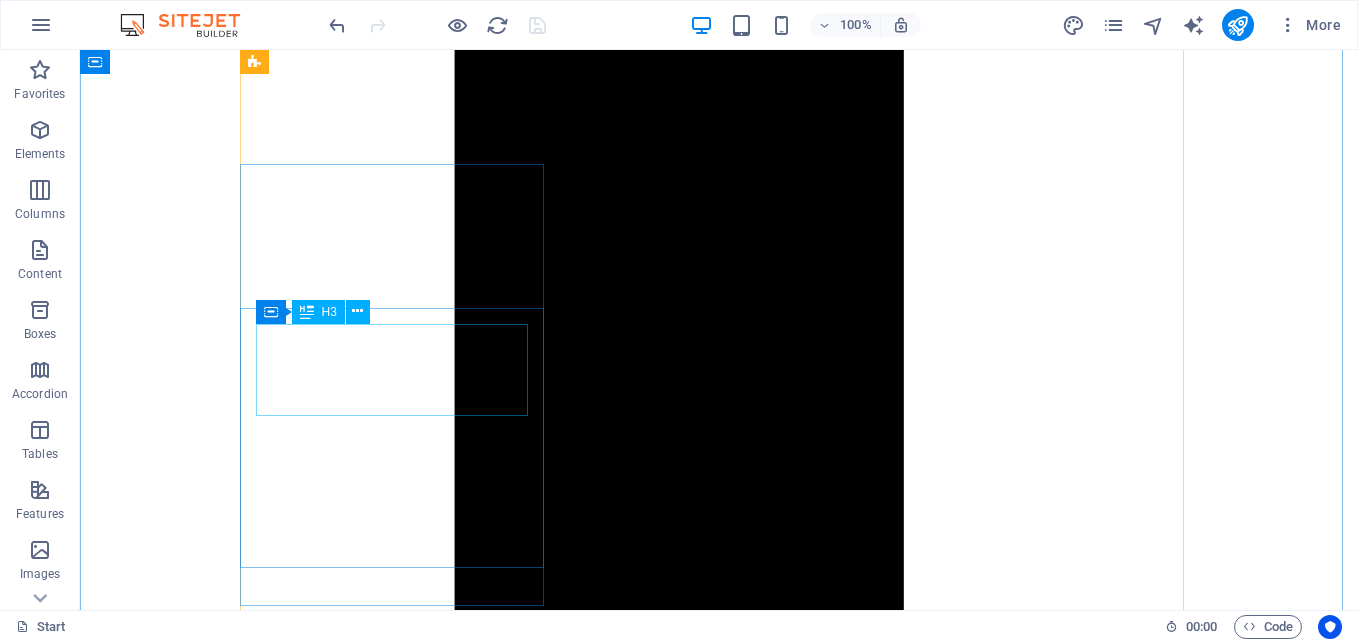 click on "ELECTRICAL ENGINEERING SERVICES" at bounding box center [719, 25646] 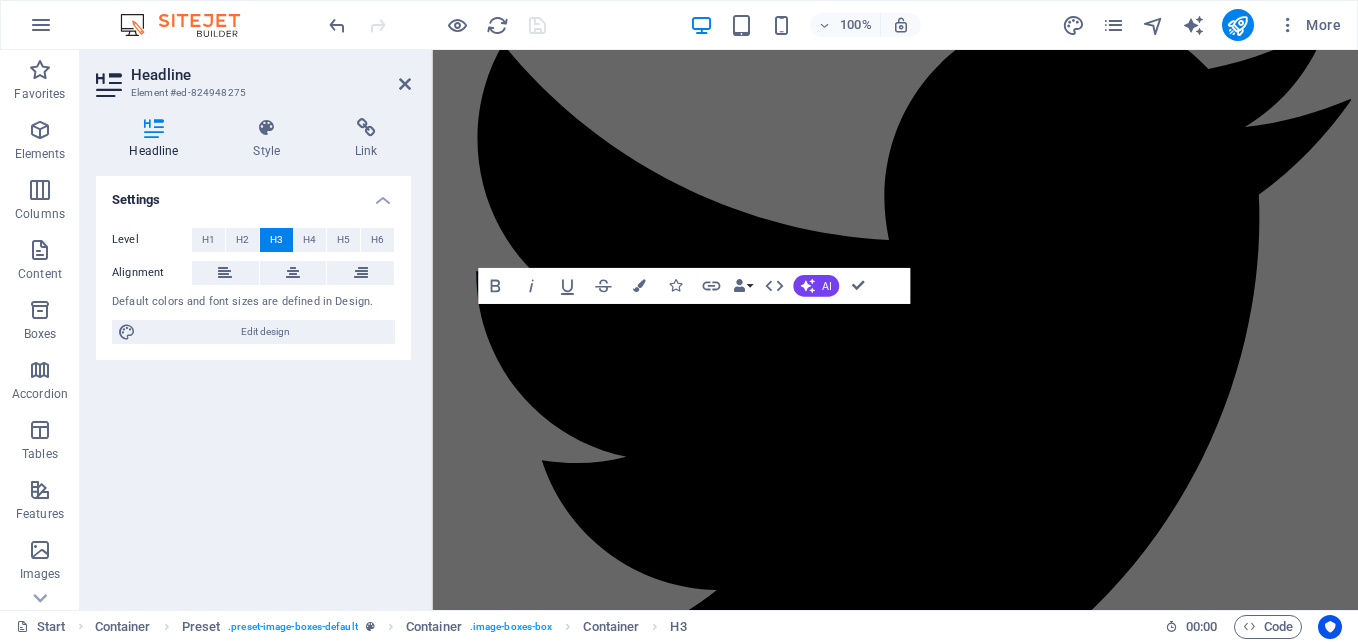 scroll, scrollTop: 4963, scrollLeft: 0, axis: vertical 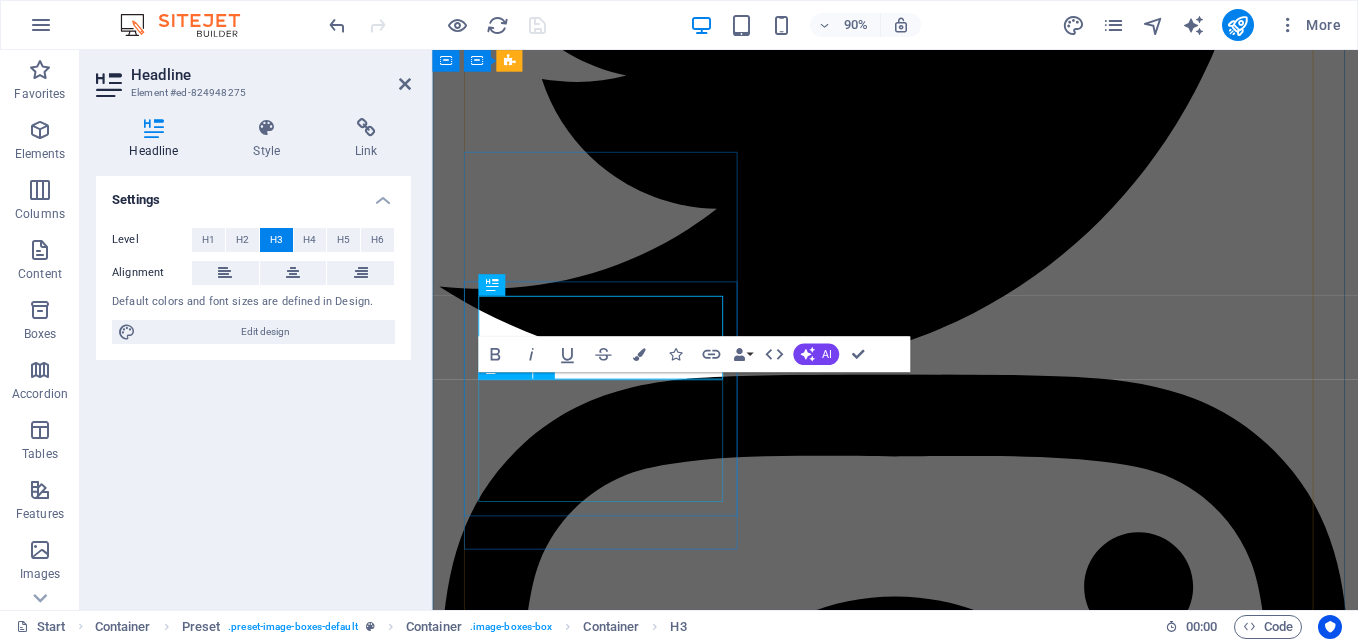 type 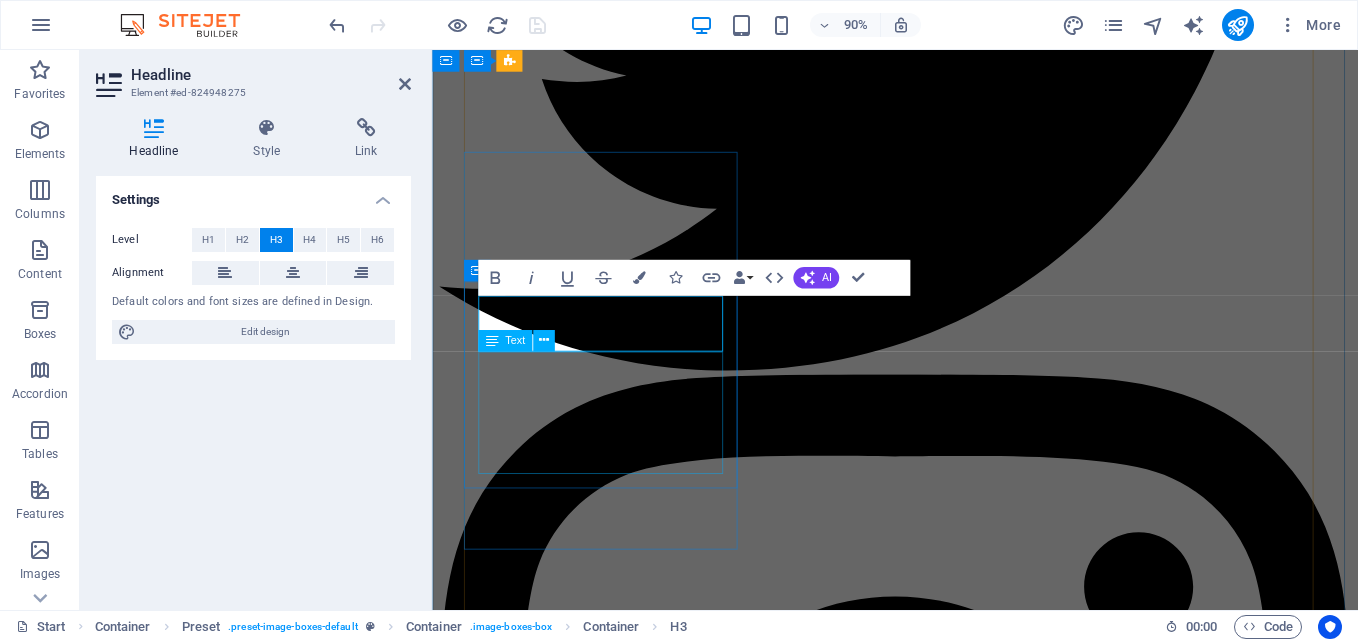 click on "Many manufacturing companies frequently struggle with a range of significant challenges that can impede their operational efficiency and overall productivity." at bounding box center [946, 21362] 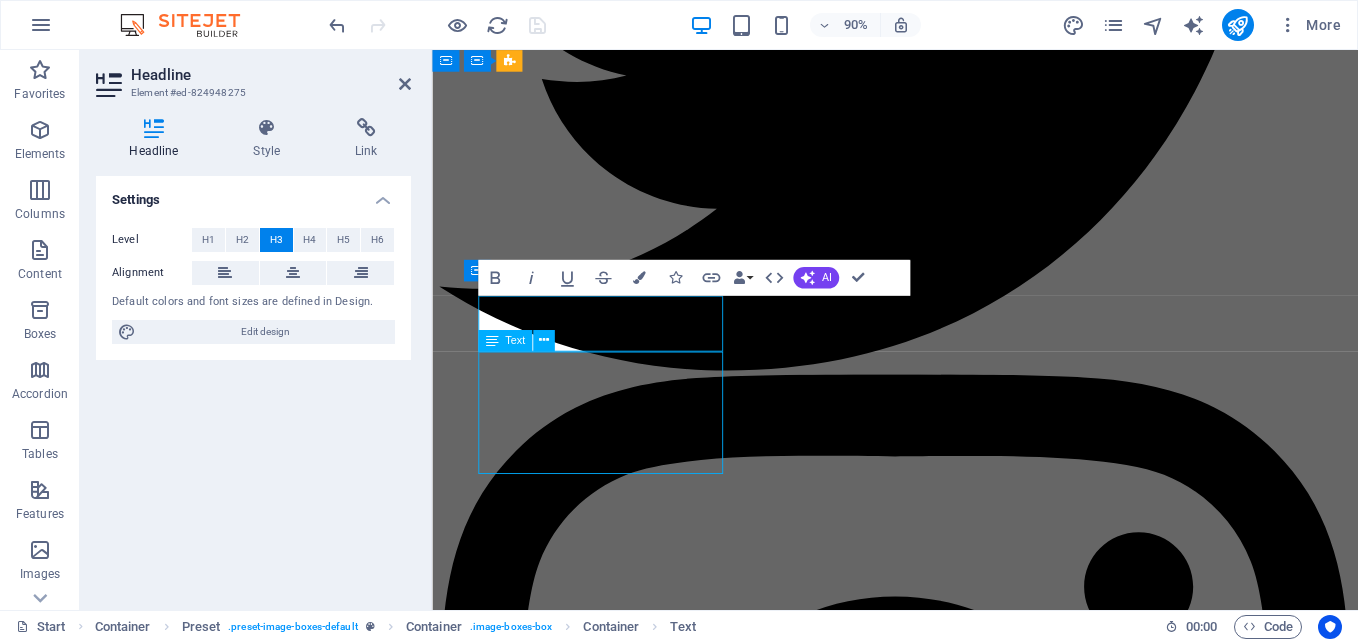 click on "Stacker Reclaimer Upgrade of Stacker Reclaimer Units 1 and 2: Implementation of a Redundant Controller CPU Upgrade to CPE315 for Enhanced Performance and Reliability in the Pacsystem. Crusher House Control New Control Panel We have successfully installed a cutting-edge new crusher house, featuring an advanced Remote Control Panel that is powered by the sophisticated Emerson PACSystems controller.  ECP CPU Upgrade to CPE315 We are pleased to announce the upgrade of the main control CPU in our Electro Chlorination Plant to the state-of-the-art CPE315 model. This enhancement will greatly enhance system efficiency and reliability, ensuring optimal performance in our chlorination processes. ​Online Program Debuging  Many manufacturing companies frequently struggle with a range of significant challenges that can impede their operational efficiency and overall productivity.  PROCESS ENGINEERING PROCESS ENGINEERING PROCESS ENGINEERING PROCESS ENGINEERING PROCESS ENGINEERING" at bounding box center (946, 22615) 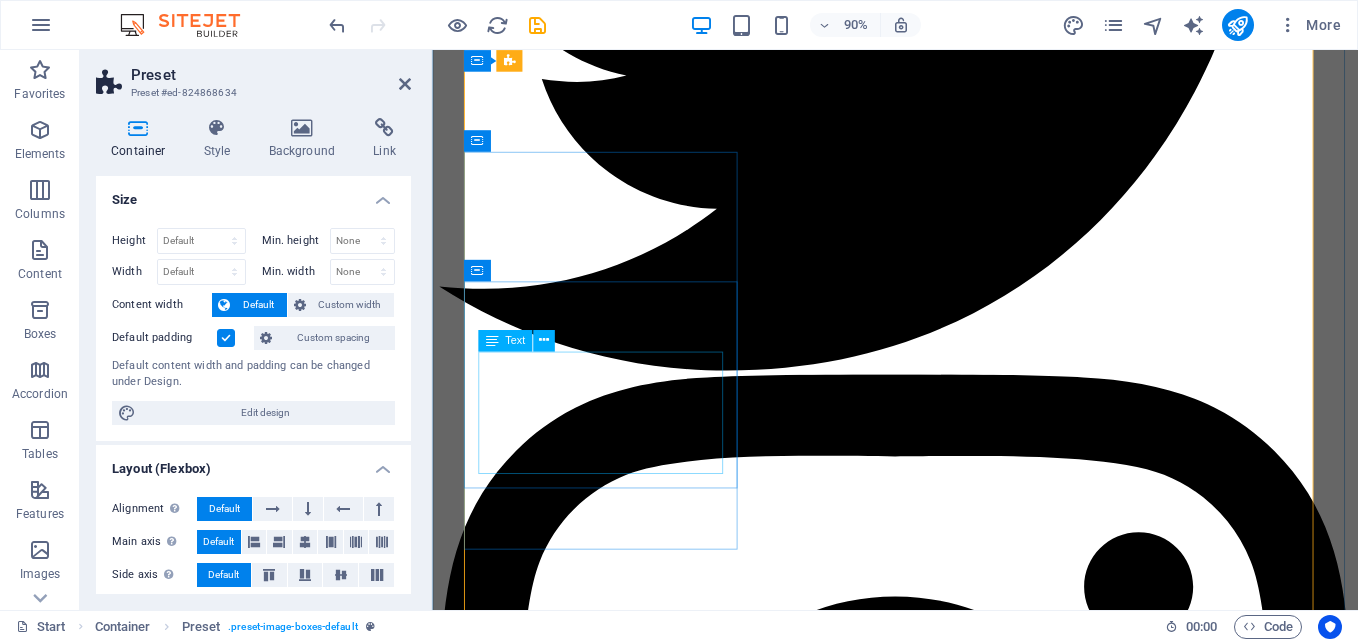 click on "Many manufacturing companies frequently struggle with a range of significant challenges that can impede their operational efficiency and overall productivity." at bounding box center (946, 21362) 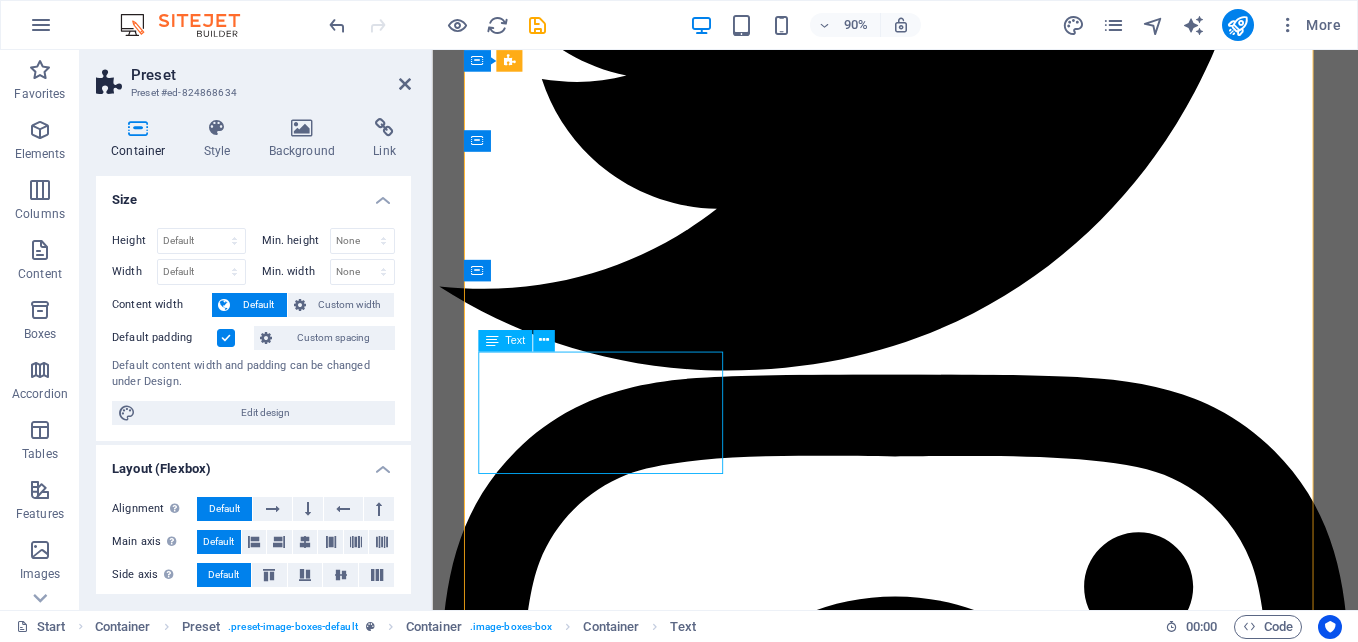 click on "Many manufacturing companies frequently struggle with a range of significant challenges that can impede their operational efficiency and overall productivity." at bounding box center [946, 21362] 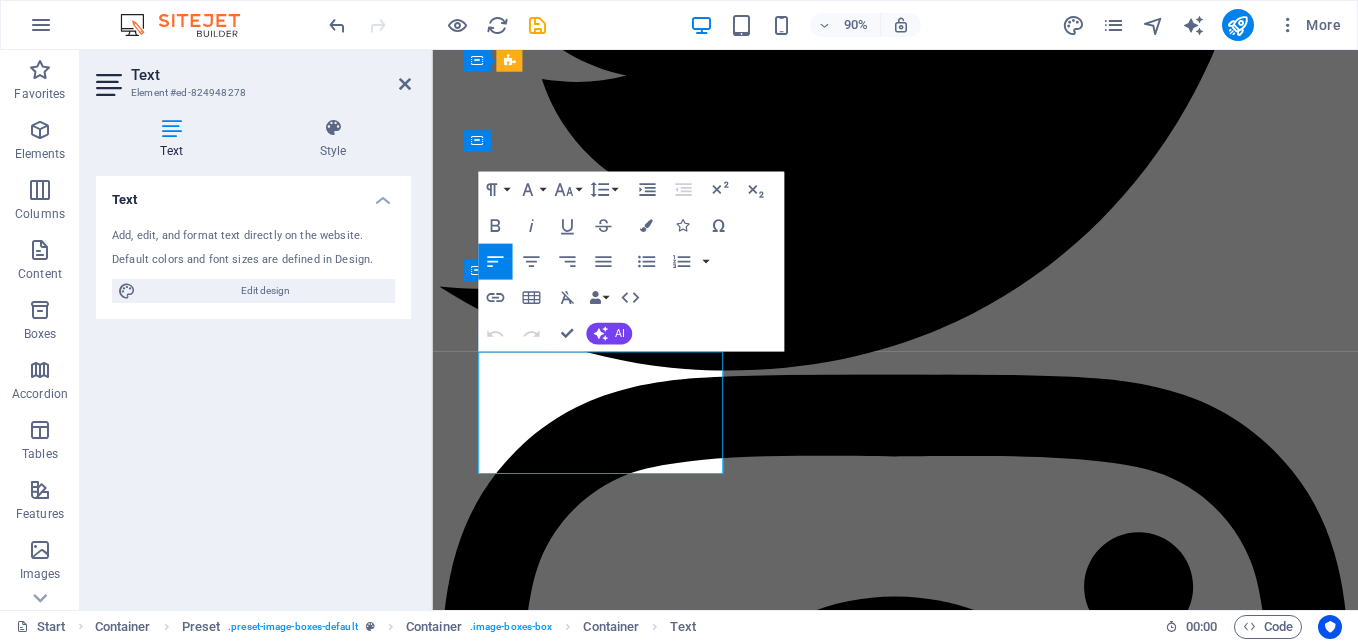 drag, startPoint x: 486, startPoint y: 399, endPoint x: 600, endPoint y: 482, distance: 141.01419 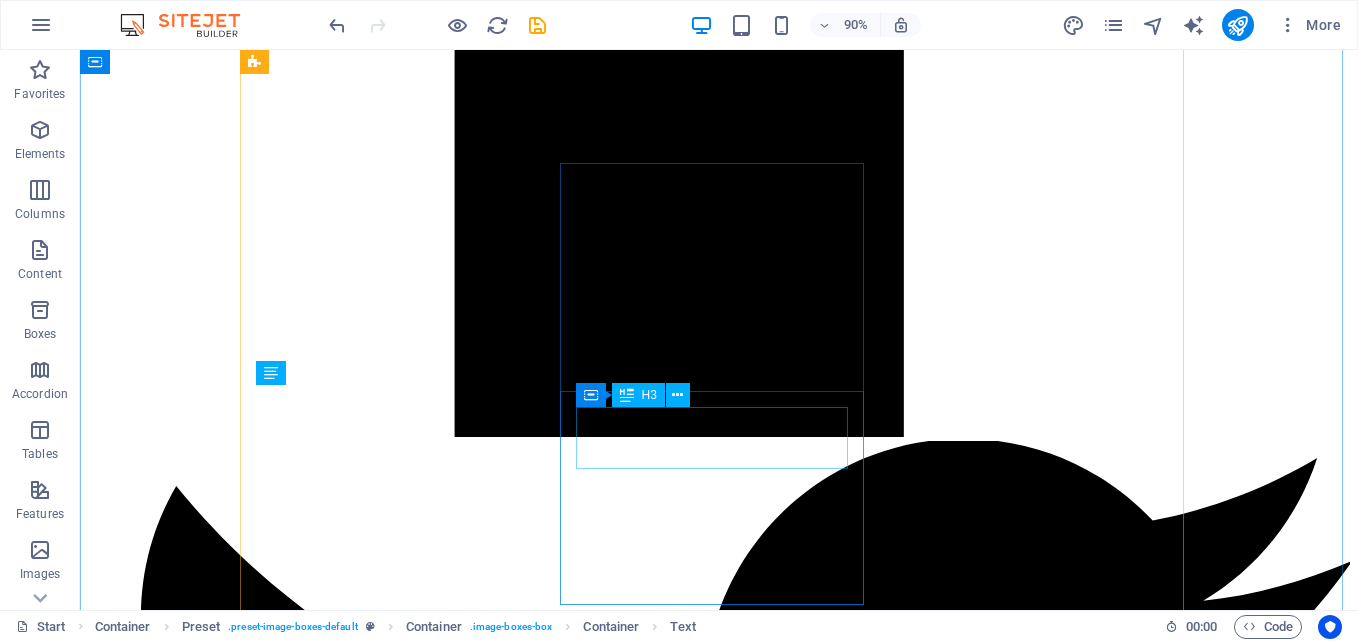 scroll, scrollTop: 4479, scrollLeft: 0, axis: vertical 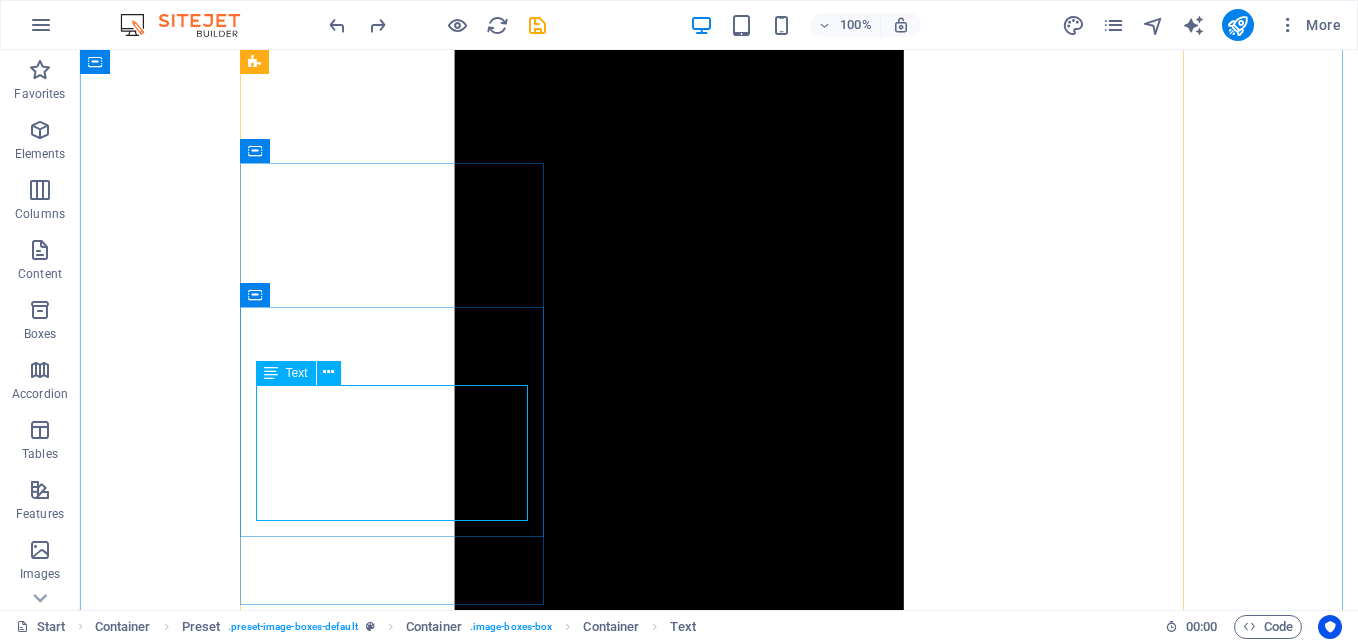 click on "Many manufacturing companies frequently struggle with a range of significant challenges that can impede their operational efficiency and overall productivity." at bounding box center (719, 25685) 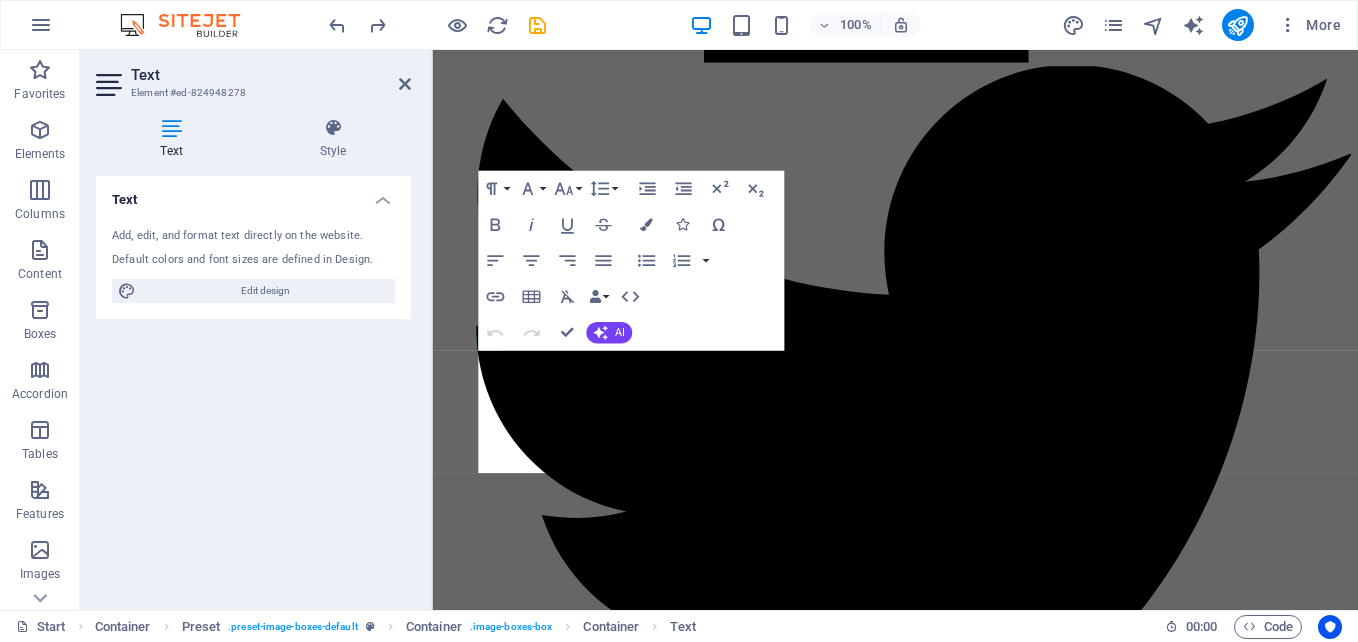 scroll, scrollTop: 4964, scrollLeft: 0, axis: vertical 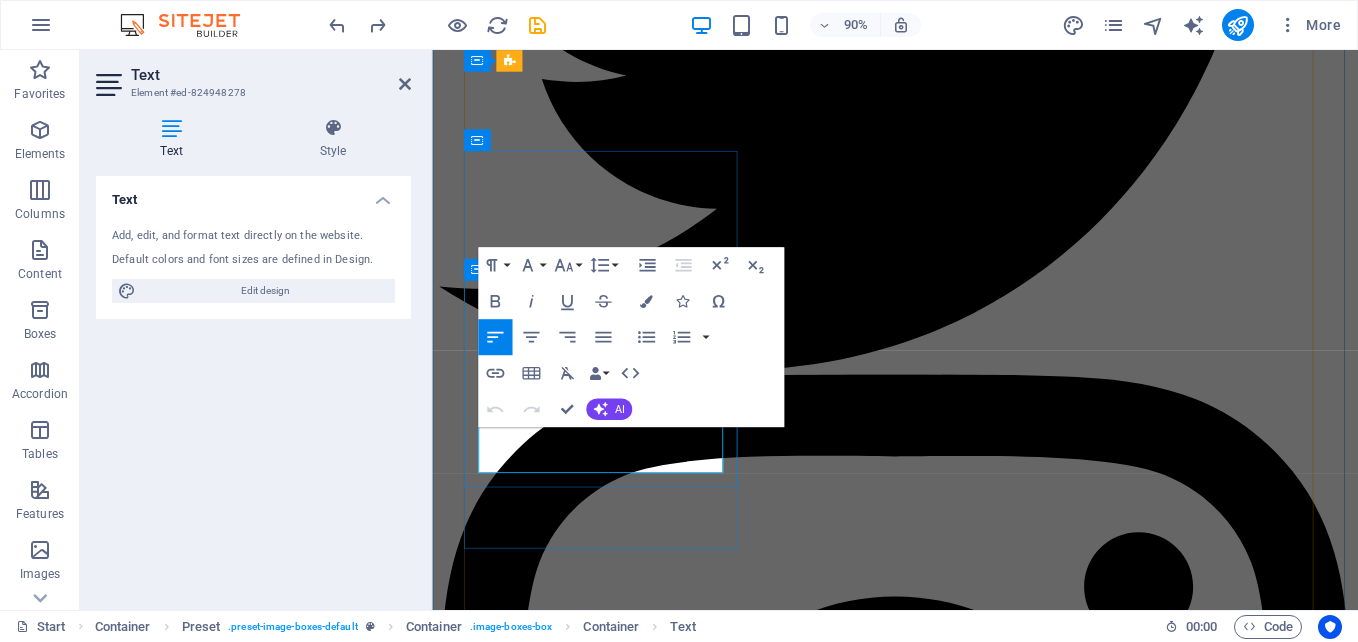 click on "Many manufacturing companies frequently struggle with a range of significant challenges that can impede their operational efficiency and overall productivity." at bounding box center [925, 21361] 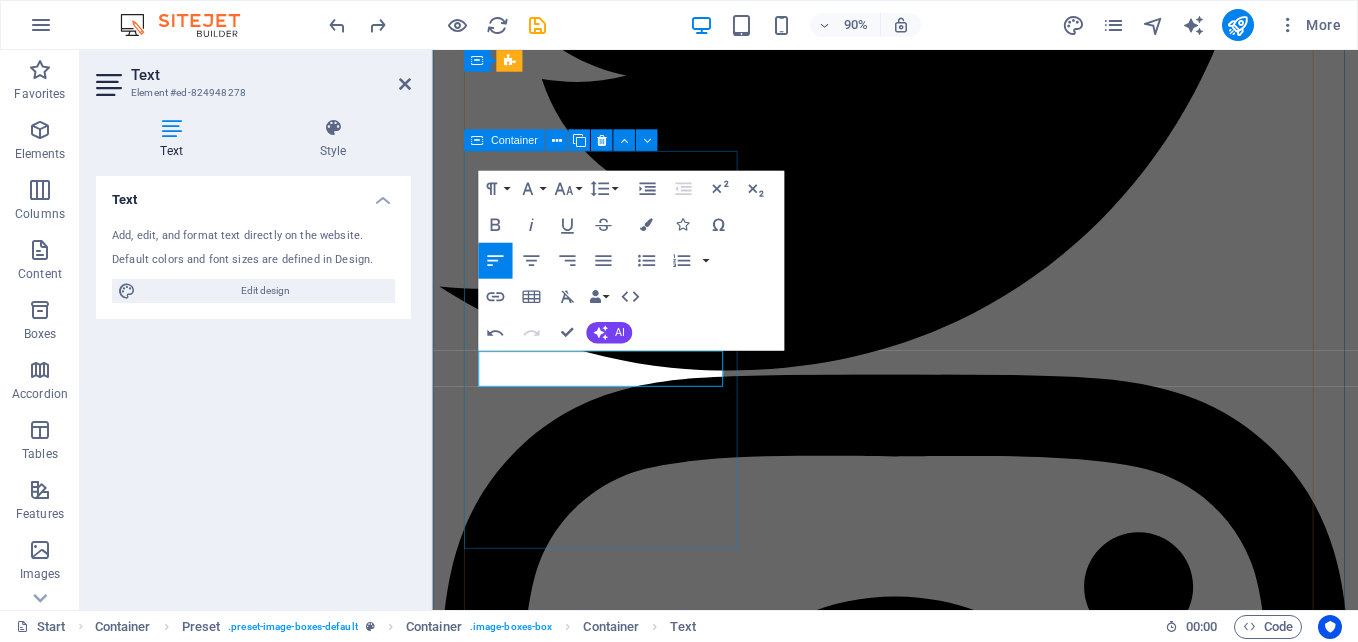 type 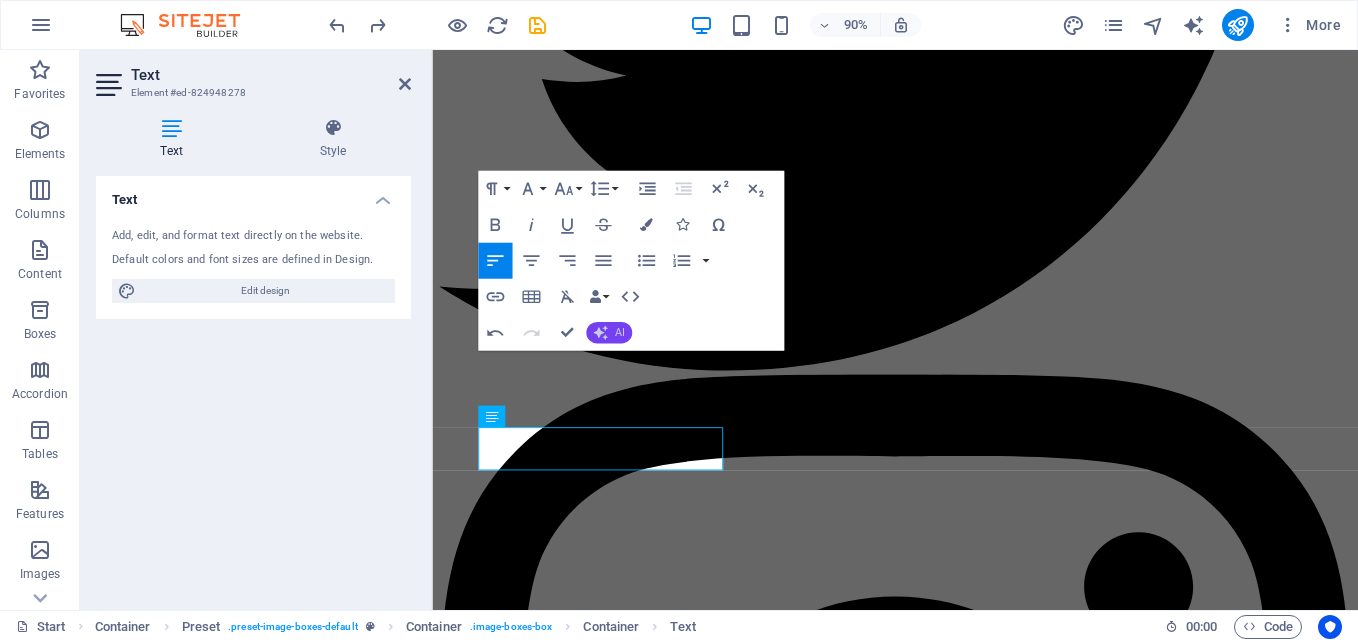 click on "AI" at bounding box center (620, 332) 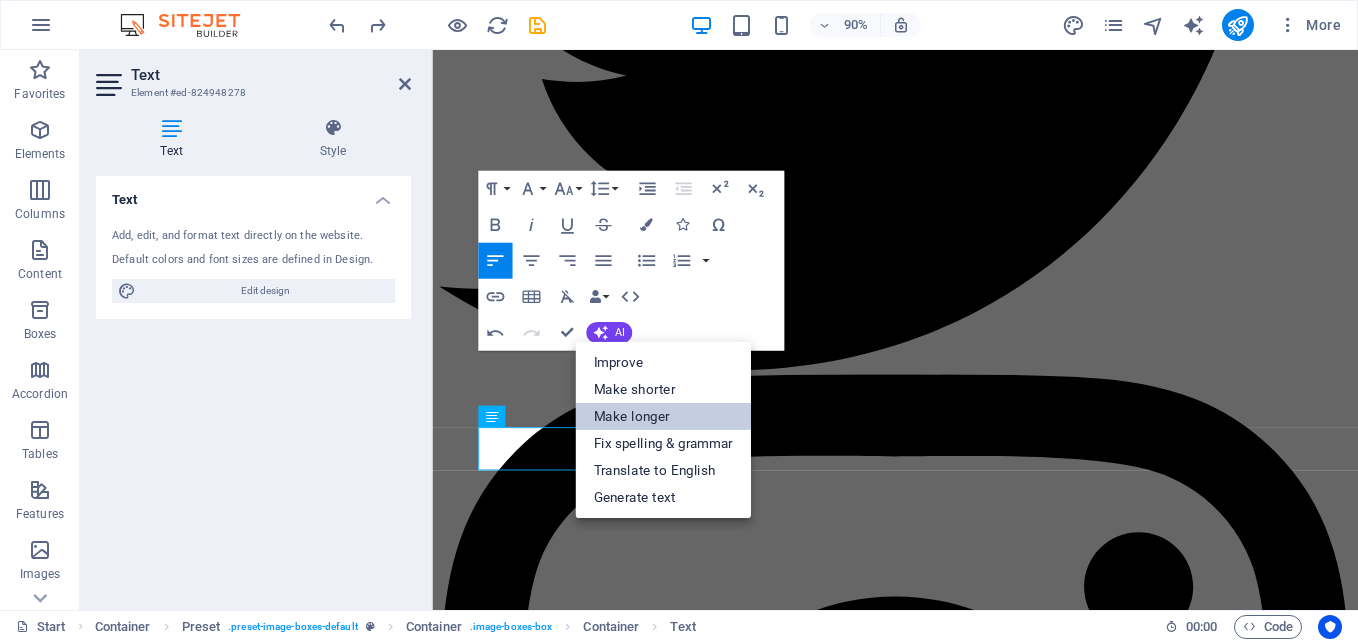 click on "Make longer" at bounding box center (663, 415) 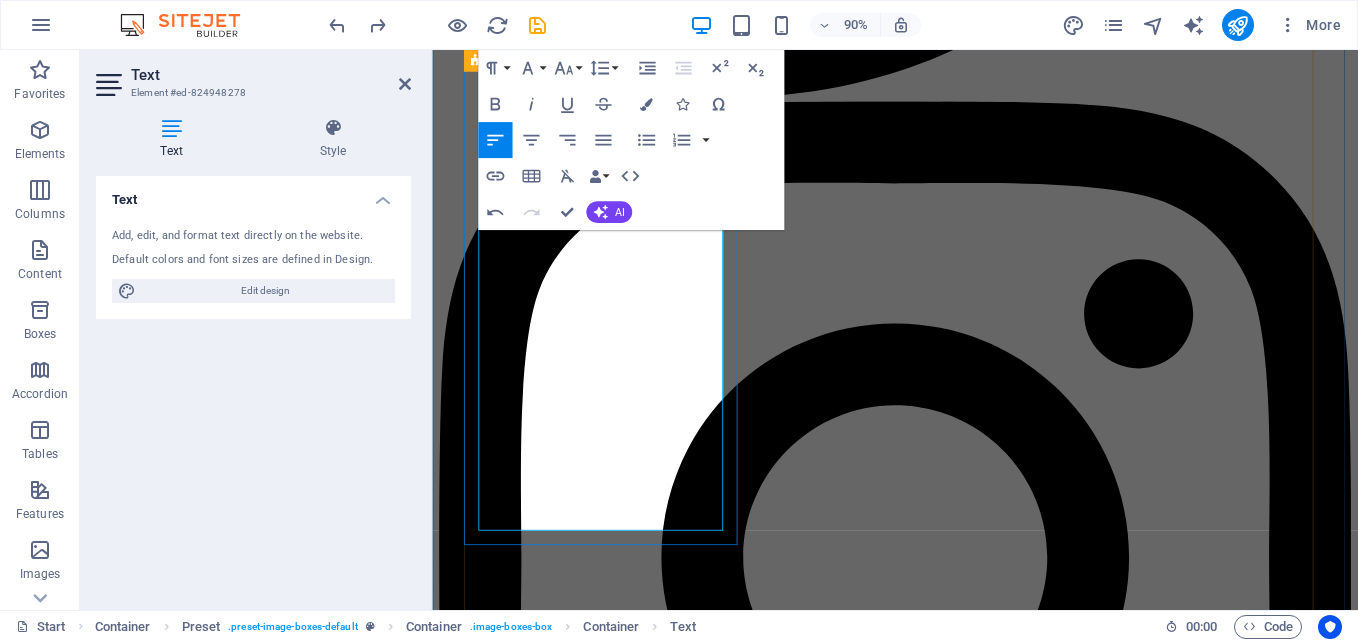 scroll, scrollTop: 5364, scrollLeft: 0, axis: vertical 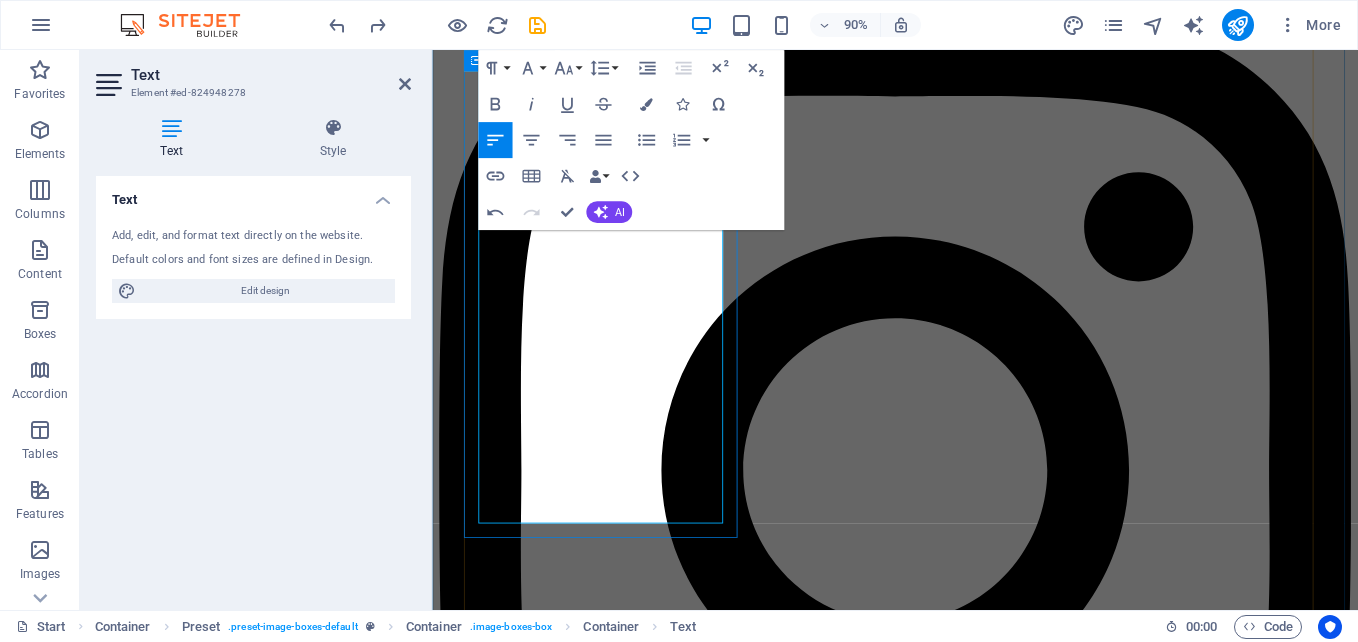 drag, startPoint x: 654, startPoint y: 556, endPoint x: 544, endPoint y: 292, distance: 286 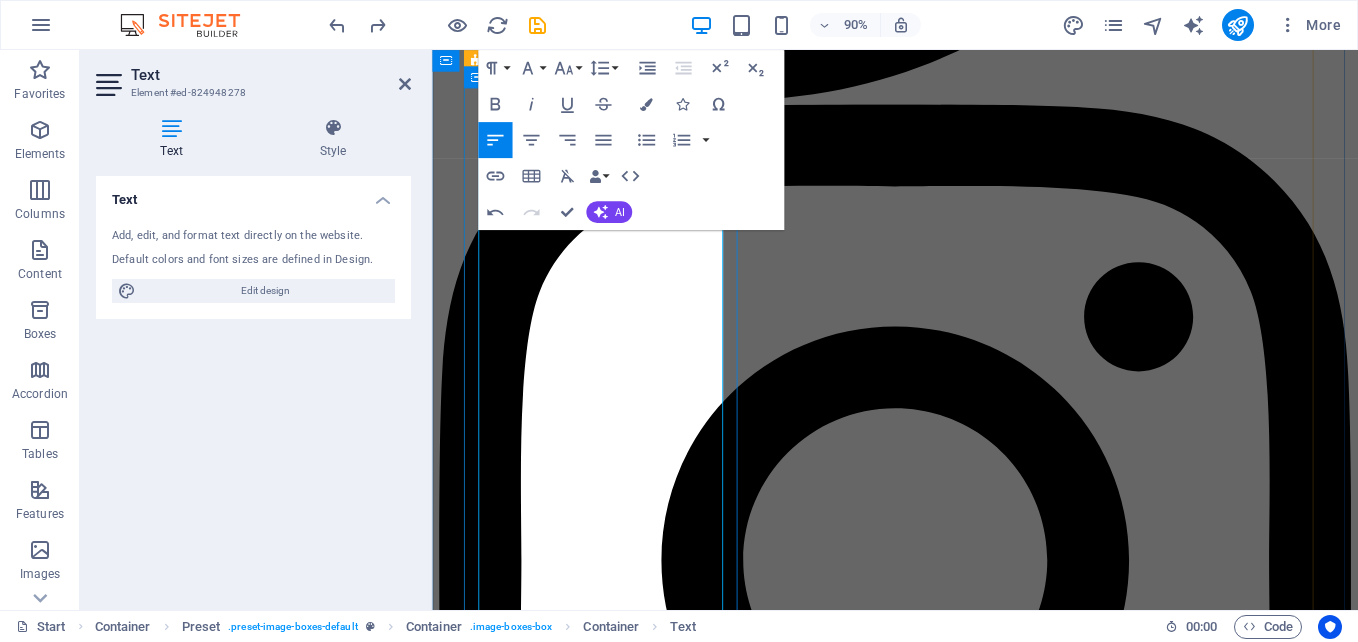 scroll, scrollTop: 5264, scrollLeft: 0, axis: vertical 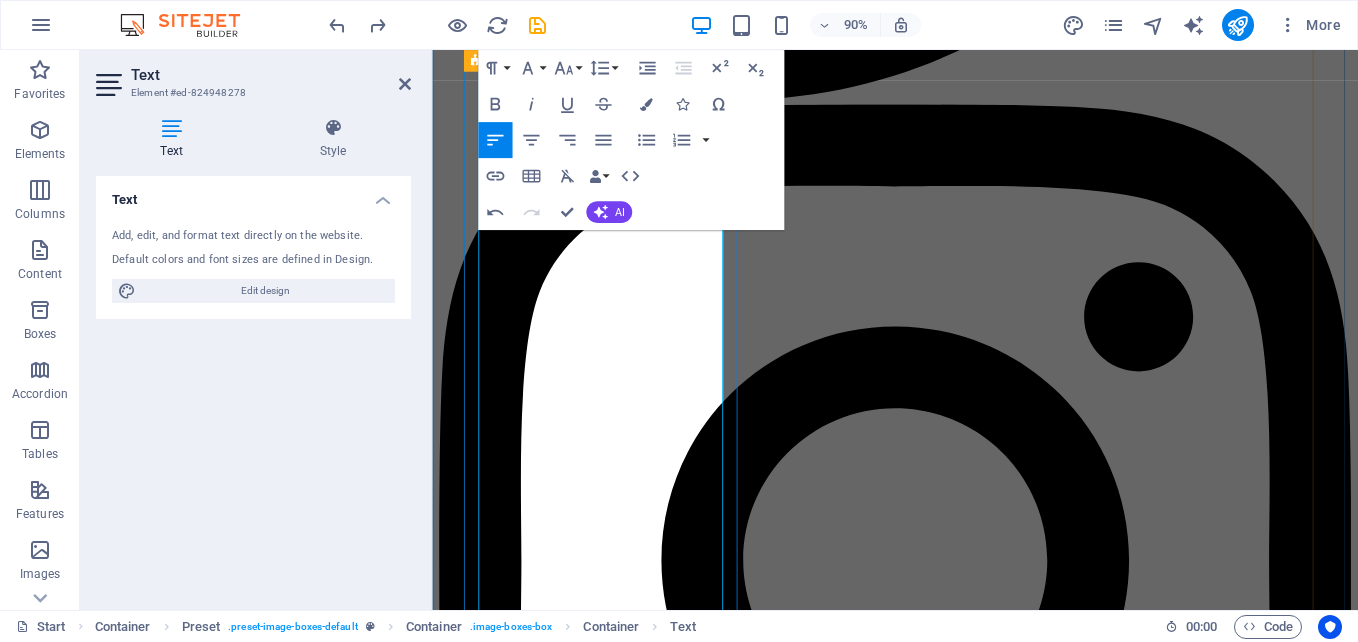 click on "FGD Flue Pacsystem Control Program Debugging At our company, we specialize in the meticulous debugging of the Flue Gas Desulfurization (FGD) Flue Pacsystem Control Program. This process is essential for ensuring optimal performance and efficiency in air pollution control systems. Our team of skilled engineers and technicians utilize advanced diagnostic tools and method ologies to identify and resolve any issues within the control program. By thoroughly analyzing system performance, we can enhance functionality and ensure compliance with environmental regulations. Trust us to deliver reliable debugging services that improve the overall effectiveness of your FGD systems, ensuring that they operate at peak performance while minimizing environmental impact." at bounding box center [946, 21110] 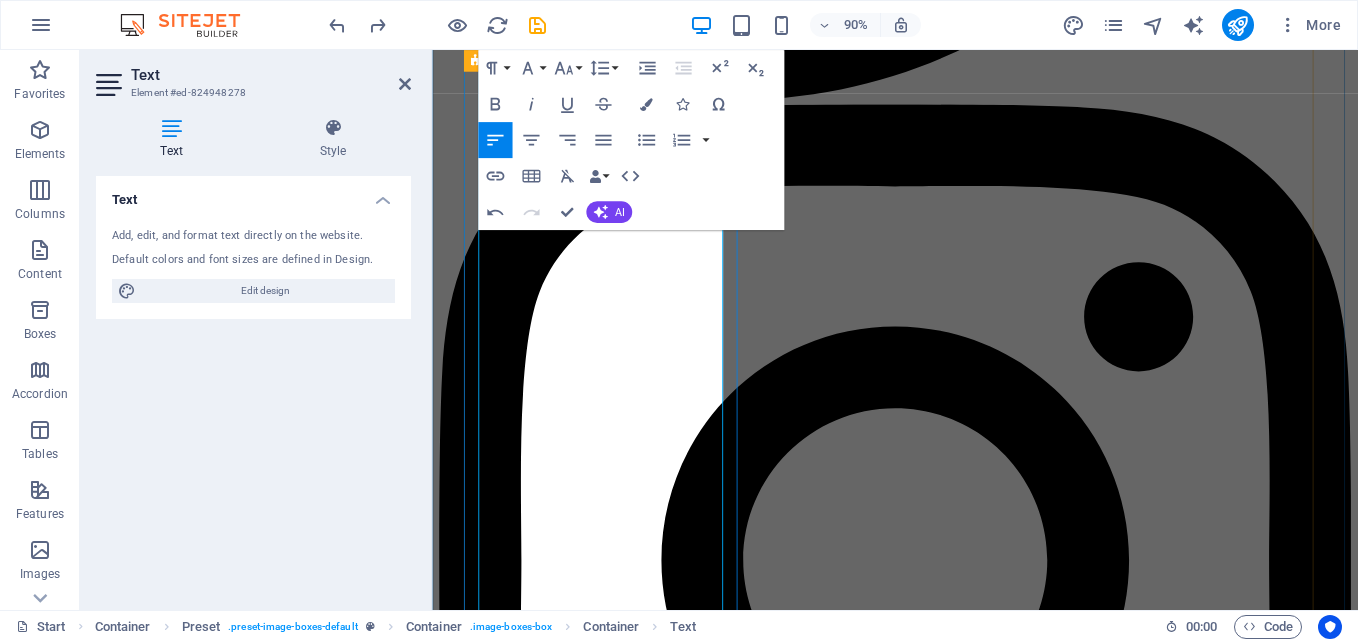 scroll, scrollTop: 5064, scrollLeft: 0, axis: vertical 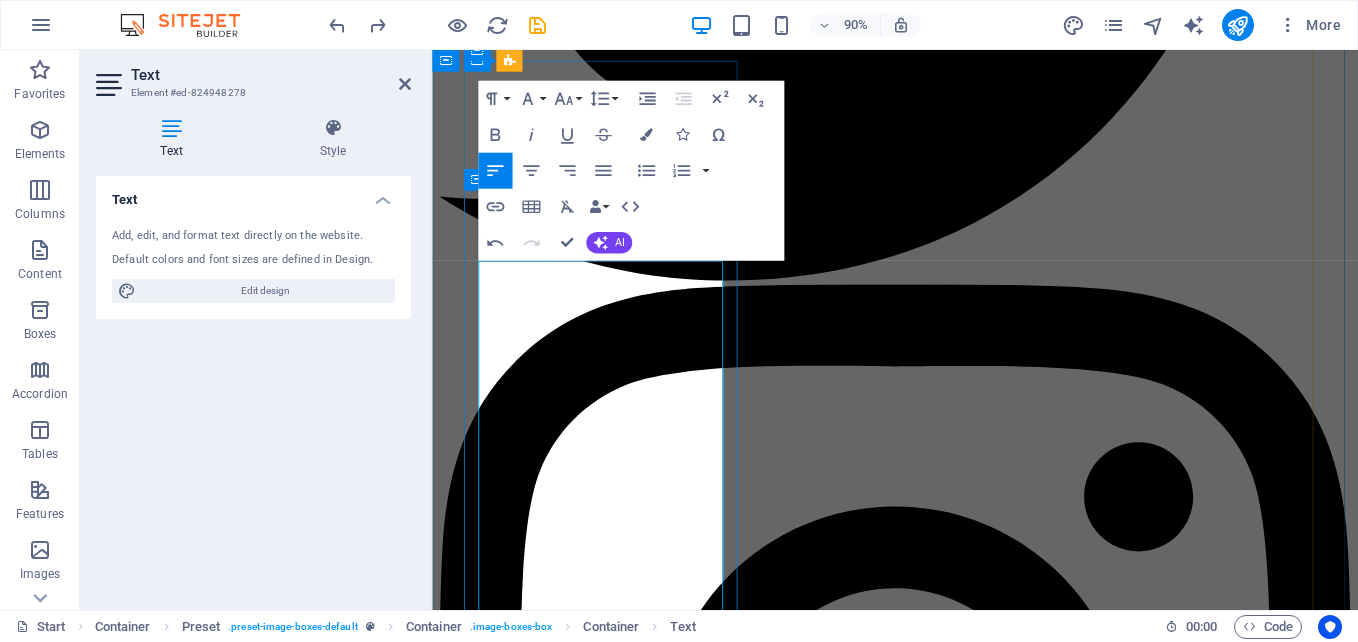 click on "FGD Flue Pacsystem Control Program Debugging At our company, we specialize in the meticulous debugging of the Flue Gas Desulfurization (FGD) Flue Pacsystem Control Program. This process is essential for ensuring optimal performance and efficiency in air pollution control systems. Our team of skilled engineers and technicians utilize advanced diagnostic tools and method ologies to identify and resolve any issues within the control program. By thoroughly analyzing system performance, we can enhance functionality and ensure compliance with environmental regulations. Trust us to deliver reliable debugging services that improve the overall effectiveness of your FGD systems, ensuring that they operate at peak performance while minimizing environmental impact." at bounding box center [946, 21310] 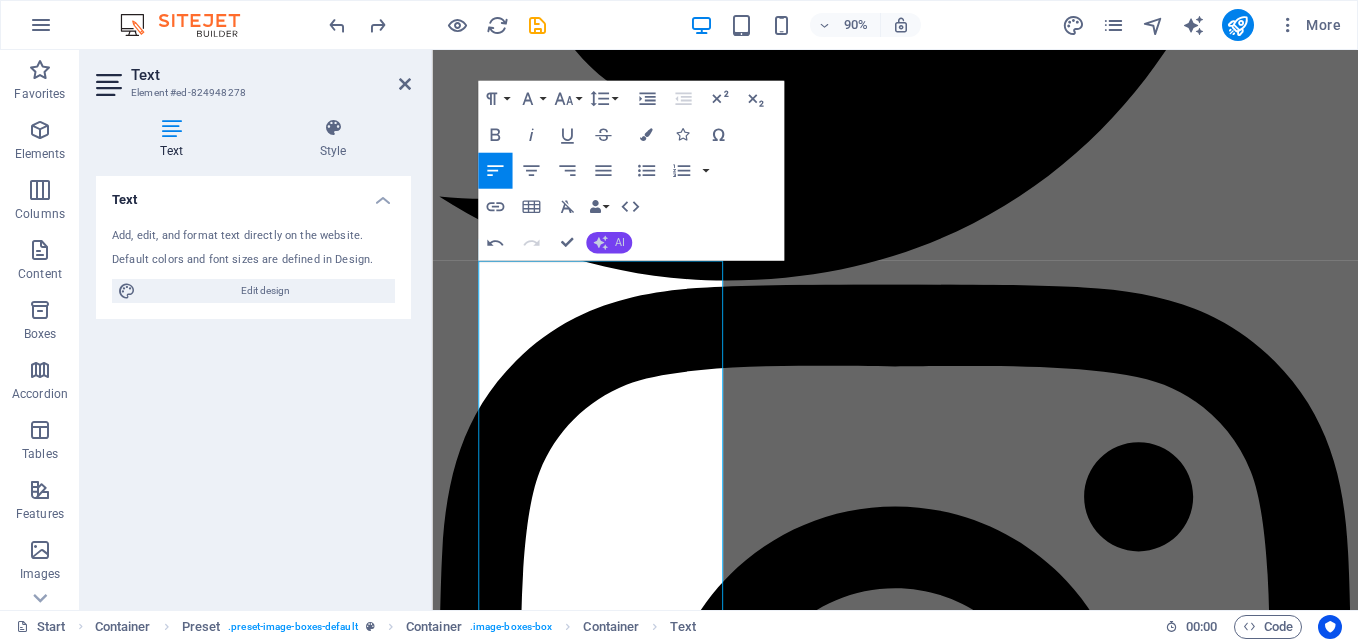 click on "AI" at bounding box center (620, 242) 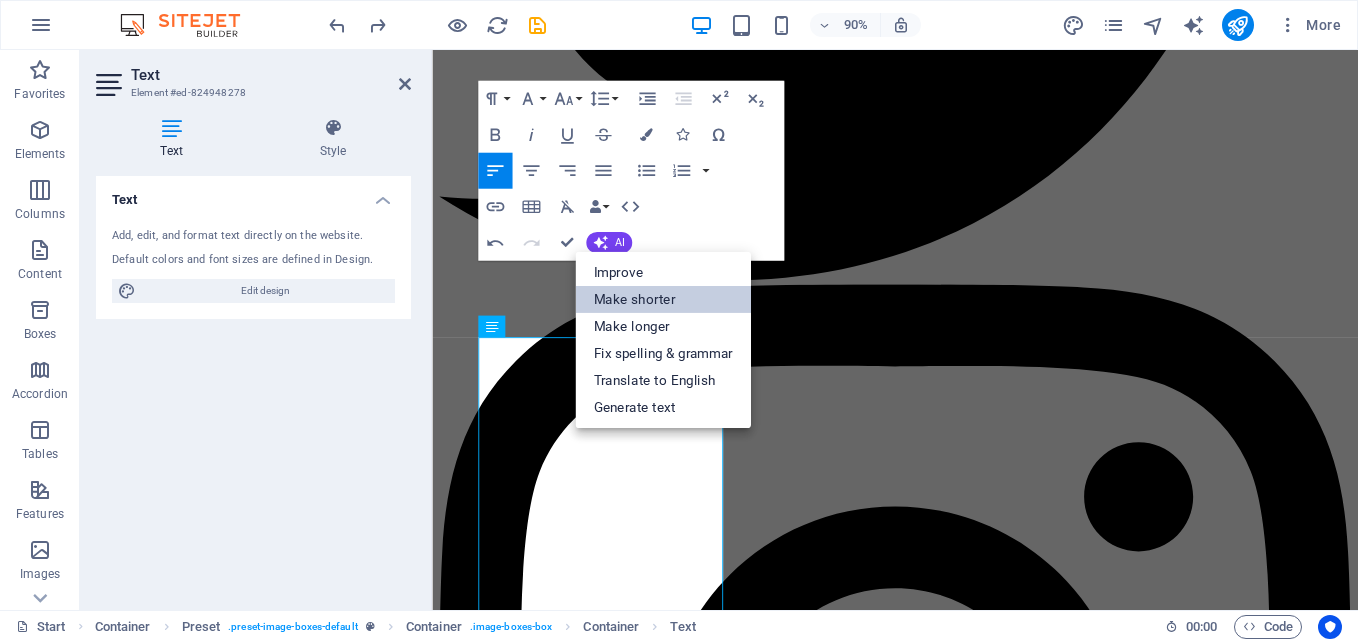 click on "Make shorter" at bounding box center (663, 298) 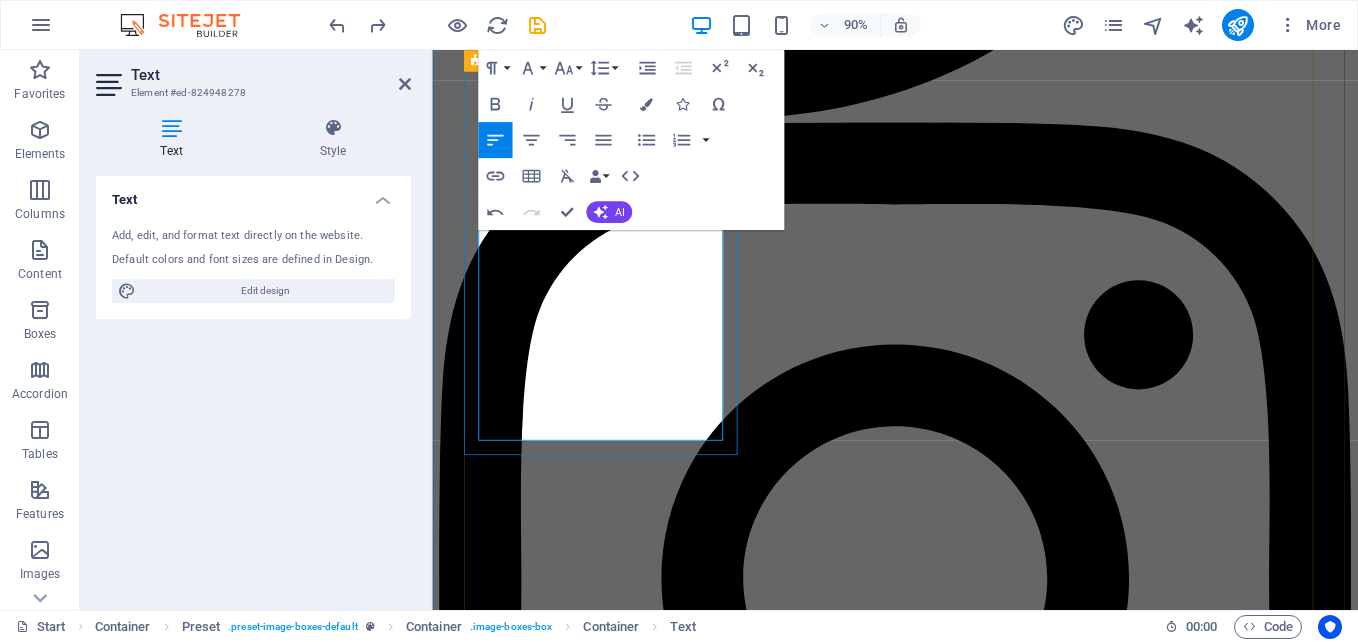 scroll, scrollTop: 5064, scrollLeft: 0, axis: vertical 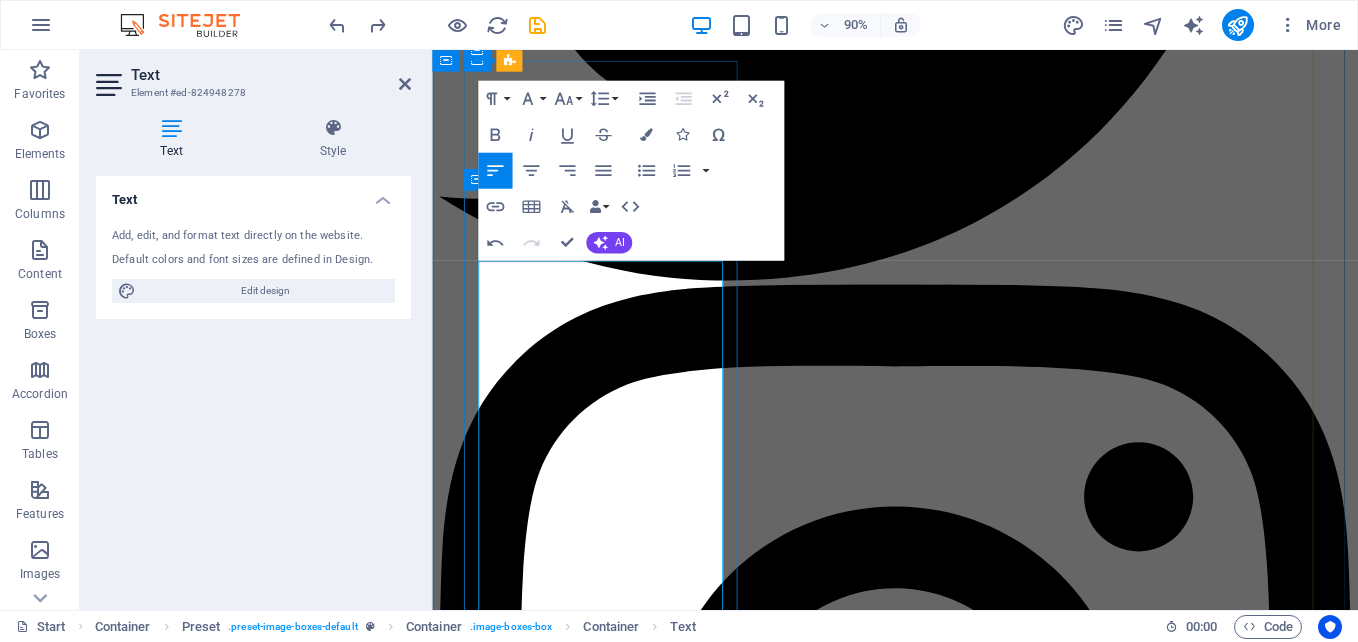 click on "**FGD Flue Pacsystem Control Program Debugging** We specialize in debugging the Flue Gas Desulfurization (FGD) Flue Pacsystem Control Program to optimize air pollution control systems. Our experienced engineers use advanced diagnostic tools to identify and resolve issues, enhancing functionality and ensuring compliance with environmental regulations. Trust us for reliable debugging services that improve FGD system performance while minimizing environmental impact." at bounding box center (946, 21286) 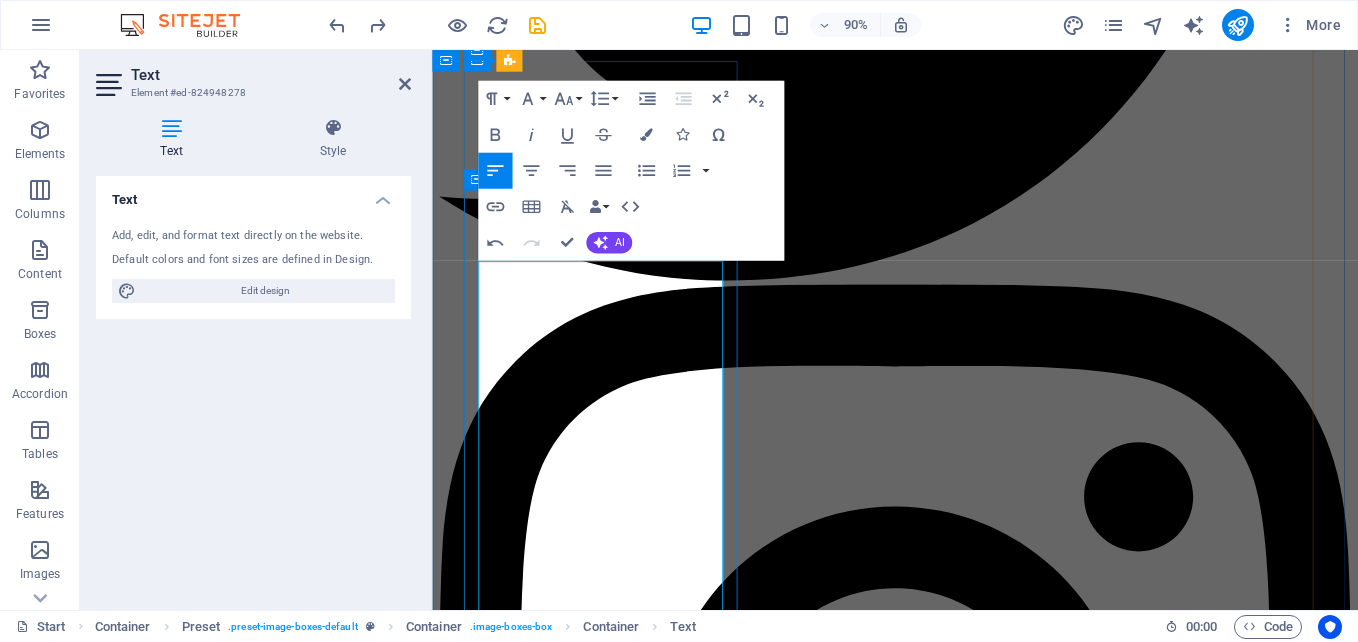 drag, startPoint x: 693, startPoint y: 322, endPoint x: 478, endPoint y: 281, distance: 218.87439 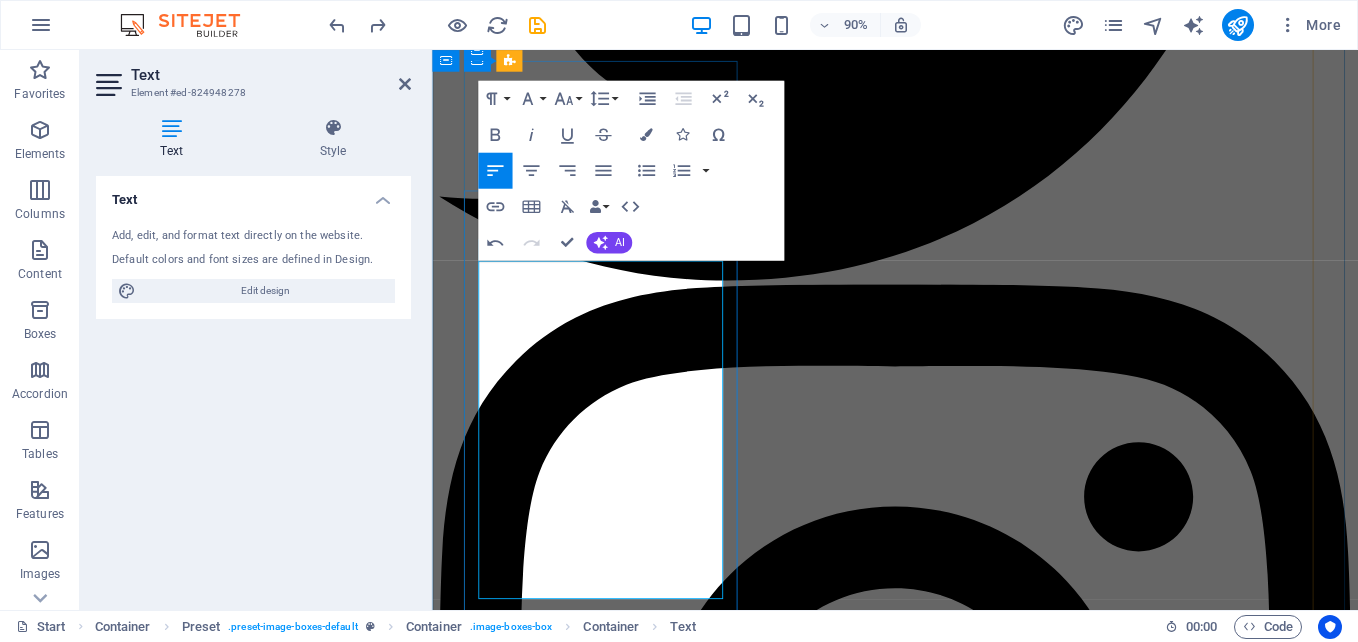 click on "We specialize in debugging the Flue Gas Desulfurization (FGD) Flue Pacsystem Control Program to optimize air pollution control systems. Our experienced engineers use advanced diagnostic tools to identify and resolve issues, enhancing functionality and ensuring compliance with environmental regulations. Trust us for reliable debugging services that improve FGD system performance while minimizing environmental impact." at bounding box center [946, 21286] 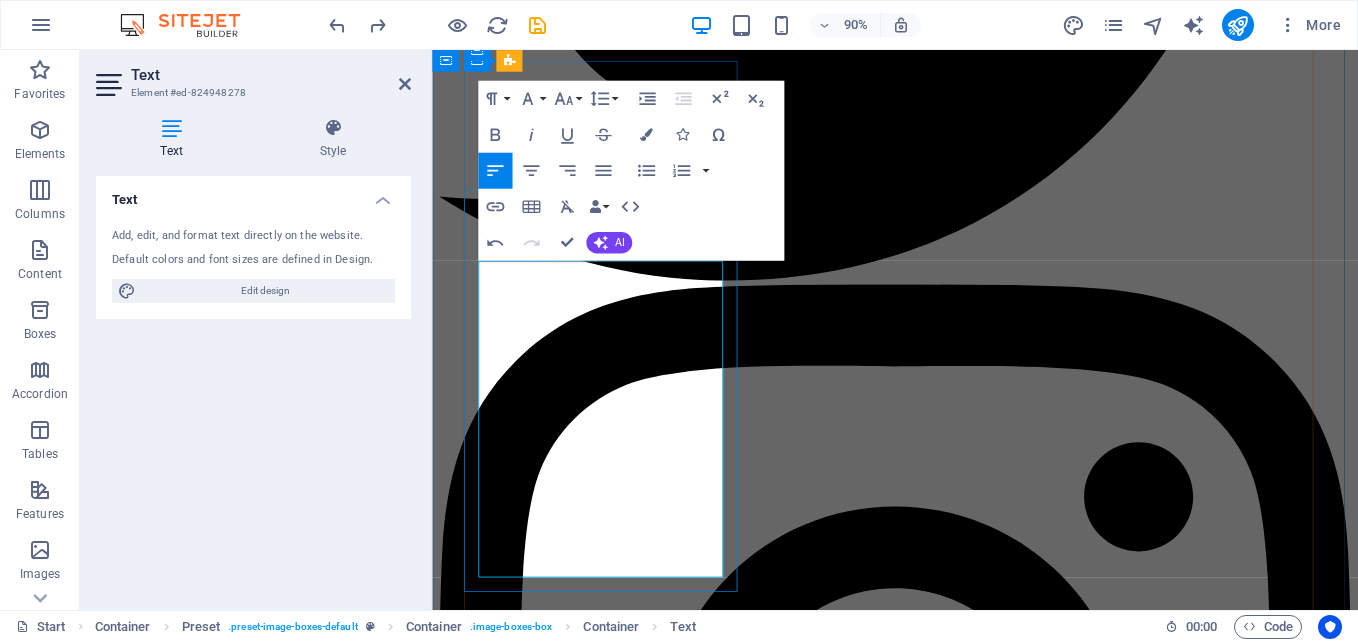 click on "We specialize in debugging the Flue Gas Desulfurization (FGD) Flue Pacsystem Control Program to optimize air pollution control systems. Our experienced engineers use advanced diagnostic tools to identify and resolve issues, enhancing functionality and ensuring compliance with environmental regulations. Trust us for reliable debugging services that improve FGD system performance while minimizing environmental impact." at bounding box center (946, 21277) 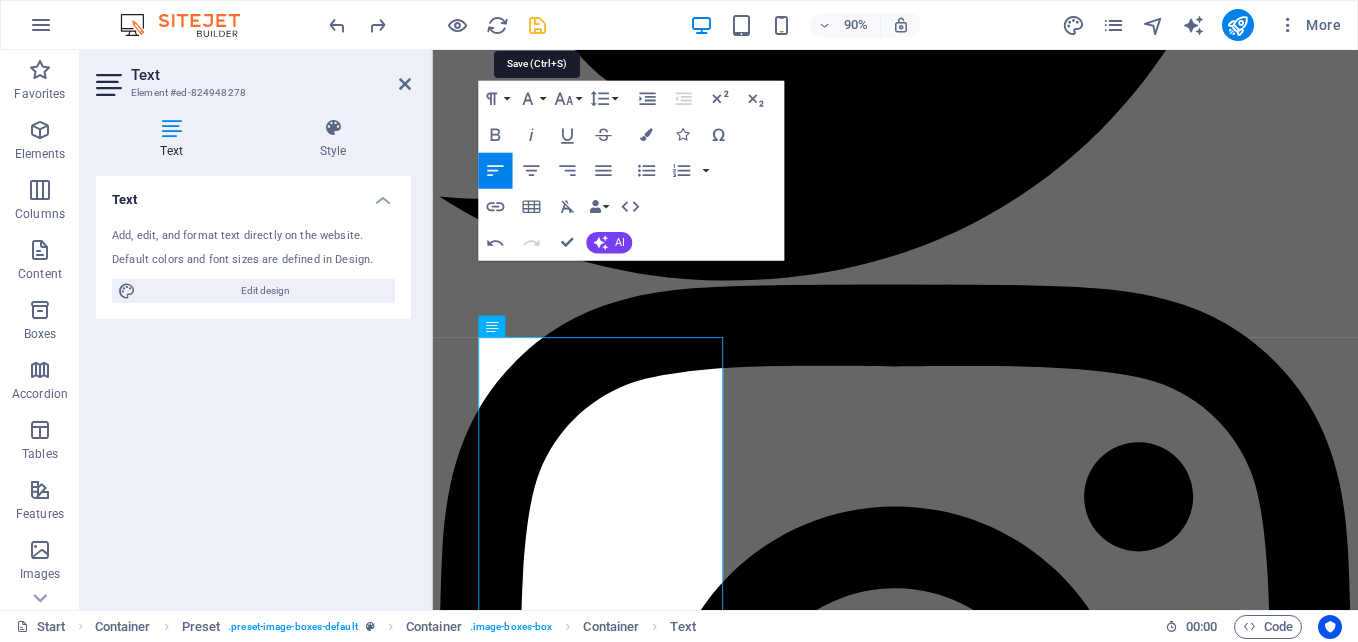 click at bounding box center [537, 25] 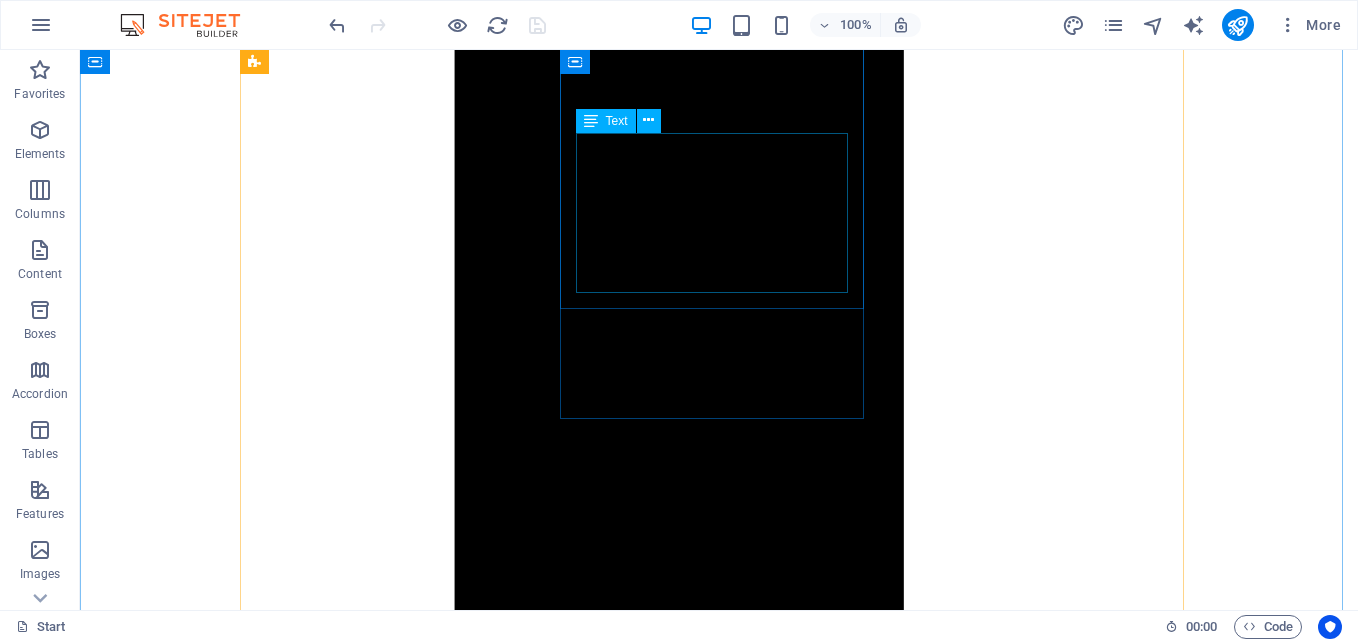 scroll, scrollTop: 4380, scrollLeft: 0, axis: vertical 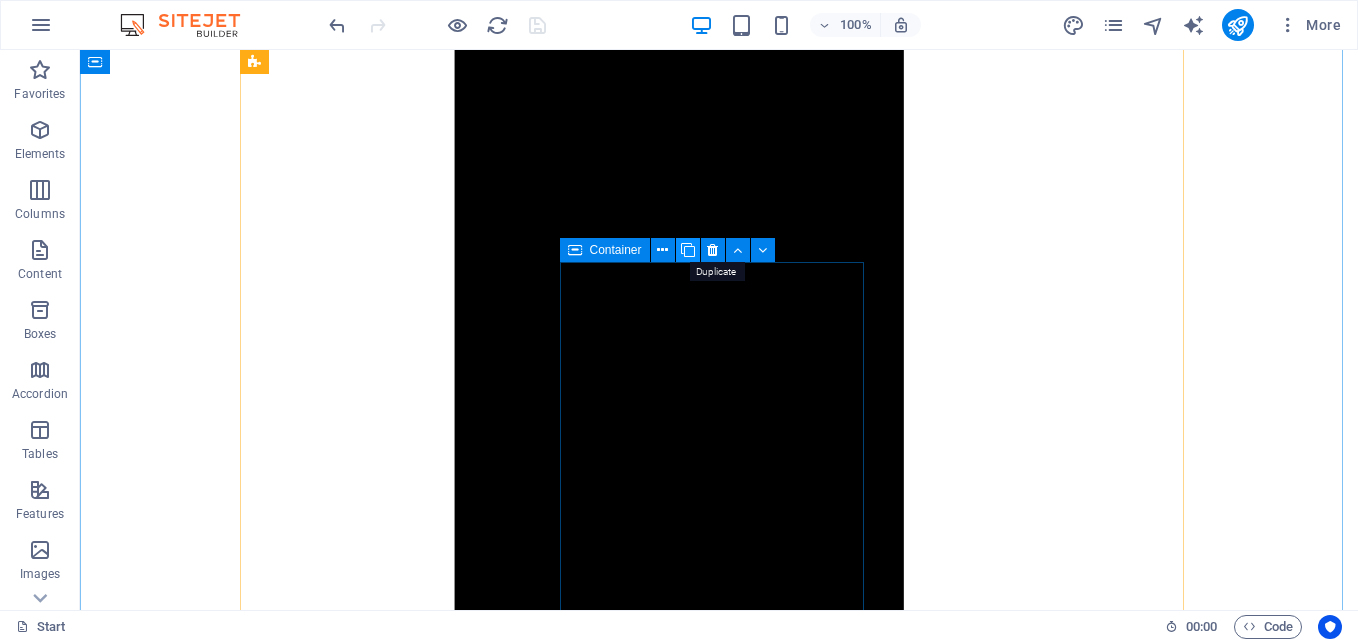 click at bounding box center [688, 250] 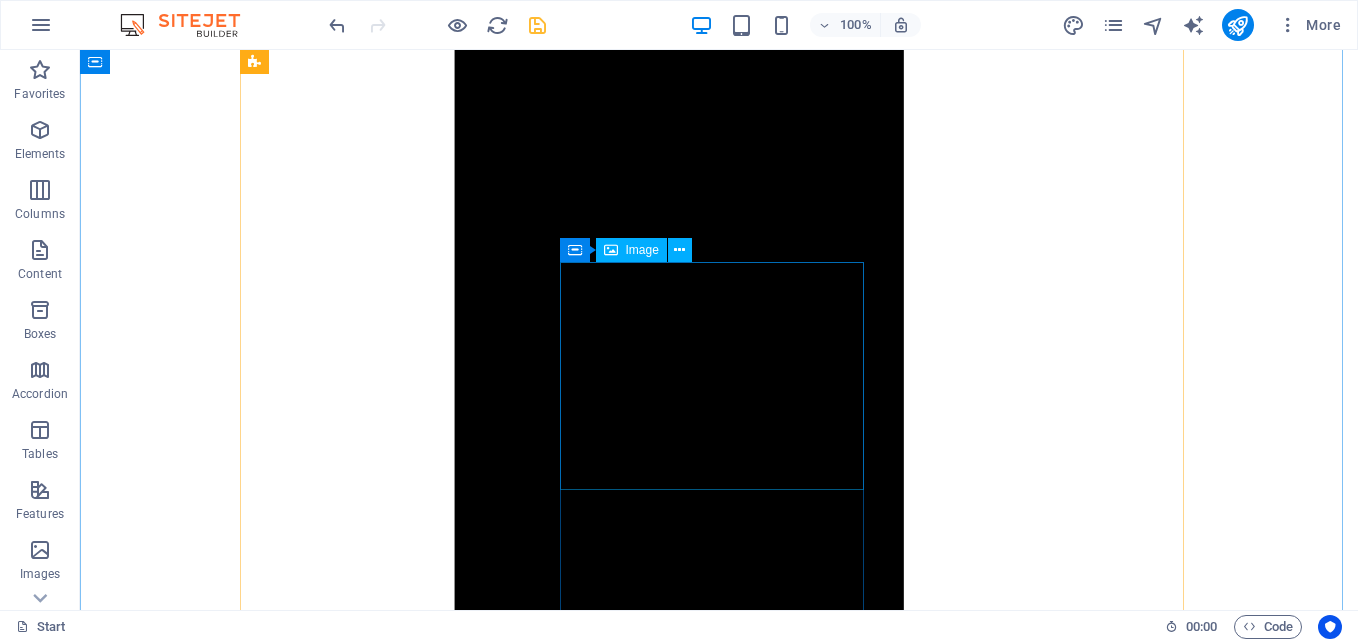 click on "Image" at bounding box center (631, 250) 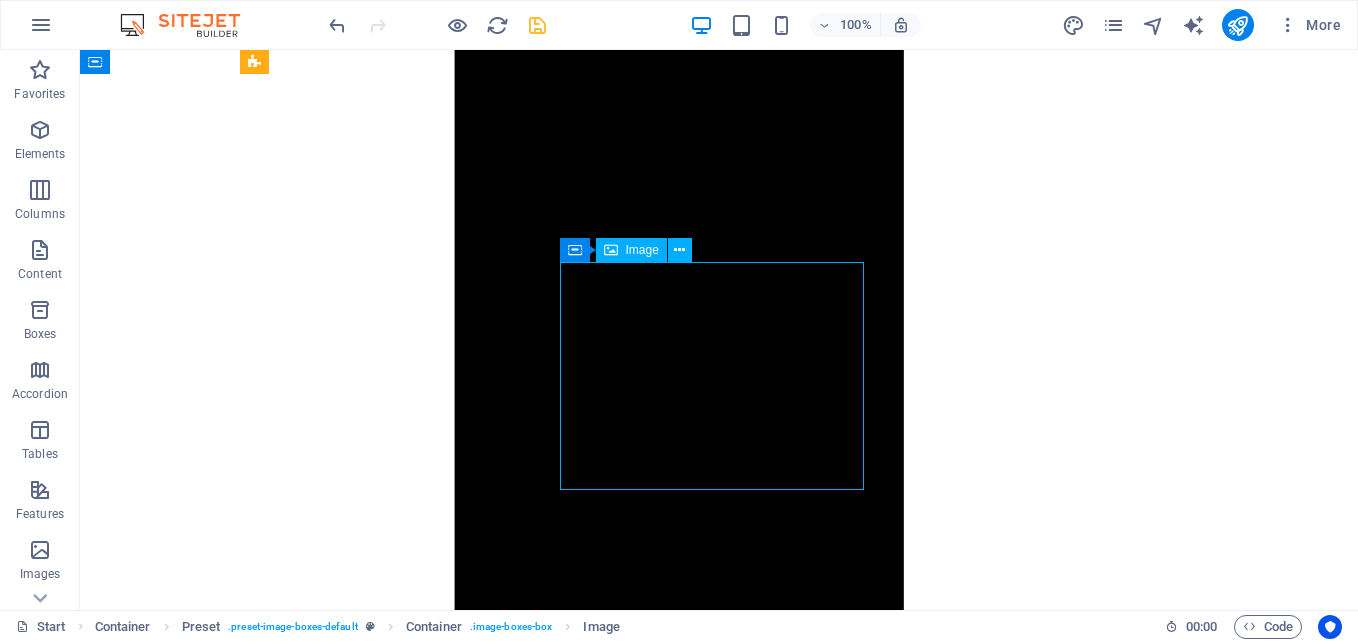 click on "Image" at bounding box center (642, 250) 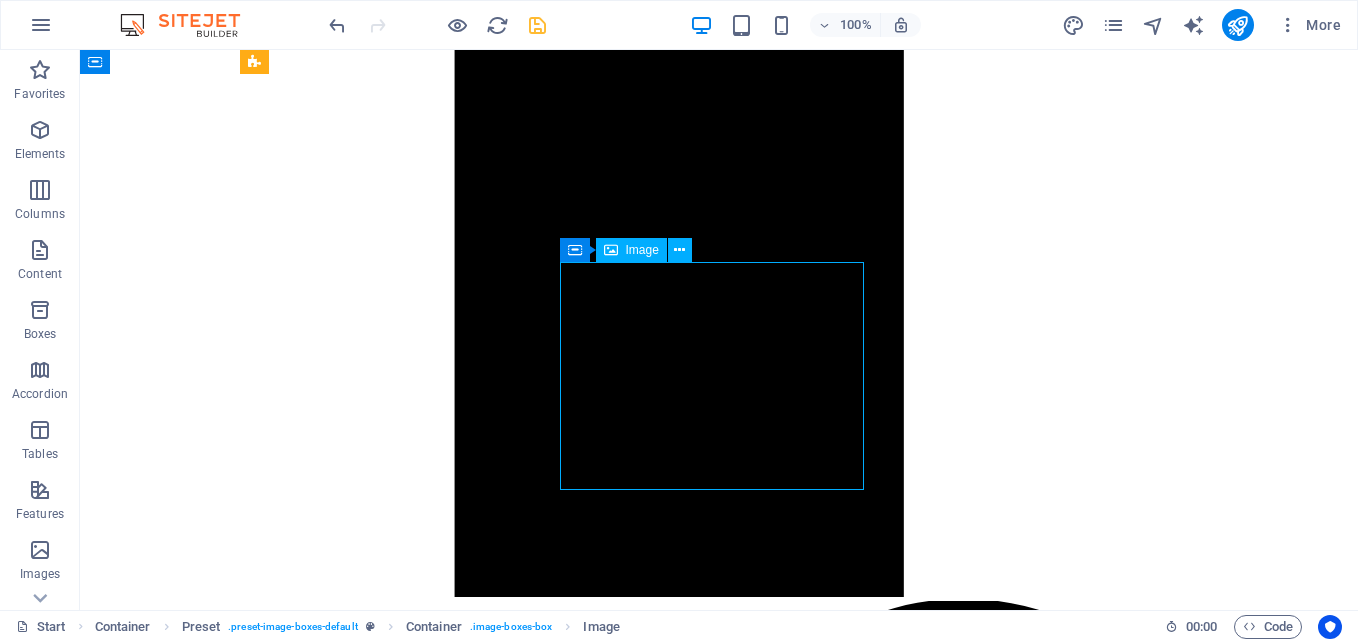 select on "%" 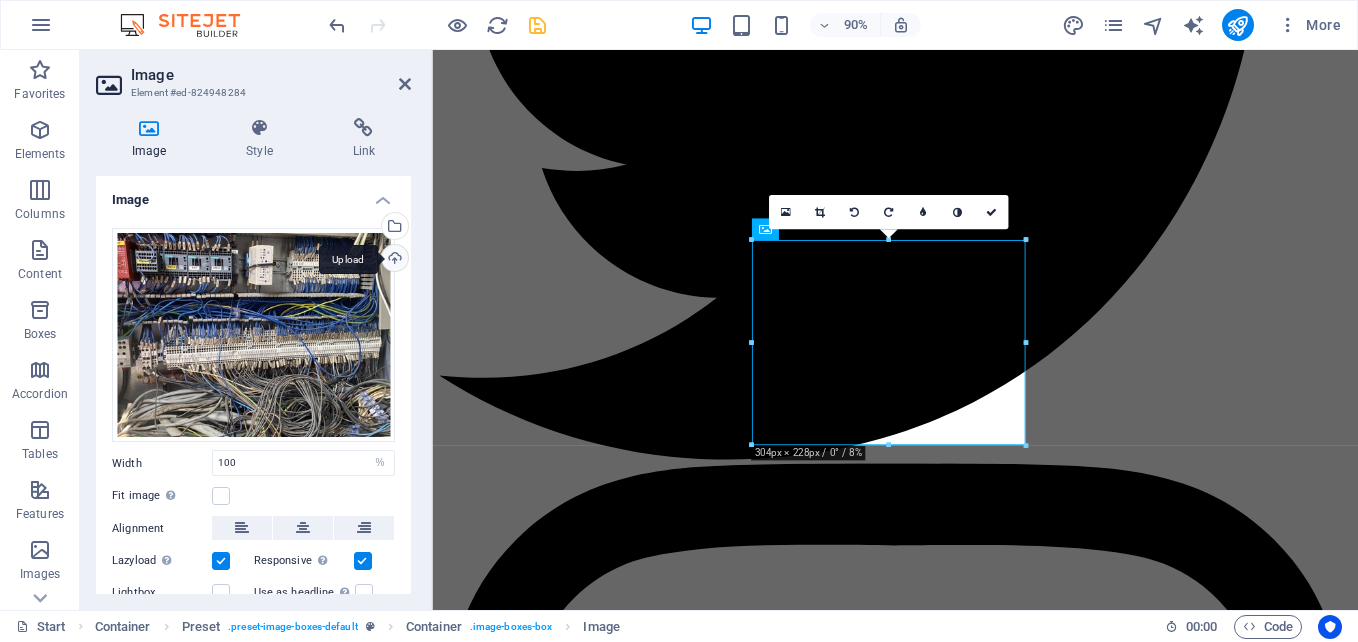 click on "Upload" at bounding box center [393, 260] 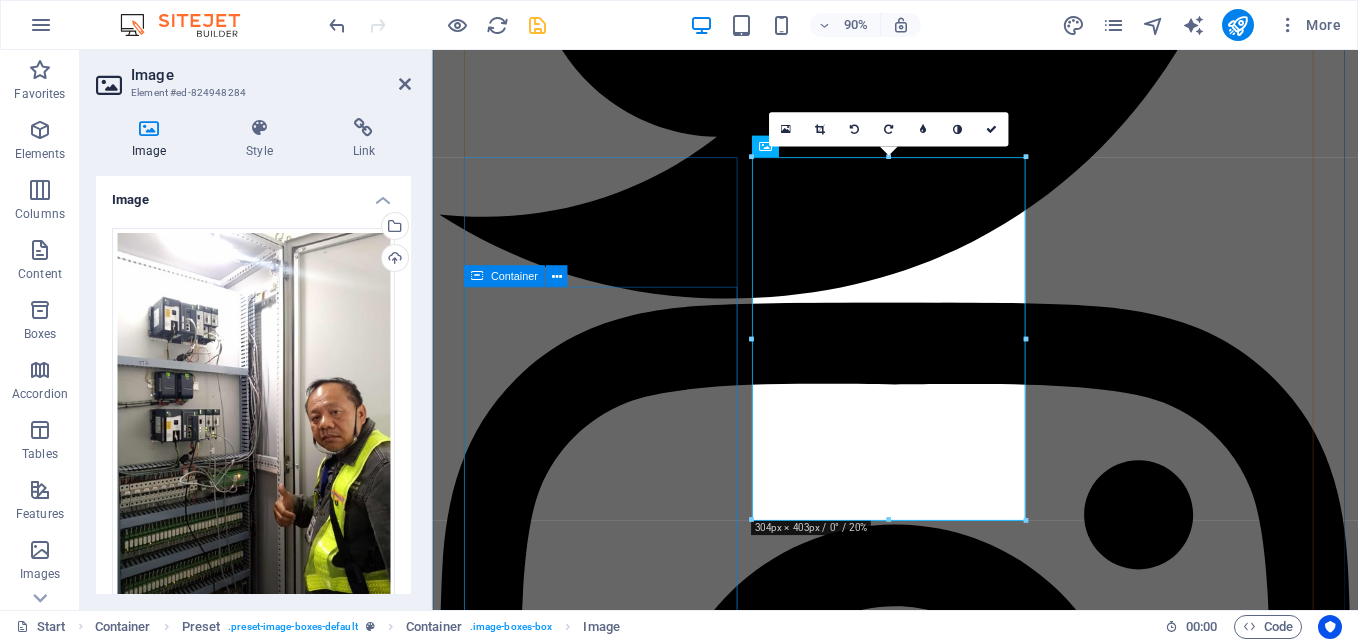 scroll, scrollTop: 4865, scrollLeft: 0, axis: vertical 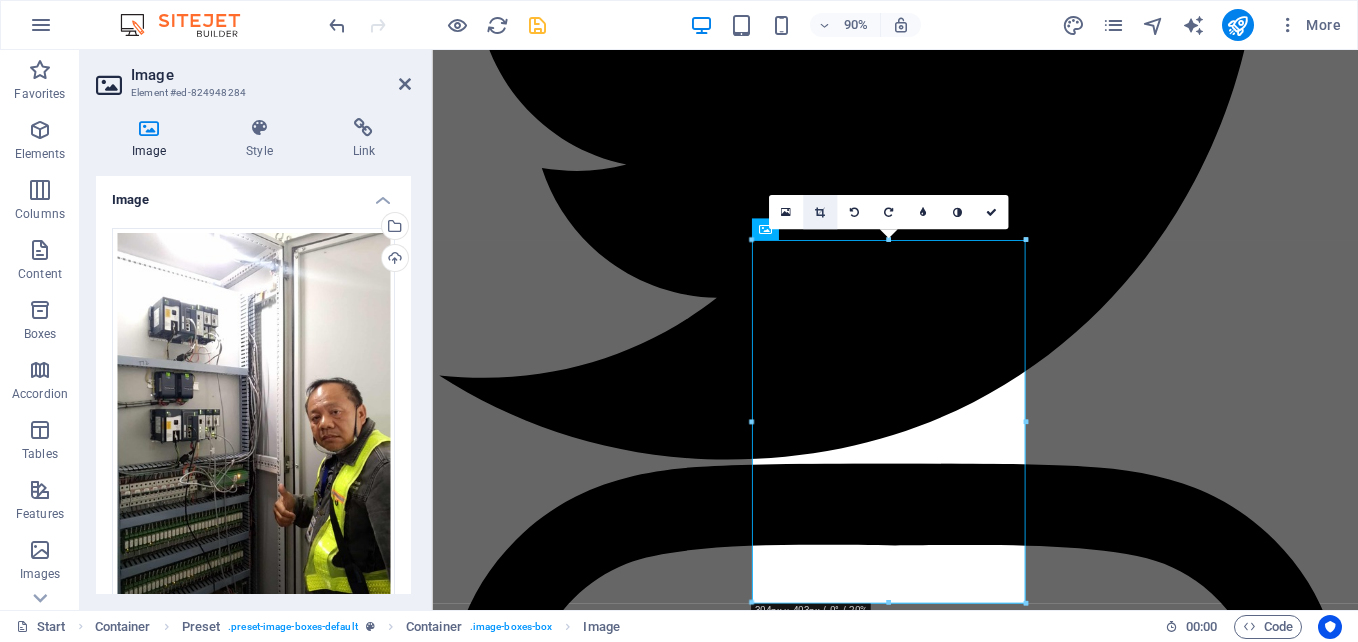click at bounding box center [820, 212] 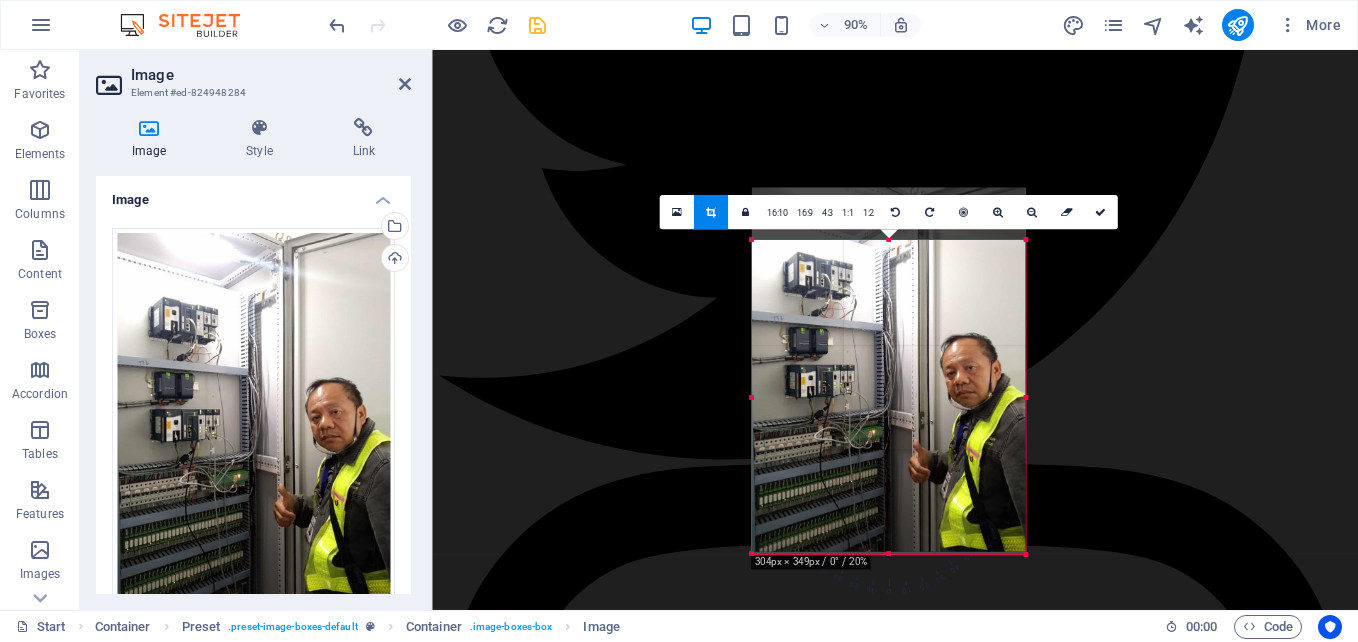 drag, startPoint x: 888, startPoint y: 241, endPoint x: 895, endPoint y: 299, distance: 58.420887 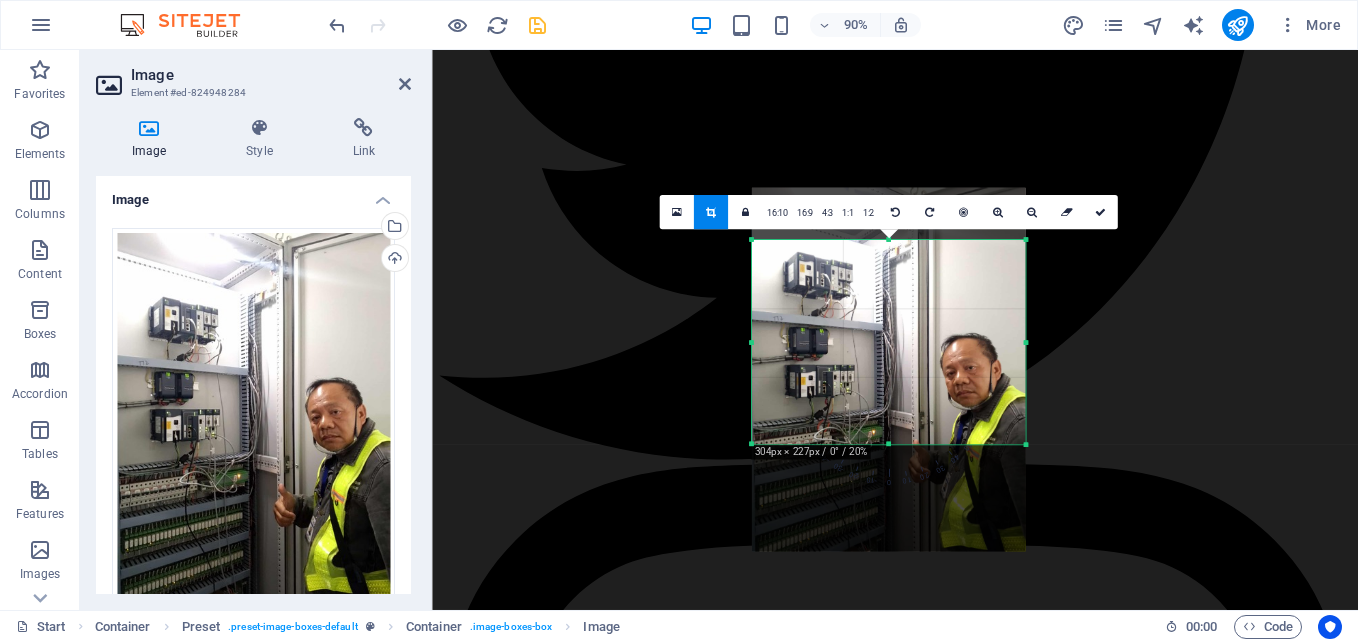 drag, startPoint x: 887, startPoint y: 551, endPoint x: 879, endPoint y: 432, distance: 119.26861 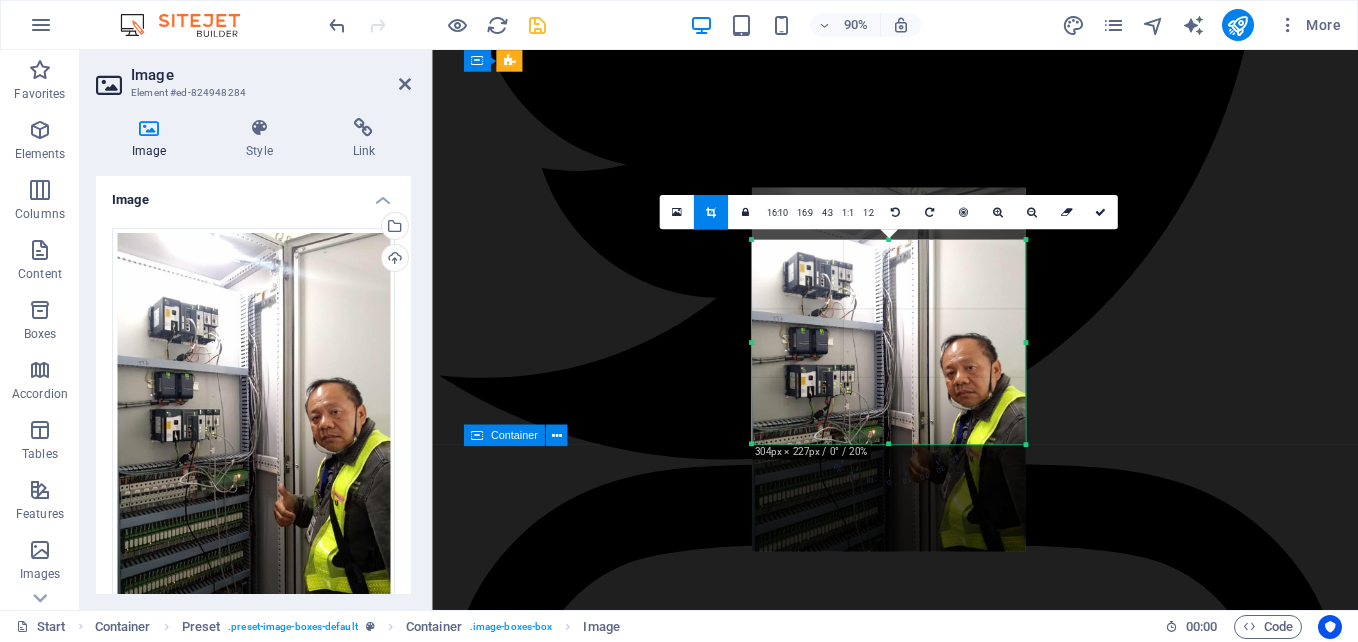 click on "Online Program Debuging  We specialize in debugging the Flue Gas Desulfurization (FGD) Flue Pacsystem Control Program to optimize air pollution control systems. Our experienced engineers use advanced diagnostic tools to identify and resolve issues, enhancing functionality and ensuring compliance with environmental regulations. Trust us for reliable debugging services that improve FGD system performance while minimizing environmental impact." at bounding box center (946, 21446) 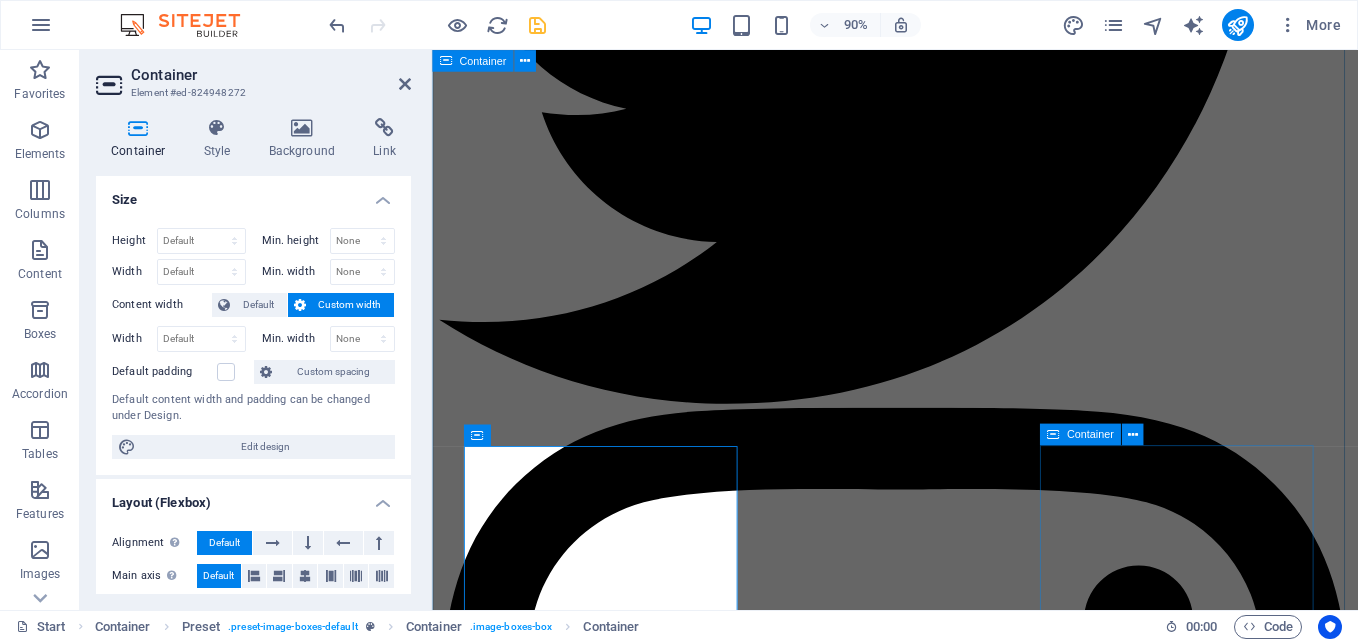 click on "our projects BARRIER SOFTWARE Services is deeply committed to sourcing and delivering a highly effective and cost-efficient range of products and services tailored to address the diverse needs of the industrial market. With expertise across various specialized areas, we ensure that we meet the unique requirements of our clients while upholding high standards of quality and performance. We take pride in our ability to stay ahead of industry trends and innovations, enabling us to provide solutions that not only meet current demands but also prepare our clients for future challenges. Our focus includes the following key areas: Stacker Reclaimer Upgrade of Stacker Reclaimer Units 1 and 2: Implementation of a Redundant Controller CPU Upgrade to CPE315 for Enhanced Performance and Reliability in the Pacsystem. Crusher House Control New Control Panel ECP CPU Upgrade to CPE315 Online Program Debuging  PROCESS ENGINEERING PROCESS ENGINEERING PROCESS ENGINEERING PROCESS ENGINEERING PROCESS ENGINEERING" at bounding box center (946, 22551) 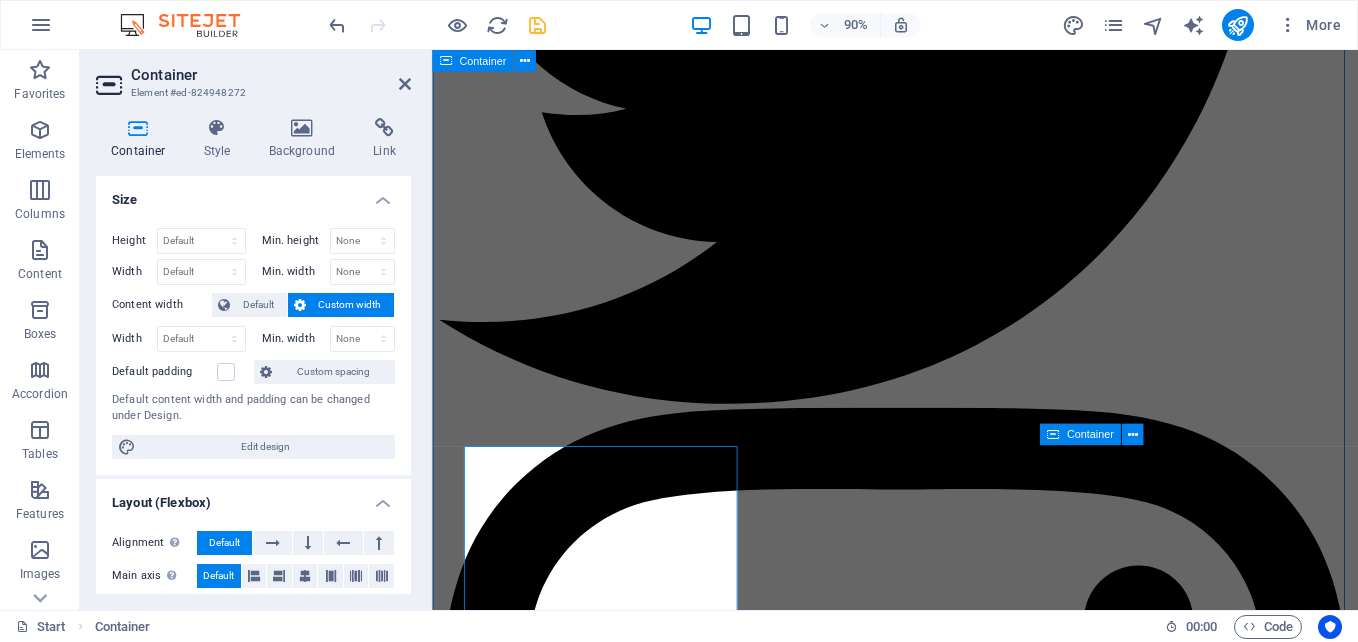 click on "our projects BARRIER SOFTWARE Services is deeply committed to sourcing and delivering a highly effective and cost-efficient range of products and services tailored to address the diverse needs of the industrial market. With expertise across various specialized areas, we ensure that we meet the unique requirements of our clients while upholding high standards of quality and performance. We take pride in our ability to stay ahead of industry trends and innovations, enabling us to provide solutions that not only meet current demands but also prepare our clients for future challenges. Our focus includes the following key areas: Stacker Reclaimer Upgrade of Stacker Reclaimer Units 1 and 2: Implementation of a Redundant Controller CPU Upgrade to CPE315 for Enhanced Performance and Reliability in the Pacsystem. Crusher House Control New Control Panel ECP CPU Upgrade to CPE315 Online Program Debuging  PROCESS ENGINEERING PROCESS ENGINEERING PROCESS ENGINEERING PROCESS ENGINEERING PROCESS ENGINEERING" at bounding box center (946, 22551) 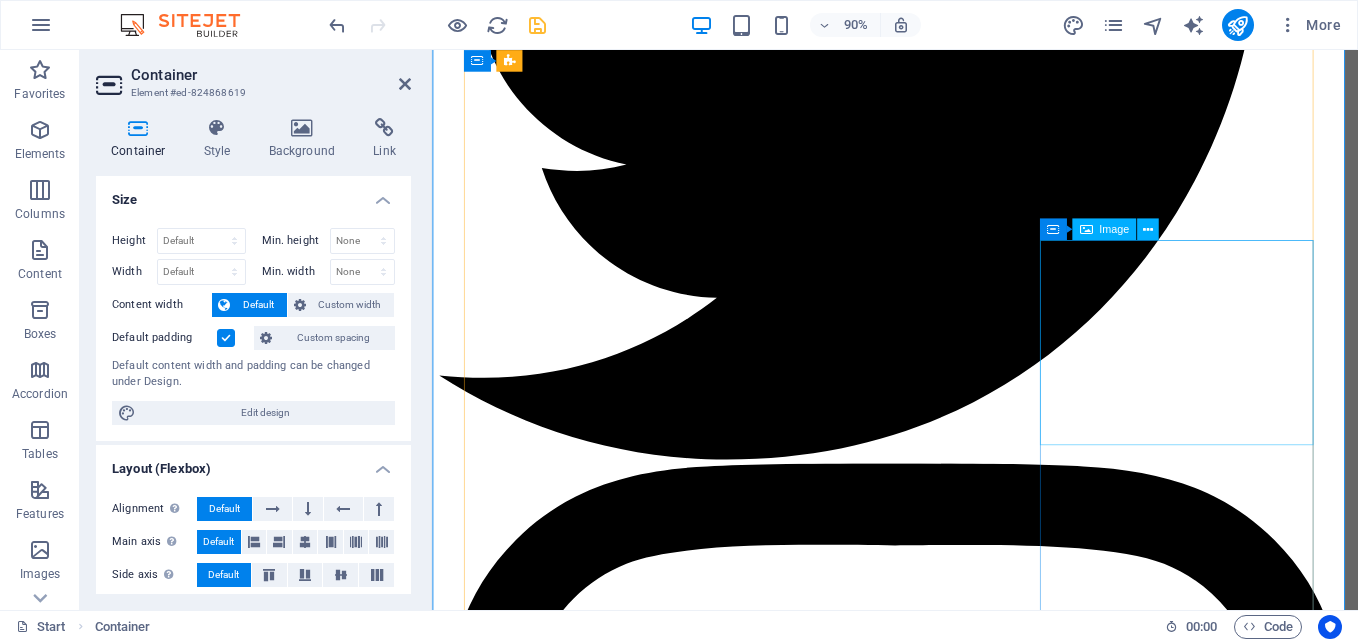 click on "Image" at bounding box center (1104, 230) 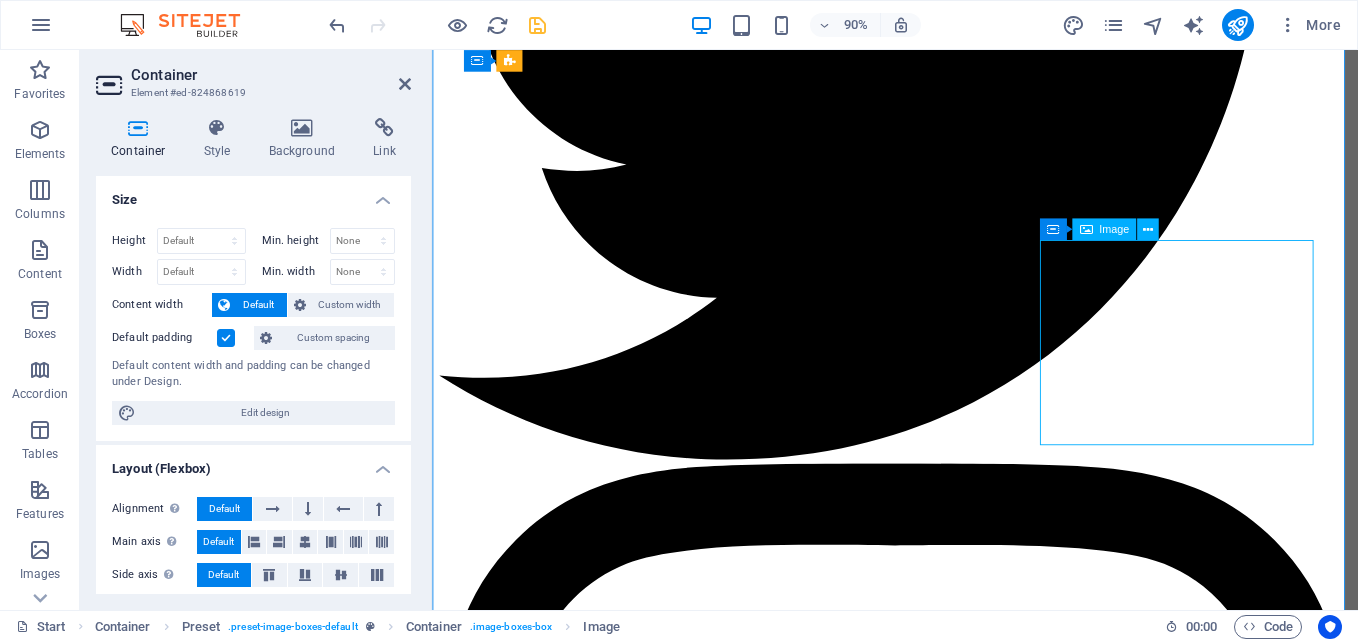 click on "Image" at bounding box center [1104, 230] 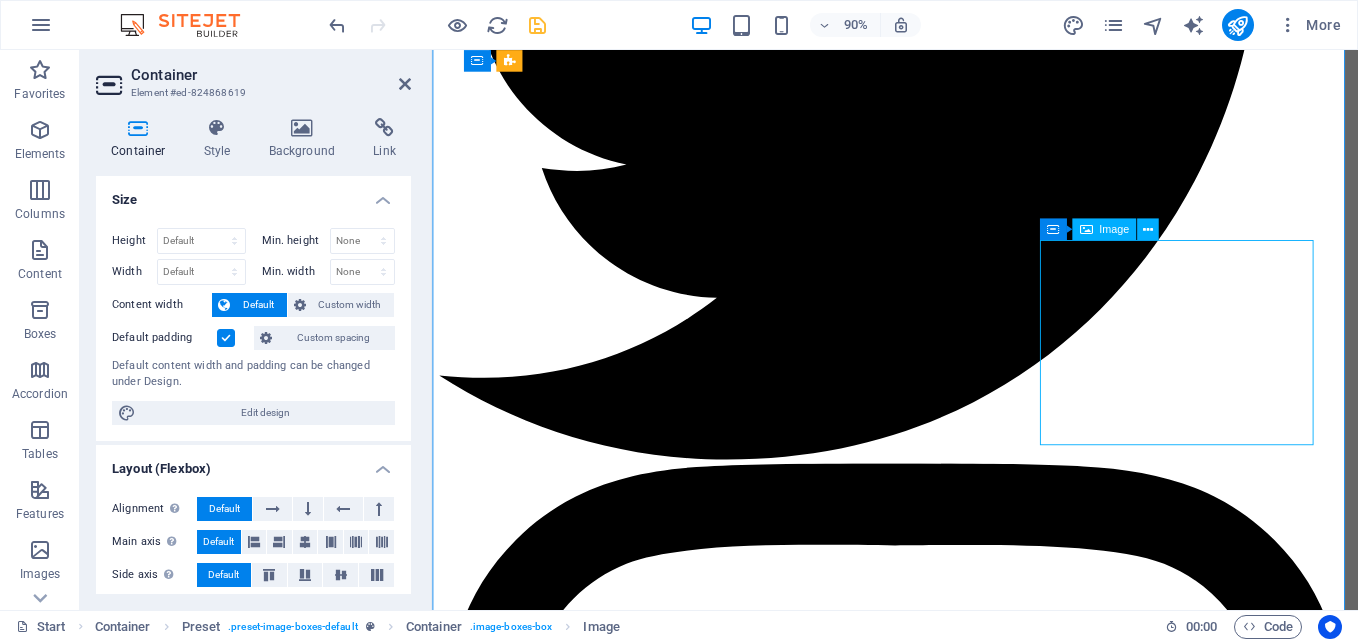 select on "%" 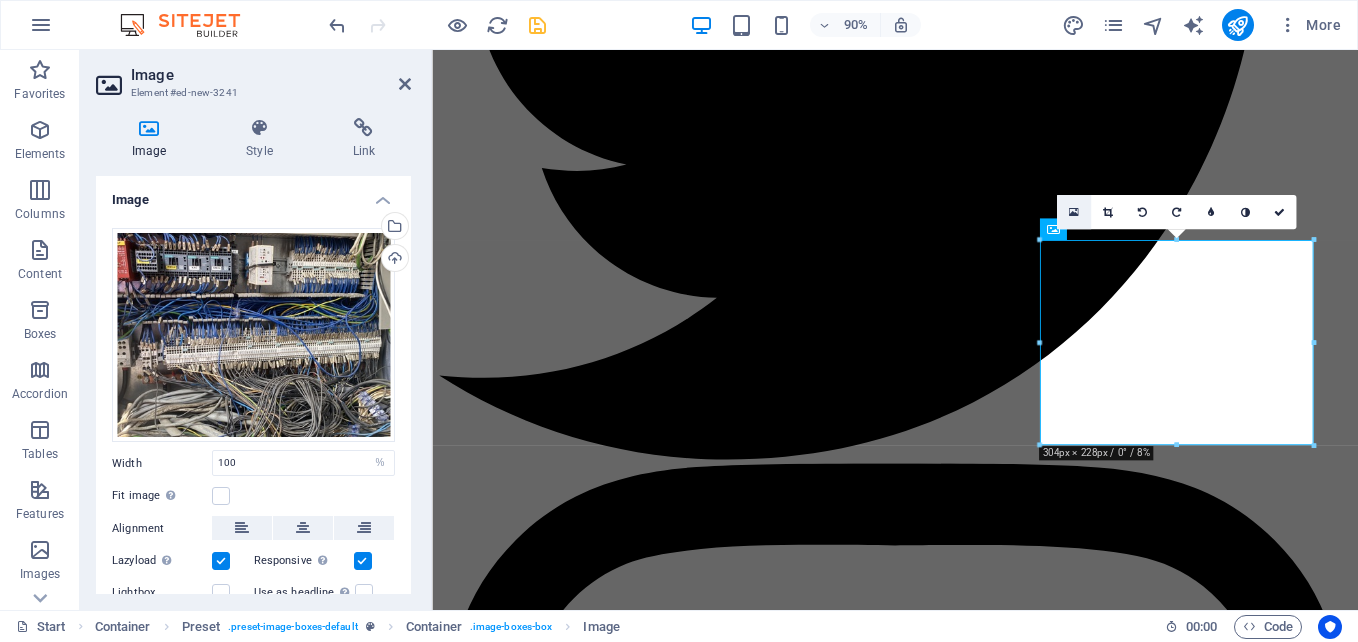 click at bounding box center [1074, 212] 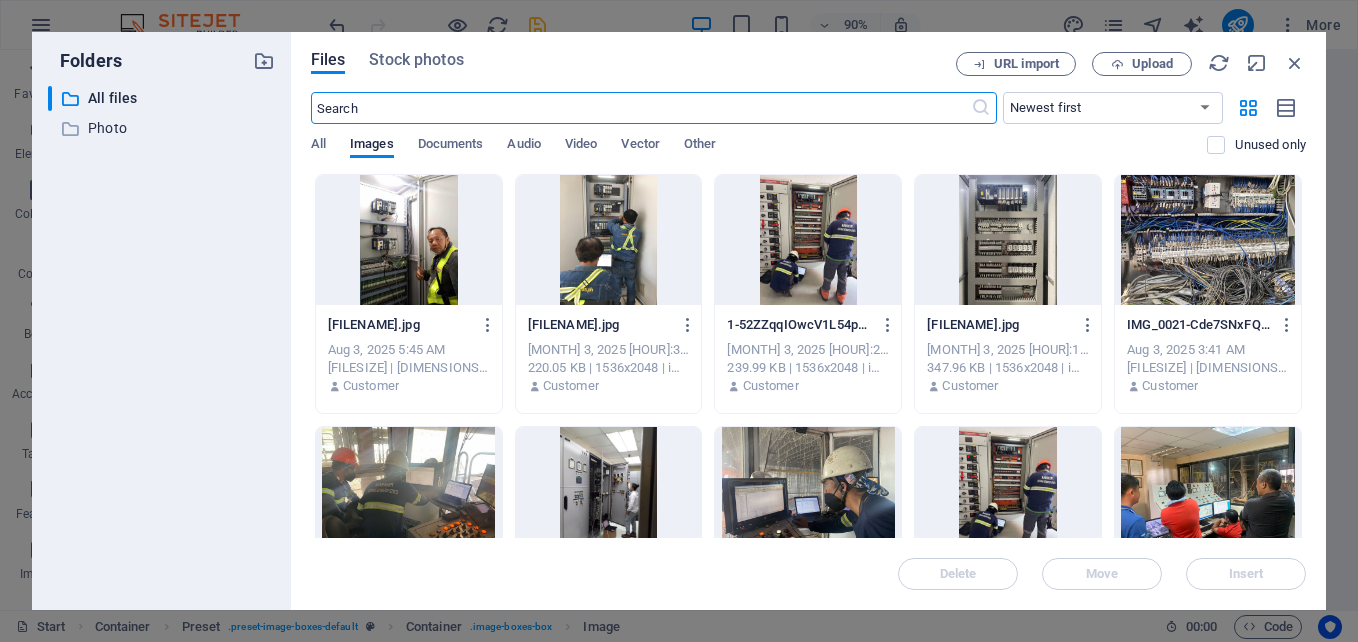 scroll, scrollTop: 5412, scrollLeft: 0, axis: vertical 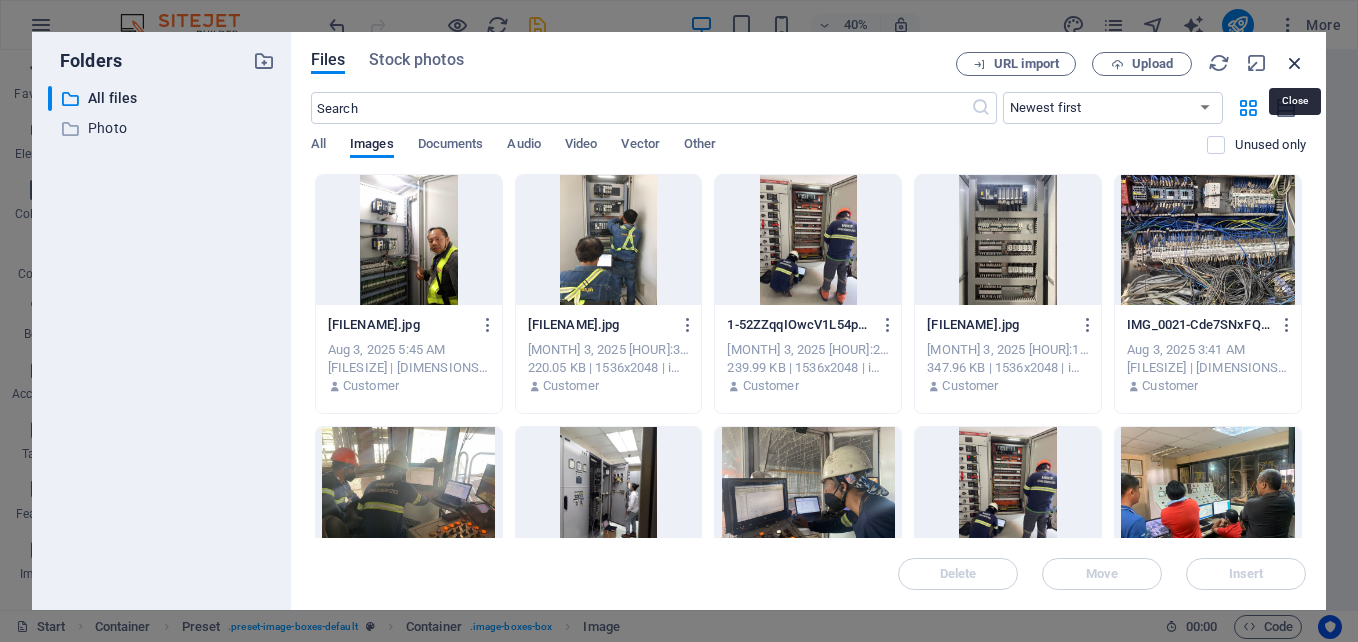 click at bounding box center (1295, 63) 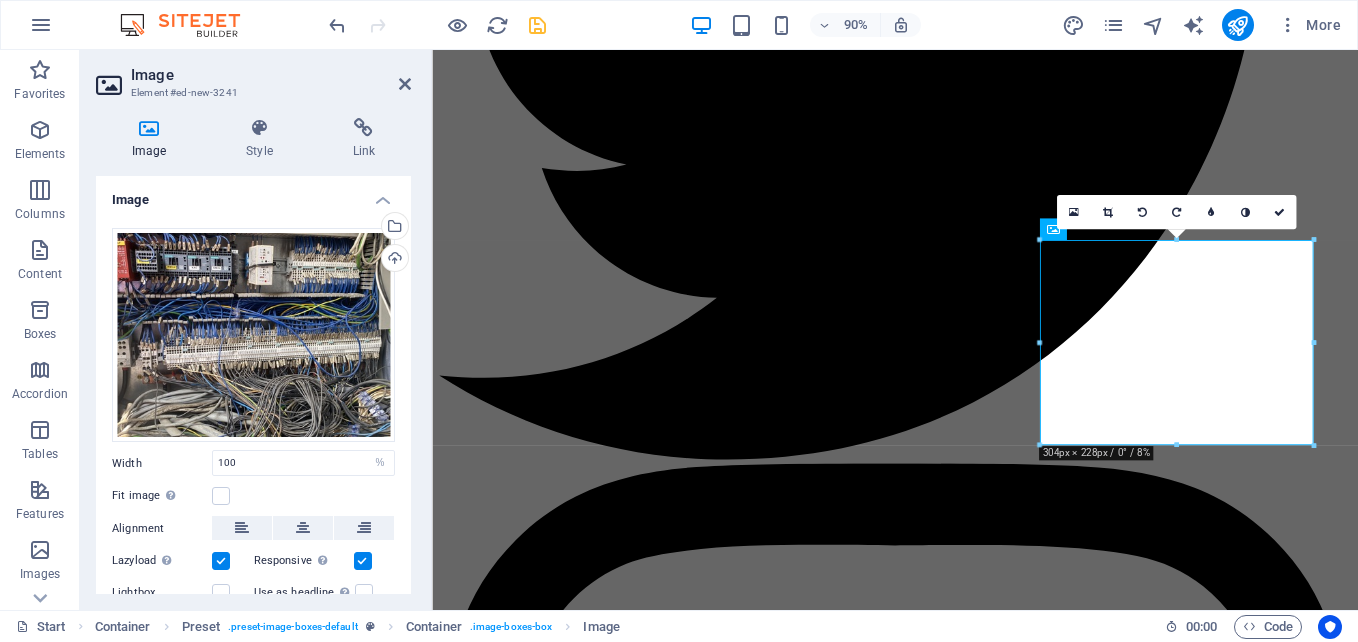 click on "16:10 16:9 4:3 1:1 1:2 0" at bounding box center (1176, 212) 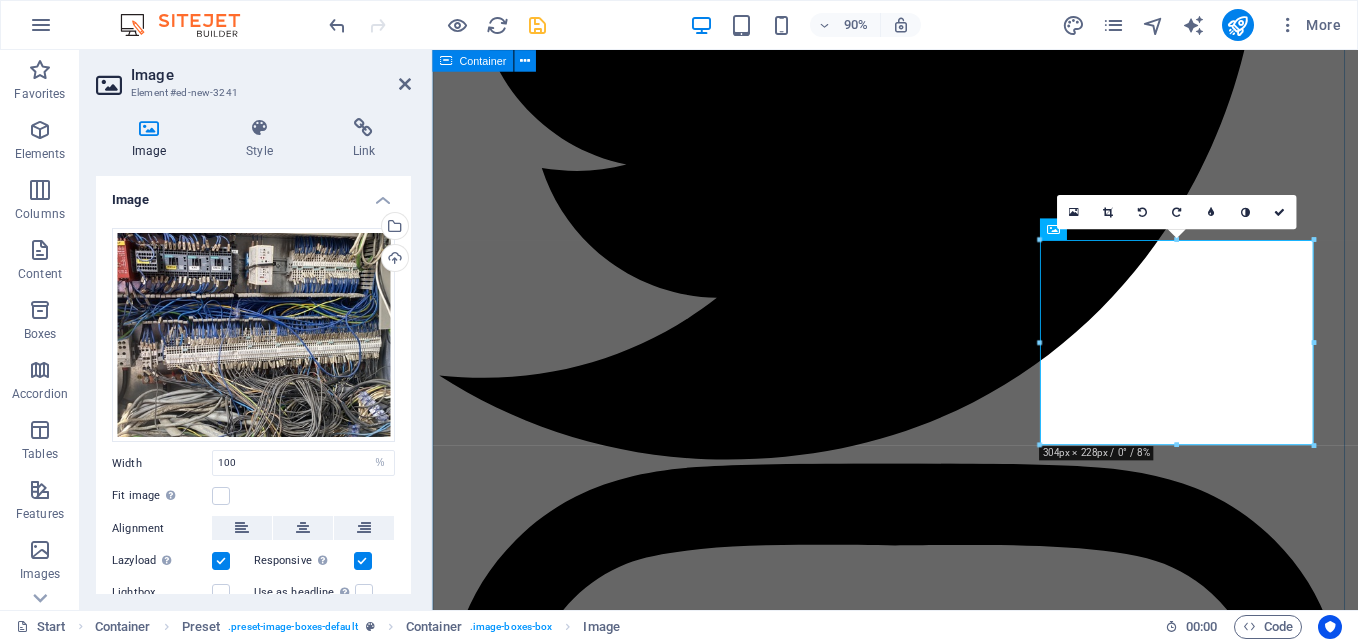 click on "our projects BARRIER SOFTWARE Services is deeply committed to sourcing and delivering a highly effective and cost-efficient range of products and services tailored to address the diverse needs of the industrial market. With expertise across various specialized areas, we ensure that we meet the unique requirements of our clients while upholding high standards of quality and performance. We take pride in our ability to stay ahead of industry trends and innovations, enabling us to provide solutions that not only meet current demands but also prepare our clients for future challenges. Our focus includes the following key areas: Stacker Reclaimer Upgrade of Stacker Reclaimer Units 1 and 2: Implementation of a Redundant Controller CPU Upgrade to CPE315 for Enhanced Performance and Reliability in the Pacsystem. Crusher House Control New Control Panel ECP CPU Upgrade to CPE315 Online Program Debuging  PROCESS ENGINEERING PROCESS ENGINEERING PROCESS ENGINEERING PROCESS ENGINEERING PROCESS ENGINEERING" at bounding box center (946, 23036) 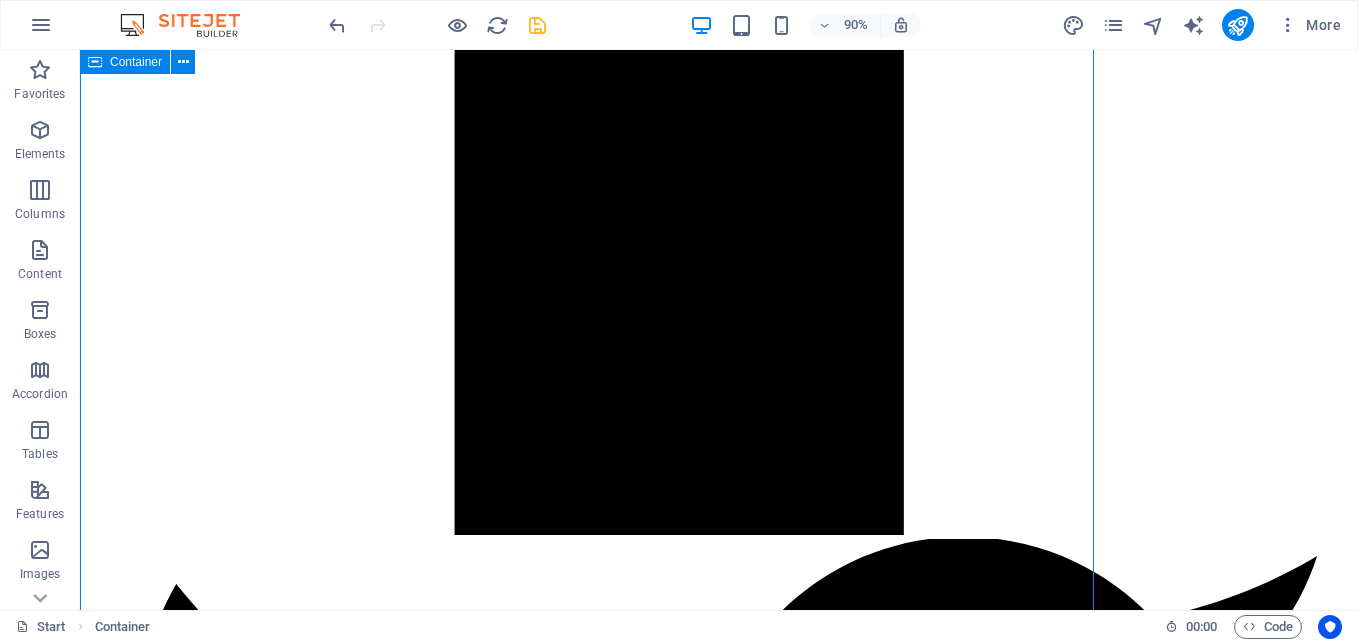 scroll, scrollTop: 4380, scrollLeft: 0, axis: vertical 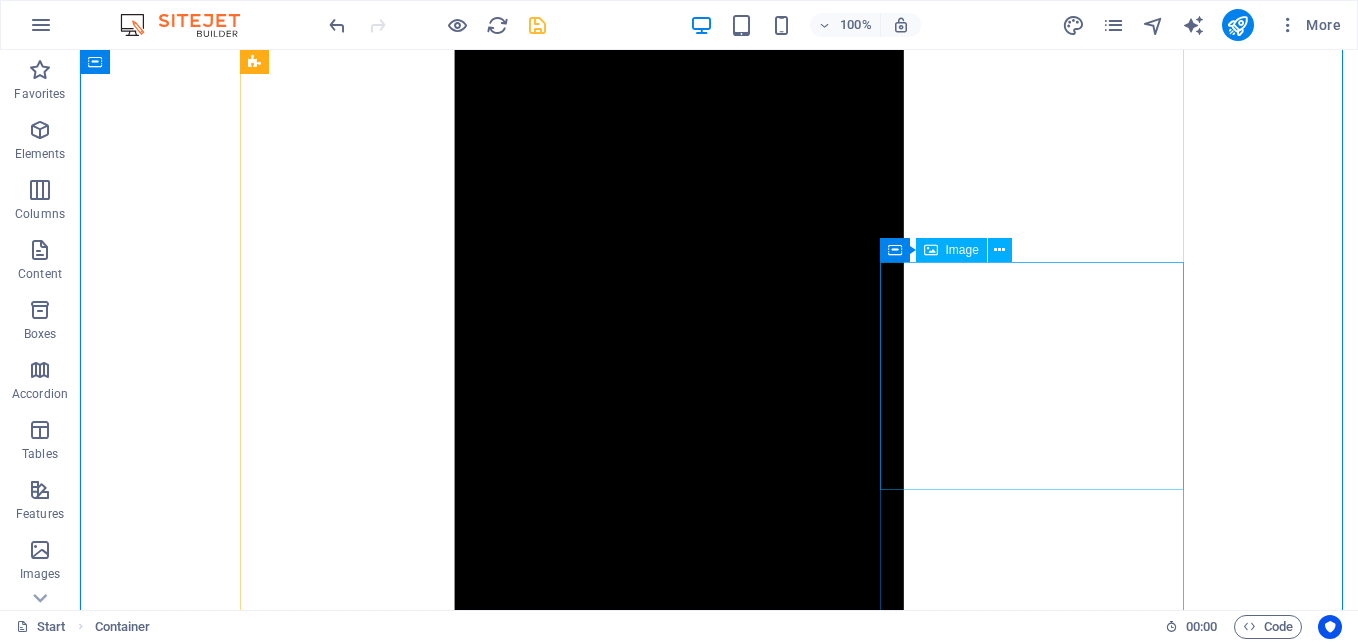 click on "Image" at bounding box center (962, 250) 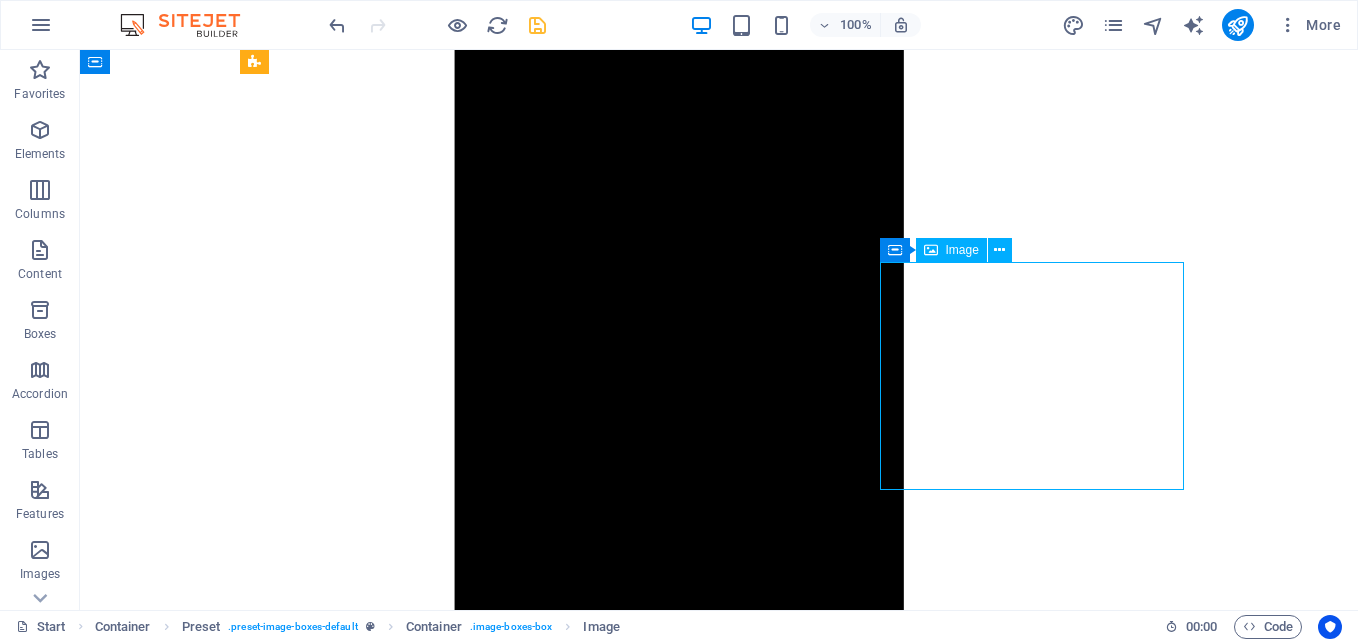 click on "Image" at bounding box center (962, 250) 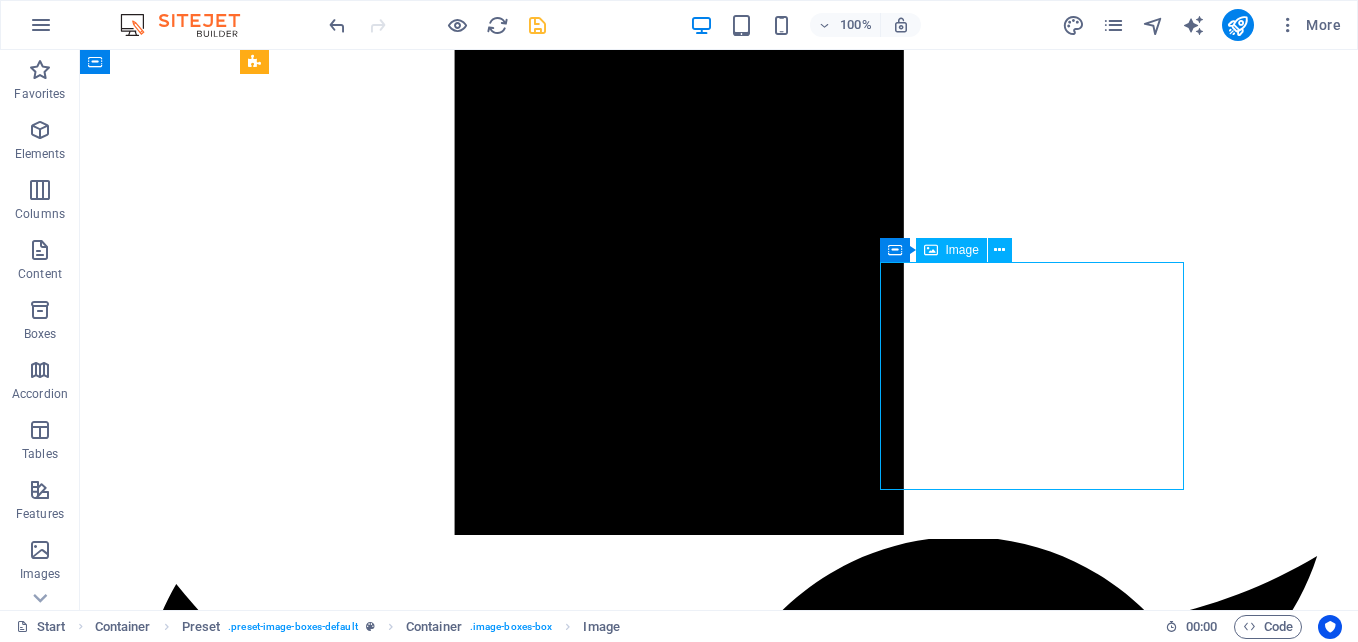 select on "%" 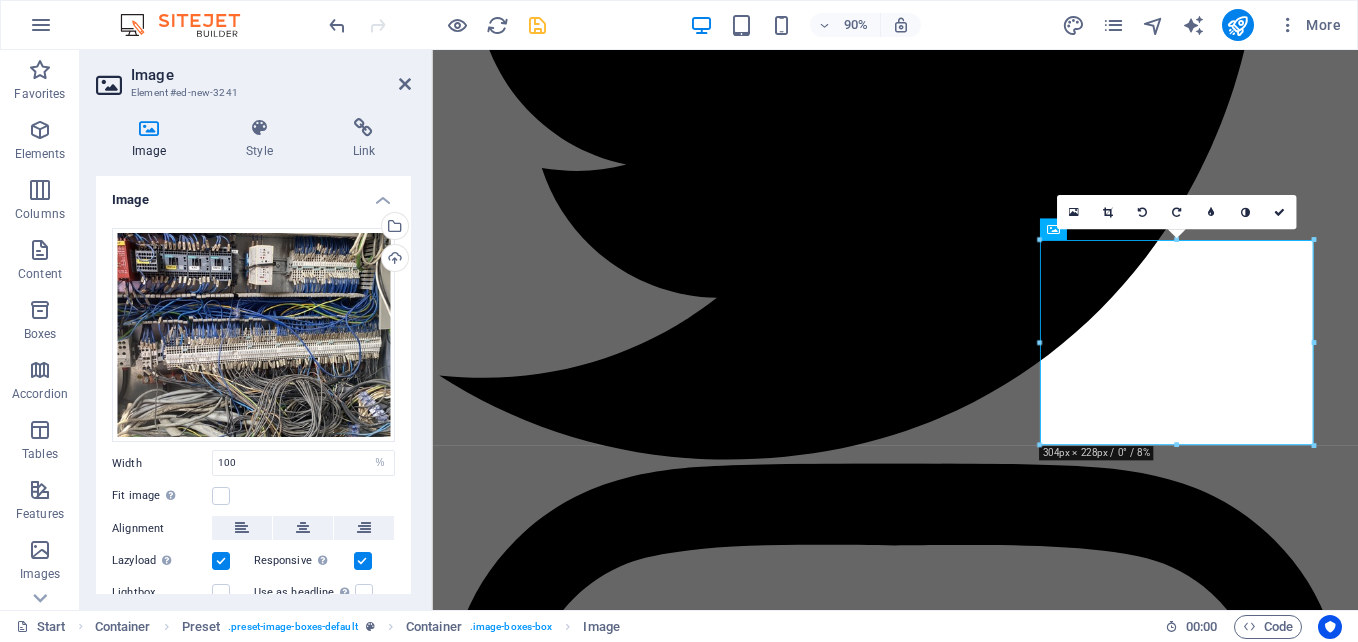 click on "16:10 16:9 4:3 1:1 1:2 0" at bounding box center [1176, 212] 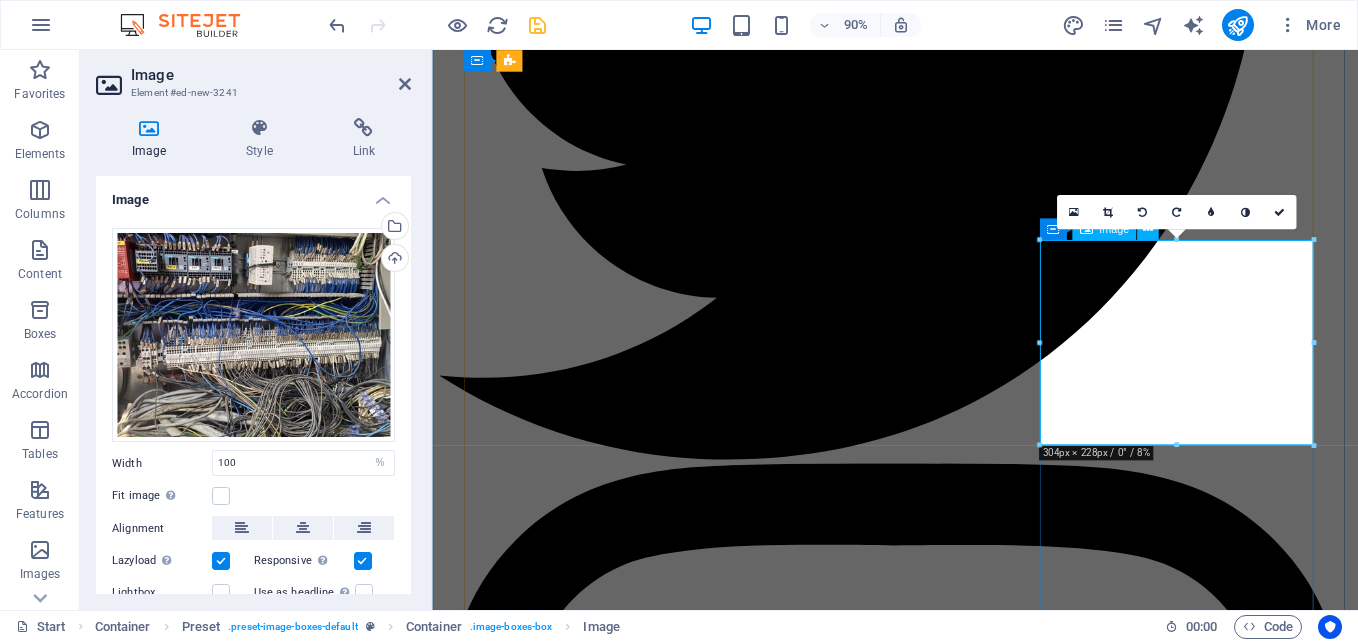click at bounding box center [946, 22767] 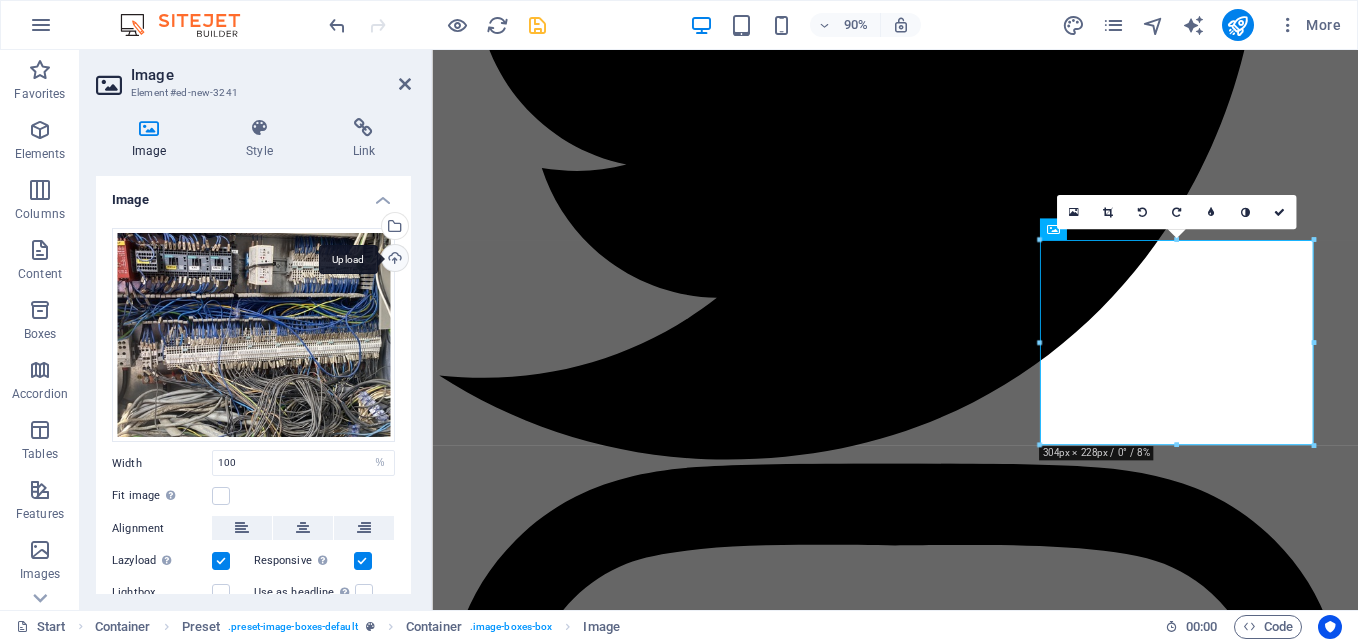 click on "Upload" at bounding box center [393, 260] 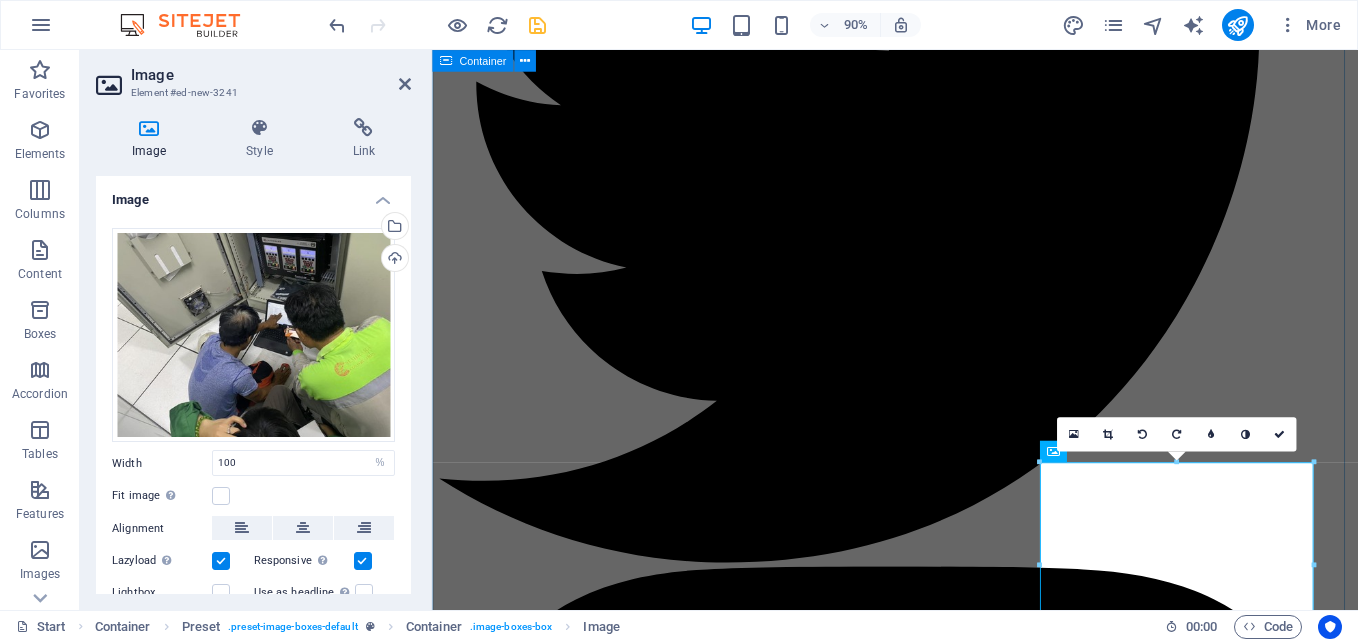 scroll, scrollTop: 4977, scrollLeft: 0, axis: vertical 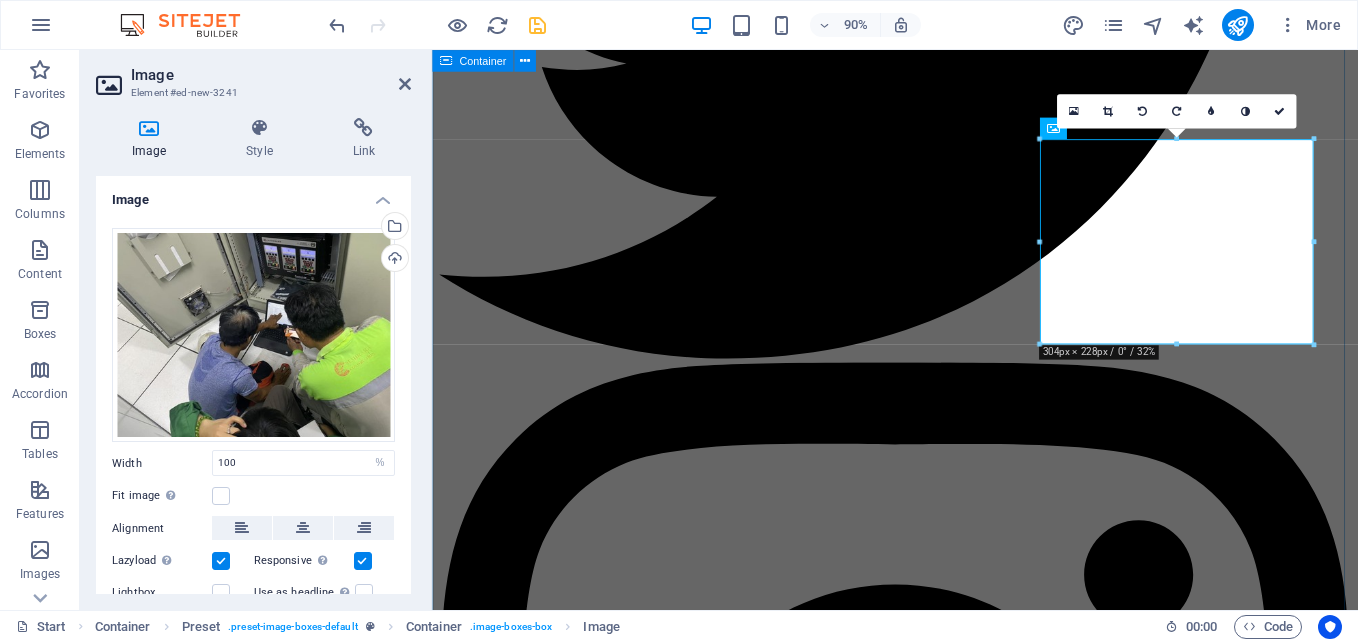 click on "our projects BARRIER SOFTWARE Services is deeply committed to sourcing and delivering a highly effective and cost-efficient range of products and services tailored to address the diverse needs of the industrial market. With expertise across various specialized areas, we ensure that we meet the unique requirements of our clients while upholding high standards of quality and performance. We take pride in our ability to stay ahead of industry trends and innovations, enabling us to provide solutions that not only meet current demands but also prepare our clients for future challenges. Our focus includes the following key areas: Stacker Reclaimer Upgrade of Stacker Reclaimer Units 1 and 2: Implementation of a Redundant Controller CPU Upgrade to CPE315 for Enhanced Performance and Reliability in the Pacsystem. Crusher House Control New Control Panel ECP CPU Upgrade to CPE315 Online Program Debuging  PROCESS ENGINEERING PROCESS ENGINEERING PROCESS ENGINEERING PROCESS ENGINEERING PROCESS ENGINEERING" at bounding box center (946, 22924) 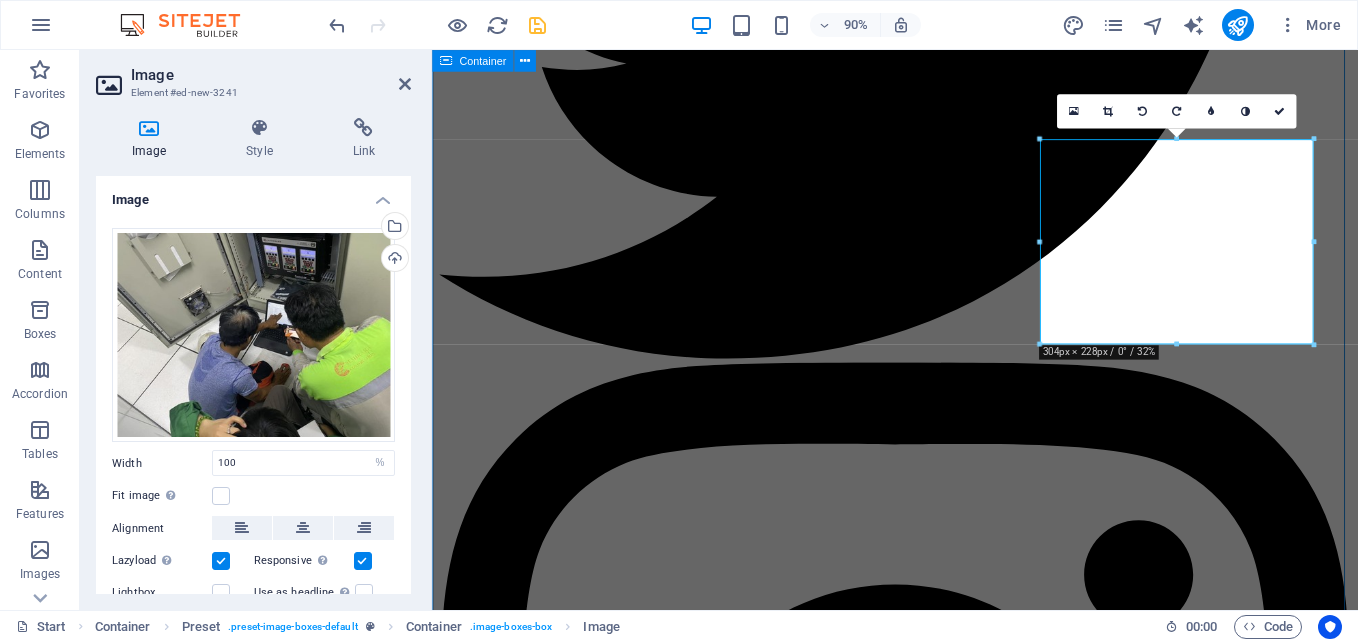 click on "our projects BARRIER SOFTWARE Services is deeply committed to sourcing and delivering a highly effective and cost-efficient range of products and services tailored to address the diverse needs of the industrial market. With expertise across various specialized areas, we ensure that we meet the unique requirements of our clients while upholding high standards of quality and performance. We take pride in our ability to stay ahead of industry trends and innovations, enabling us to provide solutions that not only meet current demands but also prepare our clients for future challenges. Our focus includes the following key areas: Stacker Reclaimer Upgrade of Stacker Reclaimer Units 1 and 2: Implementation of a Redundant Controller CPU Upgrade to CPE315 for Enhanced Performance and Reliability in the Pacsystem. Crusher House Control New Control Panel ECP CPU Upgrade to CPE315 Online Program Debuging  PROCESS ENGINEERING PROCESS ENGINEERING PROCESS ENGINEERING PROCESS ENGINEERING PROCESS ENGINEERING" at bounding box center (946, 22924) 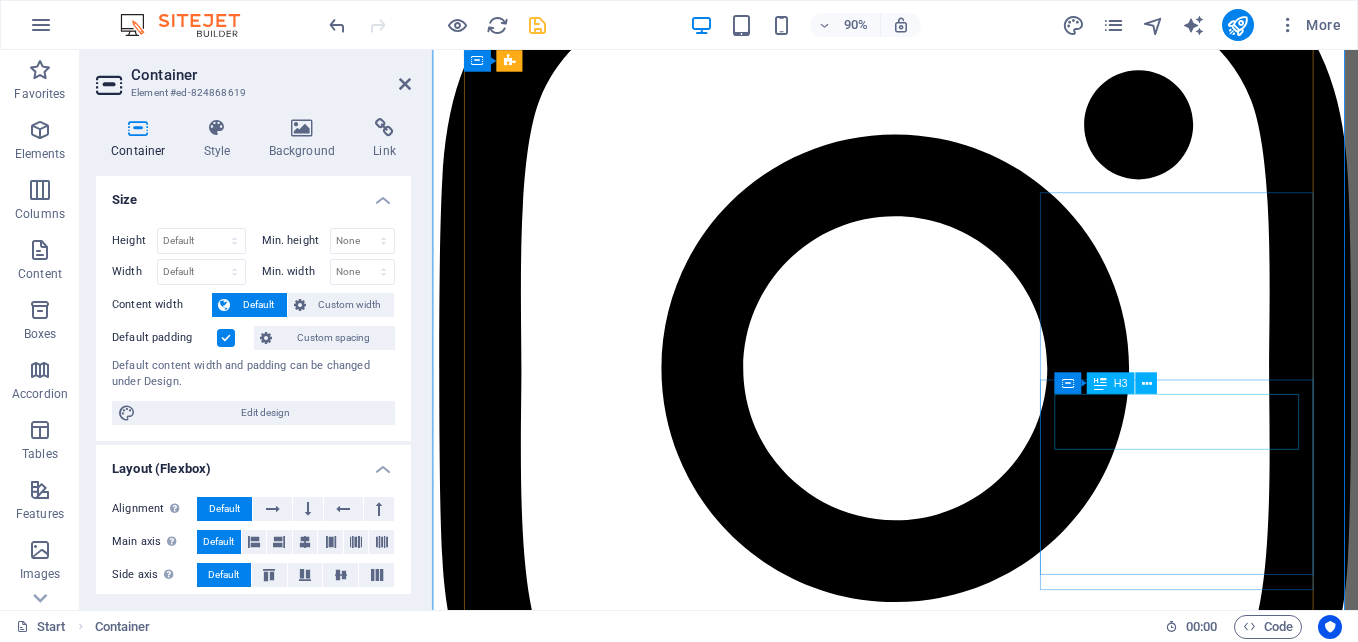 scroll, scrollTop: 5577, scrollLeft: 0, axis: vertical 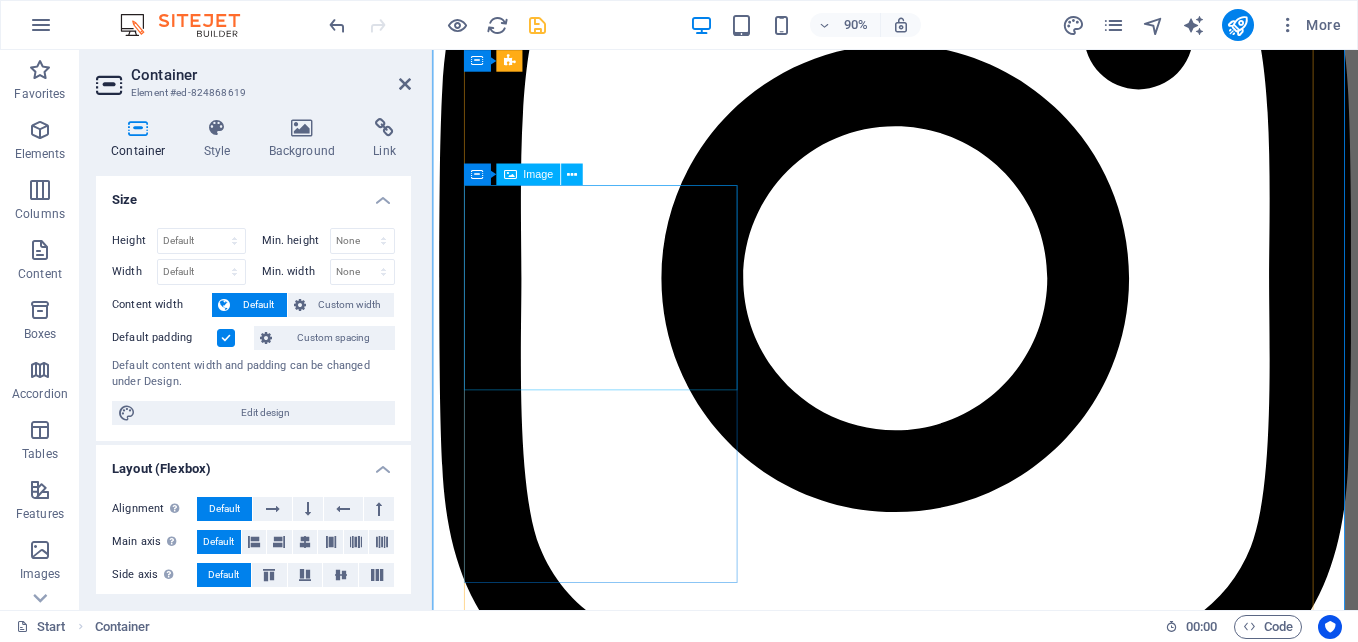 click at bounding box center (946, 22934) 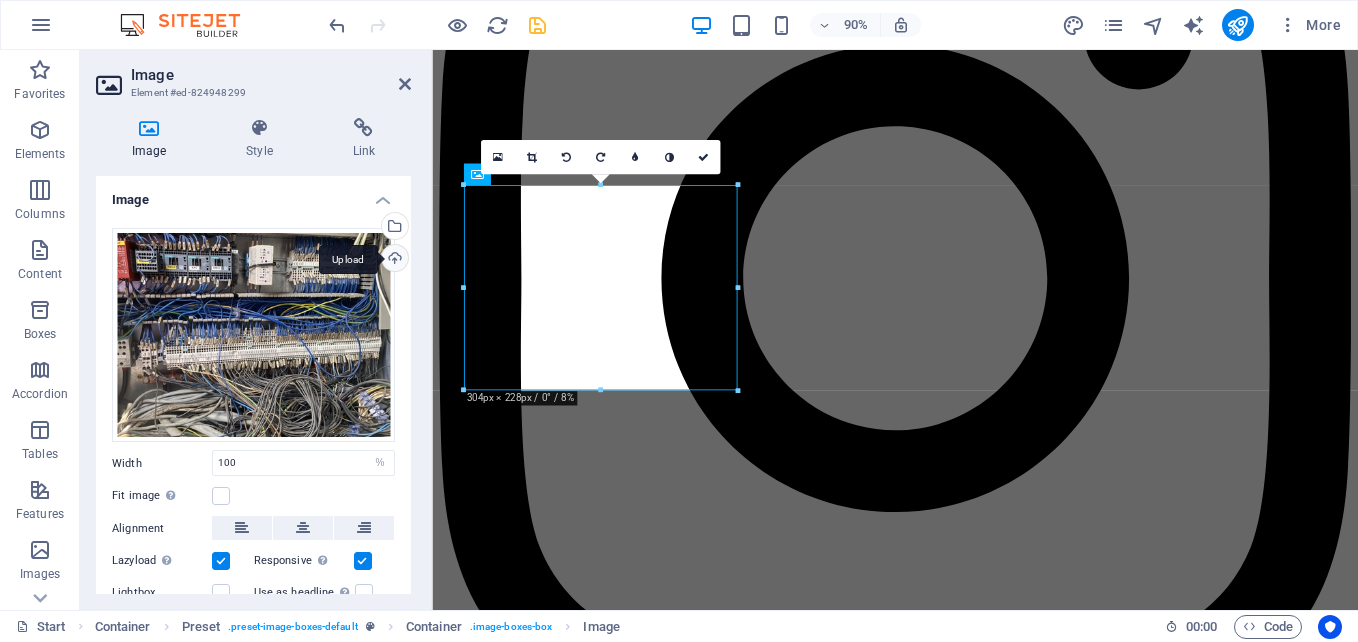 click on "Upload" at bounding box center [393, 260] 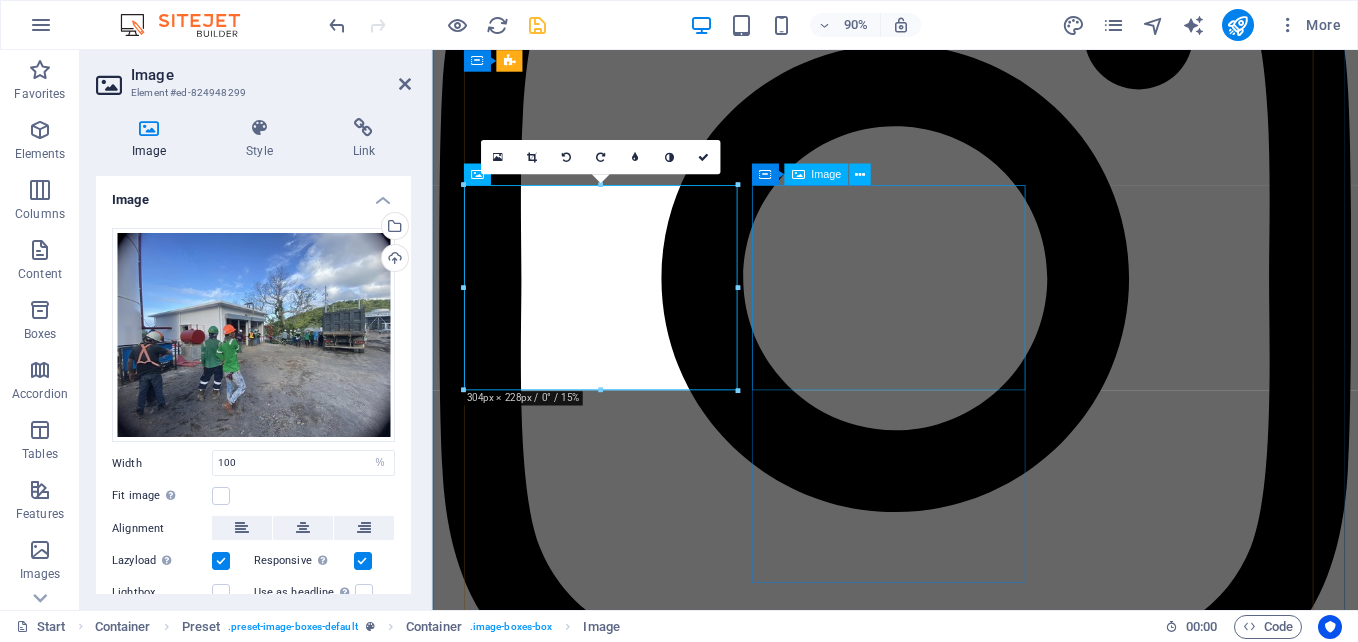 click at bounding box center [946, 23813] 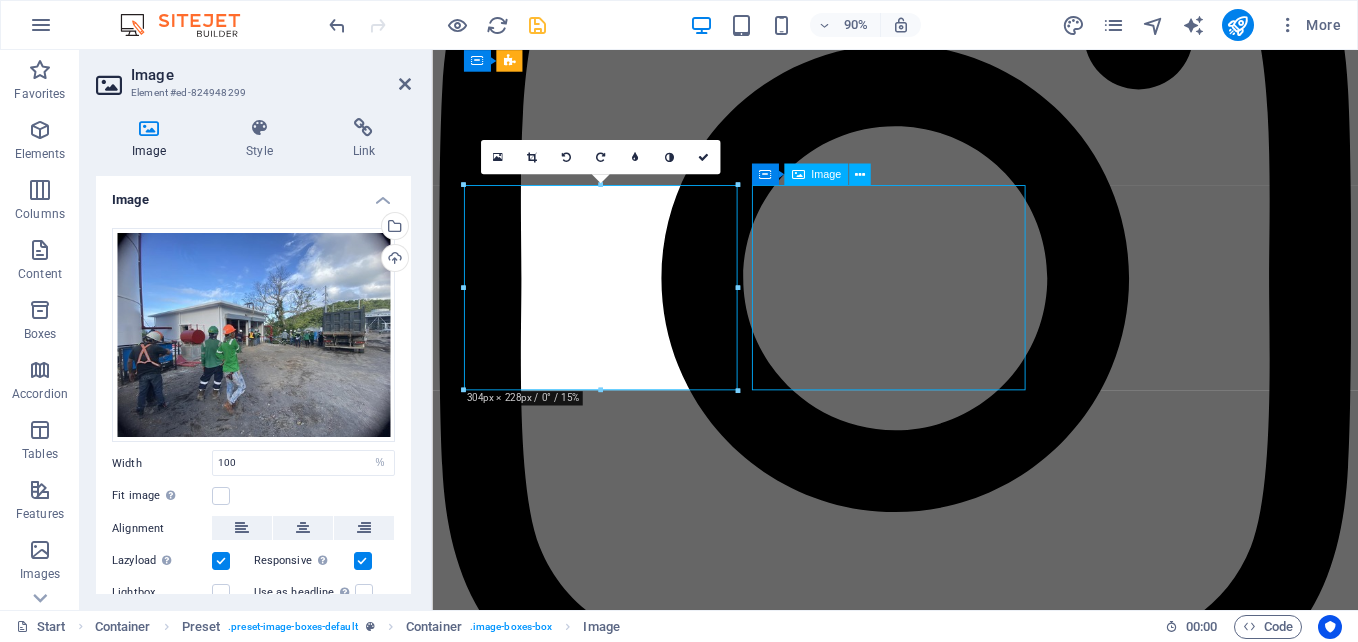 click at bounding box center [946, 23813] 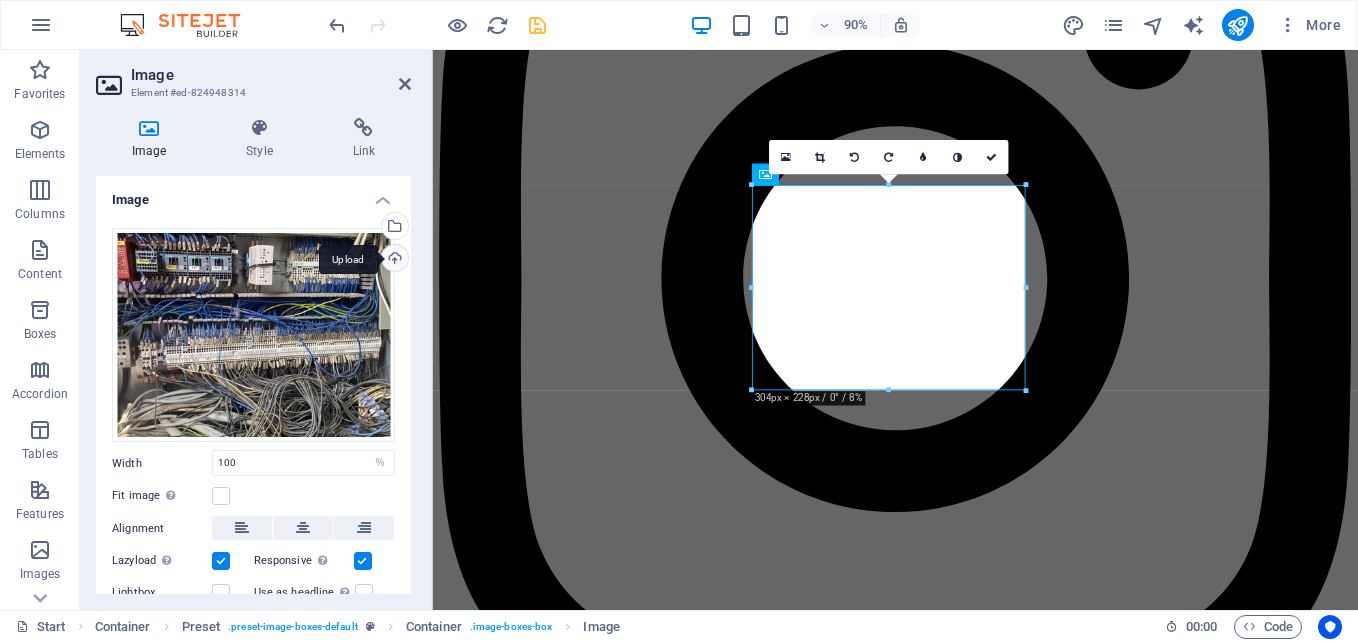 click on "Upload" at bounding box center (393, 260) 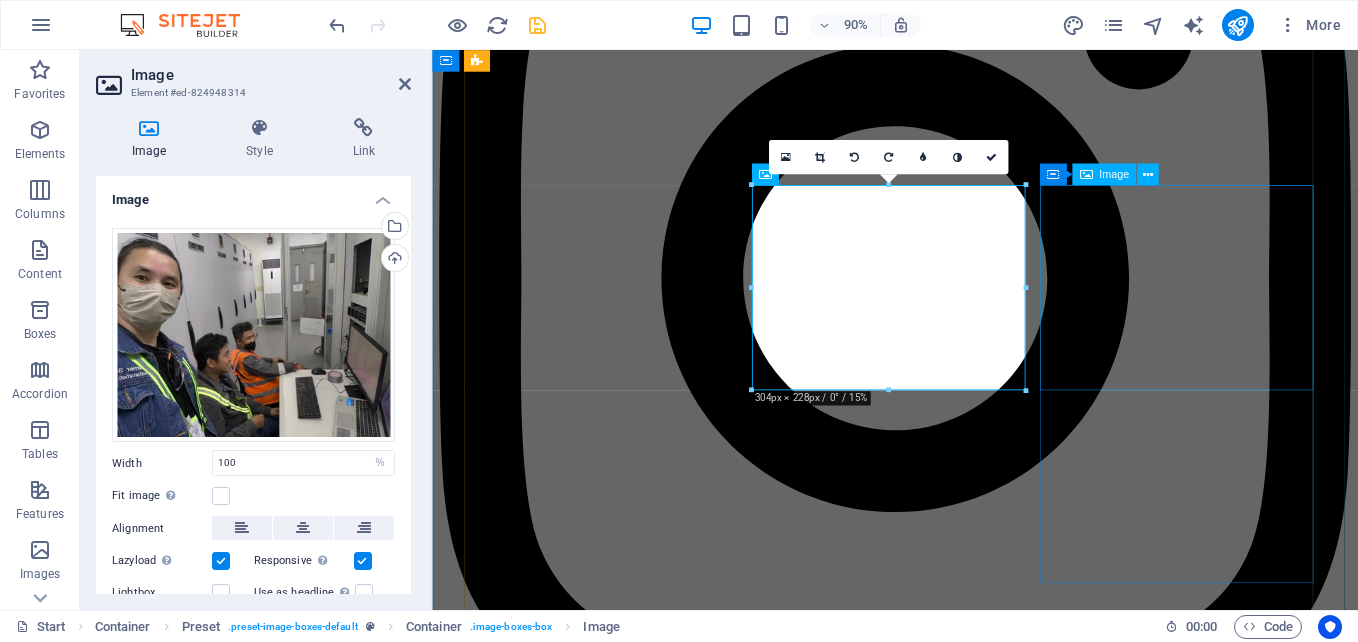 click on "Image" at bounding box center [1104, 174] 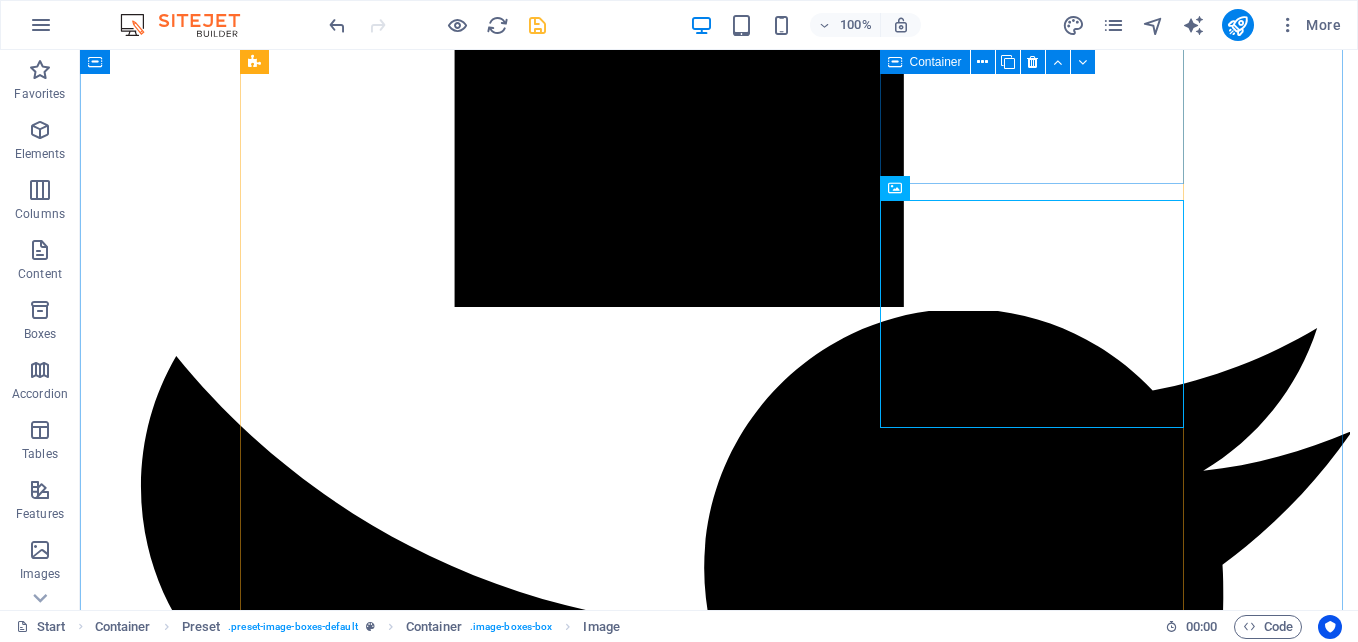 click on "PROCESS ENGINEERING Many manufacturing companies frequently struggle with a range of significant challenges that can impede their operational efficiency and overall productivity." at bounding box center (719, 26695) 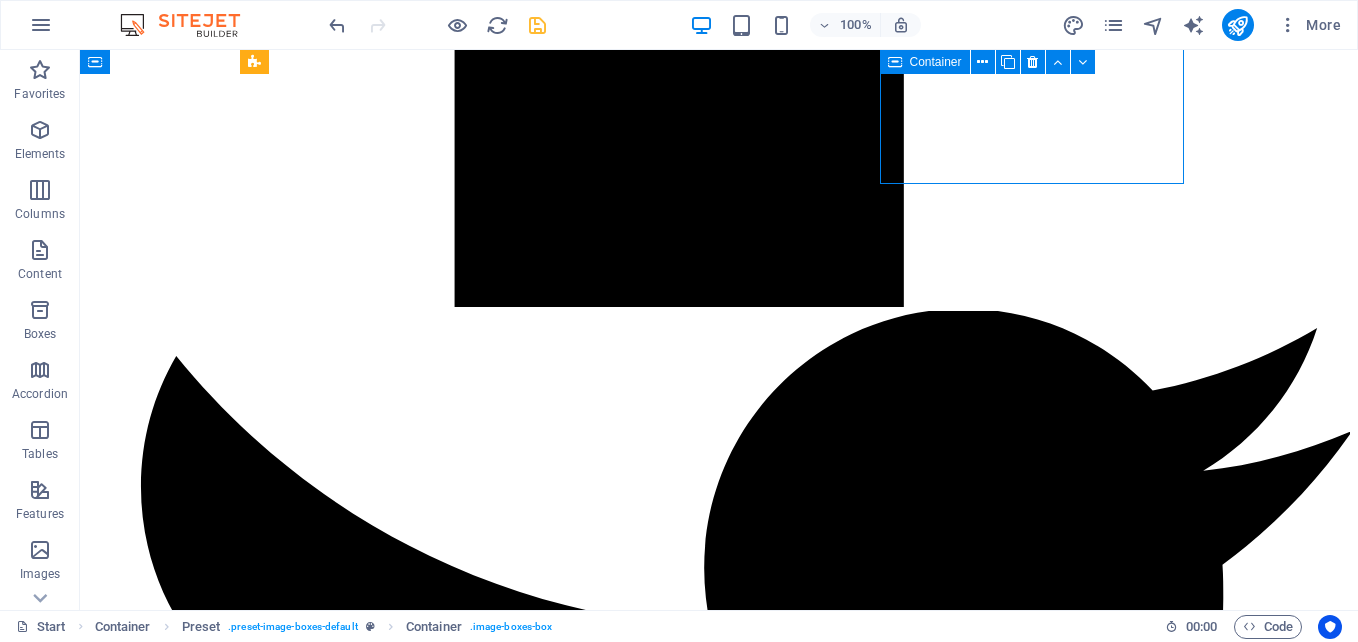 click on "PROCESS ENGINEERING Many manufacturing companies frequently struggle with a range of significant challenges that can impede their operational efficiency and overall productivity." at bounding box center [719, 26695] 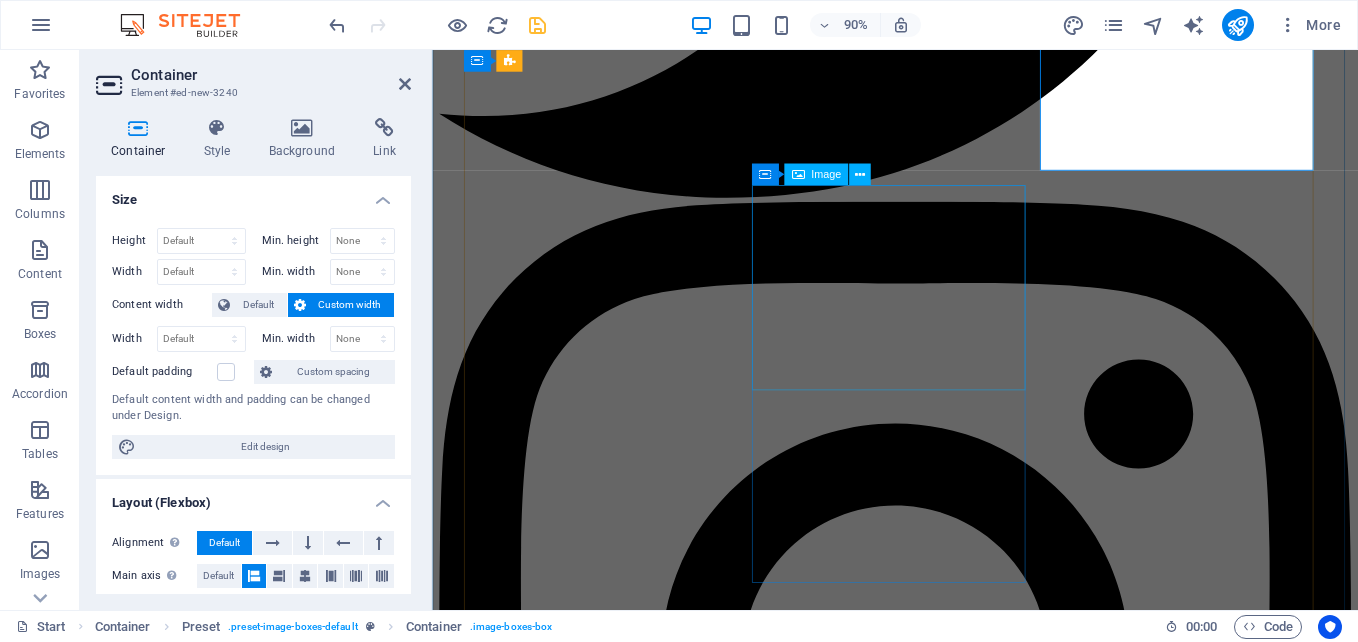 scroll, scrollTop: 5577, scrollLeft: 0, axis: vertical 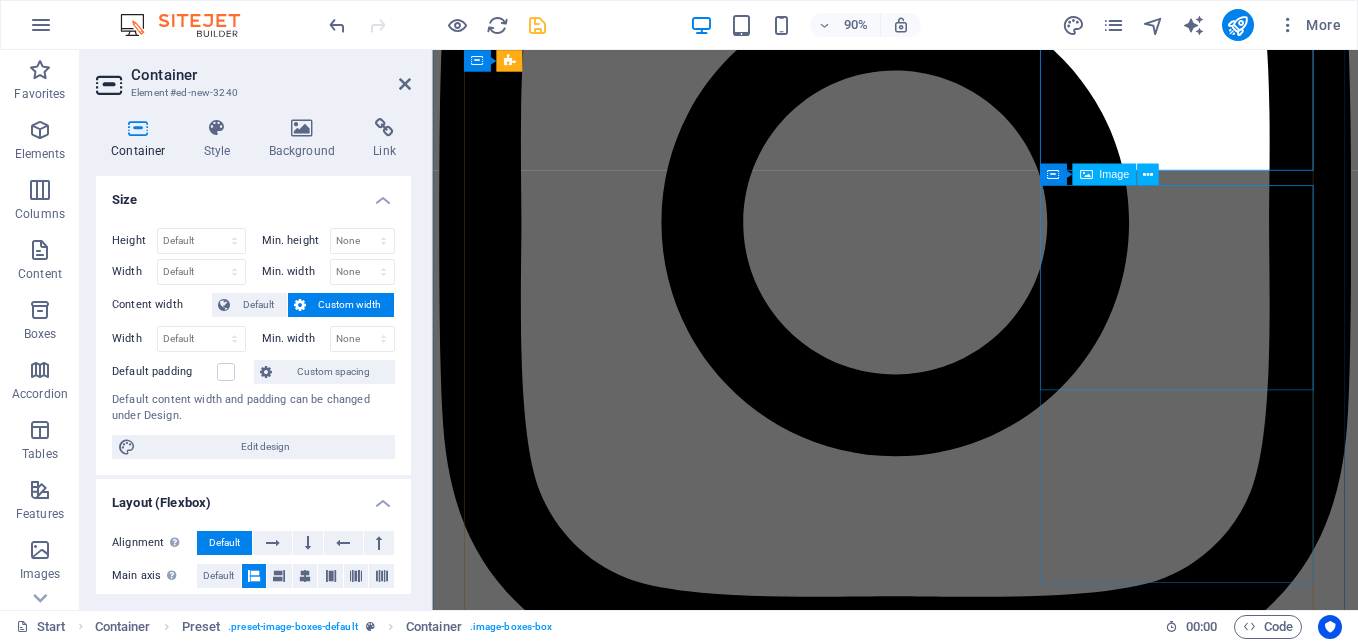 click at bounding box center [946, 24207] 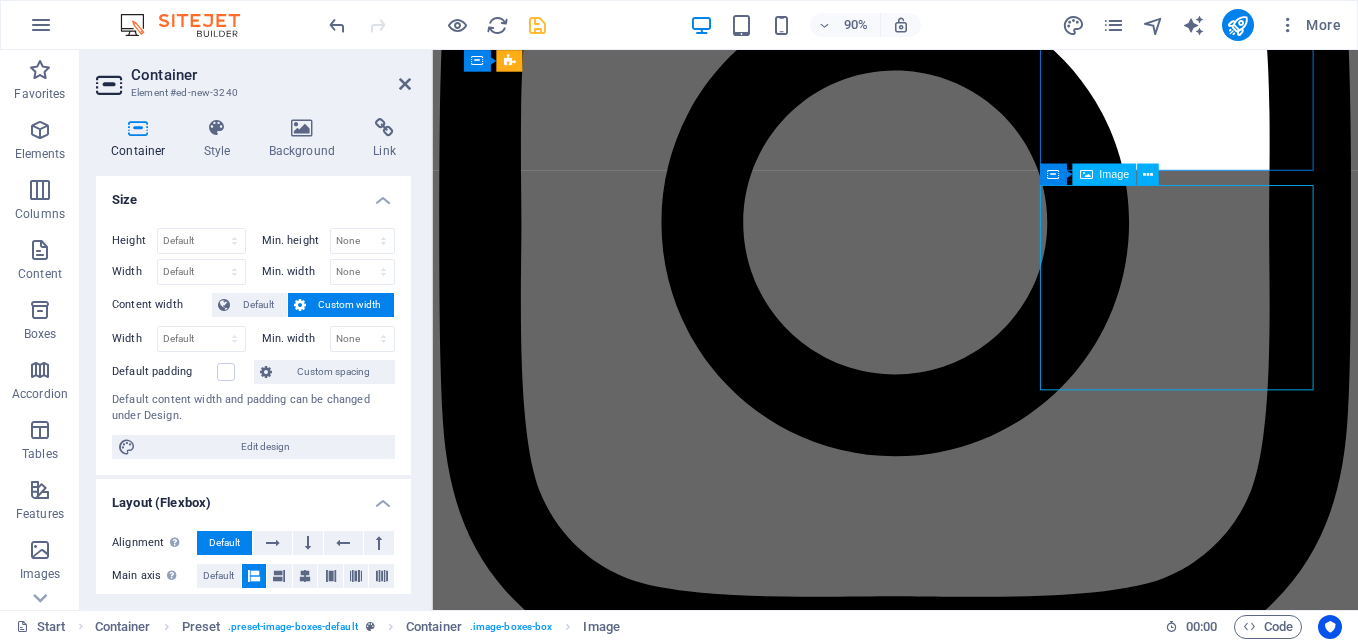 click at bounding box center [946, 24207] 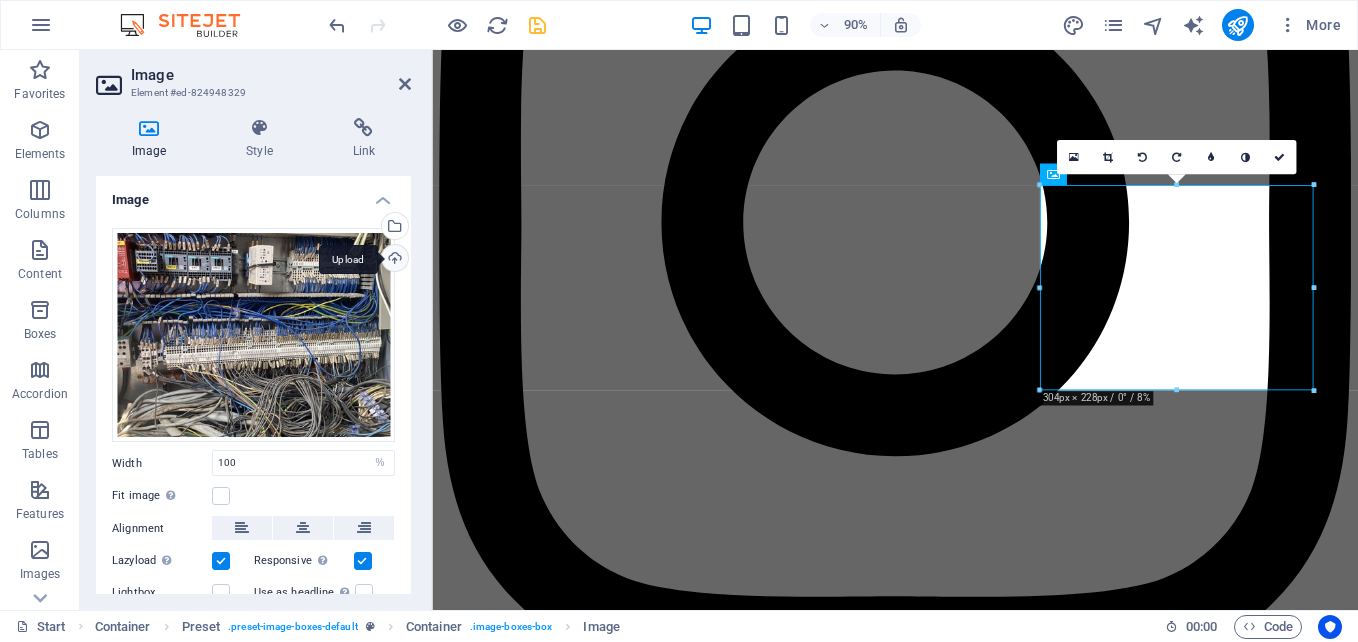 click on "Upload" at bounding box center [393, 260] 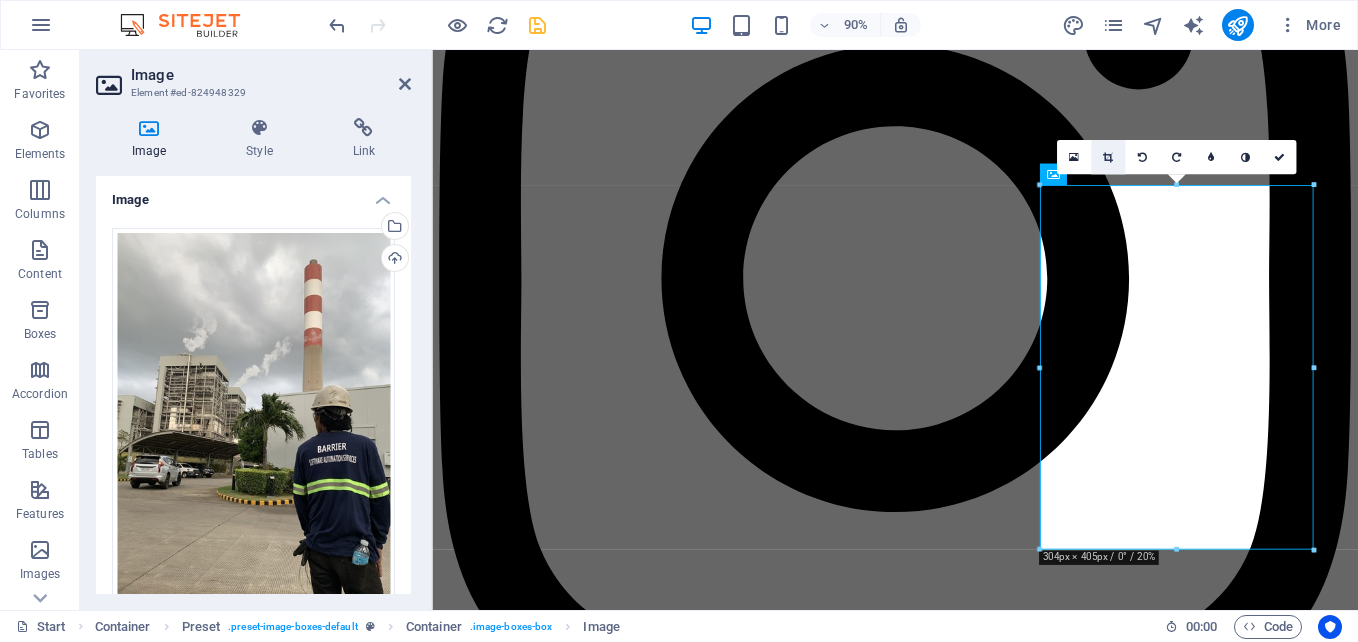 click at bounding box center [1108, 157] 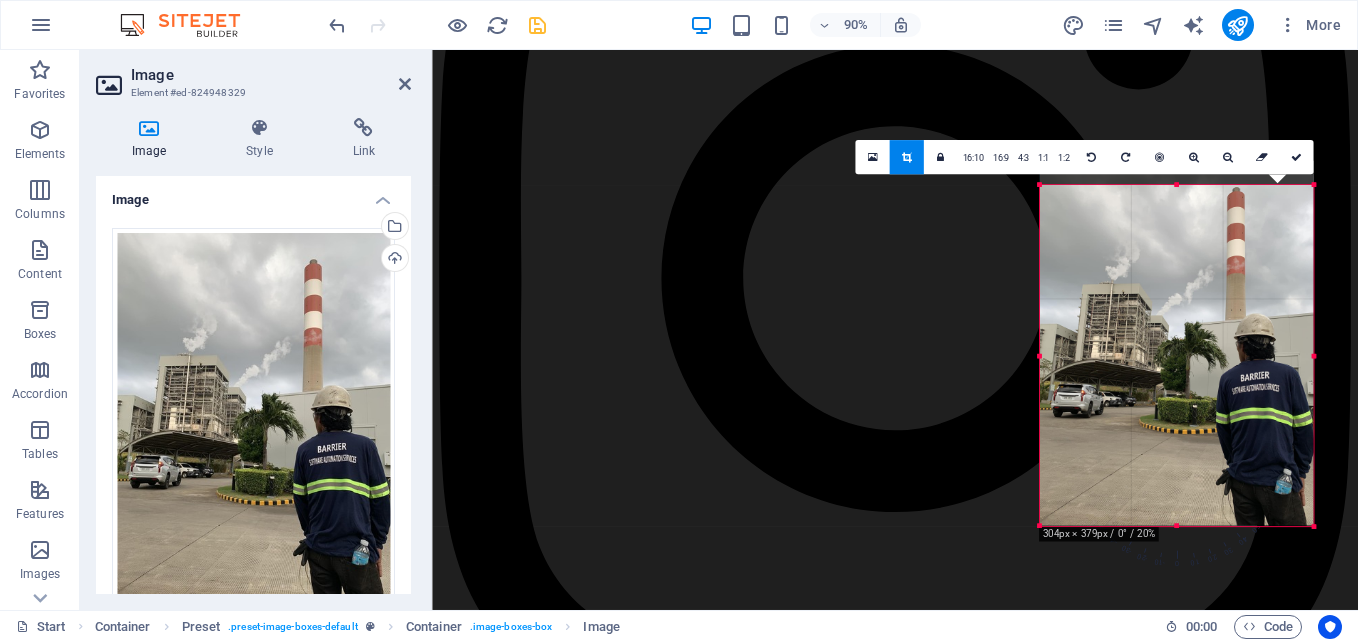 drag, startPoint x: 1177, startPoint y: 186, endPoint x: 1173, endPoint y: 213, distance: 27.294687 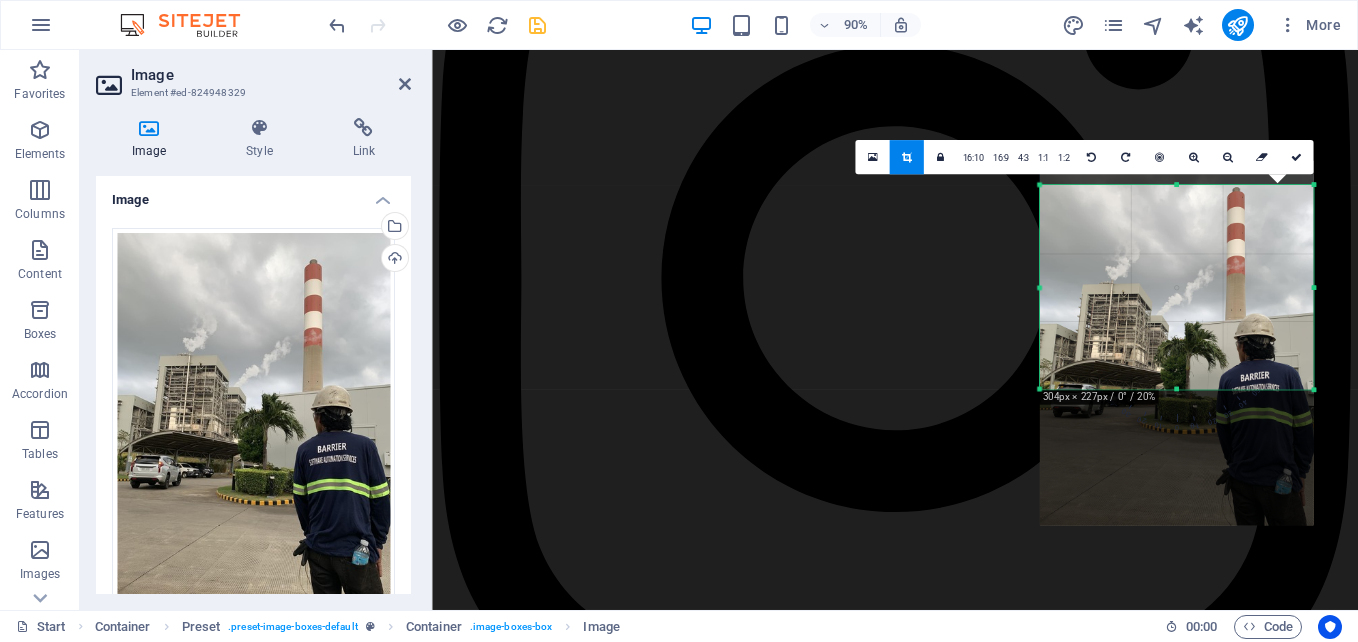 drag, startPoint x: 1174, startPoint y: 526, endPoint x: 1163, endPoint y: 375, distance: 151.40013 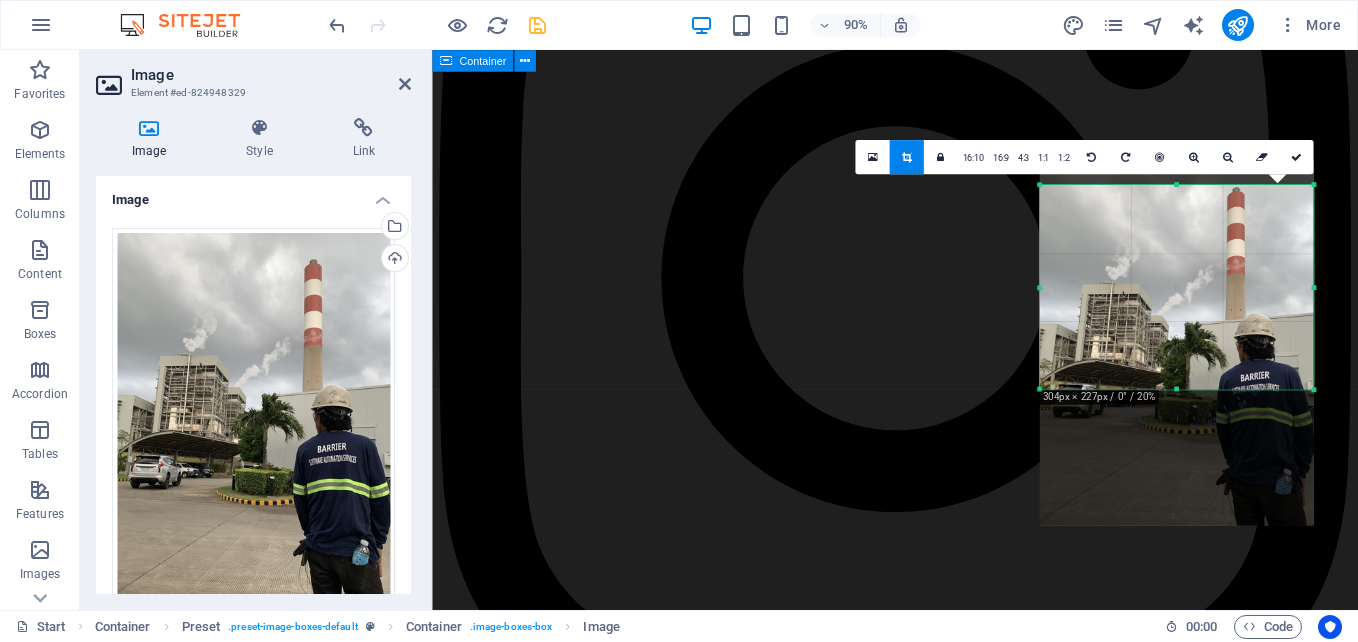 click on "our projects BARRIER SOFTWARE Services is deeply committed to sourcing and delivering a highly effective and cost-efficient range of products and services tailored to address the diverse needs of the industrial market. With expertise across various specialized areas, we ensure that we meet the unique requirements of our clients while upholding high standards of quality and performance. We take pride in our ability to stay ahead of industry trends and innovations, enabling us to provide solutions that not only meet current demands but also prepare our clients for future challenges. Our focus includes the following key areas: Stacker Reclaimer Upgrade of Stacker Reclaimer Units 1 and 2: Implementation of a Redundant Controller CPU Upgrade to CPE315 for Enhanced Performance and Reliability in the Pacsystem. Crusher House Control New Control Panel ECP CPU Upgrade to CPE315 Online Program Debuging  PROCESS ENGINEERING PROCESS ENGINEERING PROCESS ENGINEERING PROCESS ENGINEERING PROCESS ENGINEERING" at bounding box center [946, 22058] 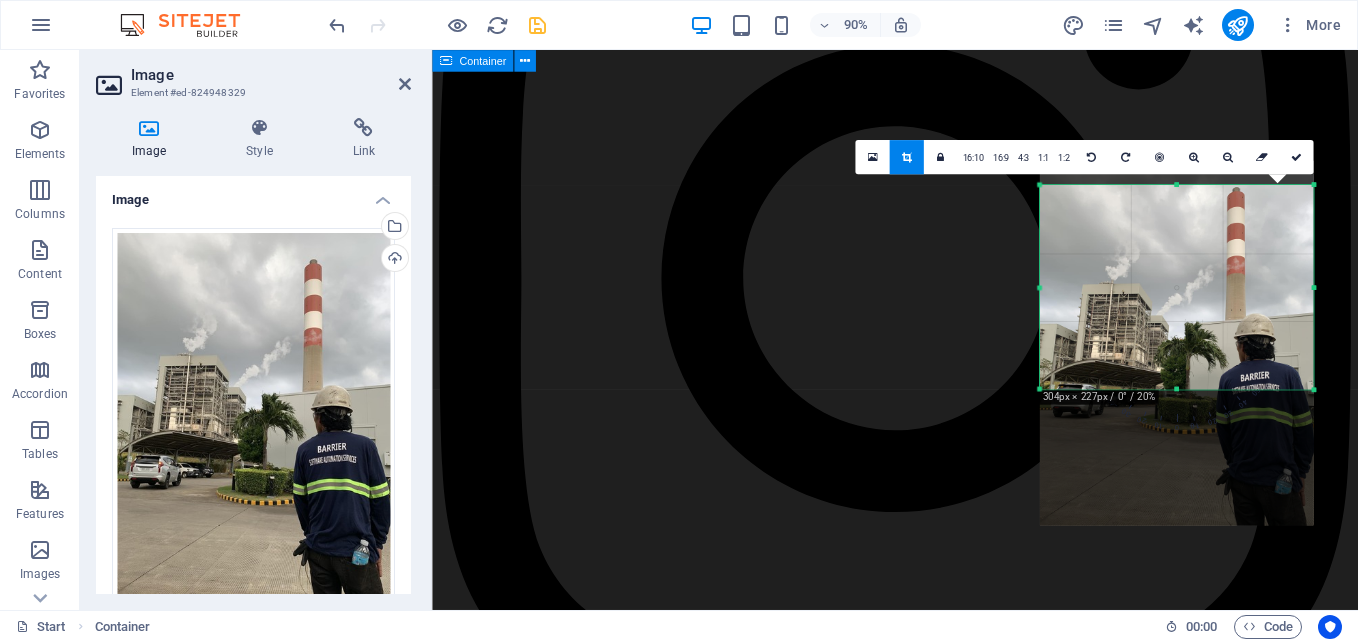 click on "our projects BARRIER SOFTWARE Services is deeply committed to sourcing and delivering a highly effective and cost-efficient range of products and services tailored to address the diverse needs of the industrial market. With expertise across various specialized areas, we ensure that we meet the unique requirements of our clients while upholding high standards of quality and performance. We take pride in our ability to stay ahead of industry trends and innovations, enabling us to provide solutions that not only meet current demands but also prepare our clients for future challenges. Our focus includes the following key areas: Stacker Reclaimer Upgrade of Stacker Reclaimer Units 1 and 2: Implementation of a Redundant Controller CPU Upgrade to CPE315 for Enhanced Performance and Reliability in the Pacsystem. Crusher House Control New Control Panel ECP CPU Upgrade to CPE315 Online Program Debuging  PROCESS ENGINEERING PROCESS ENGINEERING PROCESS ENGINEERING PROCESS ENGINEERING PROCESS ENGINEERING" at bounding box center [946, 22058] 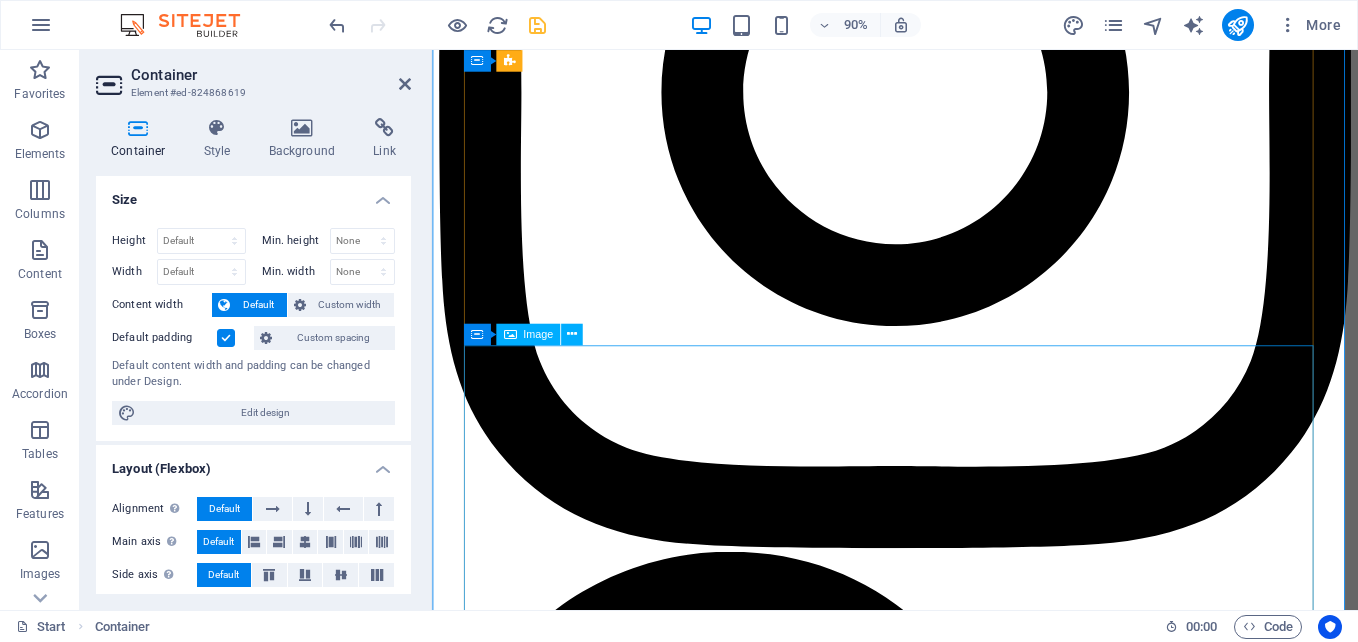 scroll, scrollTop: 5577, scrollLeft: 0, axis: vertical 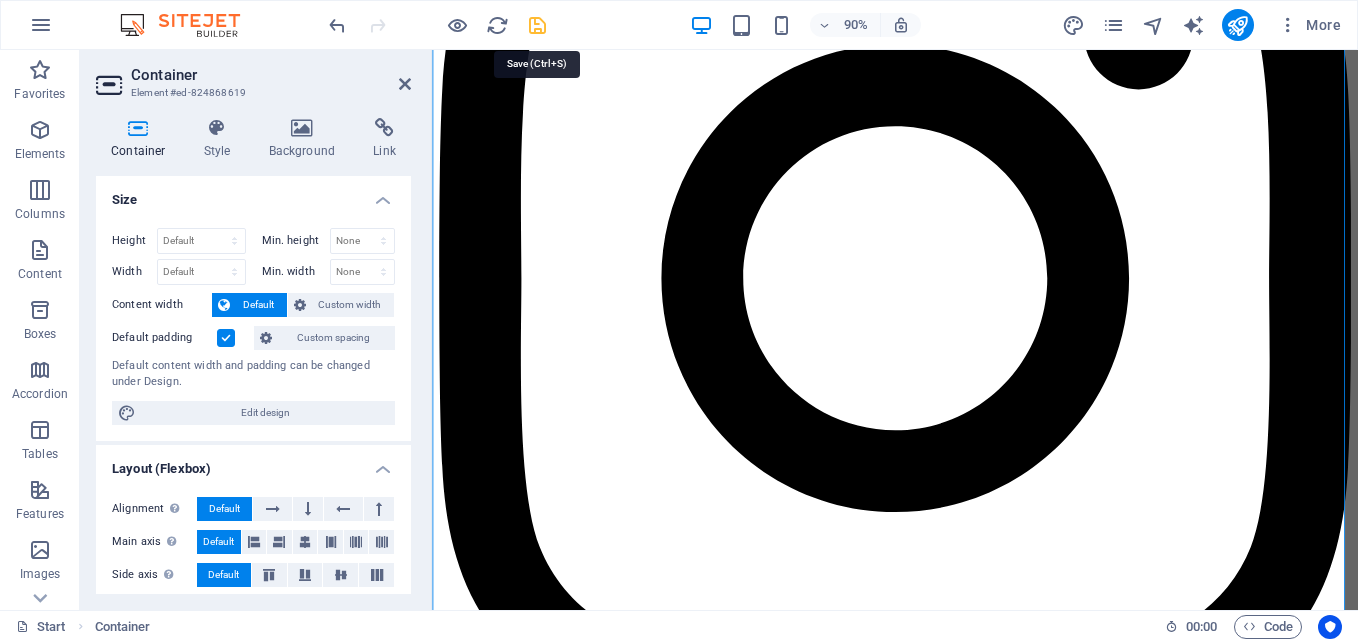 click at bounding box center [537, 25] 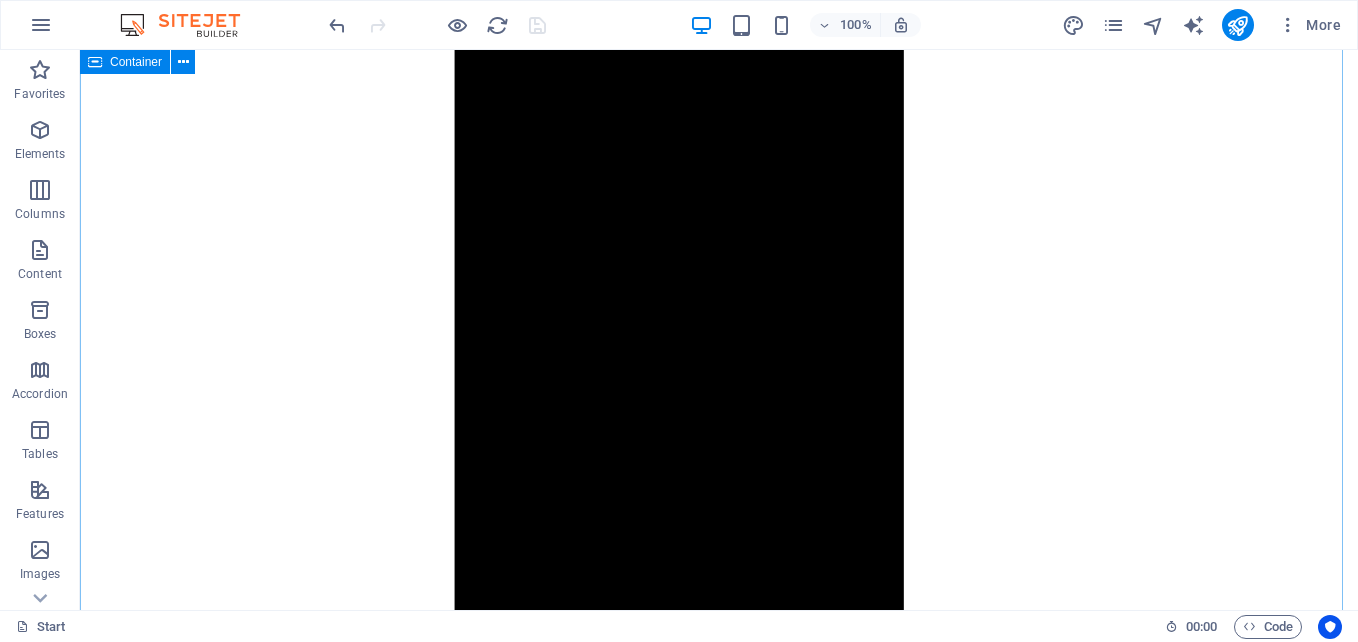 scroll, scrollTop: 4793, scrollLeft: 0, axis: vertical 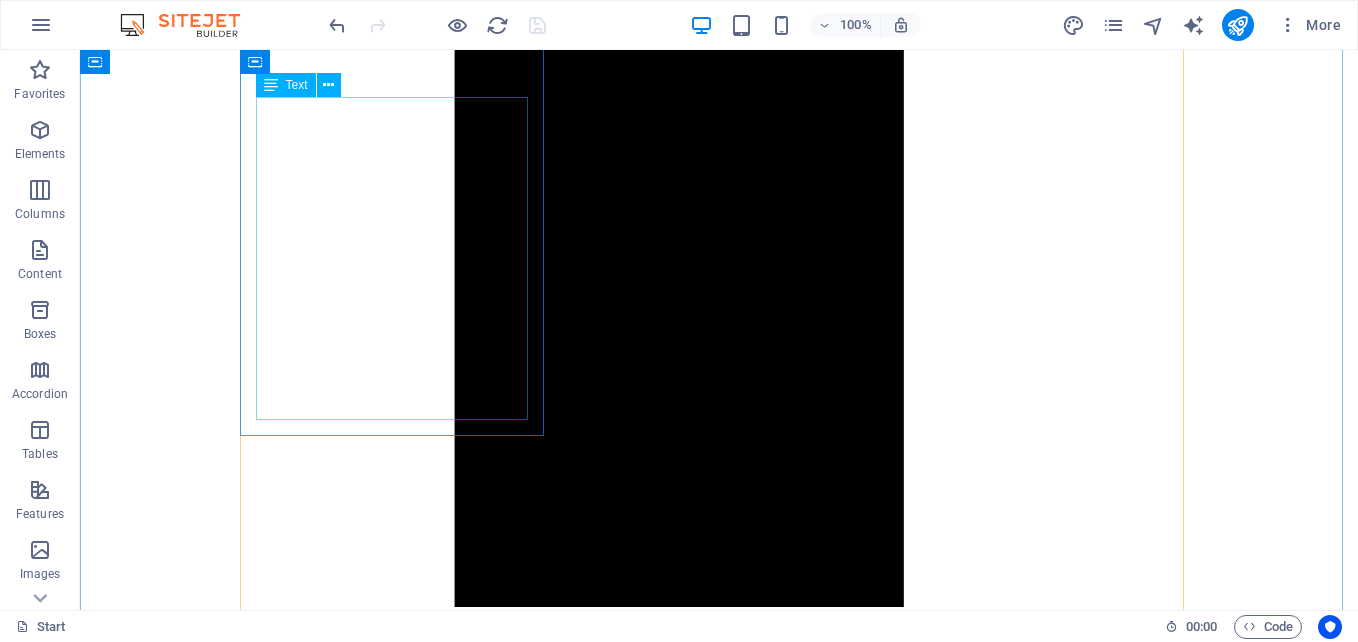 click on "We specialize in debugging the Flue Gas Desulfurization (FGD) Flue Pacsystem Control Program to optimize air pollution control systems. Our experienced engineers use advanced diagnostic tools to identify and resolve issues, enhancing functionality and ensuring compliance with environmental regulations. Trust us for reliable debugging services that improve FGD system performance while minimizing environmental impact." at bounding box center [719, 25388] 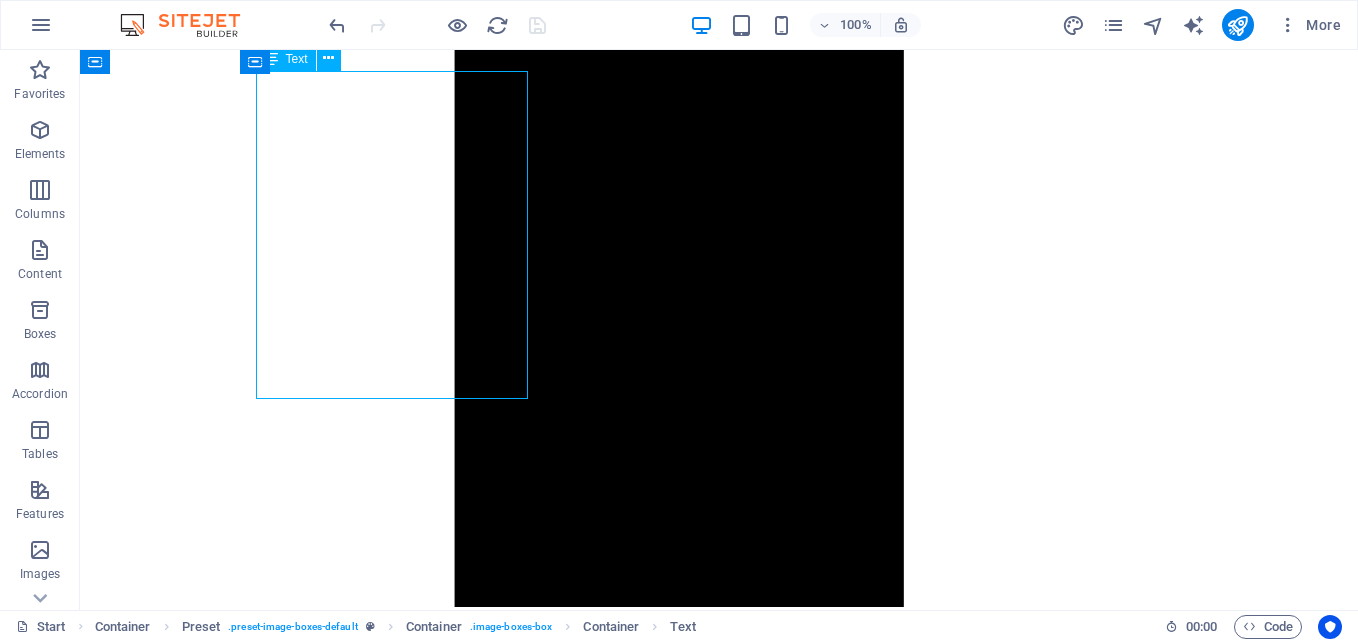 click on "We specialize in debugging the Flue Gas Desulfurization (FGD) Flue Pacsystem Control Program to optimize air pollution control systems. Our experienced engineers use advanced diagnostic tools to identify and resolve issues, enhancing functionality and ensuring compliance with environmental regulations. Trust us for reliable debugging services that improve FGD system performance while minimizing environmental impact." at bounding box center [719, 25388] 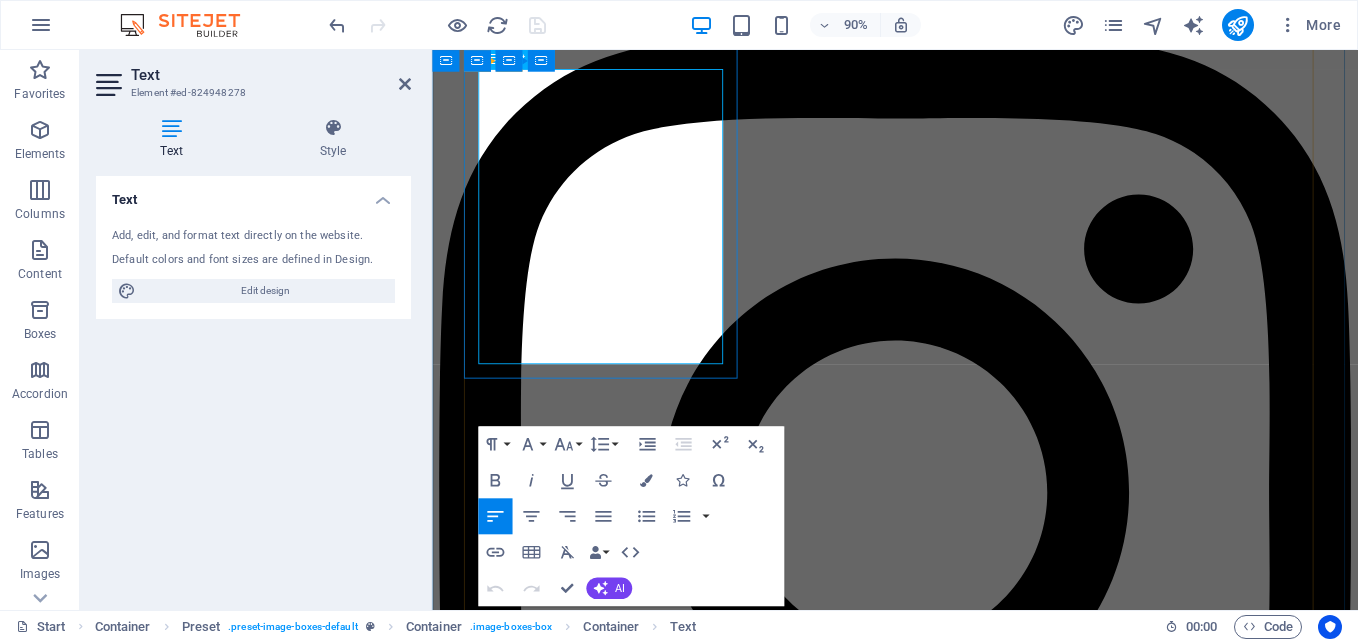 drag, startPoint x: 545, startPoint y: 181, endPoint x: 689, endPoint y: 372, distance: 239.20076 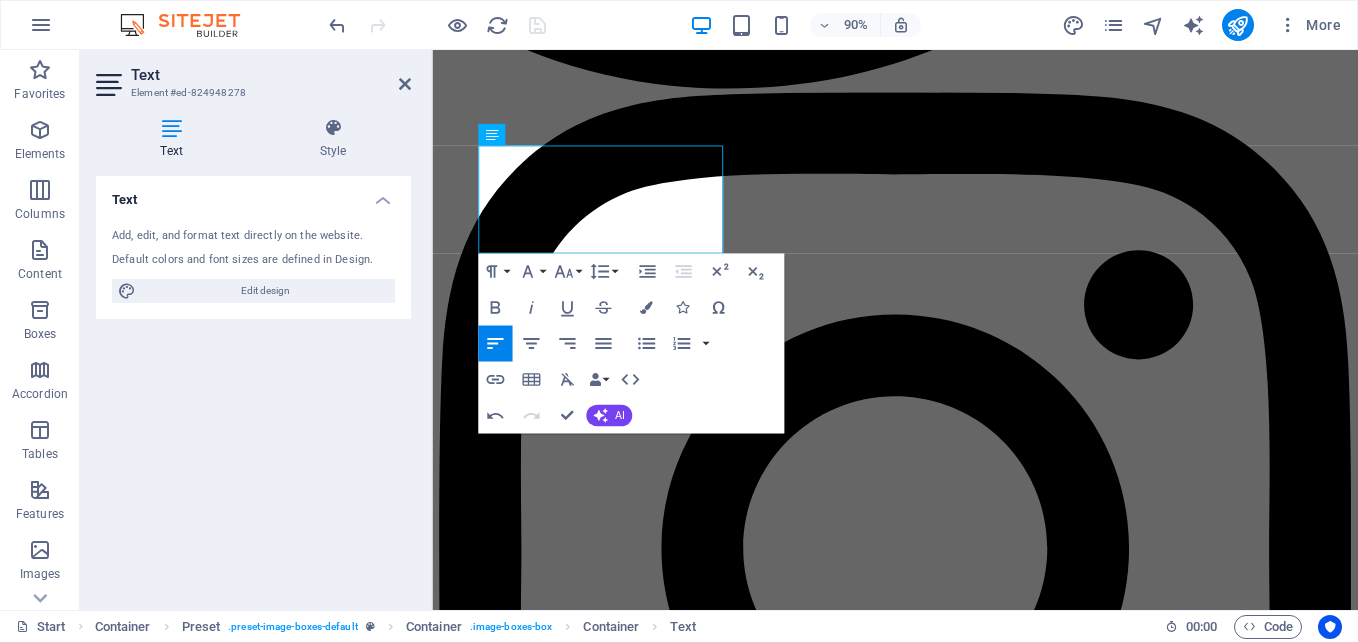click on "90% More" at bounding box center (837, 25) 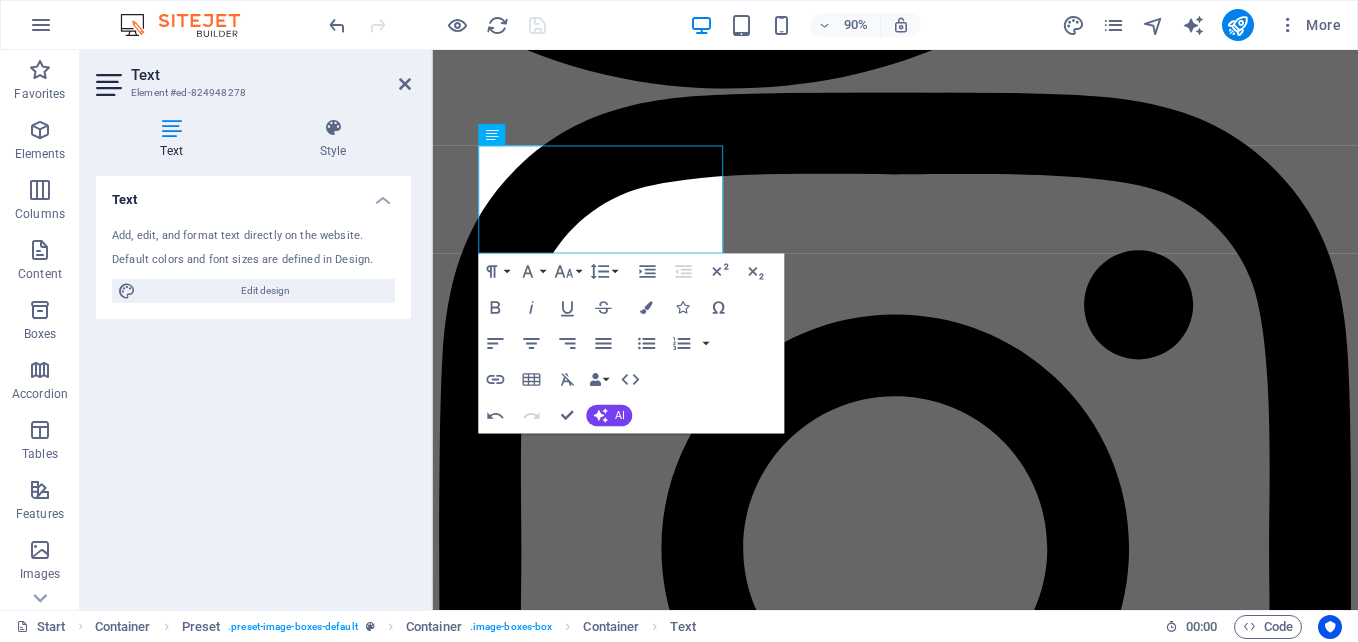 click on "our projects BARRIER SOFTWARE Services is deeply committed to sourcing and delivering a highly effective and cost-efficient range of products and services tailored to address the diverse needs of the industrial market. With expertise across various specialized areas, we ensure that we meet the unique requirements of our clients while upholding high standards of quality and performance. We take pride in our ability to stay ahead of industry trends and innovations, enabling us to provide solutions that not only meet current demands but also prepare our clients for future challenges. Our focus includes the following key areas: Stacker Reclaimer Upgrade of Stacker Reclaimer Units 1 and 2: Implementation of a Redundant Controller CPU Upgrade to CPE315 for Enhanced Performance and Reliability in the Pacsystem. Crusher House Control New Control Panel ECP CPU Upgrade to CPE315 Online Program Debuging  PROCESS ENGINEERING PROCESS ENGINEERING PROCESS ENGINEERING PROCESS ENGINEERING PROCESS ENGINEERING" at bounding box center [946, 22605] 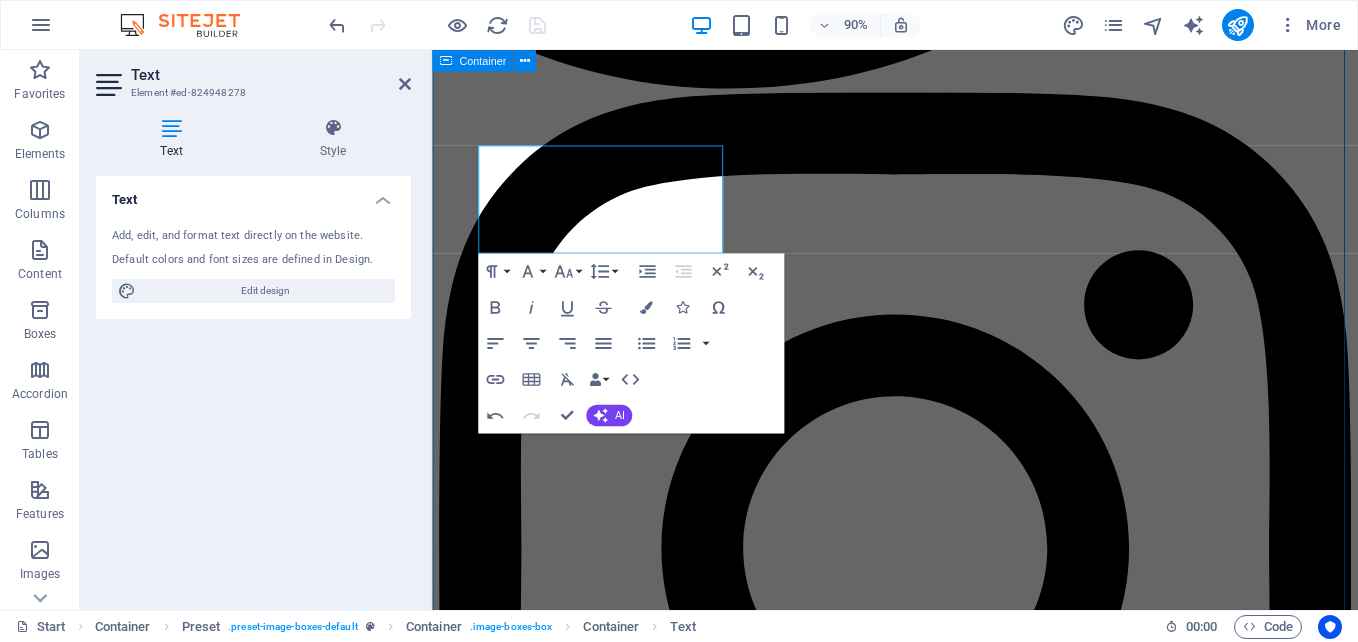 click on "our projects BARRIER SOFTWARE Services is deeply committed to sourcing and delivering a highly effective and cost-efficient range of products and services tailored to address the diverse needs of the industrial market. With expertise across various specialized areas, we ensure that we meet the unique requirements of our clients while upholding high standards of quality and performance. We take pride in our ability to stay ahead of industry trends and innovations, enabling us to provide solutions that not only meet current demands but also prepare our clients for future challenges. Our focus includes the following key areas: Stacker Reclaimer Upgrade of Stacker Reclaimer Units 1 and 2: Implementation of a Redundant Controller CPU Upgrade to CPE315 for Enhanced Performance and Reliability in the Pacsystem. Crusher House Control New Control Panel ECP CPU Upgrade to CPE315 Online Program Debuging  PROCESS ENGINEERING PROCESS ENGINEERING PROCESS ENGINEERING PROCESS ENGINEERING PROCESS ENGINEERING" at bounding box center [946, 22605] 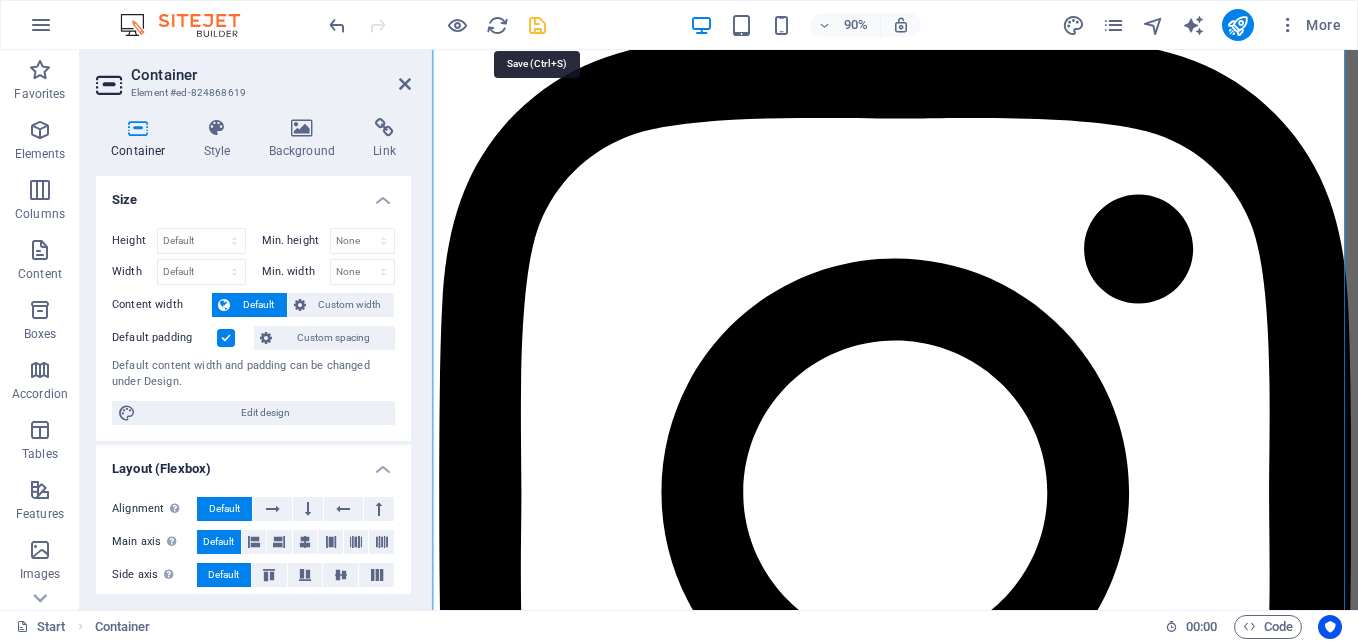 click at bounding box center (537, 25) 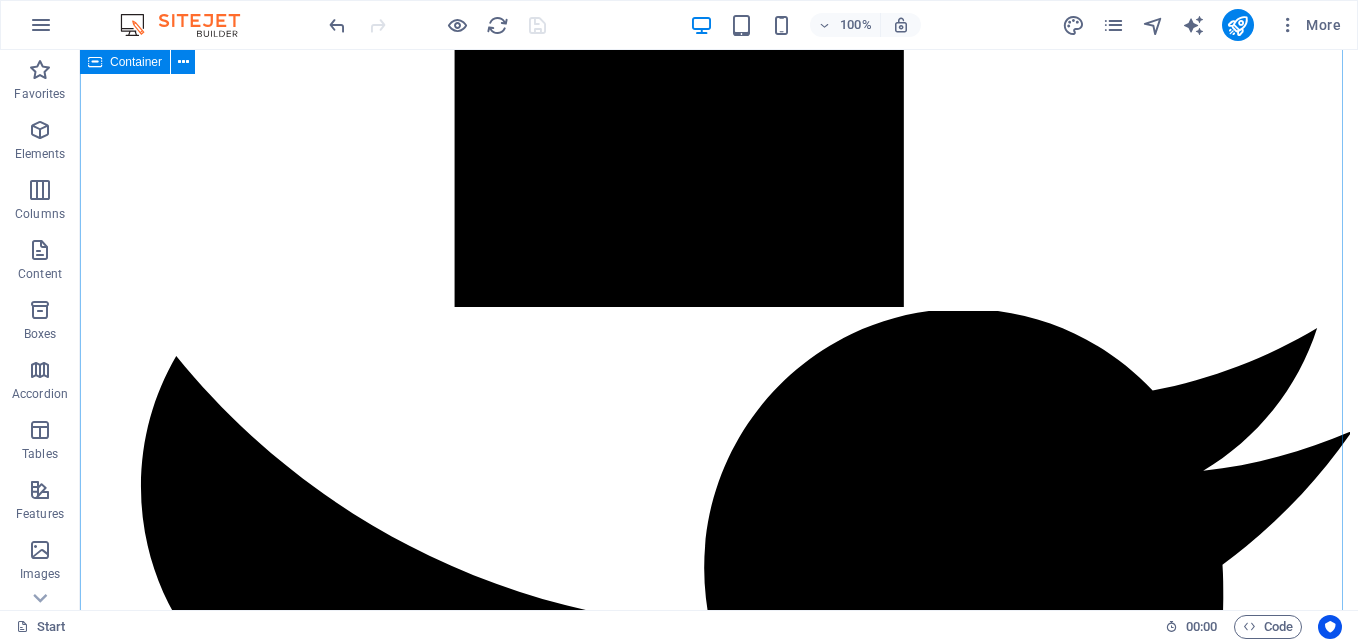 scroll, scrollTop: 5293, scrollLeft: 0, axis: vertical 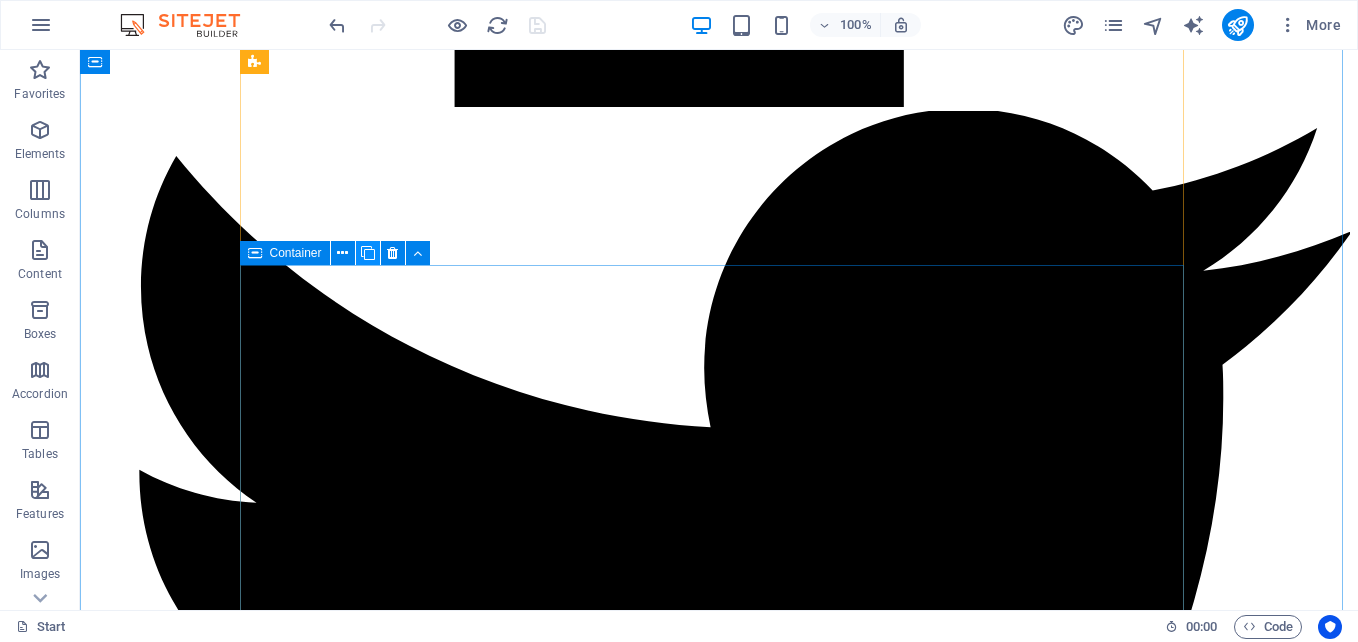 click at bounding box center [368, 253] 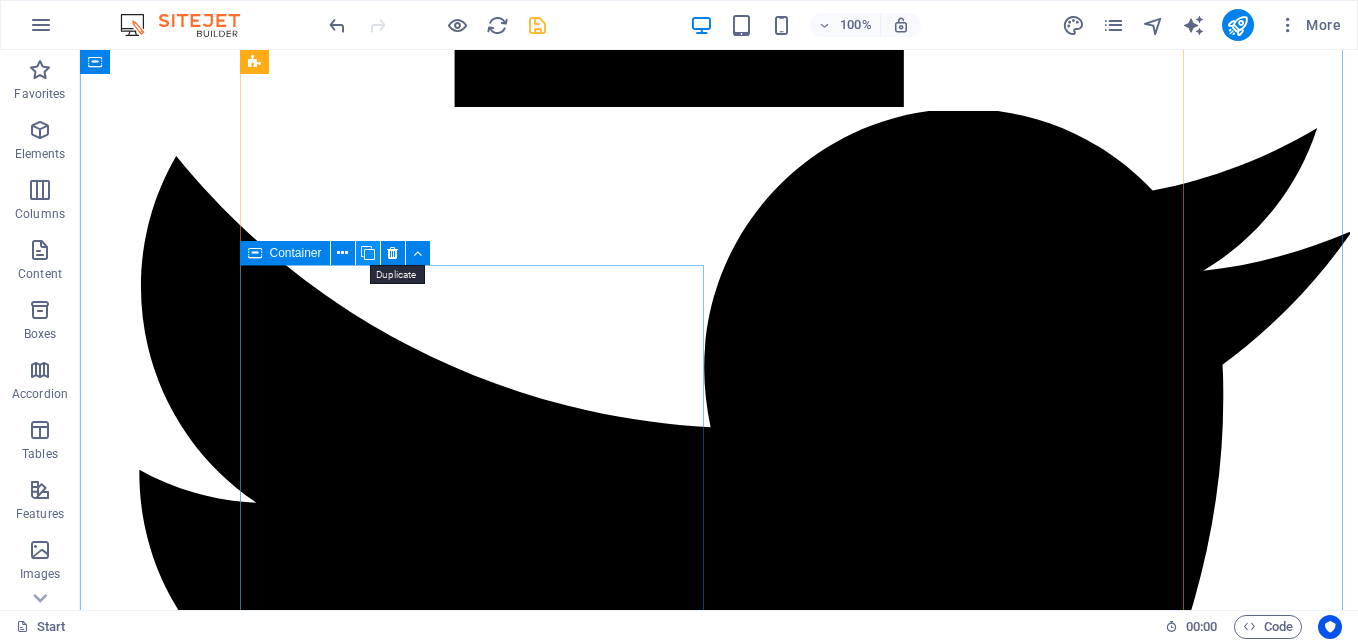 click at bounding box center [368, 253] 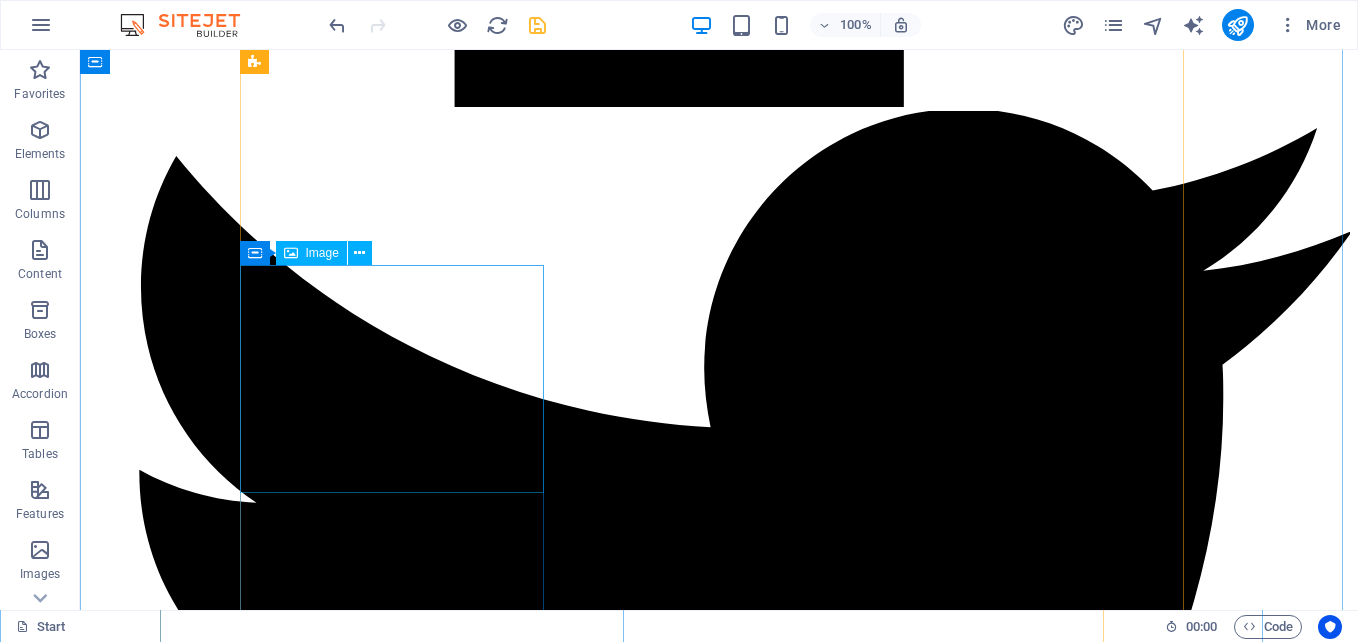 click at bounding box center [719, 30591] 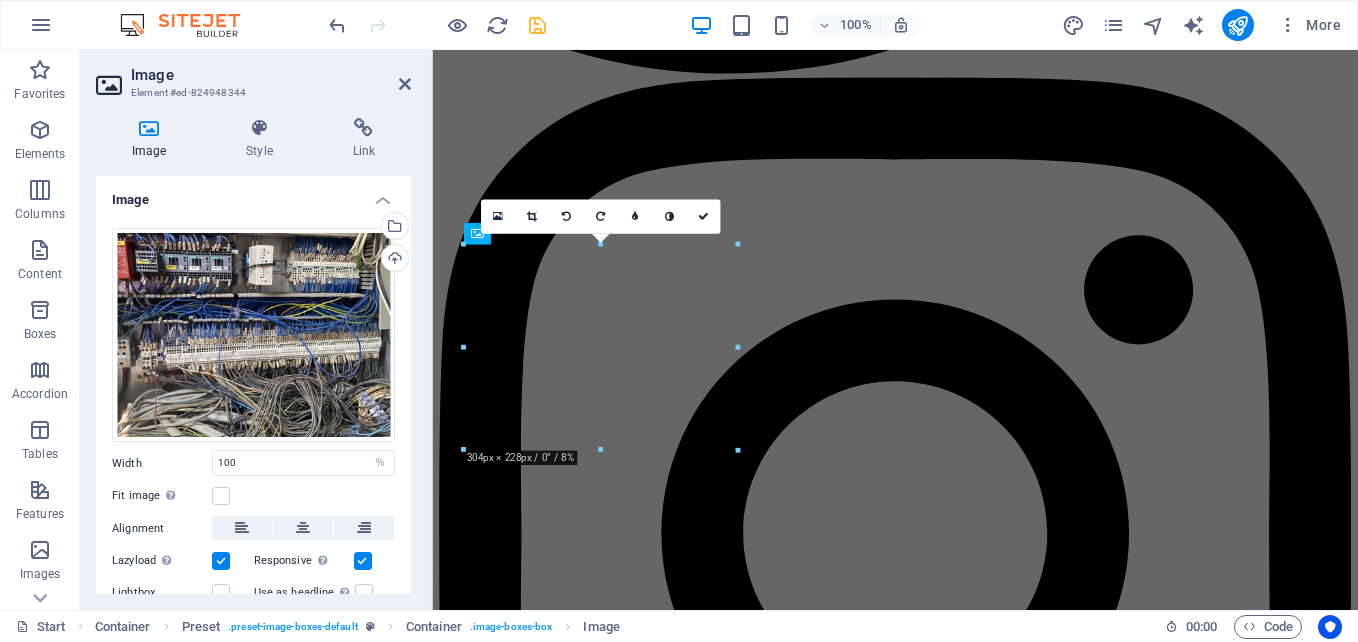scroll, scrollTop: 5777, scrollLeft: 0, axis: vertical 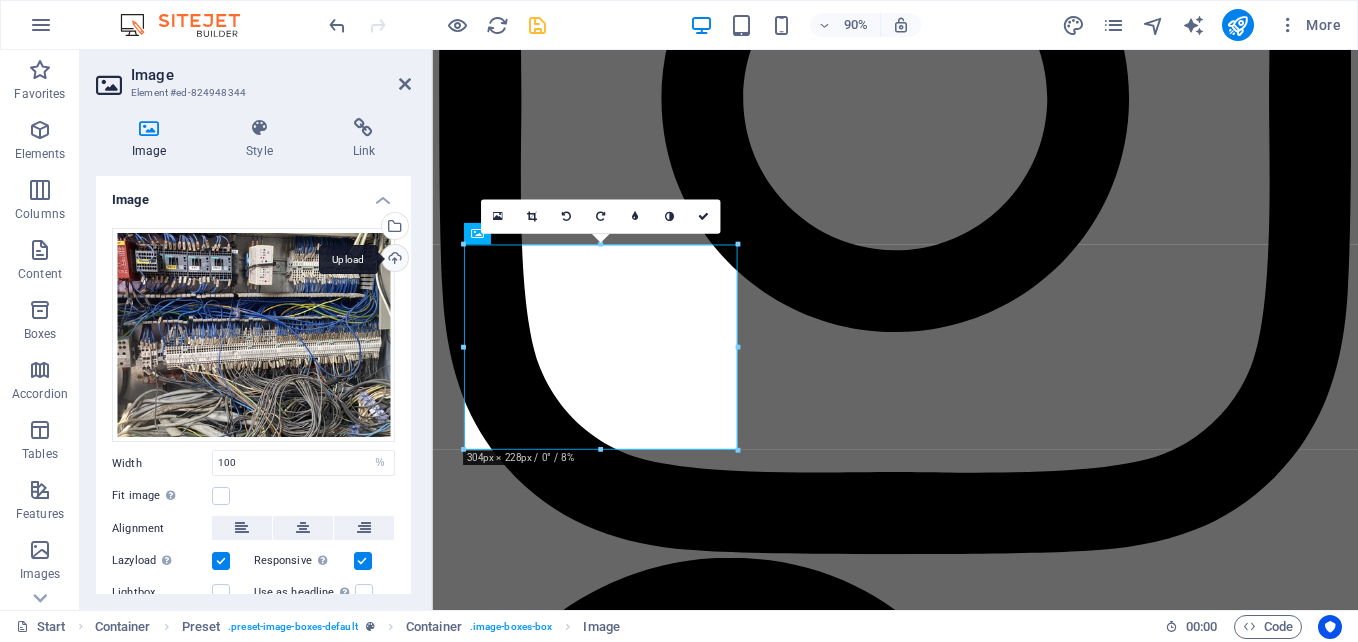 click on "Upload" at bounding box center [393, 260] 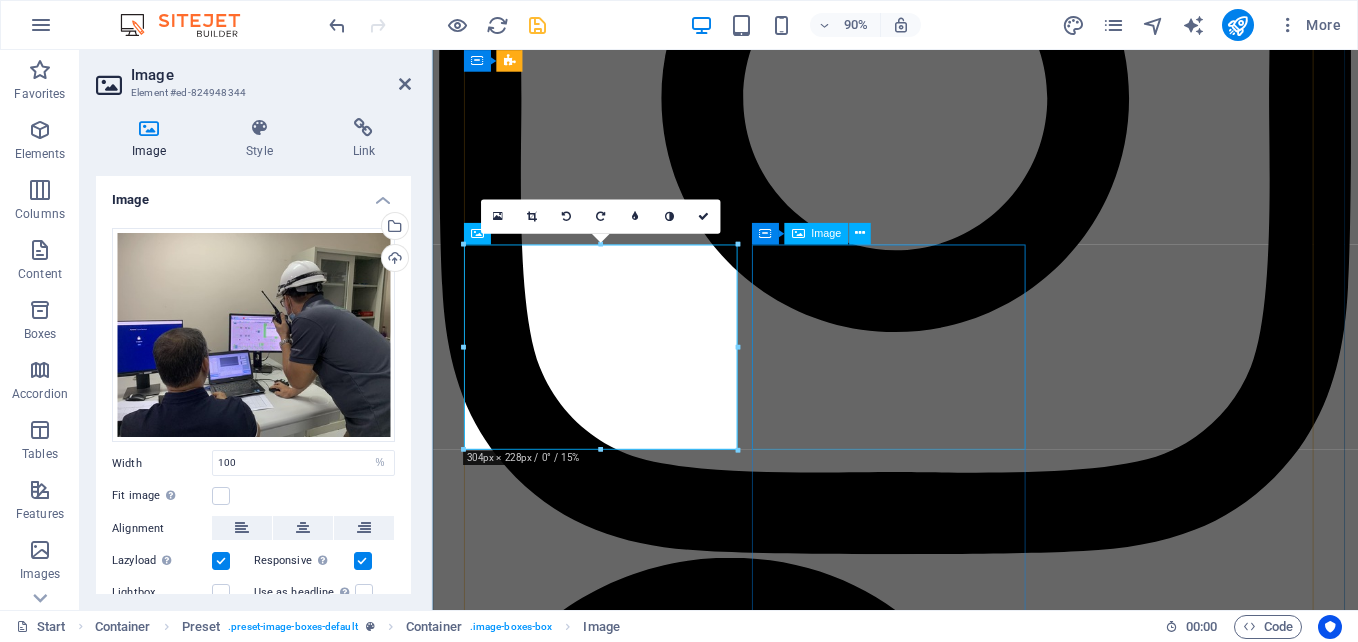 click at bounding box center [946, 26212] 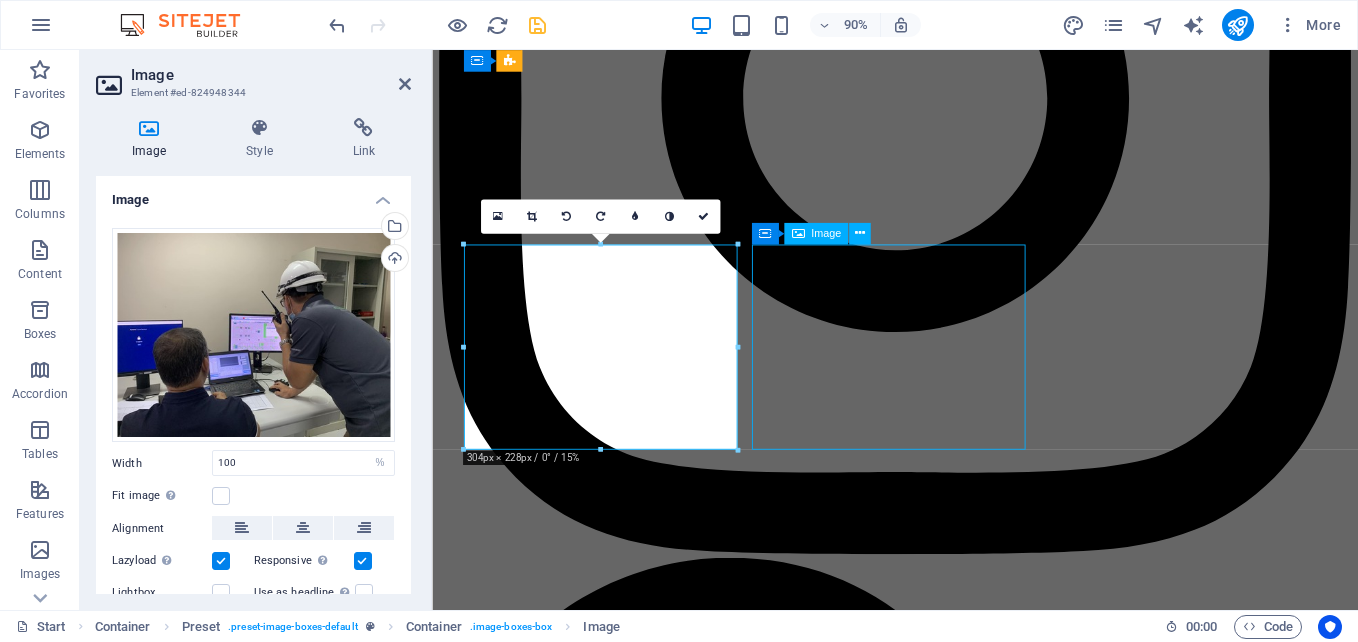 click at bounding box center (946, 26212) 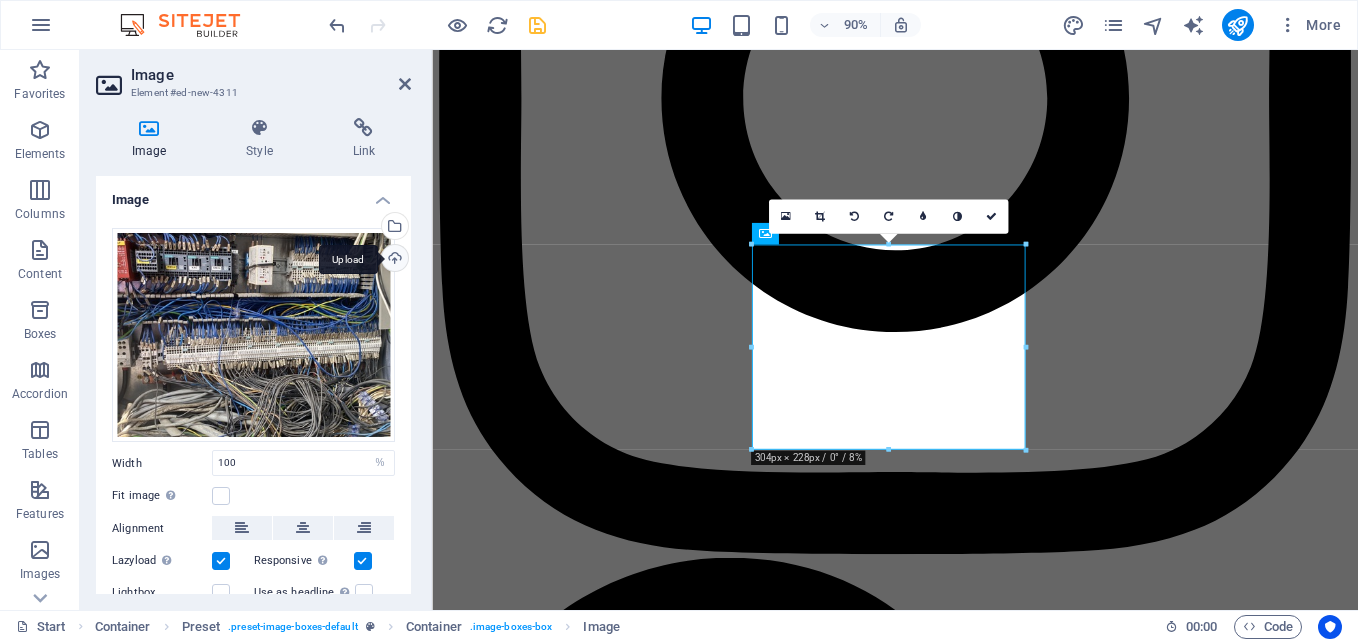 click on "Upload" at bounding box center [393, 260] 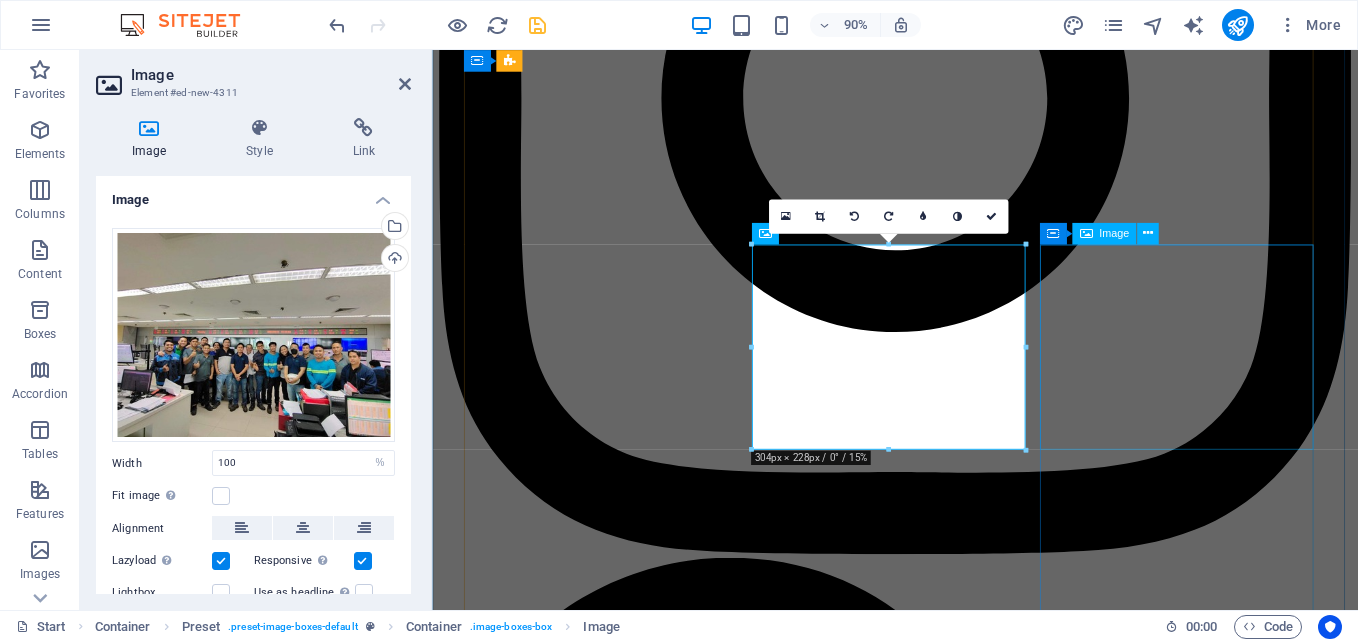 click at bounding box center [946, 27091] 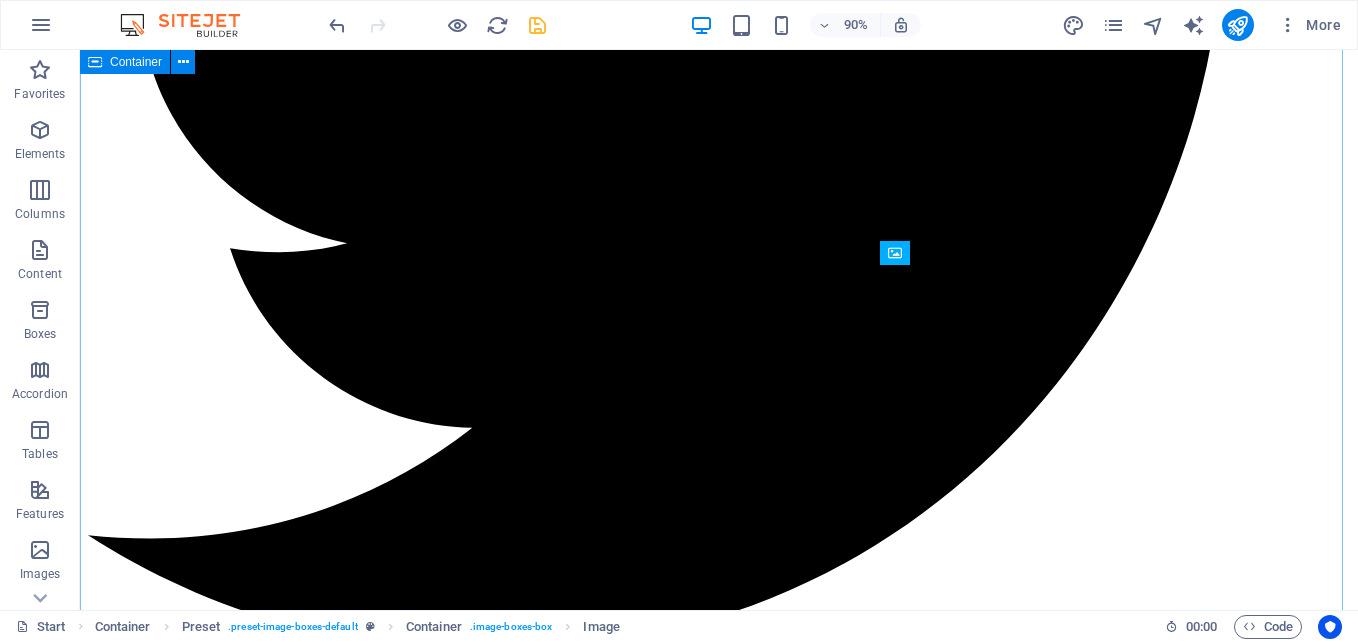 scroll, scrollTop: 5293, scrollLeft: 0, axis: vertical 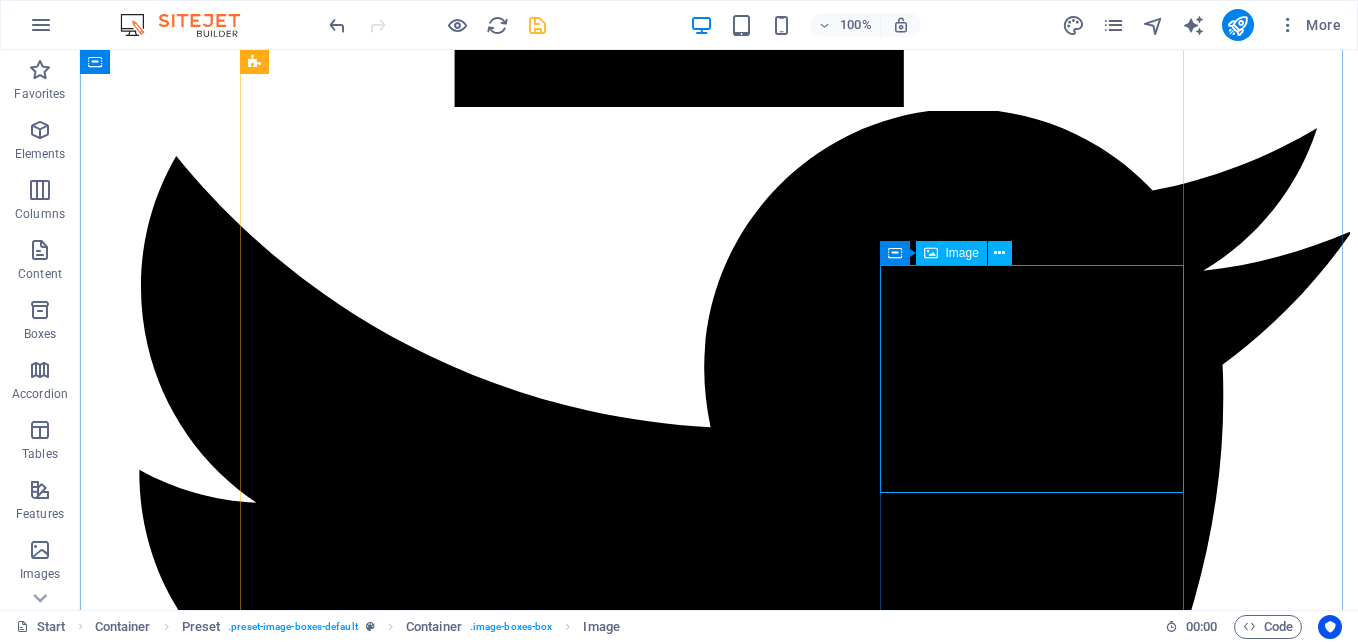 click on "Image" at bounding box center [951, 253] 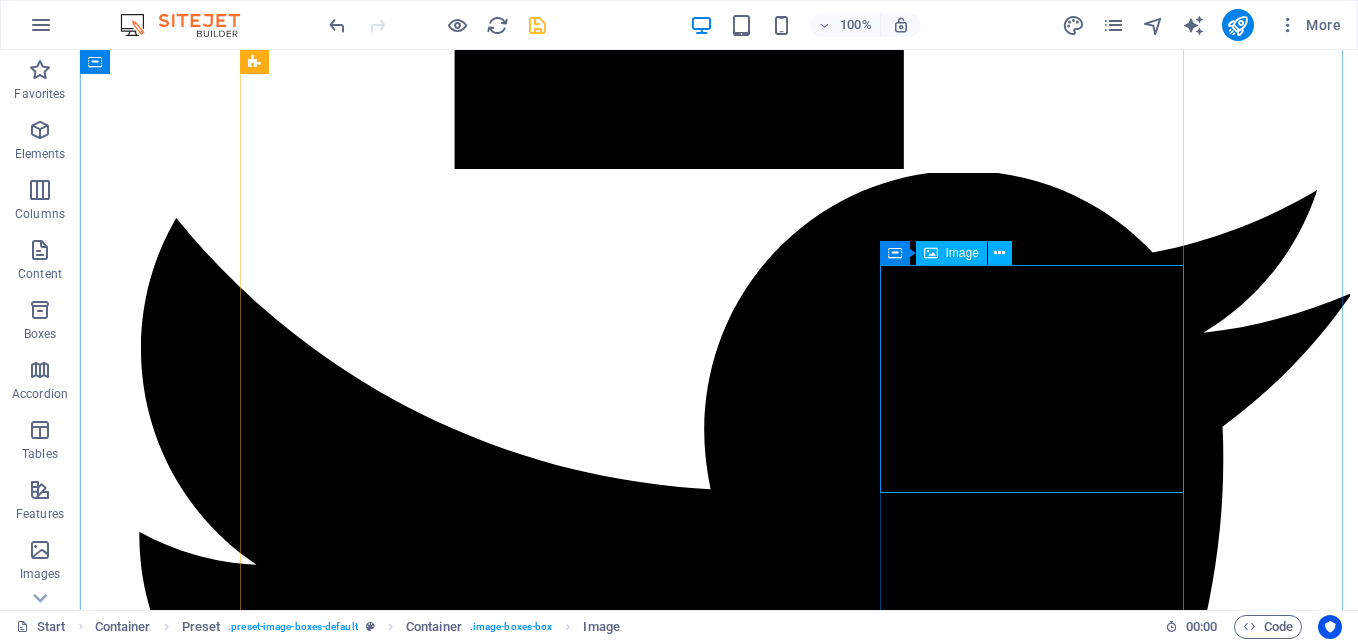 scroll, scrollTop: 5777, scrollLeft: 0, axis: vertical 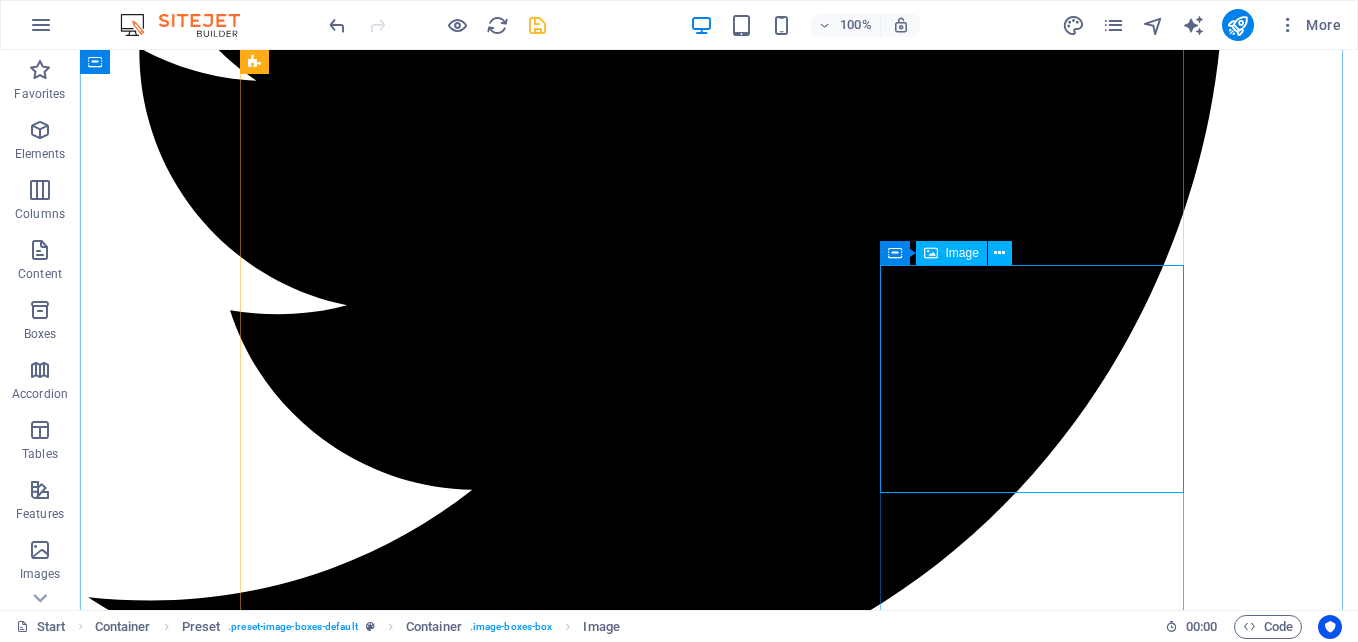 select on "%" 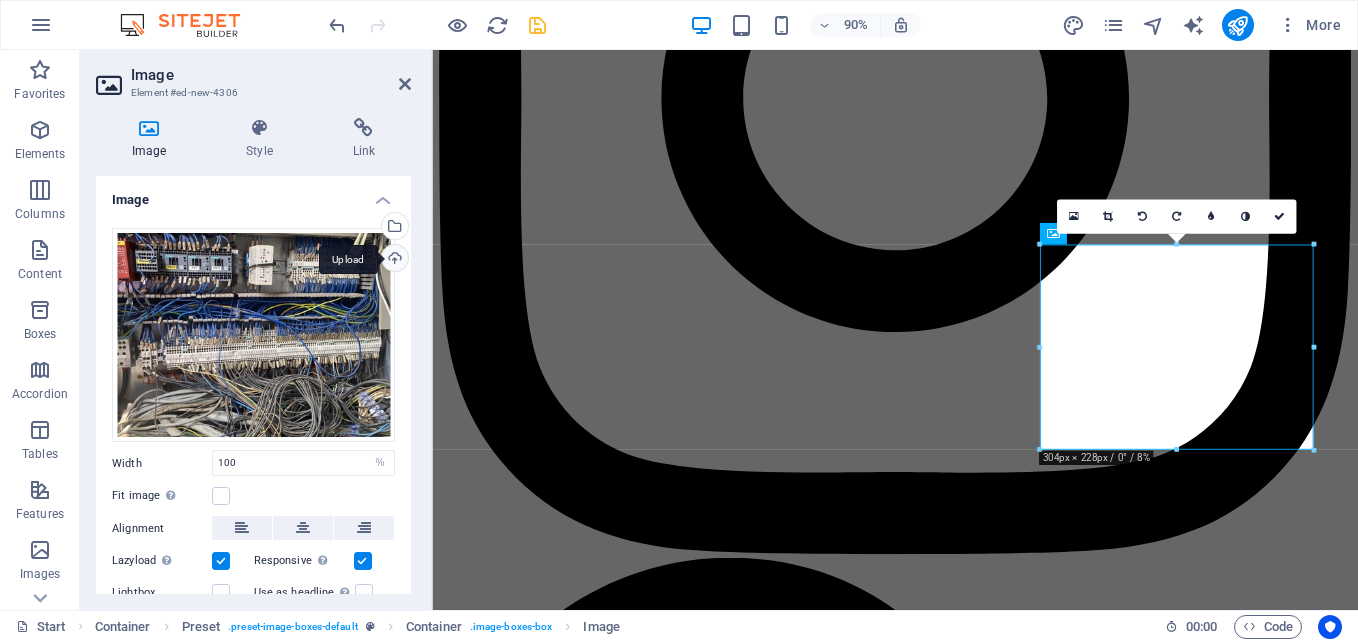 click on "Upload" at bounding box center [393, 260] 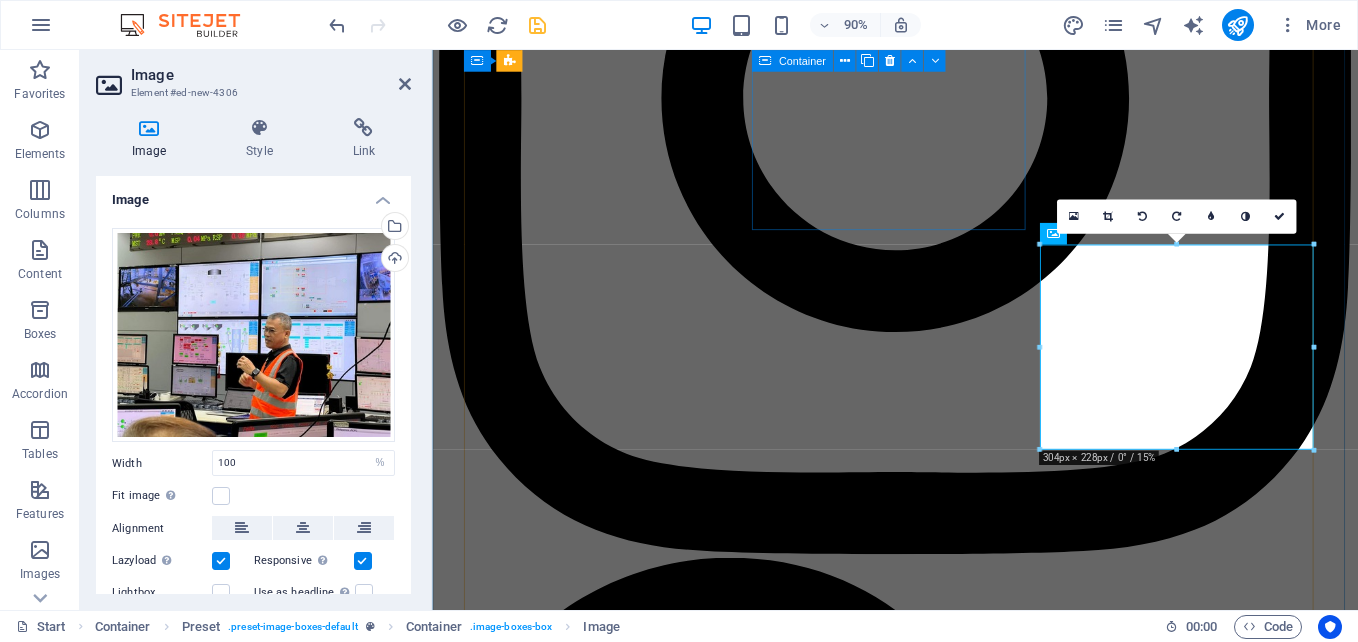 click on "PROCESS ENGINEERING Many manufacturing companies frequently struggle with a range of significant challenges that can impede their operational efficiency and overall productivity." at bounding box center [946, 23634] 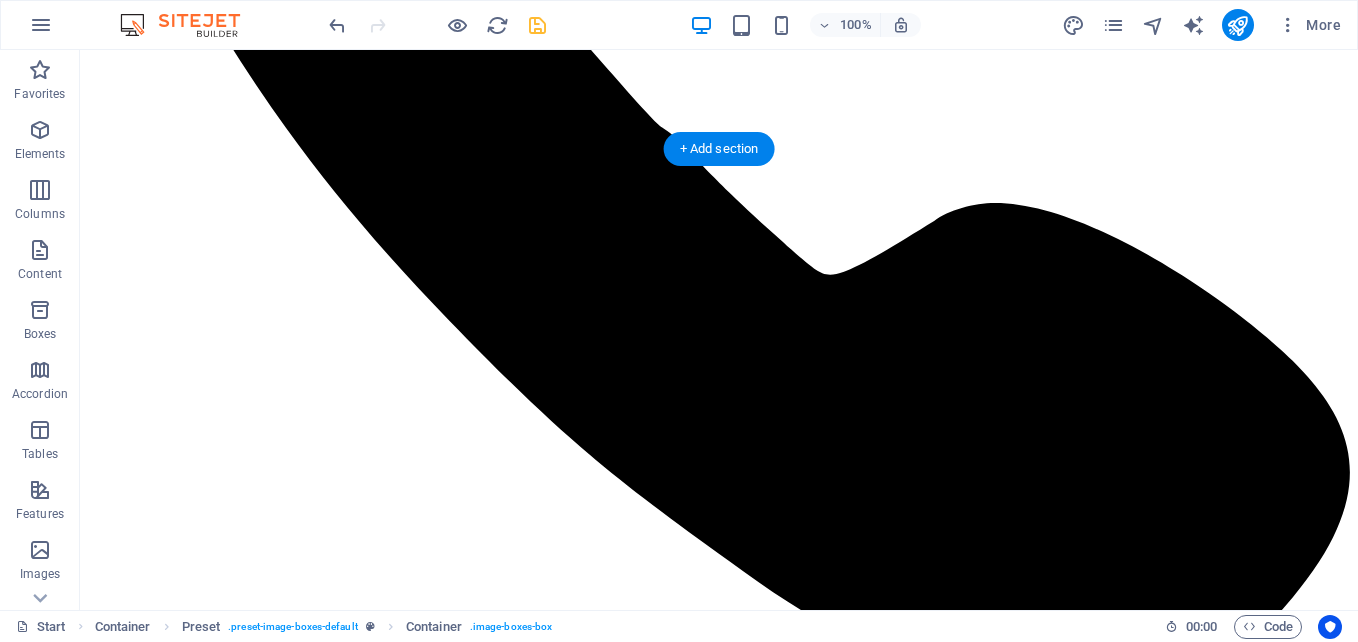 scroll, scrollTop: 1393, scrollLeft: 0, axis: vertical 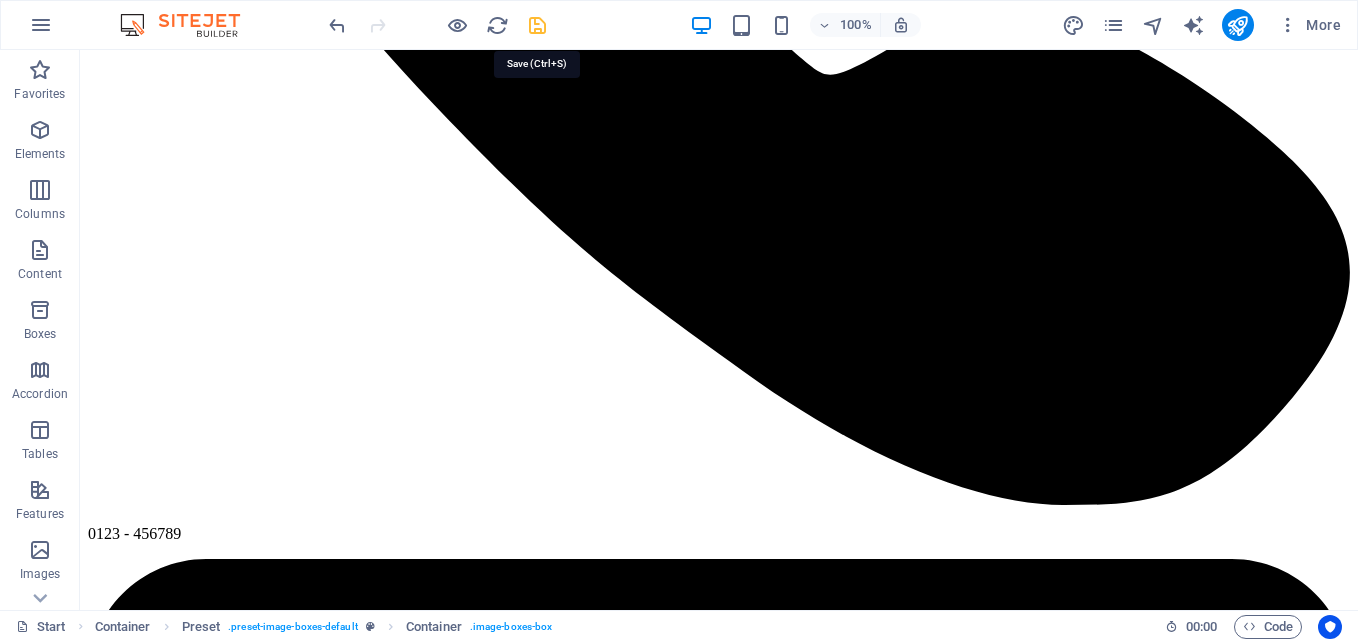 click at bounding box center [537, 25] 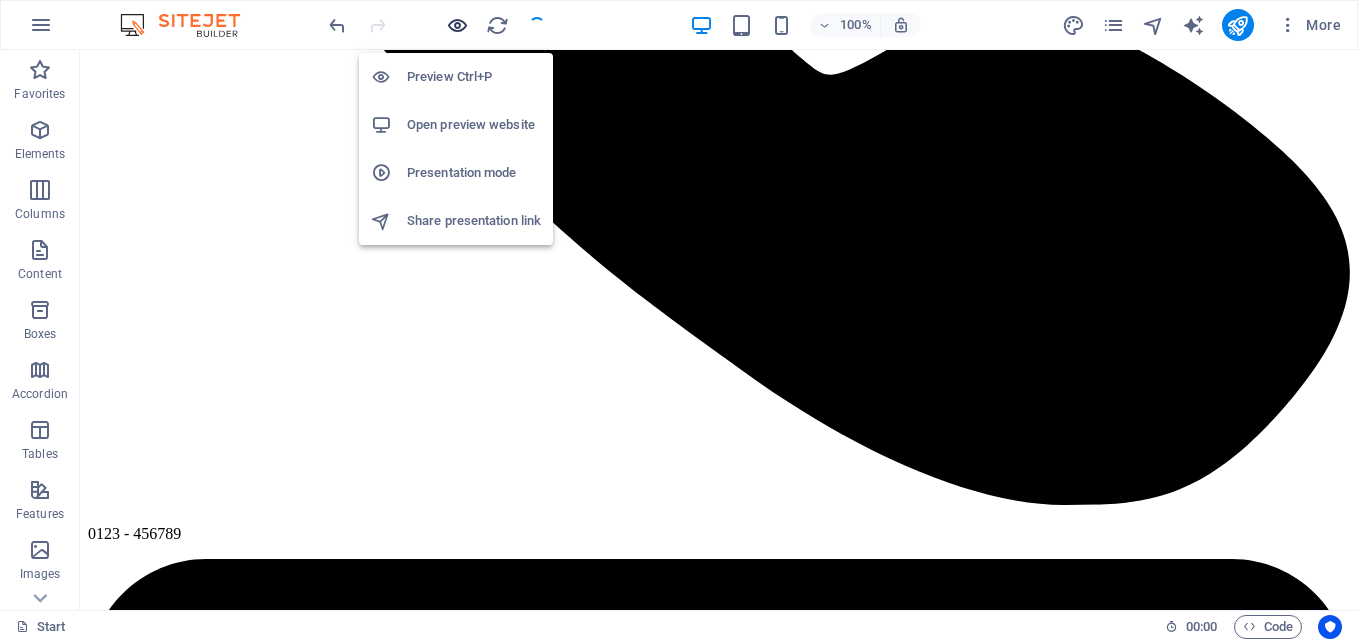 click at bounding box center [457, 25] 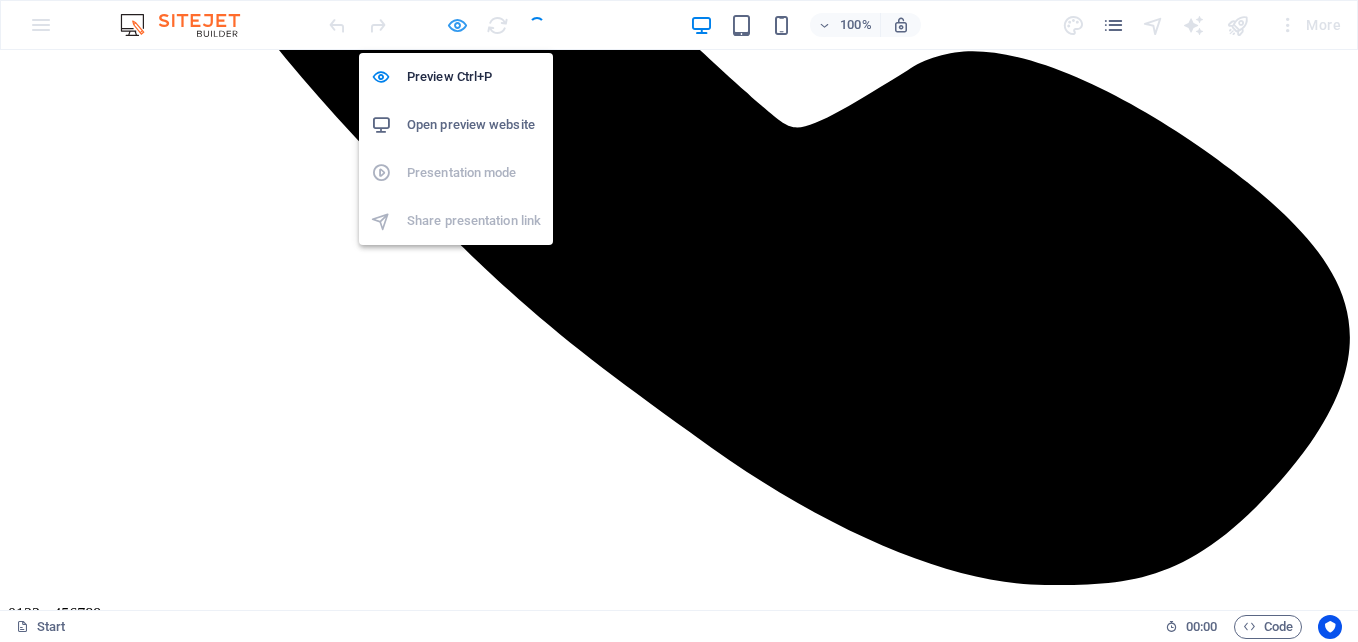 scroll, scrollTop: 1392, scrollLeft: 0, axis: vertical 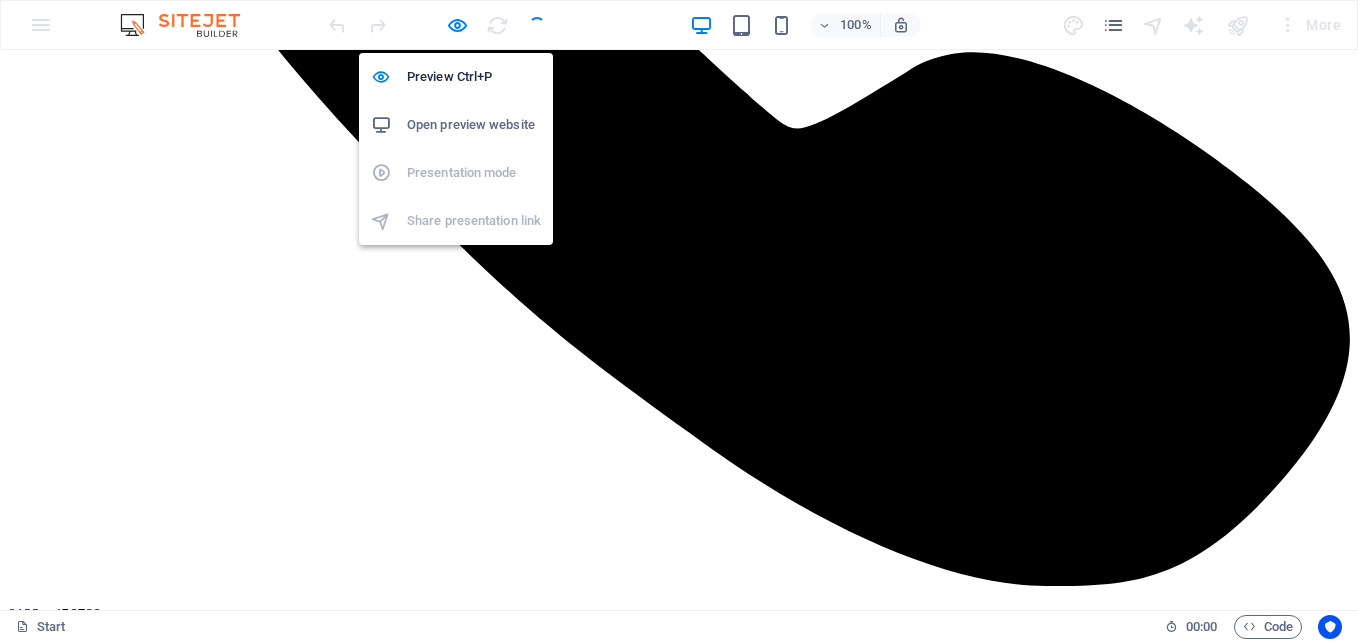 click on "Open preview website" at bounding box center (474, 125) 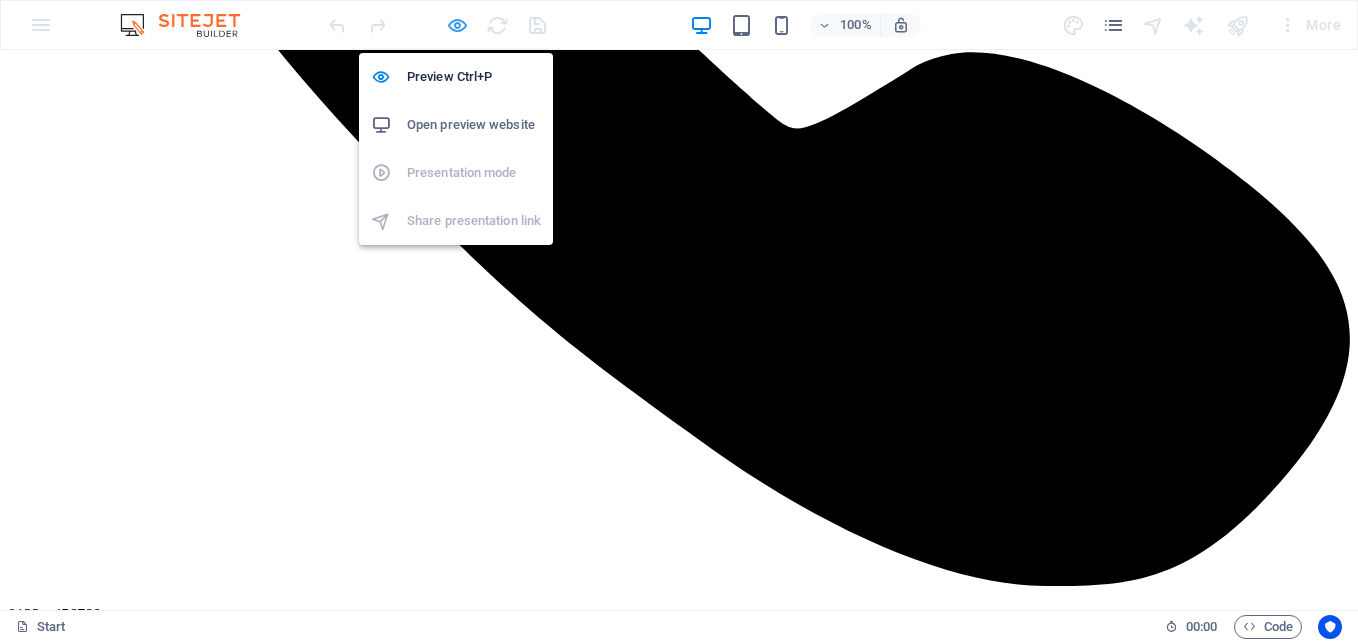 click at bounding box center [457, 25] 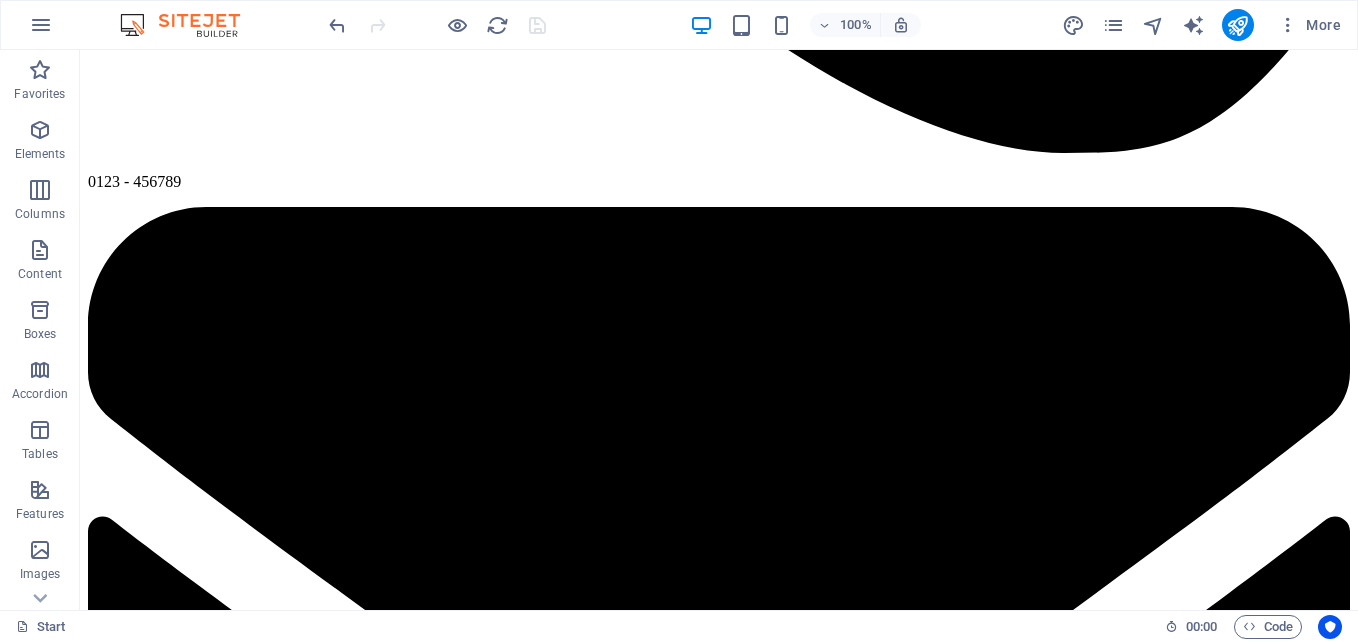 scroll, scrollTop: 1793, scrollLeft: 0, axis: vertical 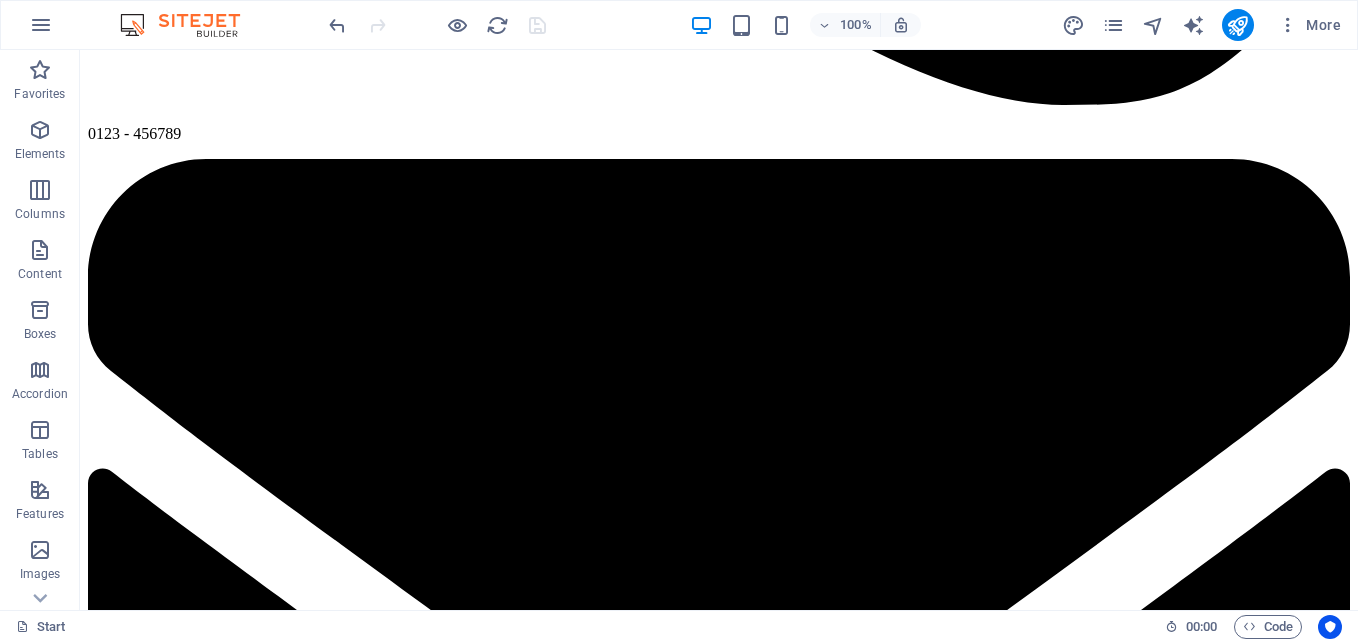 click at bounding box center [719, 17907] 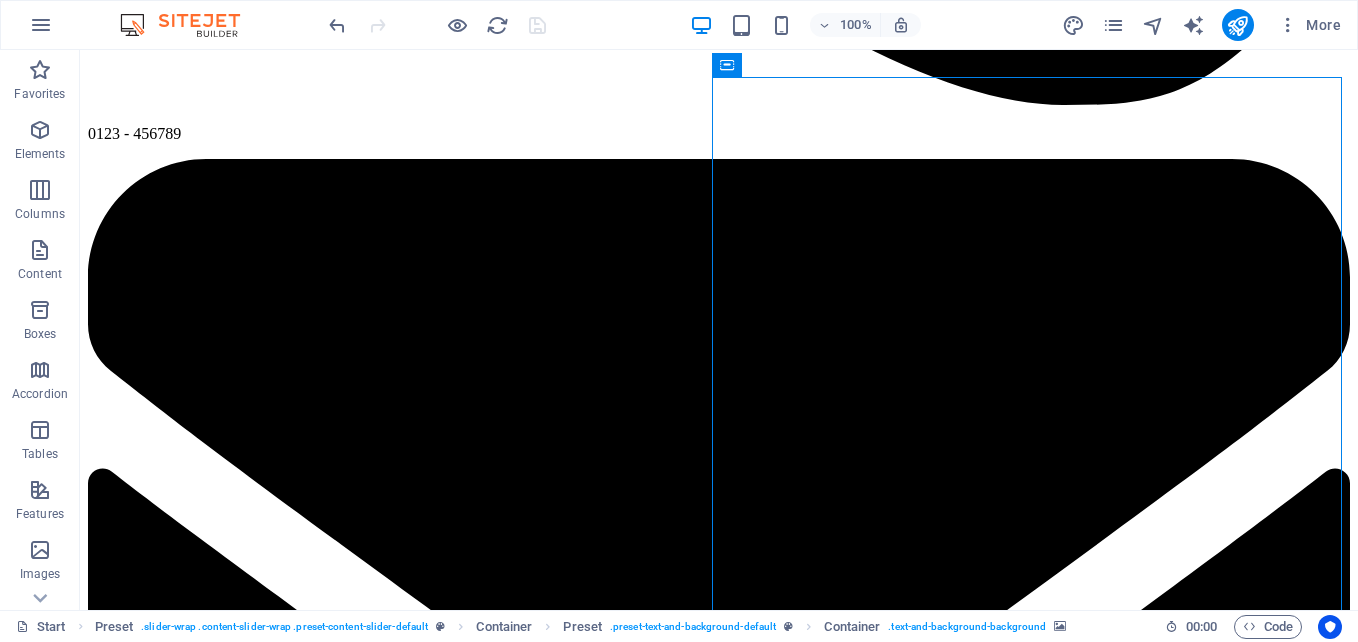 click at bounding box center (719, 17907) 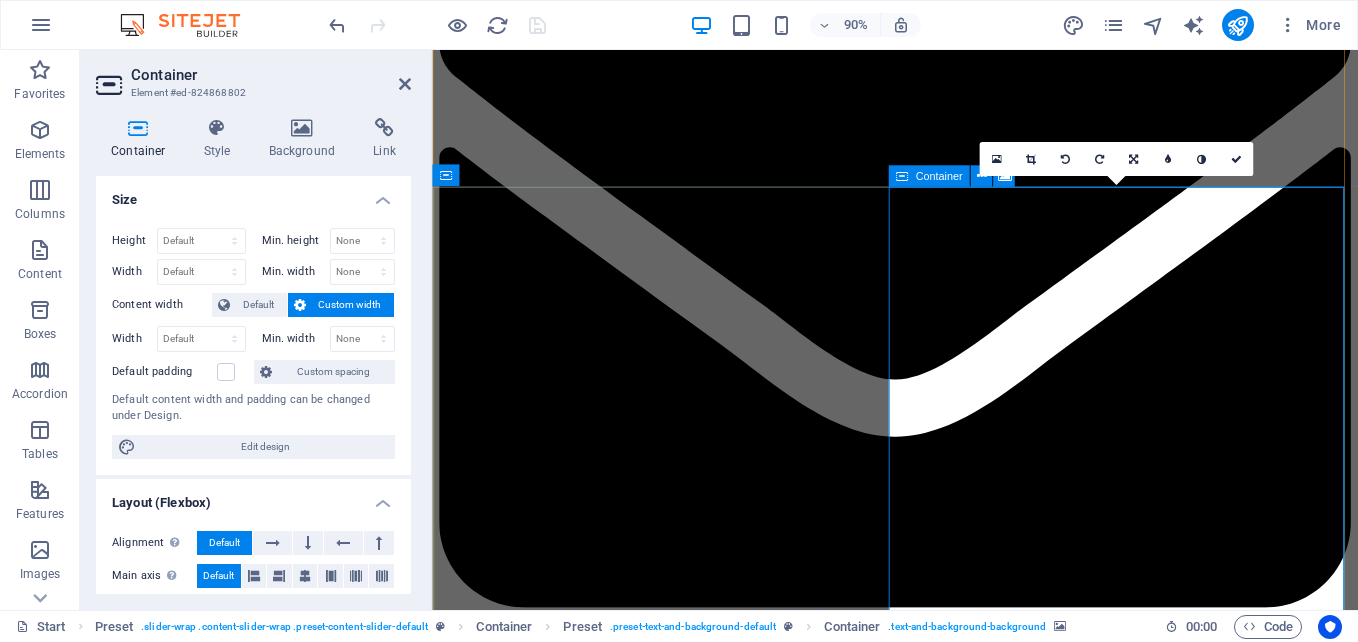 scroll, scrollTop: 1855, scrollLeft: 0, axis: vertical 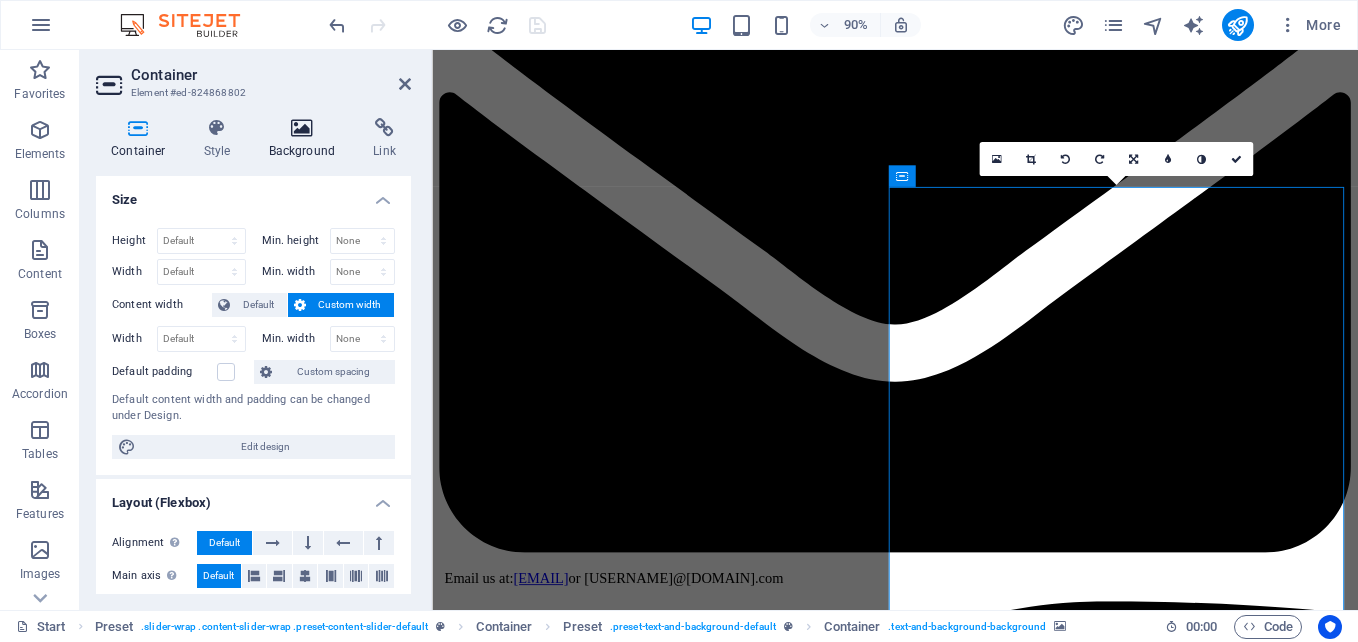 click at bounding box center [302, 128] 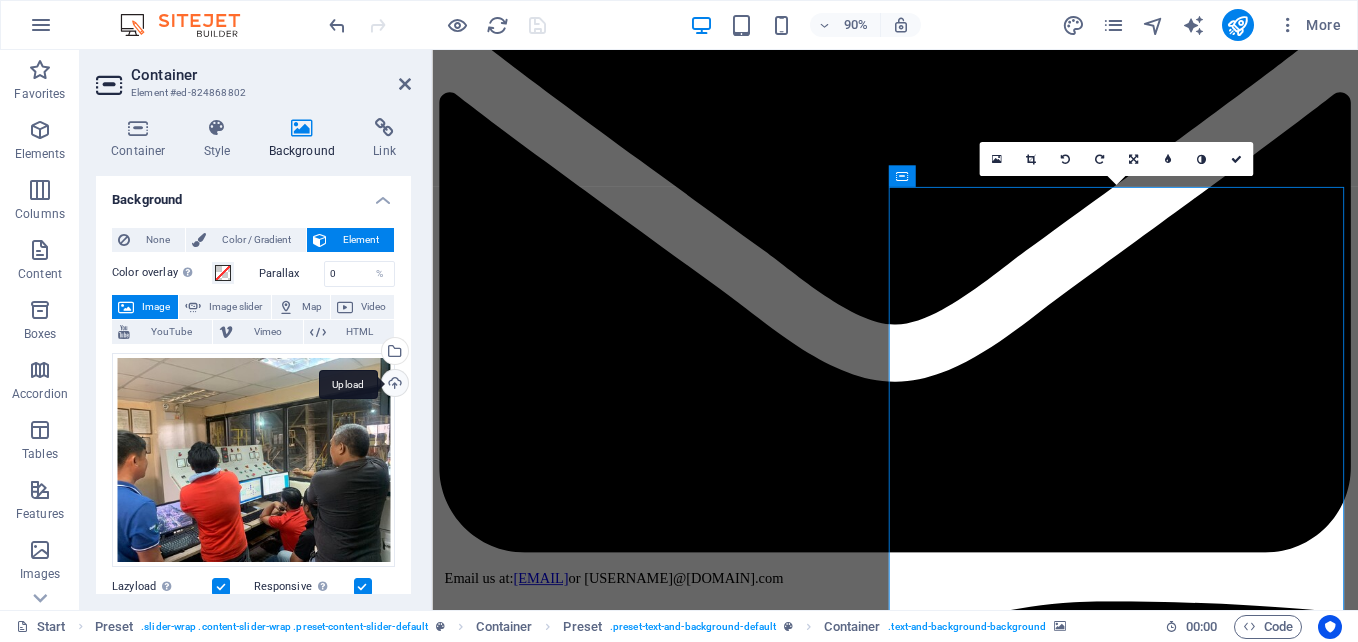 click on "Upload" at bounding box center [393, 385] 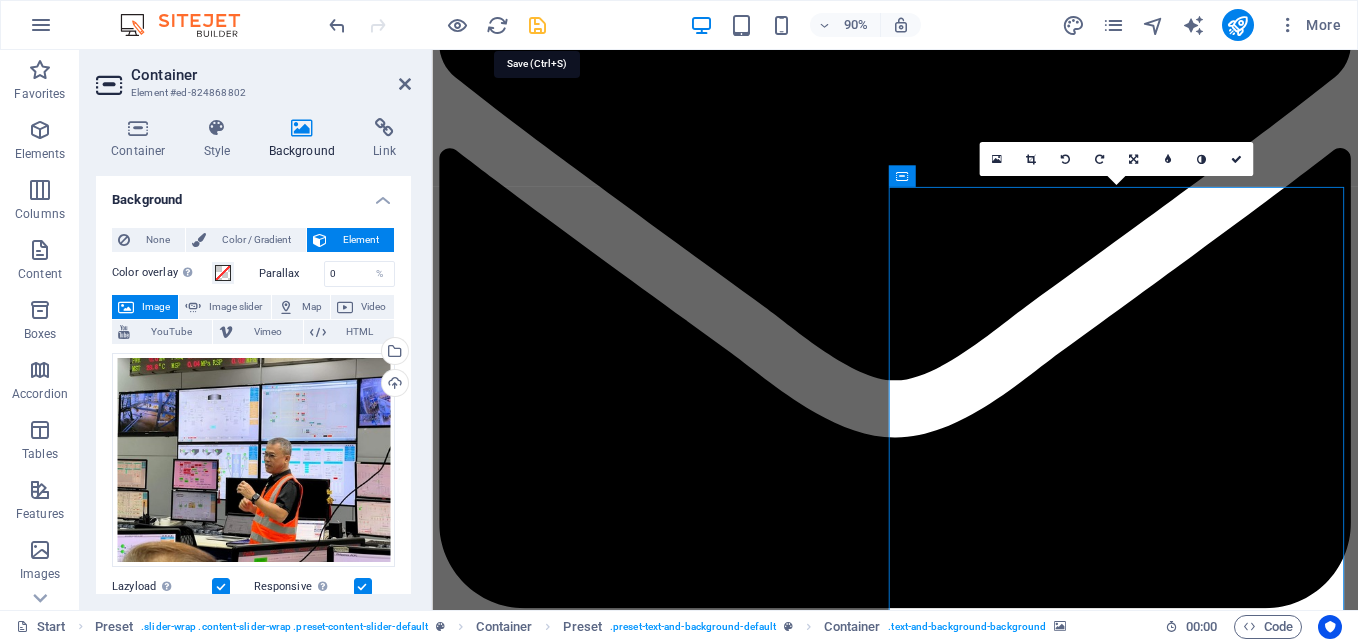 click at bounding box center [537, 25] 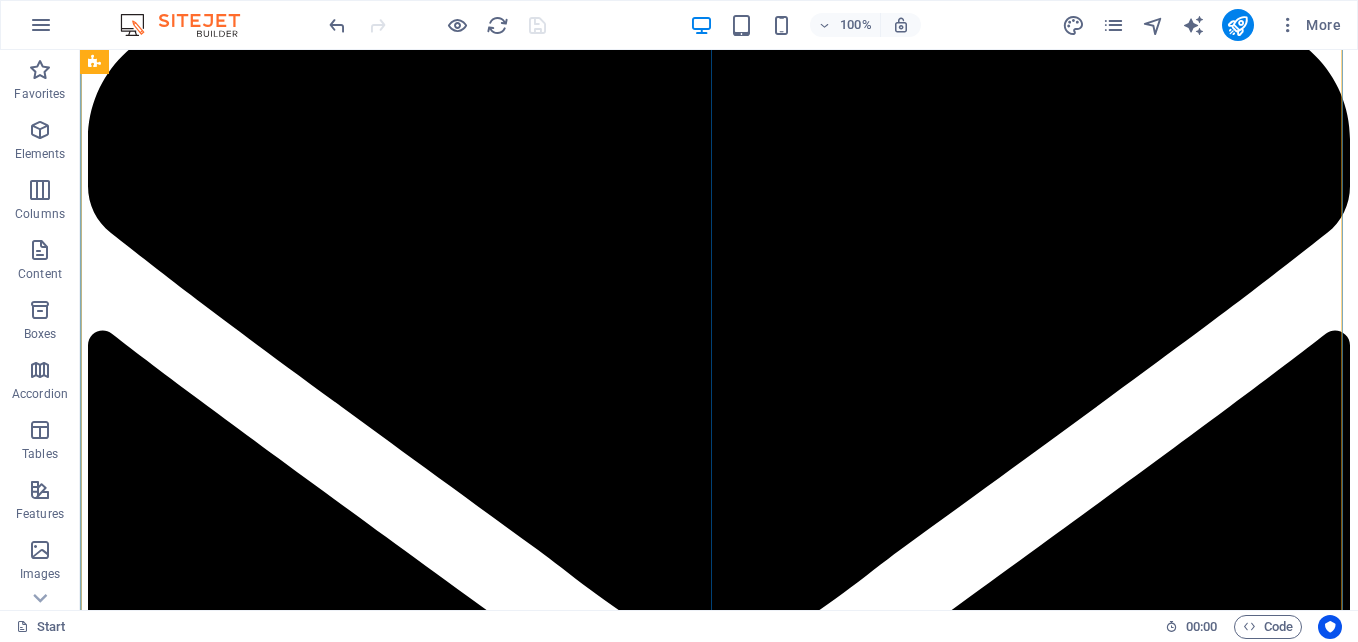 scroll, scrollTop: 1993, scrollLeft: 0, axis: vertical 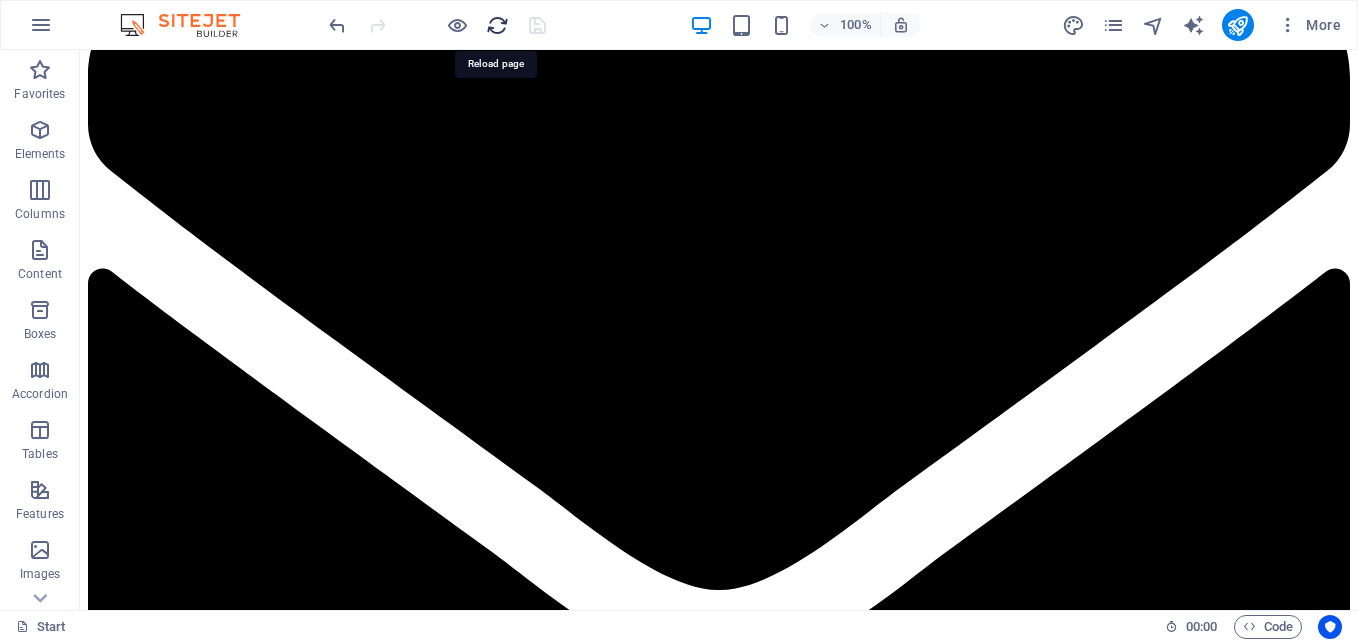 click at bounding box center (497, 25) 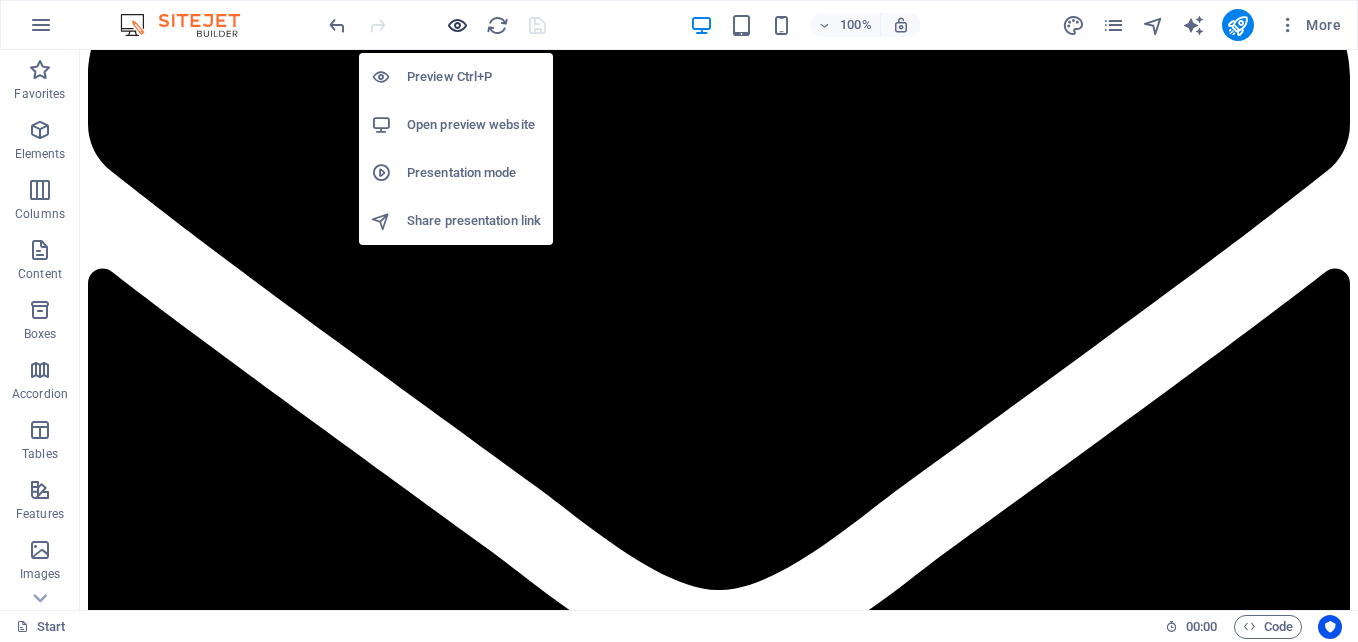 click at bounding box center (457, 25) 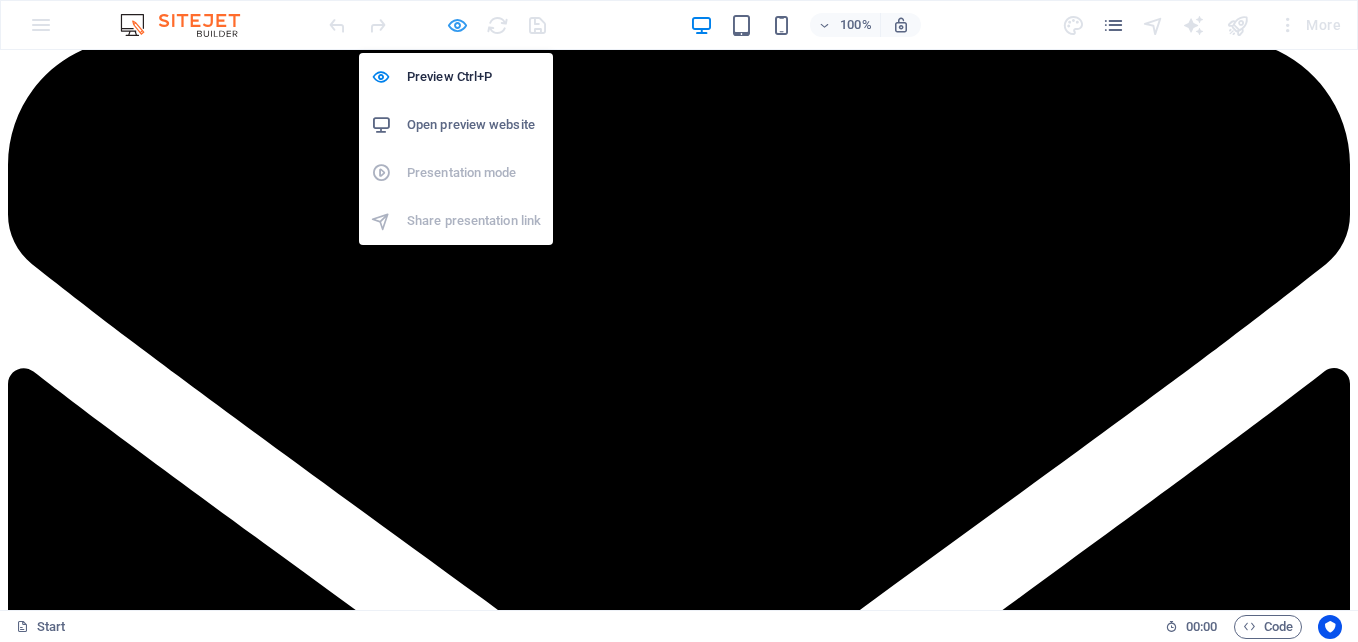 scroll, scrollTop: 1966, scrollLeft: 0, axis: vertical 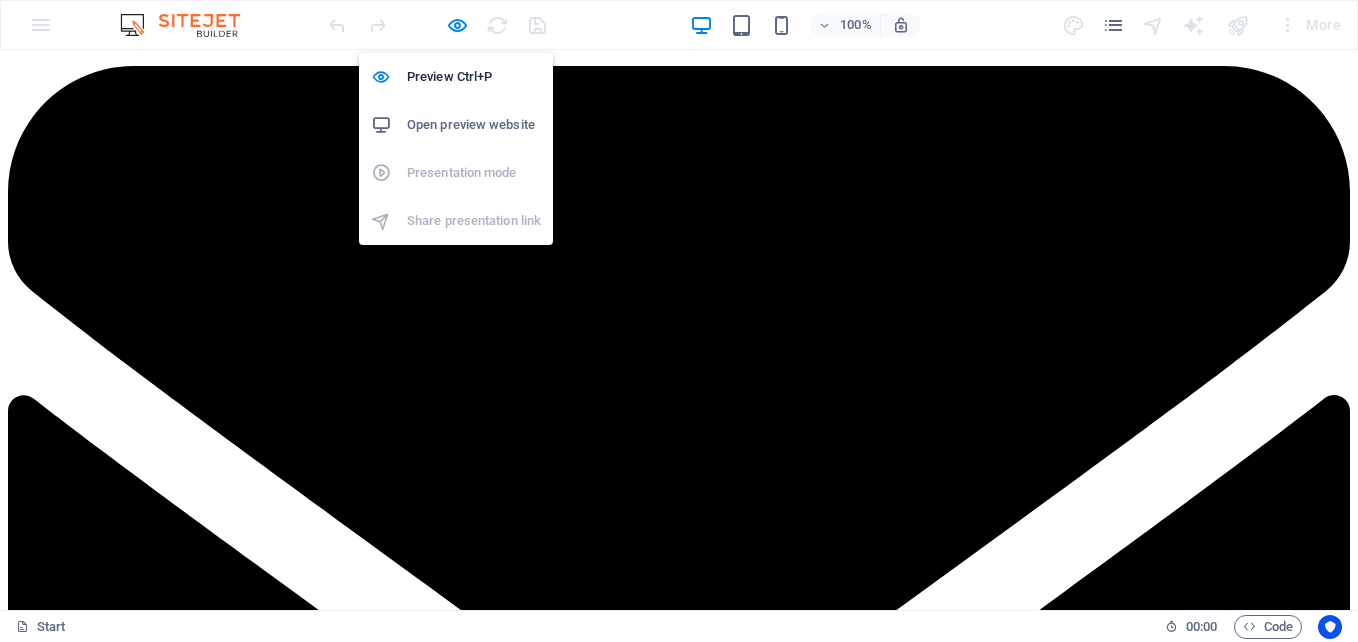 click on "Open preview website" at bounding box center [474, 125] 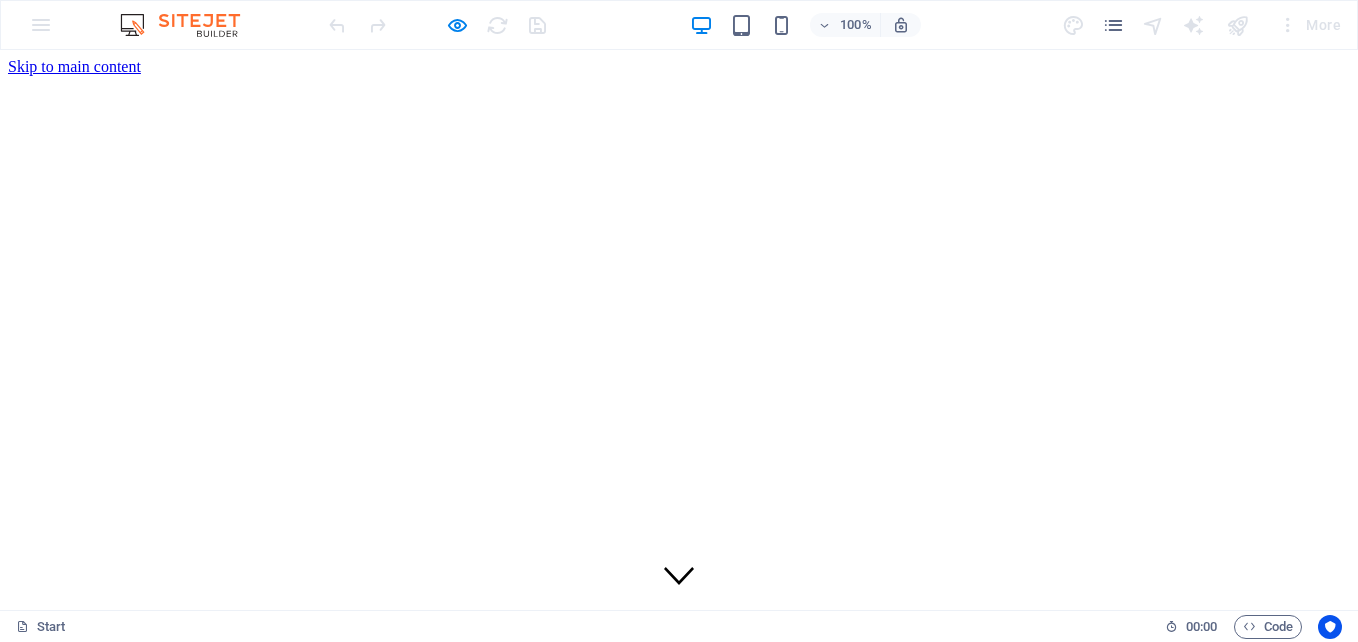 scroll, scrollTop: 0, scrollLeft: 0, axis: both 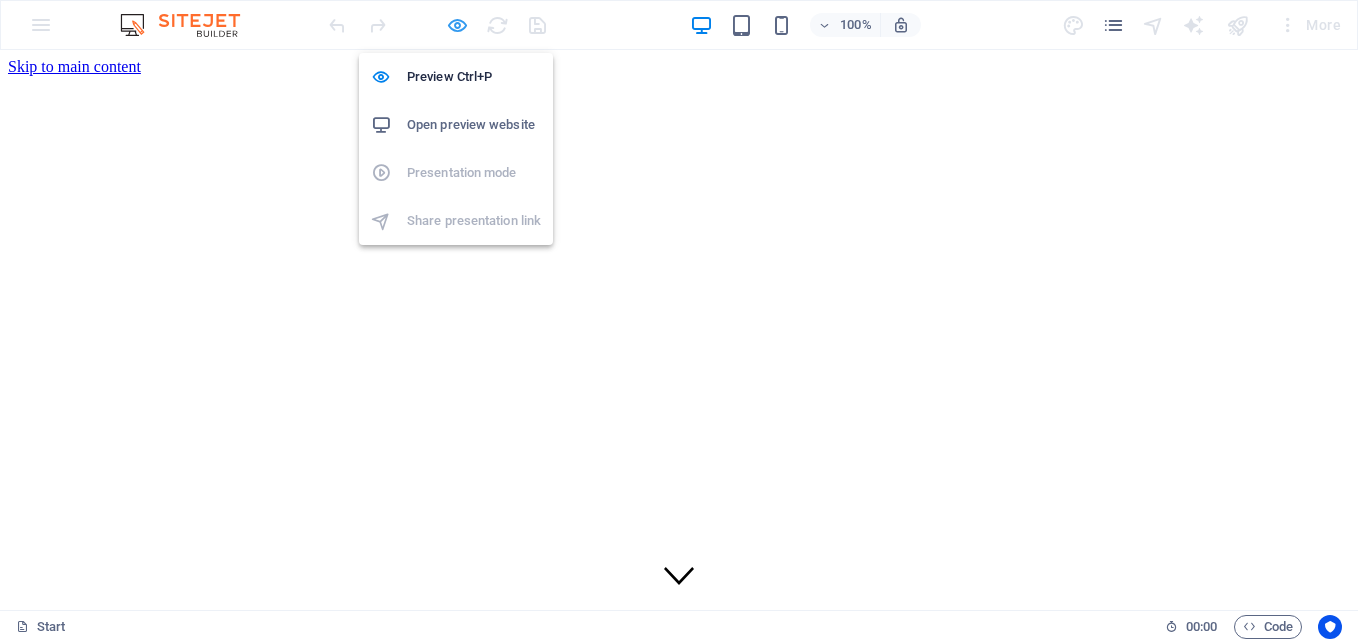 click at bounding box center [457, 25] 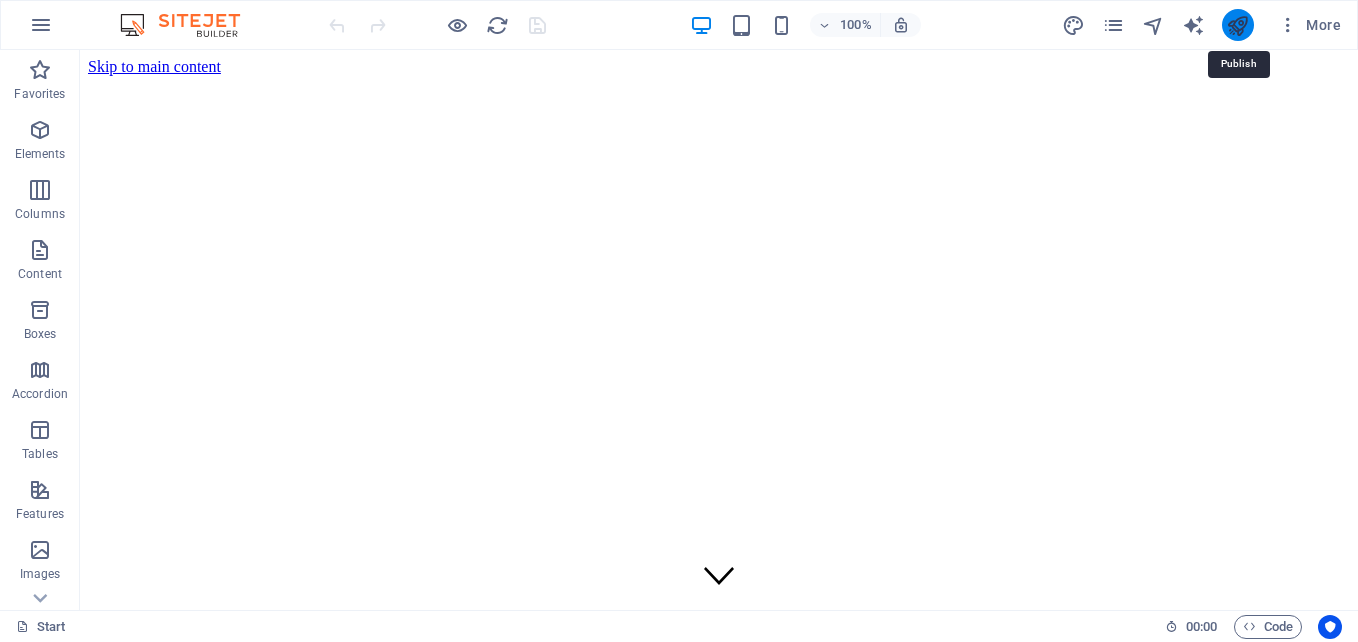 click at bounding box center (1237, 25) 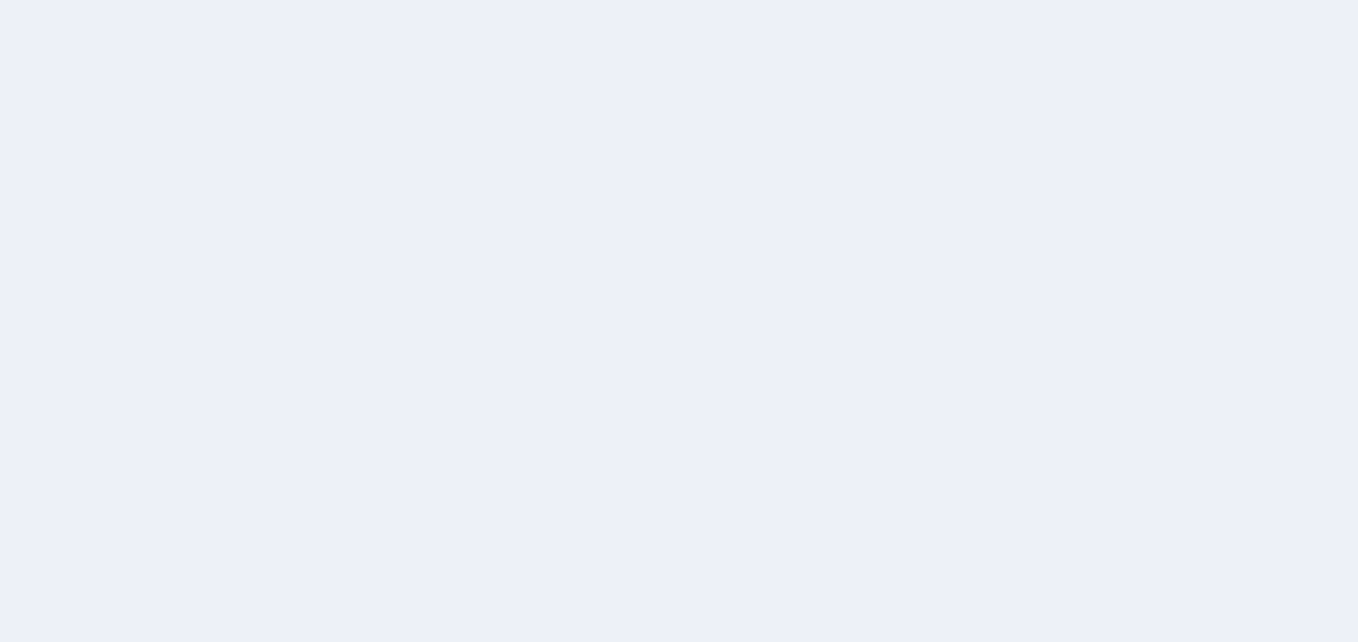 scroll, scrollTop: 0, scrollLeft: 0, axis: both 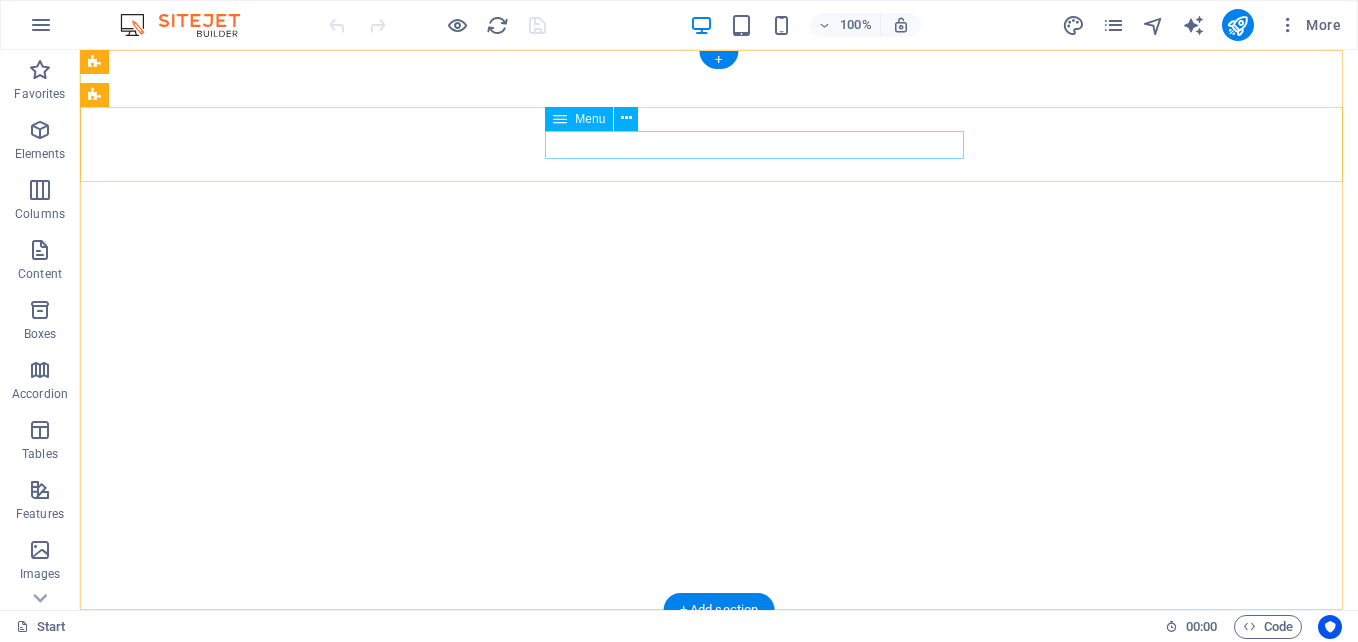 click on "Home About us Services Pricing Contact" at bounding box center [719, 936] 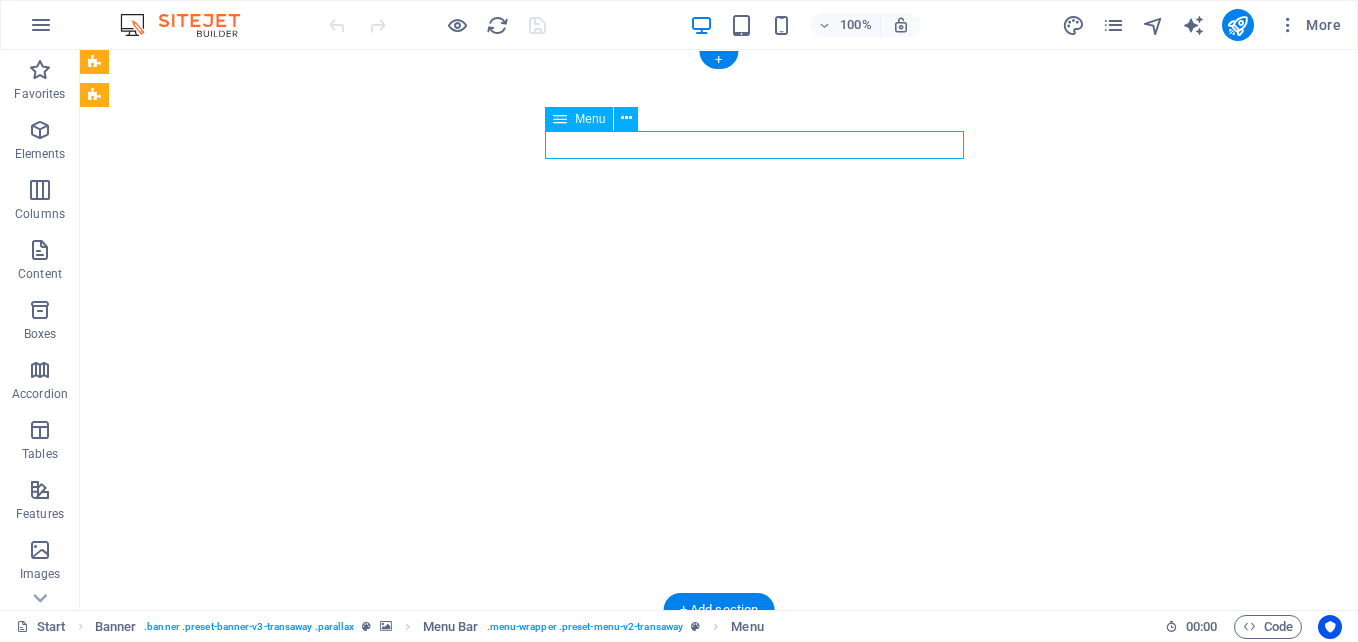 click on "Home About us Services Pricing Contact" at bounding box center [719, 936] 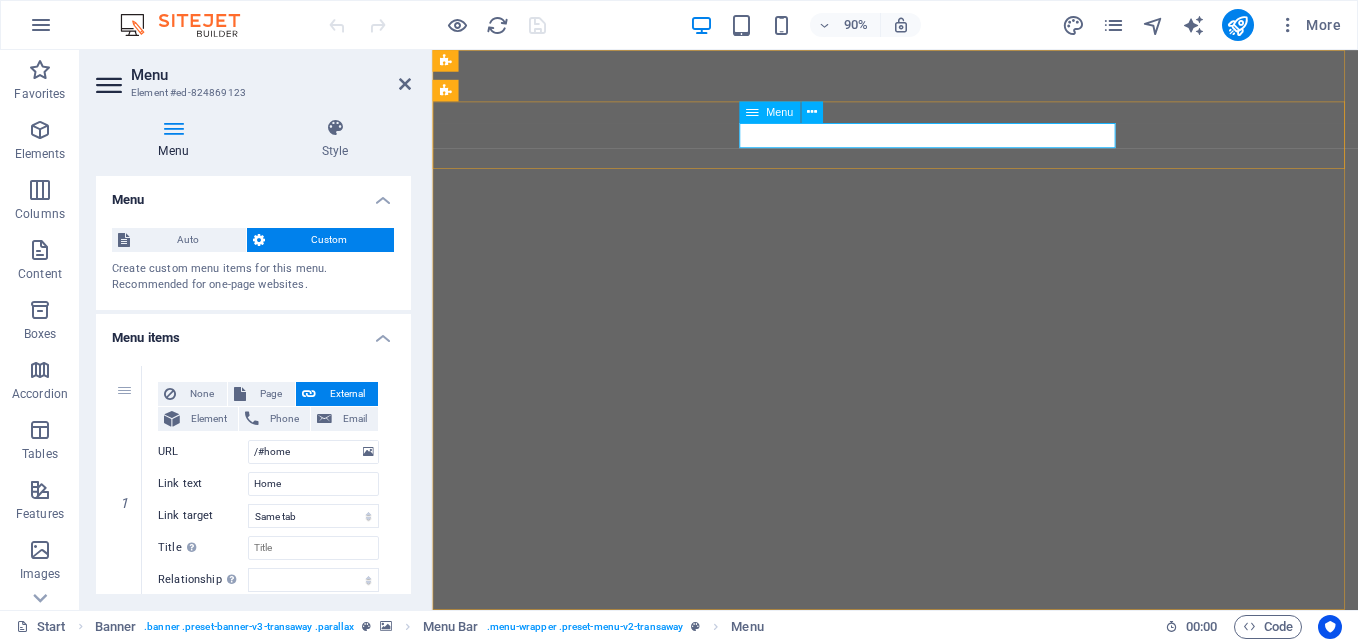 click on "Home About us Services Pricing Contact" at bounding box center [947, 936] 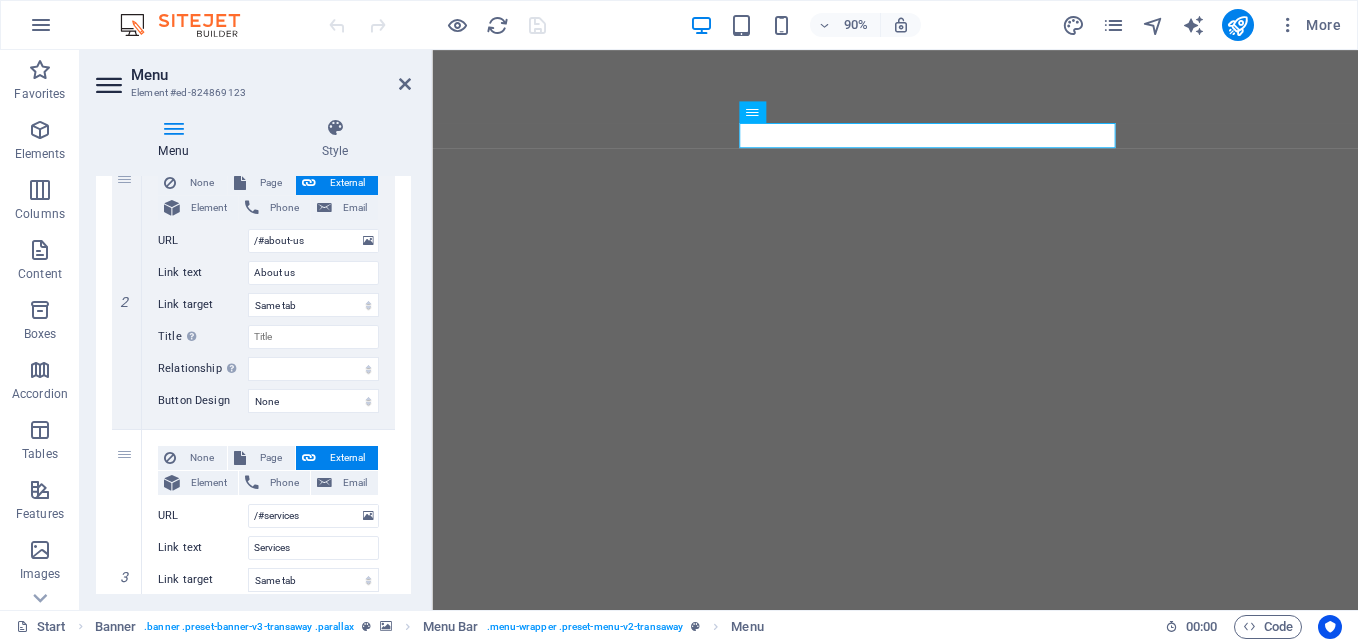scroll, scrollTop: 500, scrollLeft: 0, axis: vertical 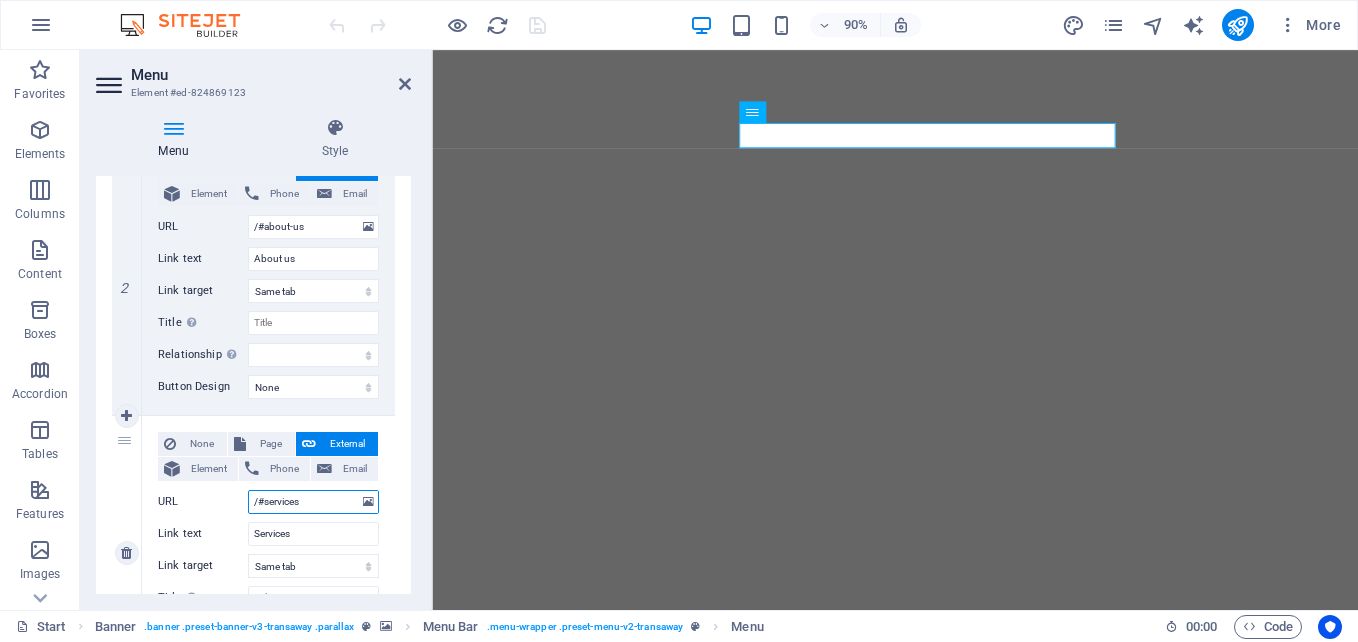 click on "/#services" at bounding box center (313, 502) 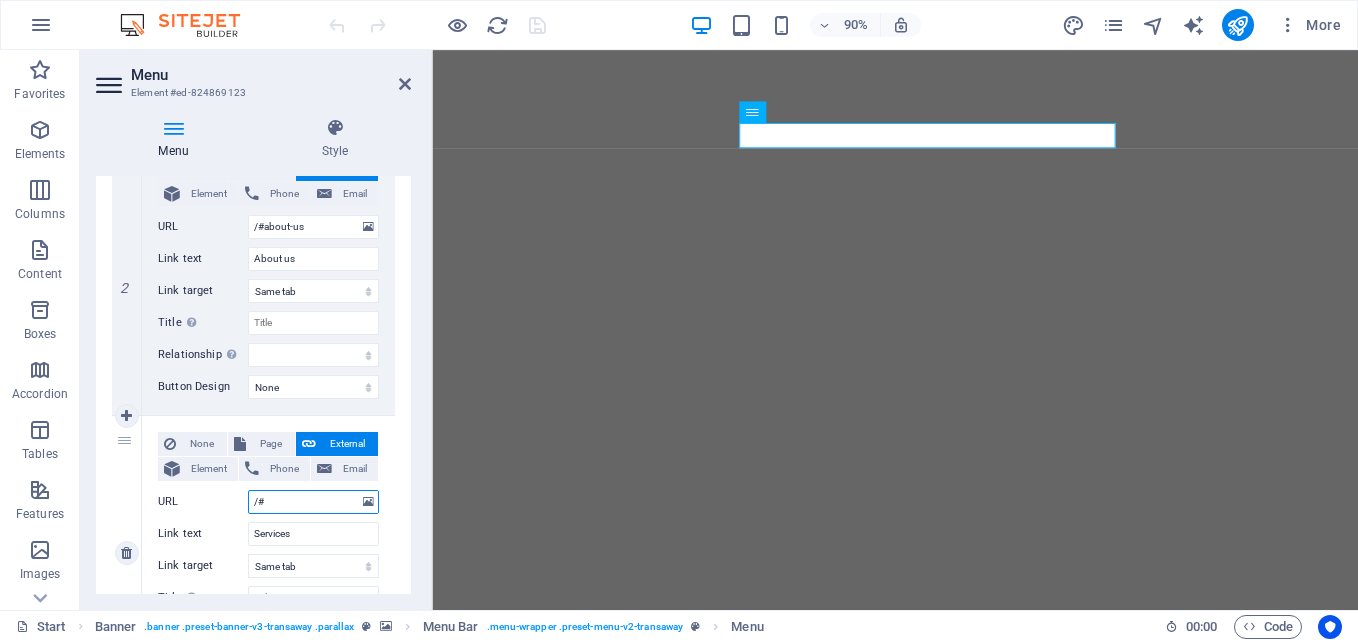 type on "/#P" 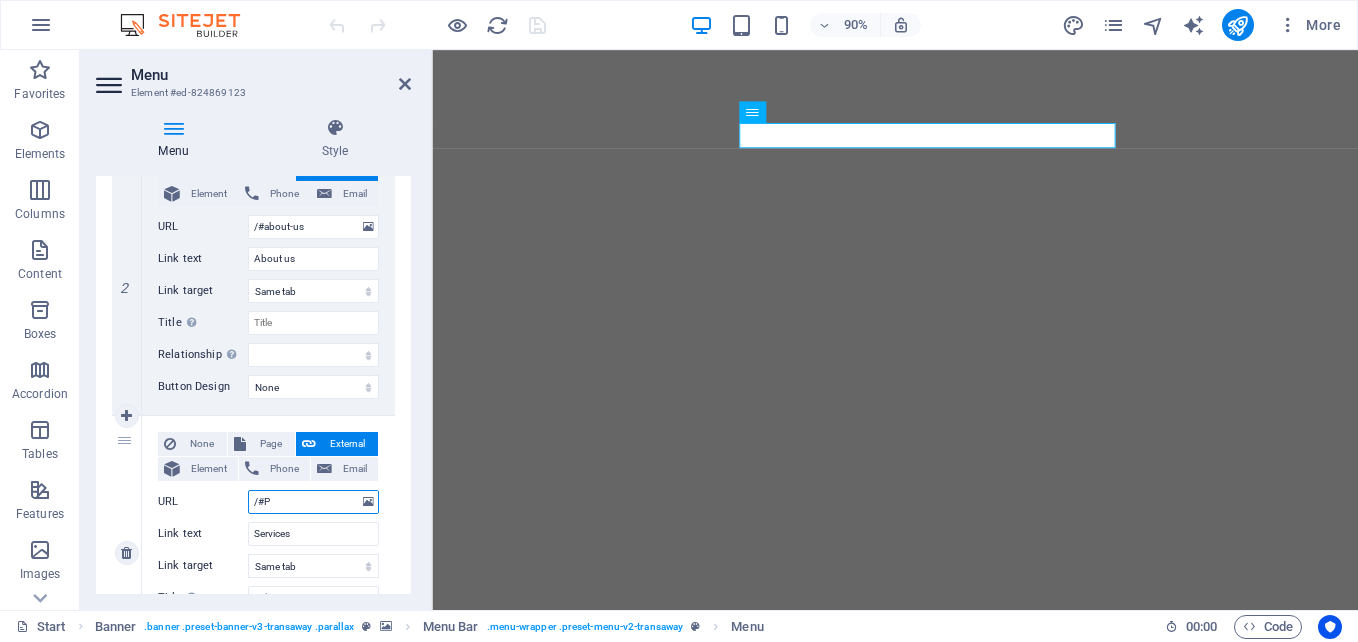select 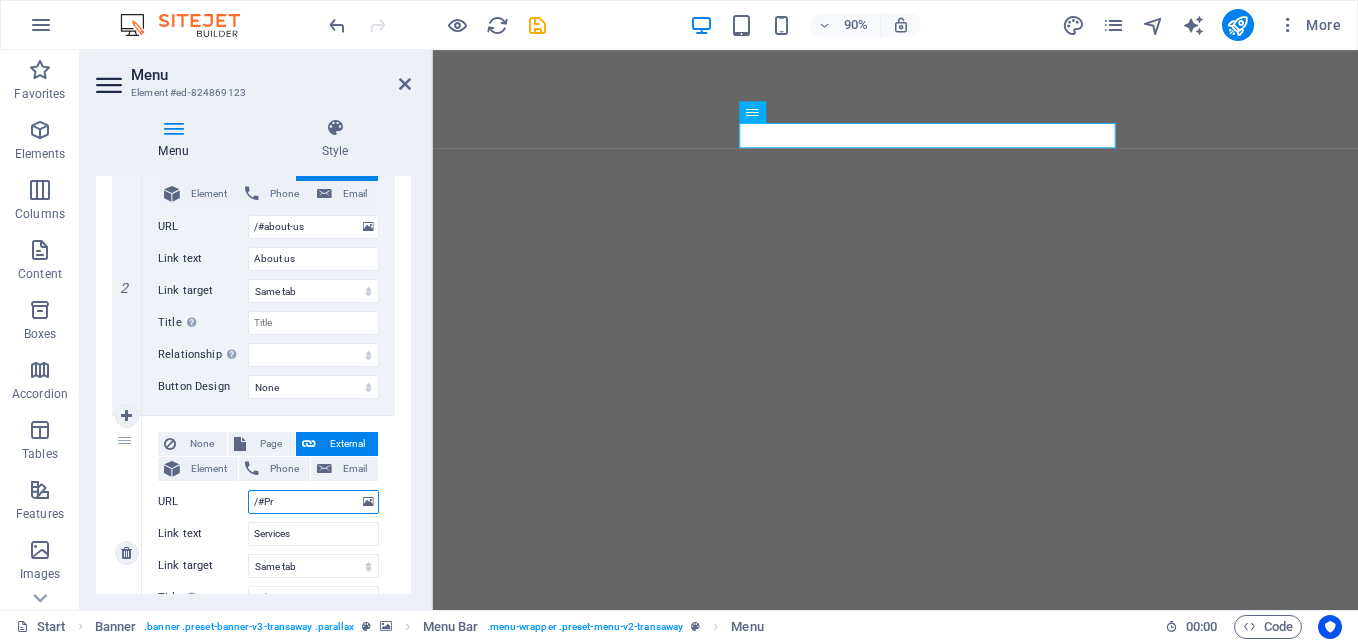 type on "/#Pro" 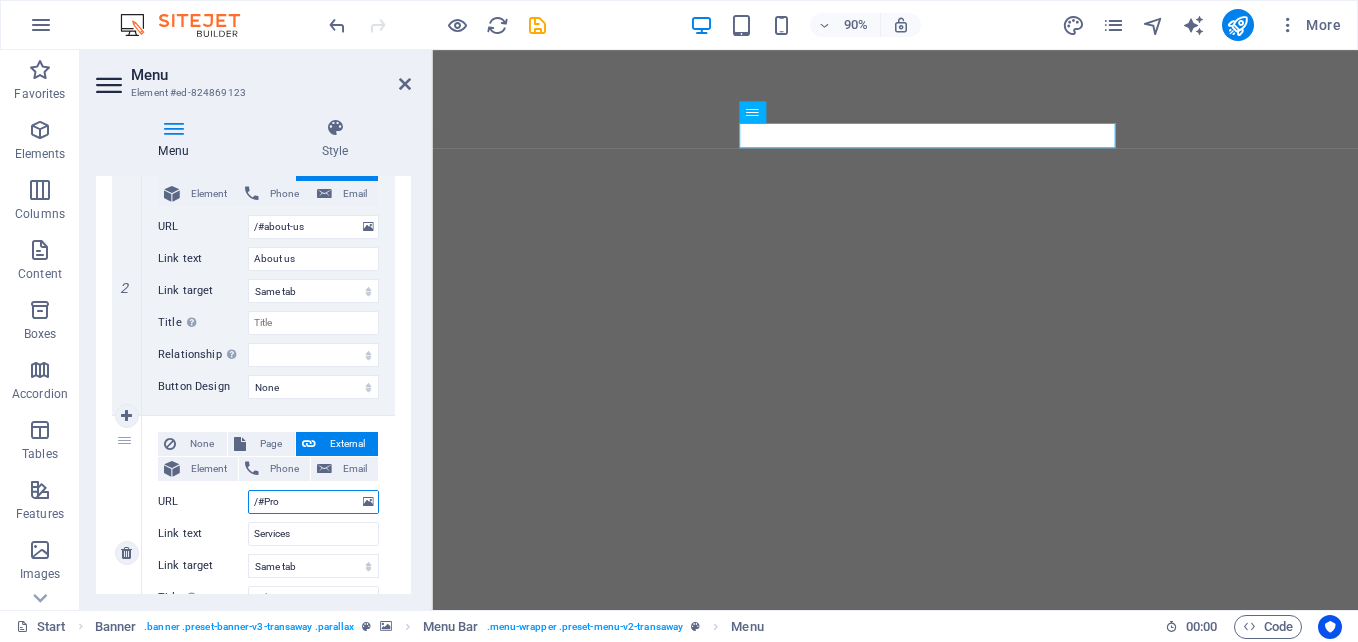select 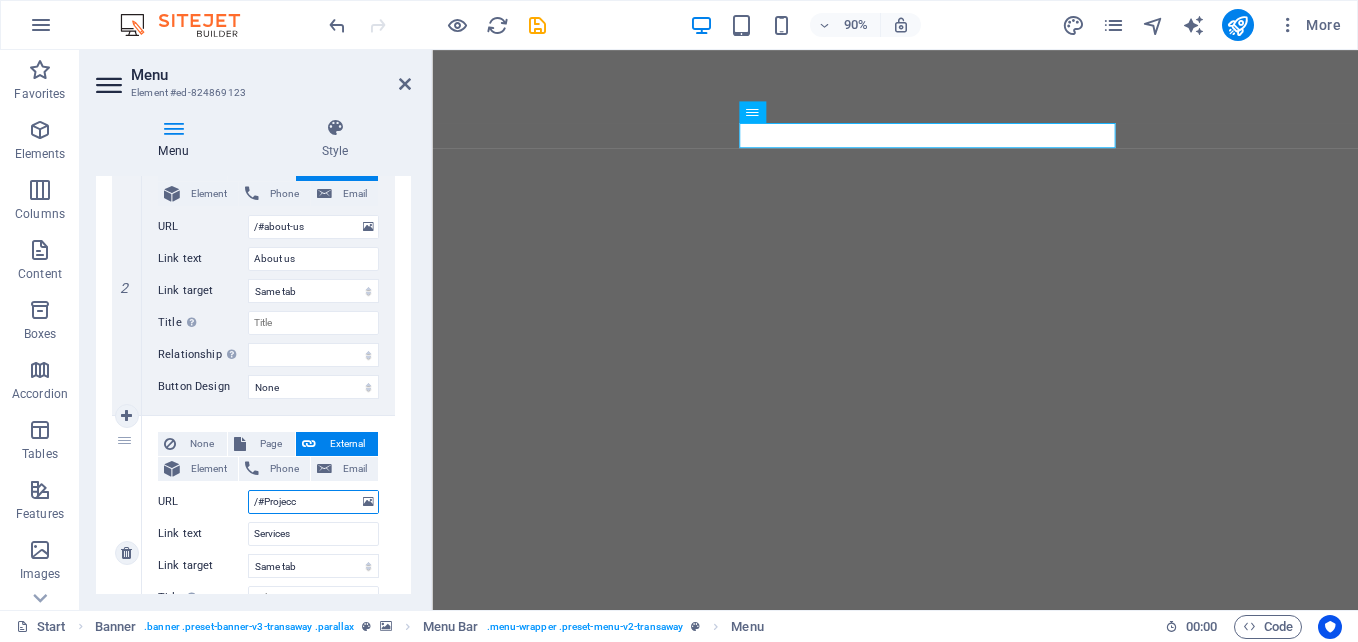 type on "/#Projecct" 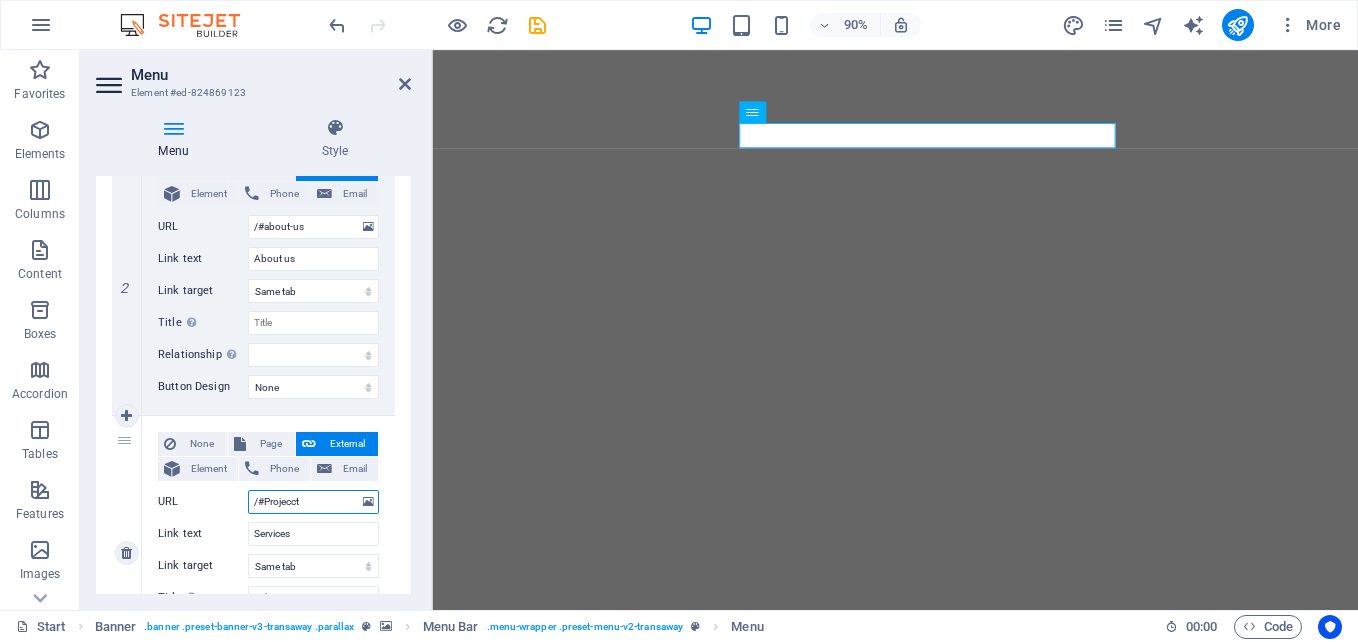 select 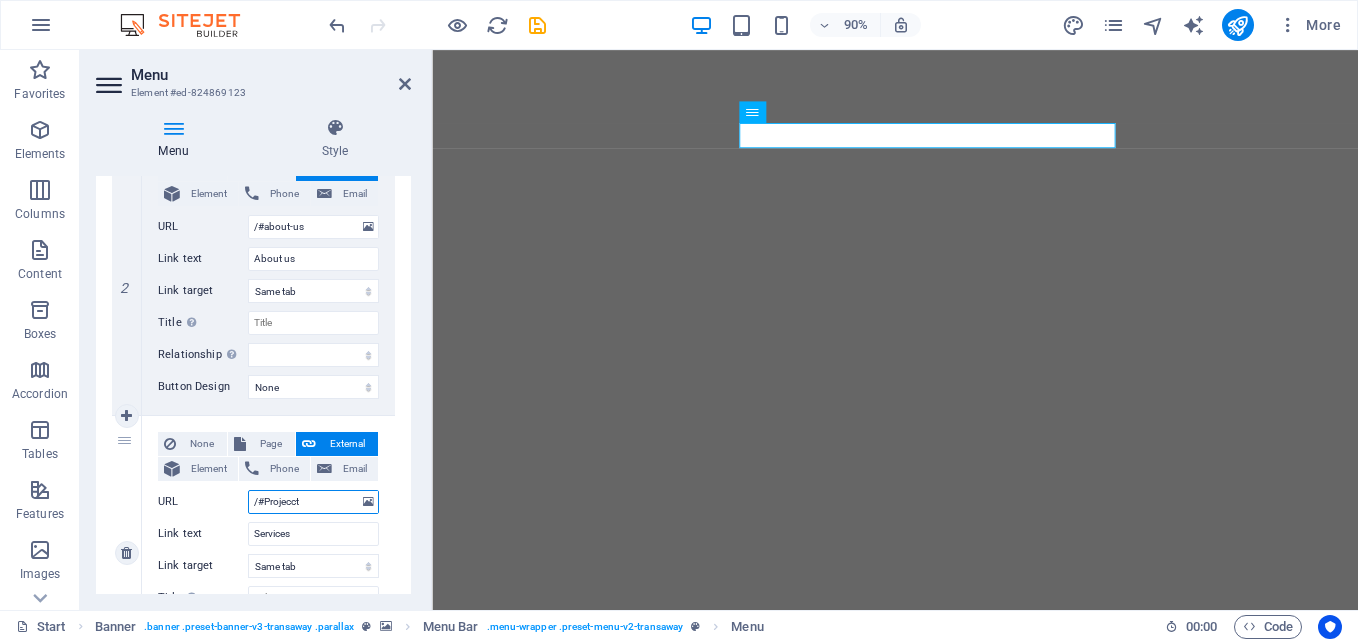 select 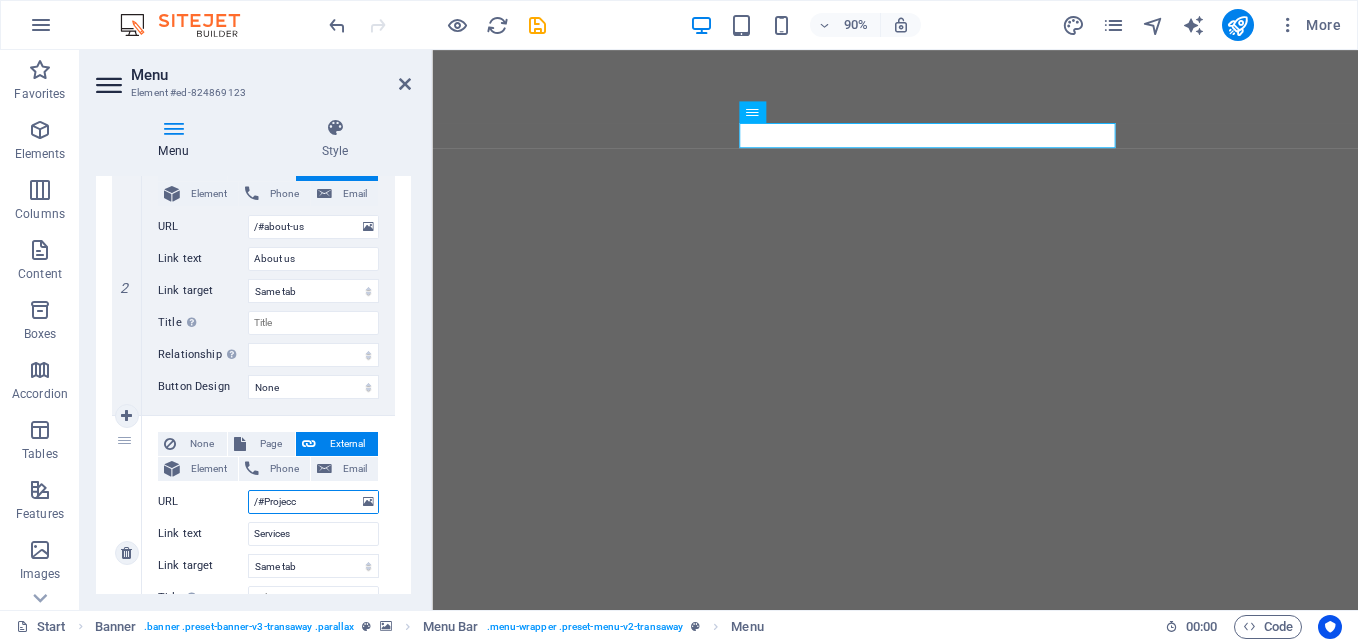 type on "/#Projec" 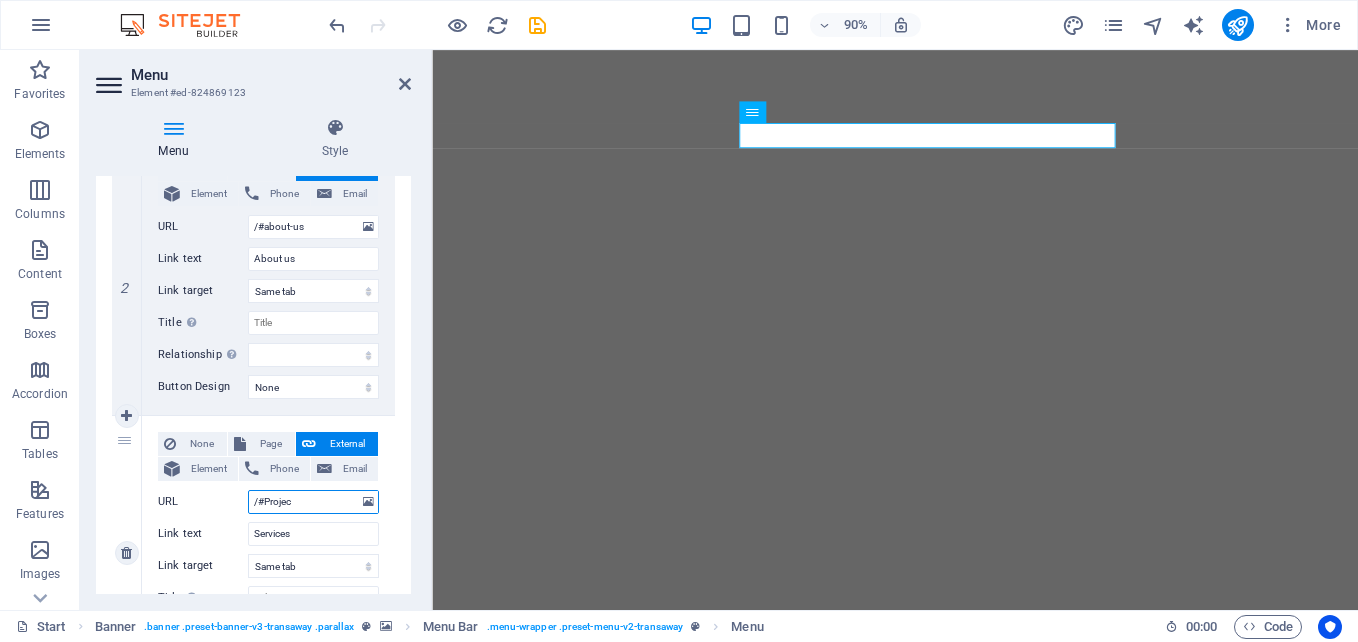 select 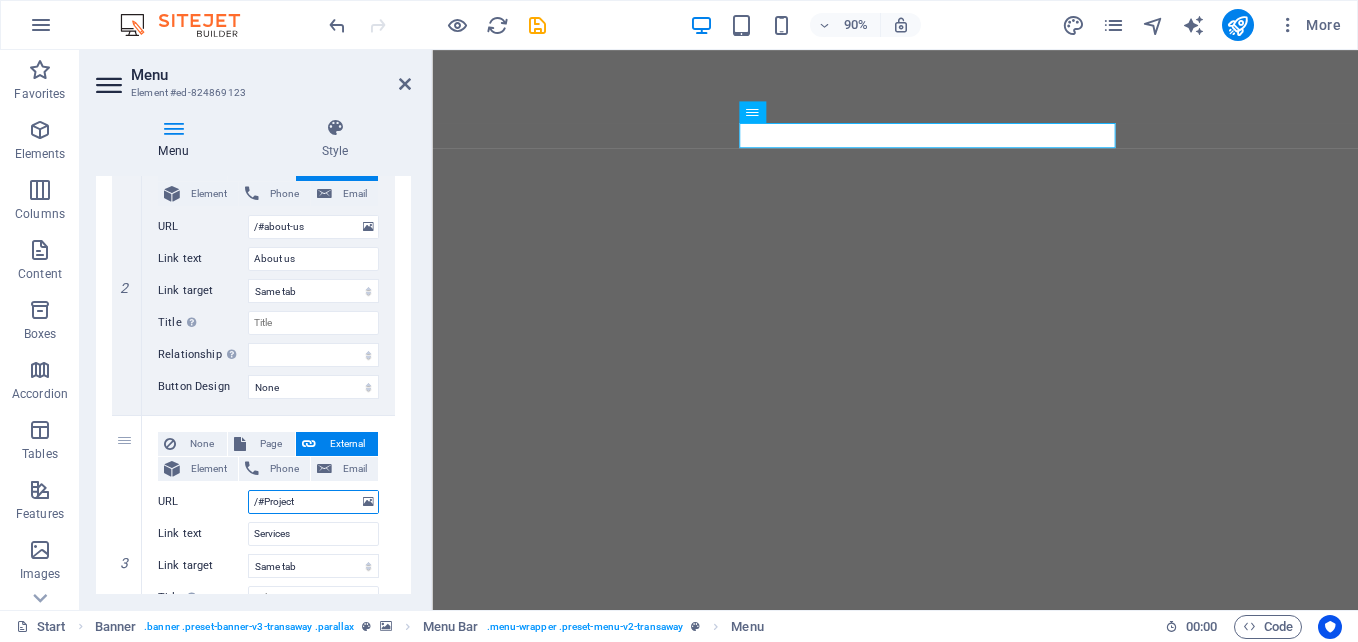 select 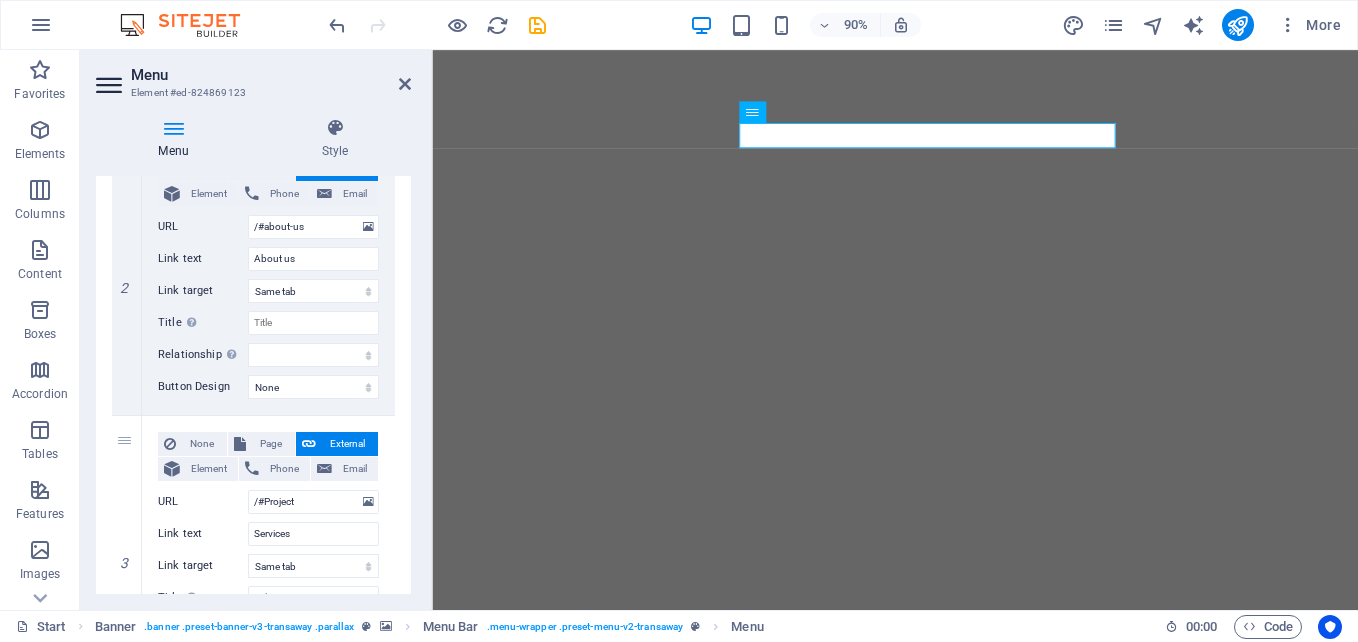 click on "1 None Page External Element Phone Email Page Start Subpage Legal Notice Privacy Element
URL /#home Phone Email Link text Home Link target New tab Same tab Overlay Title Additional link description, should not be the same as the link text. The title is most often shown as a tooltip text when the mouse moves over the element. Leave empty if uncertain. Relationship Sets the  relationship of this link to the link target . For example, the value "nofollow" instructs search engines not to follow the link. Can be left empty. alternate author bookmark external help license next nofollow noreferrer noopener prev search tag Button Design None Default Primary Secondary 2 None Page External Element Phone Email Page Start Subpage Legal Notice Privacy Element
URL /#about-us Phone Email Link text About us Link target New tab Same tab Overlay Title Relationship Sets the  relationship of this link to the link target alternate author bookmark external help license next nofollow" at bounding box center [253, 553] 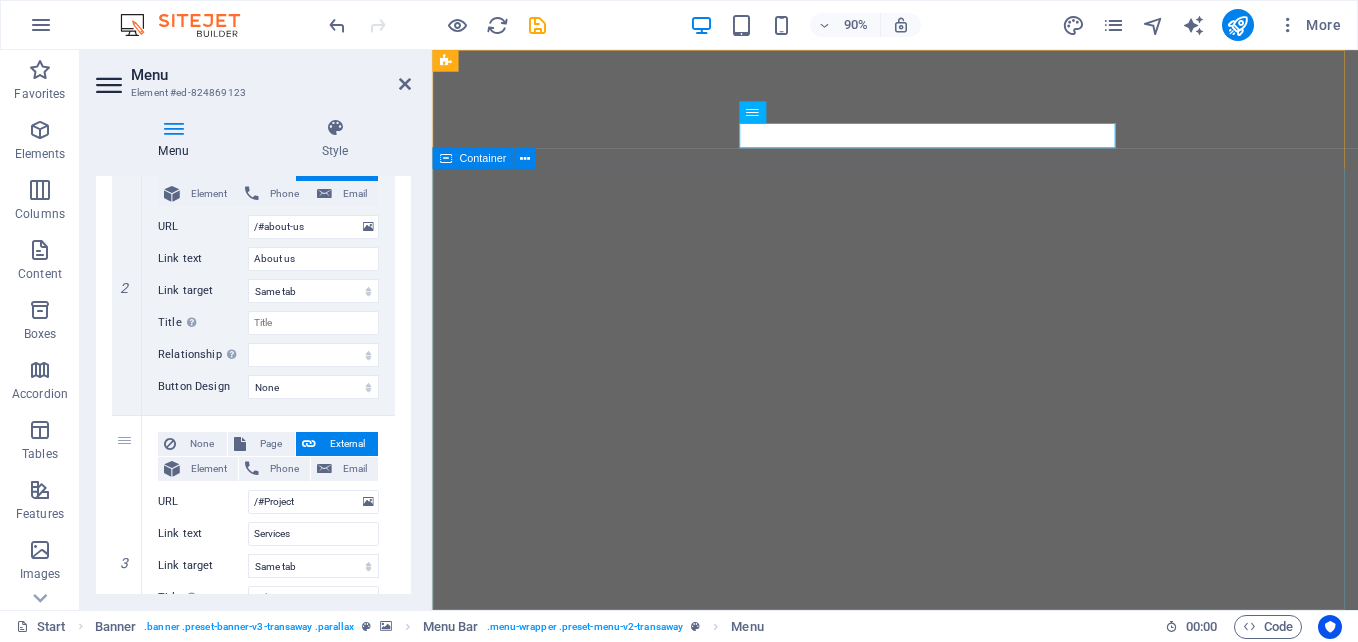 click at bounding box center [946, 1142] 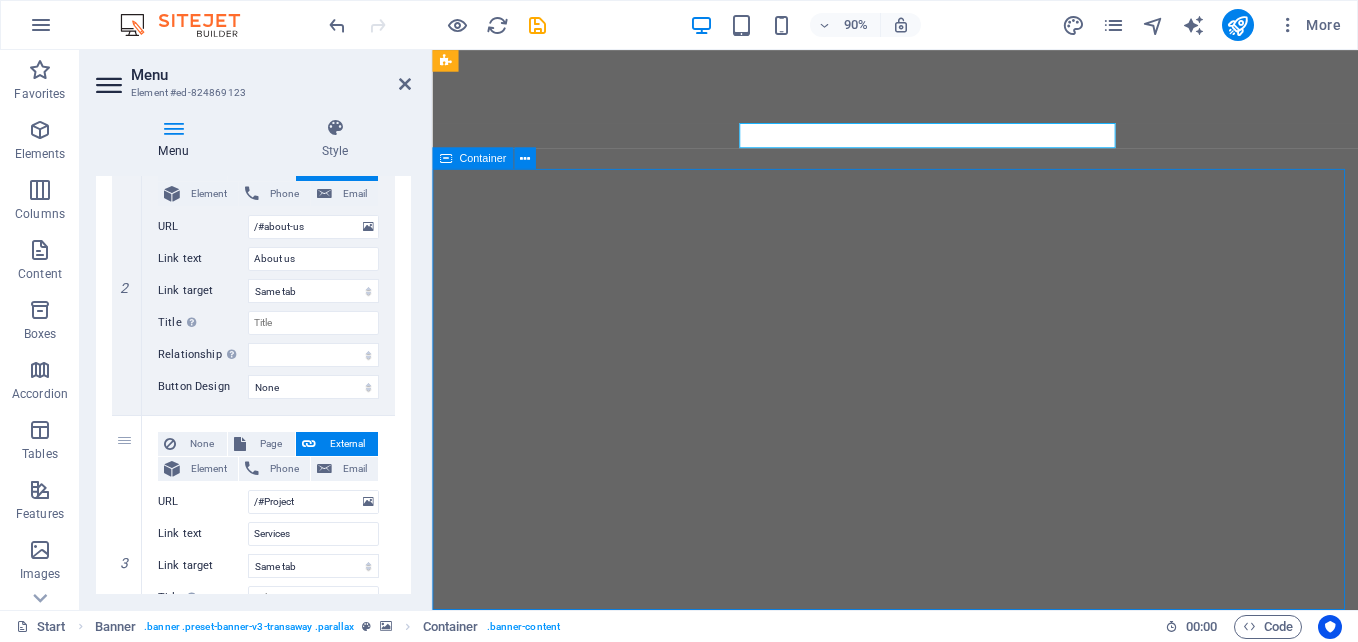 click at bounding box center [946, 1142] 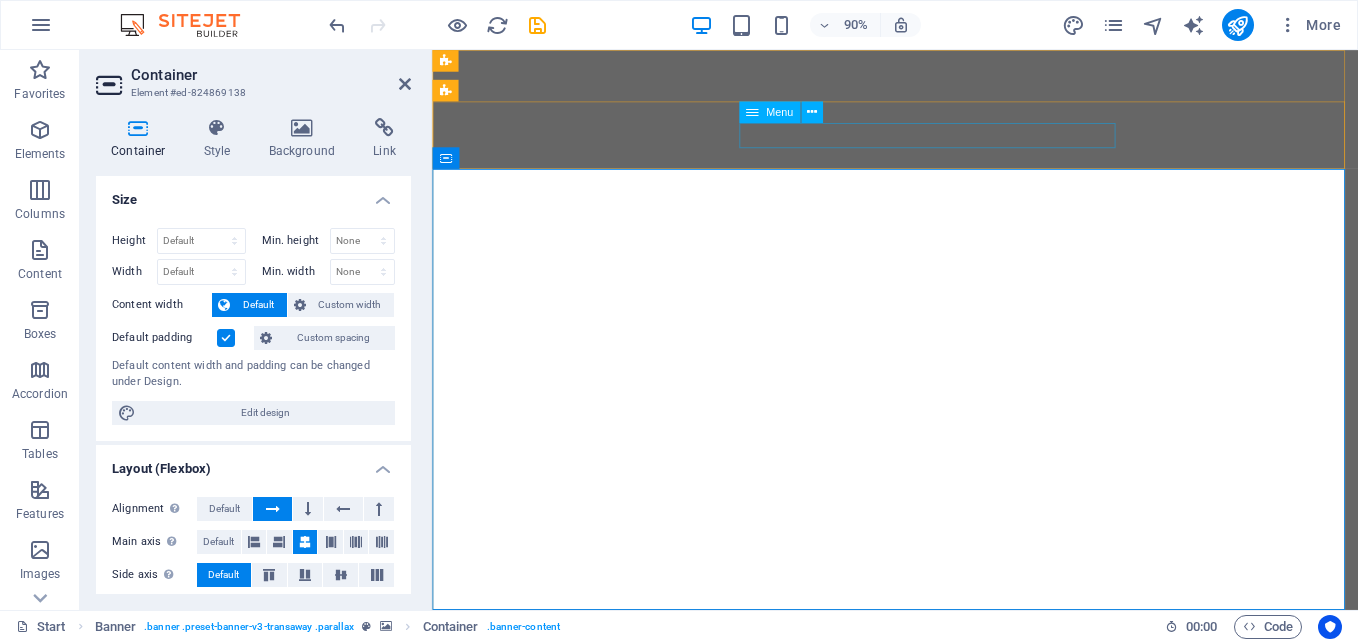 click on "Home About us Services Pricing Contact" at bounding box center (947, 998) 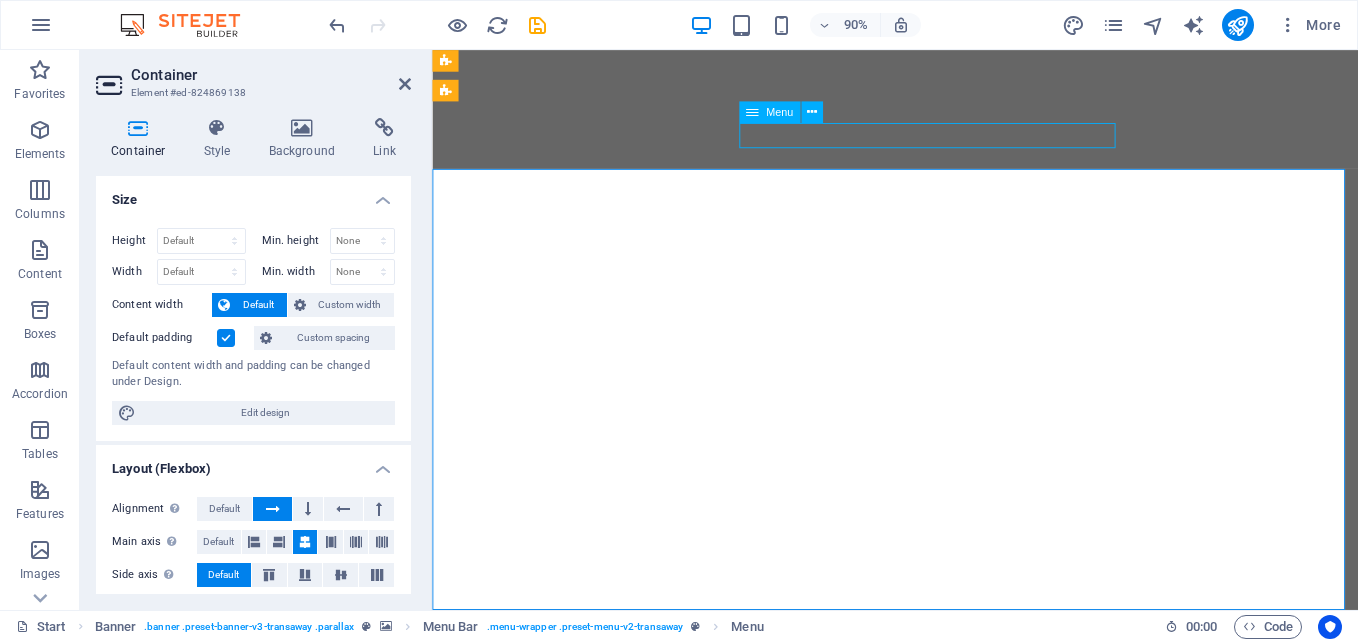 click on "Home About us Services Pricing Contact" at bounding box center [947, 998] 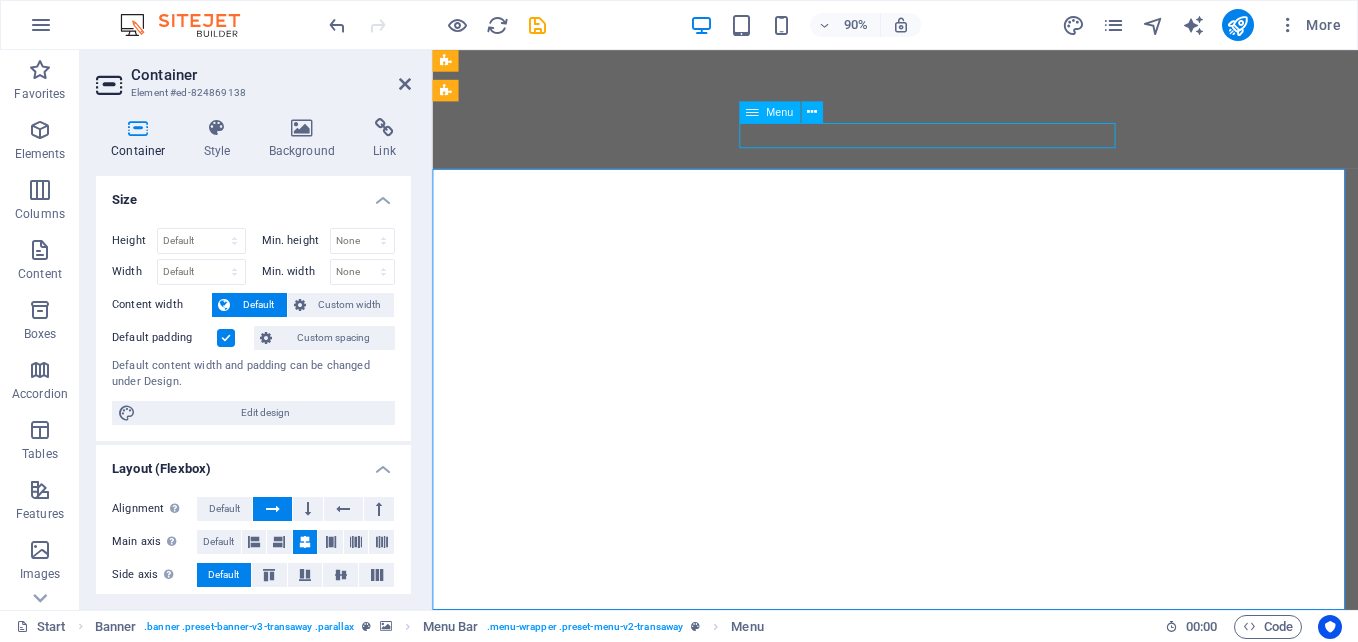 select 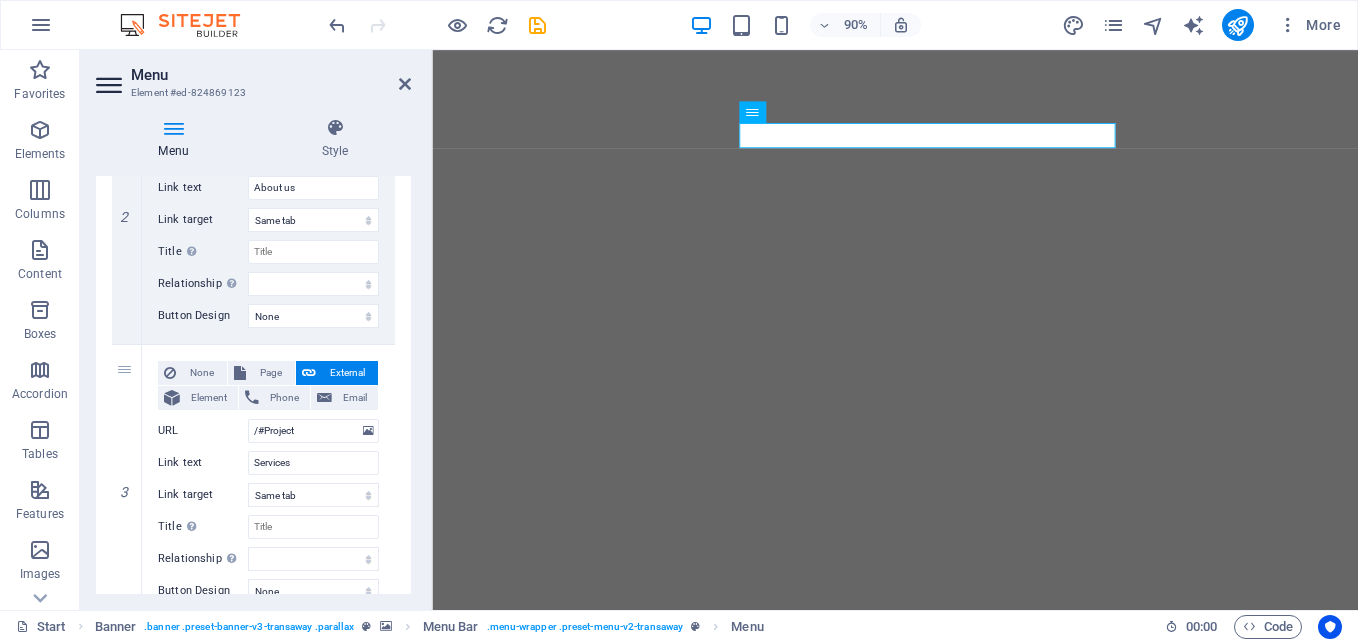 scroll, scrollTop: 600, scrollLeft: 0, axis: vertical 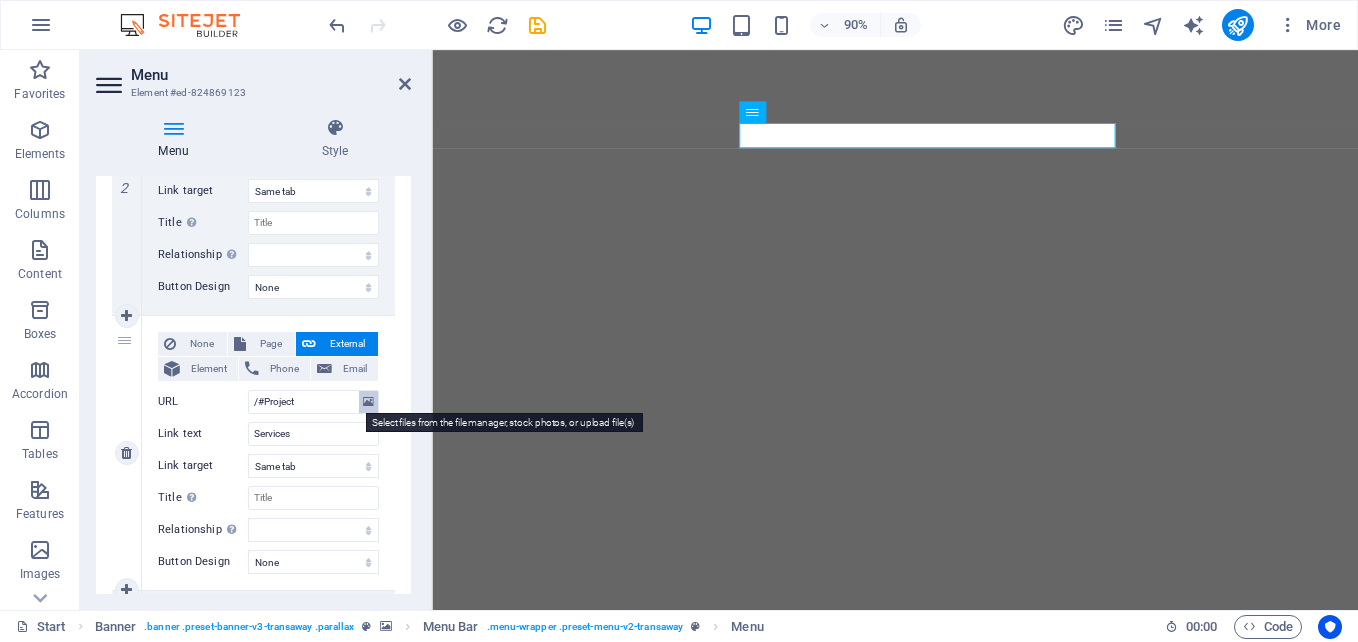 click at bounding box center (368, 402) 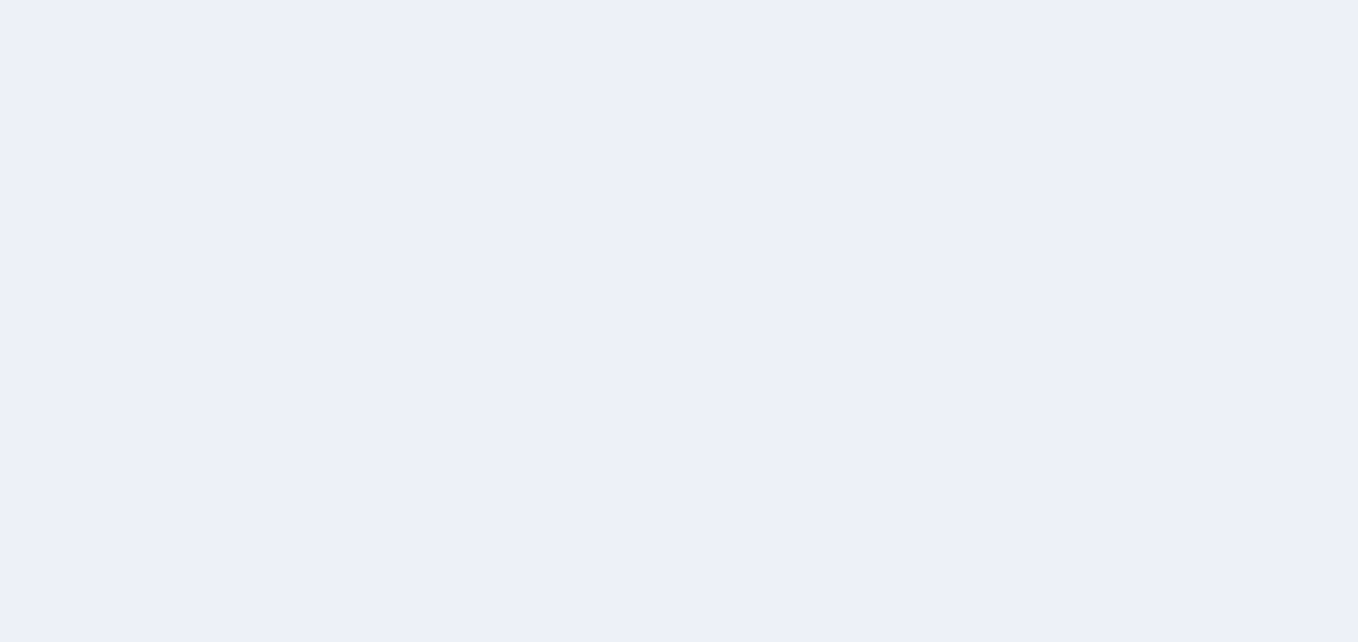 scroll, scrollTop: 0, scrollLeft: 0, axis: both 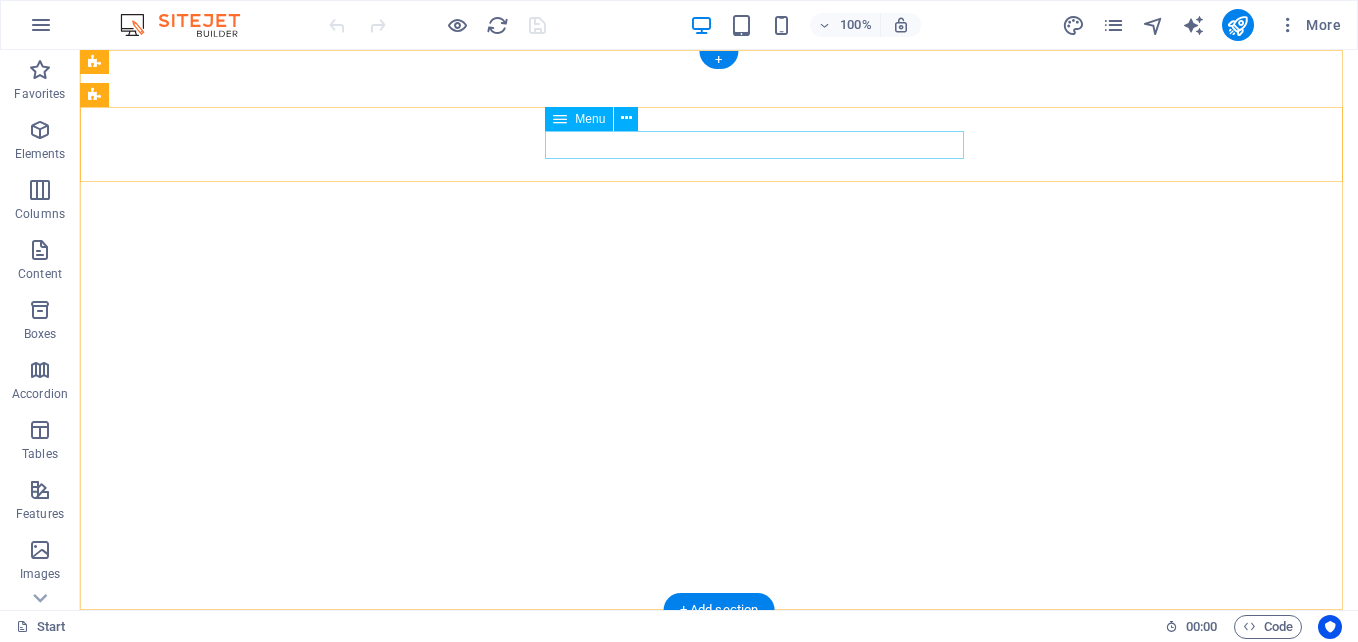 click on "Home About us Services Pricing Contact" at bounding box center (719, 936) 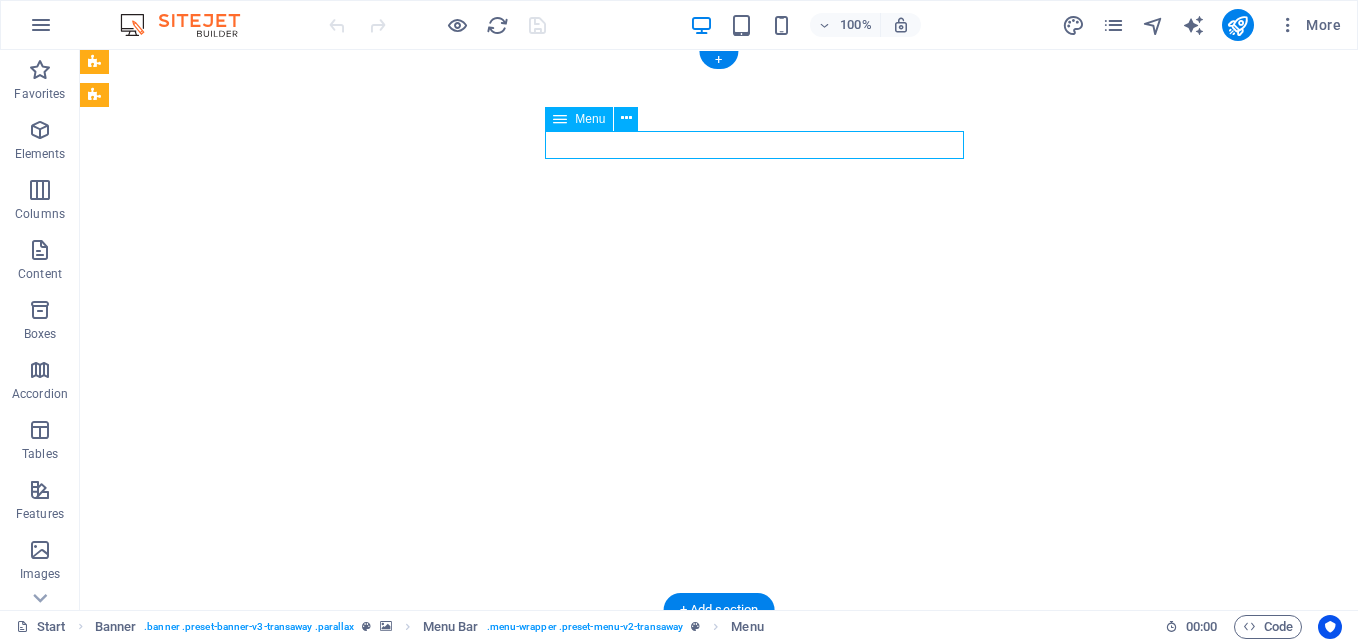click on "Home About us Services Pricing Contact" at bounding box center (719, 936) 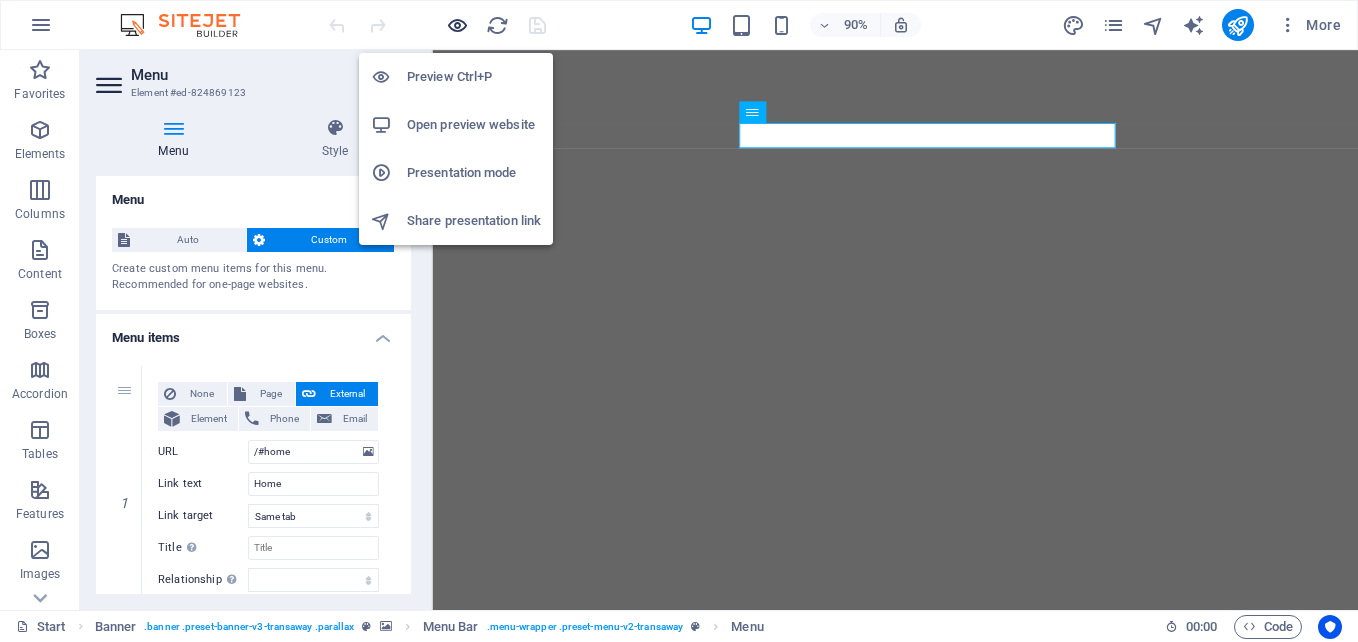click at bounding box center (457, 25) 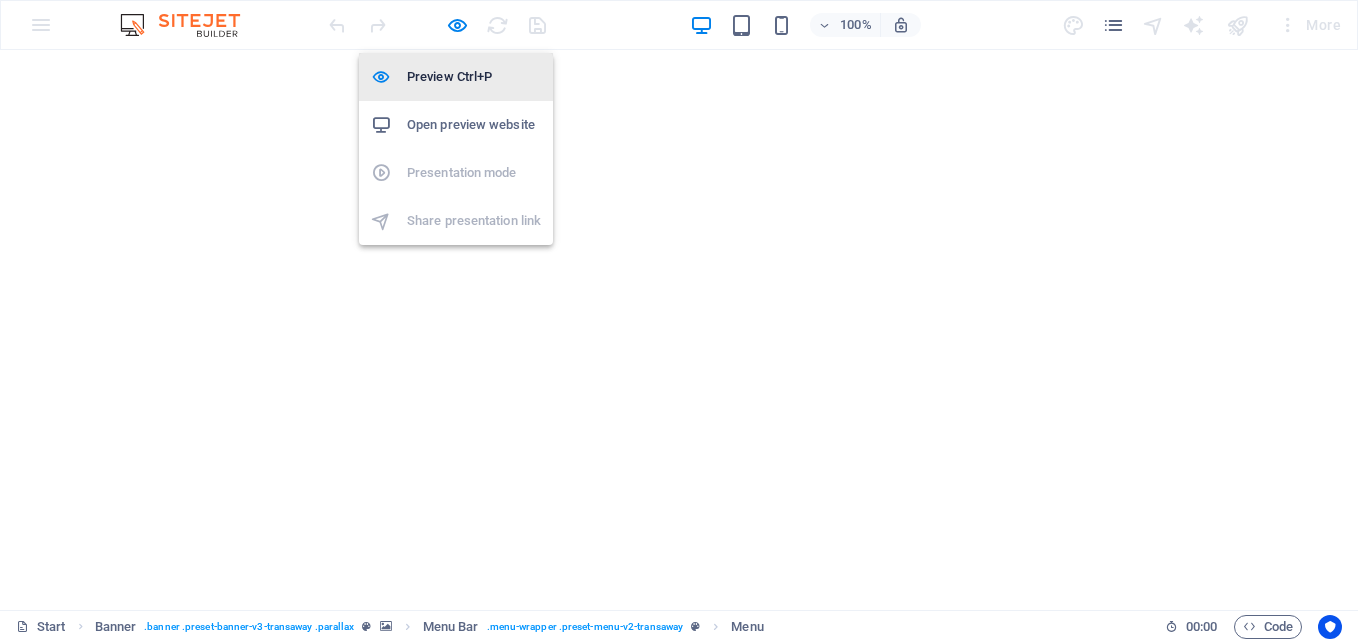 click on "Preview Ctrl+P" at bounding box center [474, 77] 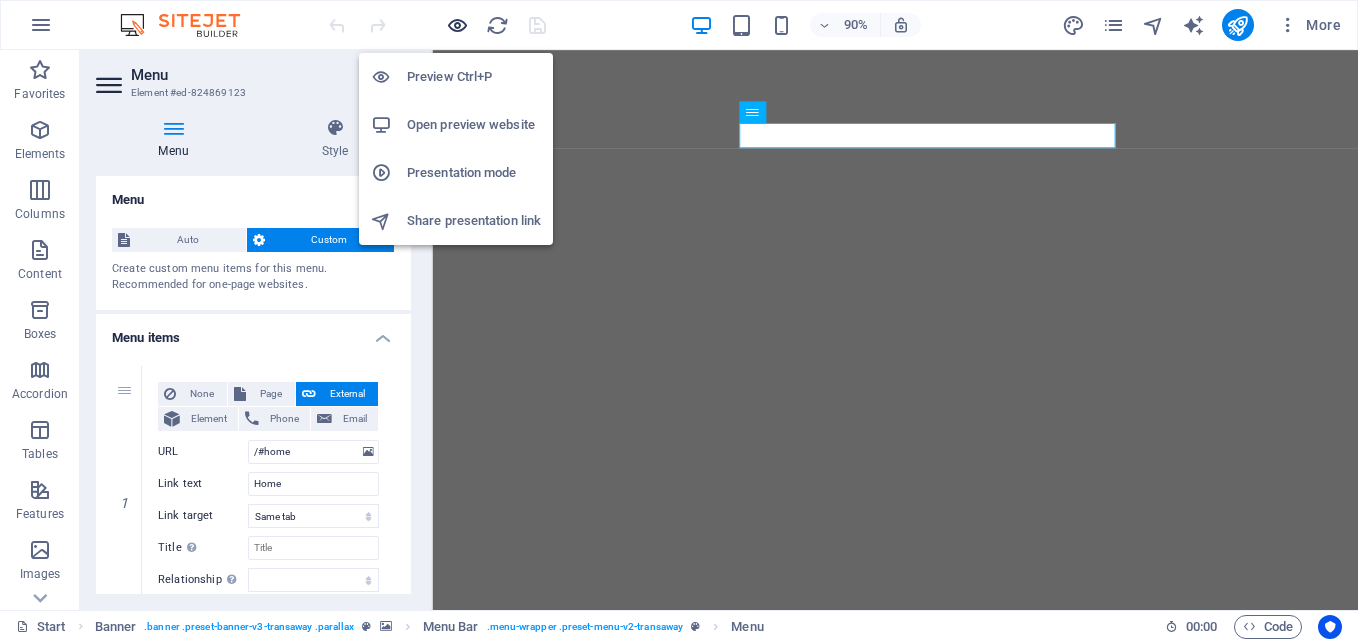 click at bounding box center (457, 25) 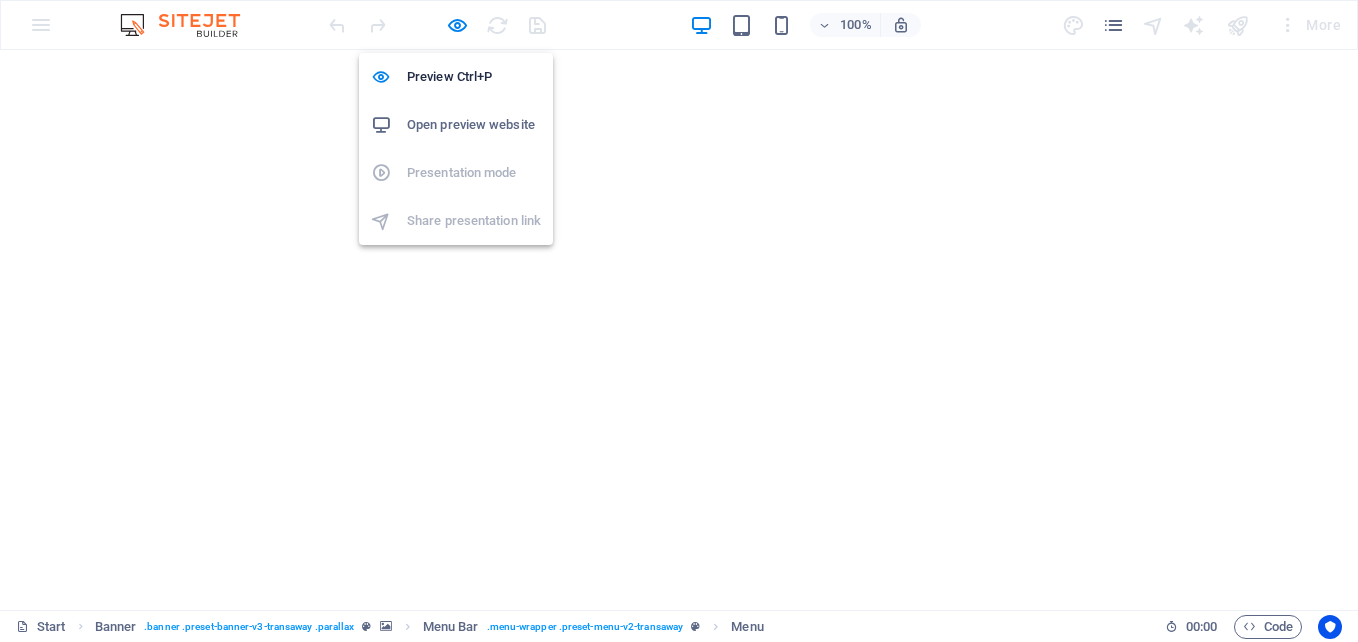 click on "Open preview website" at bounding box center [474, 125] 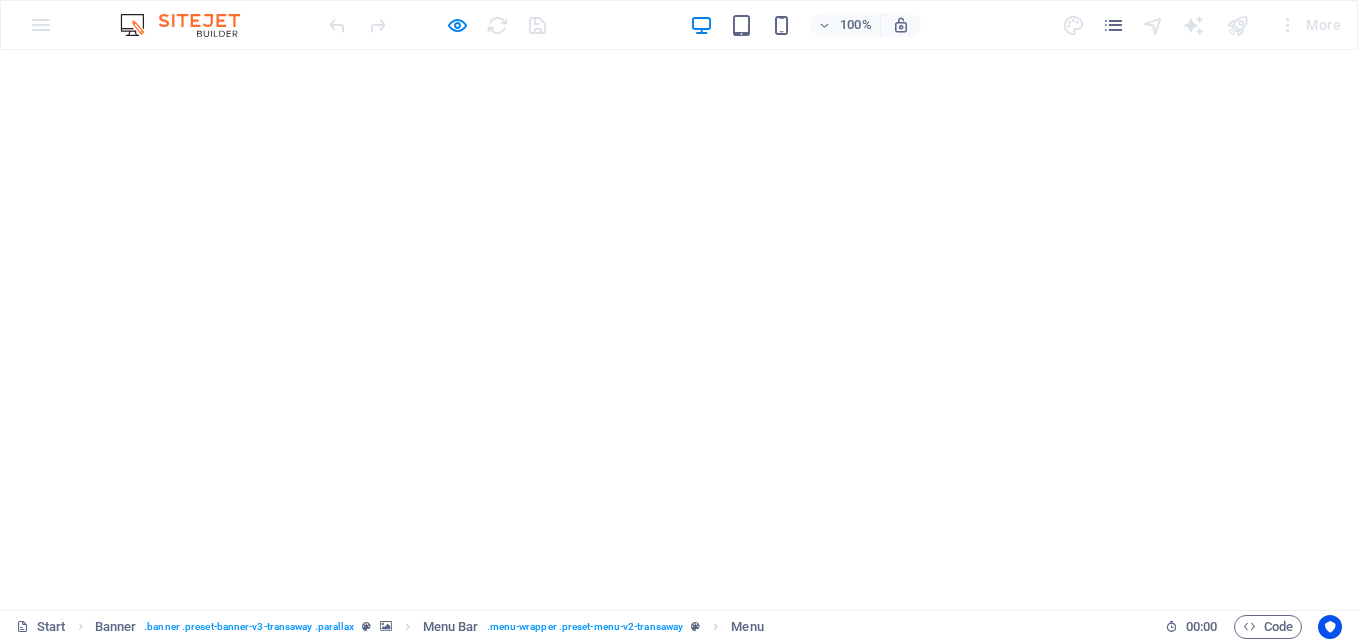 click on "Services" at bounding box center (674, 934) 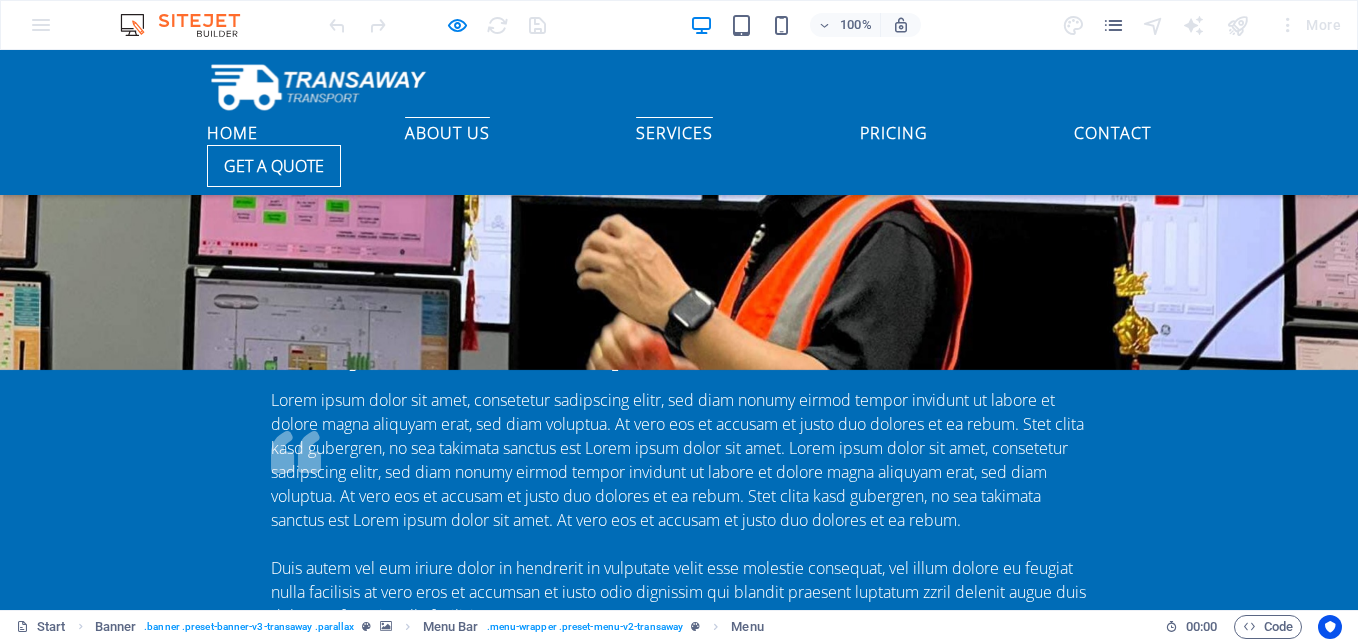 scroll, scrollTop: 3503, scrollLeft: 0, axis: vertical 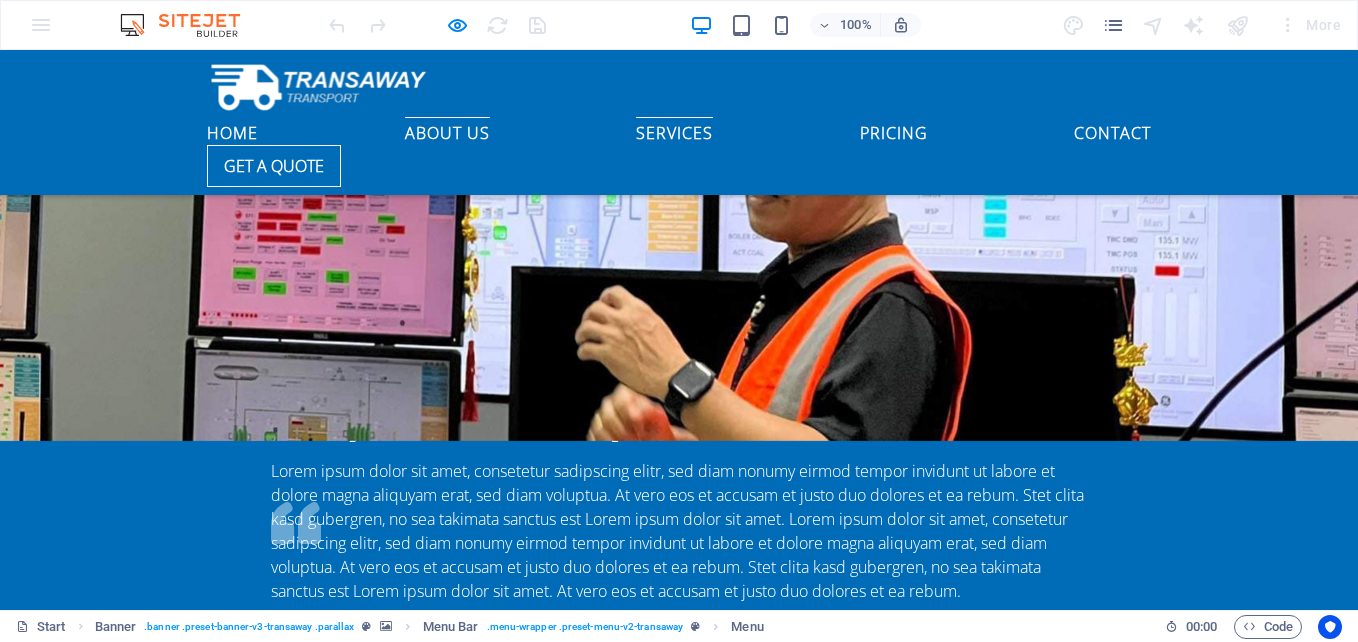 click on "About us" at bounding box center (447, 129) 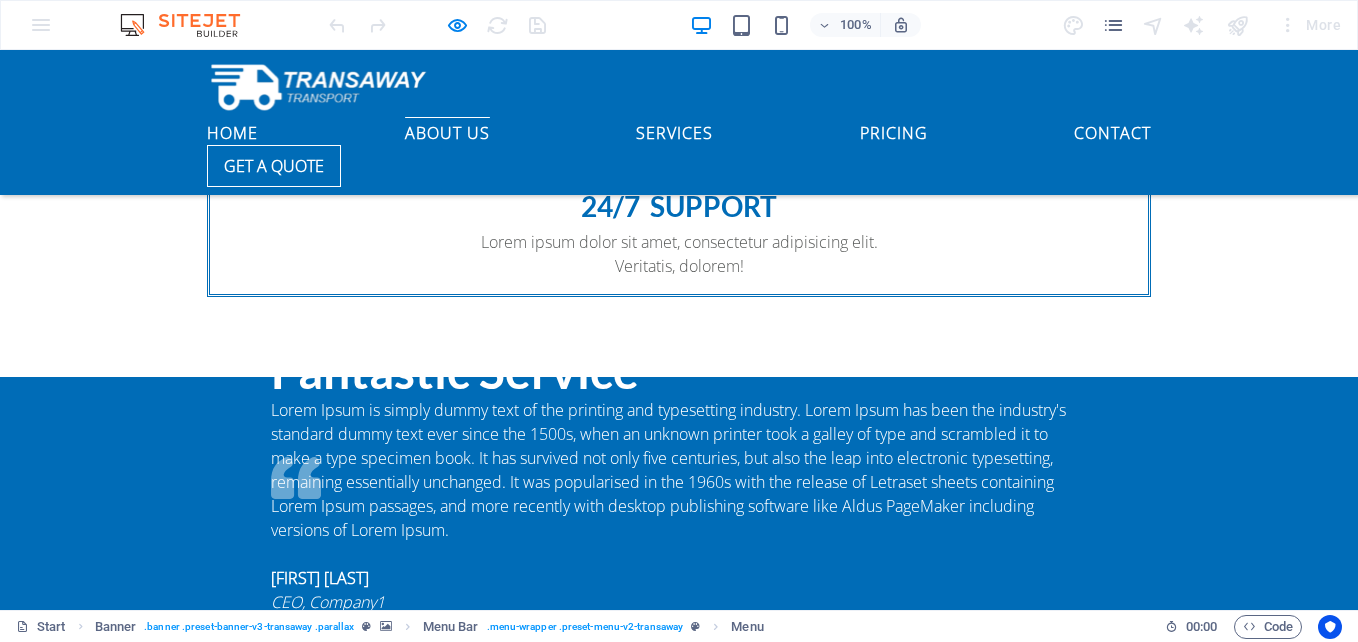 scroll, scrollTop: 560, scrollLeft: 0, axis: vertical 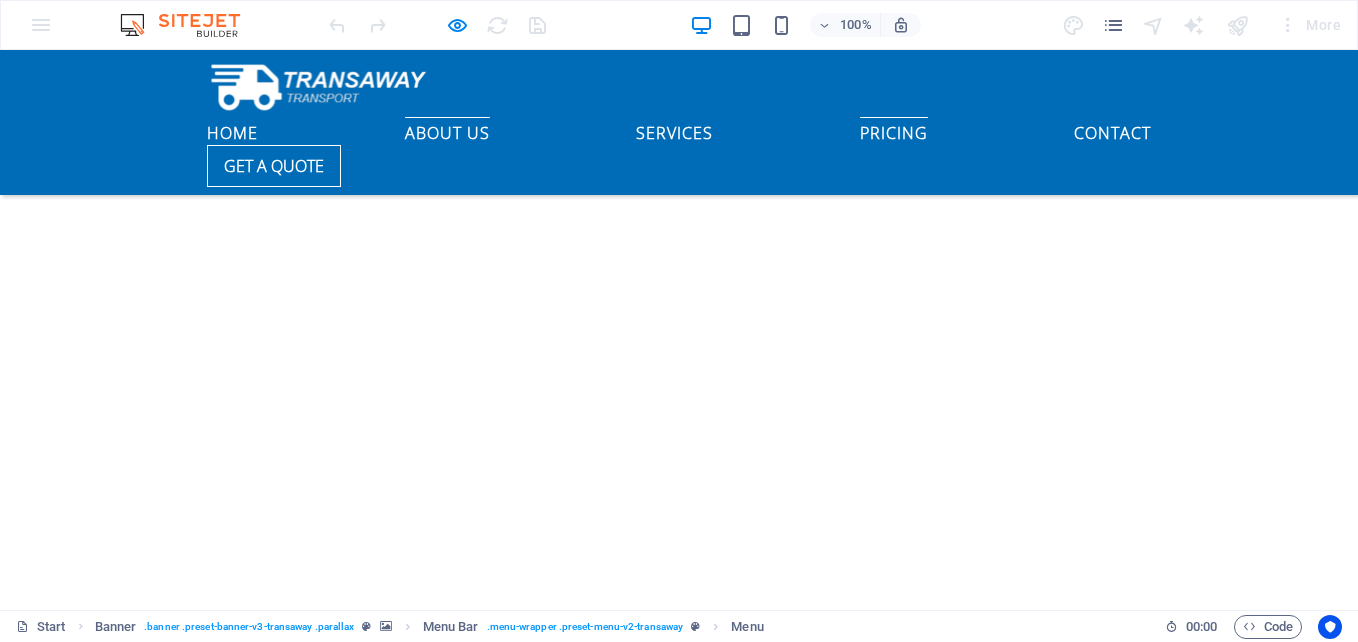 click on "Pricing" at bounding box center (894, 129) 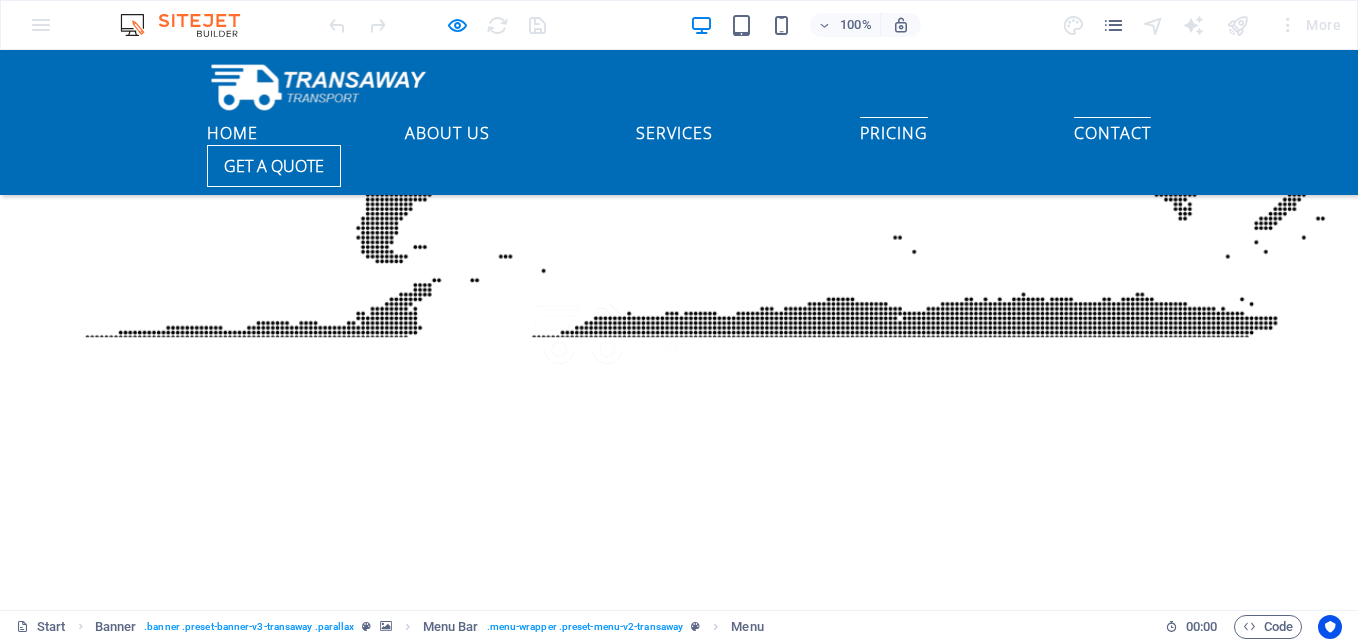 click on "Contact" at bounding box center (1112, 129) 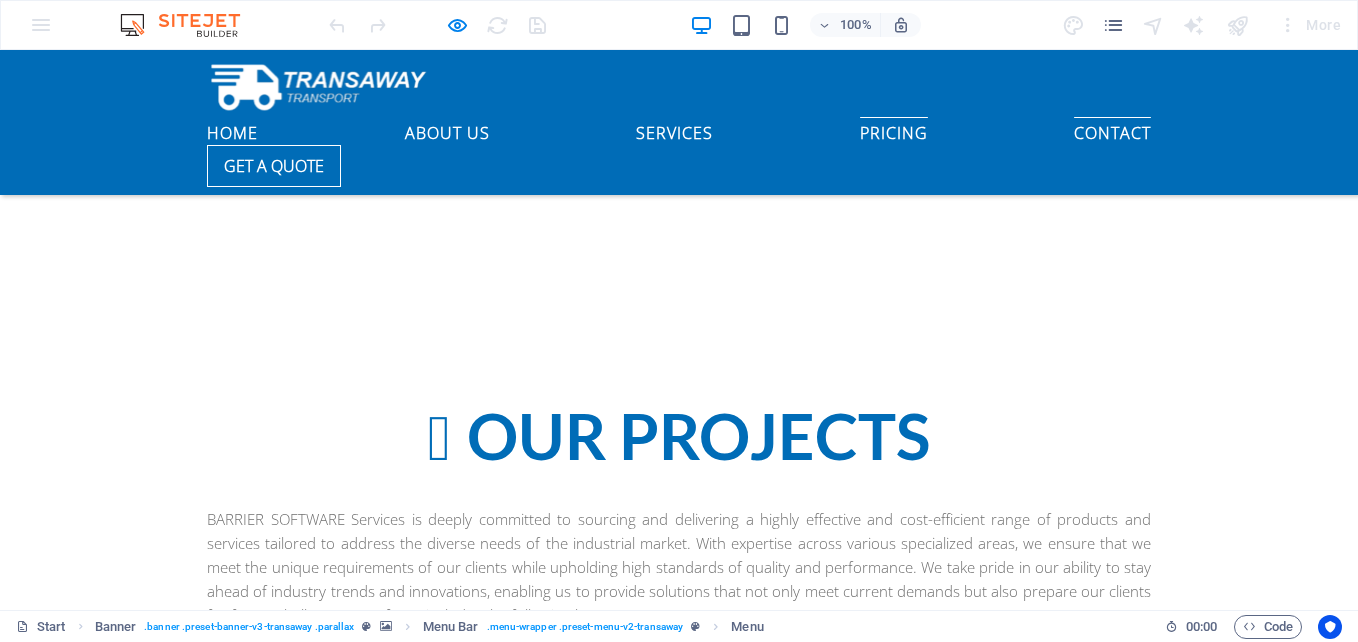 scroll, scrollTop: 6477, scrollLeft: 0, axis: vertical 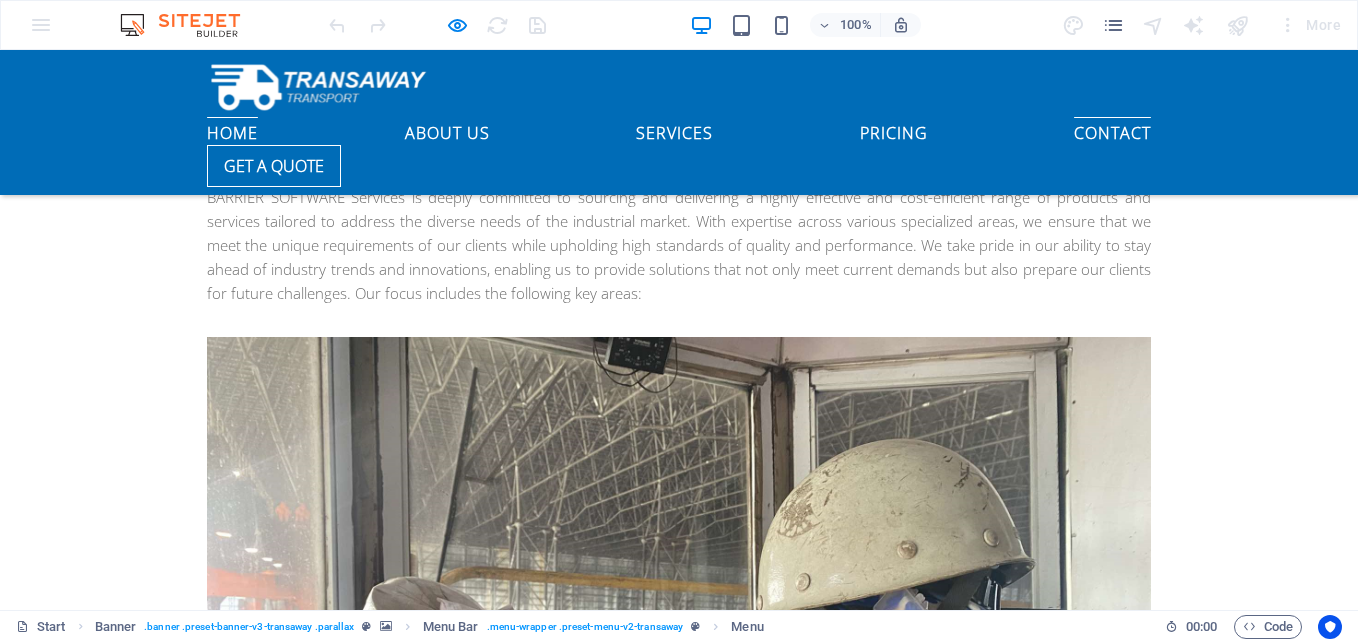click on "Home" at bounding box center [232, 129] 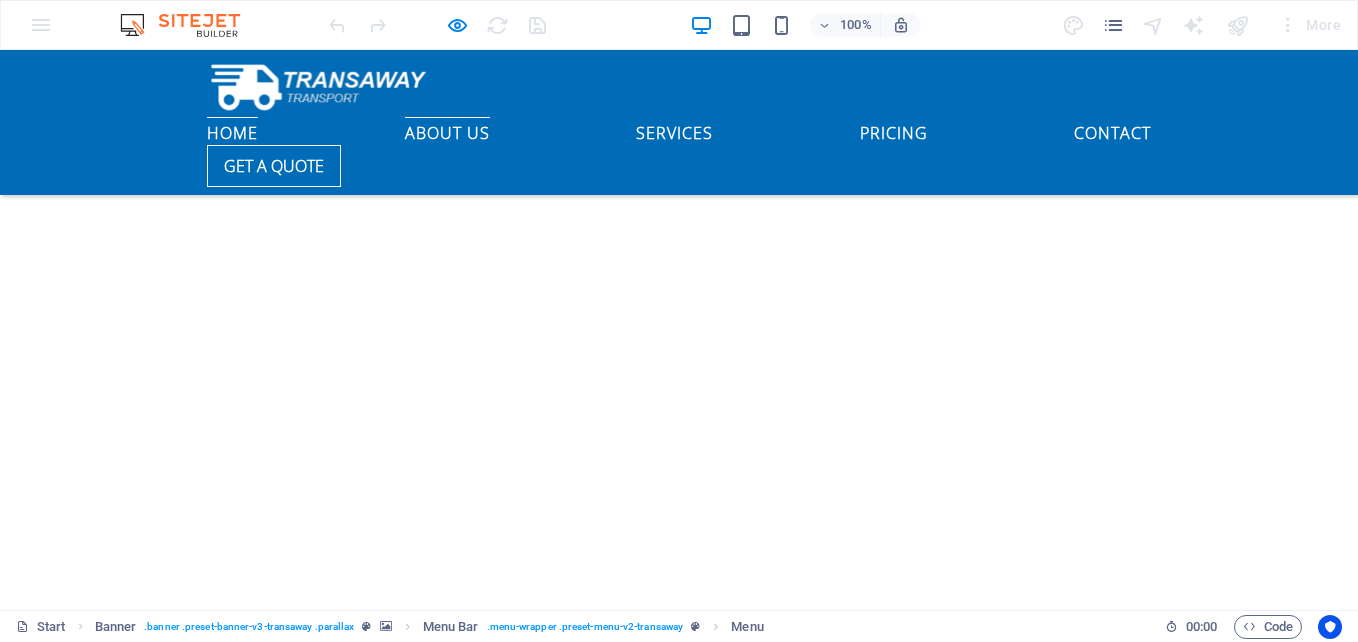 scroll, scrollTop: 0, scrollLeft: 0, axis: both 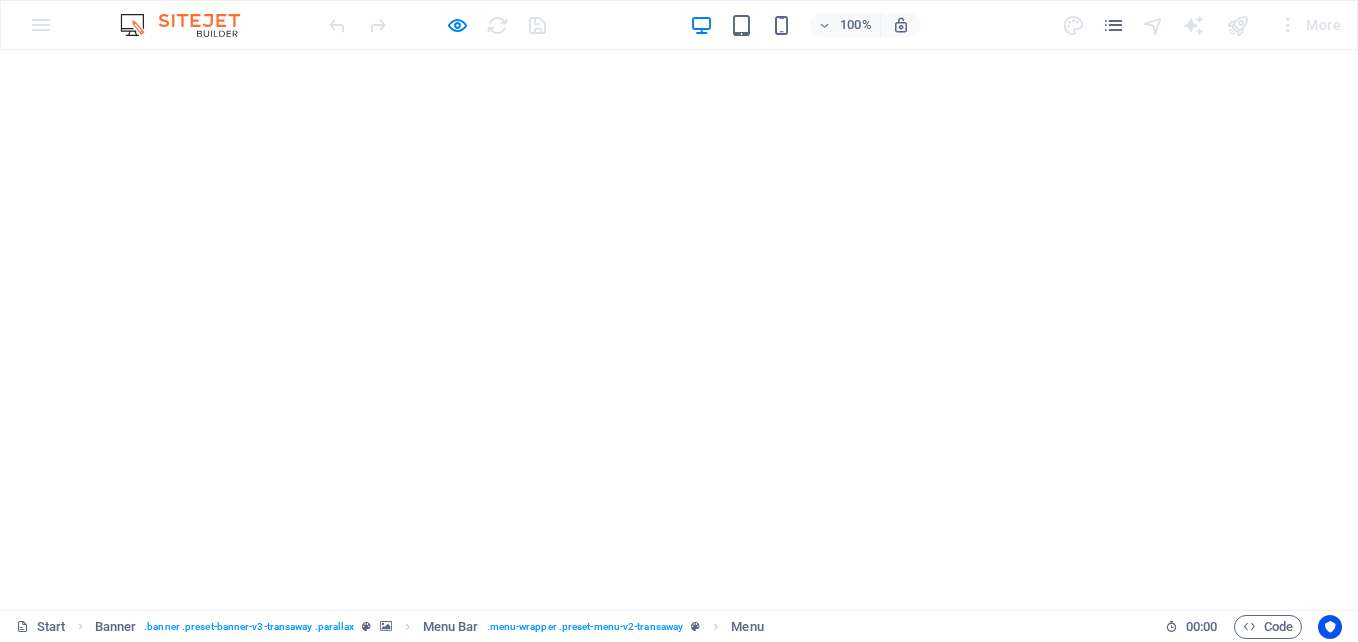 click on "Contact" at bounding box center (1112, 934) 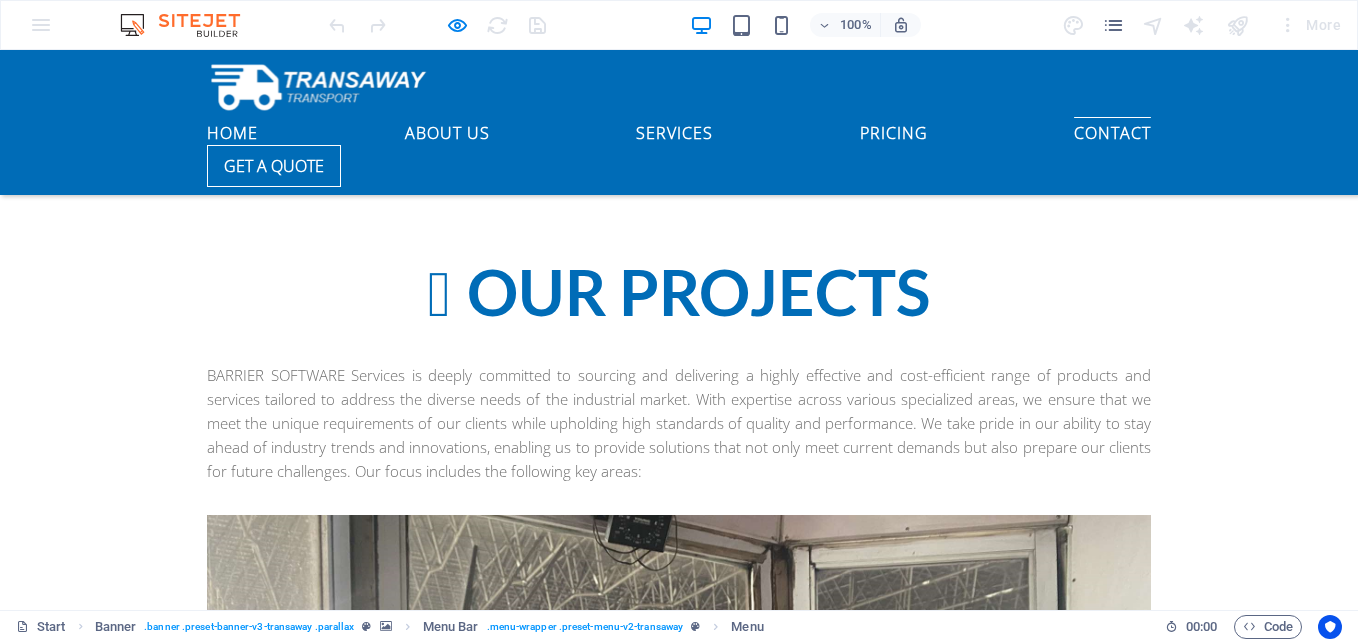 scroll, scrollTop: 6477, scrollLeft: 0, axis: vertical 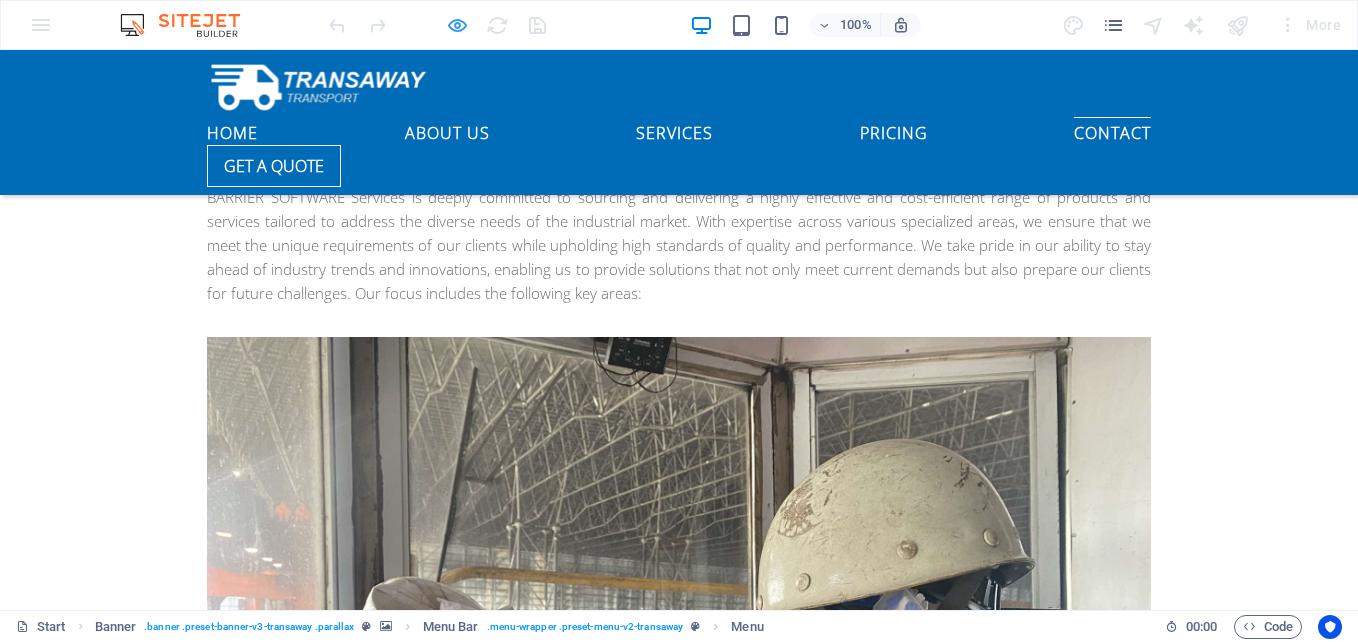 click at bounding box center (437, 25) 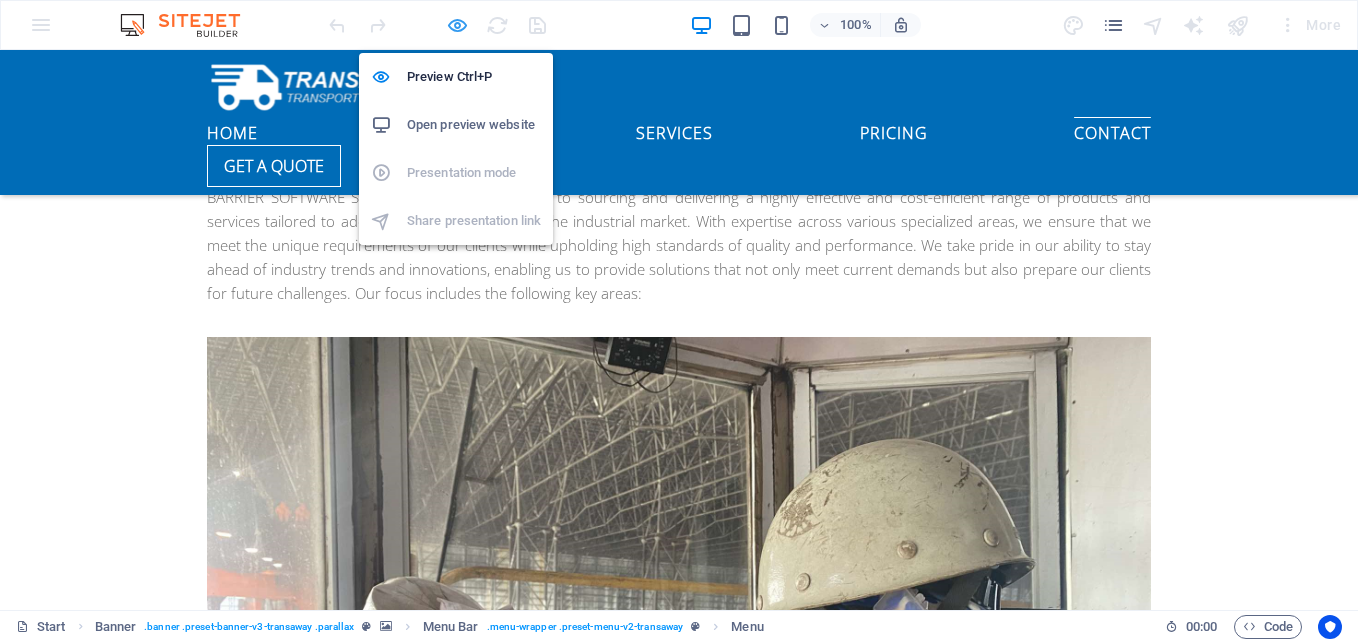 click at bounding box center (457, 25) 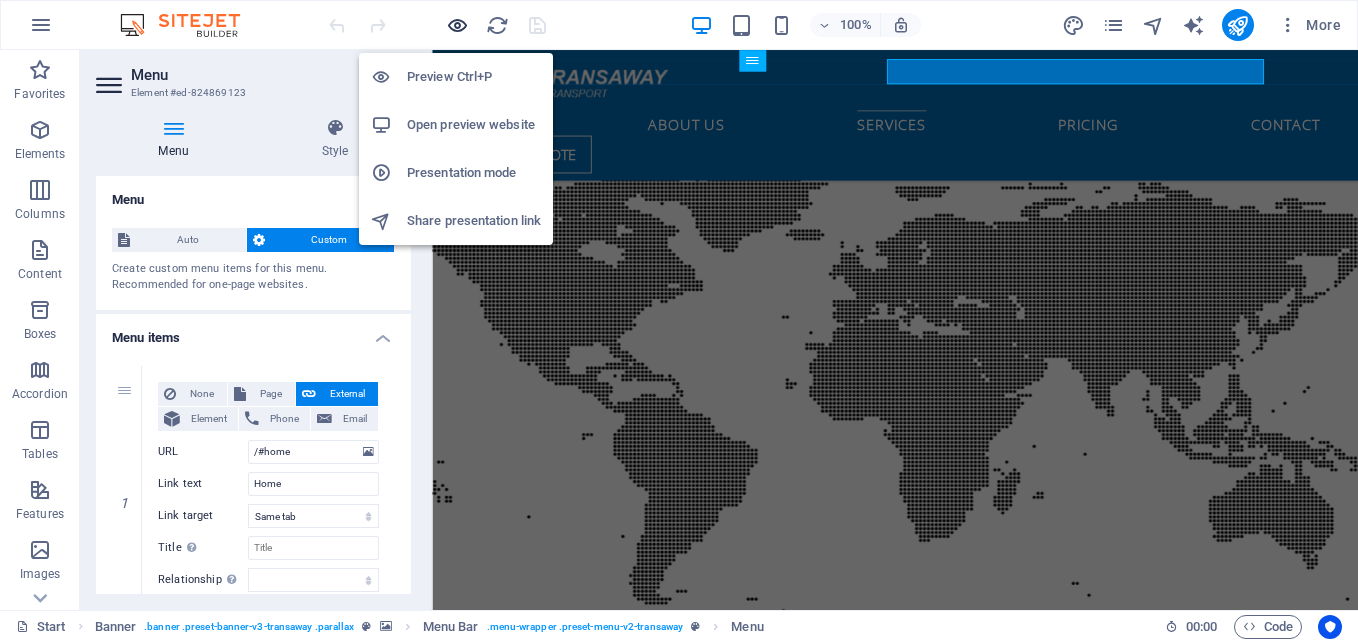 scroll, scrollTop: 6491, scrollLeft: 0, axis: vertical 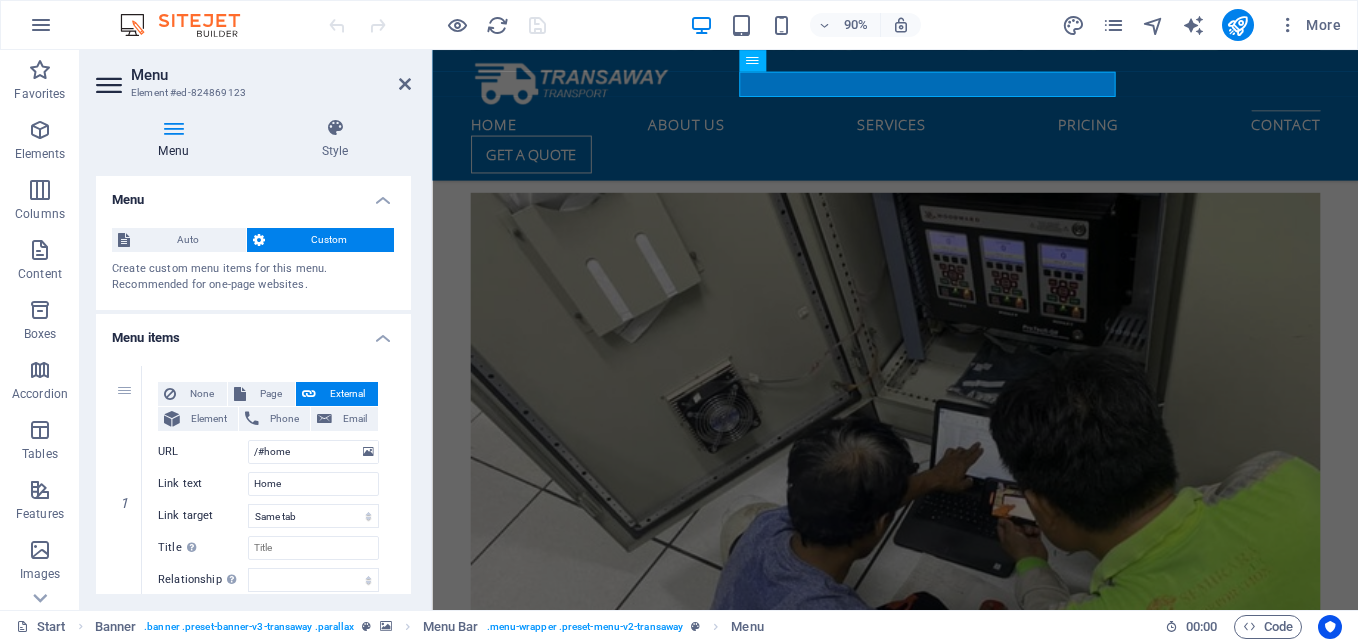 click at bounding box center (946, 14336) 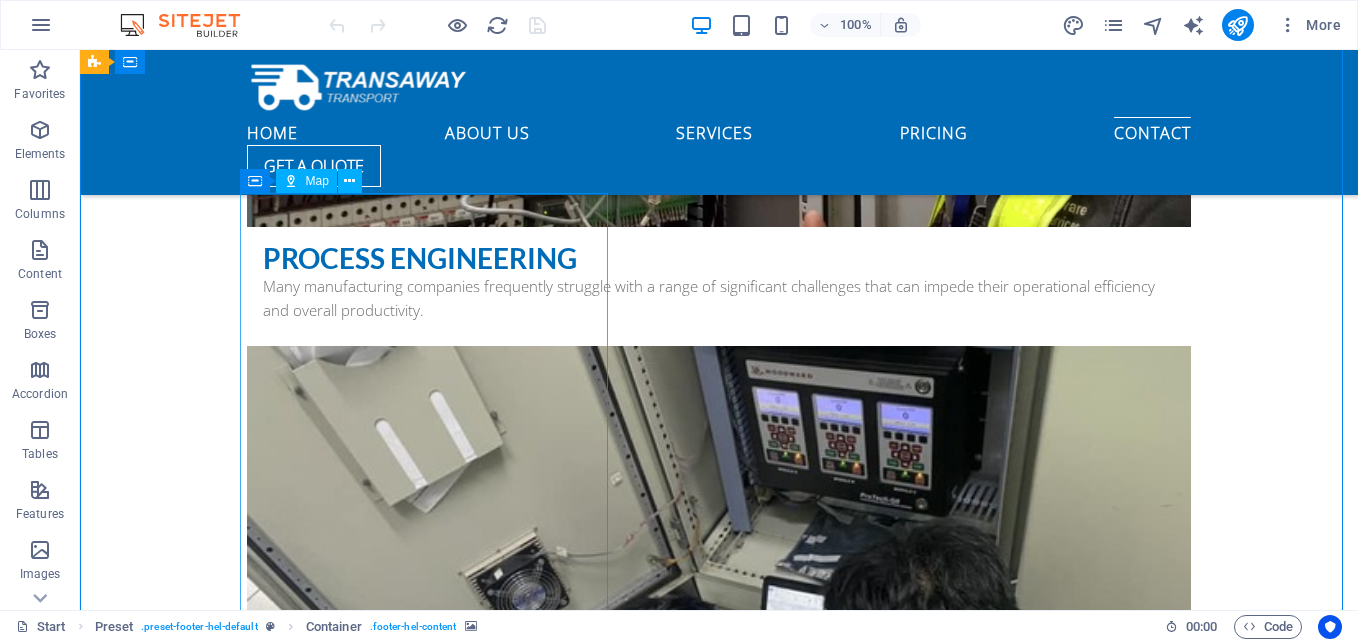 scroll, scrollTop: 9581, scrollLeft: 0, axis: vertical 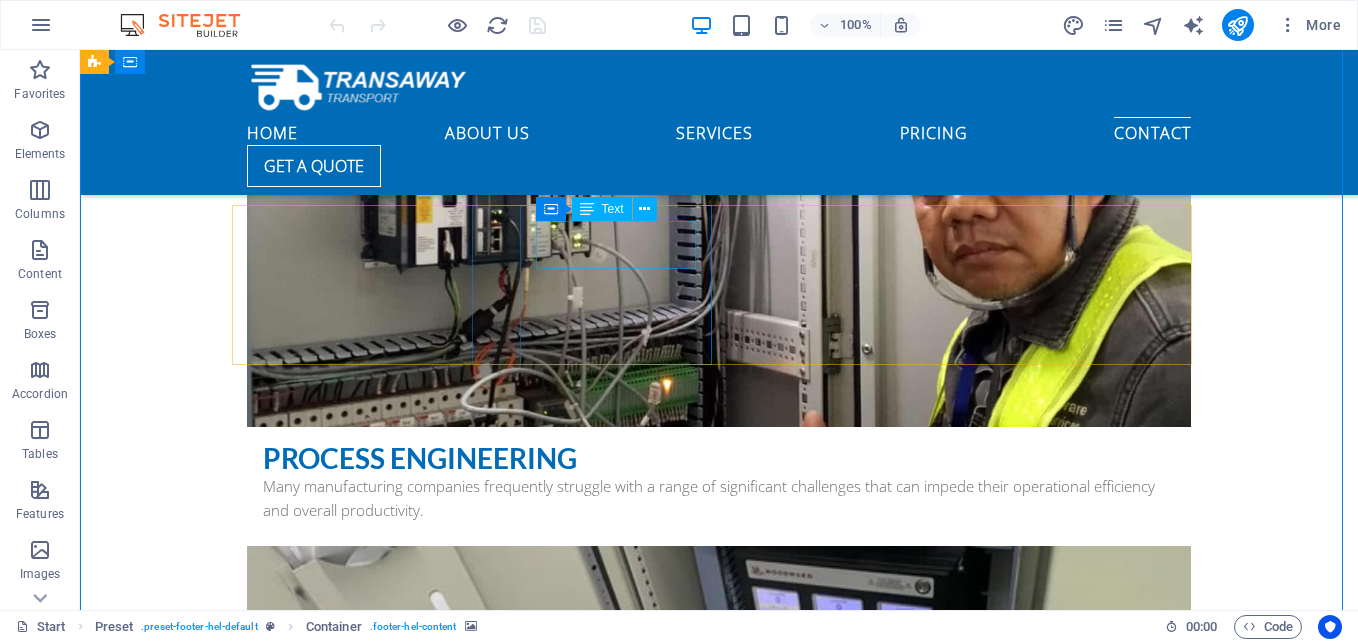 click on "Email: [EMAIL_ADDRESS]" at bounding box center [568, 15507] 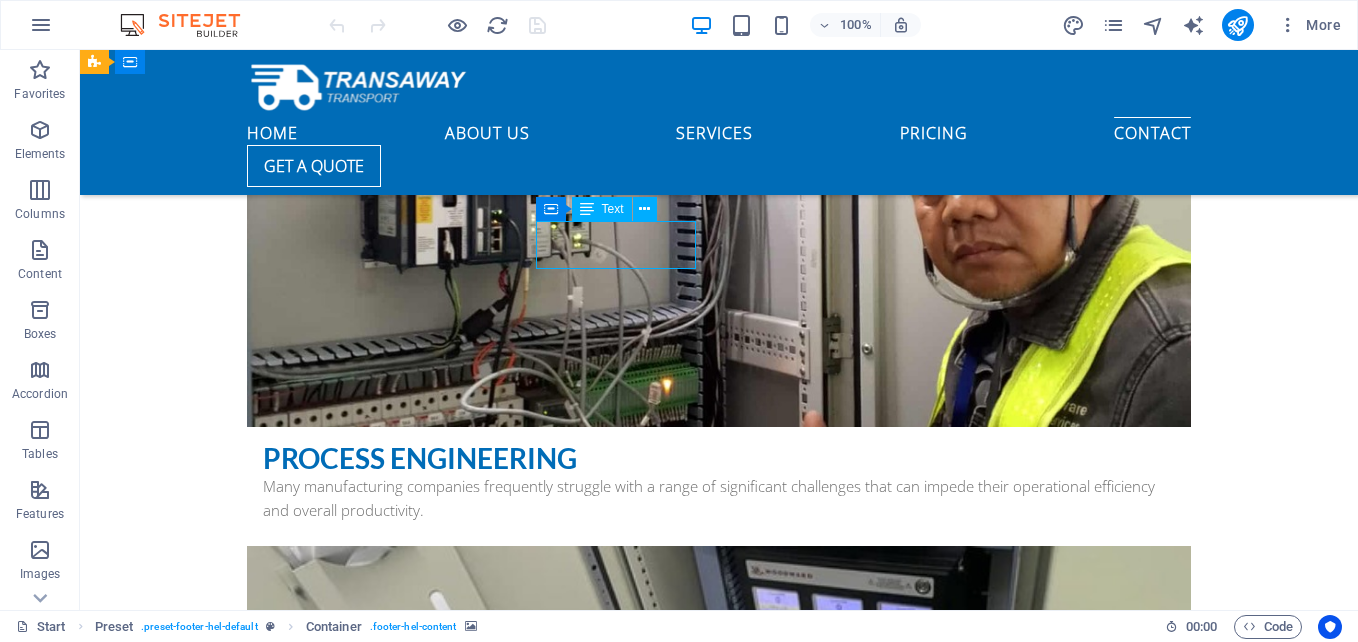click on "Email: [EMAIL_ADDRESS]" at bounding box center (568, 15507) 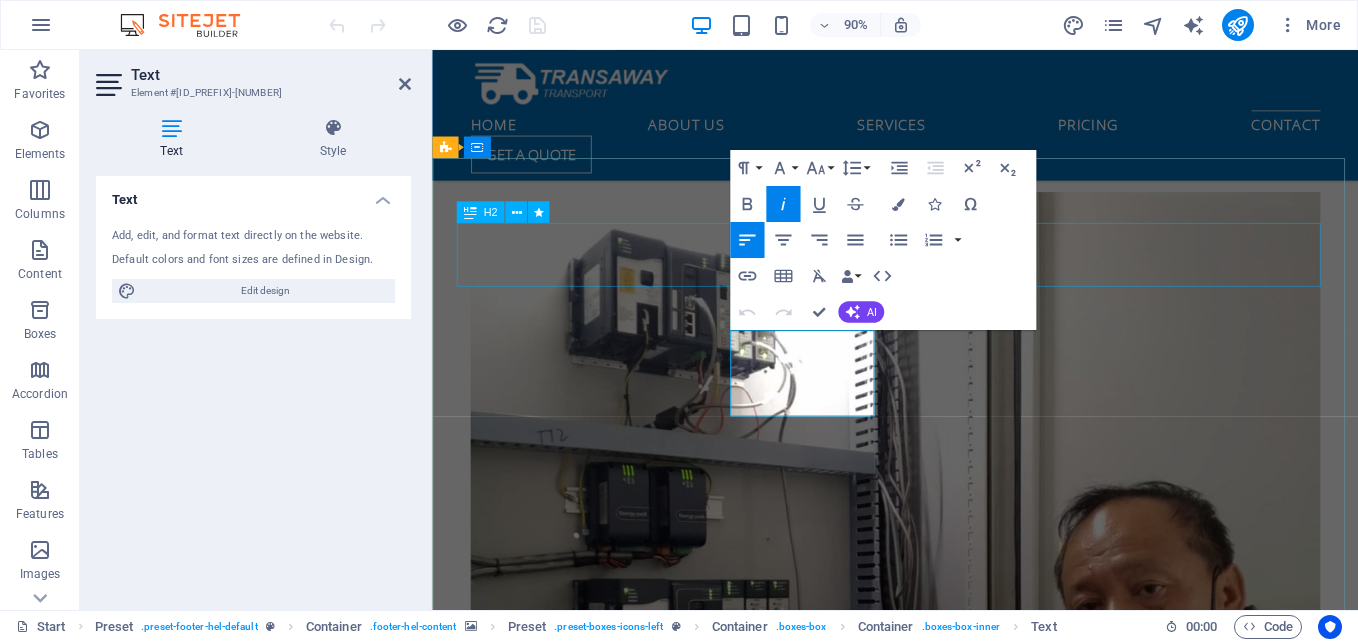 scroll, scrollTop: 9925, scrollLeft: 0, axis: vertical 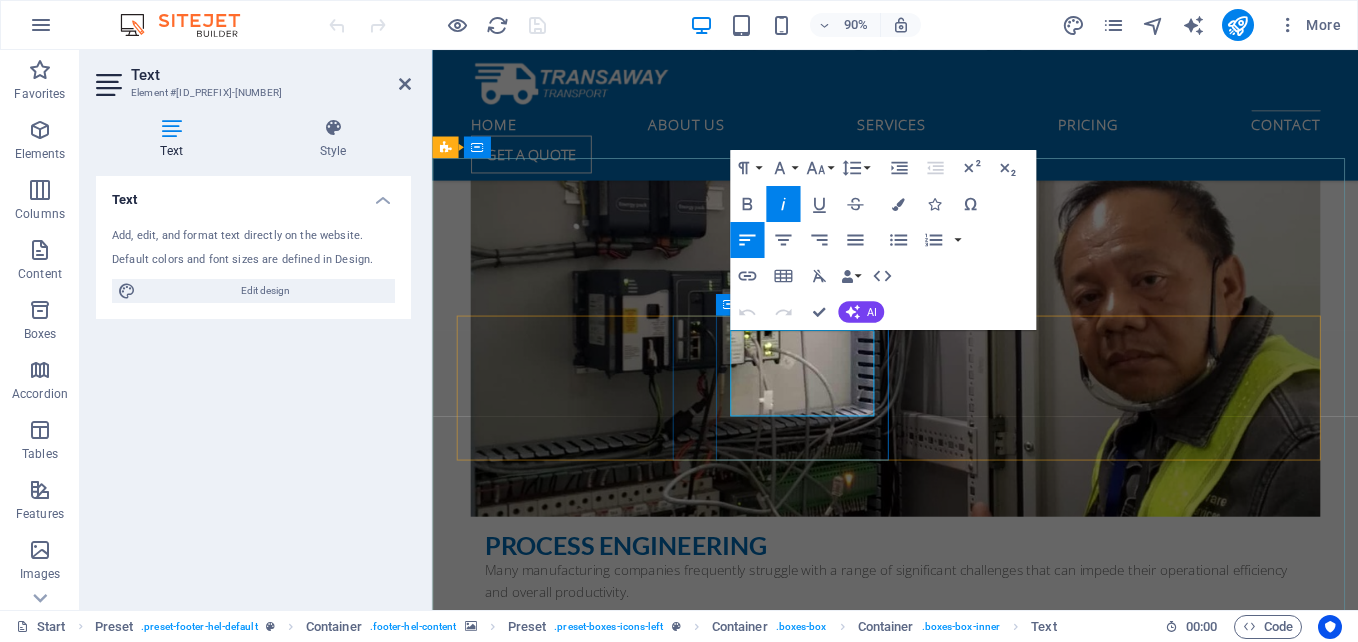 drag, startPoint x: 808, startPoint y: 445, endPoint x: 761, endPoint y: 394, distance: 69.354164 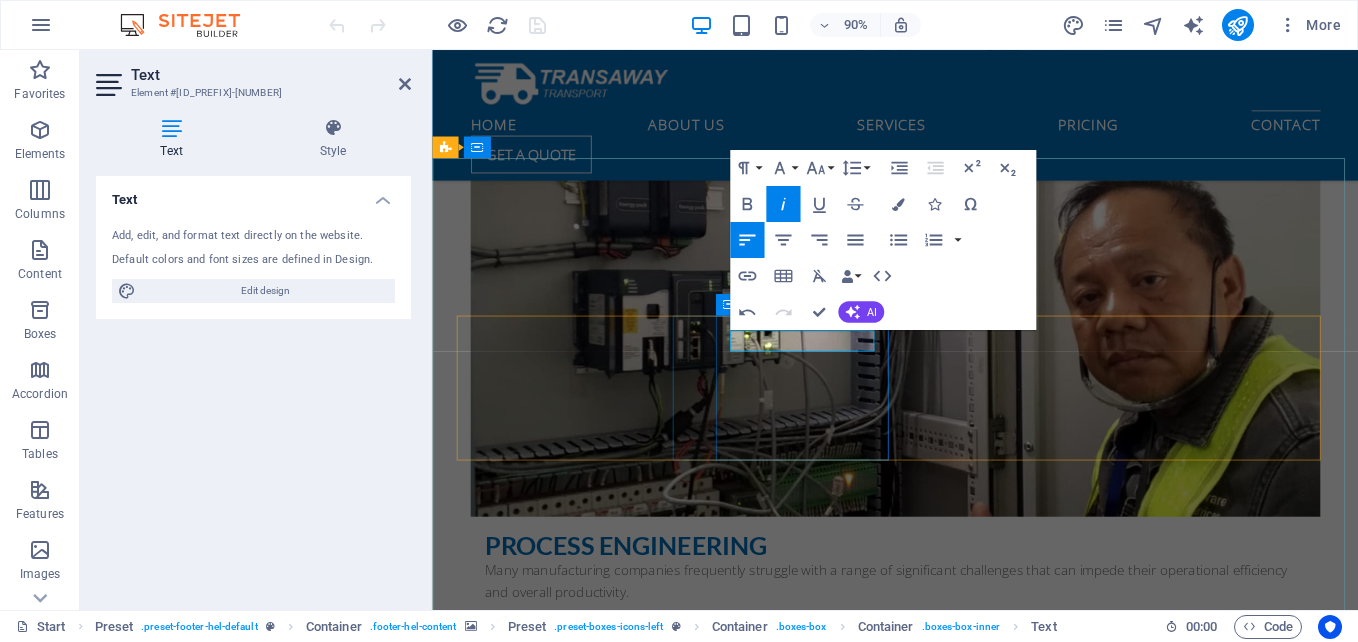 type 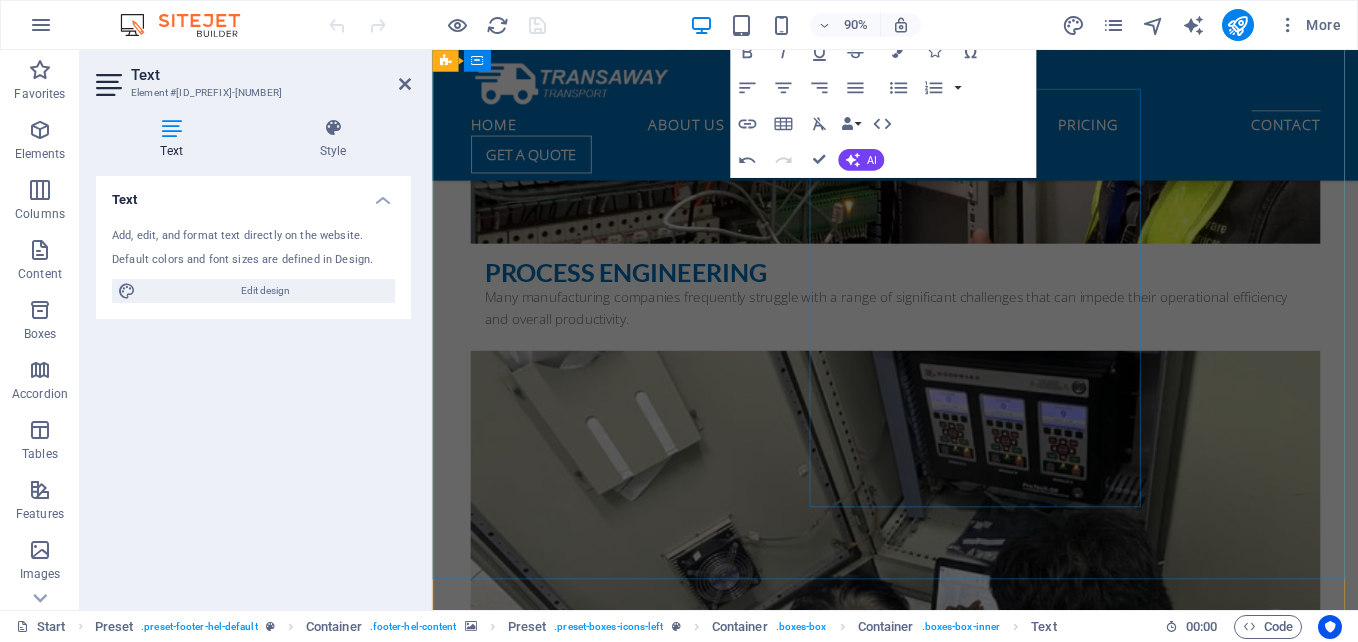 scroll, scrollTop: 10099, scrollLeft: 0, axis: vertical 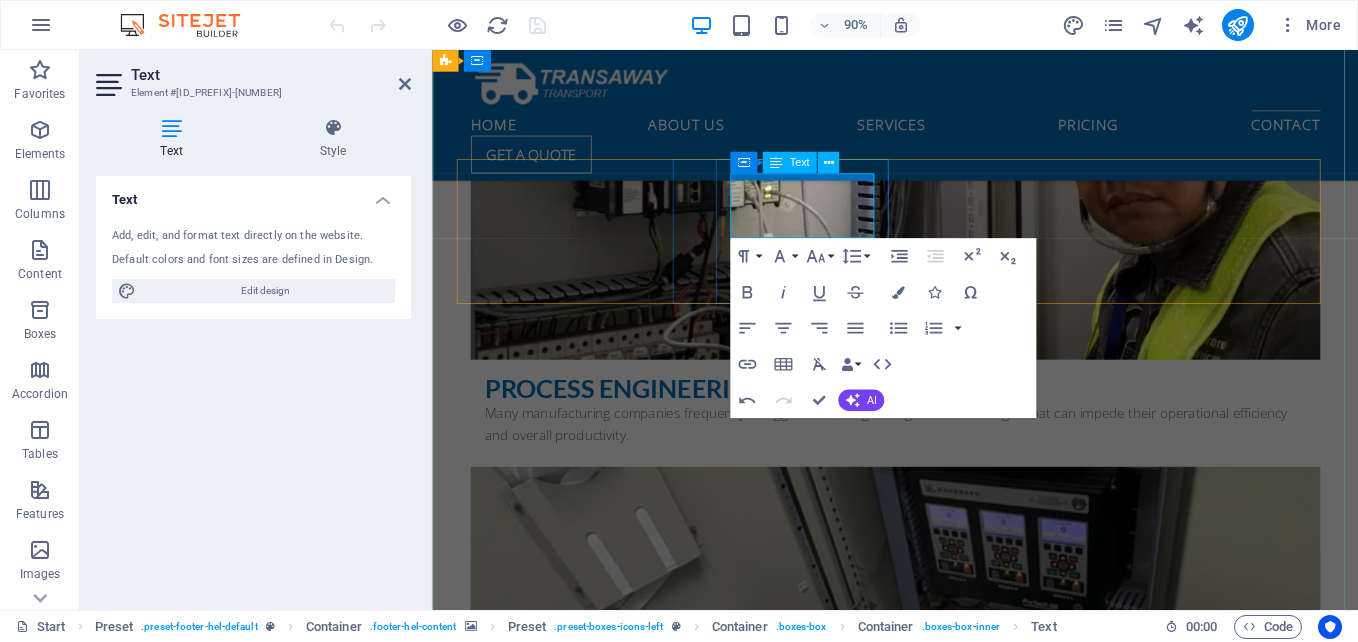 click on "[USERNAME]@[DOMAIN]" at bounding box center [528, 15511] 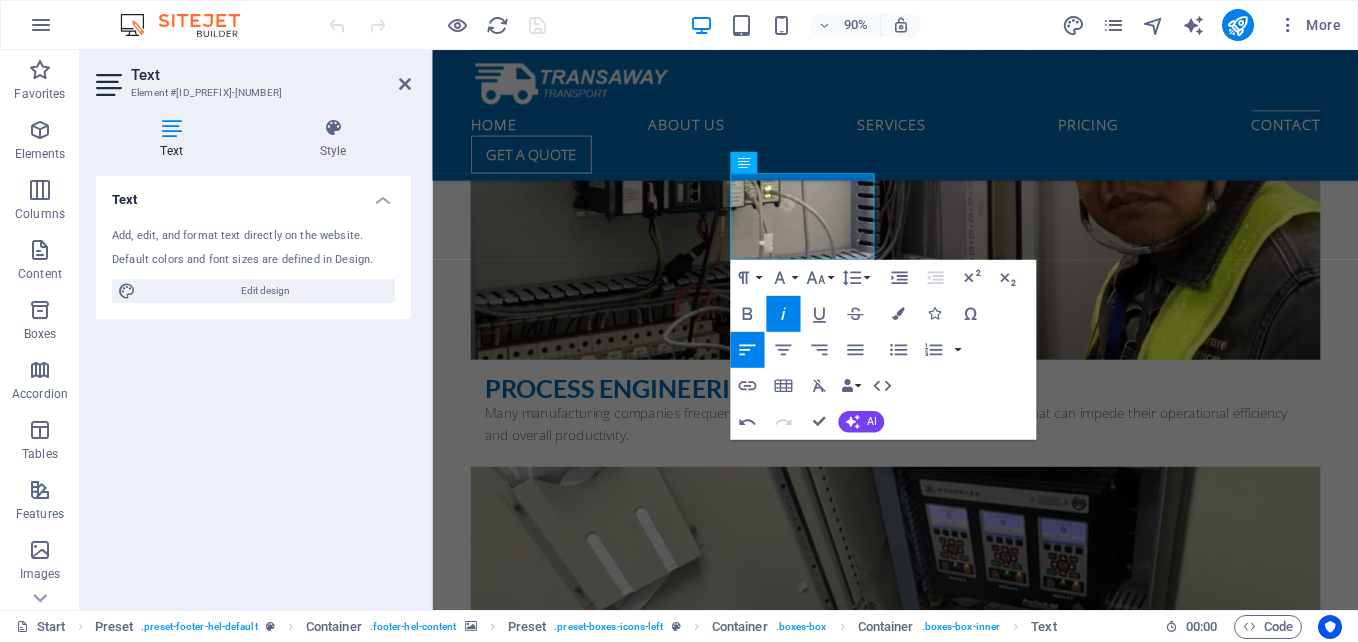 click at bounding box center [946, 14641] 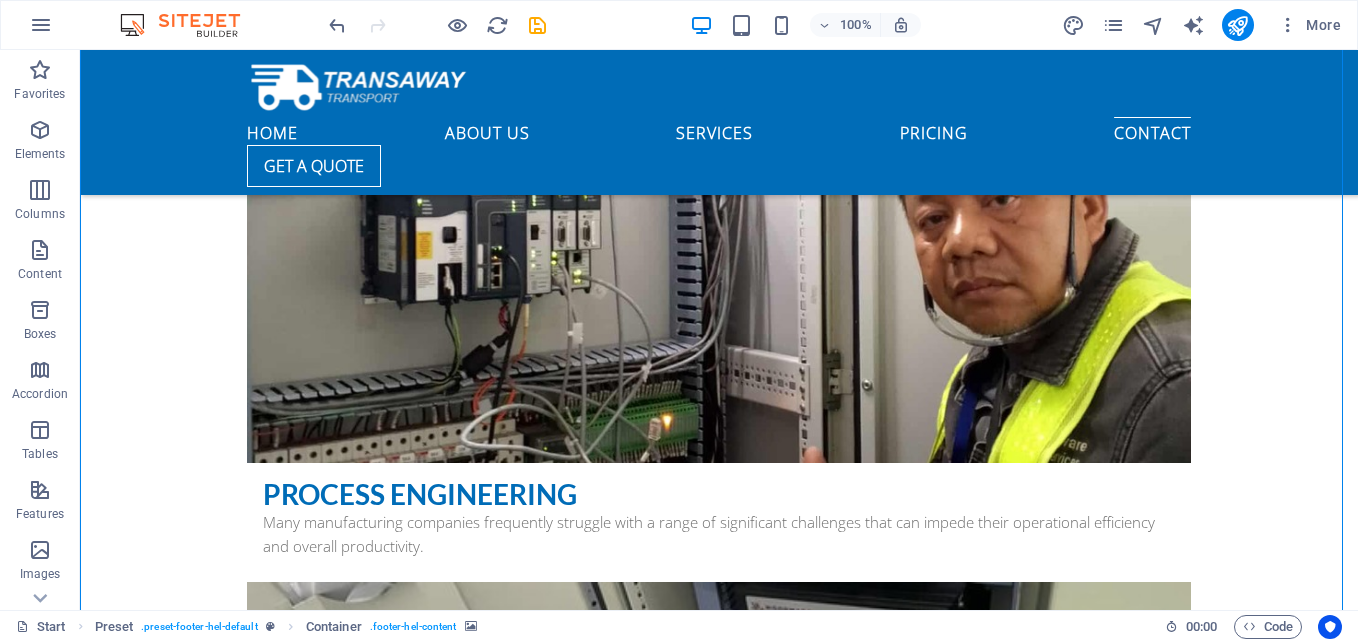 scroll, scrollTop: 9520, scrollLeft: 0, axis: vertical 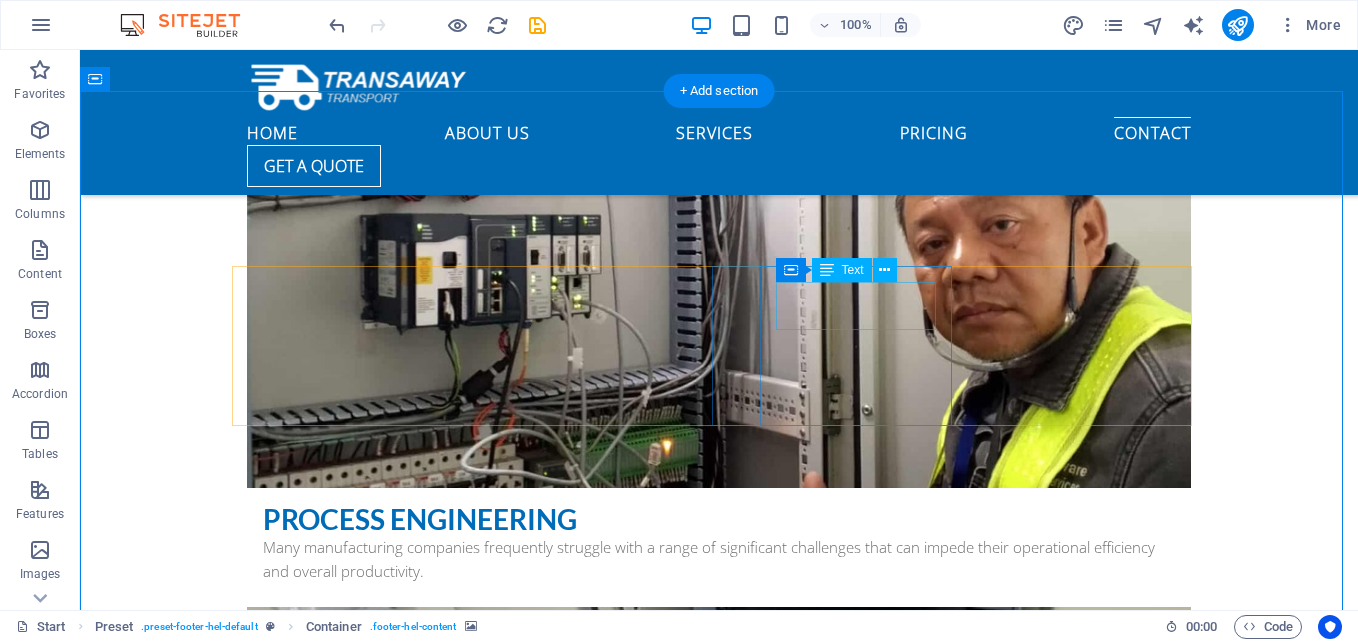 click on "Phone: [PHONE]" at bounding box center (568, 15744) 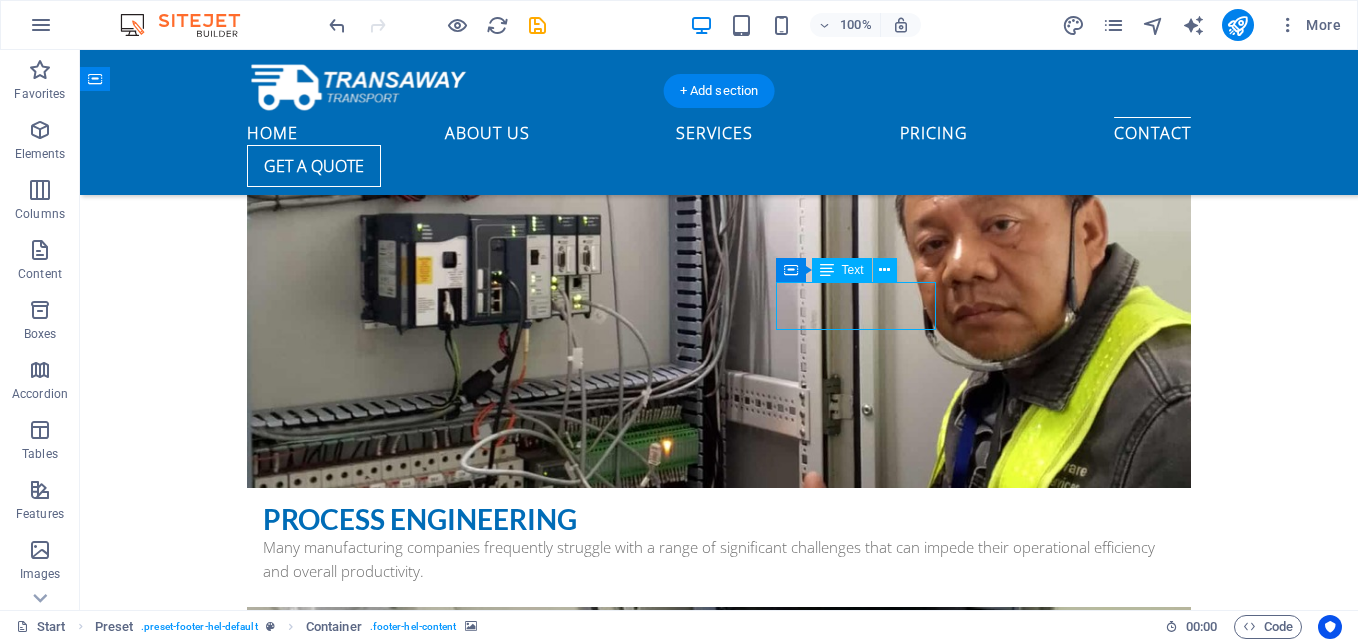 click on "Phone: [PHONE]" at bounding box center [568, 15744] 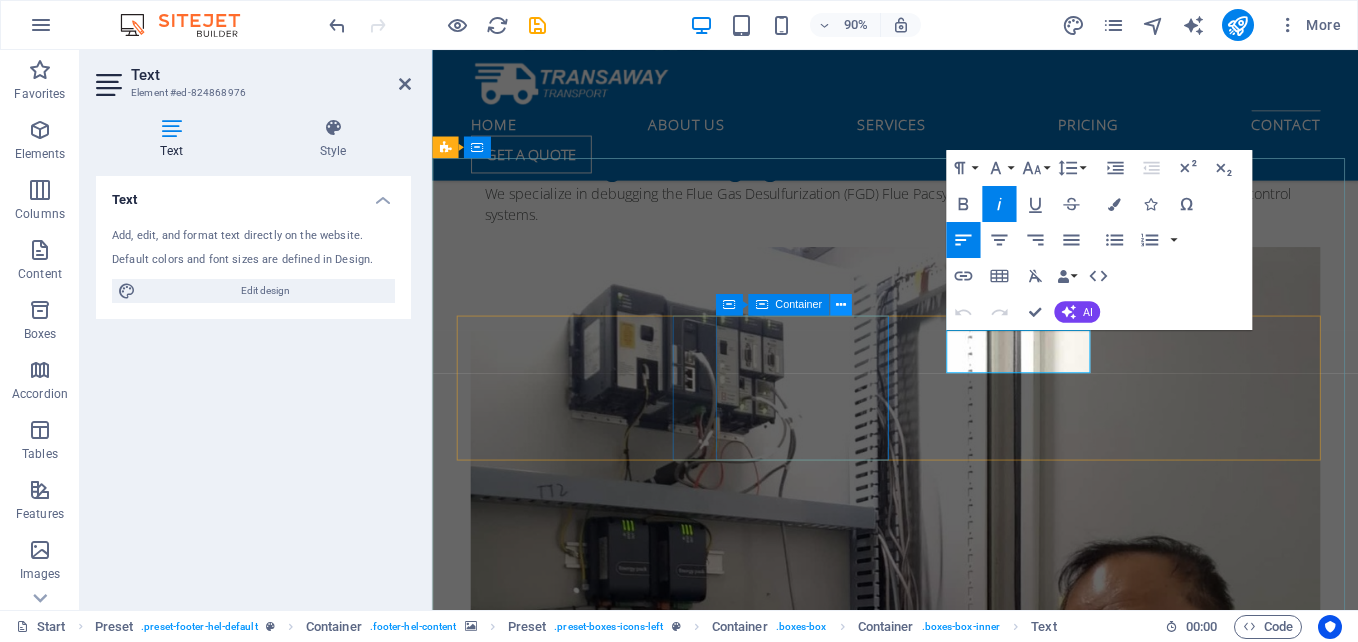 scroll, scrollTop: 9925, scrollLeft: 0, axis: vertical 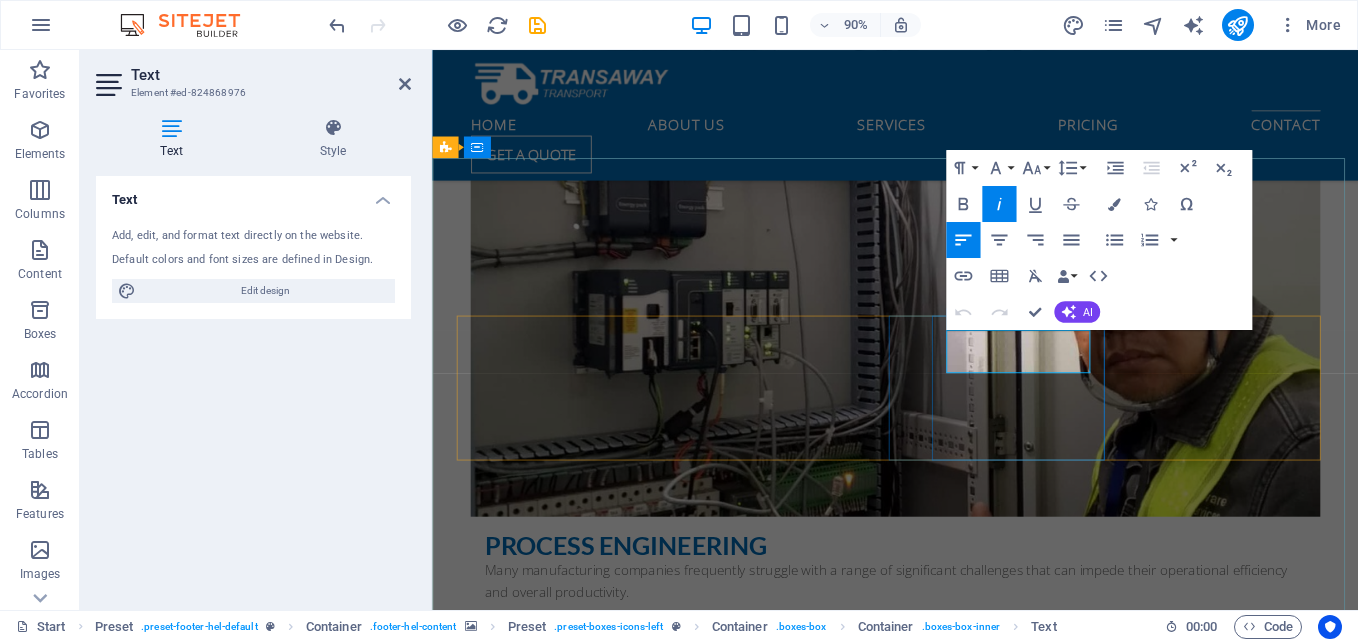 click on "0123 - 456789" at bounding box center (920, 15836) 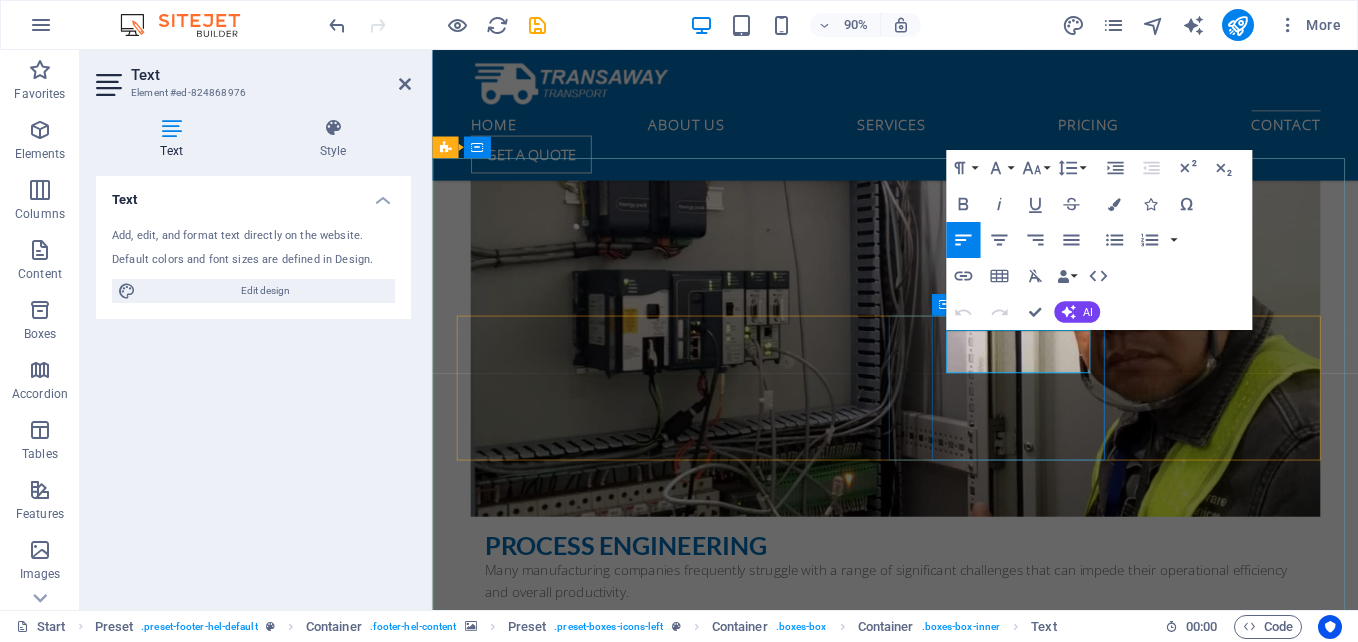 drag, startPoint x: 1115, startPoint y: 392, endPoint x: 987, endPoint y: 392, distance: 128 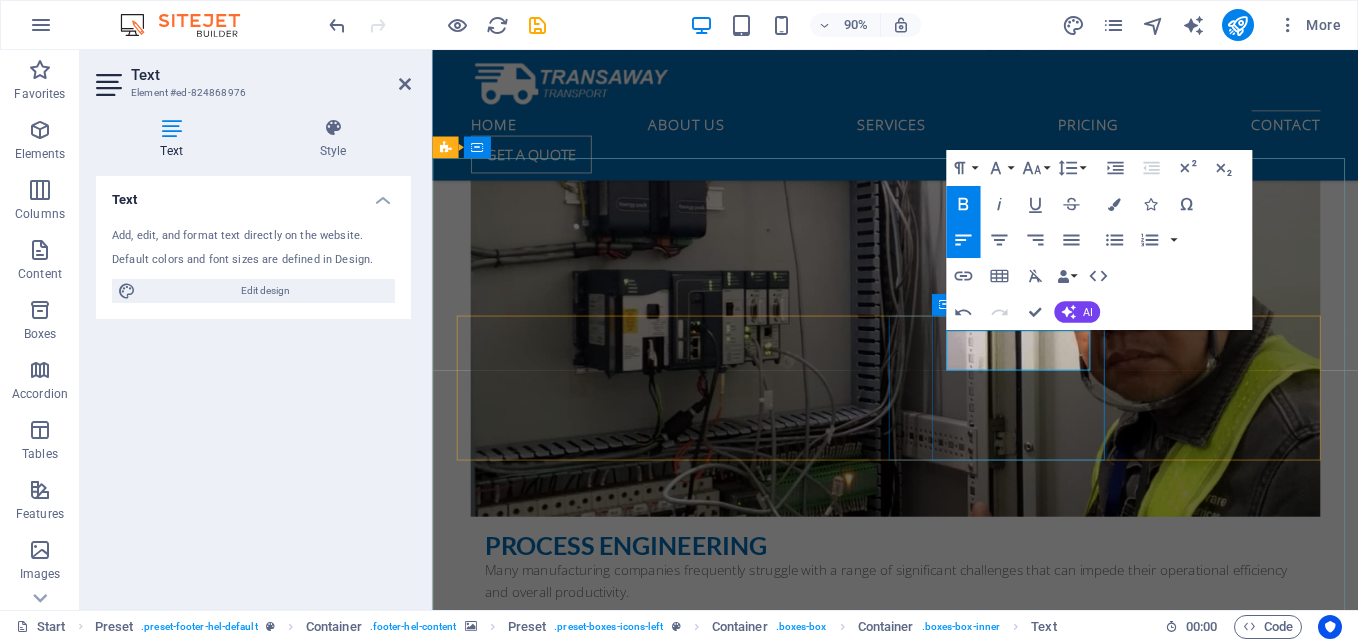 click on "Phone: Tel: [PHONE]" at bounding box center [920, 15822] 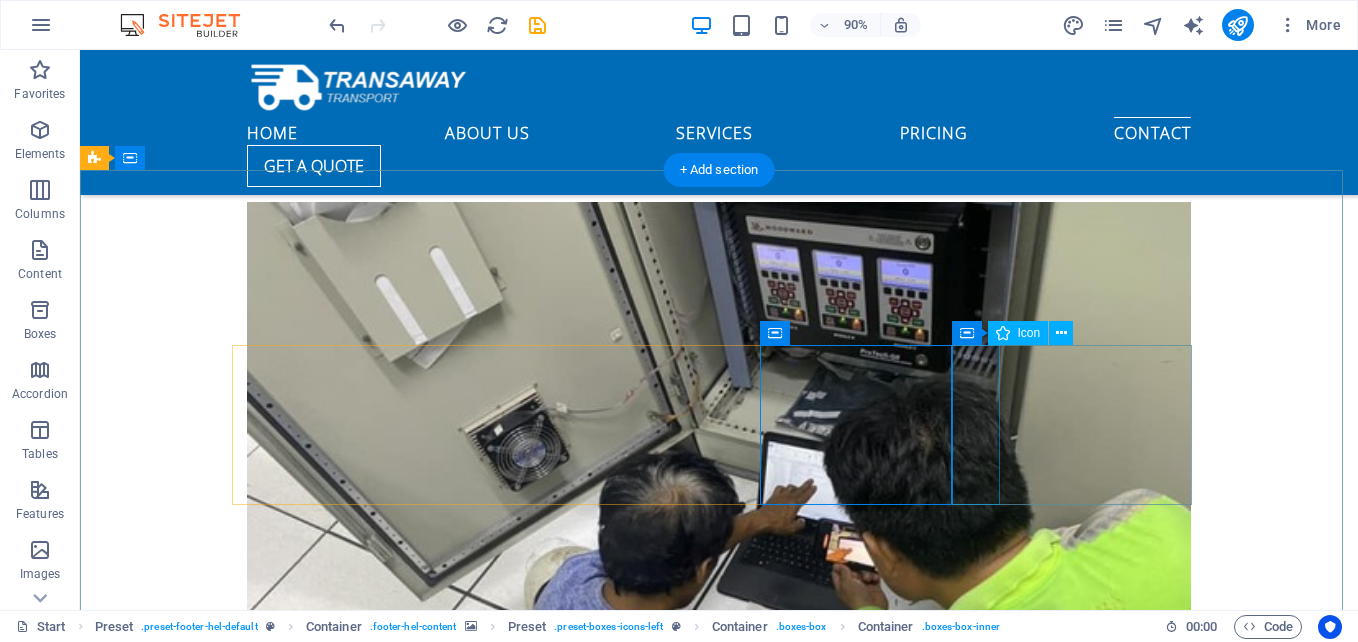 scroll, scrollTop: 9441, scrollLeft: 0, axis: vertical 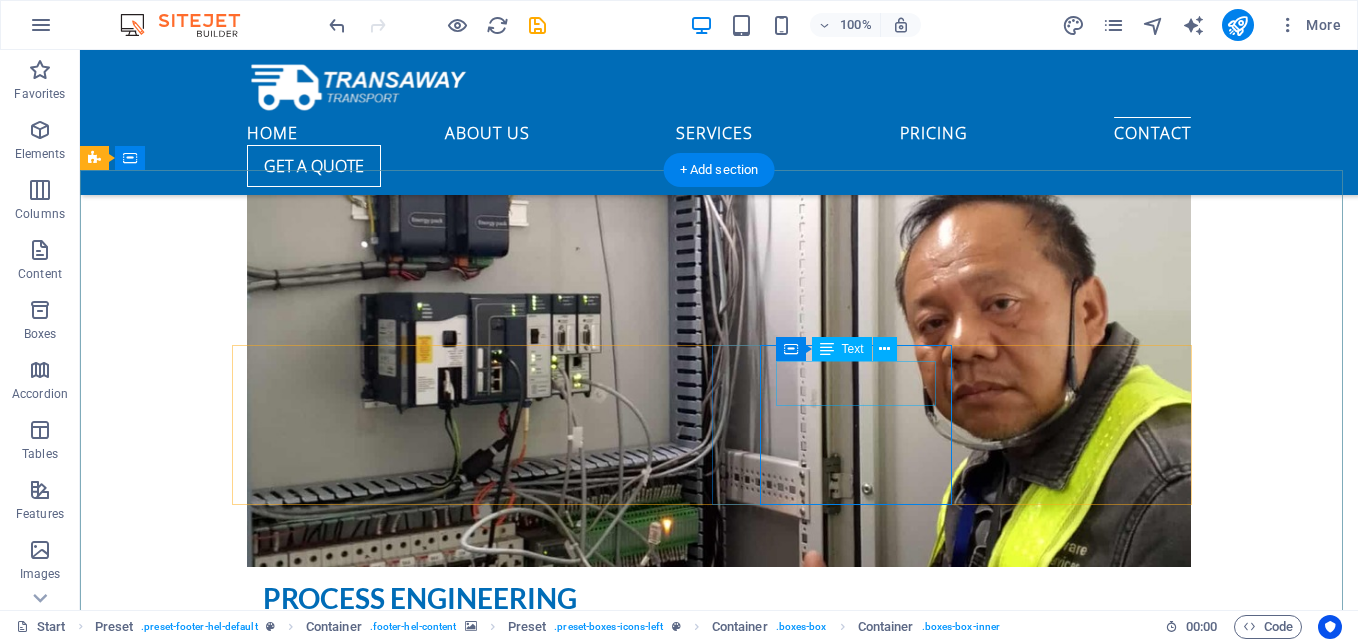click on "Phone: Tel: [PHONE]" at bounding box center (568, 15821) 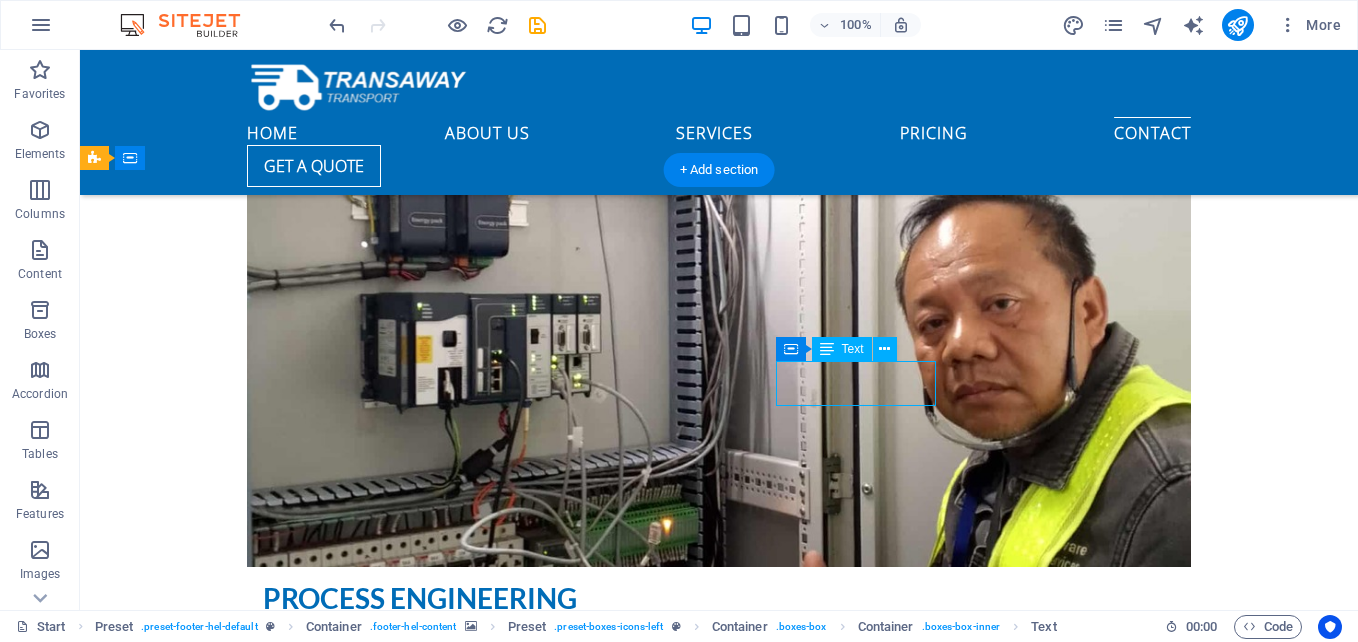 click on "Phone: Tel: [PHONE]" at bounding box center [568, 15821] 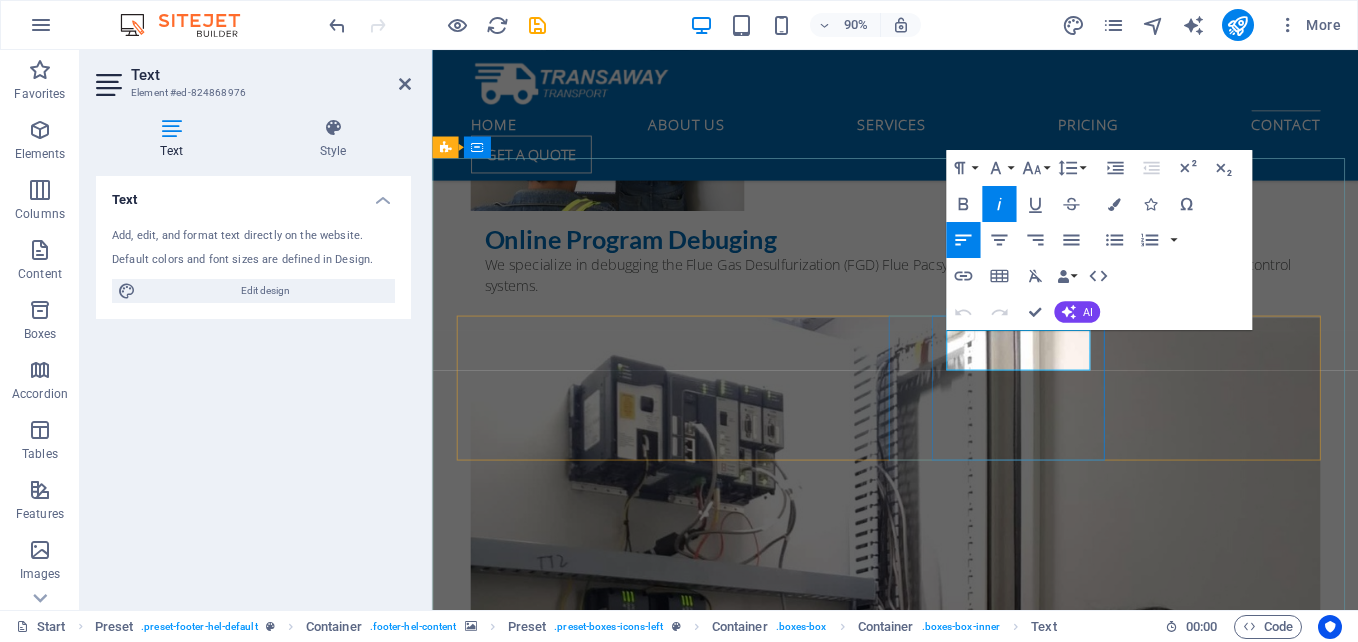 scroll, scrollTop: 9925, scrollLeft: 0, axis: vertical 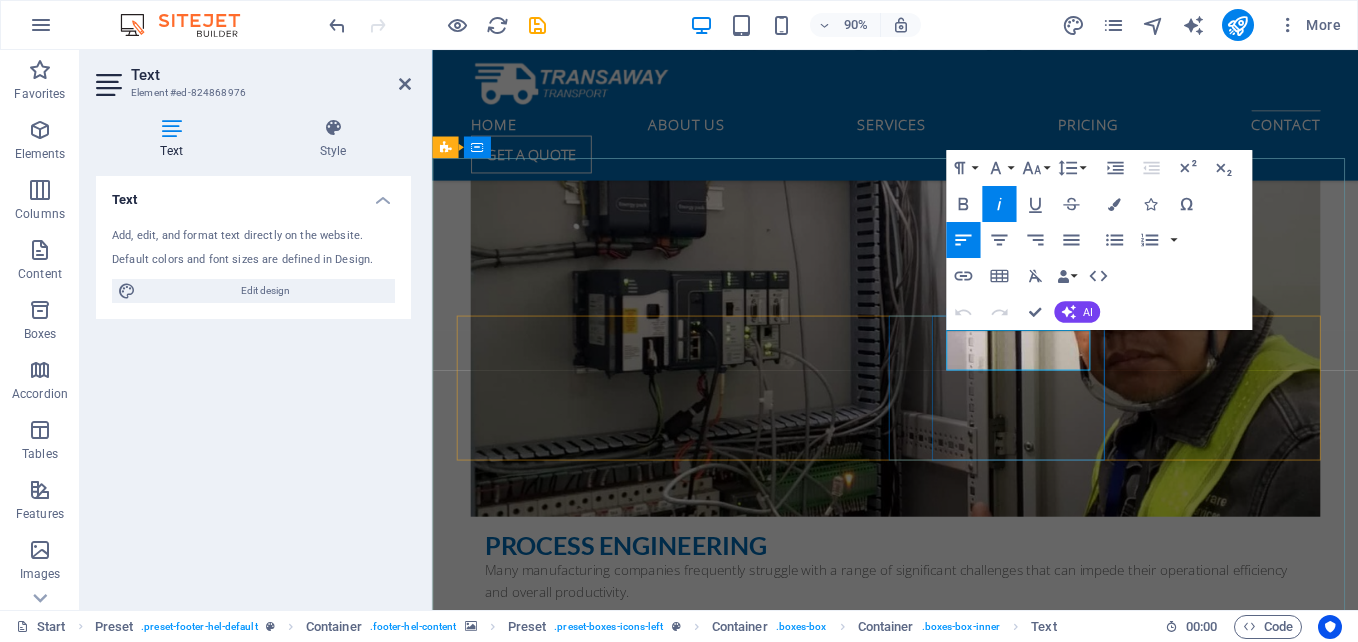 click on "Tel: [PHONE]" at bounding box center [920, 15834] 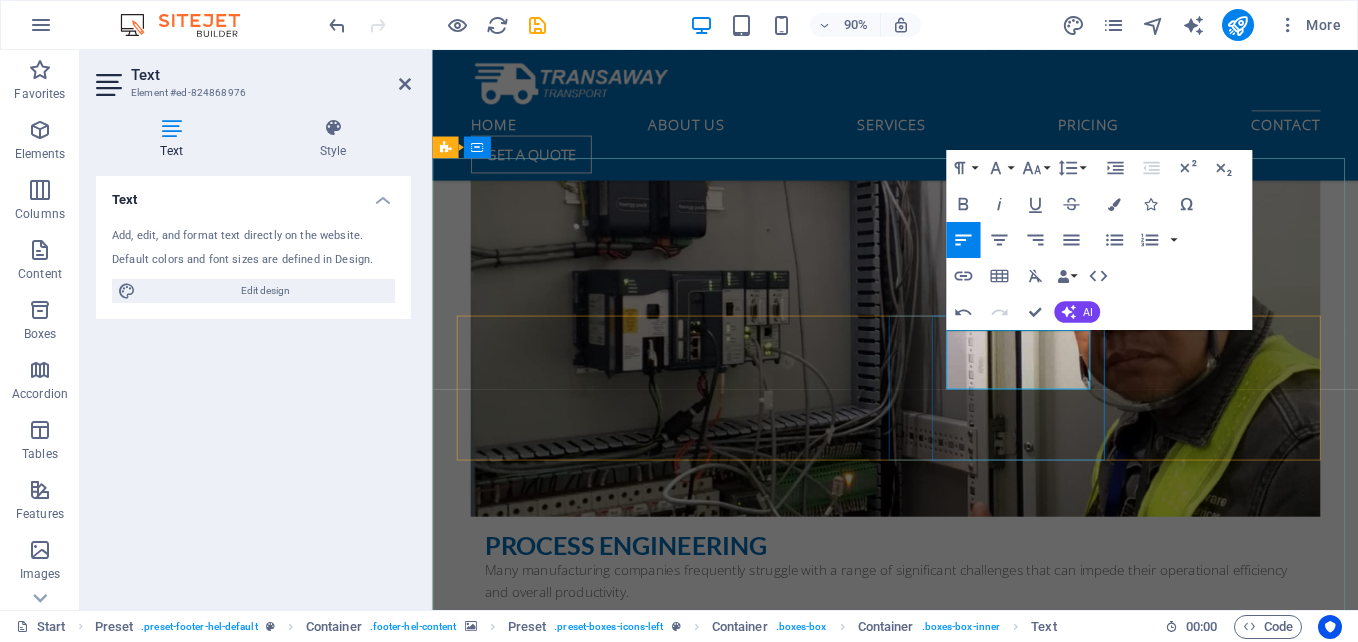 click on "Tel Fax: [PHONE])" at bounding box center [920, 15855] 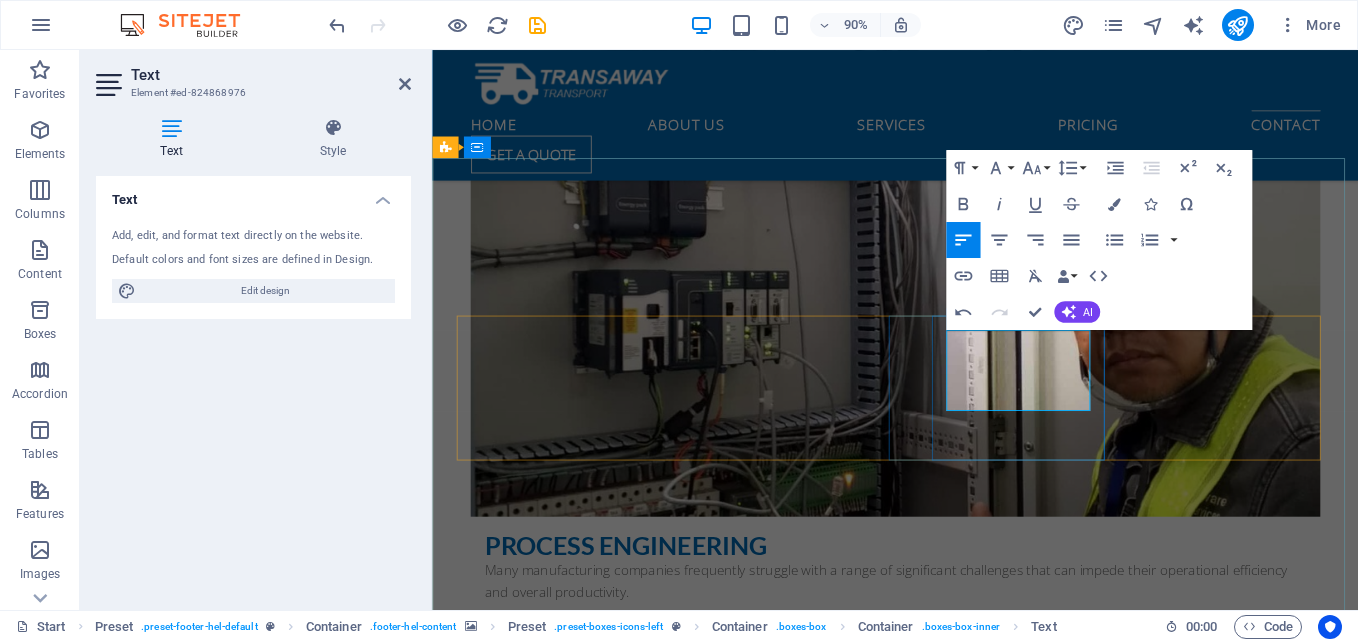 type 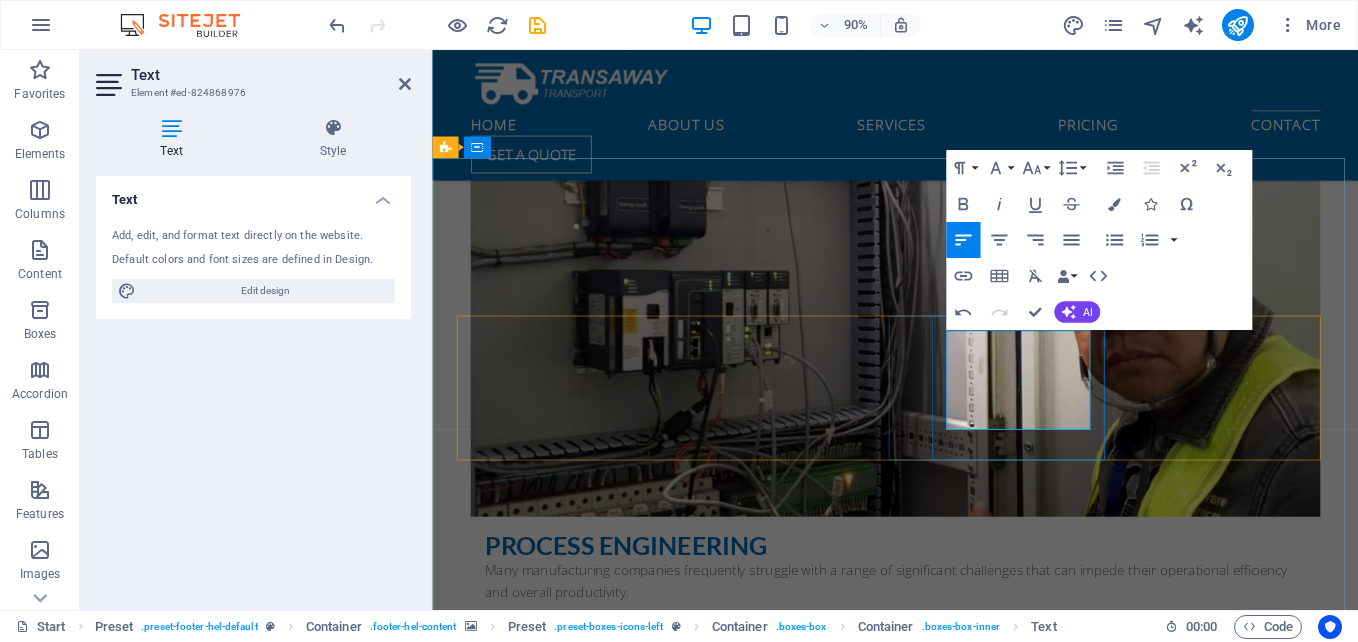 click on "[PHONE]" at bounding box center (920, 15900) 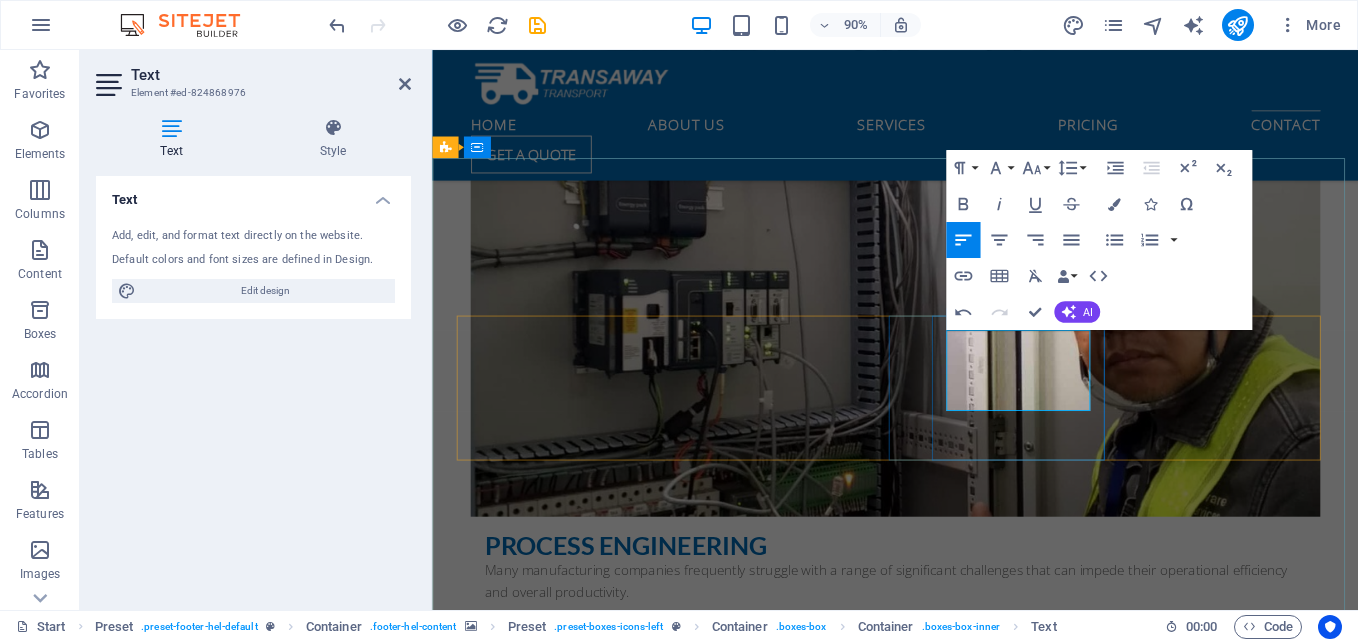 click on "Tel Fax: [PHONE])" at bounding box center [920, 15855] 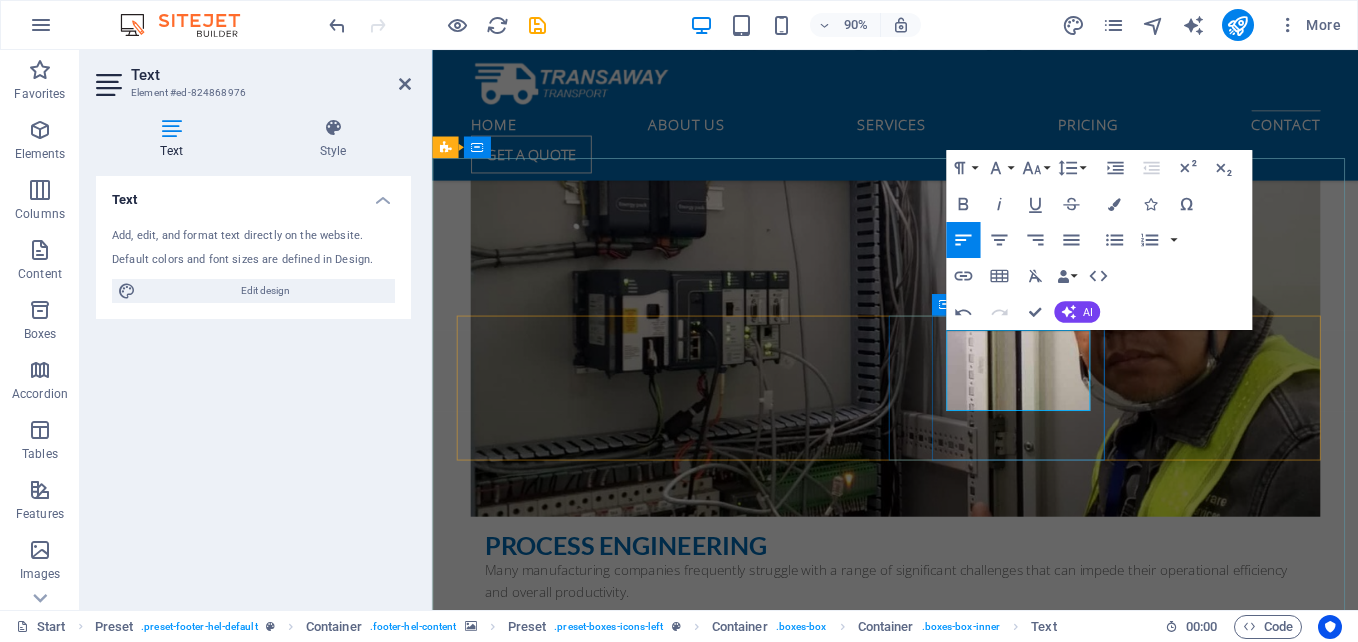 drag, startPoint x: 1005, startPoint y: 394, endPoint x: 1176, endPoint y: 447, distance: 179.02513 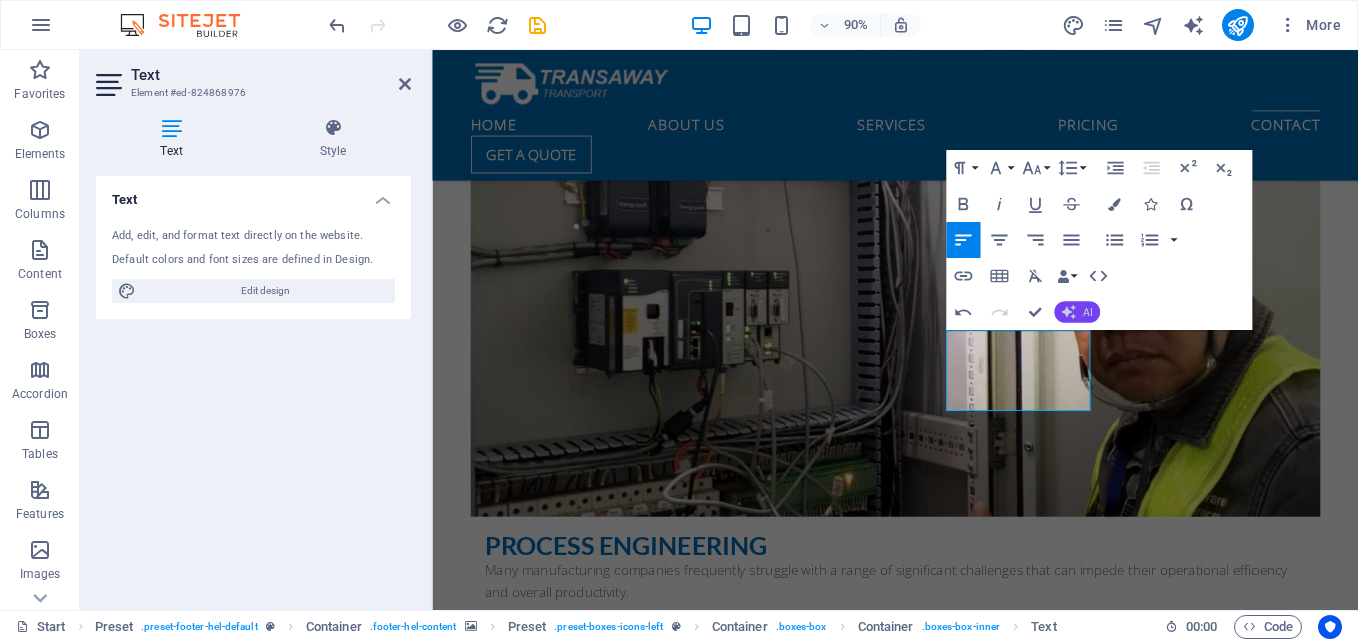 click on "AI" at bounding box center (1077, 312) 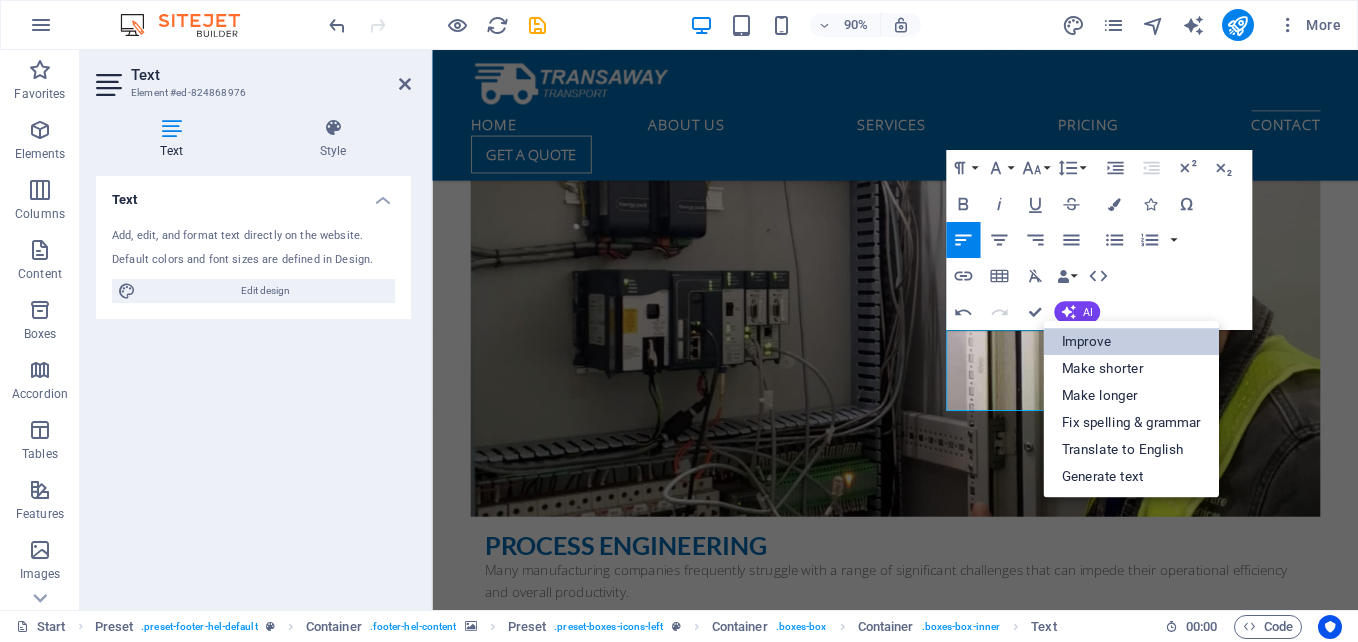 click on "Improve" at bounding box center (1131, 341) 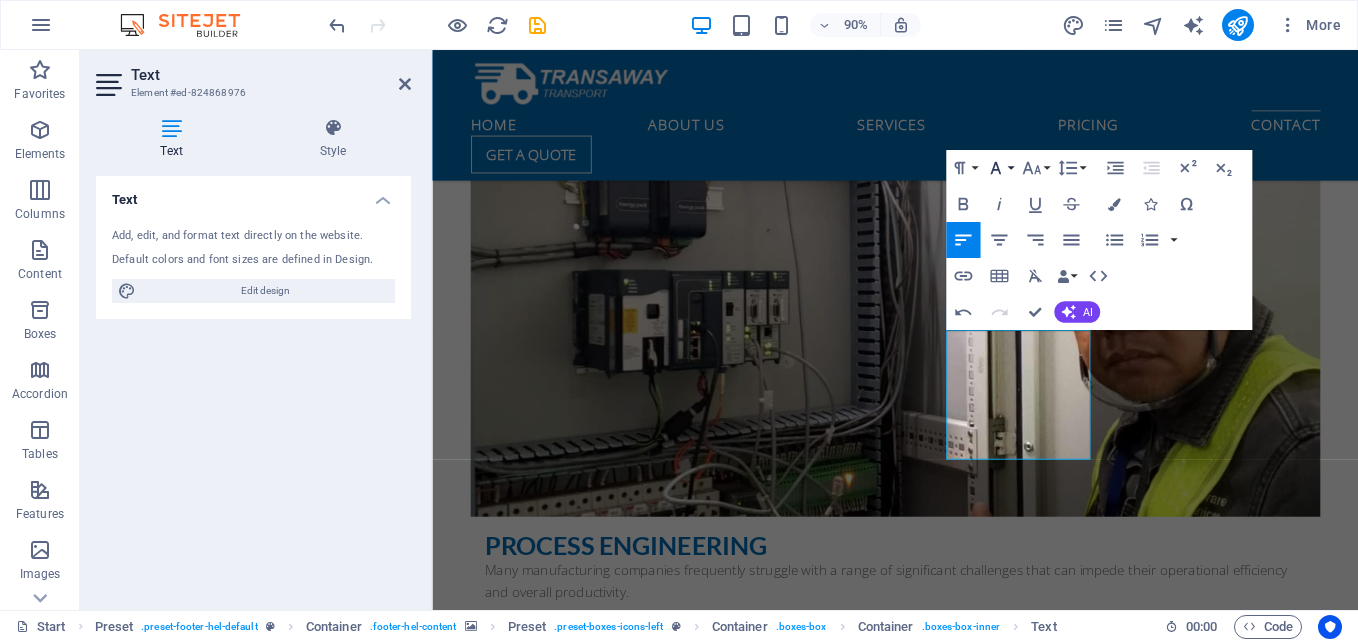 click 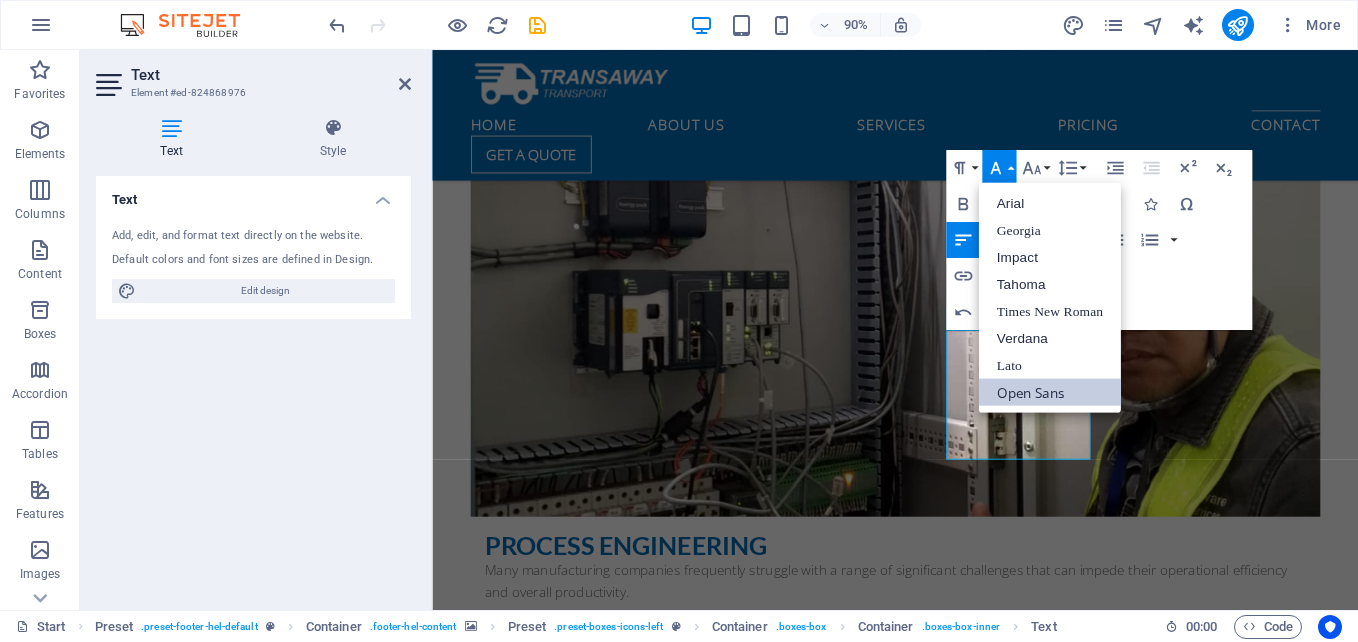 scroll, scrollTop: 0, scrollLeft: 0, axis: both 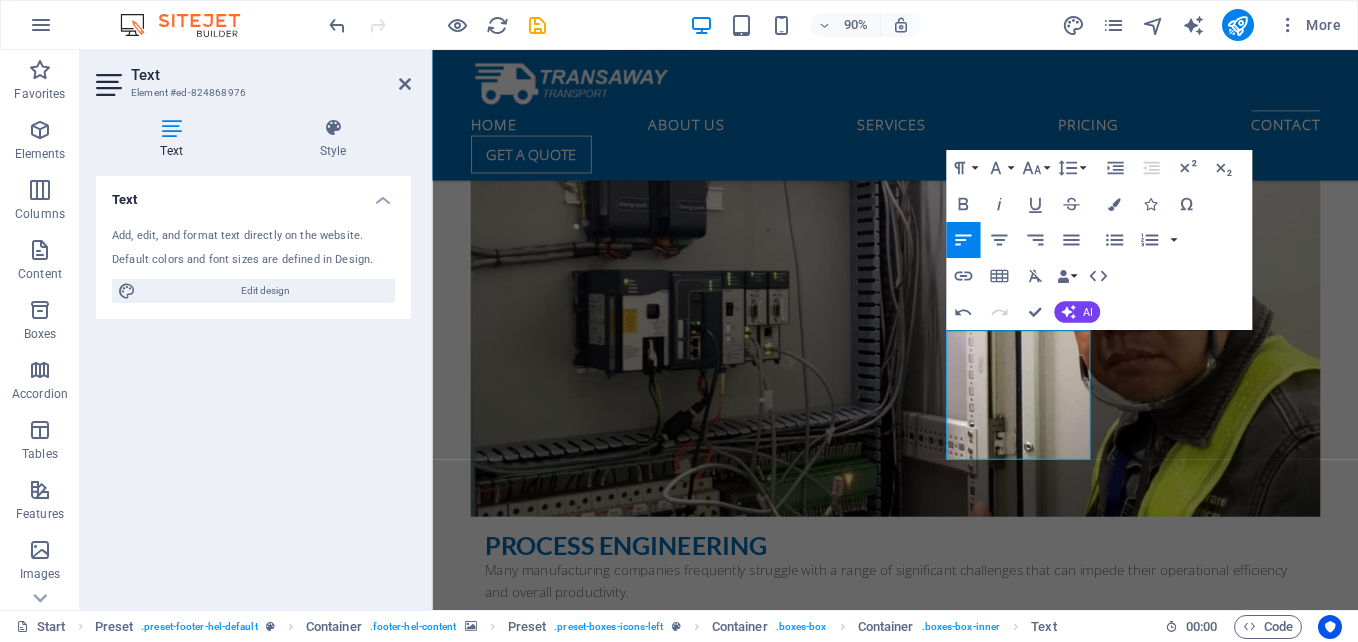 click at bounding box center (946, 14823) 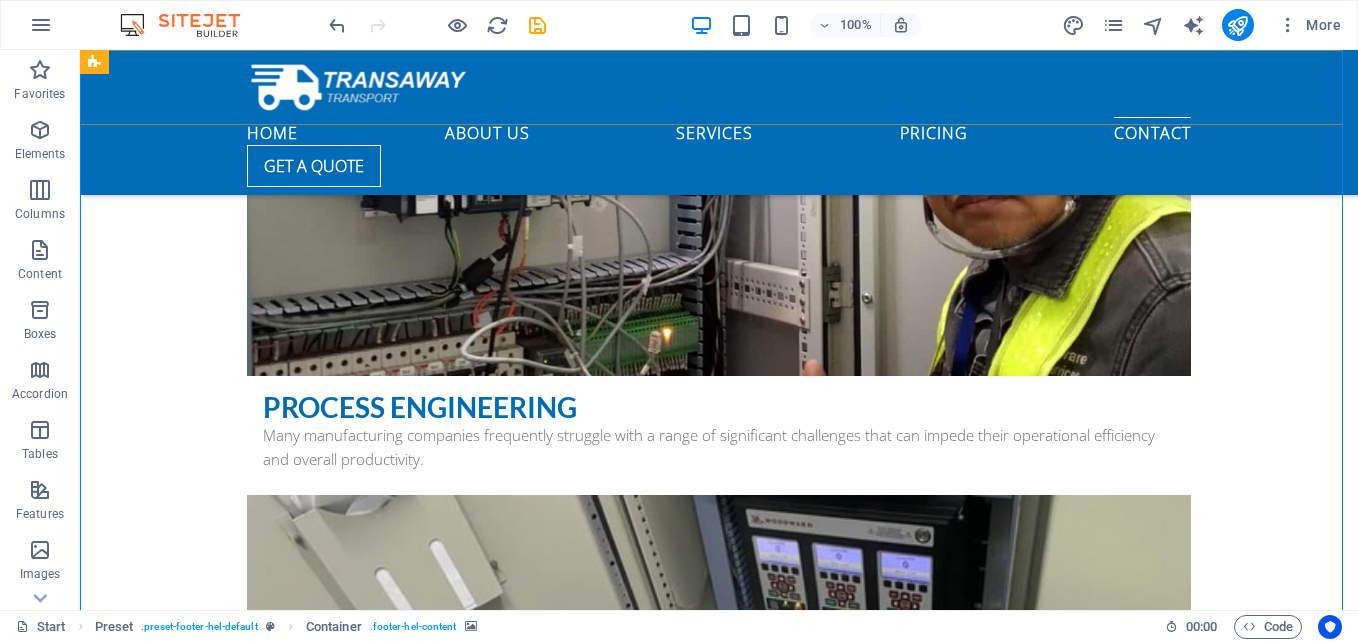 scroll, scrollTop: 9544, scrollLeft: 0, axis: vertical 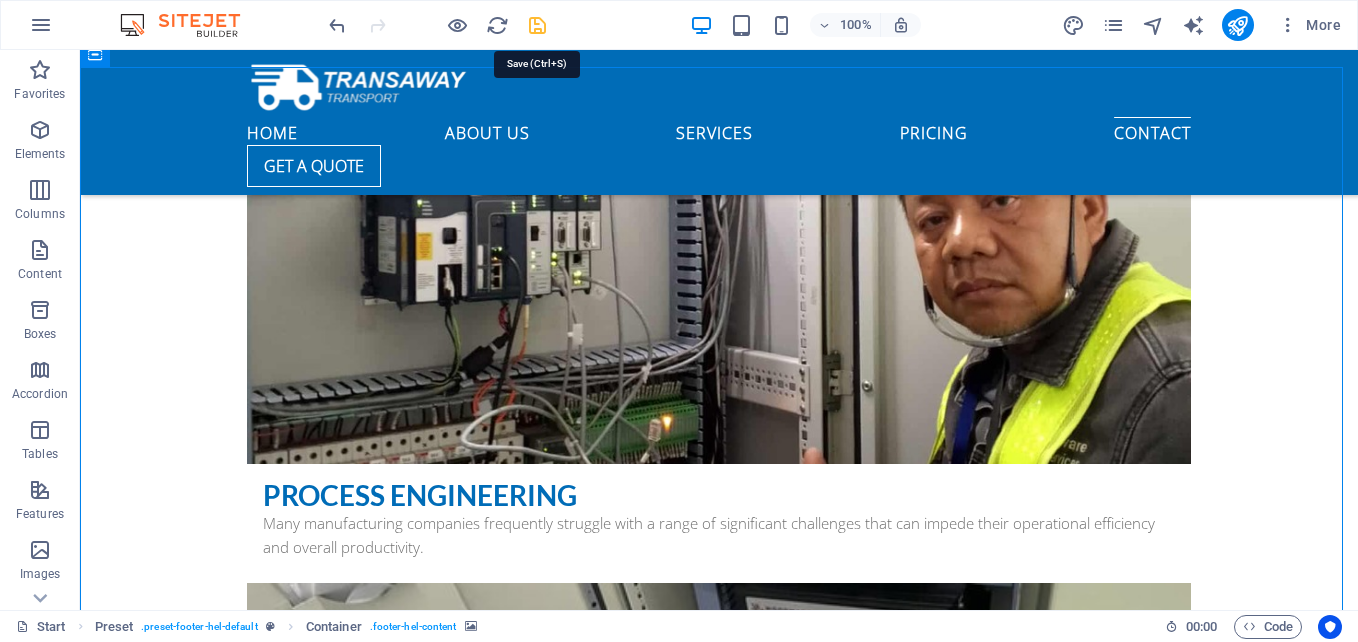 click at bounding box center (537, 25) 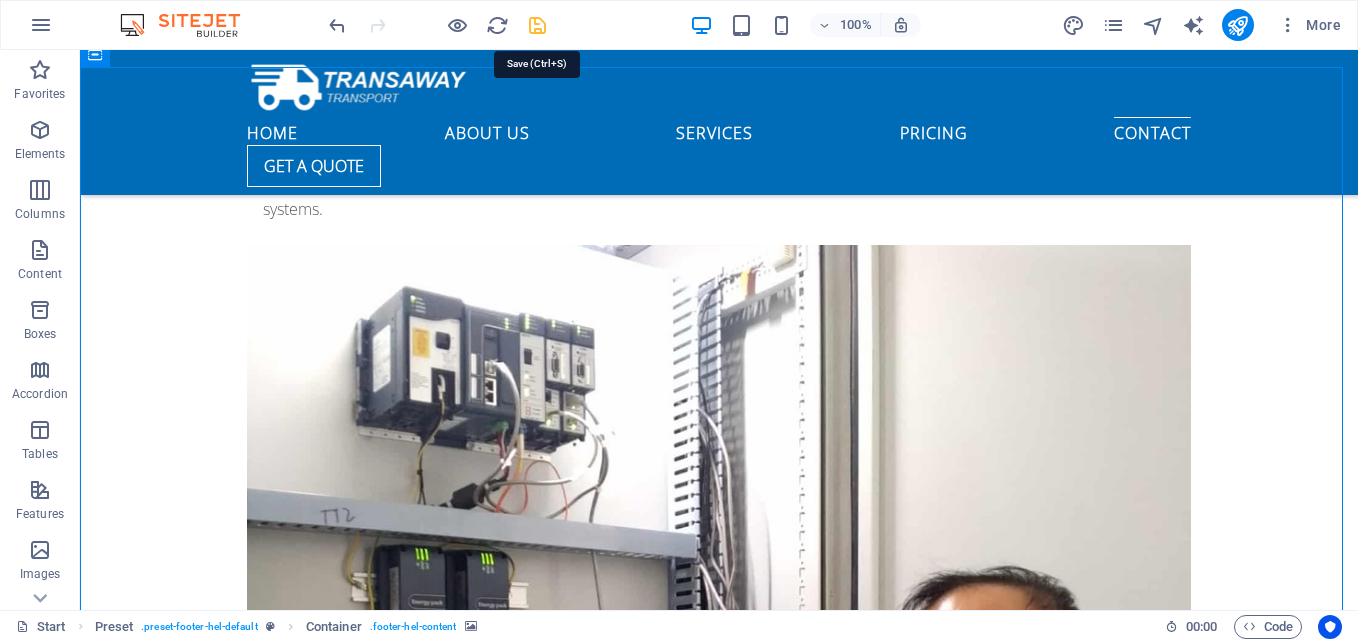 select 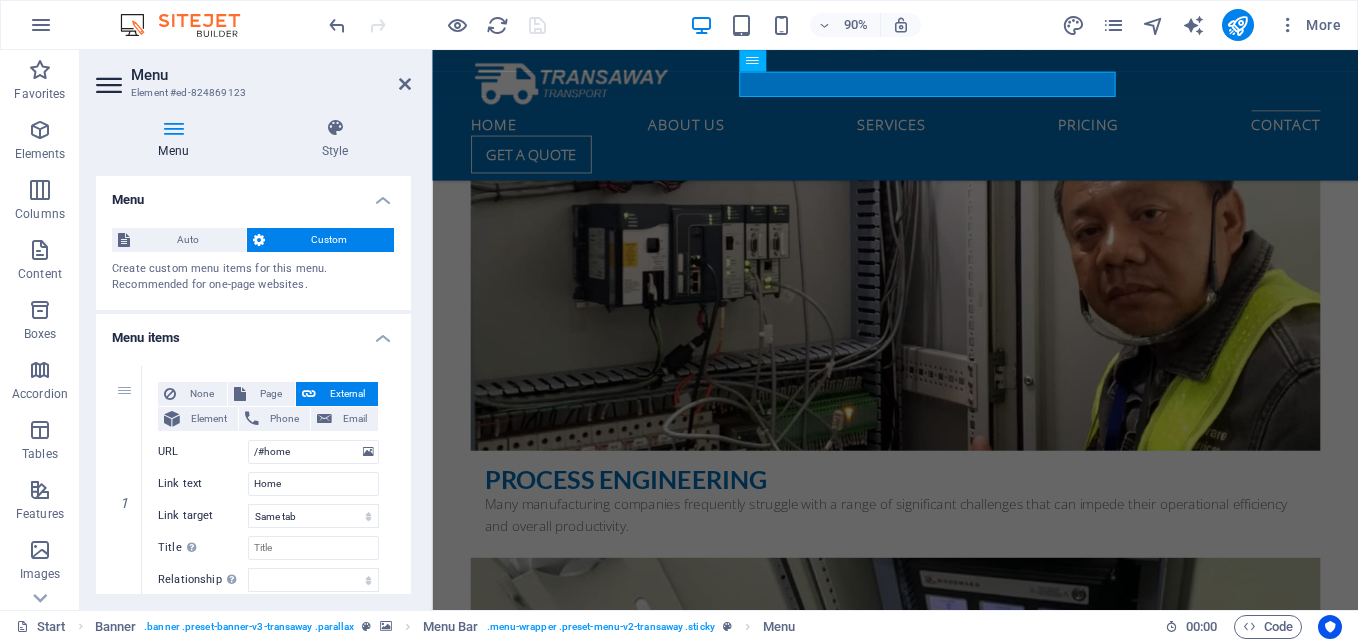 scroll, scrollTop: 10044, scrollLeft: 0, axis: vertical 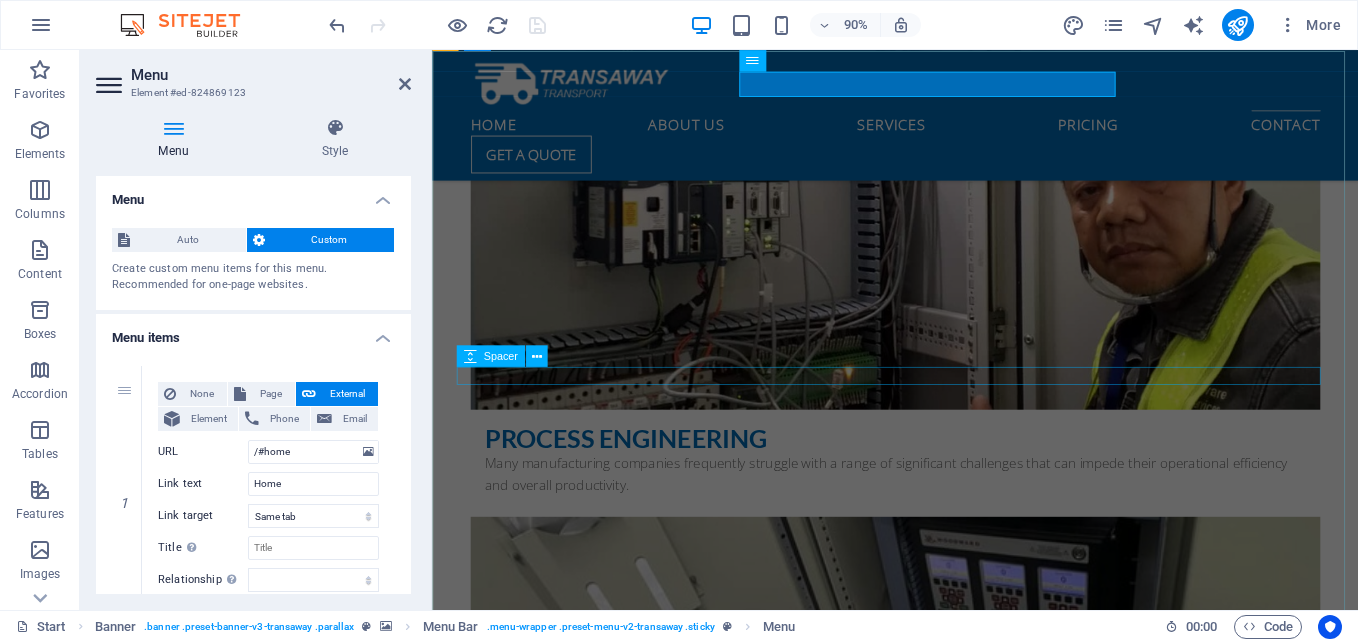 click at bounding box center [920, 15970] 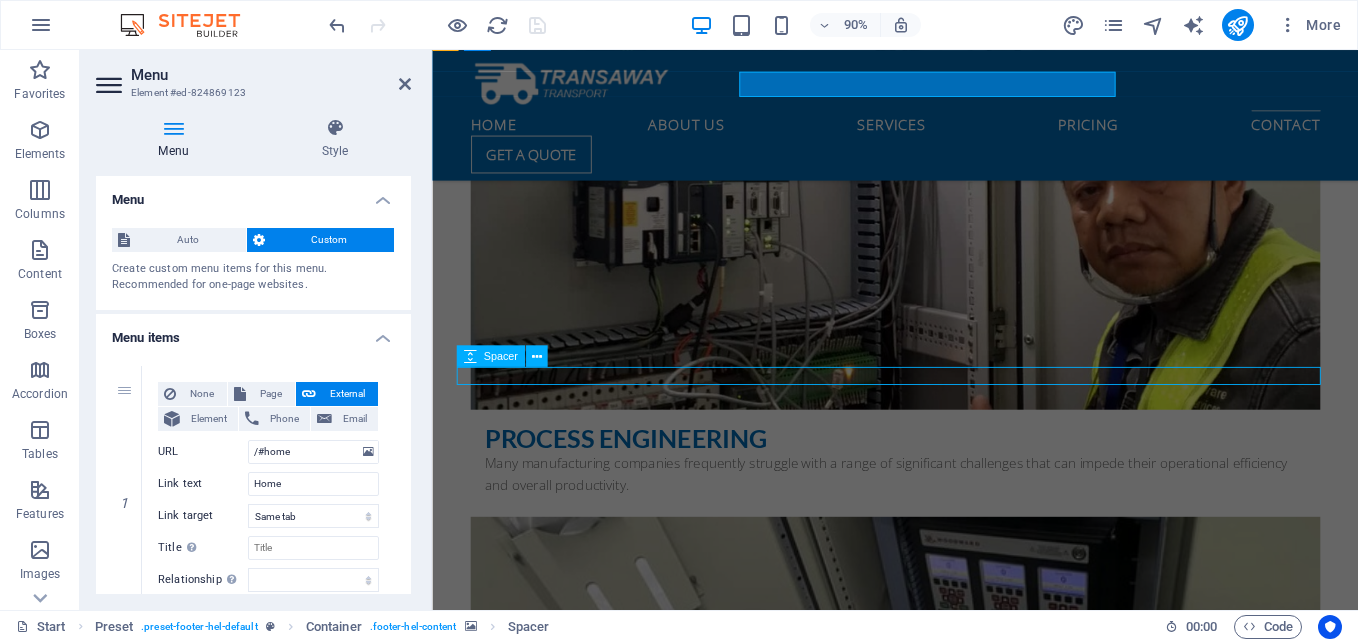 scroll, scrollTop: 9642, scrollLeft: 0, axis: vertical 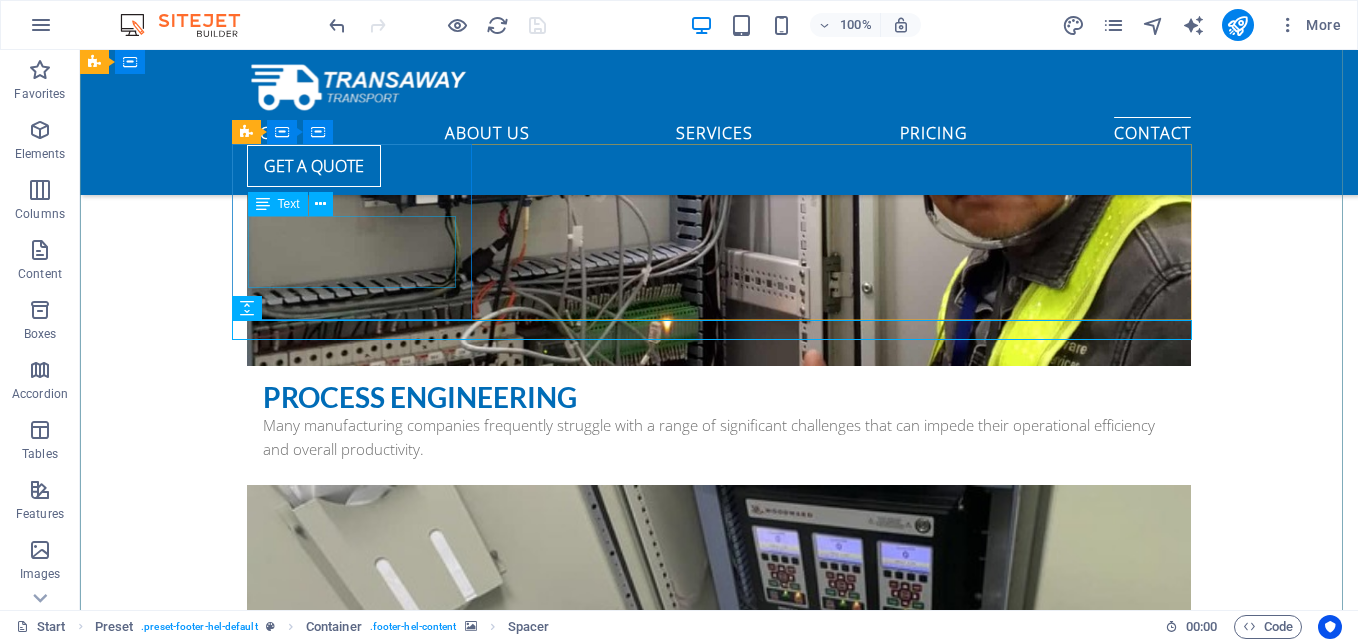 click on "Lorem ipsum dolor sit amet, consectetur adipisicing elit. Veritatis, dolorem!" at bounding box center [568, 15345] 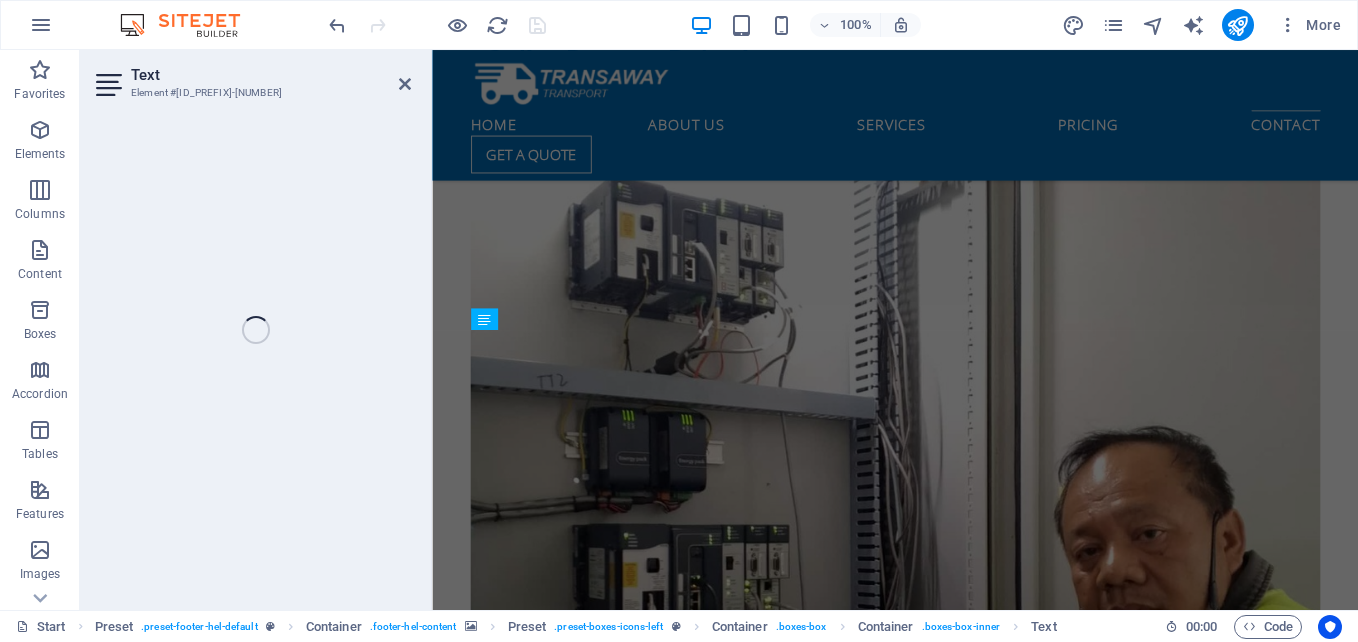 scroll, scrollTop: 9982, scrollLeft: 0, axis: vertical 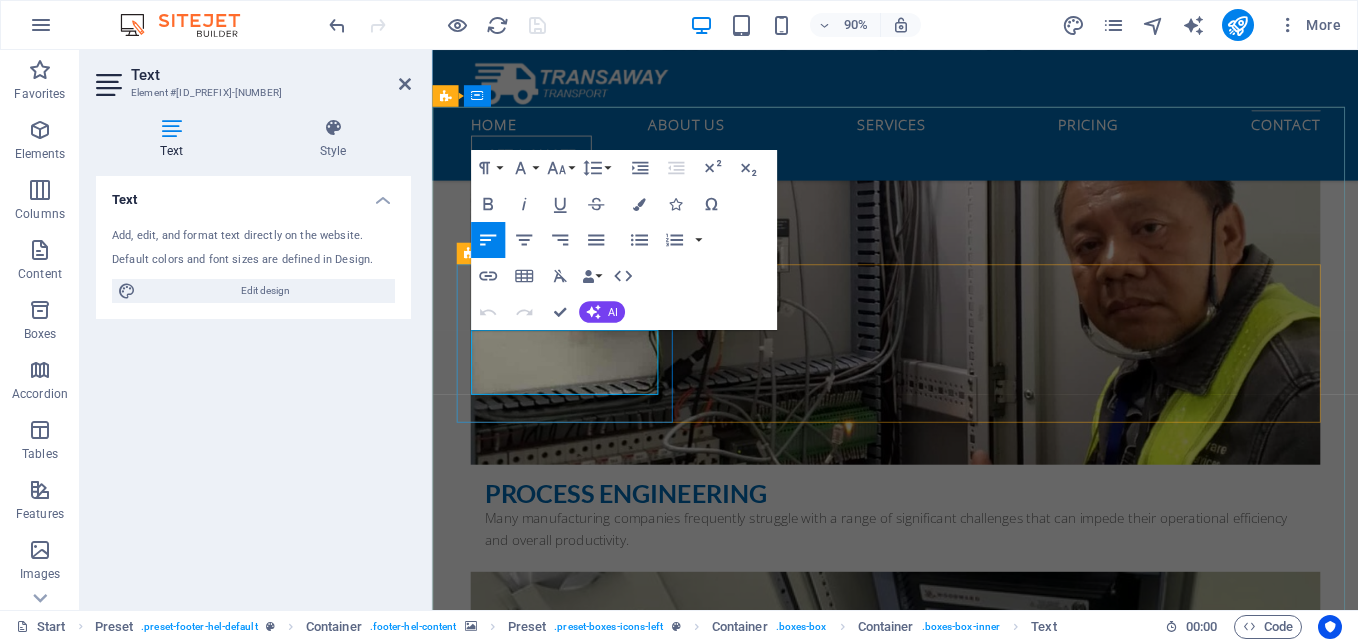 drag, startPoint x: 475, startPoint y: 374, endPoint x: 621, endPoint y: 433, distance: 157.47063 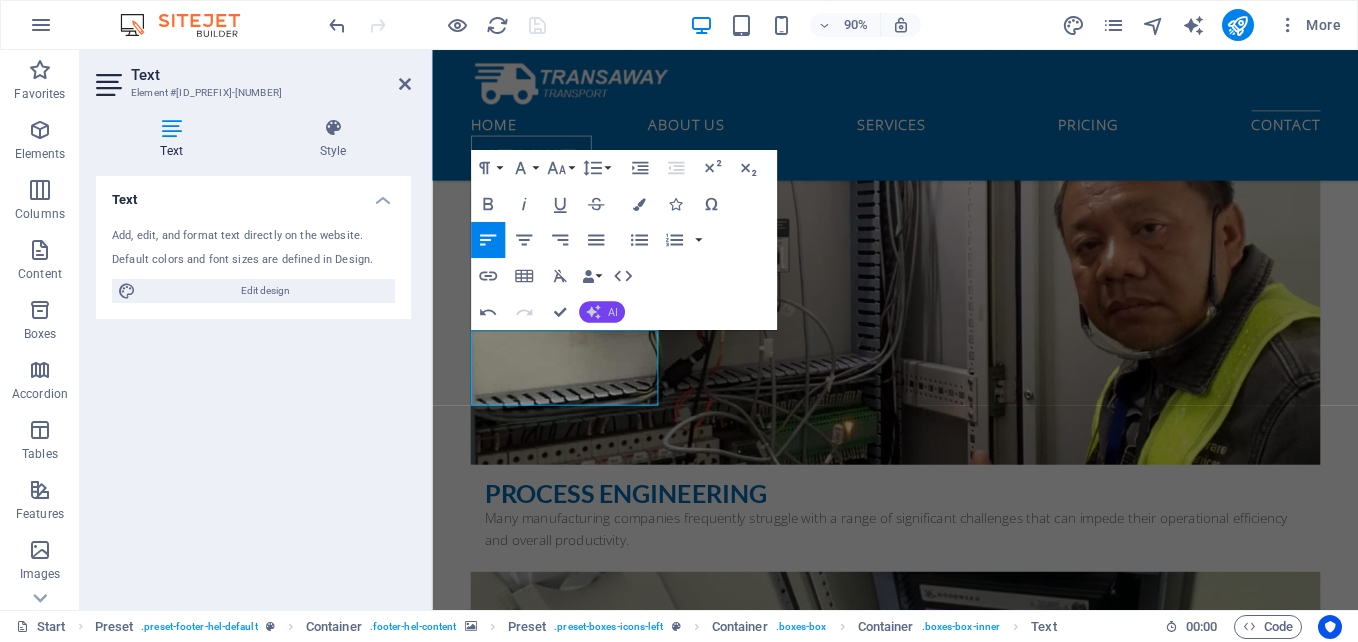 click on "AI" at bounding box center [602, 312] 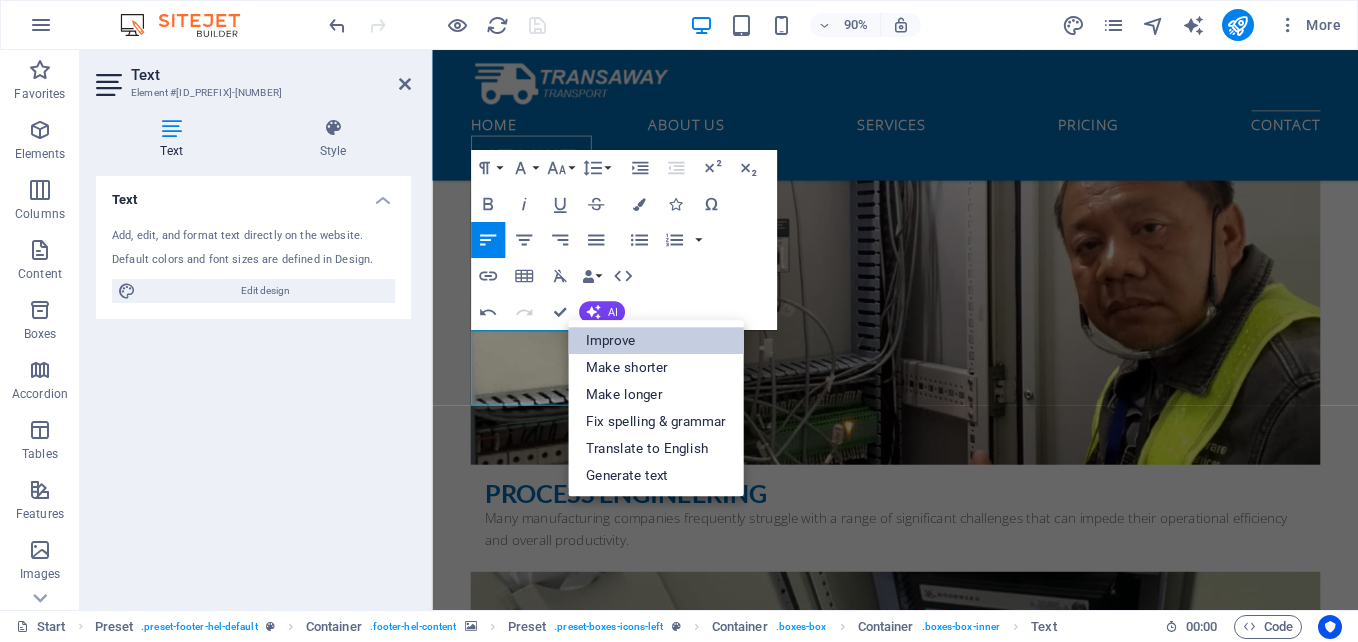 click on "Improve" at bounding box center [656, 340] 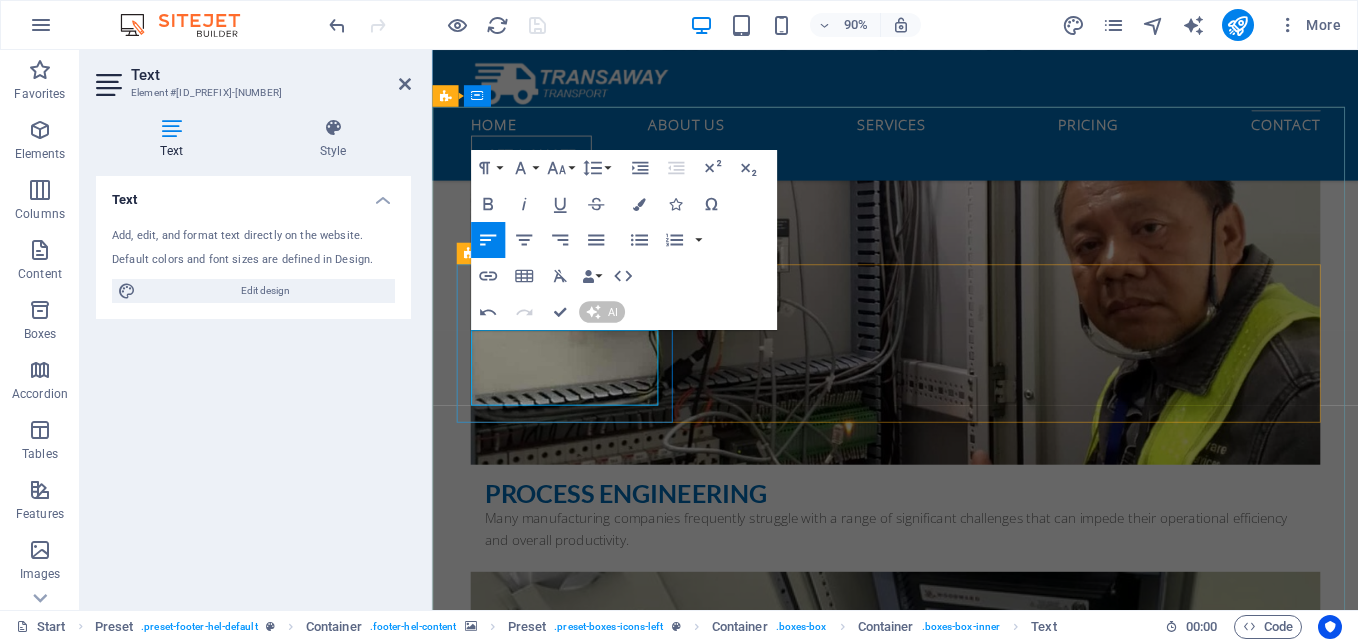 type 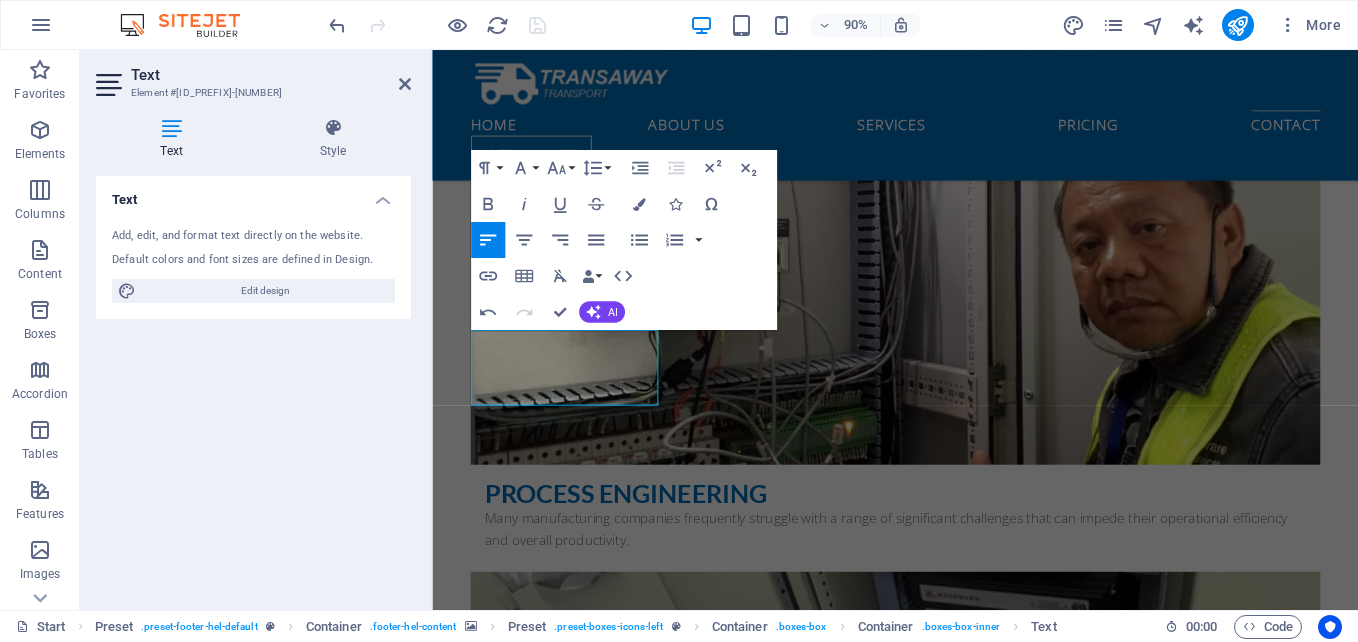 drag, startPoint x: 610, startPoint y: 433, endPoint x: 437, endPoint y: 367, distance: 185.1621 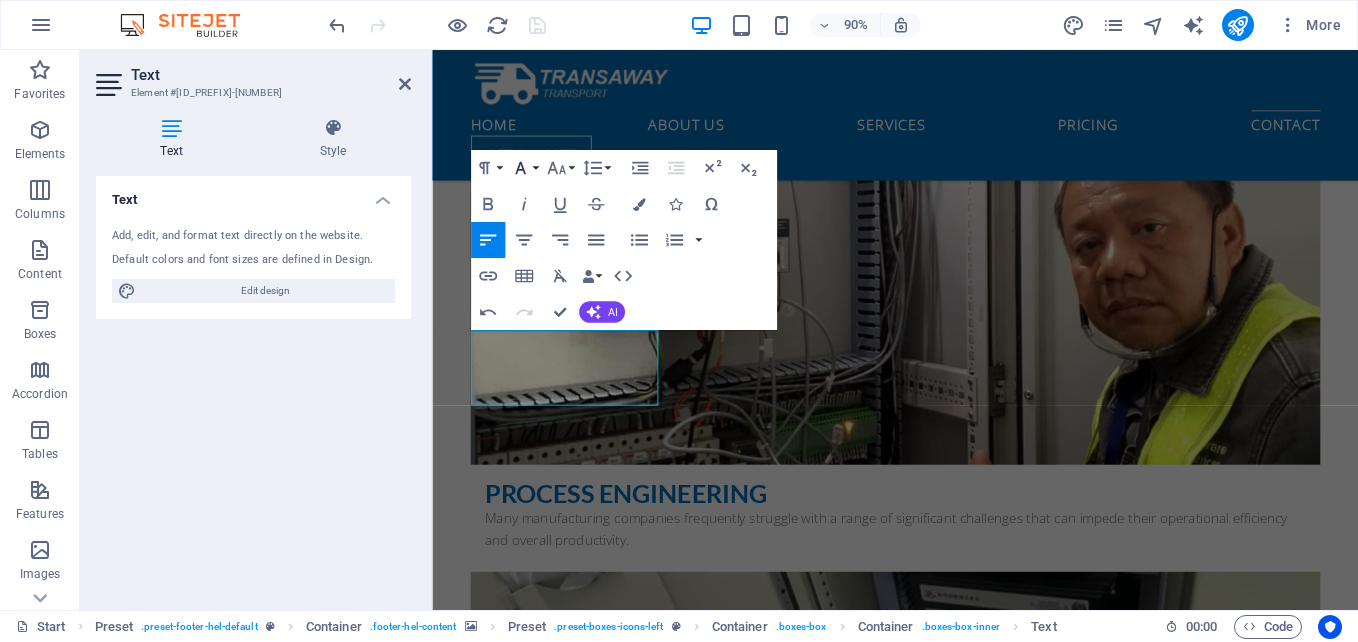 click on "Font Family" at bounding box center (524, 168) 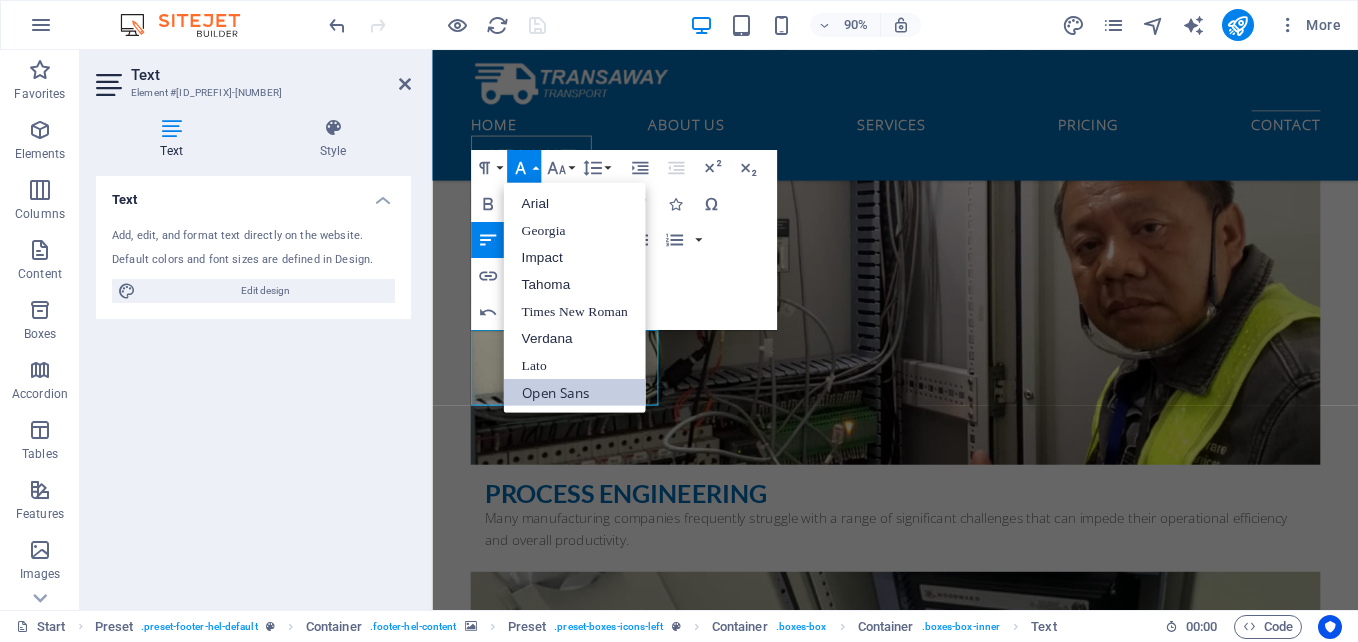 click on "Open Sans" at bounding box center [574, 391] 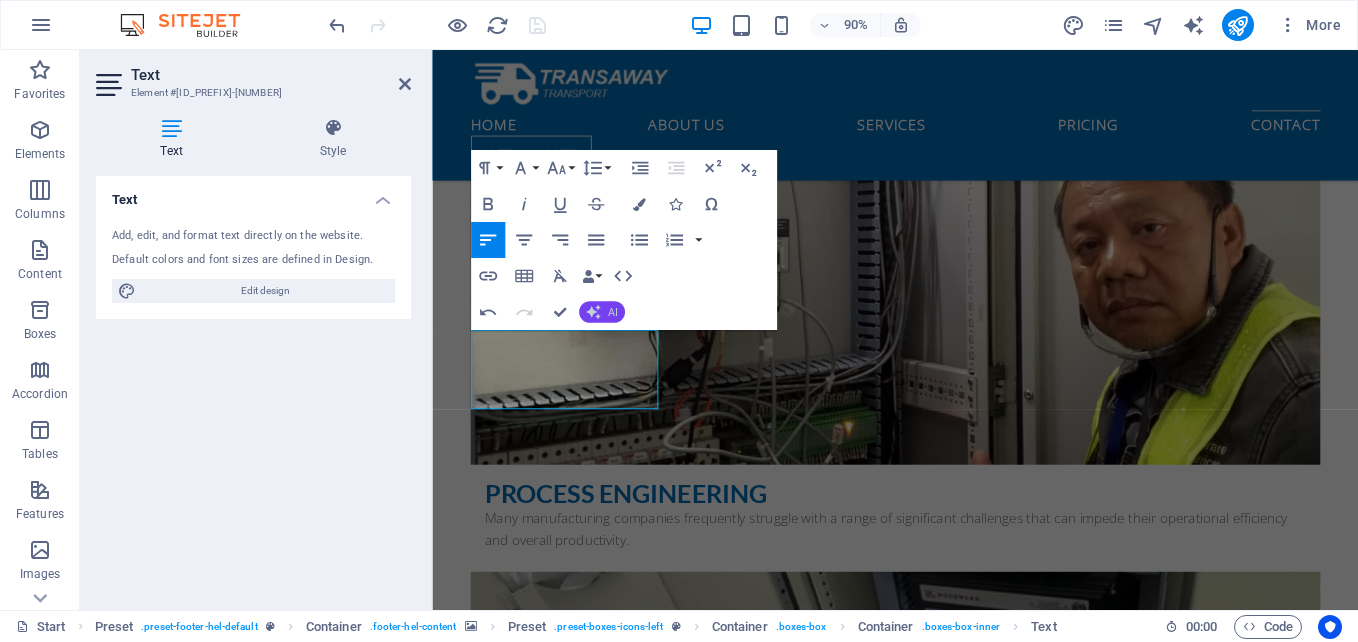 click on "AI" at bounding box center (613, 311) 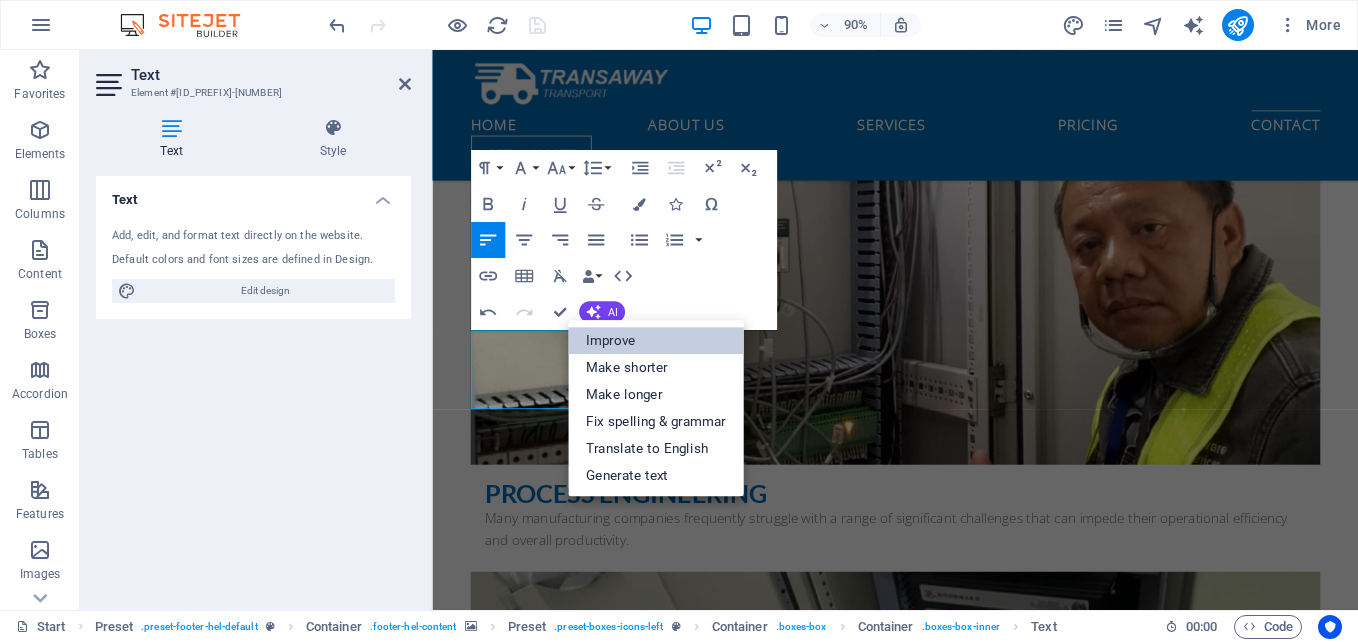 click on "Improve" at bounding box center (656, 340) 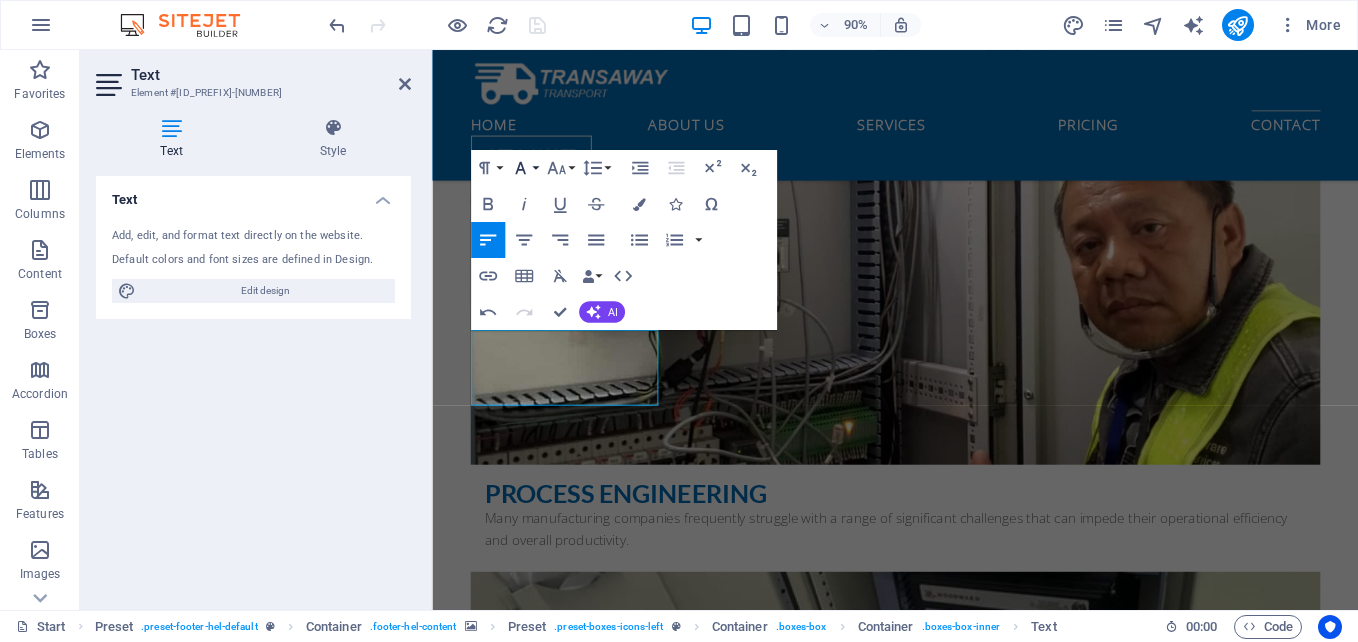 click on "Font Family" at bounding box center [524, 168] 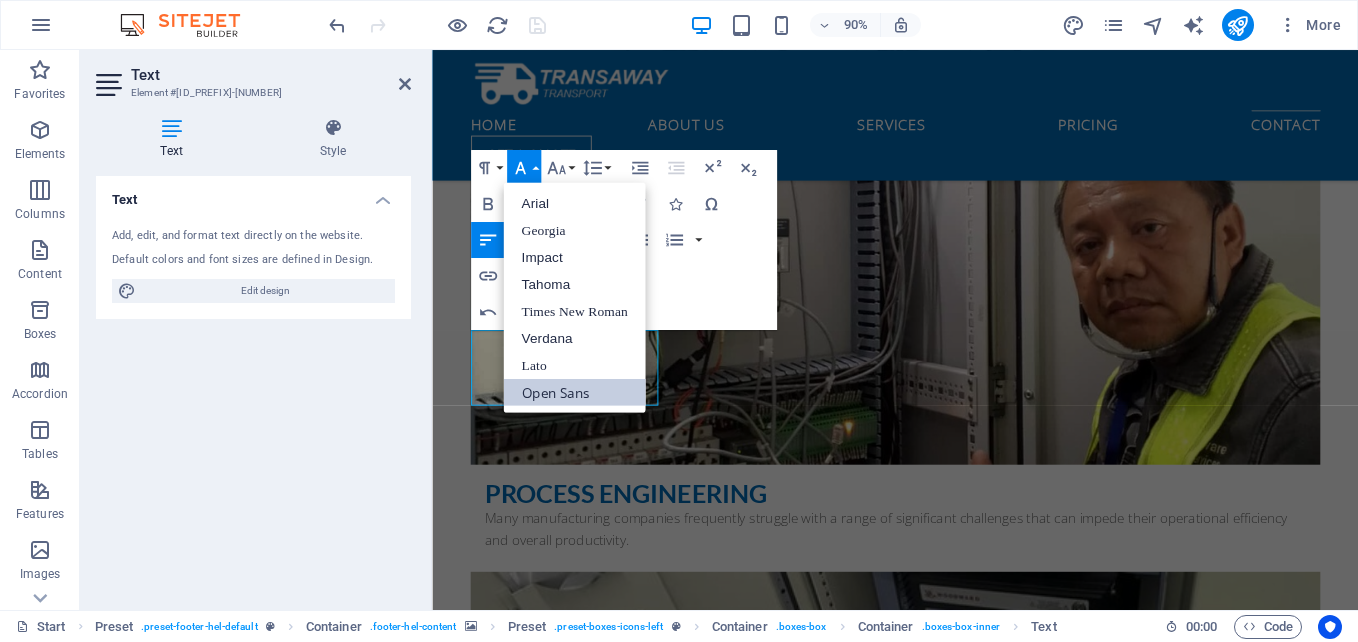 click on "Open Sans" at bounding box center (574, 391) 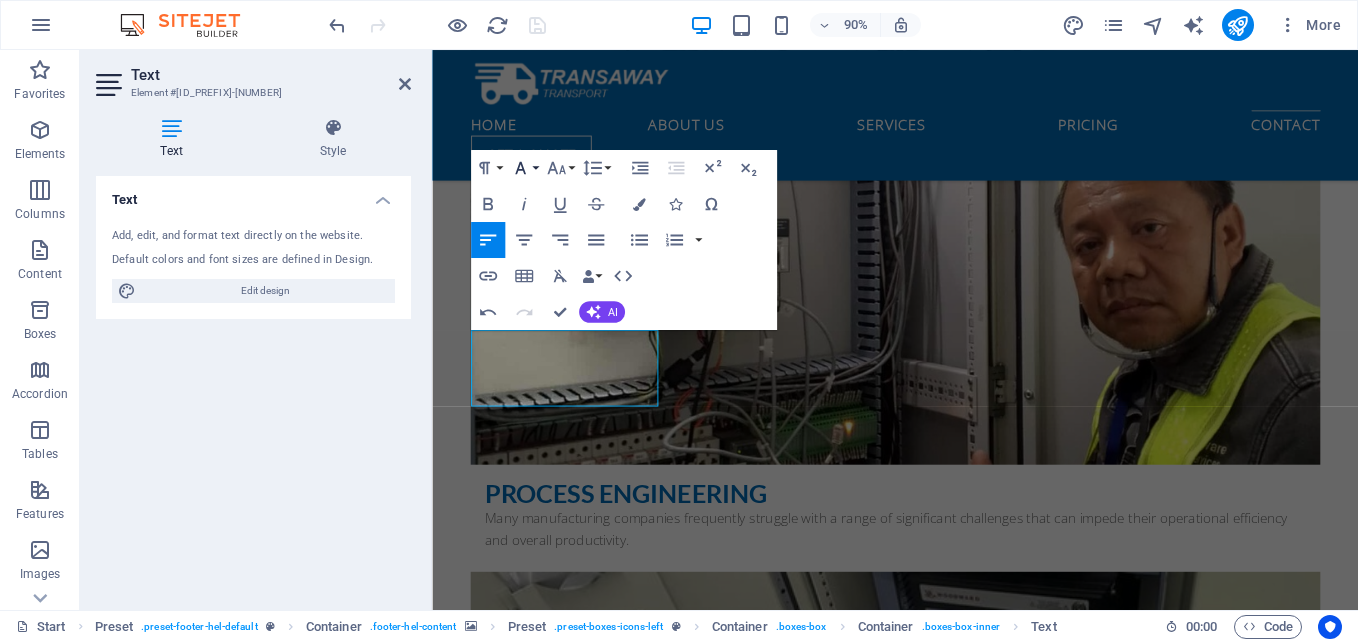 click on "Font Family" at bounding box center (524, 168) 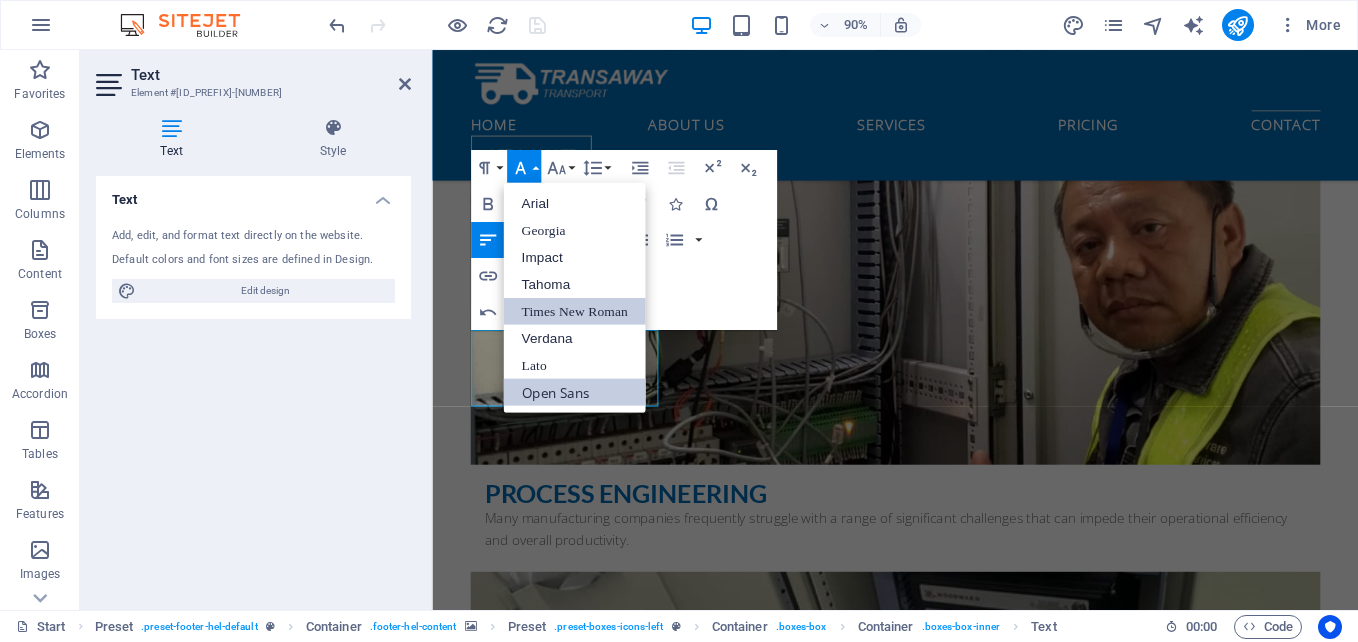 scroll, scrollTop: 0, scrollLeft: 0, axis: both 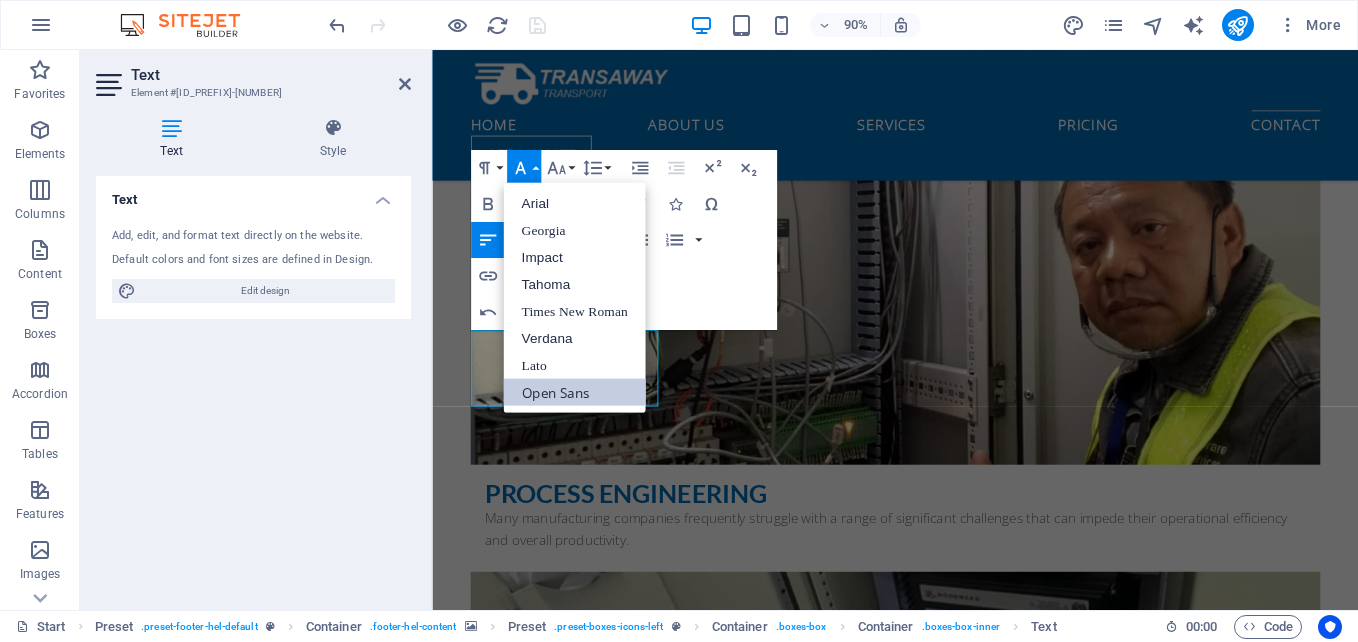 click on "Open Sans" at bounding box center [574, 391] 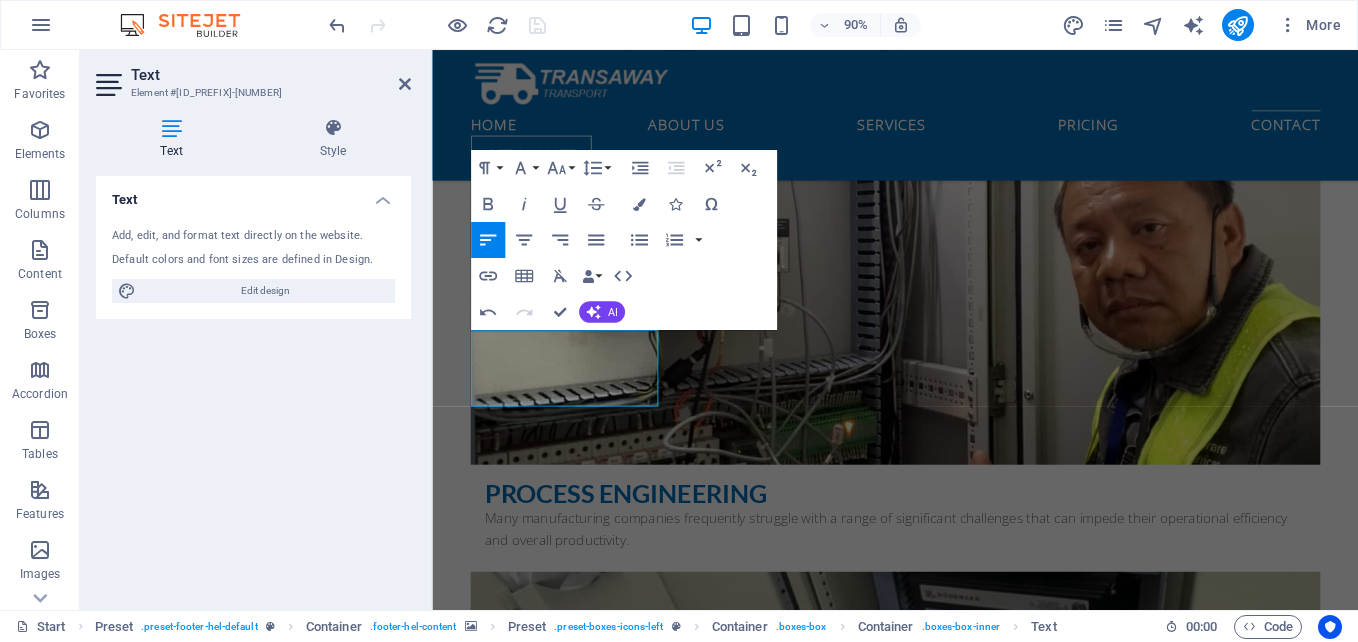 drag, startPoint x: 598, startPoint y: 434, endPoint x: 451, endPoint y: 357, distance: 165.94577 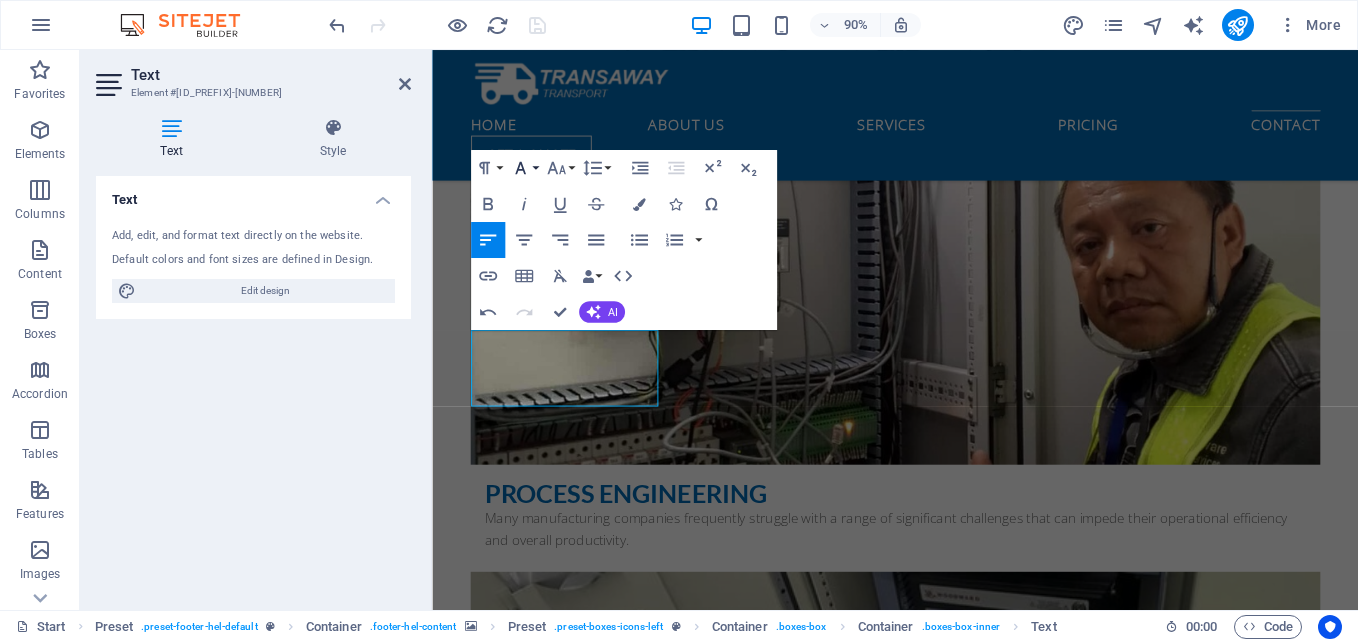 click 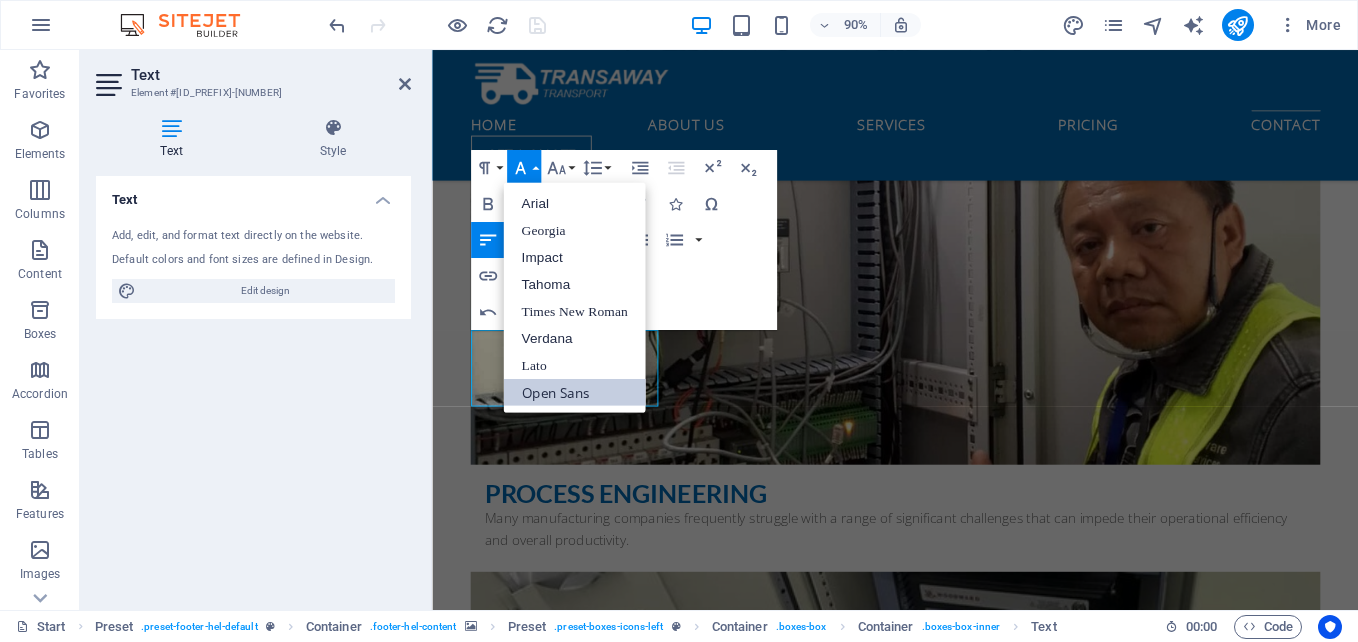 click on "Open Sans" at bounding box center [574, 391] 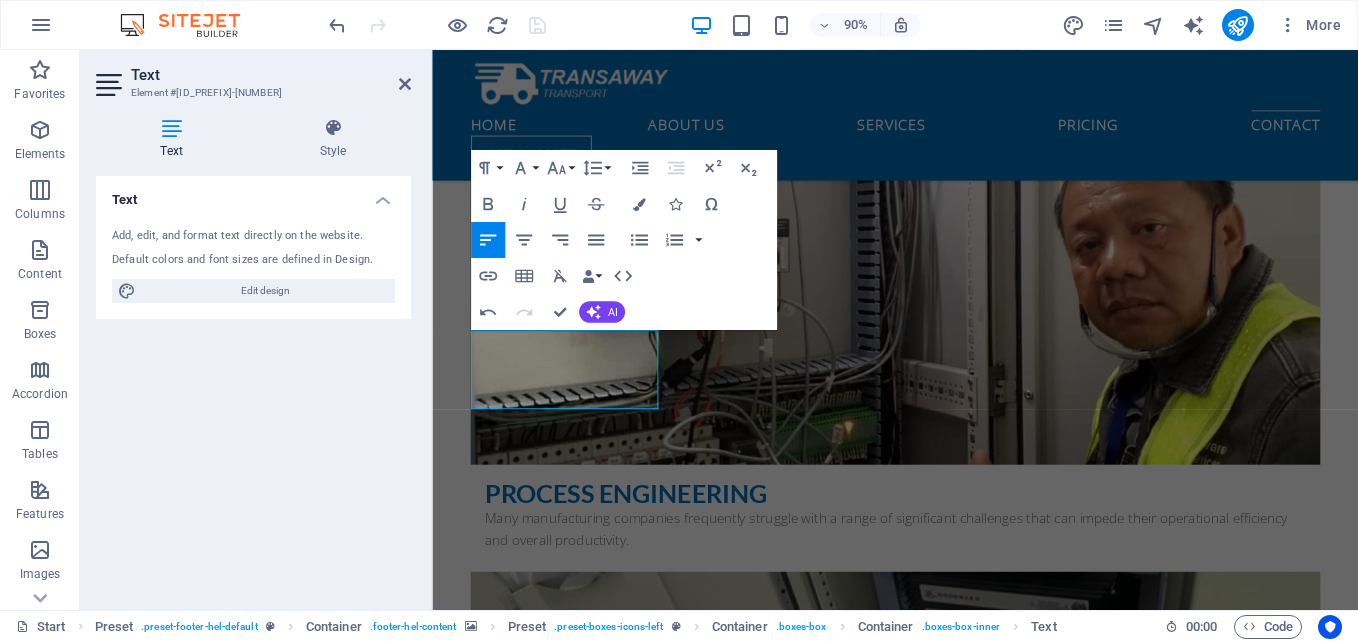 click at bounding box center (946, 14766) 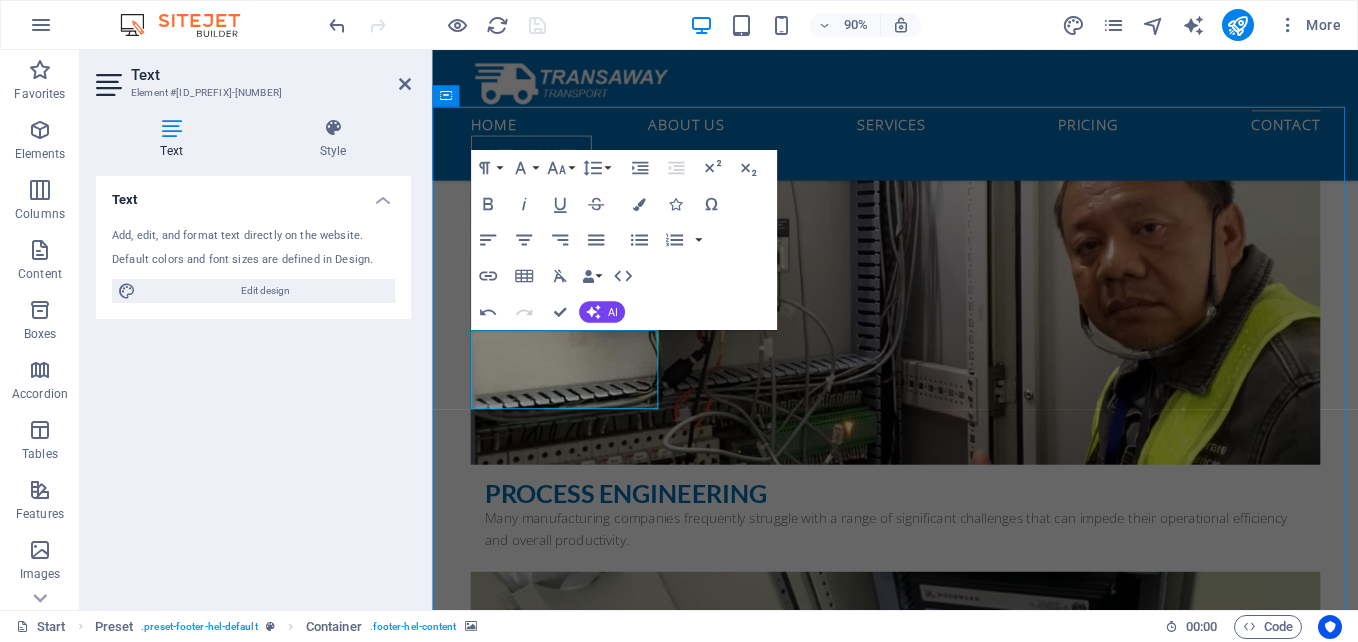 click at bounding box center [946, 14766] 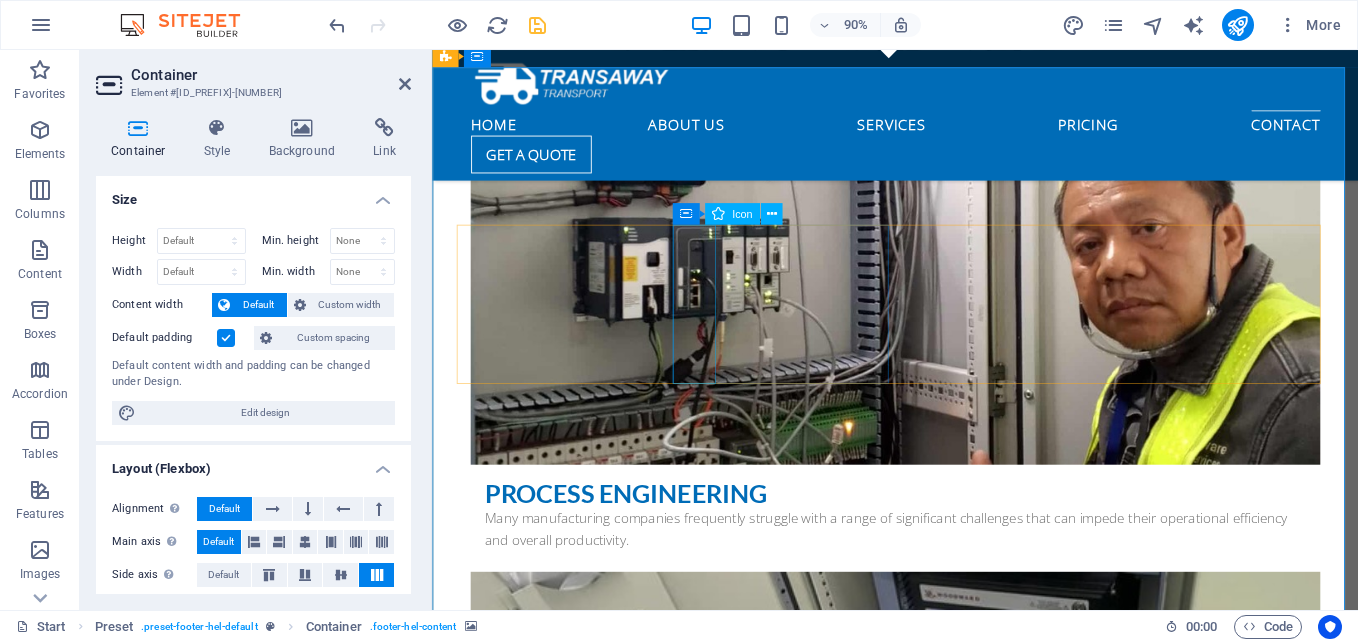 scroll, scrollTop: 10026, scrollLeft: 0, axis: vertical 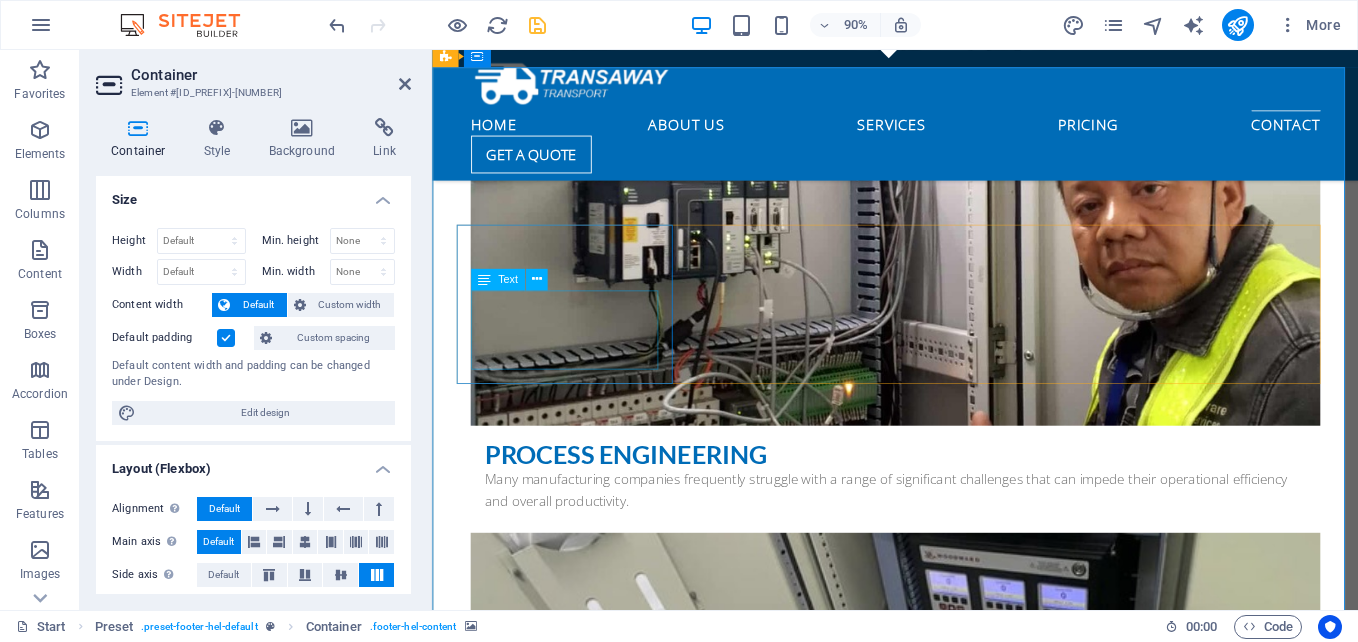 click on "Unit O, Symphony Tower 1 No. 6 Sgt. Esquerra Street South Triangle, [CITY] Philippines [POSTAL_CODE]" at bounding box center [920, 15479] 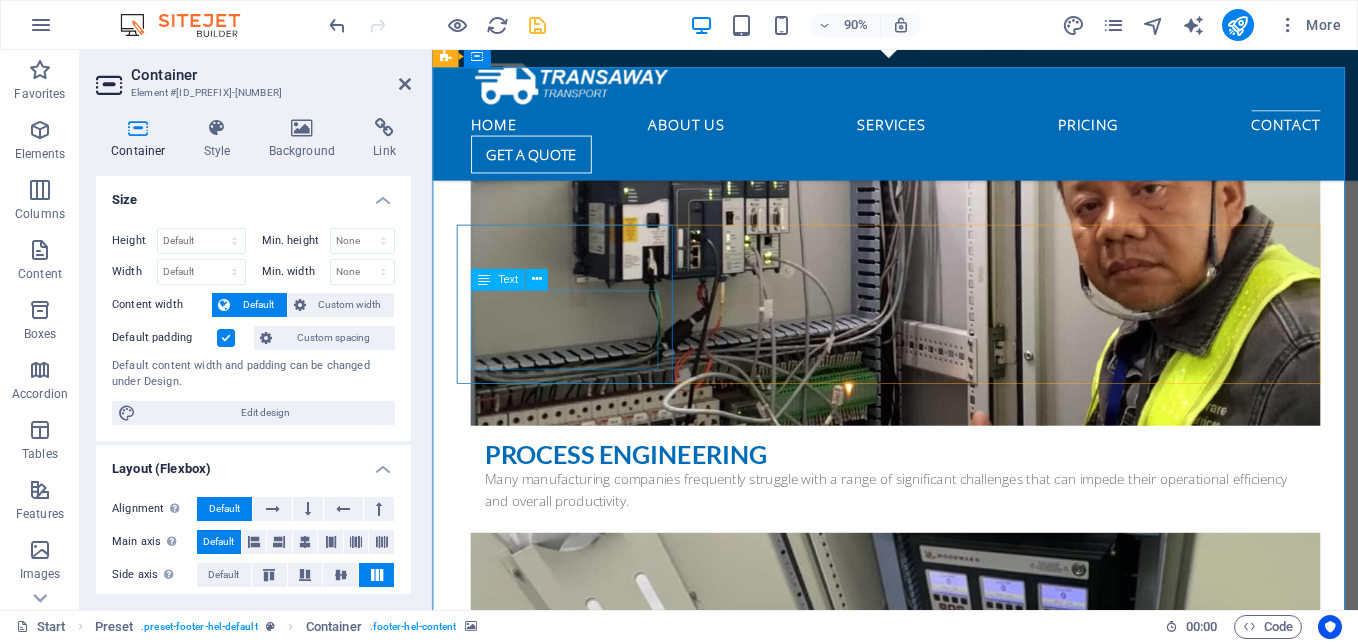 click on "Unit O, Symphony Tower 1 No. 6 Sgt. Esquerra Street South Triangle, [CITY] Philippines [POSTAL_CODE]" at bounding box center [920, 15479] 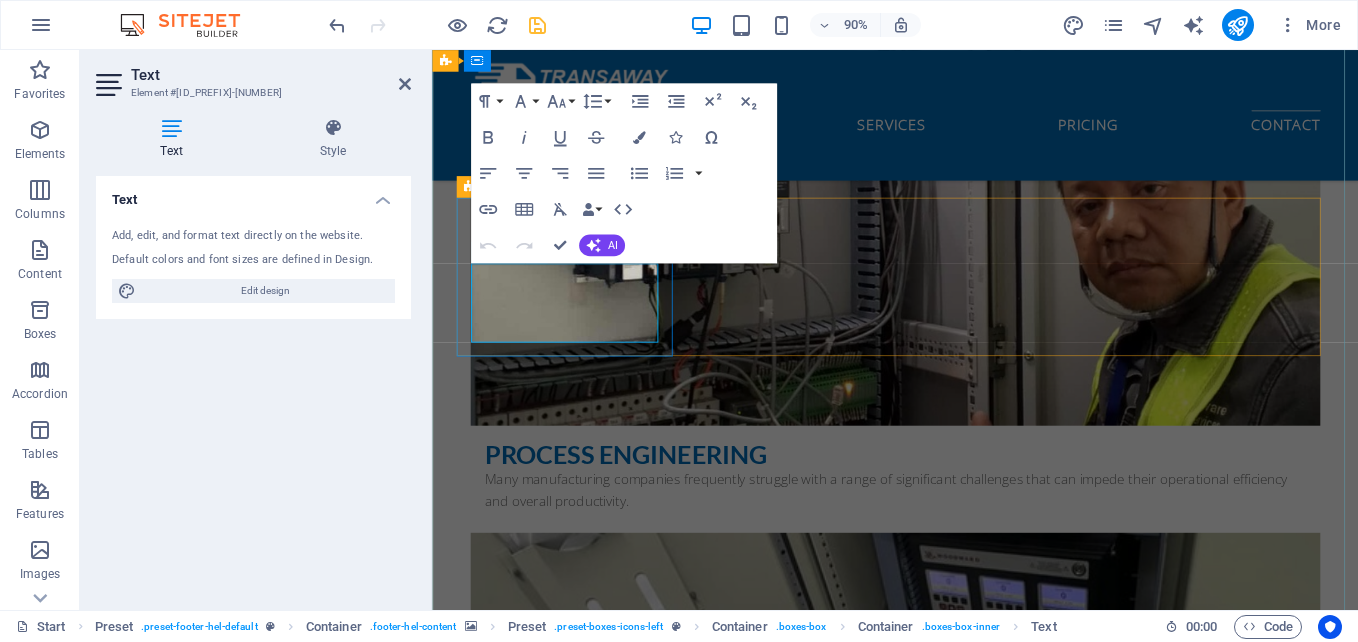 scroll, scrollTop: 10056, scrollLeft: 0, axis: vertical 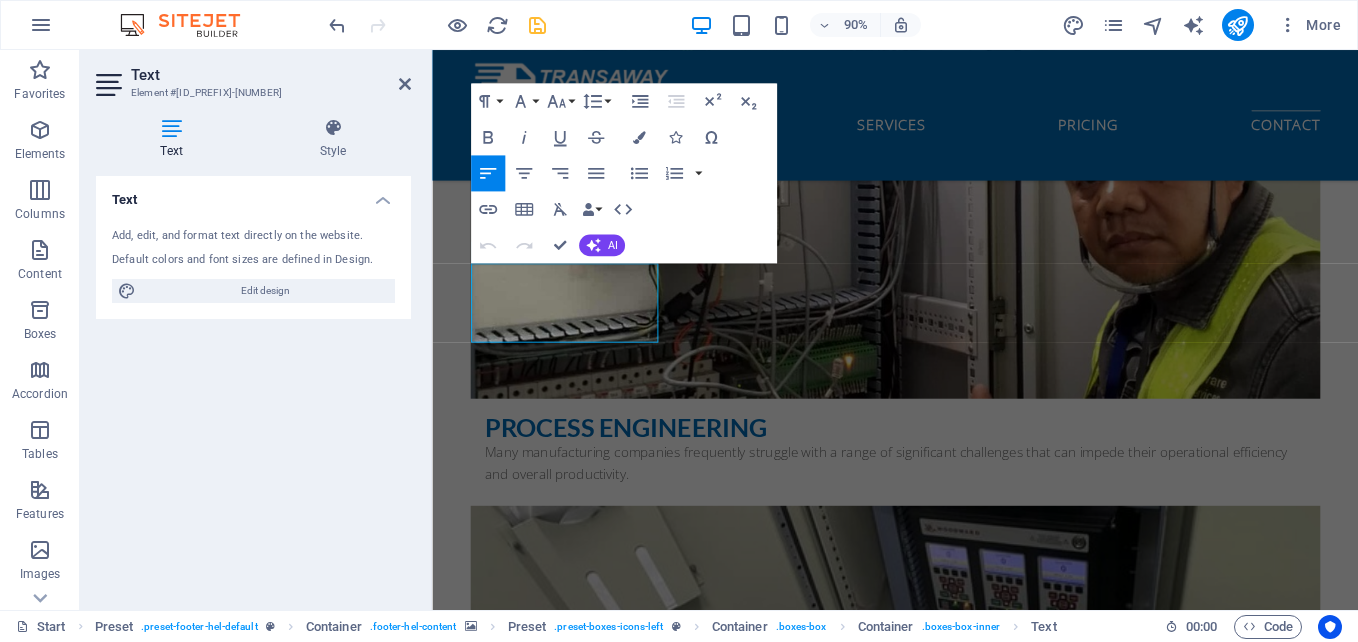 click 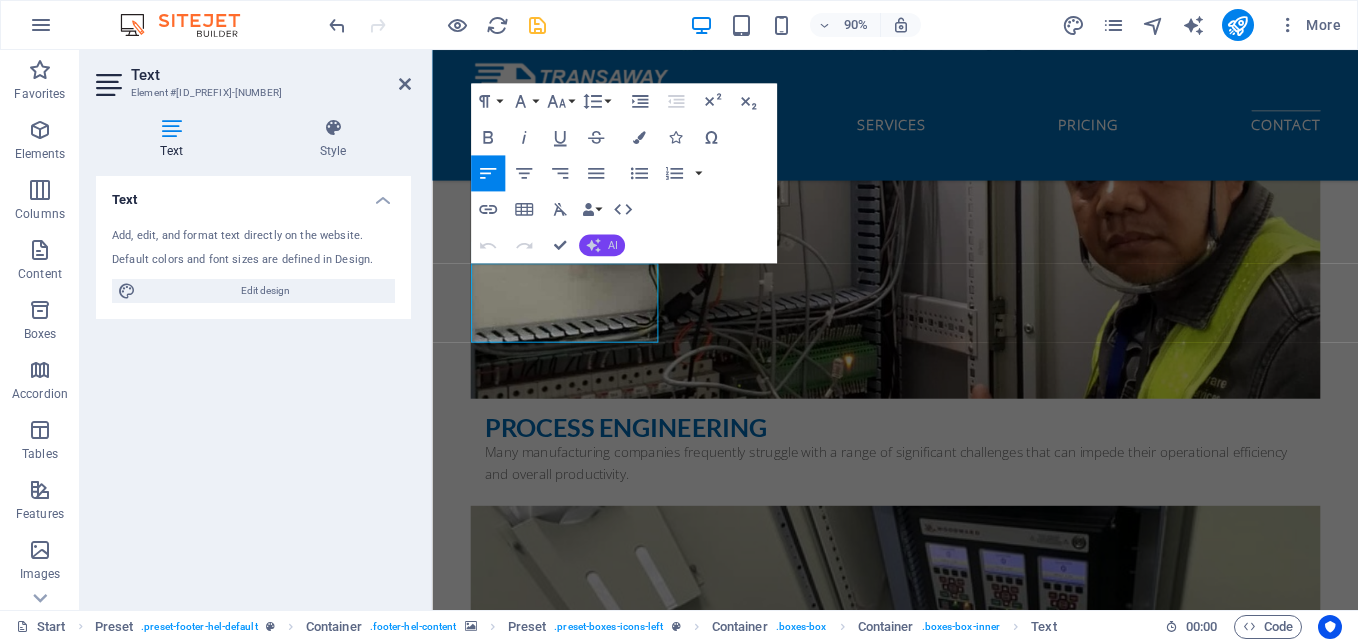click 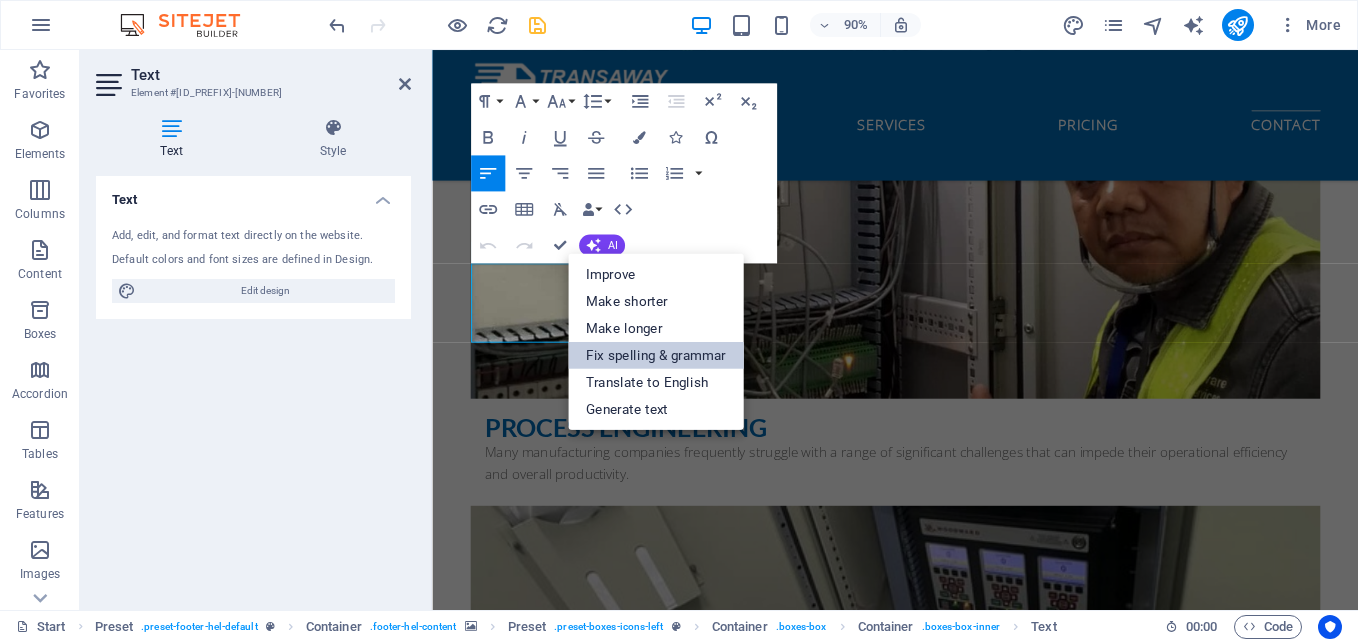 click on "Fix spelling & grammar" at bounding box center [656, 355] 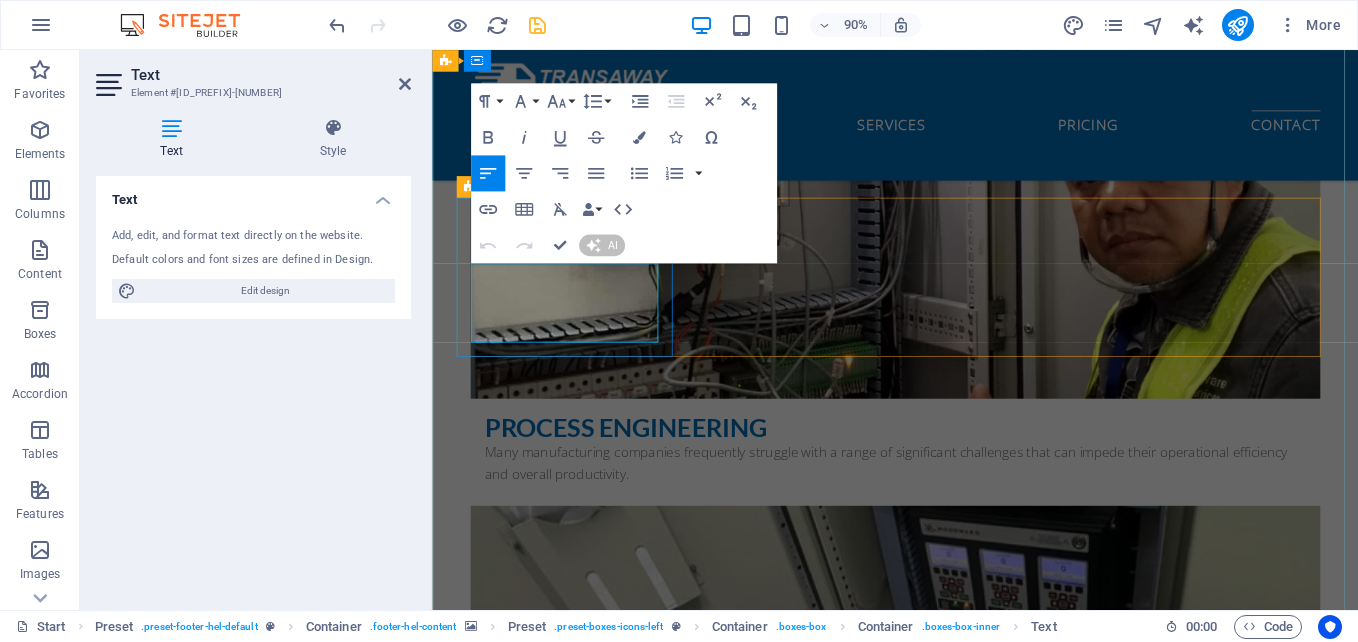 type 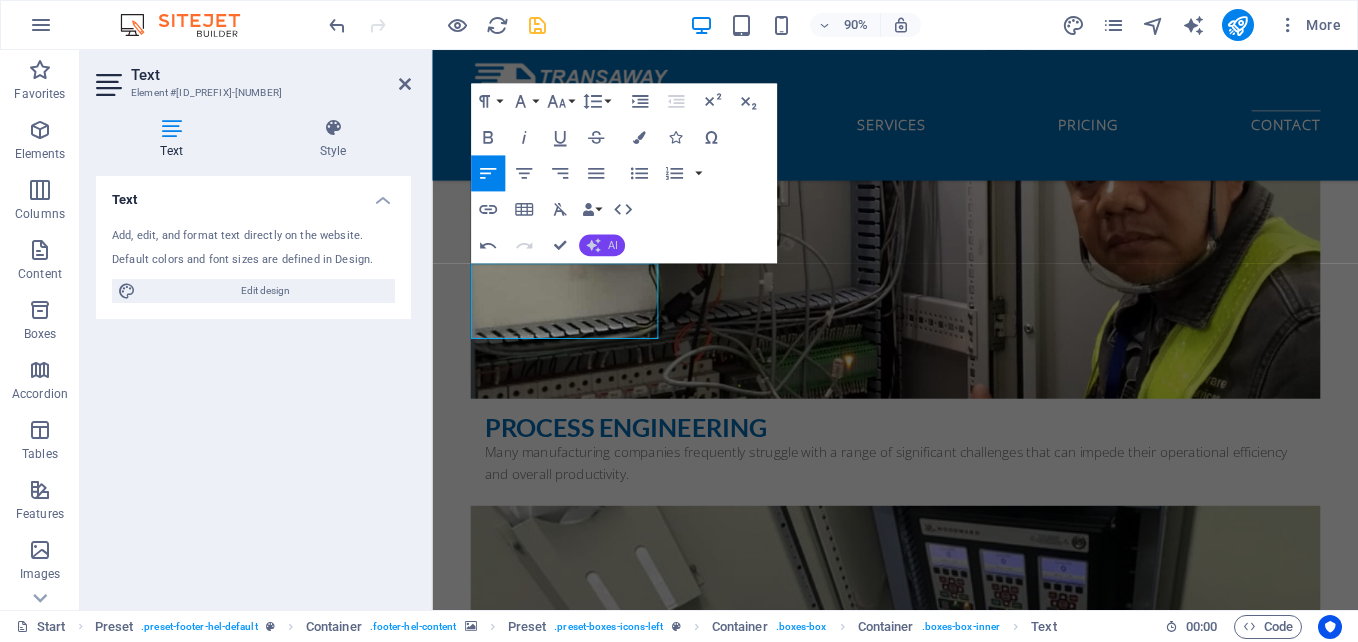 click 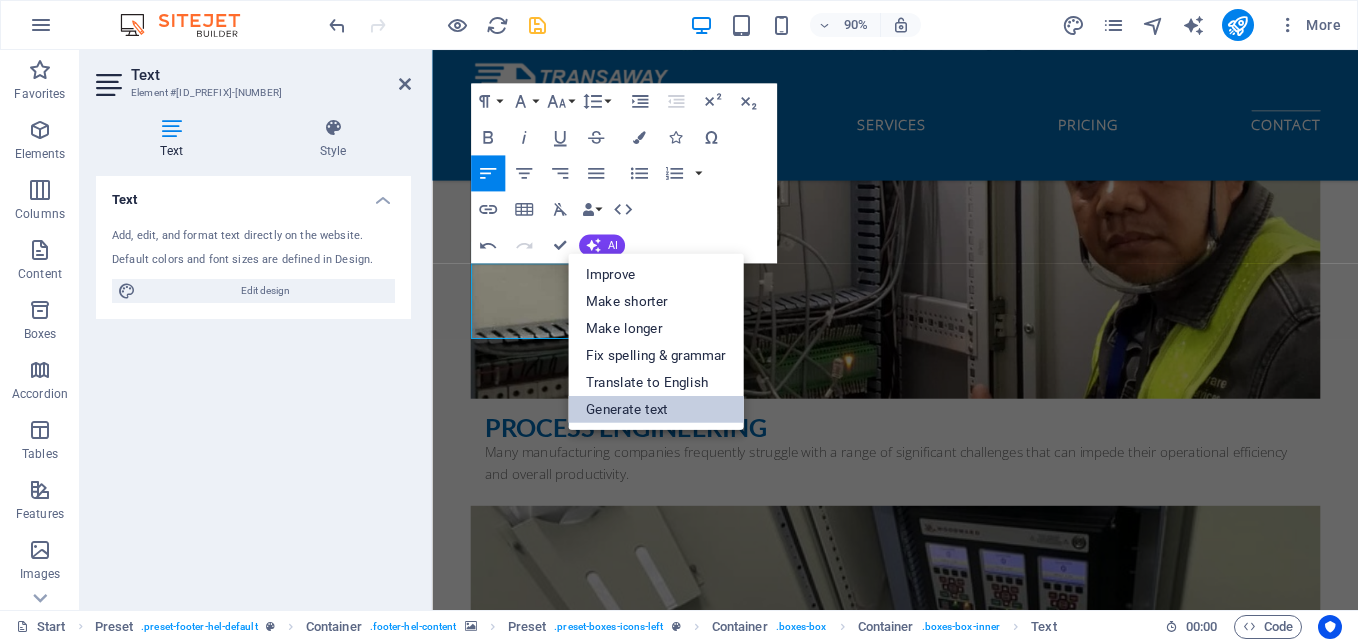 click on "Generate text" at bounding box center (656, 409) 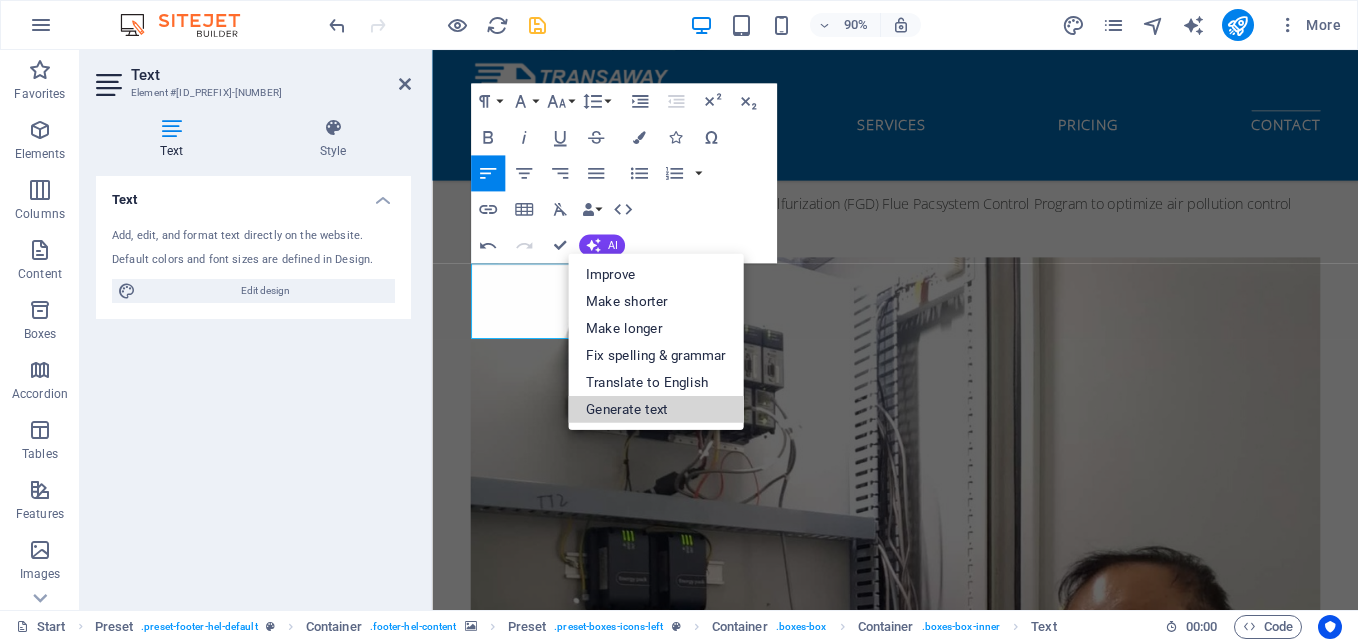 select on "English" 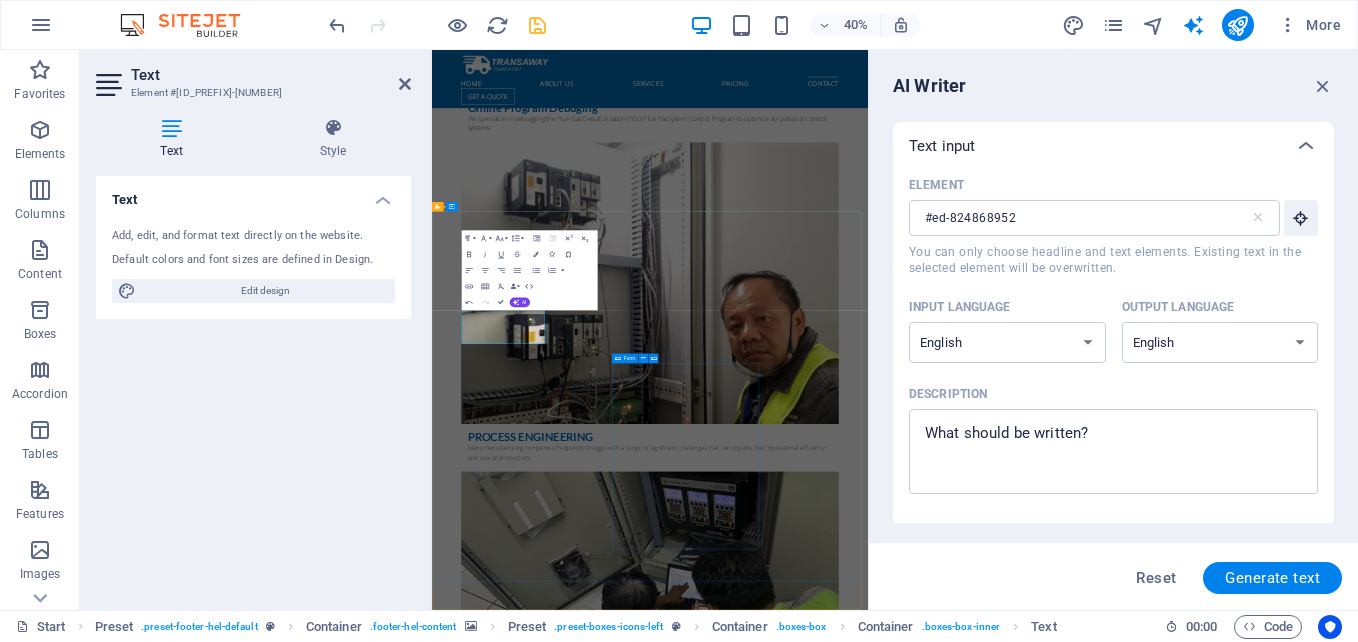 scroll, scrollTop: 10189, scrollLeft: 0, axis: vertical 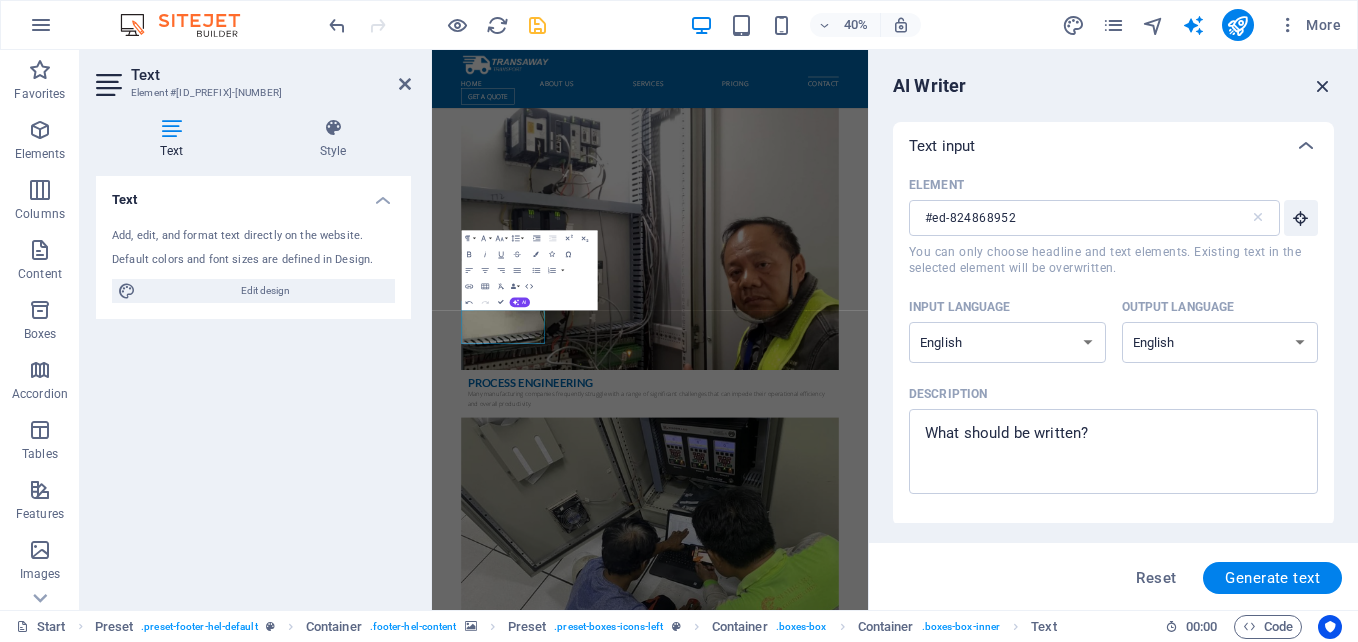 drag, startPoint x: 1325, startPoint y: 88, endPoint x: 894, endPoint y: 42, distance: 433.4478 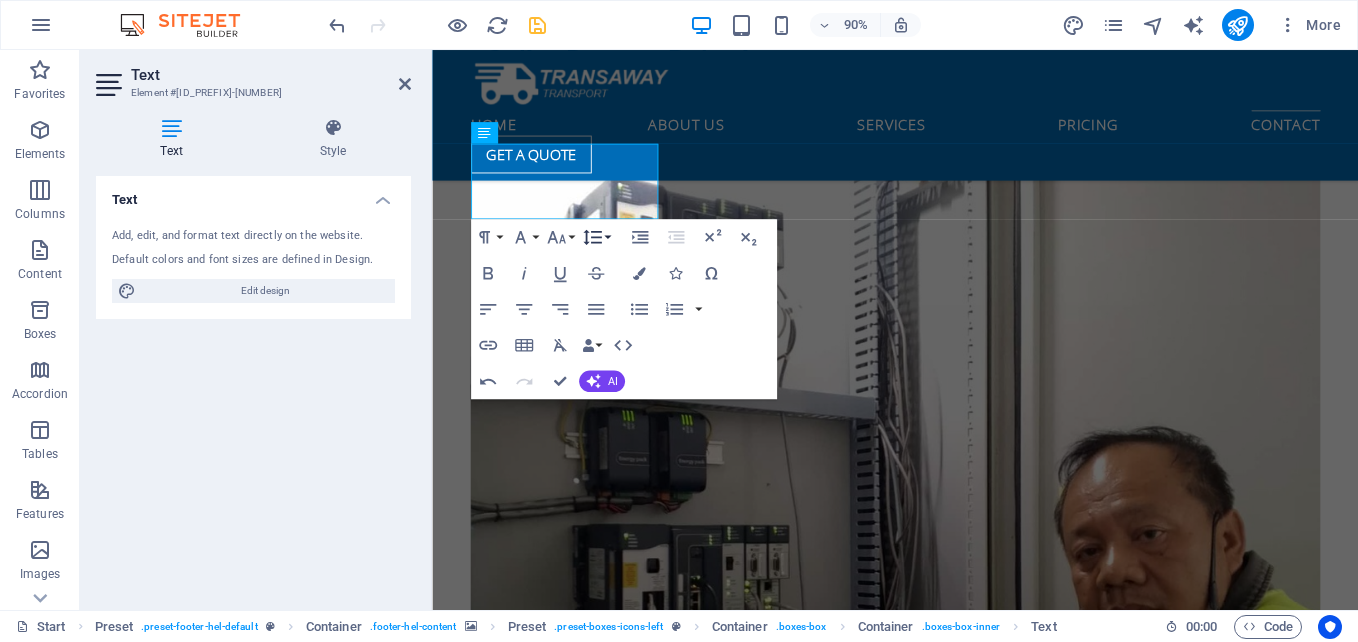 click 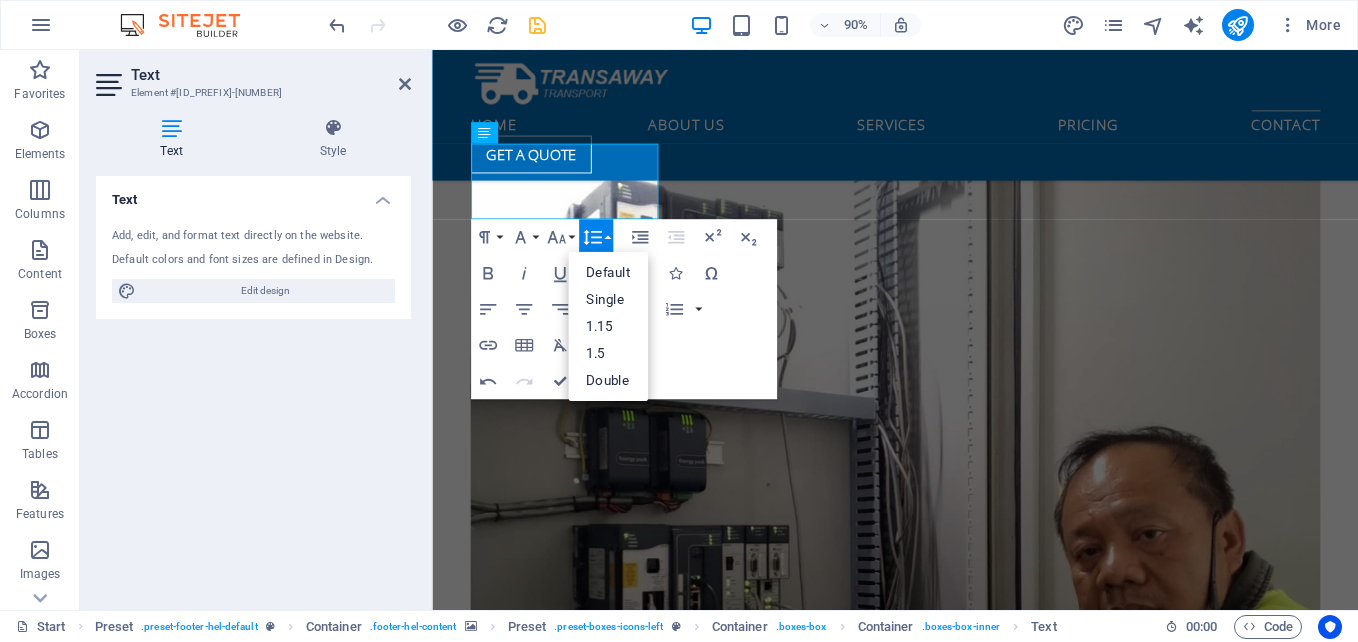 click 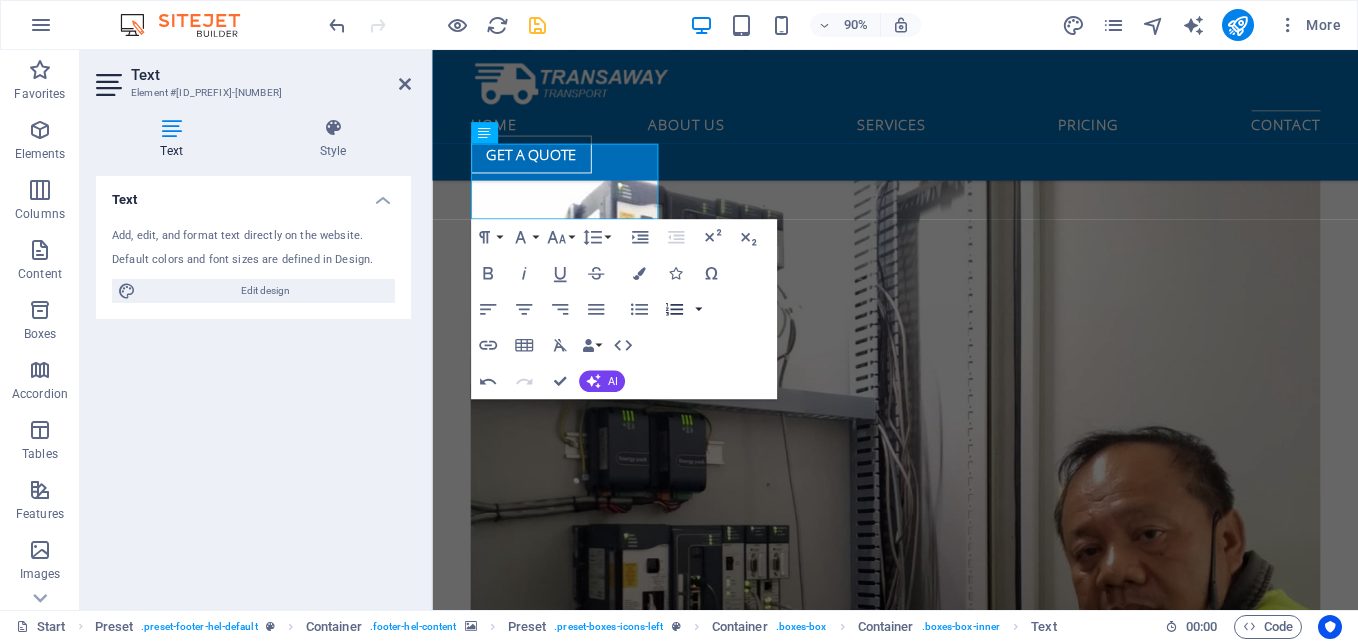 click at bounding box center (698, 309) 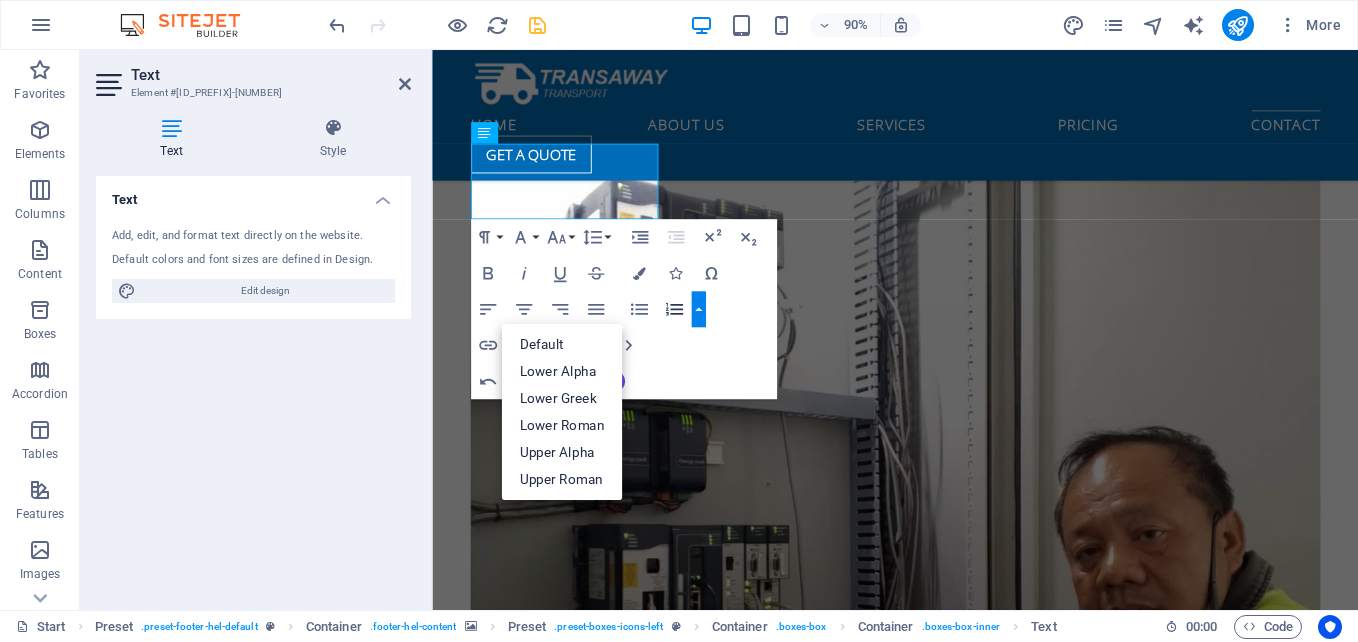 click at bounding box center (698, 309) 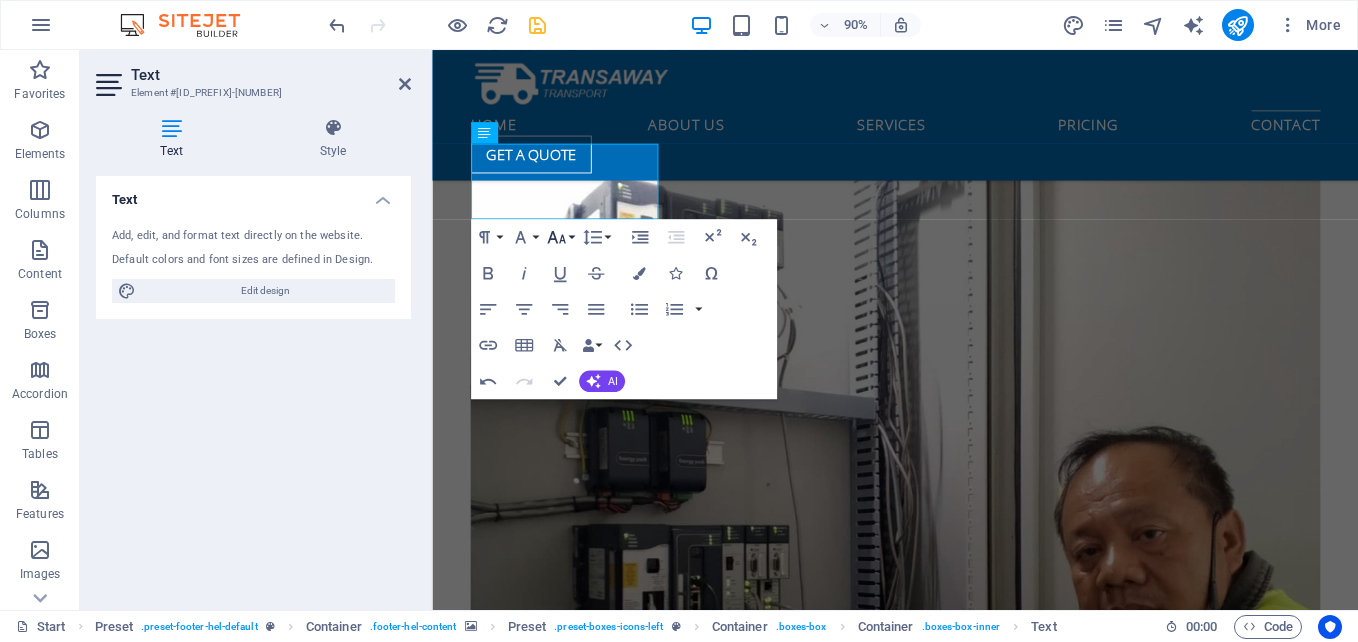 click on "Font Size" at bounding box center (560, 237) 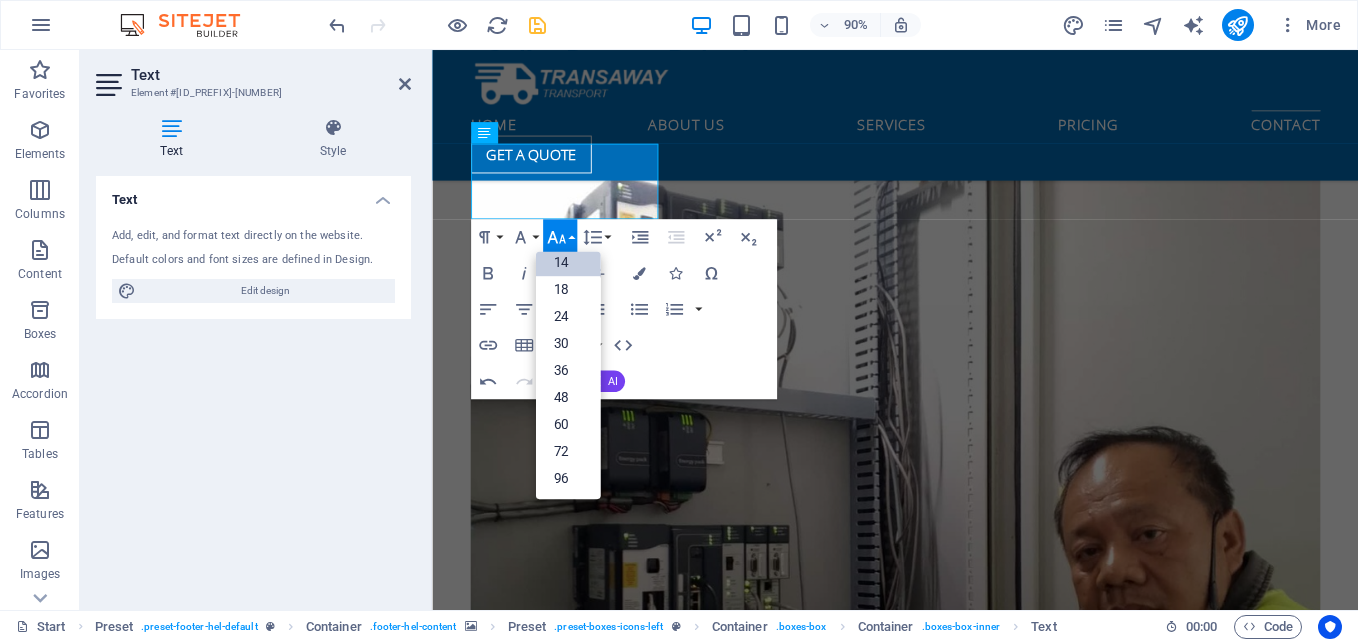 scroll, scrollTop: 161, scrollLeft: 0, axis: vertical 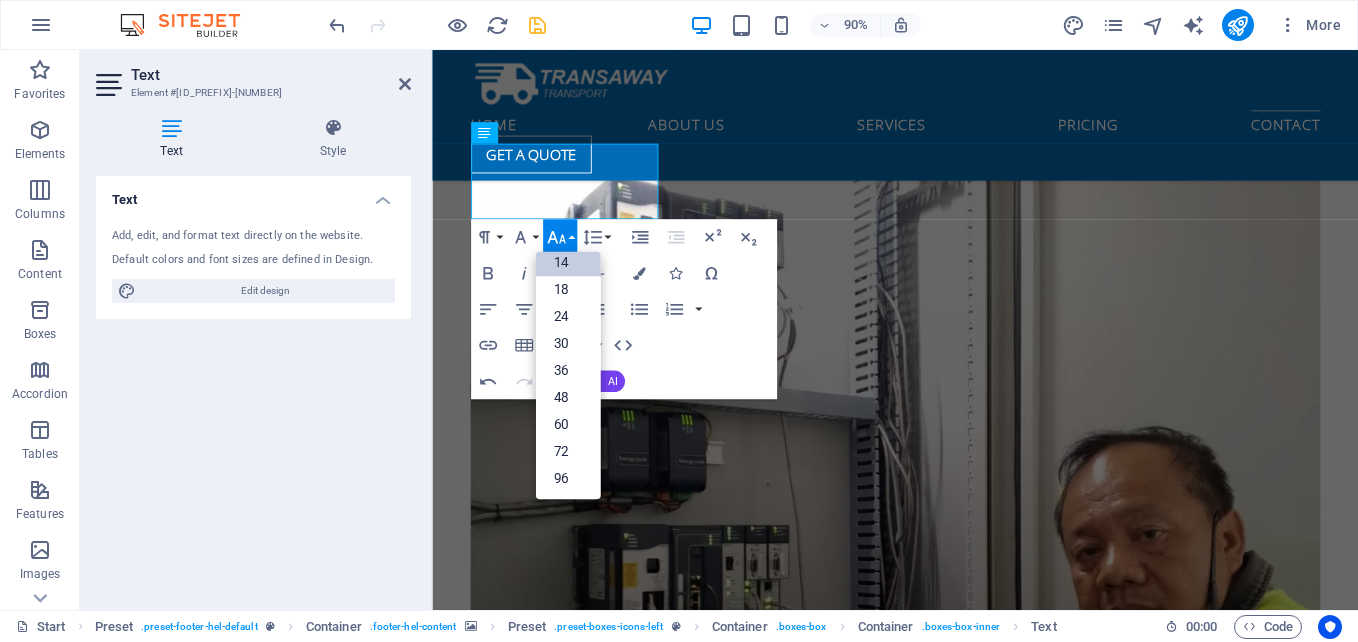click on "Font Size" at bounding box center (560, 237) 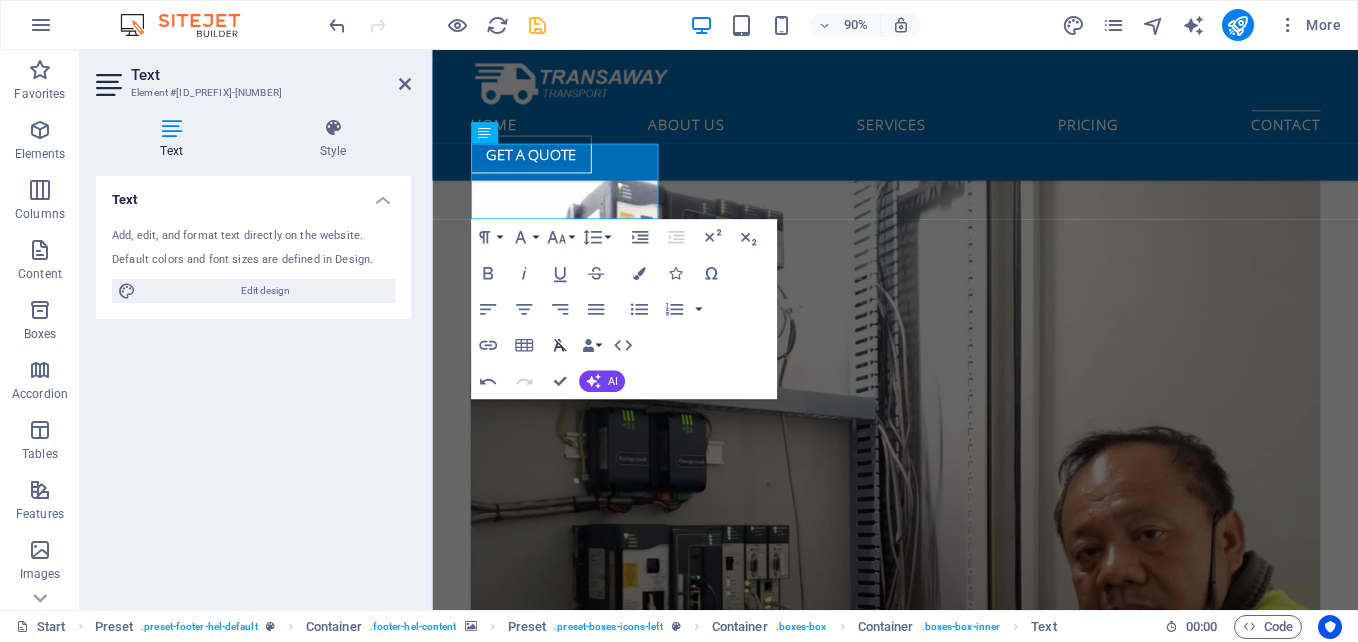 click 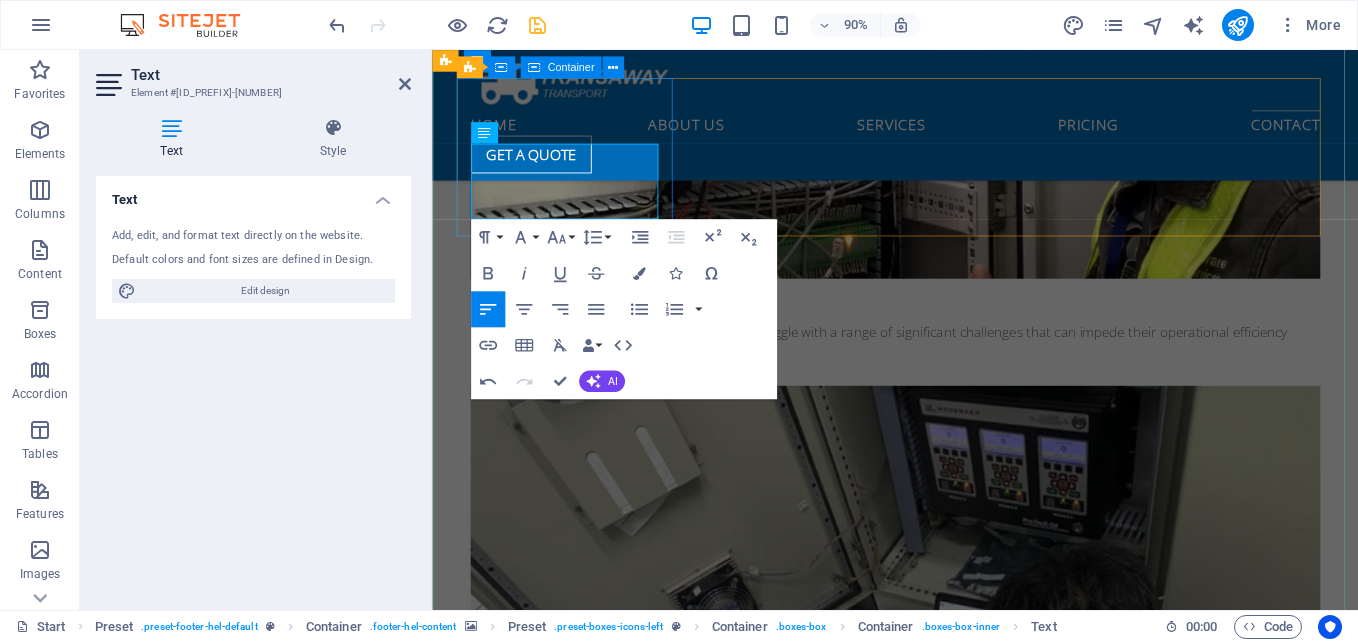 click on "Unit O, Symphony Tower 1 No. 6 Sgt. Esquerra Street South Triangle, [CITY] Philippines [POSTAL_CODE] Email Us [EMAIL_ADDRESS] [EMAIL_ADDRESS] [EMAIL_ADDRESS] Phone: Tel: [PHONE] Fax: [PHONE] Cell: [PHONE] Opening Hours: Mo – Fr: 8am – 5pm" at bounding box center [920, 15537] 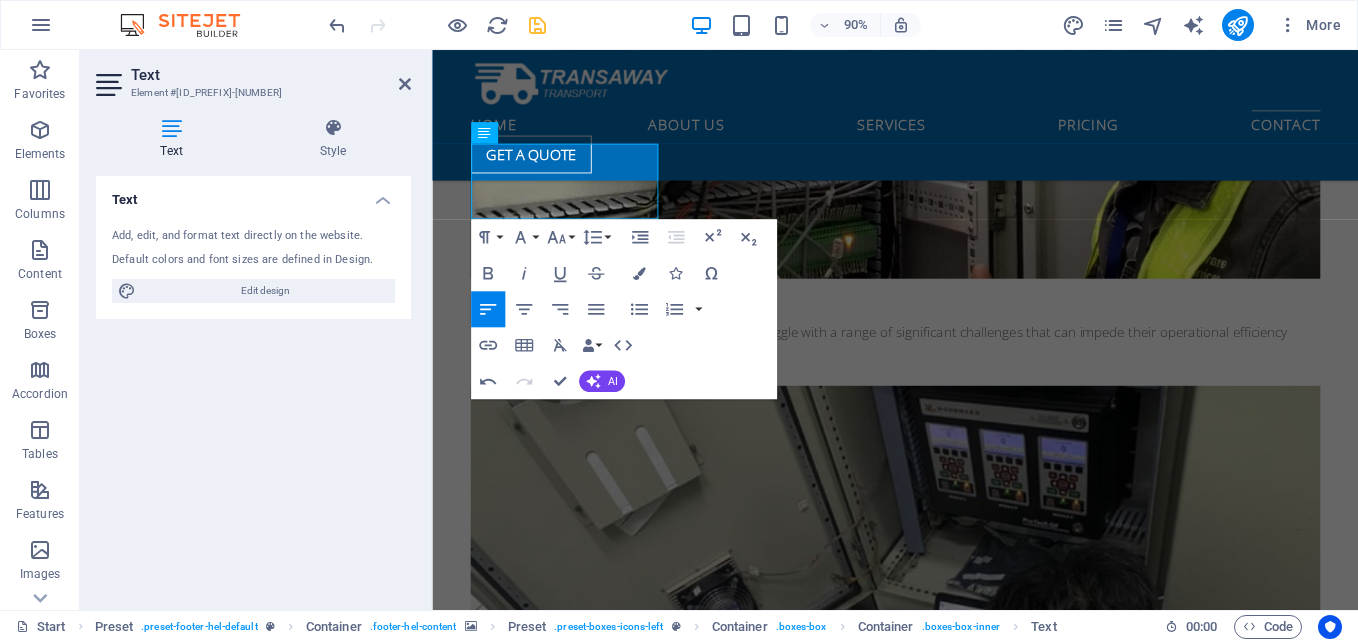 click at bounding box center [946, 14559] 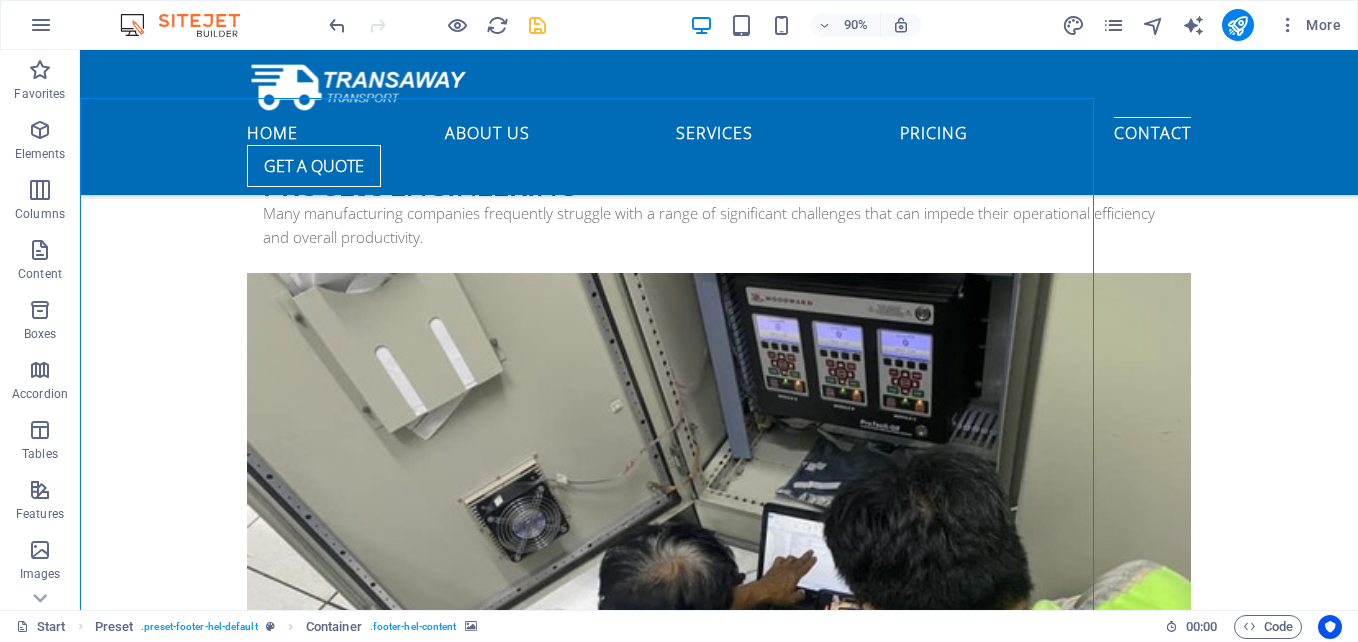 drag, startPoint x: 1054, startPoint y: 399, endPoint x: 1317, endPoint y: 365, distance: 265.1886 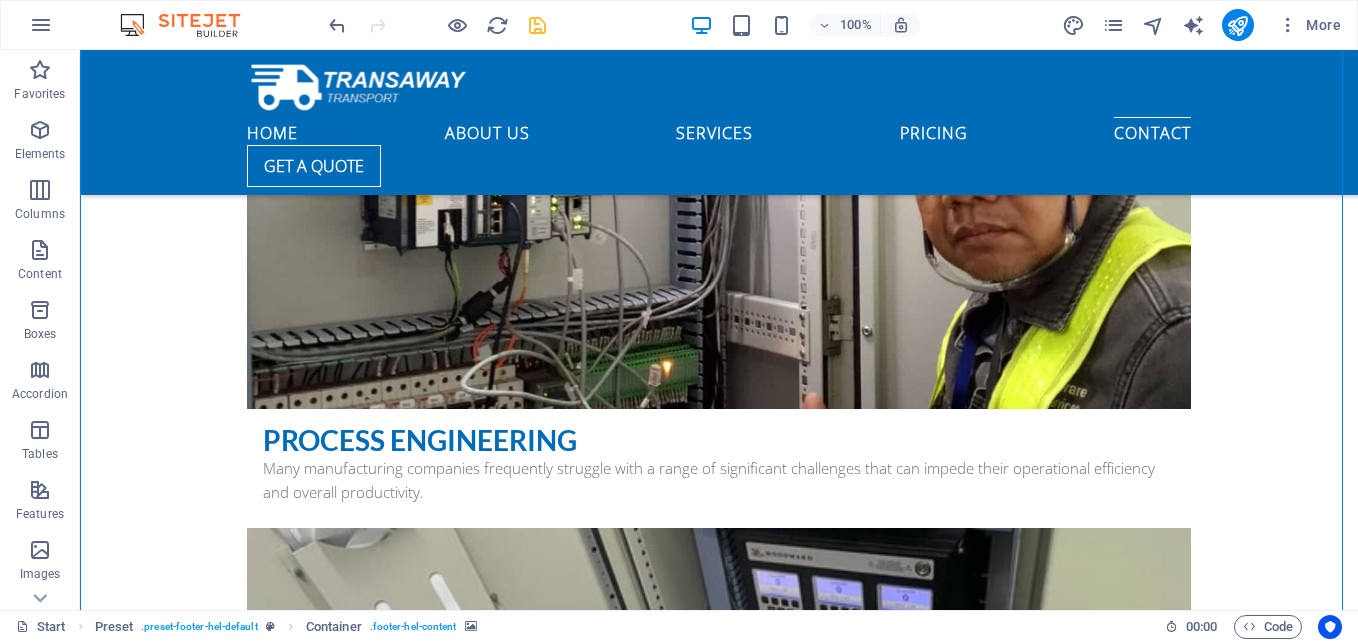 click at bounding box center (719, 14664) 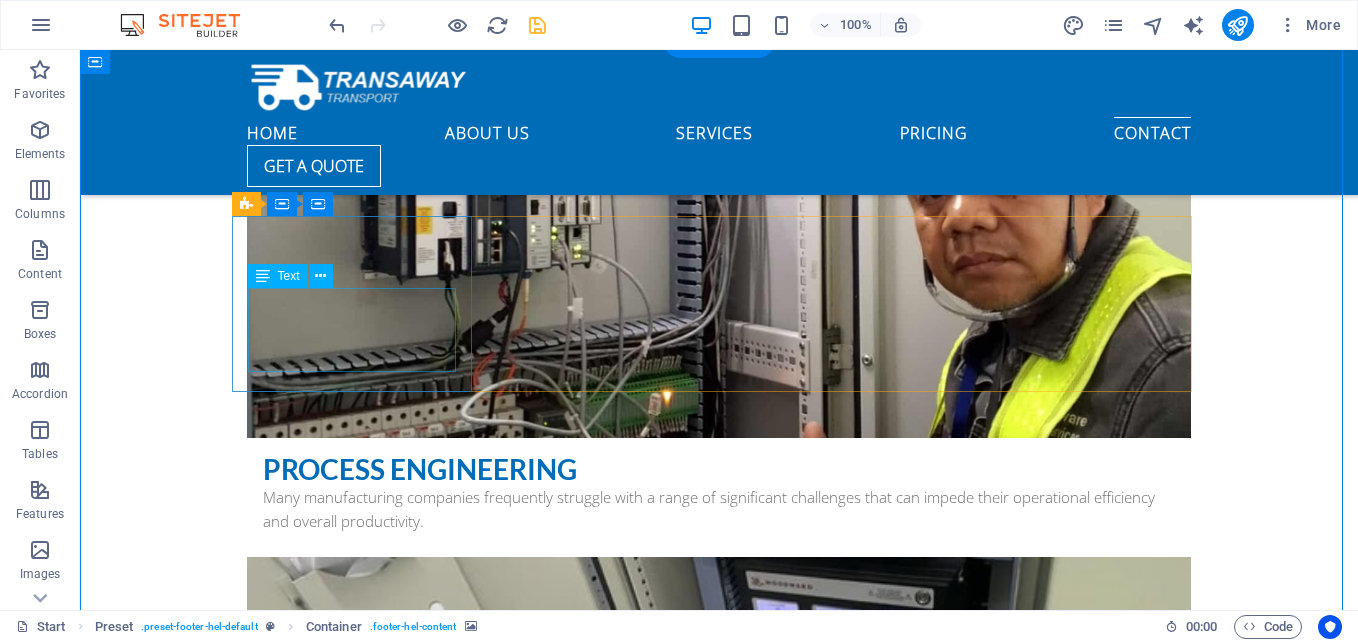 click on "Unit O, Symphony Tower 1 No. 6 Sgt. Esquerra Street South Triangle, [CITY] Philippines [POSTAL_CODE]" at bounding box center (568, 15447) 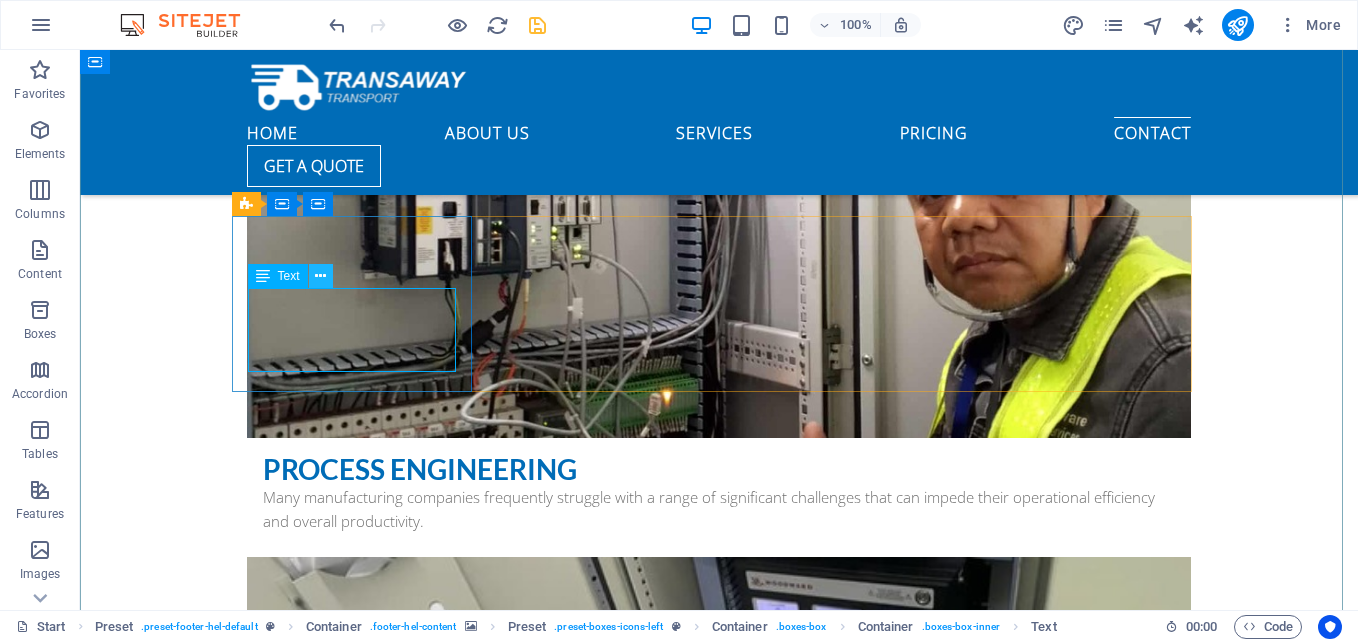 click at bounding box center [321, 276] 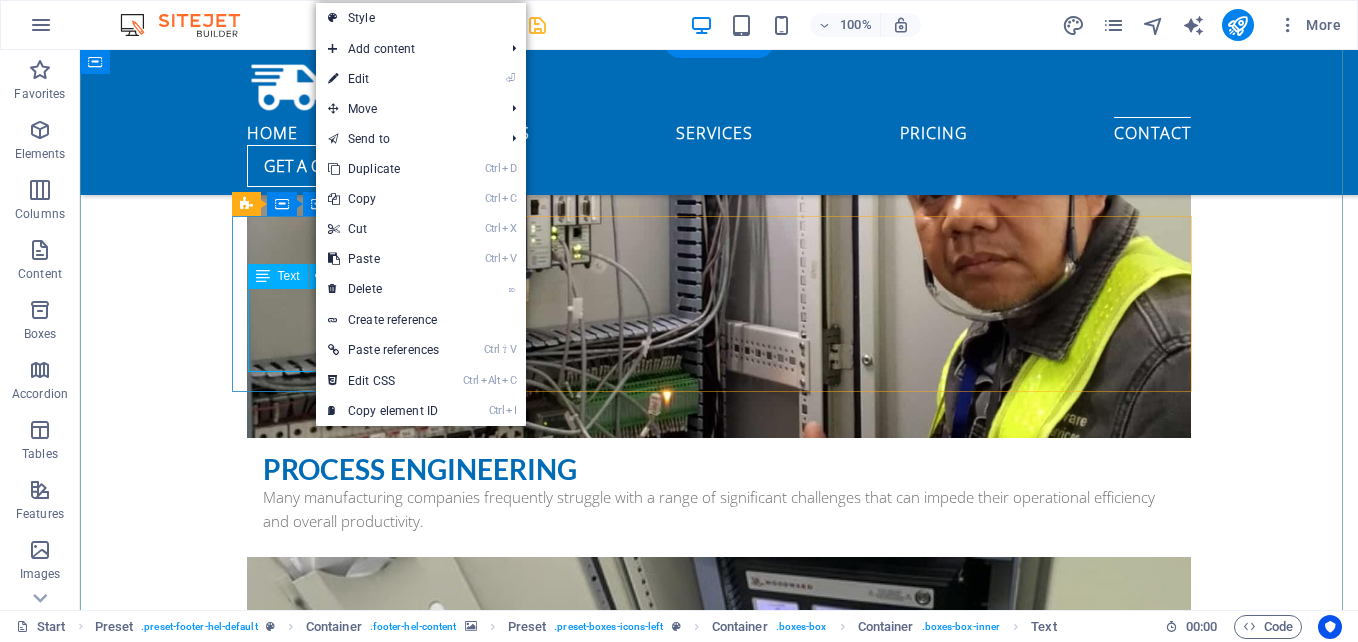 click on "Unit O, Symphony Tower 1 No. 6 Sgt. Esquerra Street South Triangle, [CITY] Philippines [POSTAL_CODE]" at bounding box center [568, 15447] 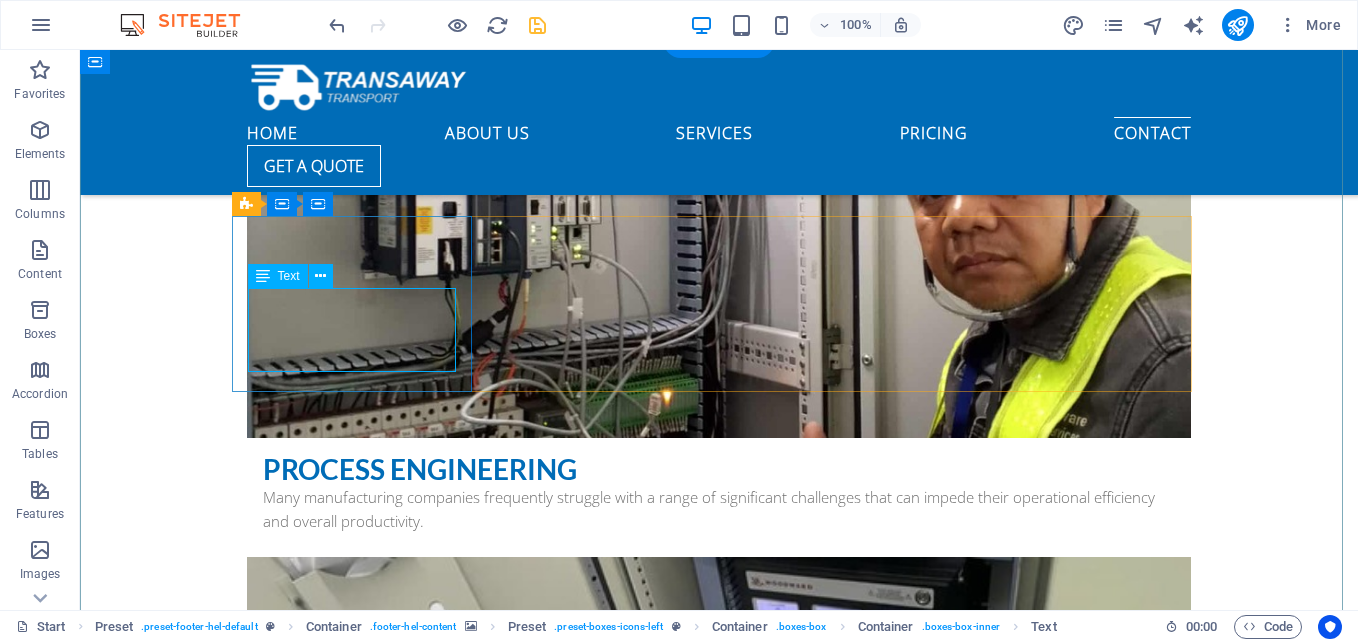 click on "Unit O, Symphony Tower 1 No. 6 Sgt. Esquerra Street South Triangle, [CITY] Philippines [POSTAL_CODE]" at bounding box center [568, 15447] 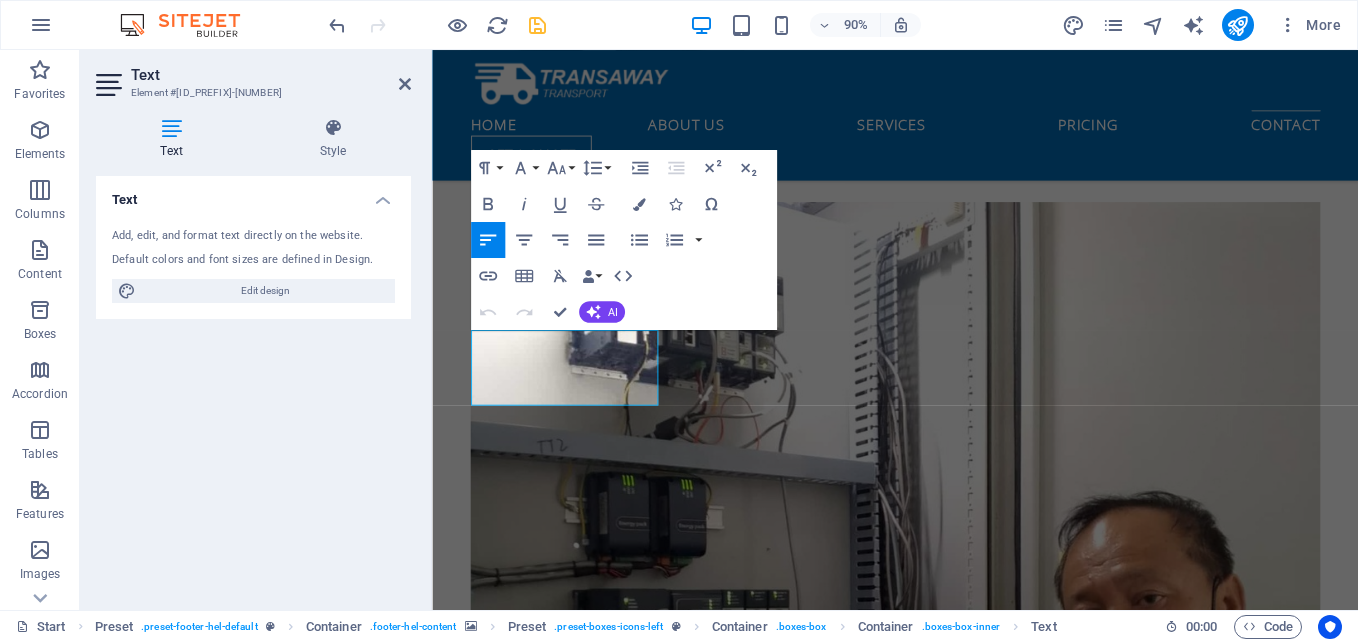 scroll, scrollTop: 9982, scrollLeft: 0, axis: vertical 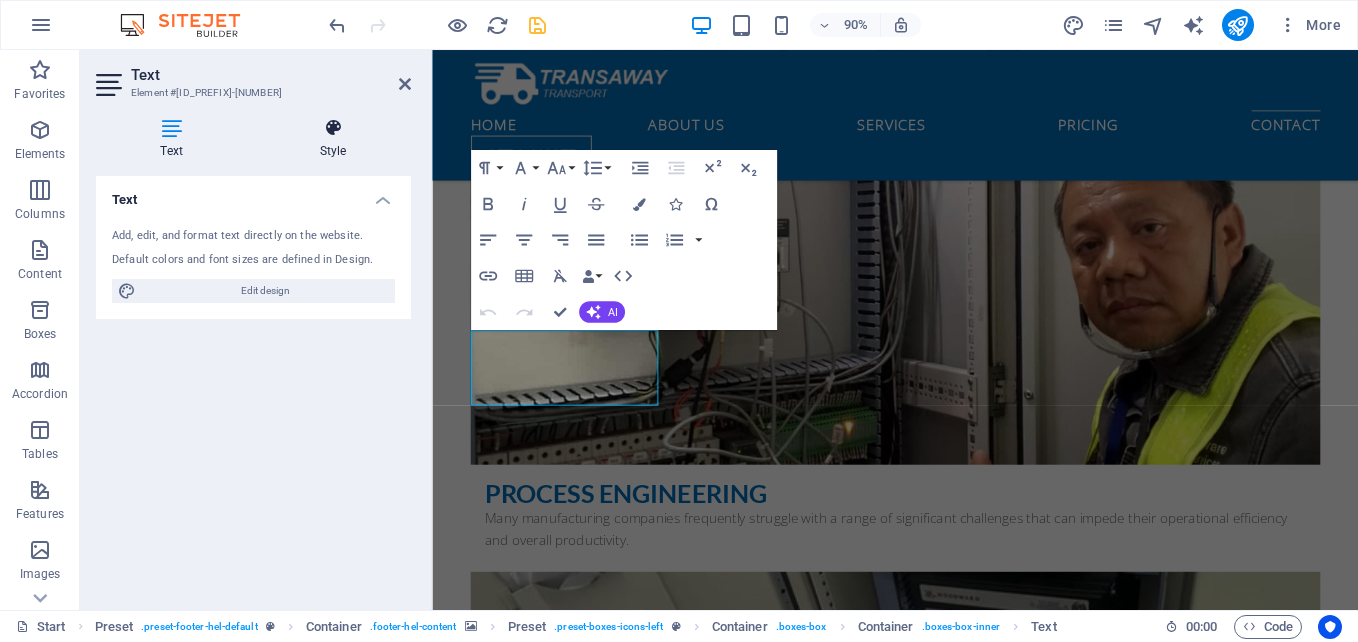 click on "Style" at bounding box center [333, 139] 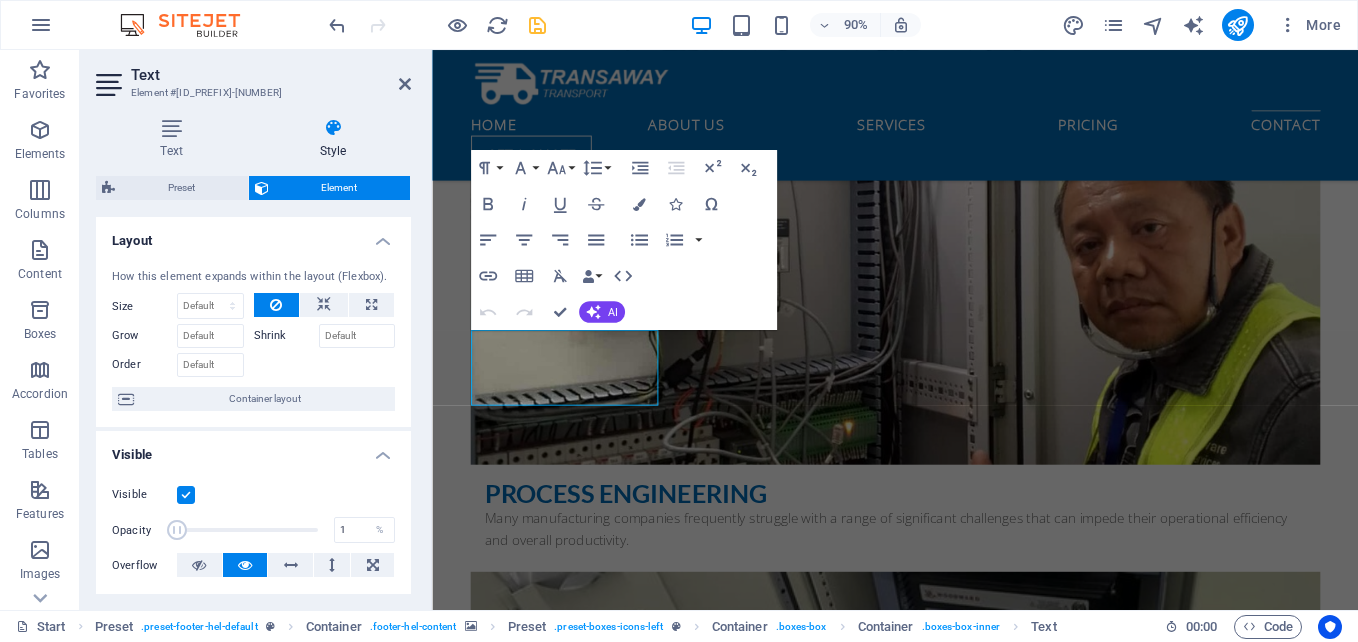 drag, startPoint x: 305, startPoint y: 527, endPoint x: 167, endPoint y: 528, distance: 138.00362 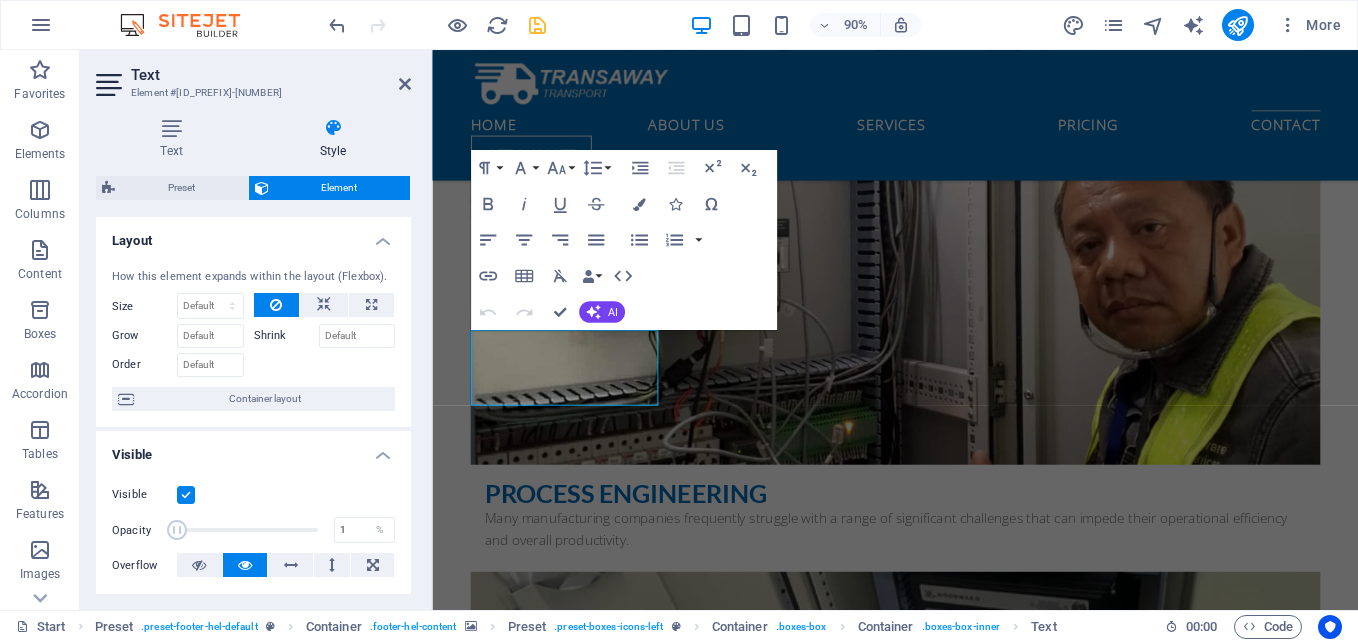 click at bounding box center (177, 530) 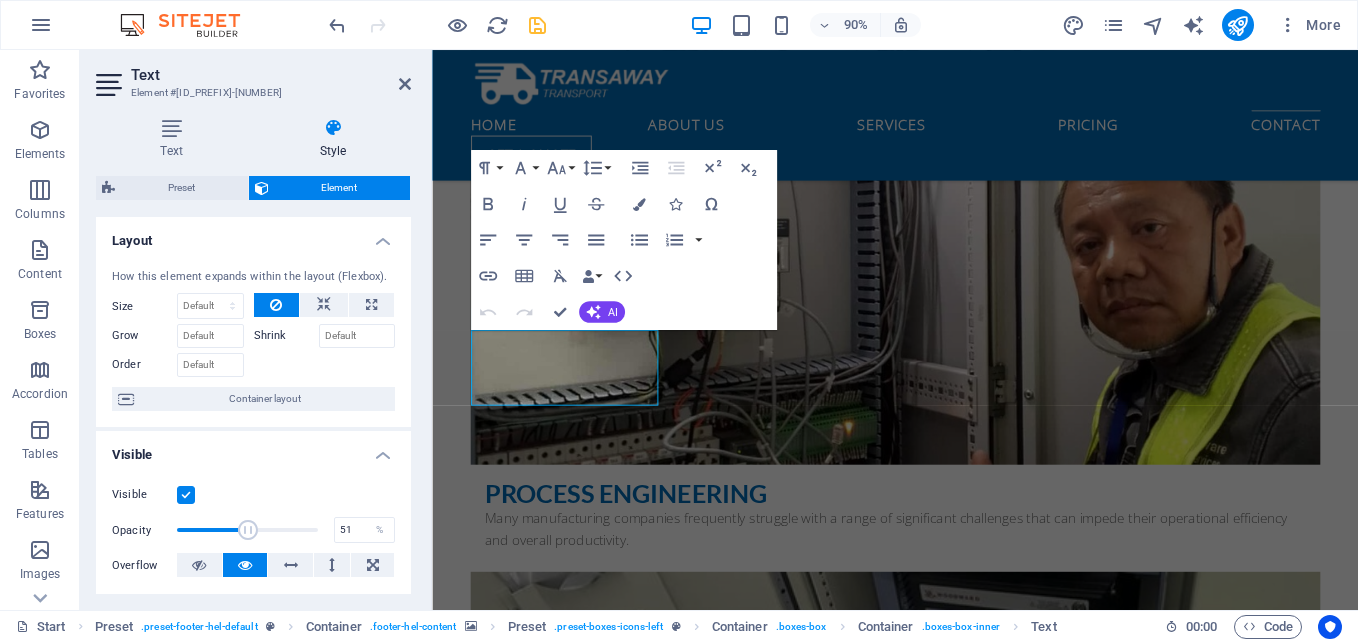drag, startPoint x: 173, startPoint y: 527, endPoint x: 246, endPoint y: 527, distance: 73 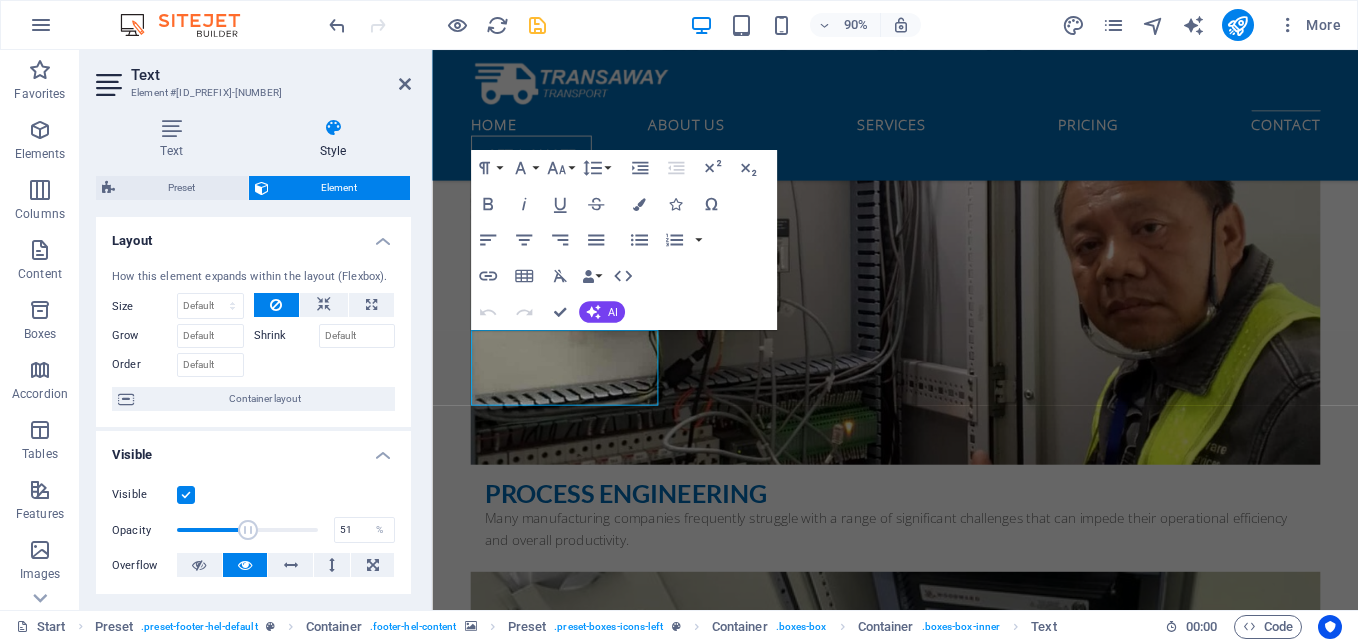 click at bounding box center (248, 530) 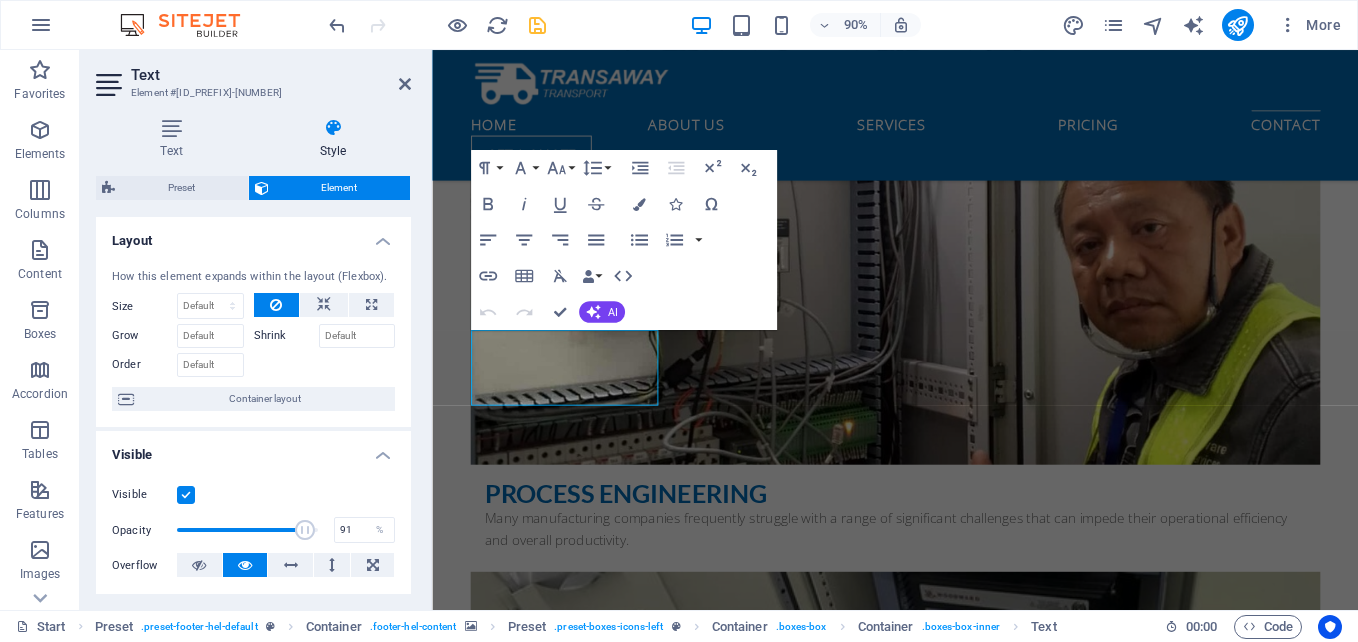 drag, startPoint x: 246, startPoint y: 527, endPoint x: 301, endPoint y: 527, distance: 55 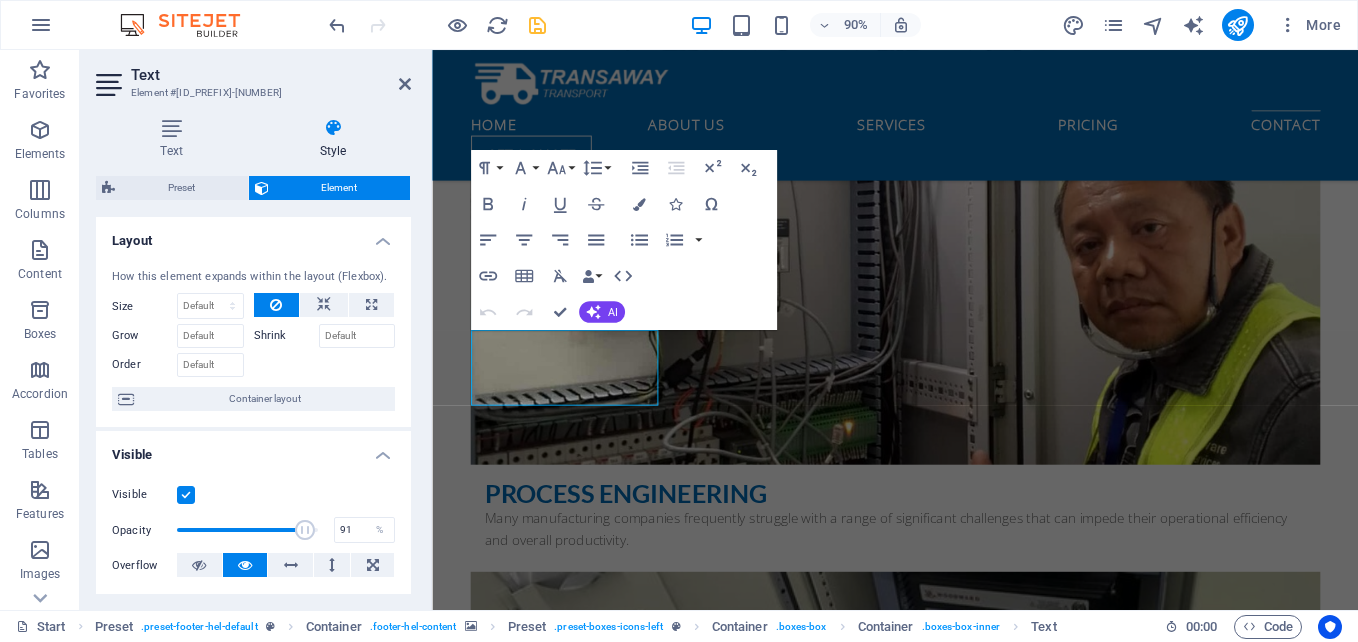 click at bounding box center [305, 530] 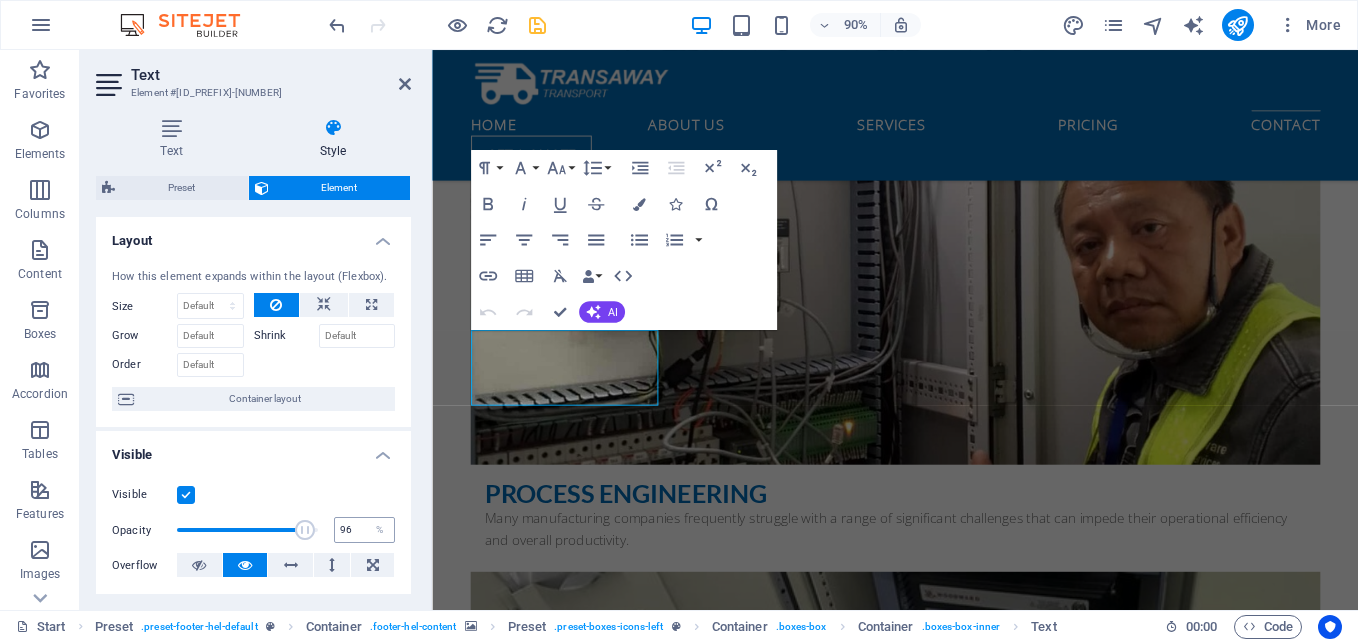 type on "100" 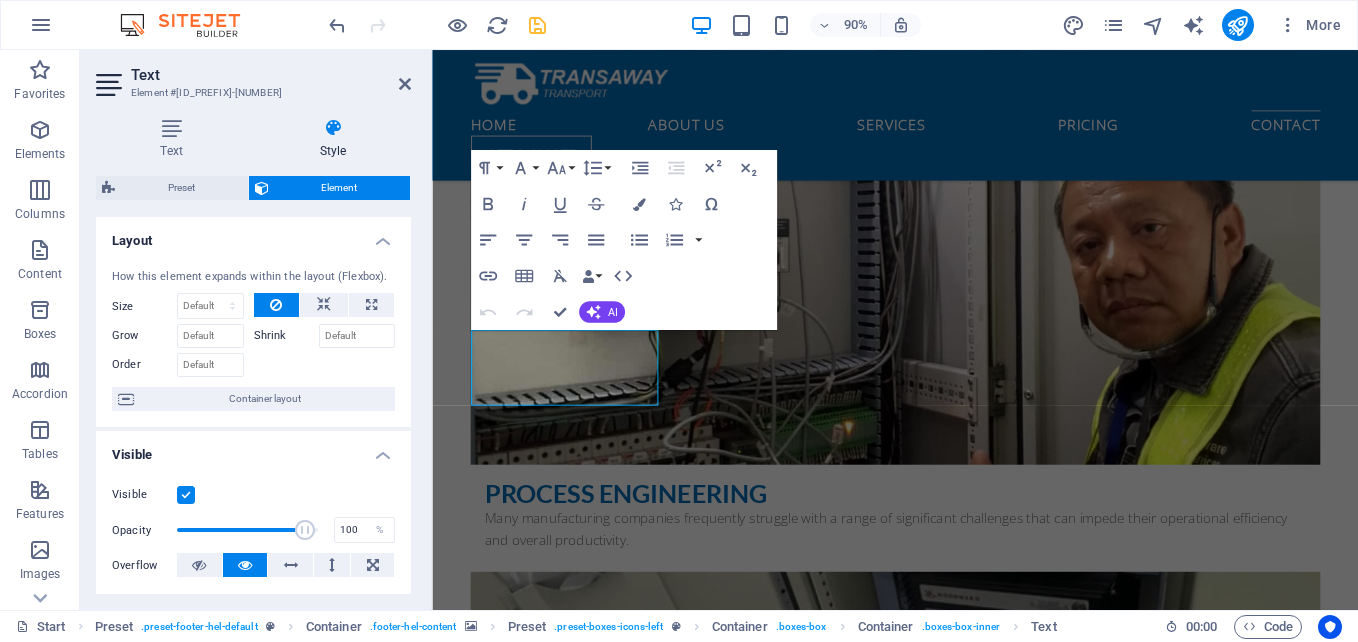 drag, startPoint x: 301, startPoint y: 527, endPoint x: 417, endPoint y: 472, distance: 128.37834 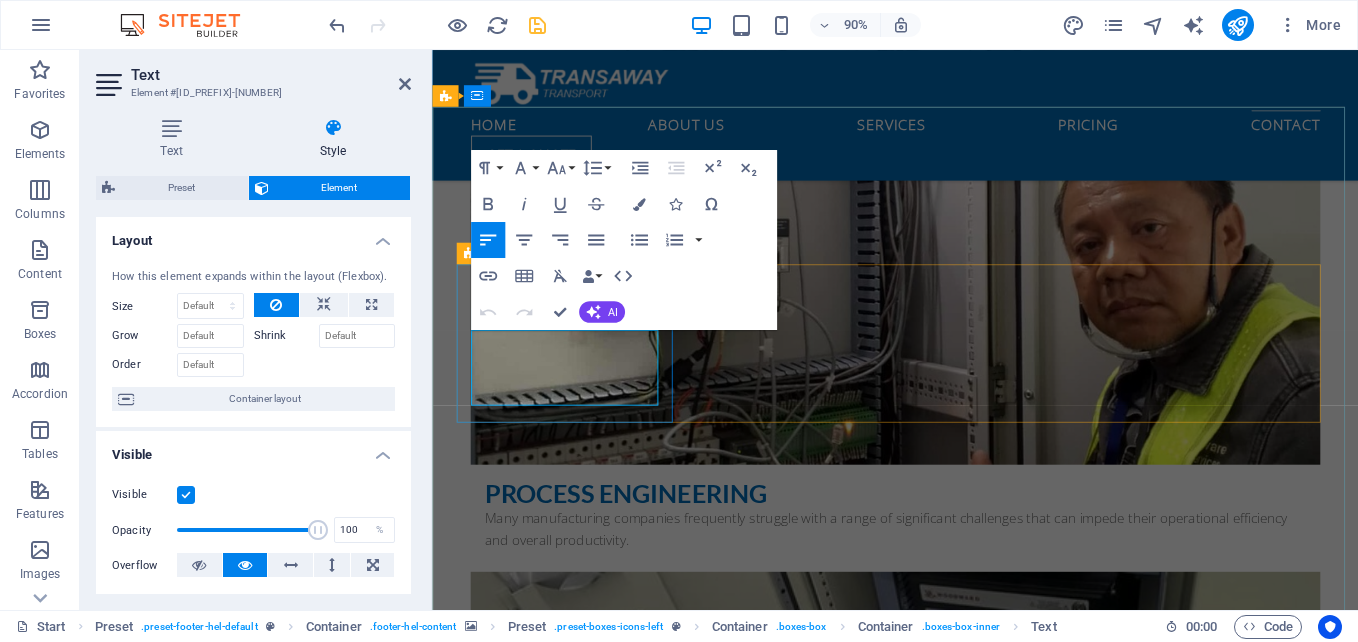 drag, startPoint x: 606, startPoint y: 438, endPoint x: 470, endPoint y: 362, distance: 155.79474 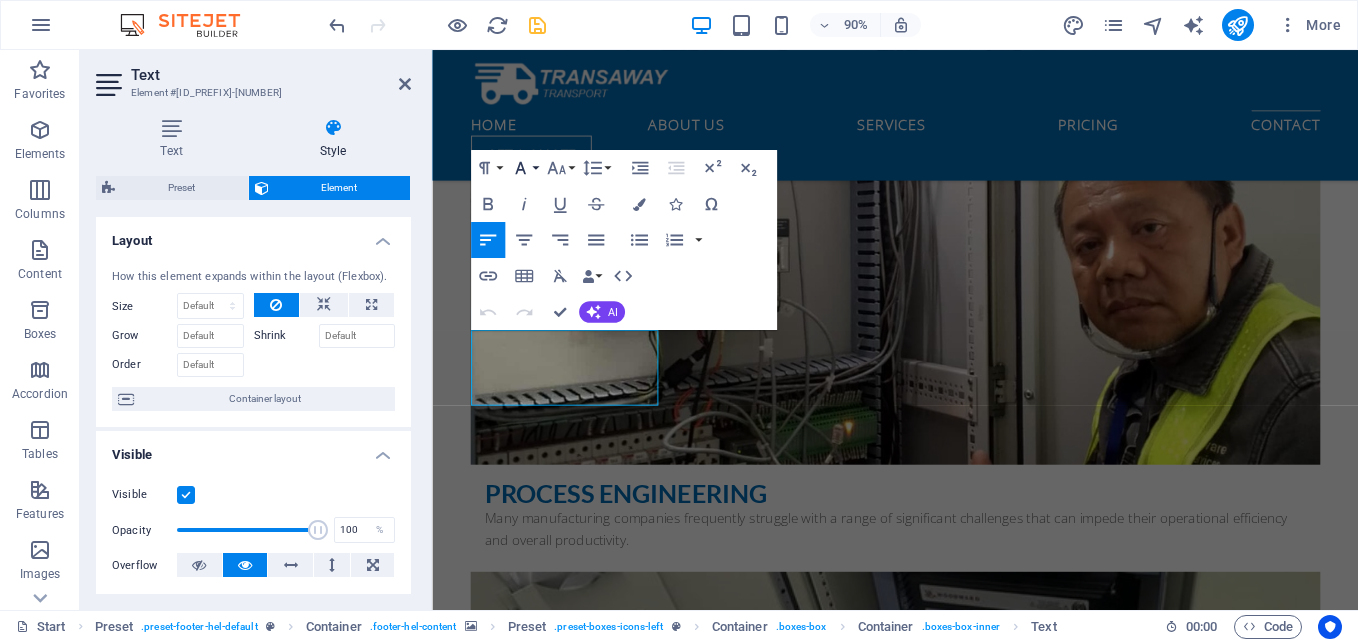 click on "Font Family" at bounding box center [524, 168] 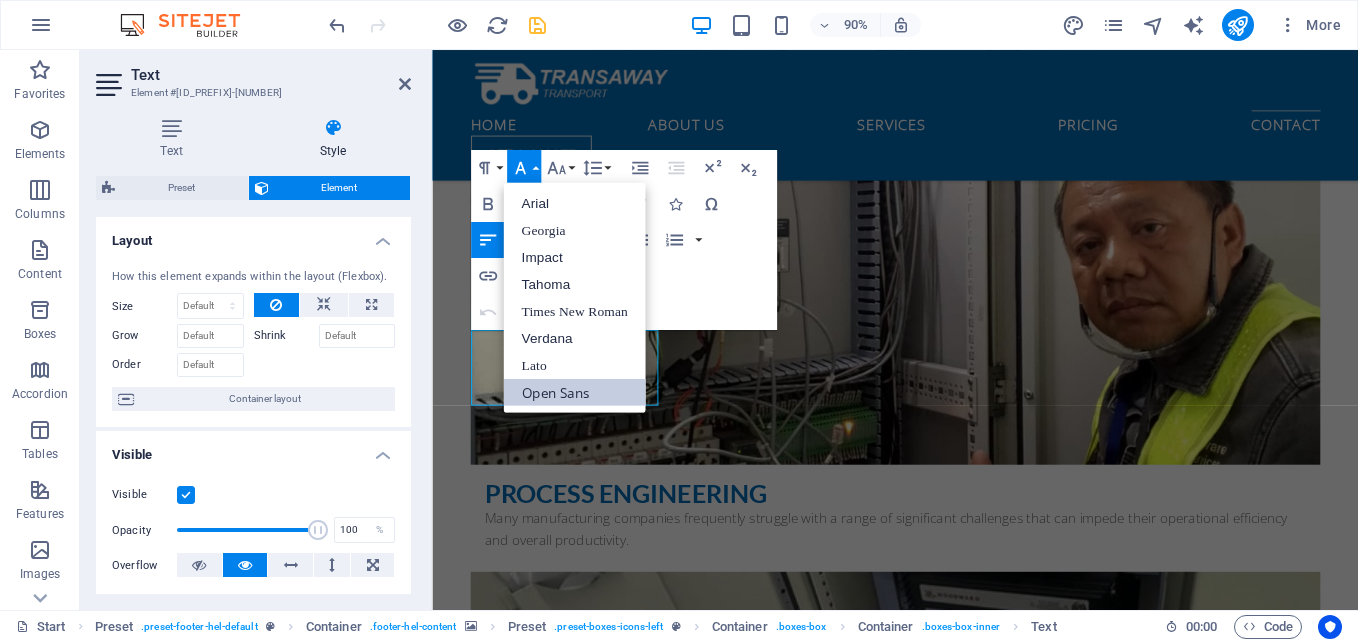 click on "Open Sans" at bounding box center (574, 391) 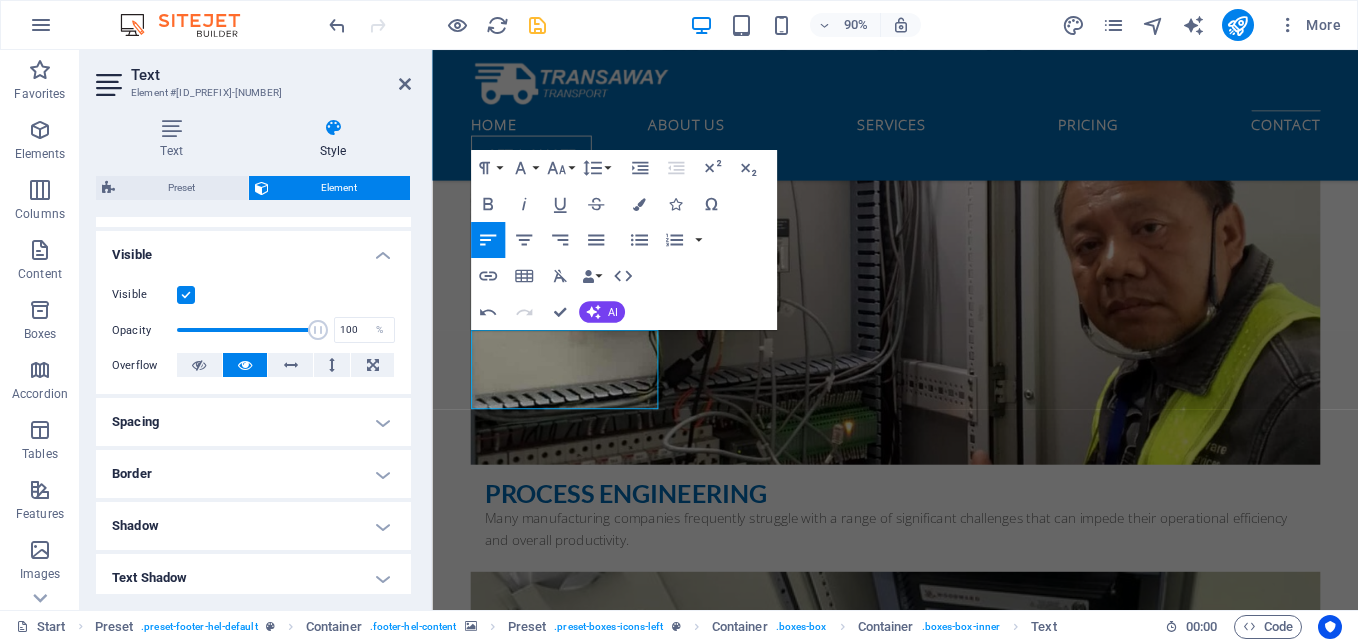 scroll, scrollTop: 0, scrollLeft: 0, axis: both 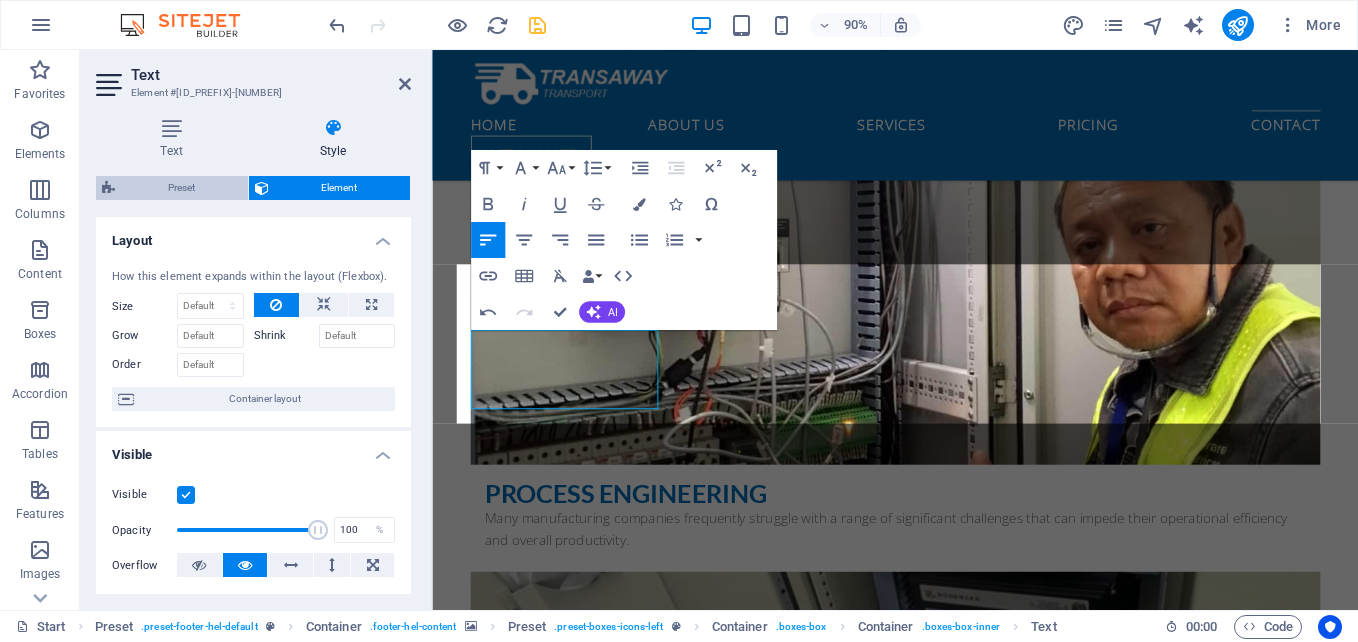 click on "Preset" at bounding box center [181, 188] 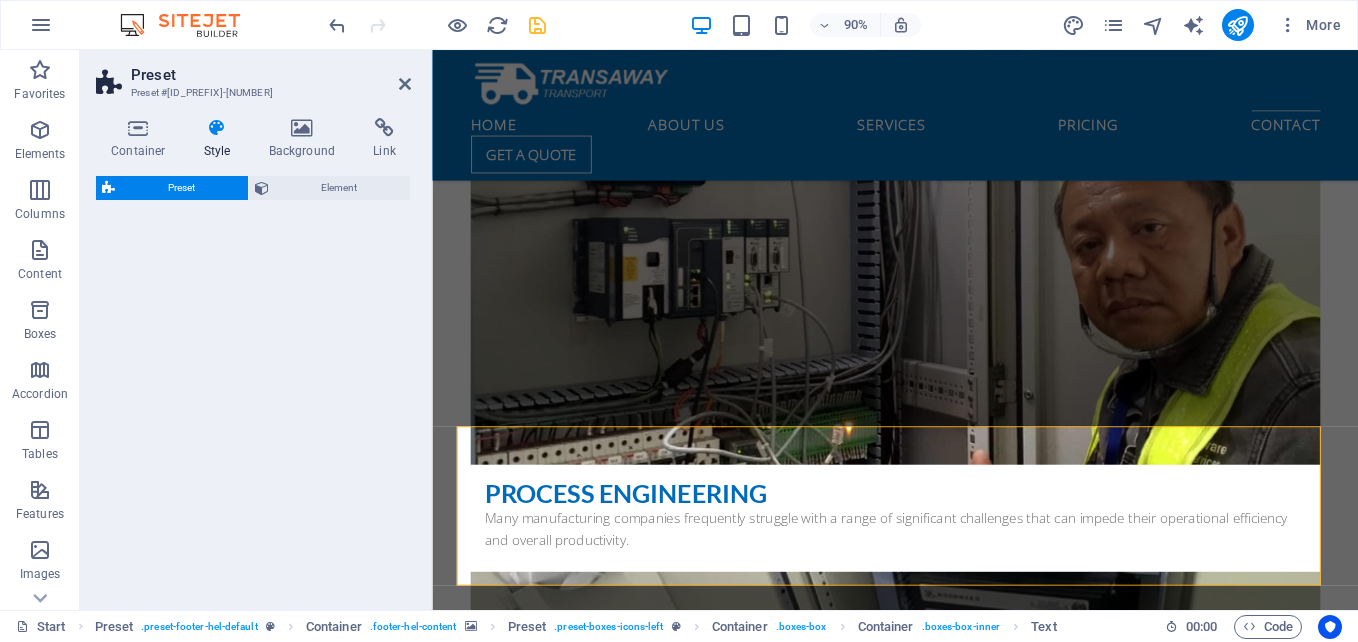 scroll, scrollTop: 10026, scrollLeft: 0, axis: vertical 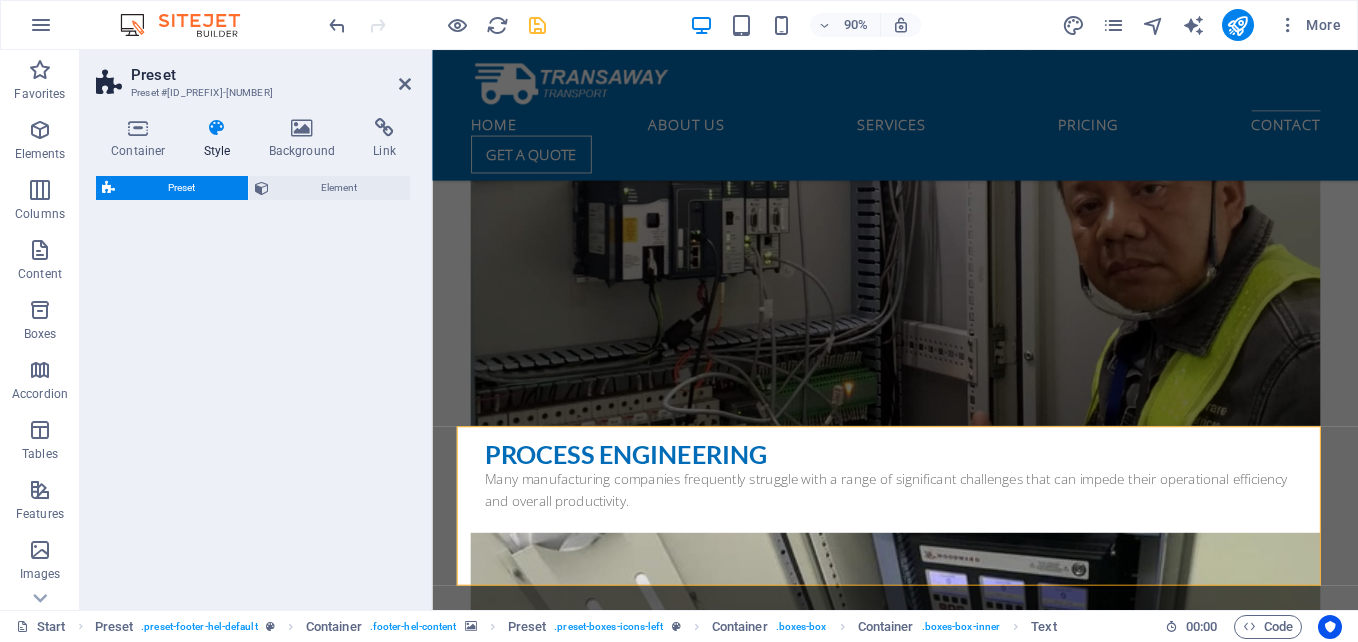 select on "px" 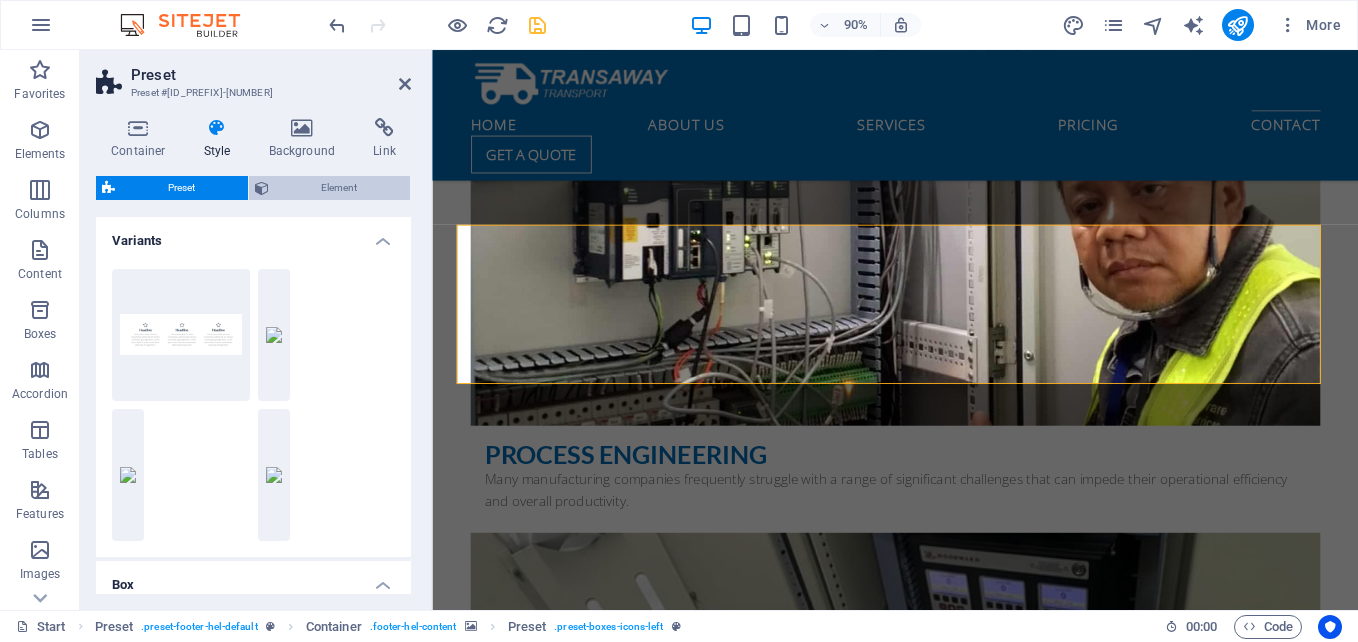 click on "Element" at bounding box center (340, 188) 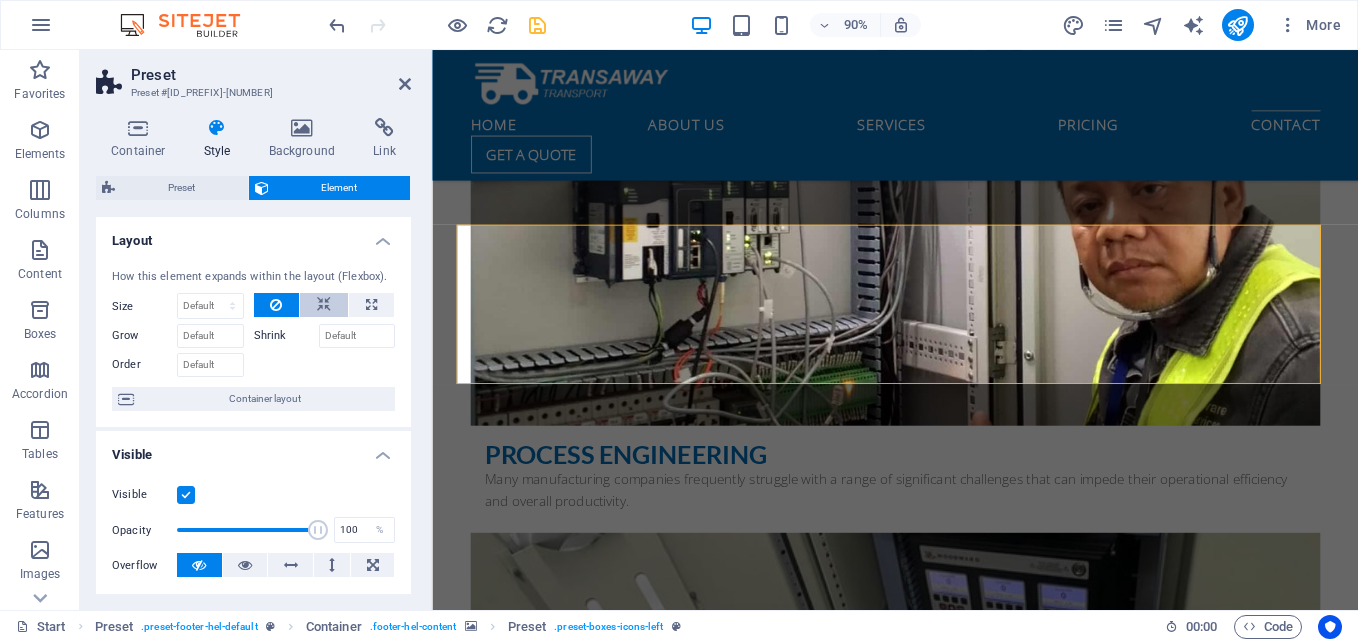 click at bounding box center [324, 305] 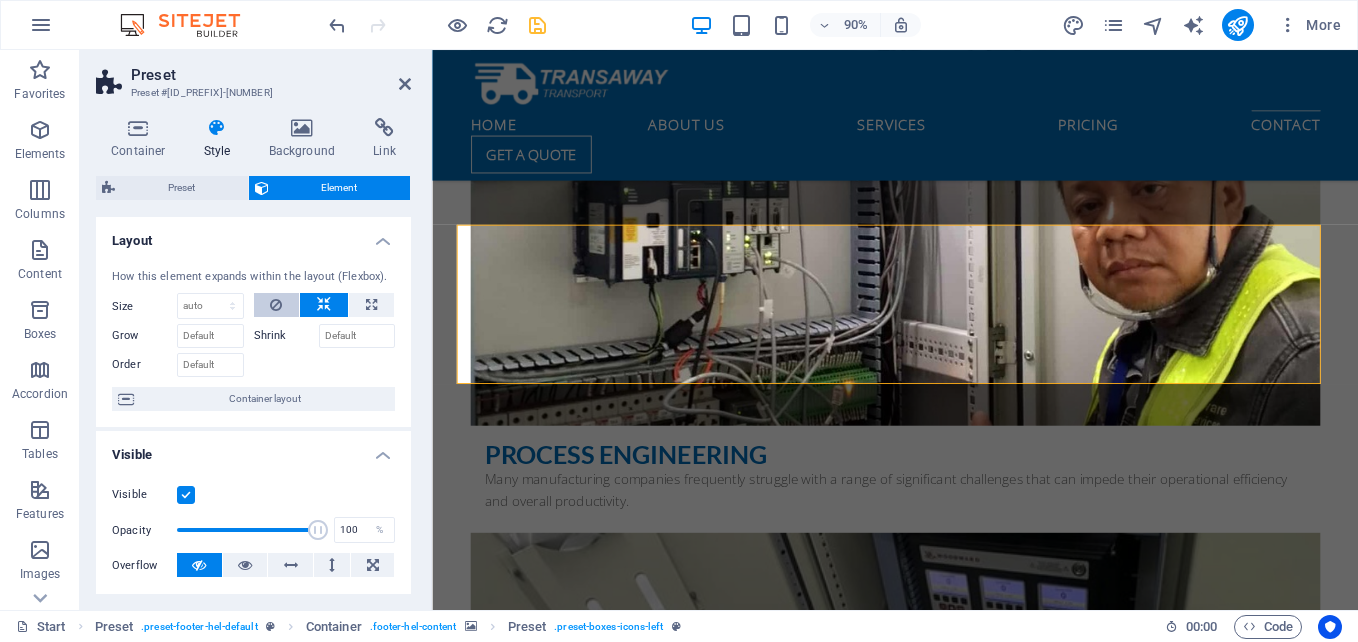 click at bounding box center (277, 305) 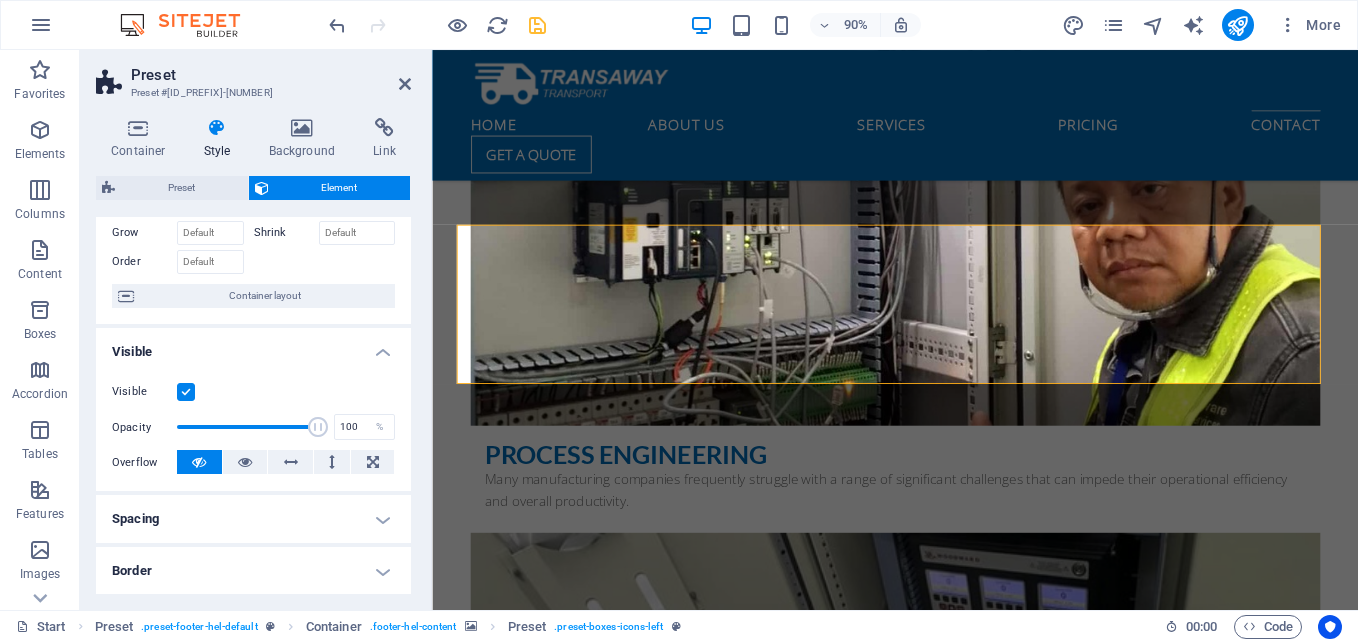 scroll, scrollTop: 200, scrollLeft: 0, axis: vertical 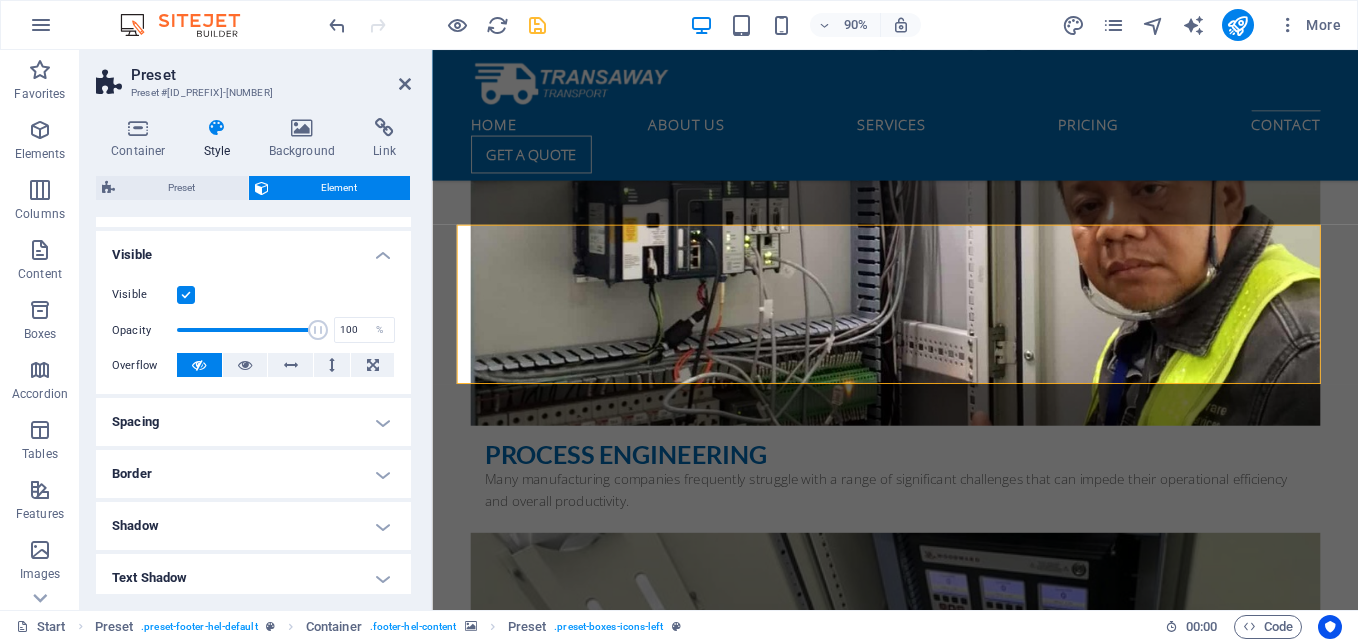 click at bounding box center [186, 295] 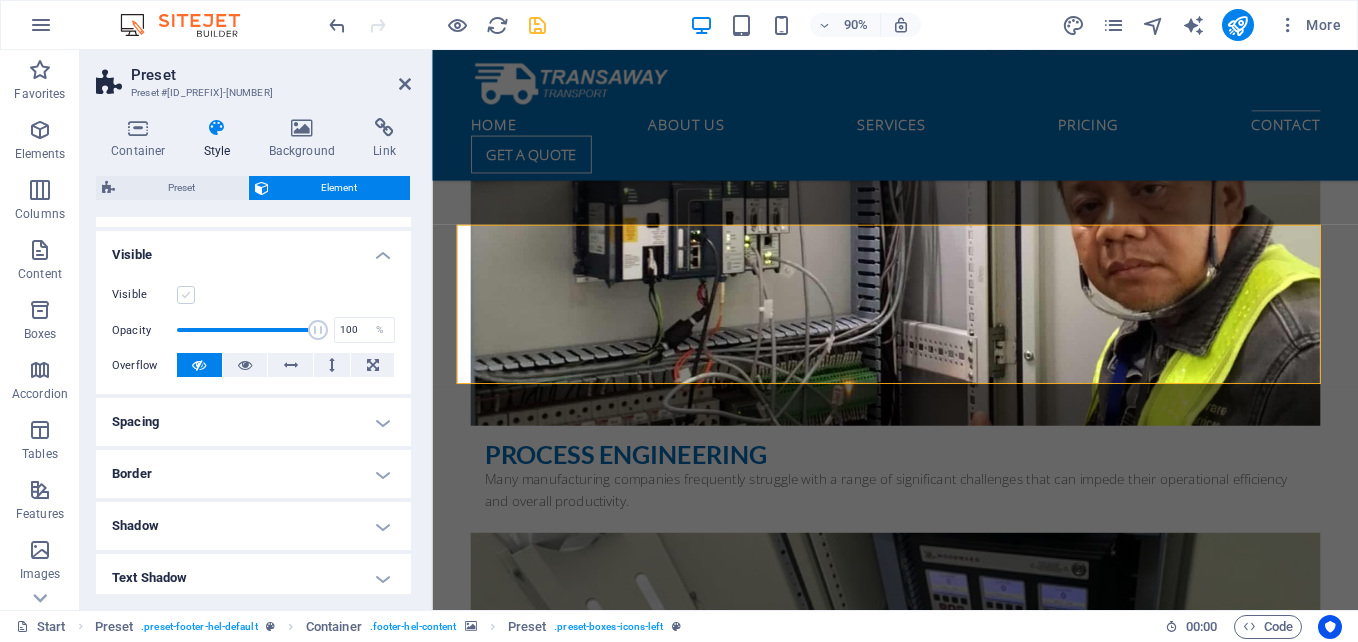 click at bounding box center (186, 295) 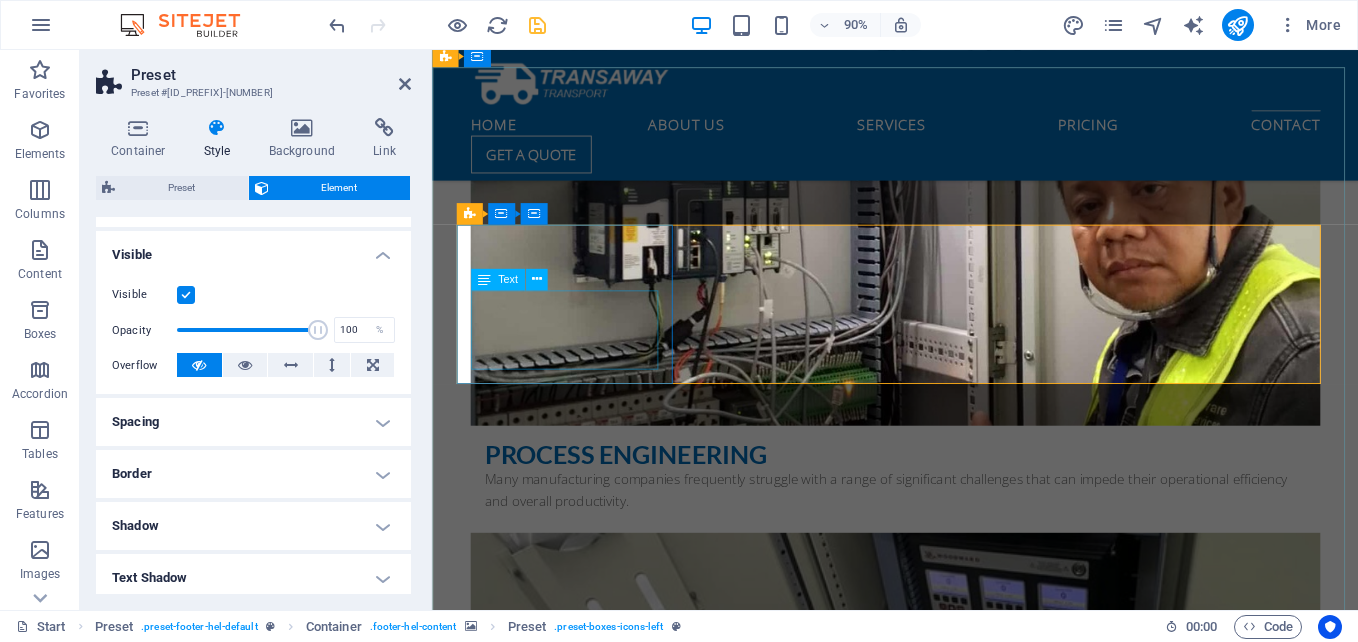 click on "Unit O, Symphony Tower 1 No. 6 Sgt. Esquerra Street South Triangle, [CITY] Philippines [POSTAL_CODE]" at bounding box center [920, 15479] 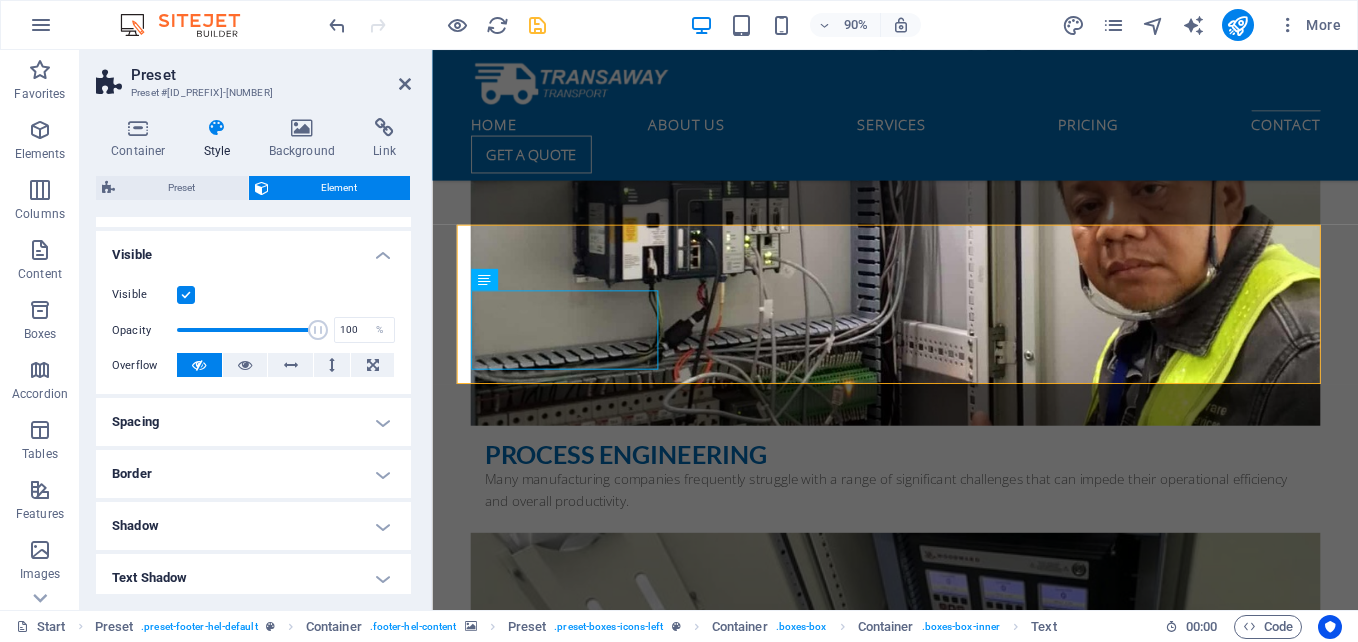 click at bounding box center [946, 14722] 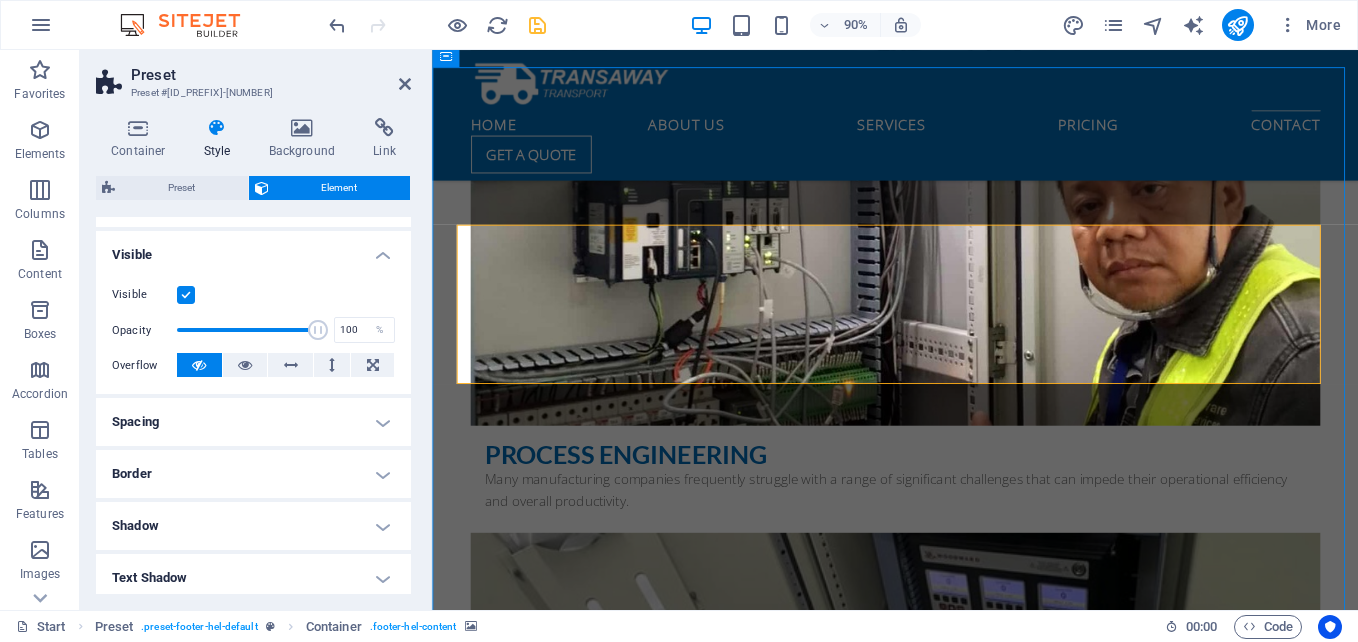 click at bounding box center [946, 14722] 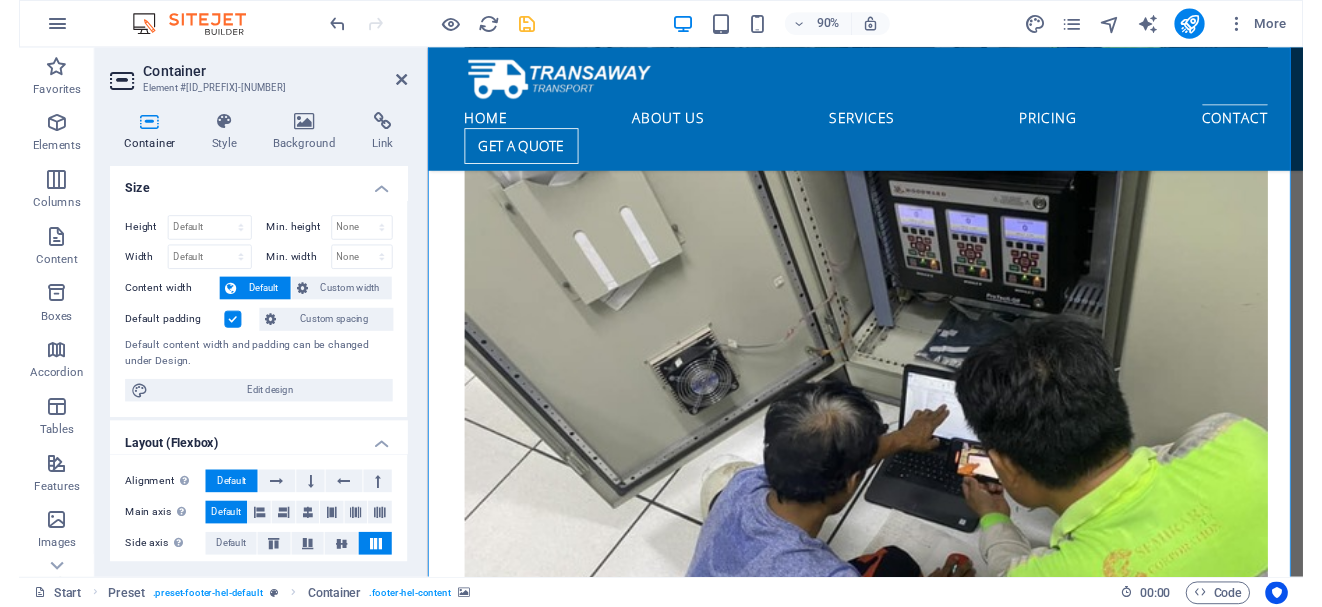 scroll, scrollTop: 10020, scrollLeft: 0, axis: vertical 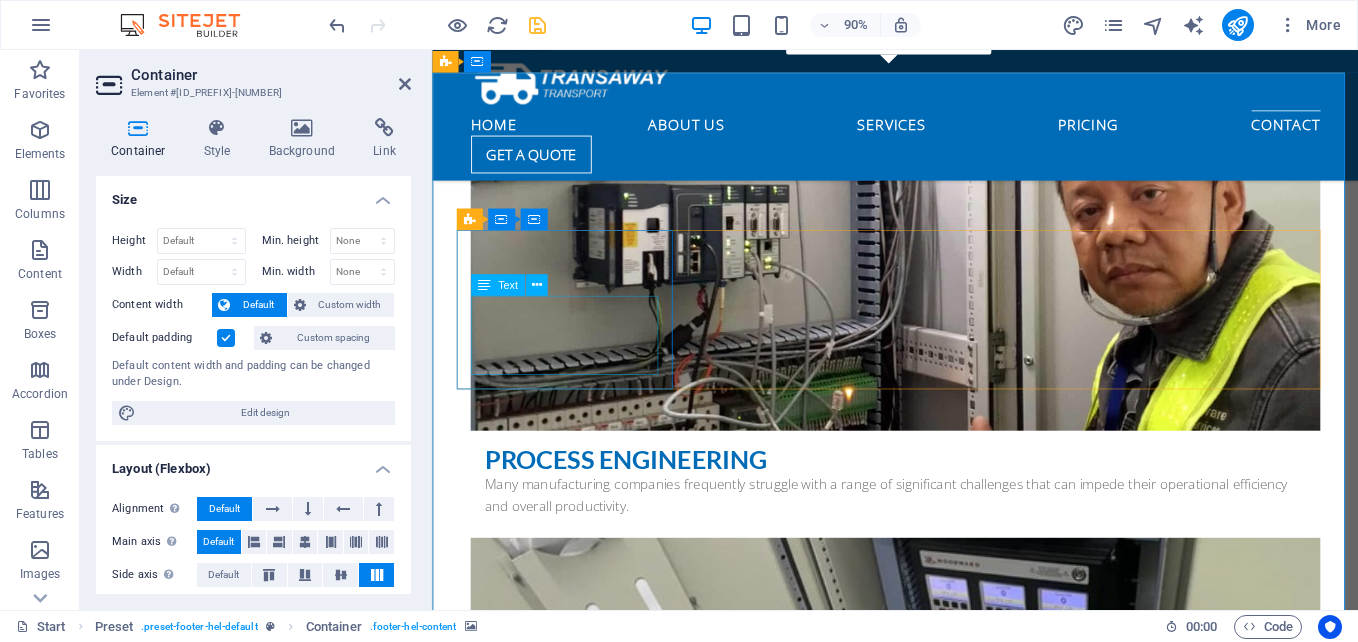 click on "Unit O, Symphony Tower 1 No. 6 Sgt. Esquerra Street South Triangle, [CITY] Philippines [POSTAL_CODE]" at bounding box center (920, 15485) 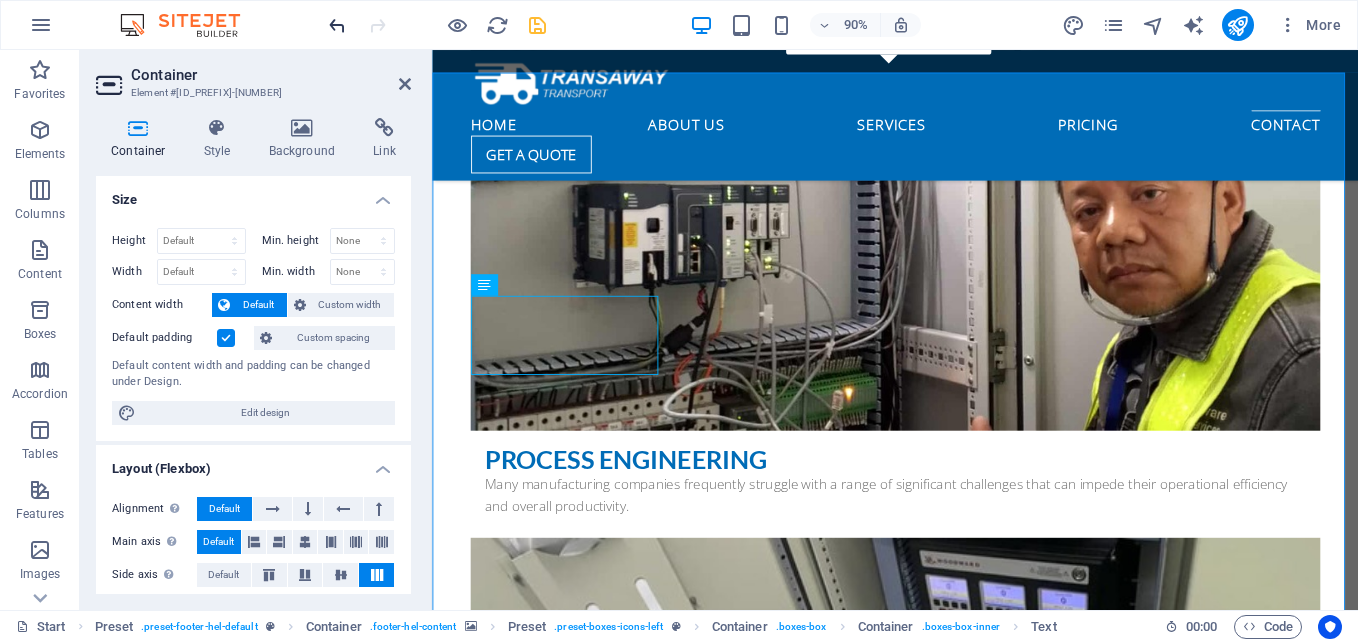 click at bounding box center (337, 25) 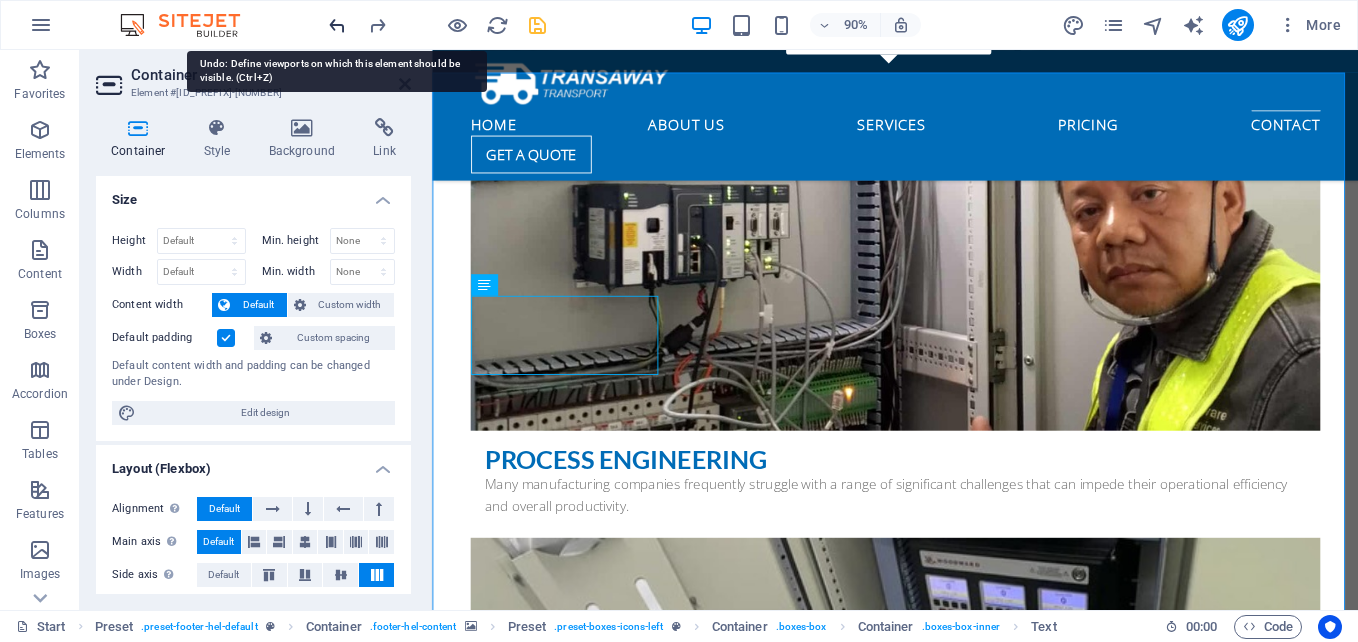 click at bounding box center (337, 25) 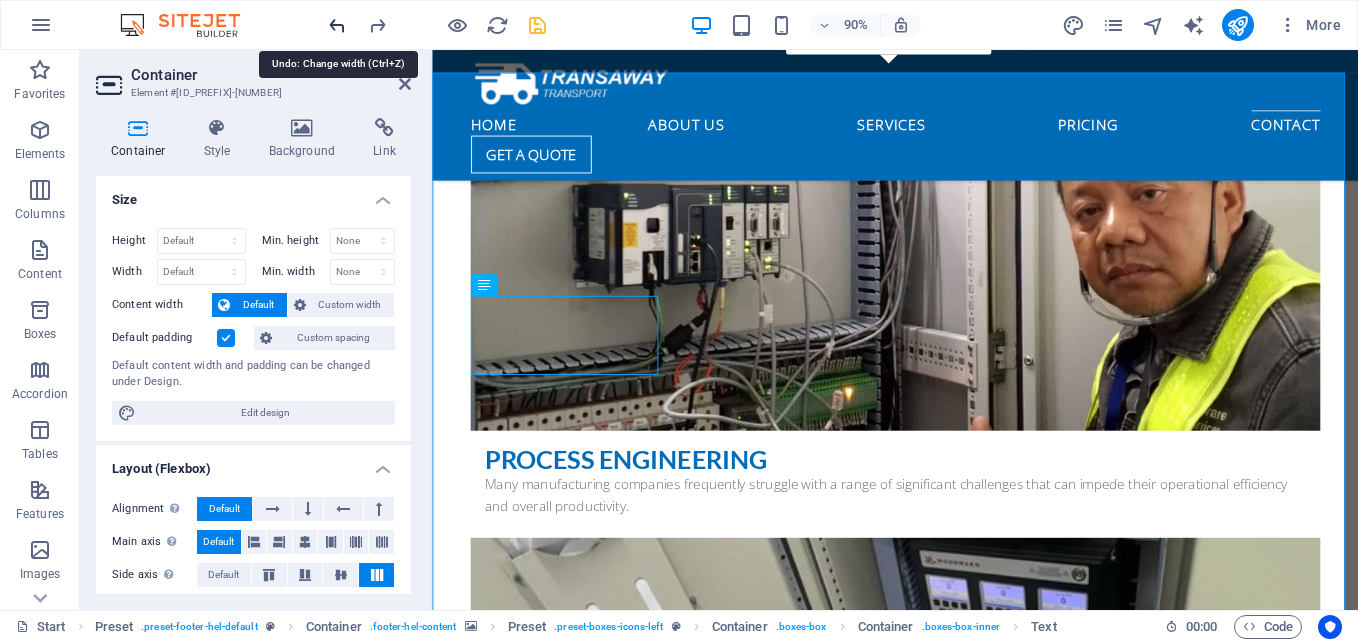 click at bounding box center [337, 25] 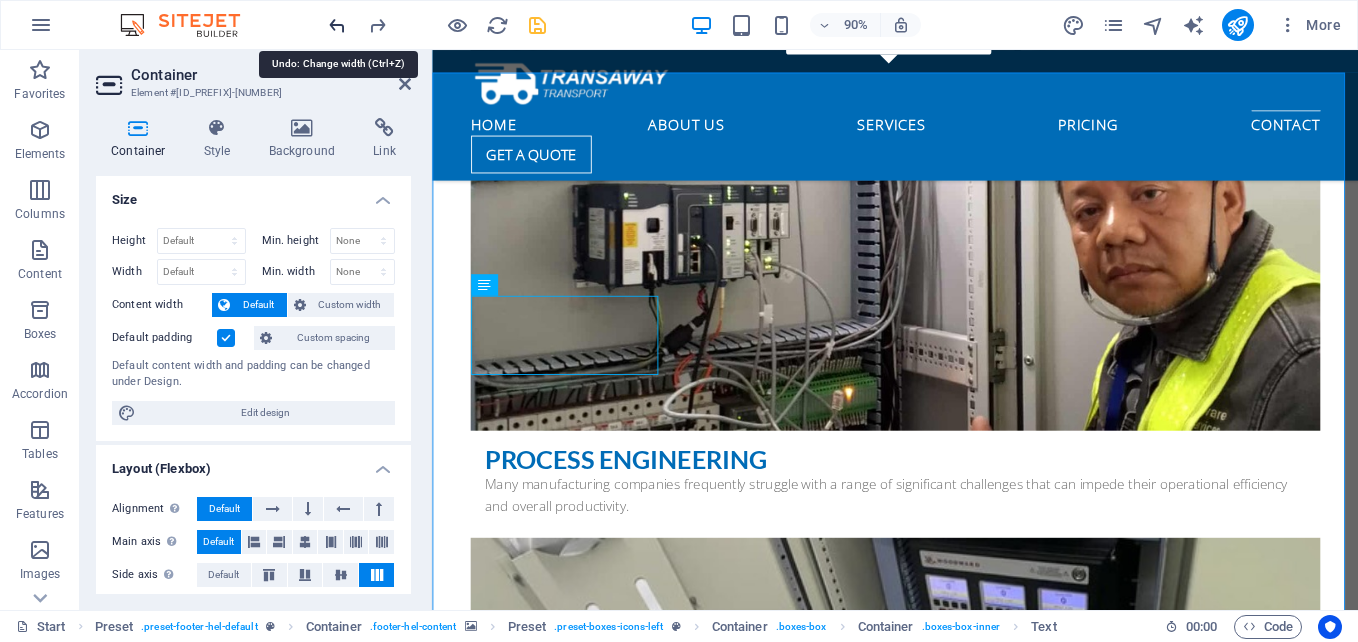 click at bounding box center [337, 25] 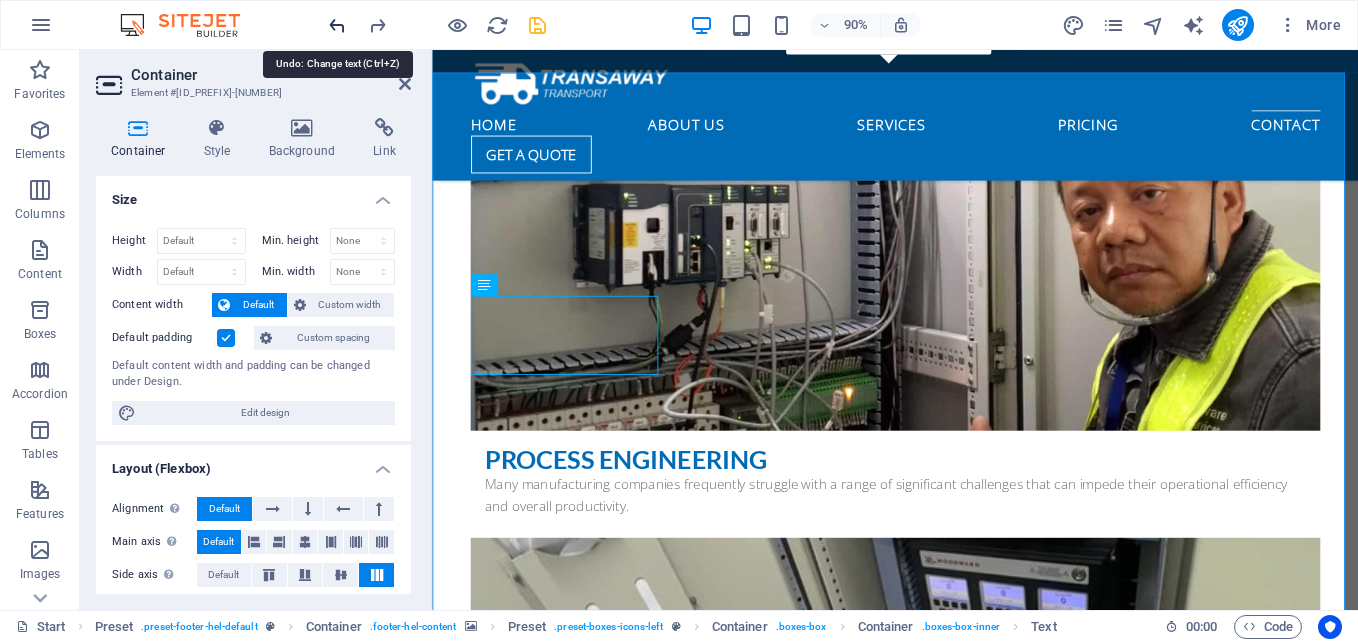 click at bounding box center [337, 25] 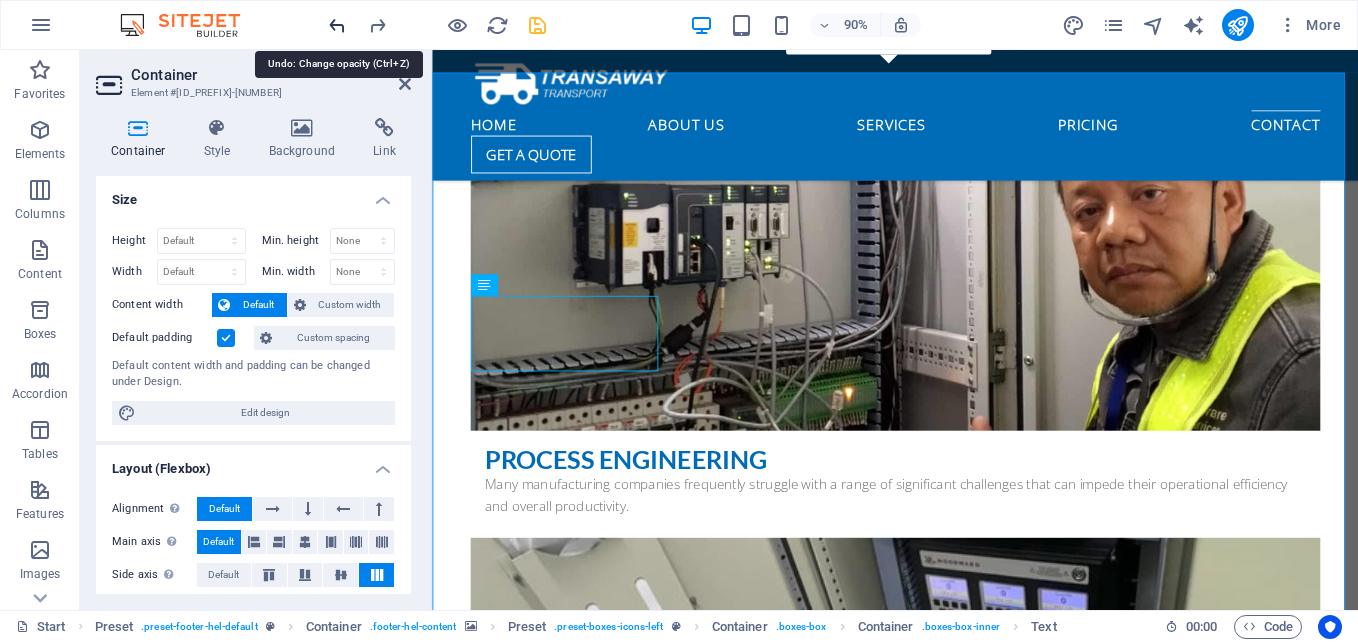 click at bounding box center [337, 25] 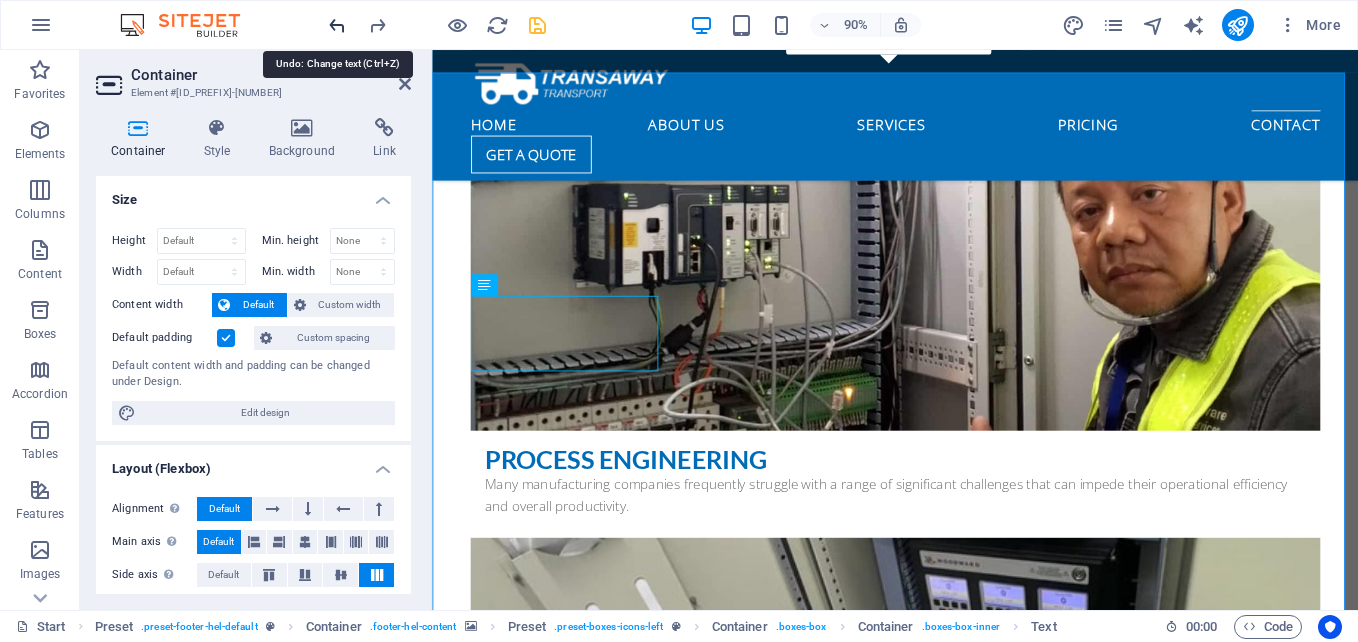 click at bounding box center (337, 25) 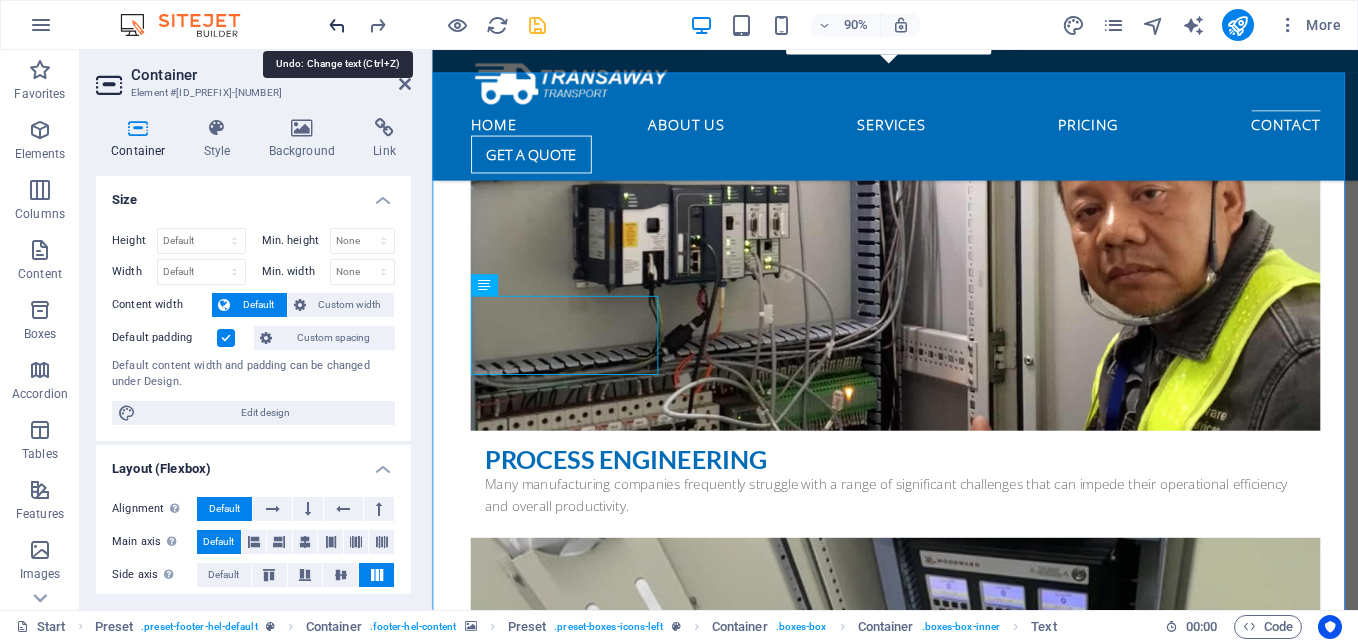 click at bounding box center [337, 25] 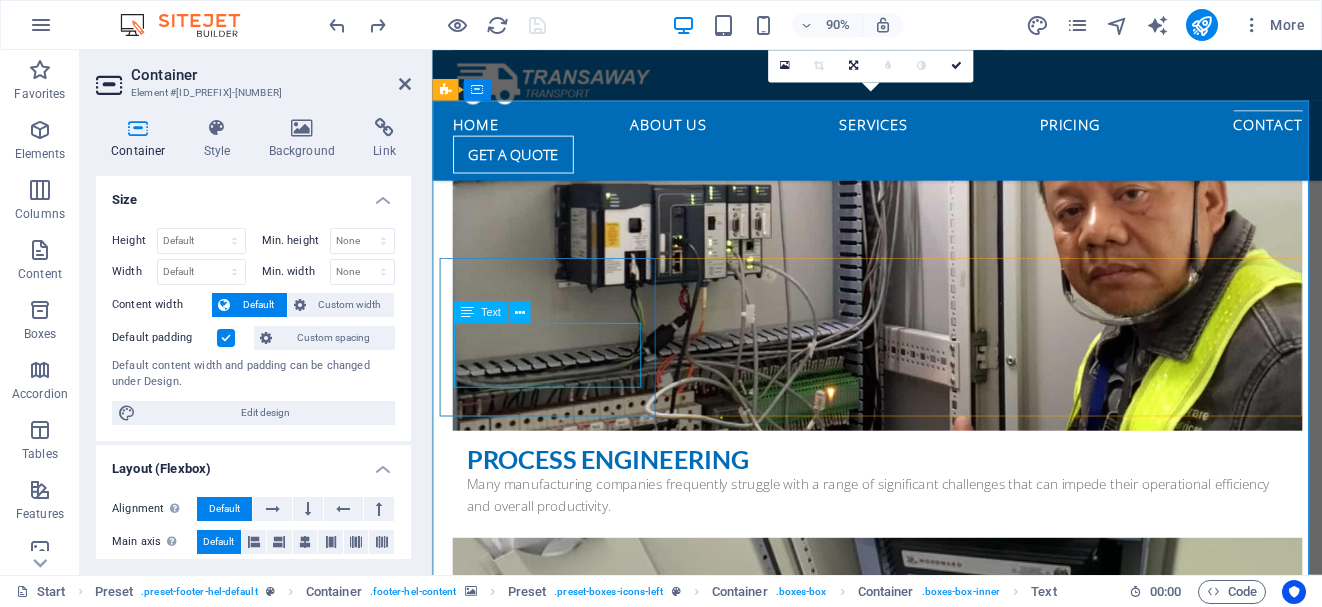 click on "Lorem ipsum dolor sit amet, consectetur adipisicing elit. Veritatis, dolorem!" at bounding box center [920, 15452] 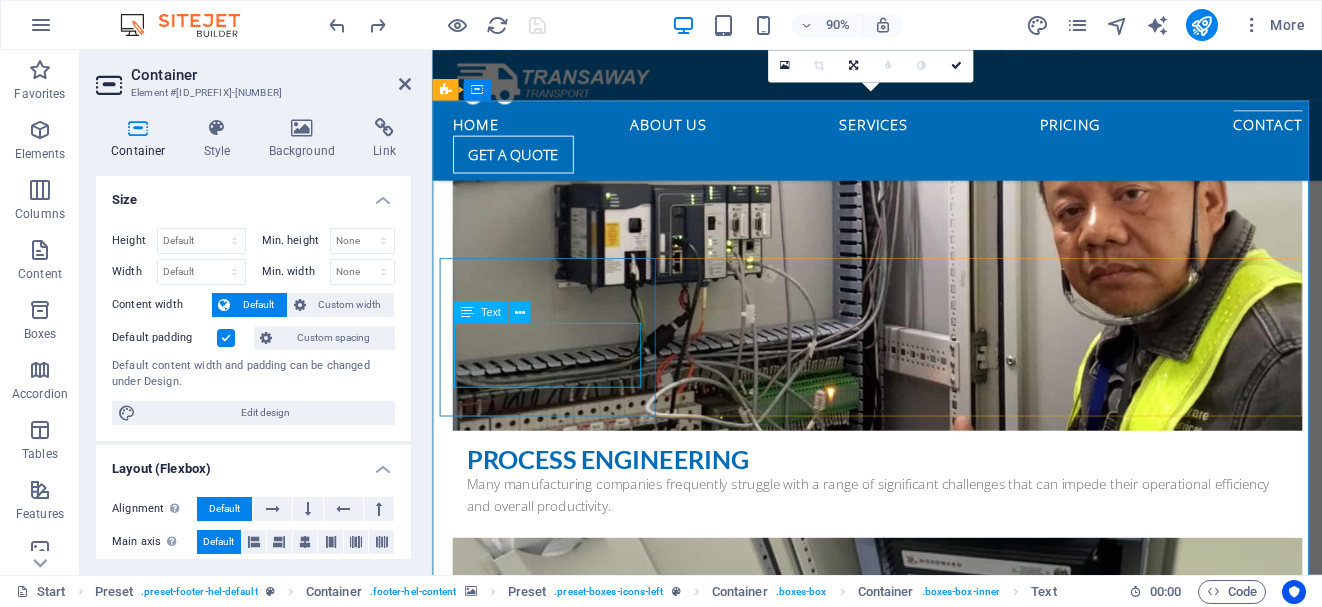 click on "Lorem ipsum dolor sit amet, consectetur adipisicing elit. Veritatis, dolorem!" at bounding box center (920, 15452) 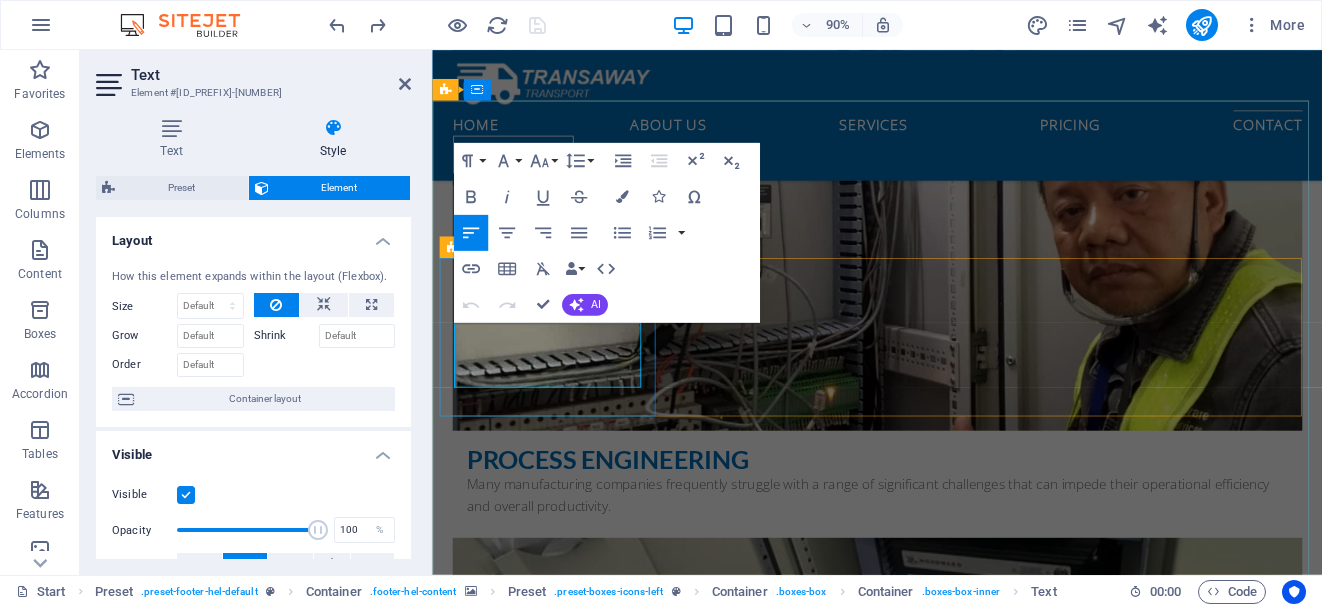 drag, startPoint x: 607, startPoint y: 404, endPoint x: 458, endPoint y: 364, distance: 154.27573 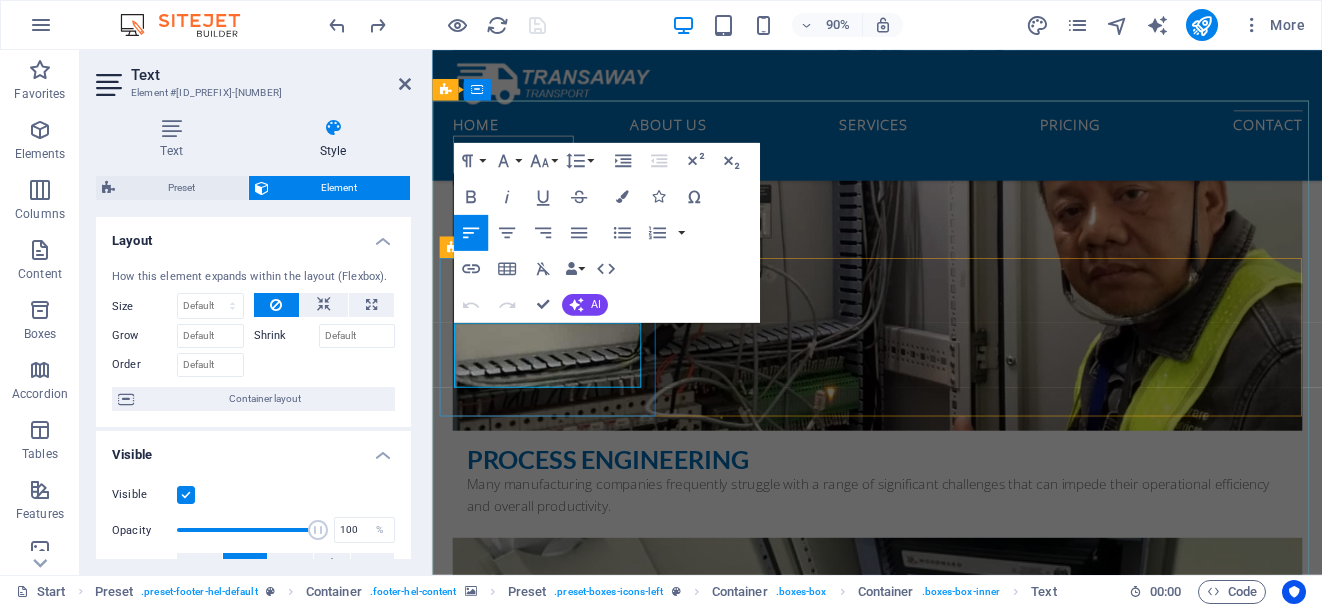 click on "Lorem ipsum dolor sit amet, consectetur adipisicing elit. Veritatis, dolorem!" at bounding box center (920, 15452) 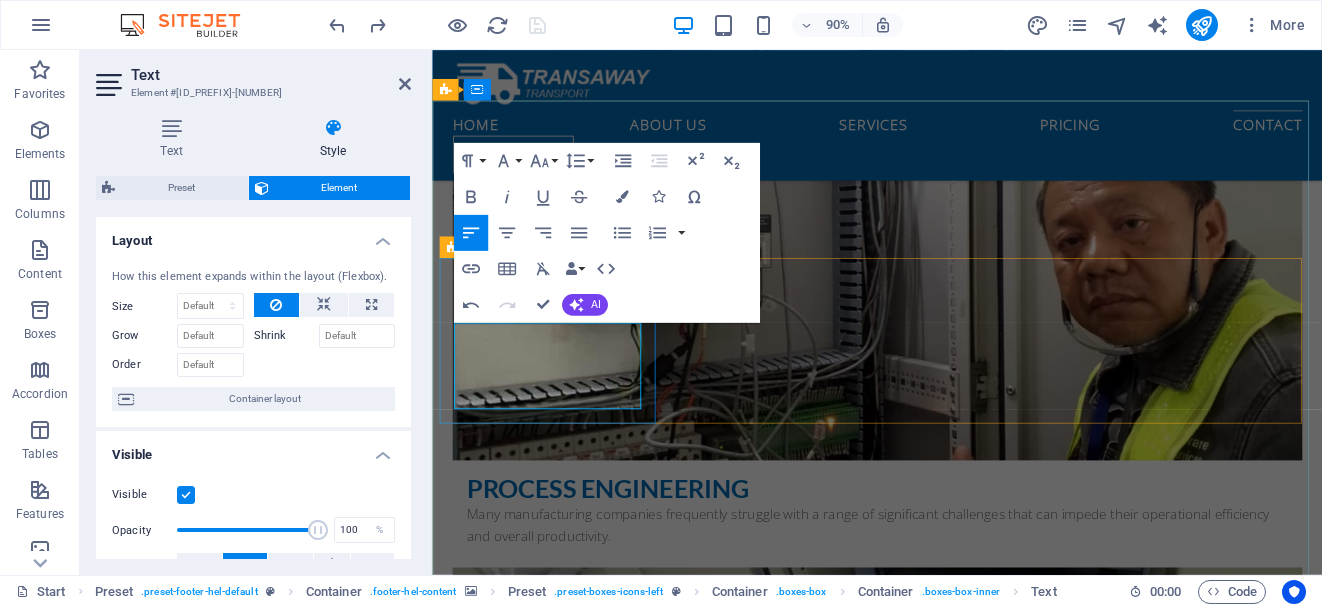 click on "Unit 0, Symphony Tower 1 No6 sgt. Esquerra St. Triangle [CITY] Philippines" at bounding box center (920, 15494) 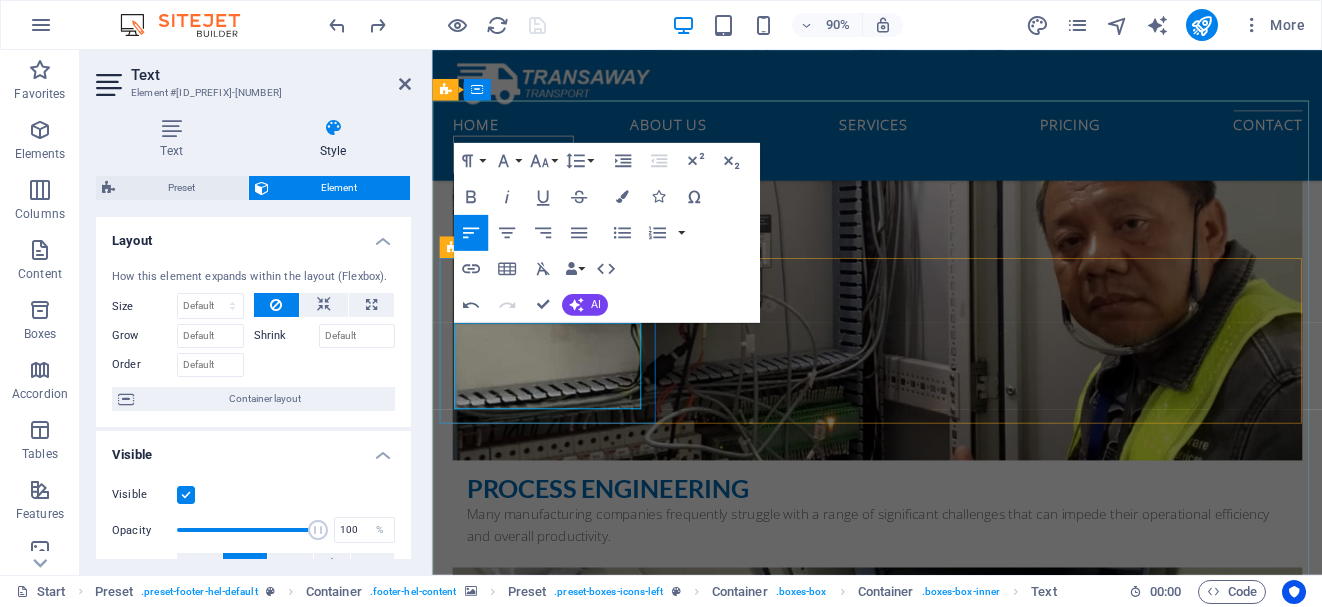 click on "Unit 0, Symphony Tower 1 No6 Sgt. Esquerra St. Triangle [CITY] Philippines, [POSTAL_CODE]" at bounding box center [920, 15466] 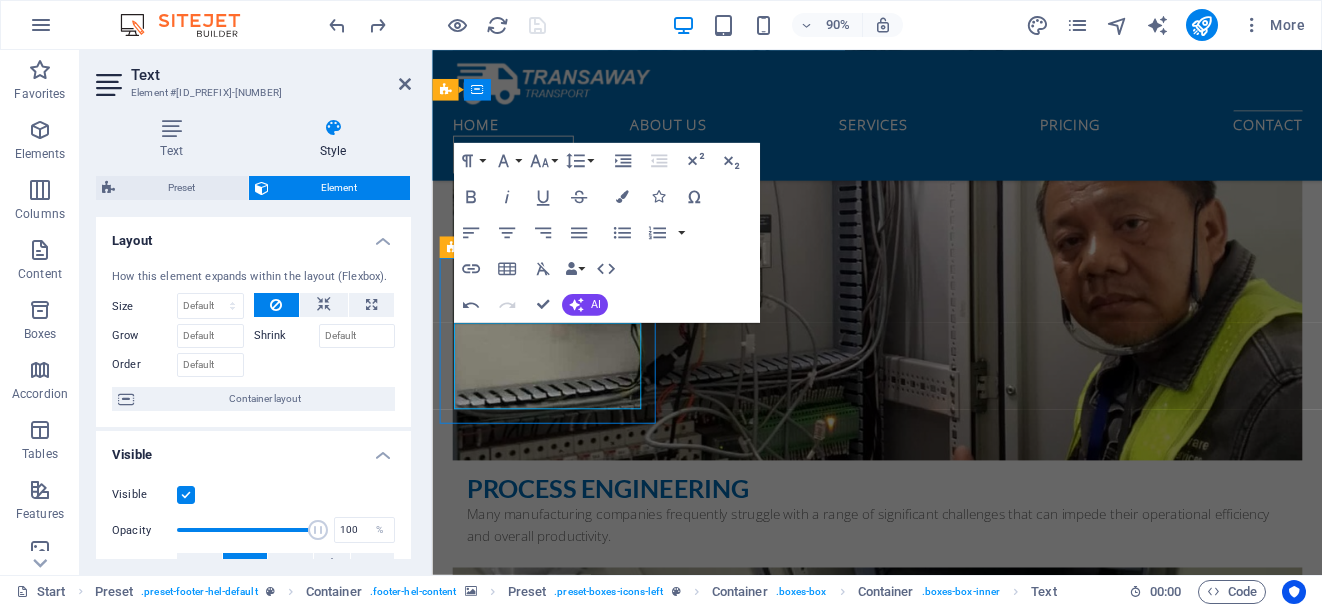 click on "Unit 0, Symphony Tower 1 No6 Sgt. Esquerra St. Triangle [CITY] Philippines, [POSTAL_CODE]" at bounding box center (920, 15466) 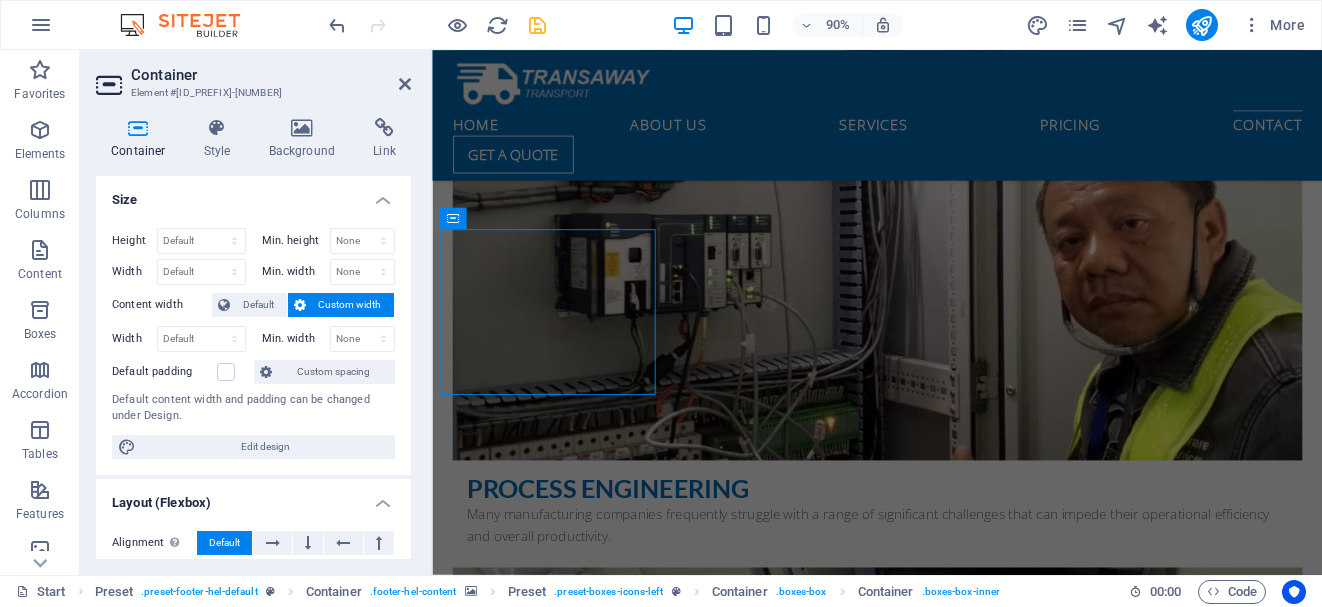 scroll, scrollTop: 10052, scrollLeft: 0, axis: vertical 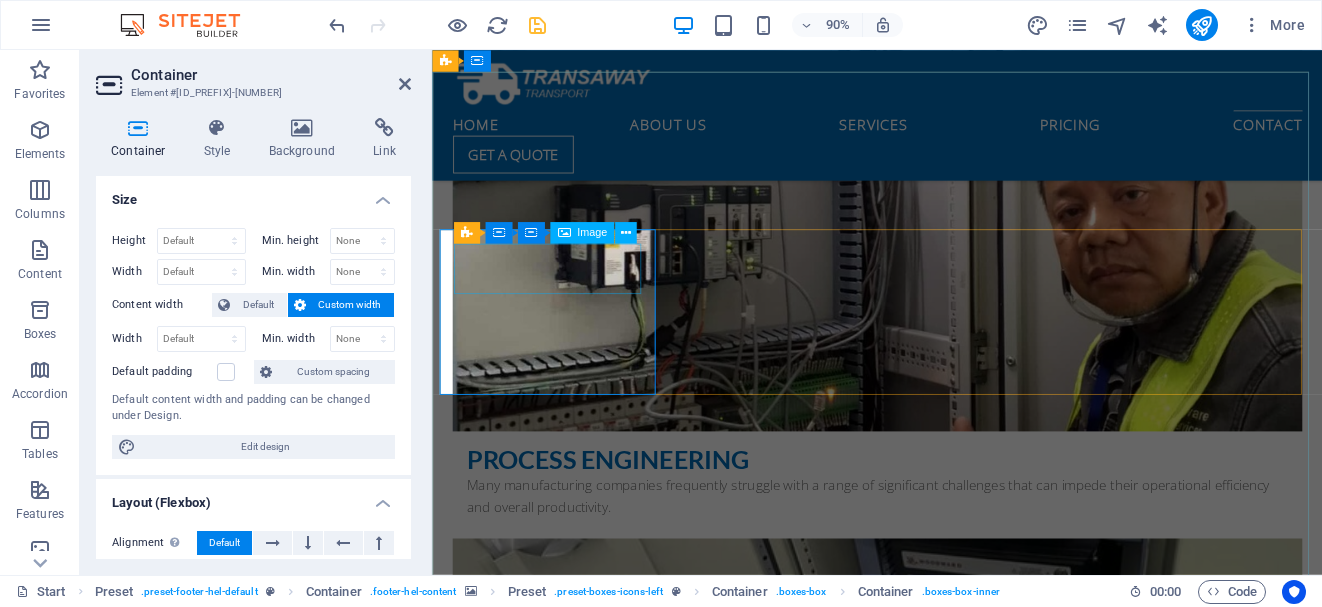 click at bounding box center [920, 15422] 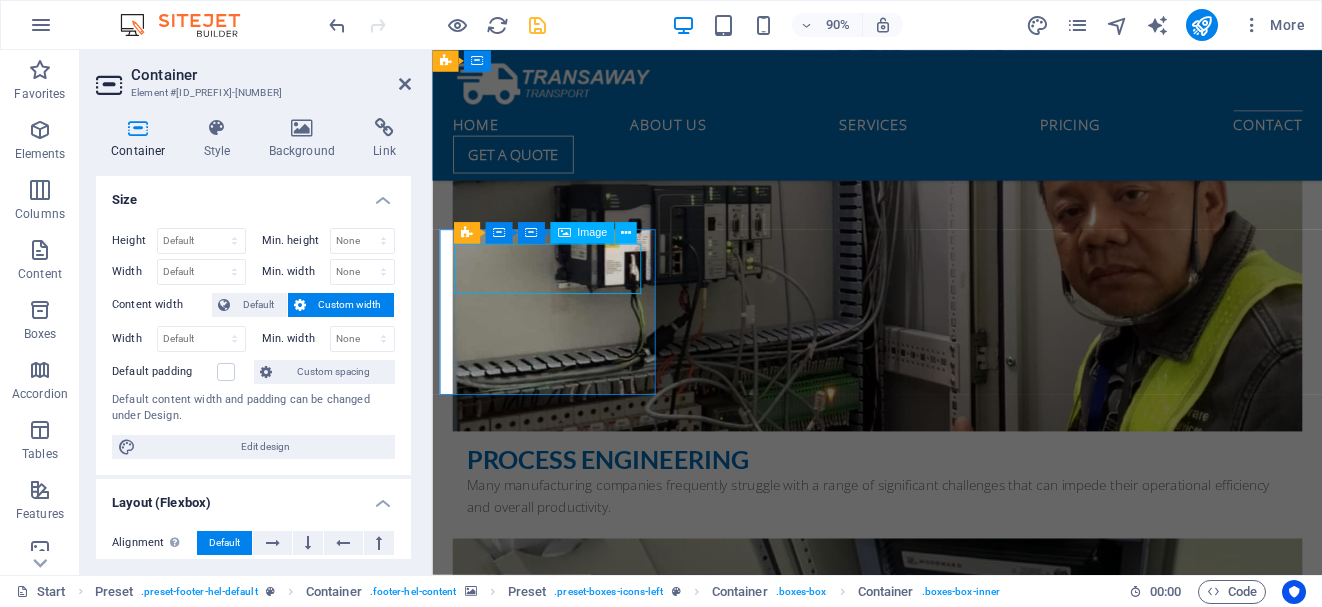 click at bounding box center (920, 15422) 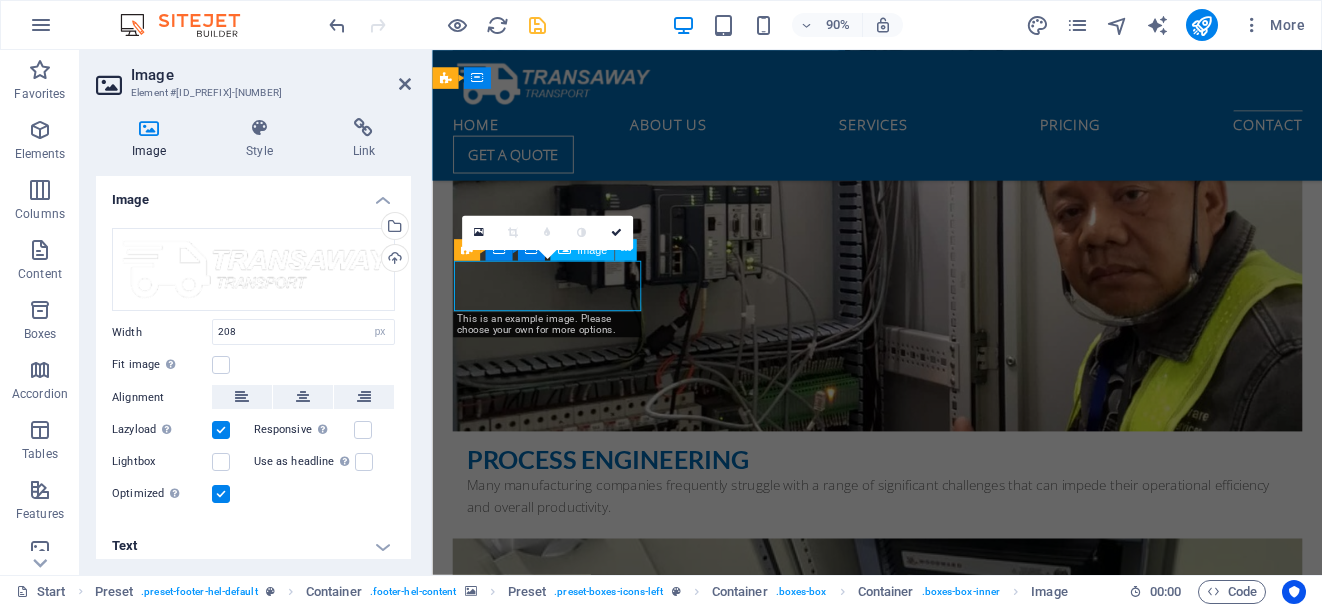 scroll, scrollTop: 10033, scrollLeft: 0, axis: vertical 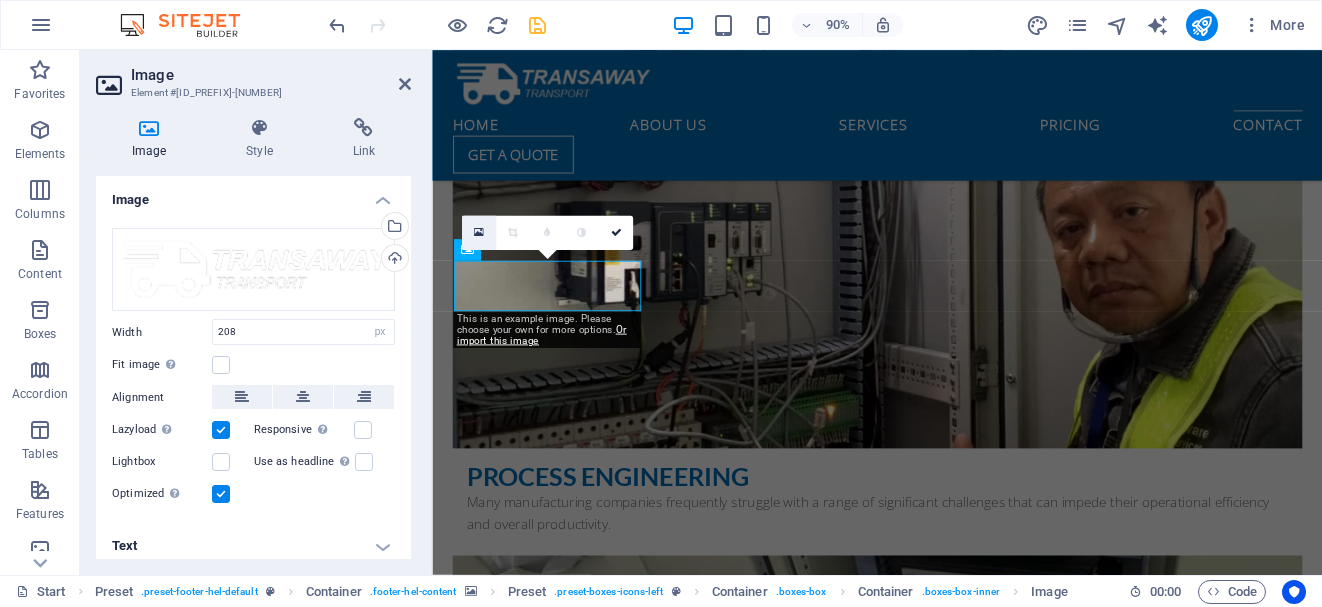 click at bounding box center (479, 233) 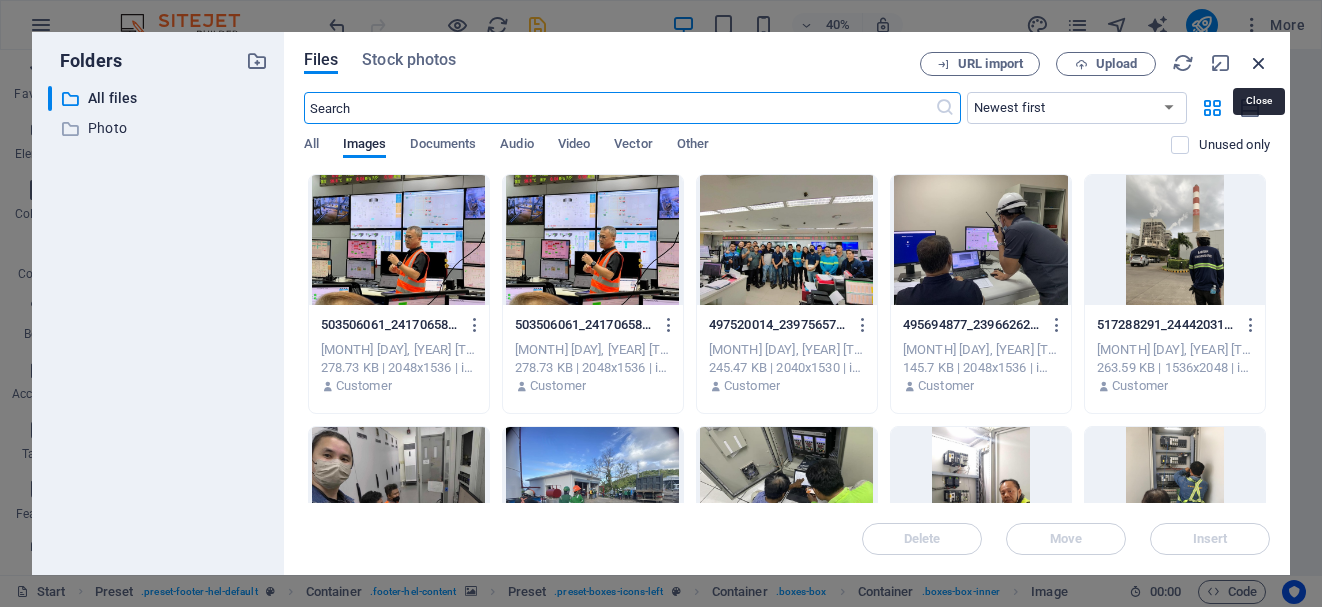 drag, startPoint x: 1255, startPoint y: 65, endPoint x: 914, endPoint y: 14, distance: 344.7927 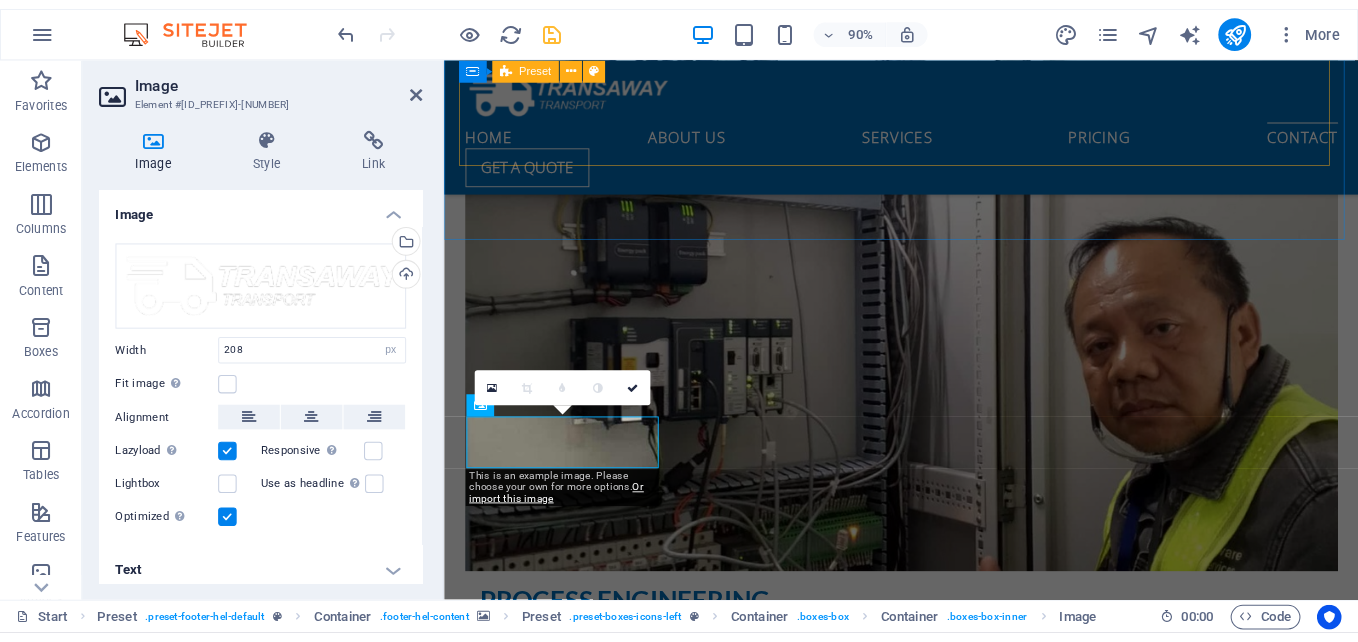 scroll, scrollTop: 9733, scrollLeft: 0, axis: vertical 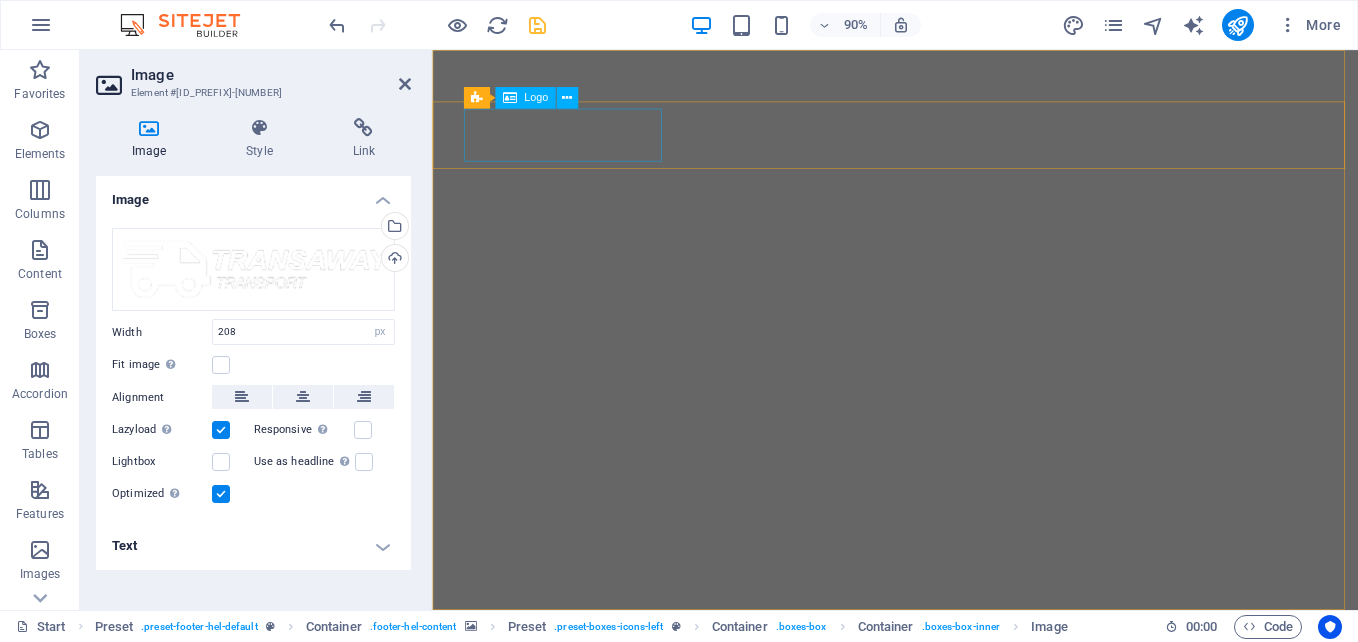 click at bounding box center [947, 954] 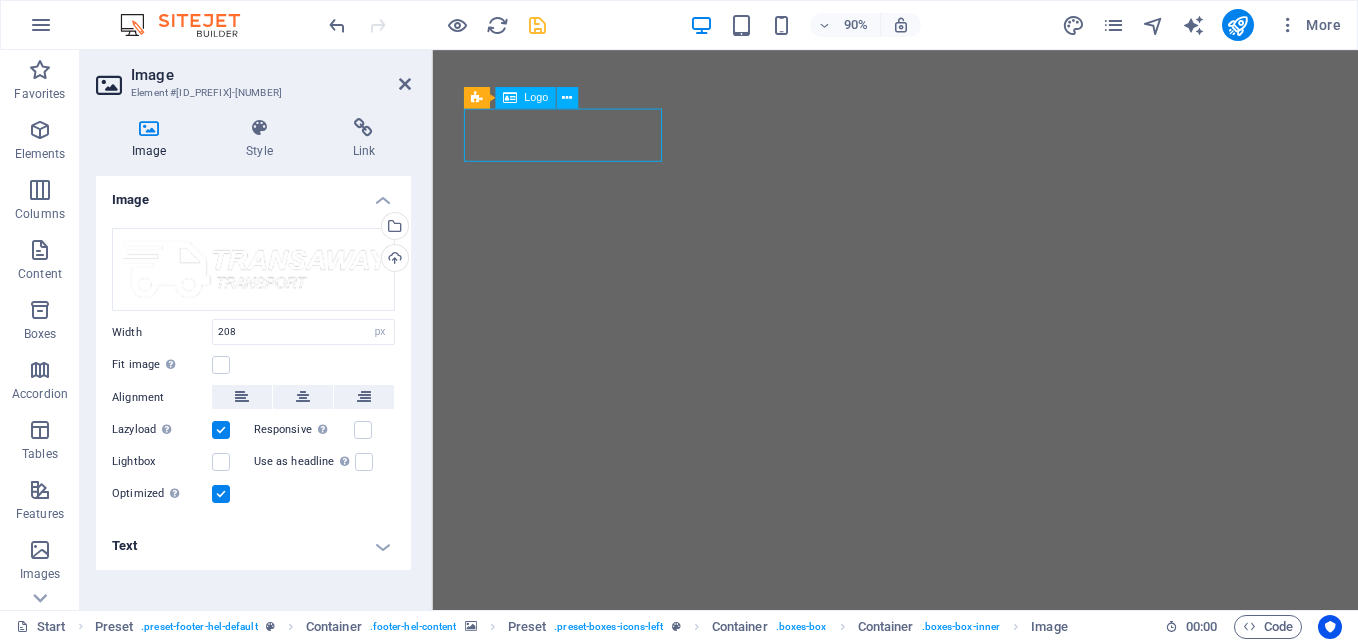 click at bounding box center (947, 954) 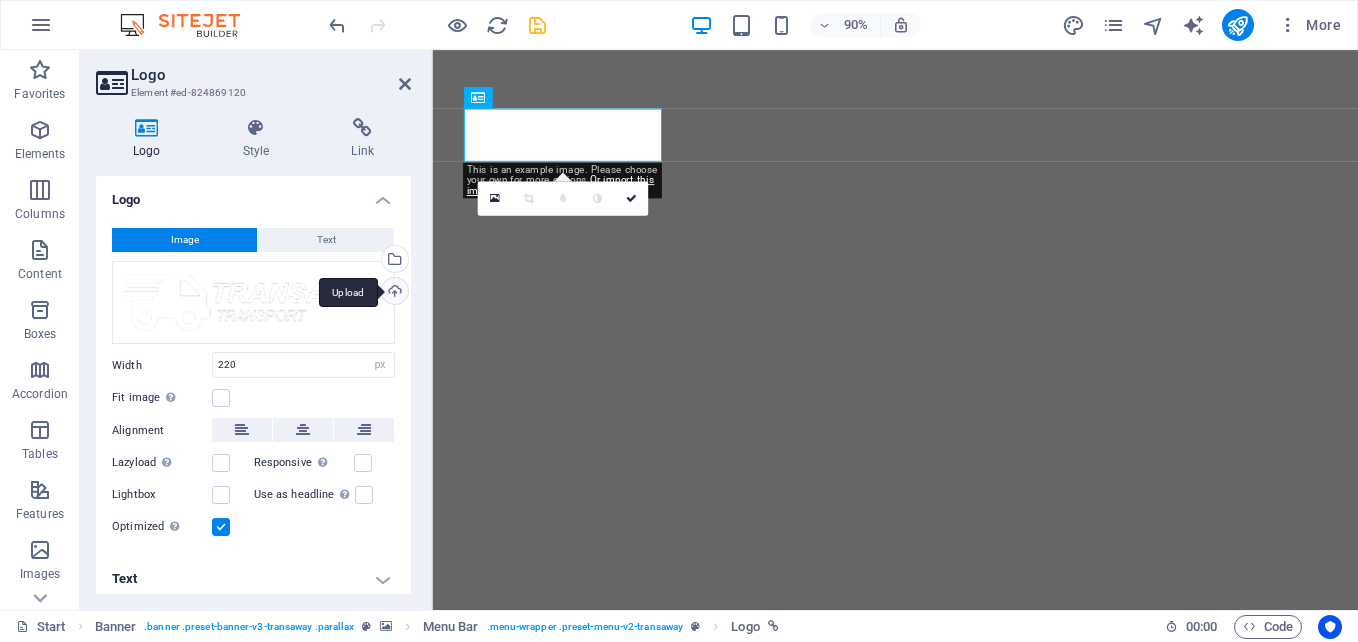click on "Upload" at bounding box center [393, 293] 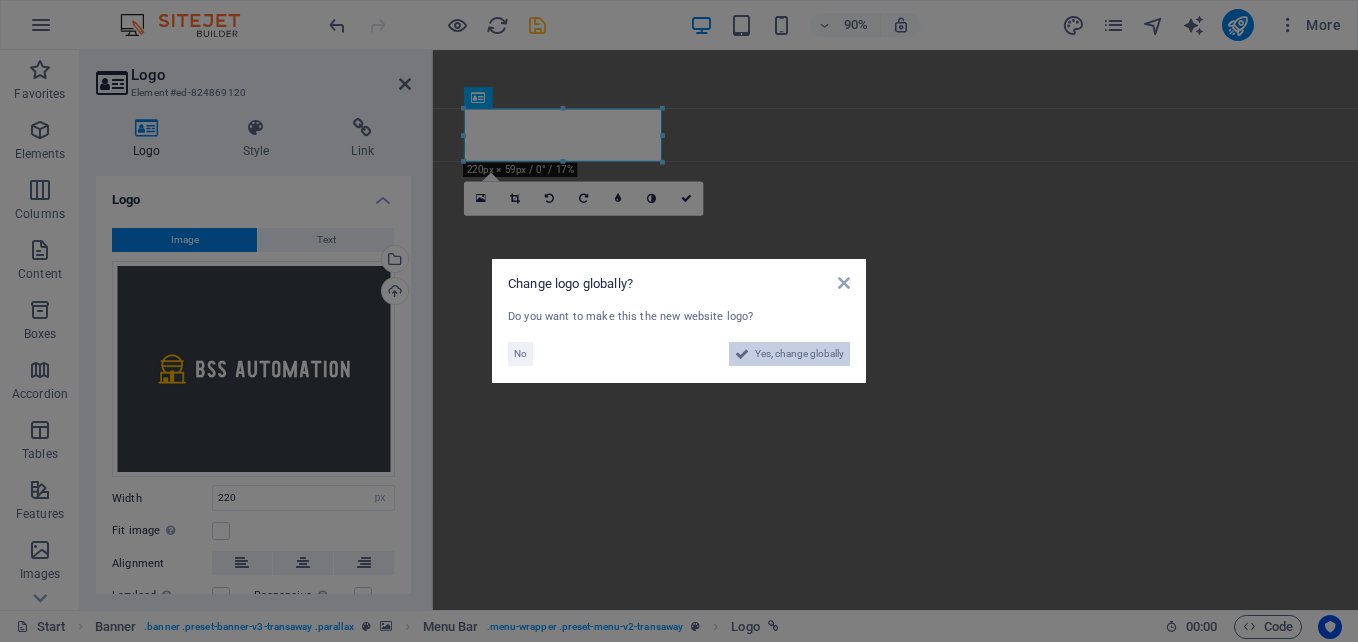 click on "Yes, change globally" at bounding box center [799, 354] 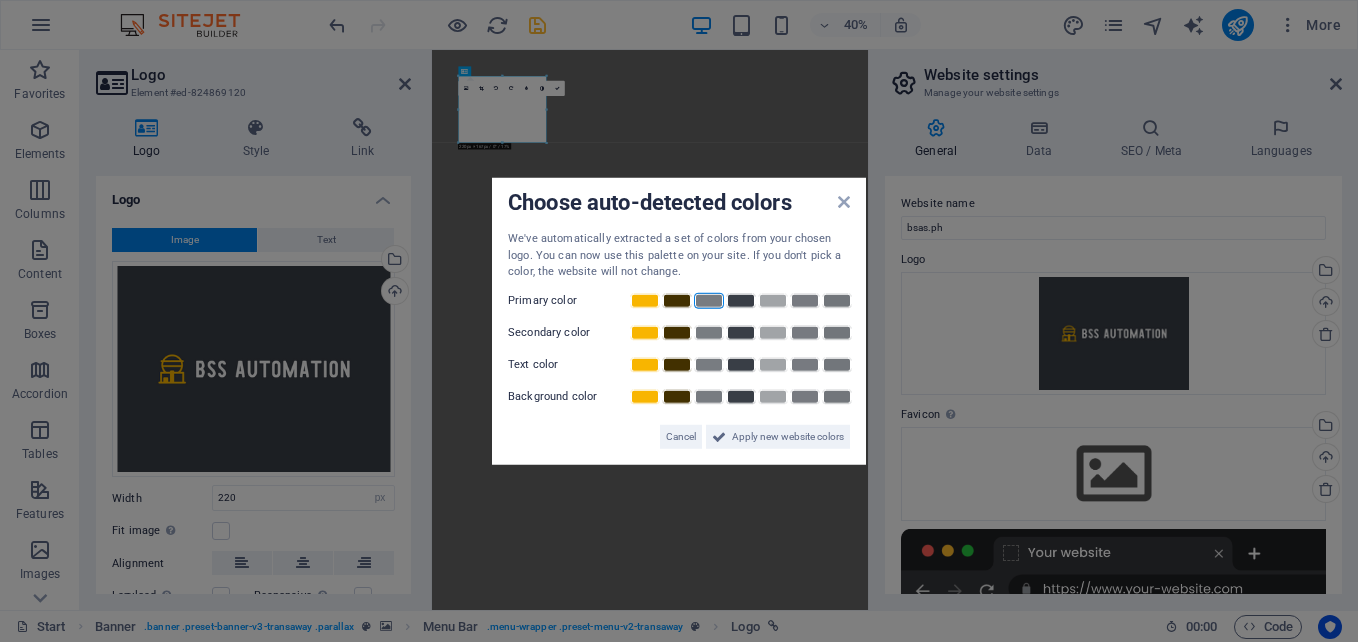 click at bounding box center [709, 300] 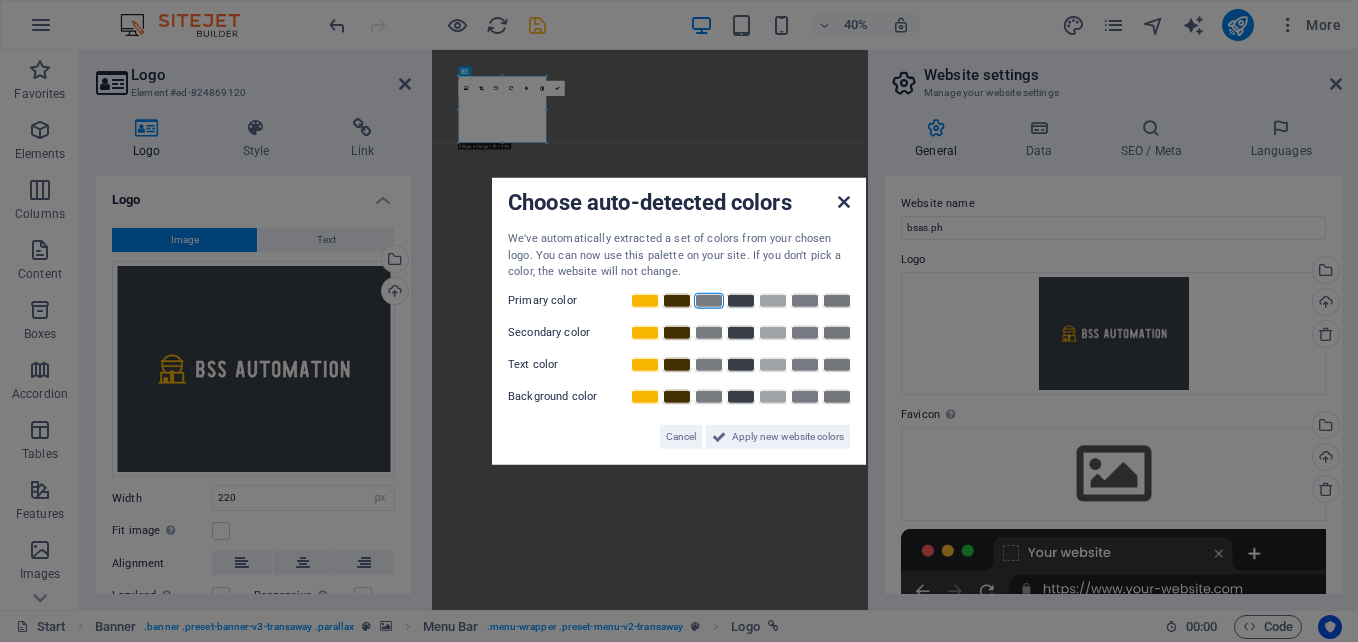click at bounding box center (844, 202) 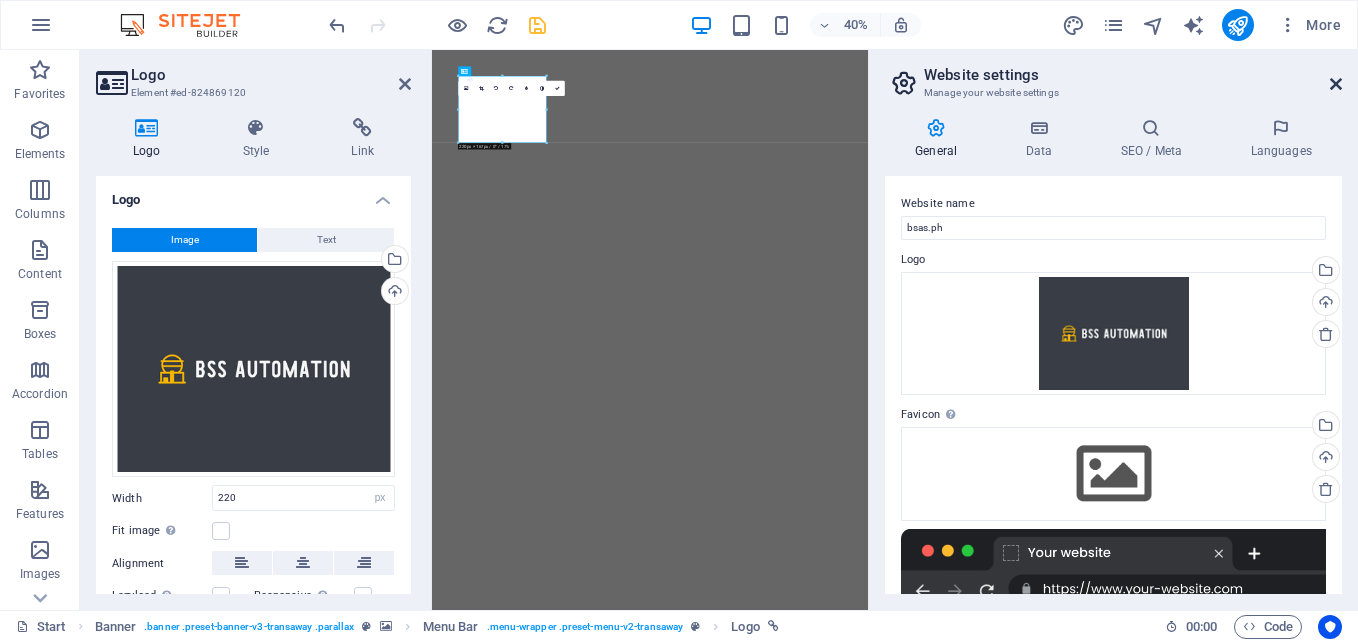 click at bounding box center [1336, 84] 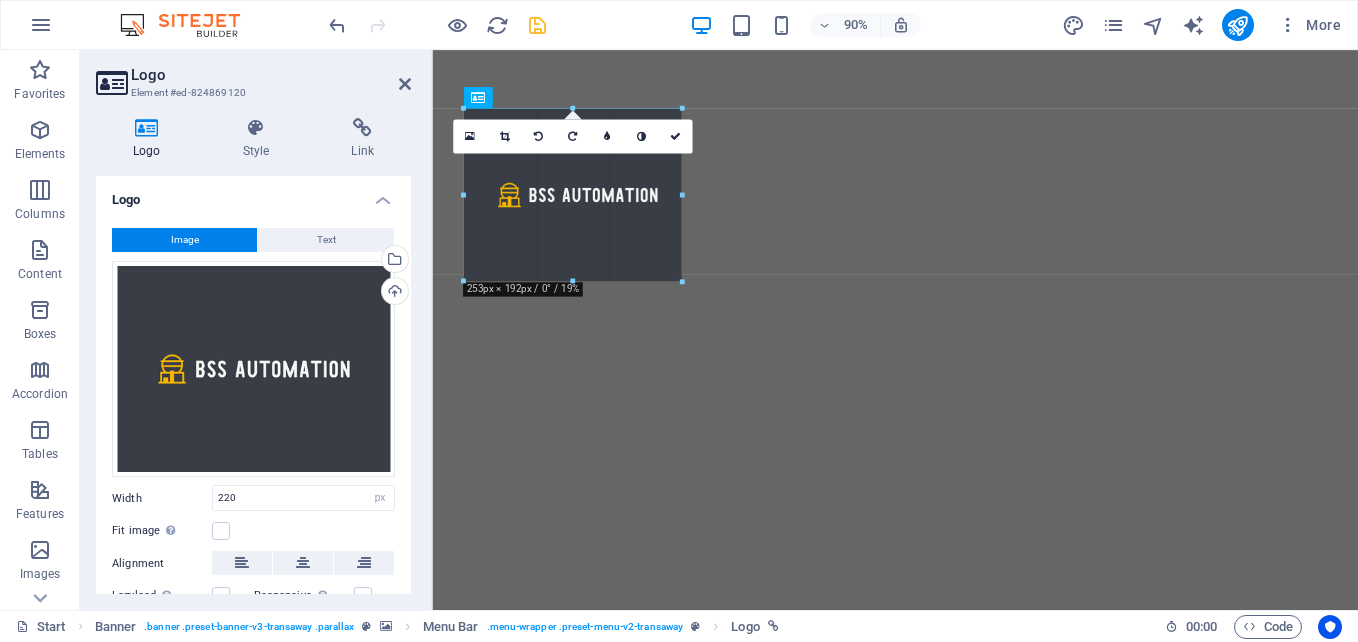 drag, startPoint x: 564, startPoint y: 258, endPoint x: 666, endPoint y: 275, distance: 103.40696 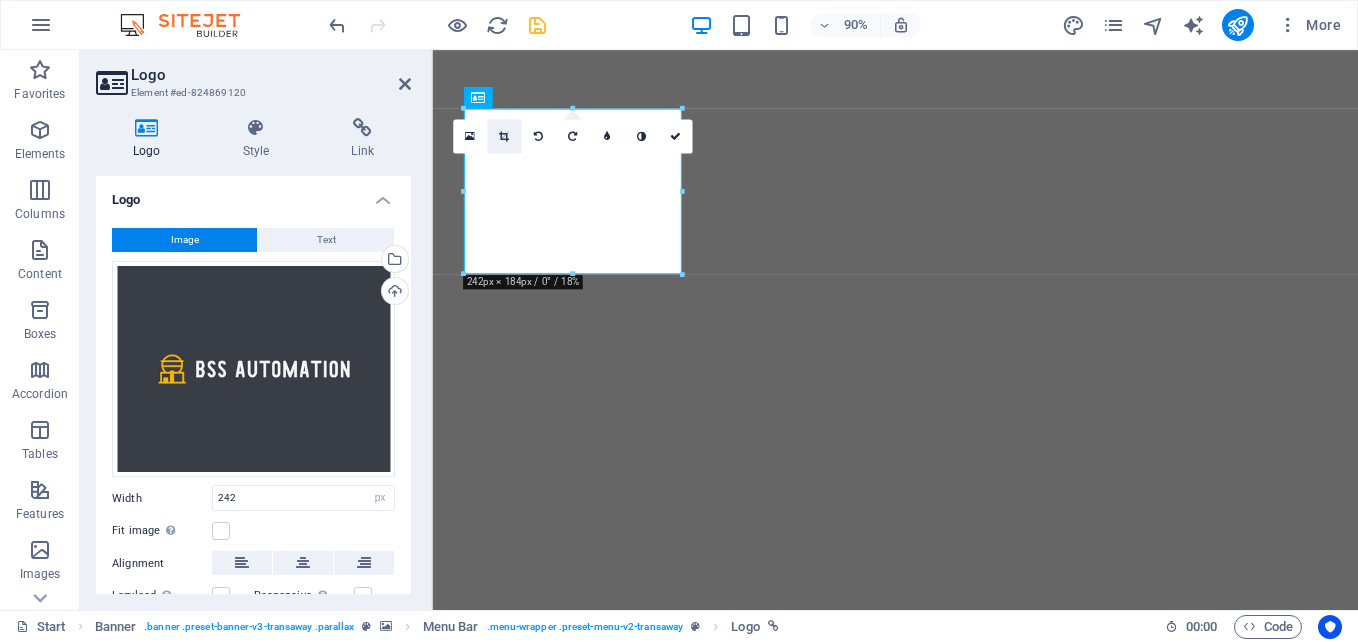 click at bounding box center (504, 136) 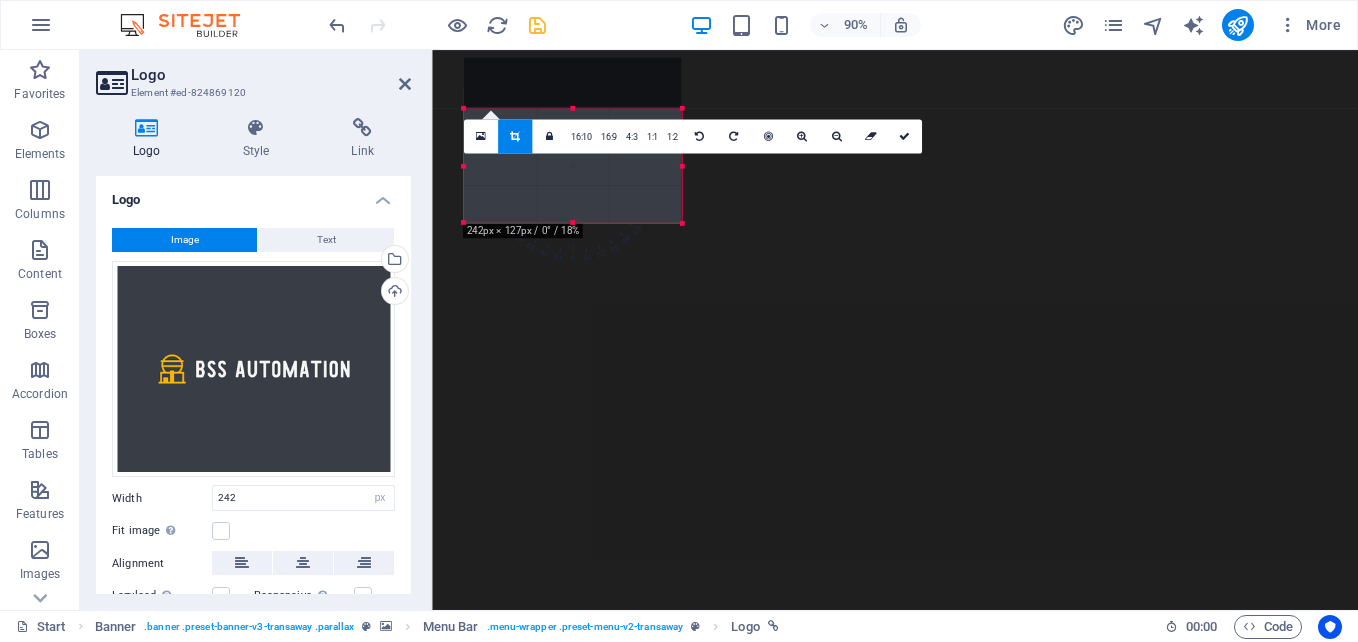drag, startPoint x: 573, startPoint y: 111, endPoint x: 565, endPoint y: 168, distance: 57.558666 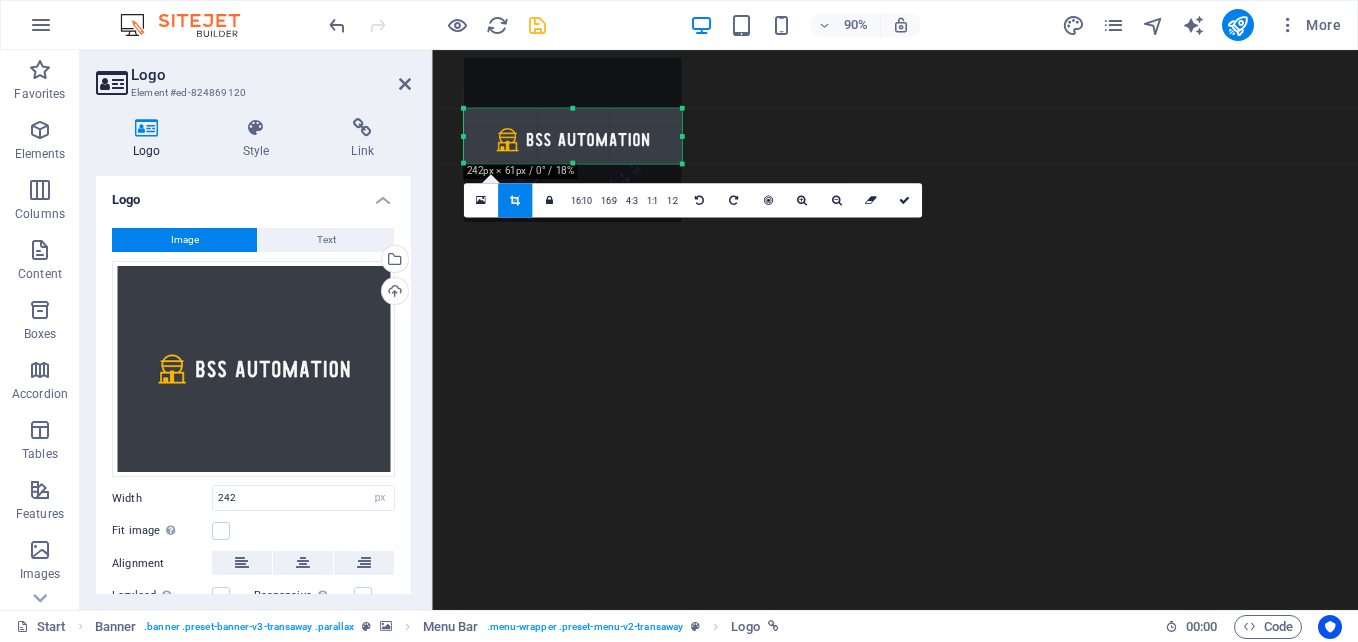 drag, startPoint x: 570, startPoint y: 224, endPoint x: 568, endPoint y: 159, distance: 65.03076 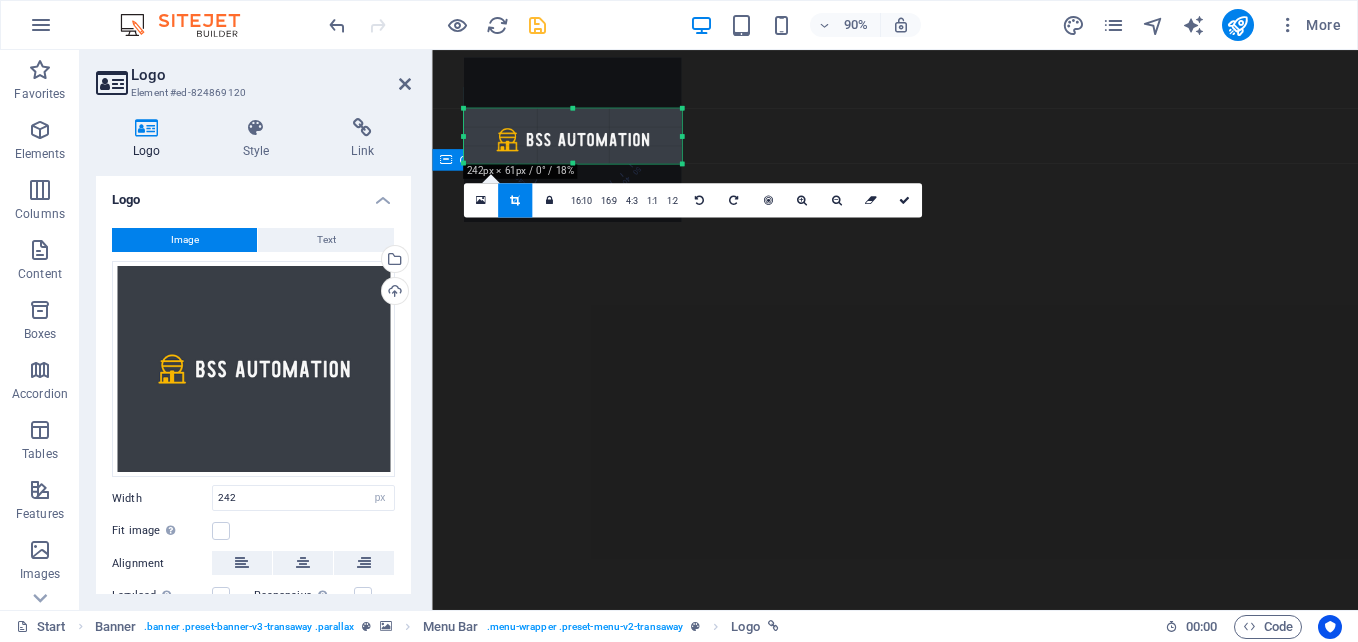 click at bounding box center [946, 1144] 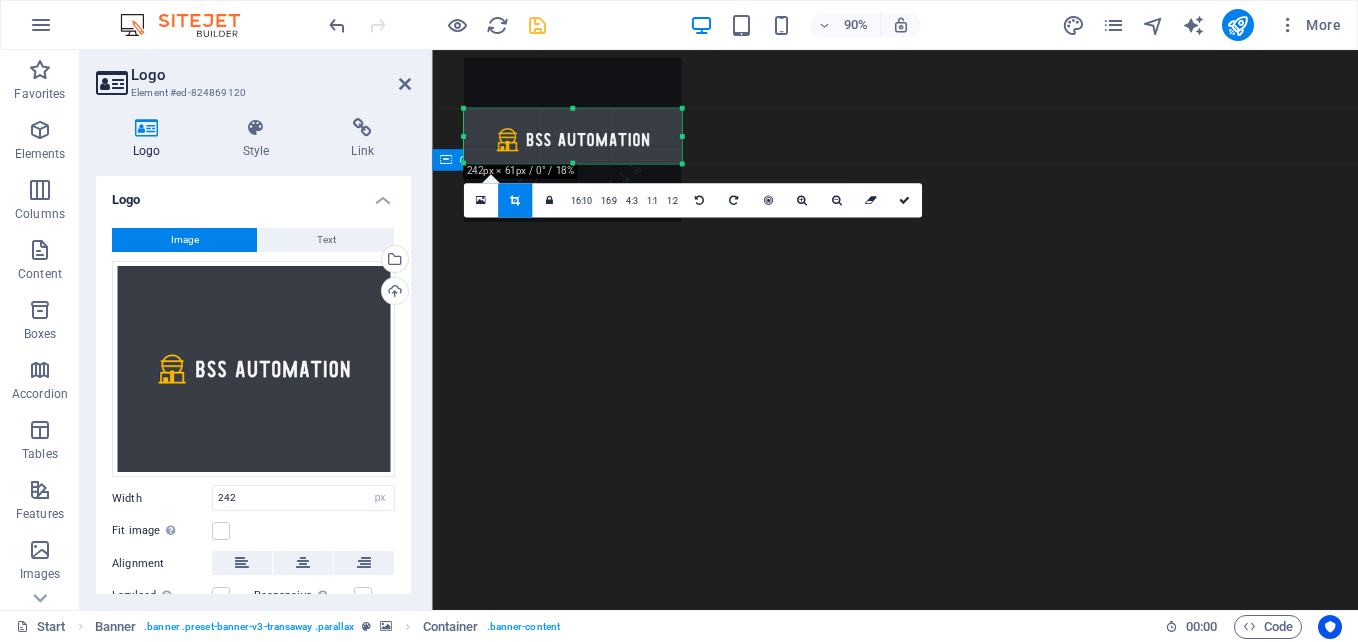click at bounding box center [946, 1144] 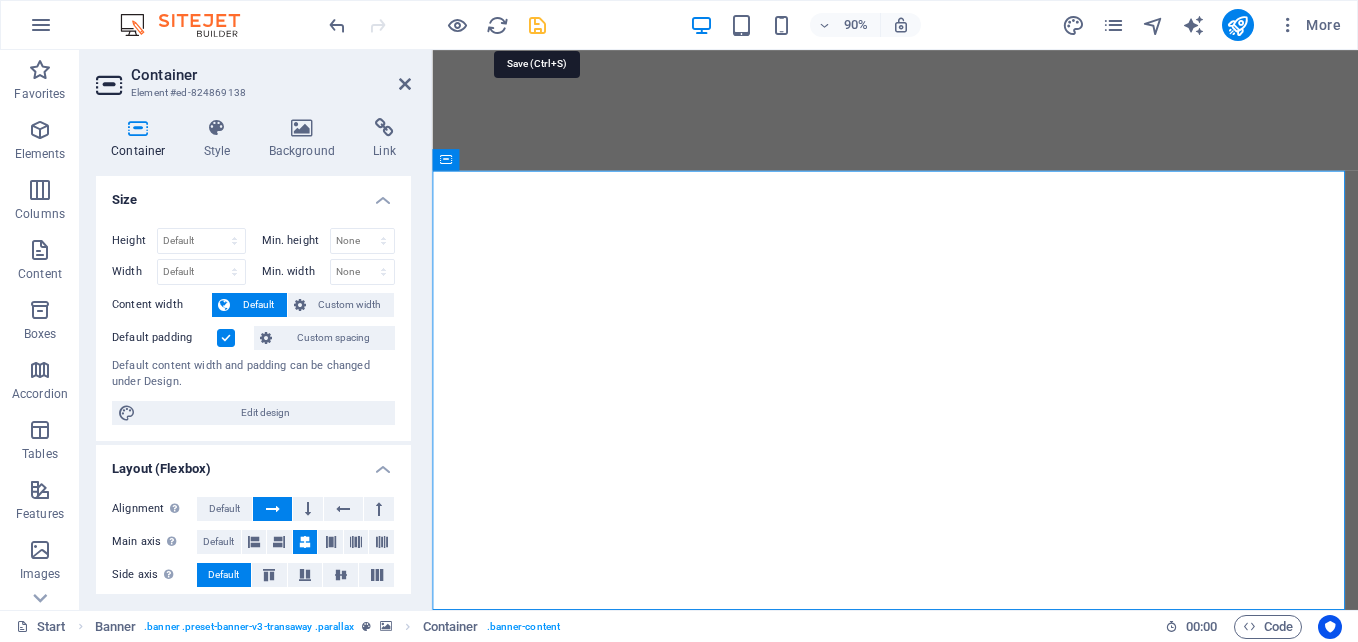 click at bounding box center [537, 25] 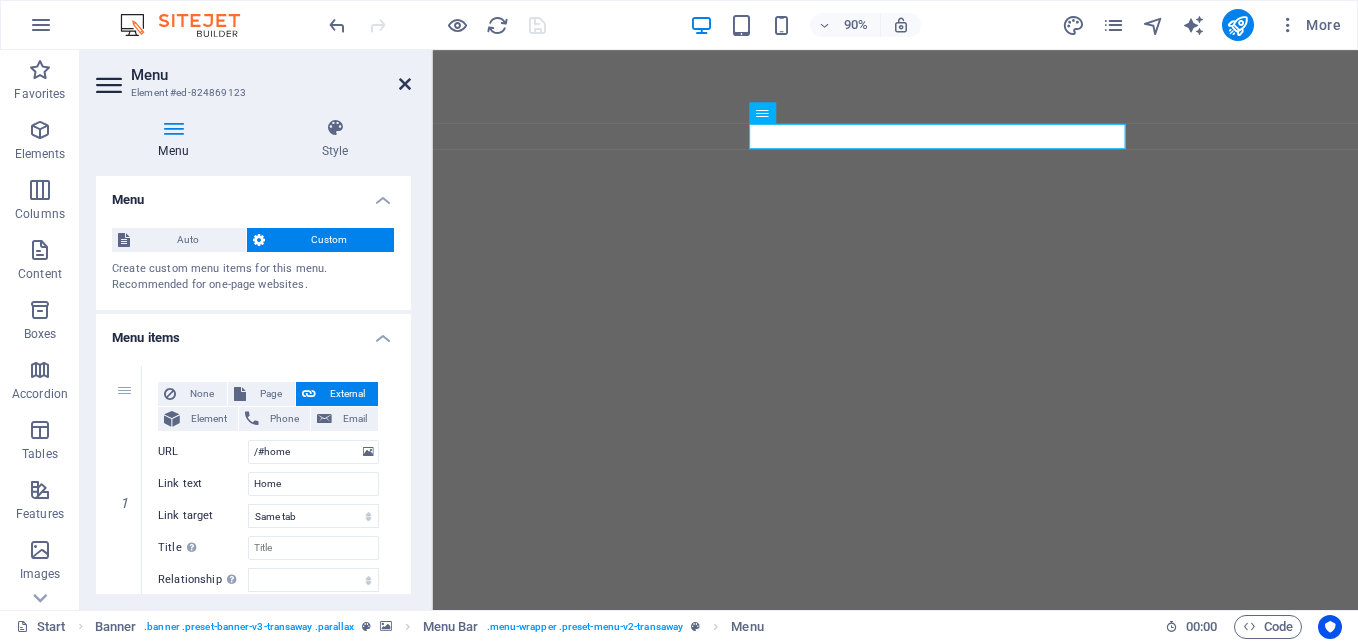 click at bounding box center [405, 84] 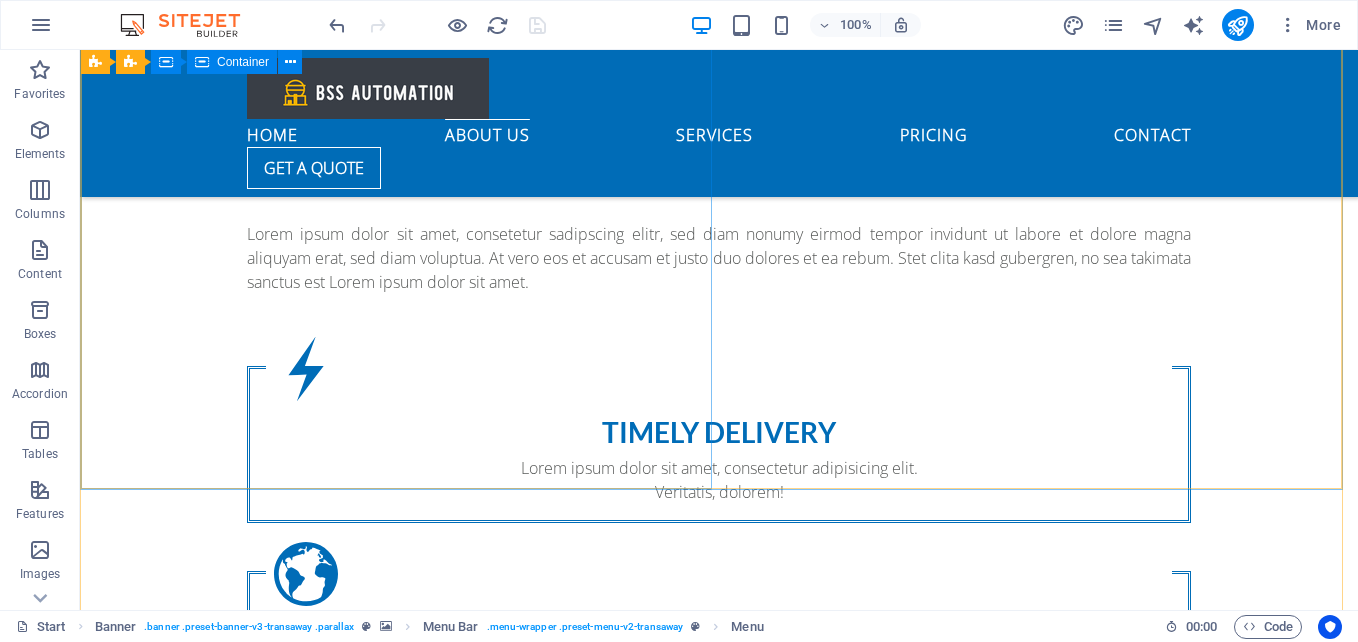 scroll, scrollTop: 1400, scrollLeft: 0, axis: vertical 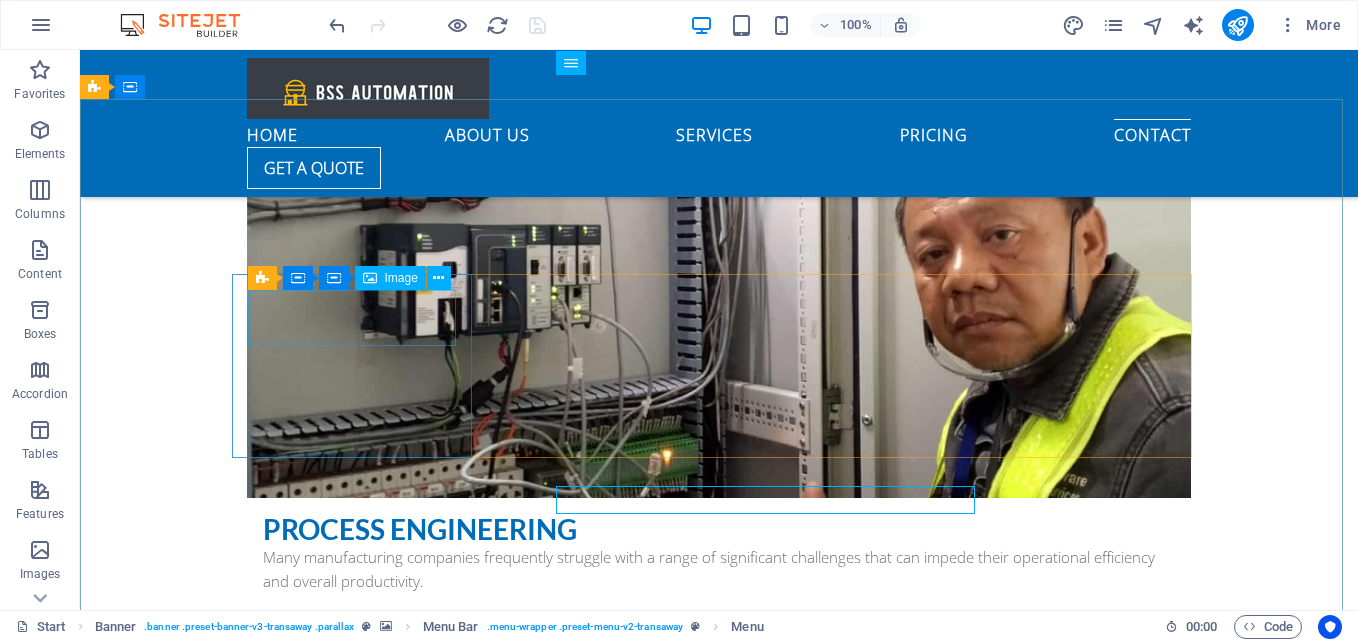 click on "Image" at bounding box center [390, 278] 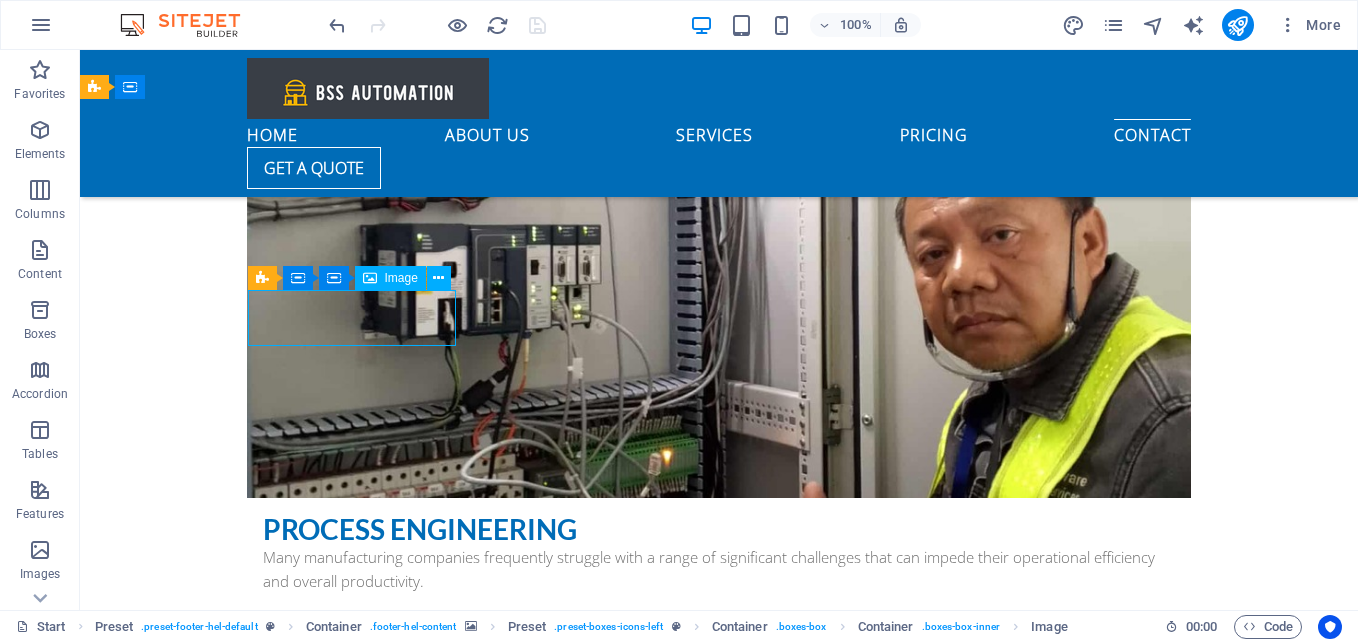 click on "Image" at bounding box center (390, 278) 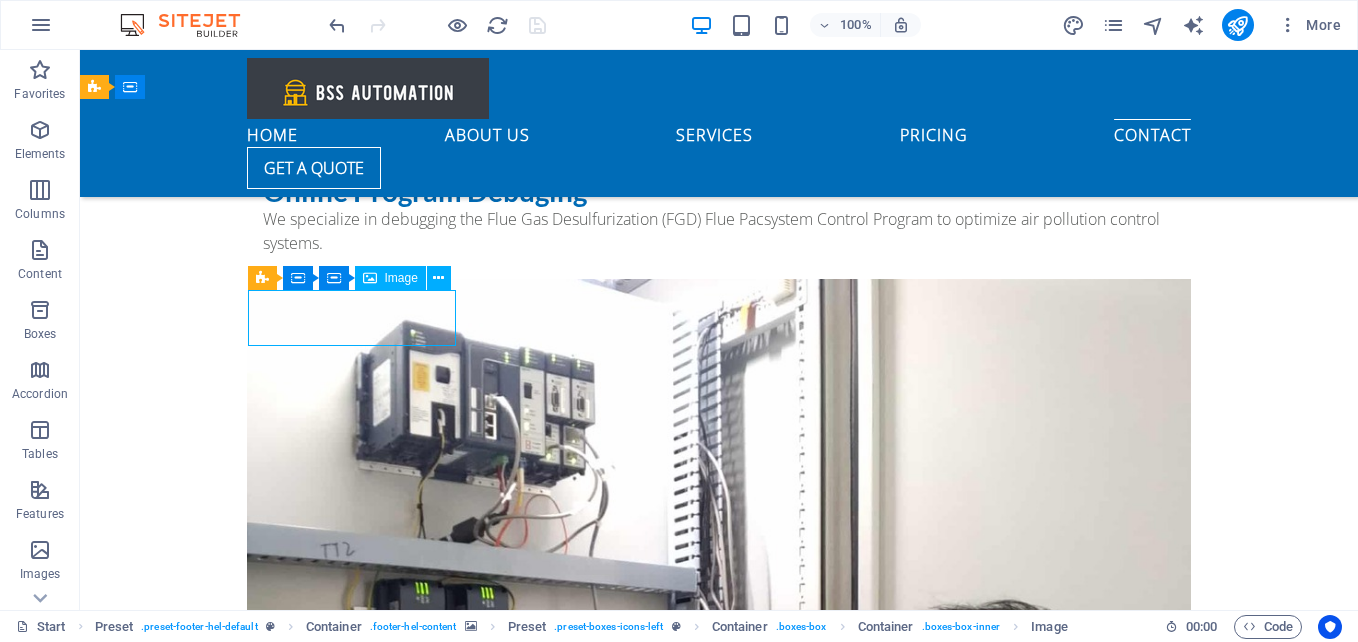 select on "px" 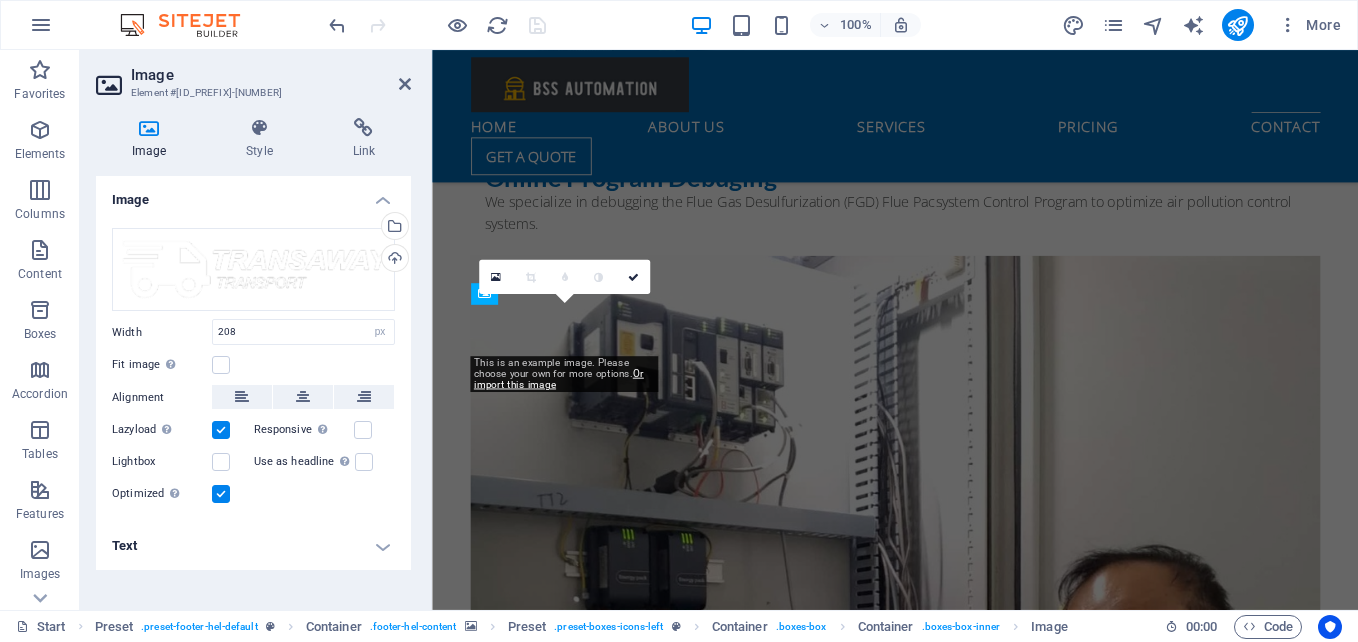 scroll, scrollTop: 9953, scrollLeft: 0, axis: vertical 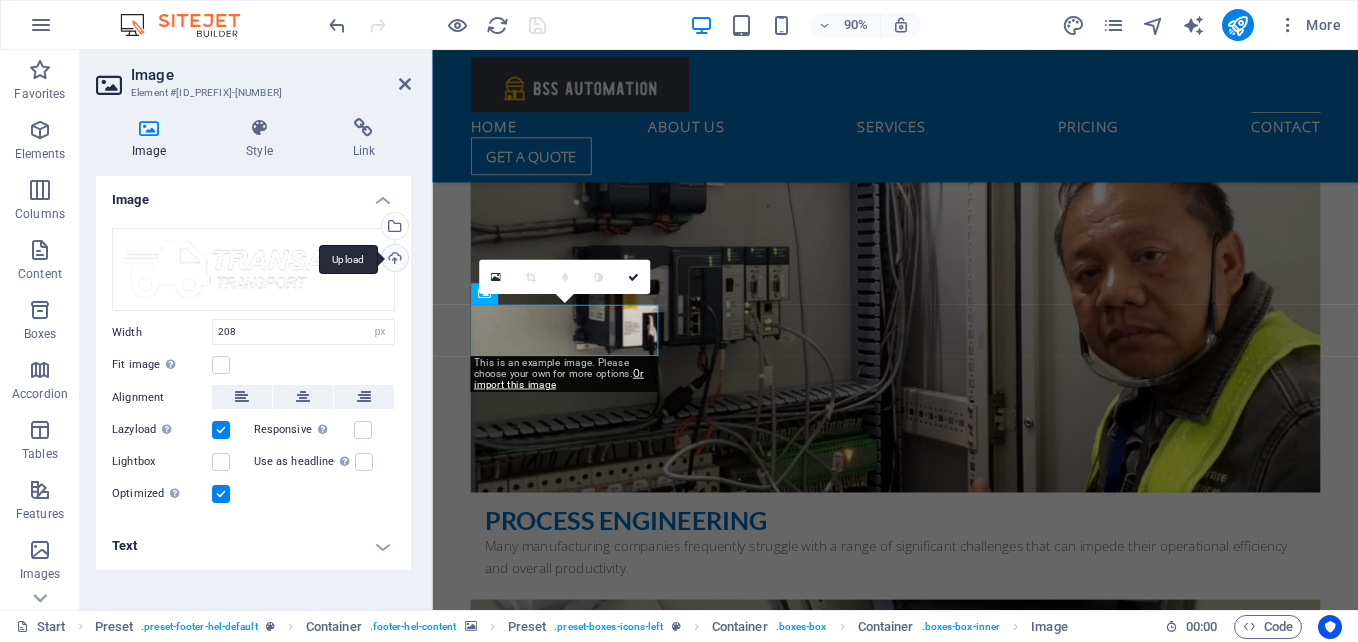 click on "Upload" at bounding box center [393, 260] 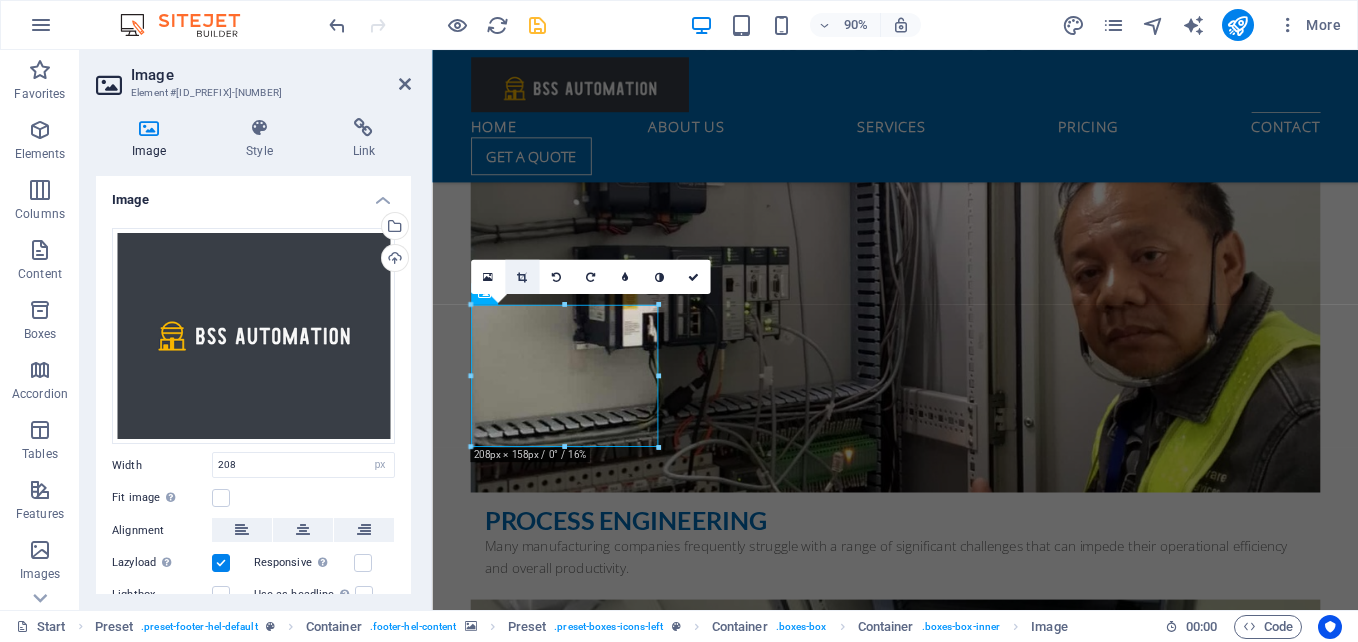 click at bounding box center (522, 277) 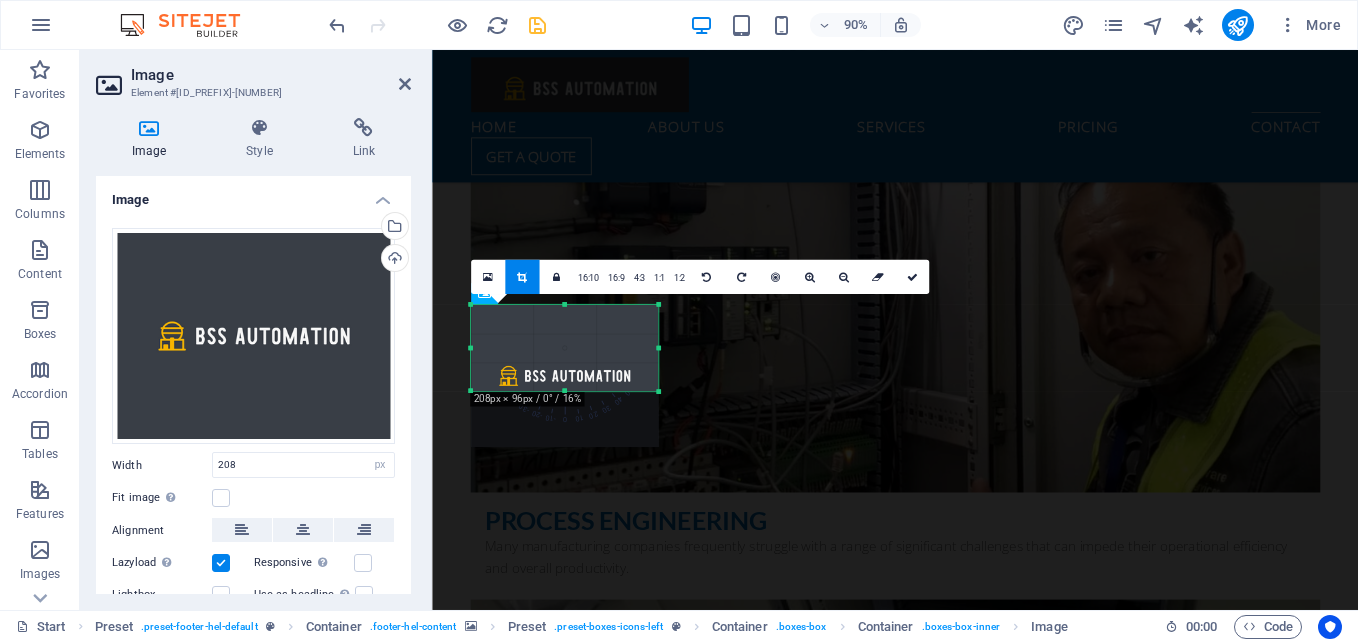 drag, startPoint x: 565, startPoint y: 448, endPoint x: 572, endPoint y: 388, distance: 60.40695 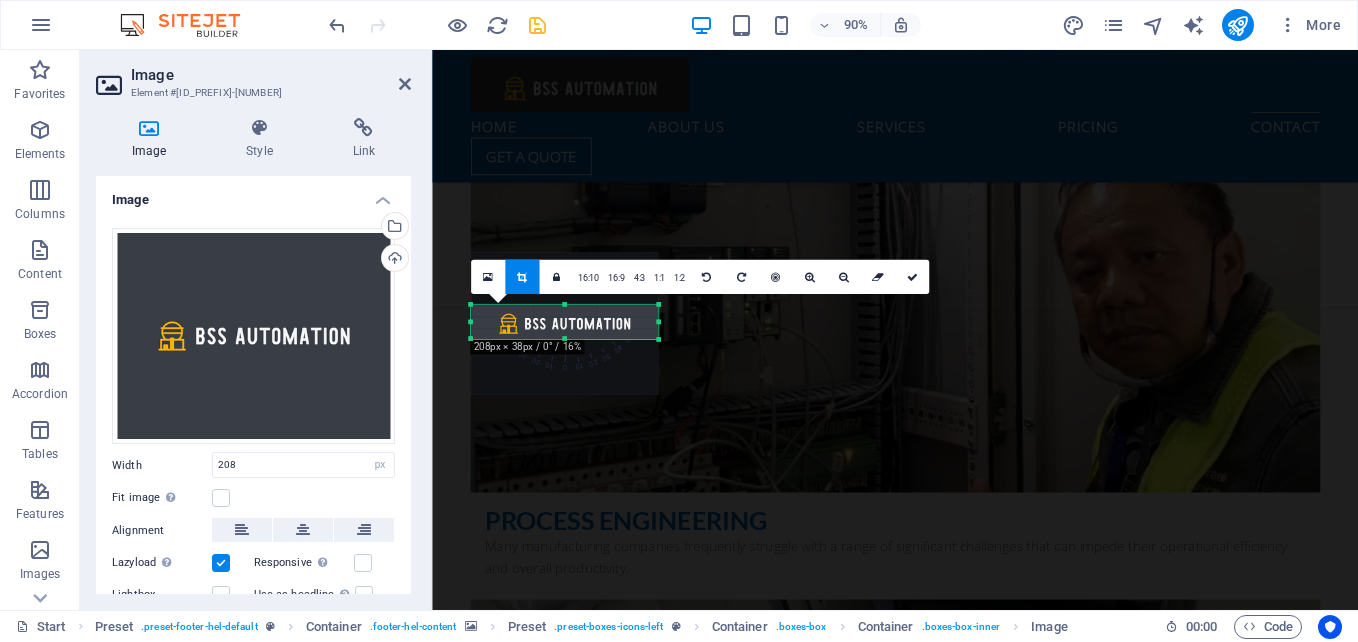 drag, startPoint x: 565, startPoint y: 306, endPoint x: 564, endPoint y: 364, distance: 58.00862 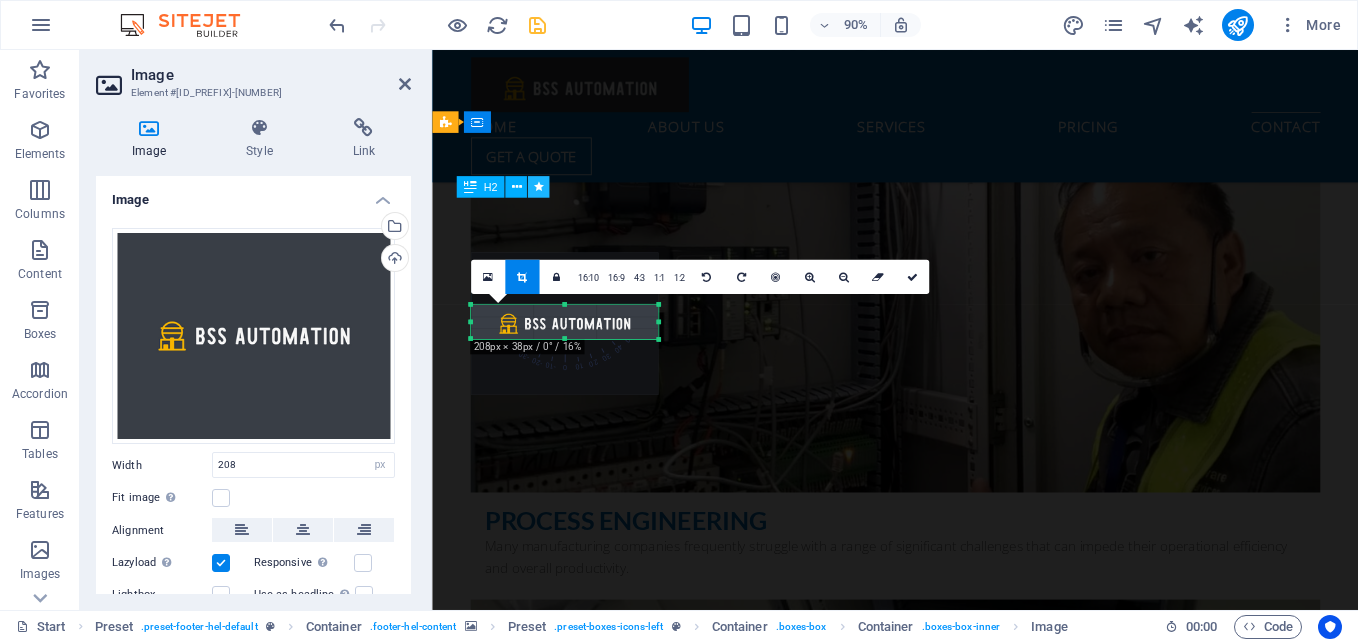 click at bounding box center (539, 187) 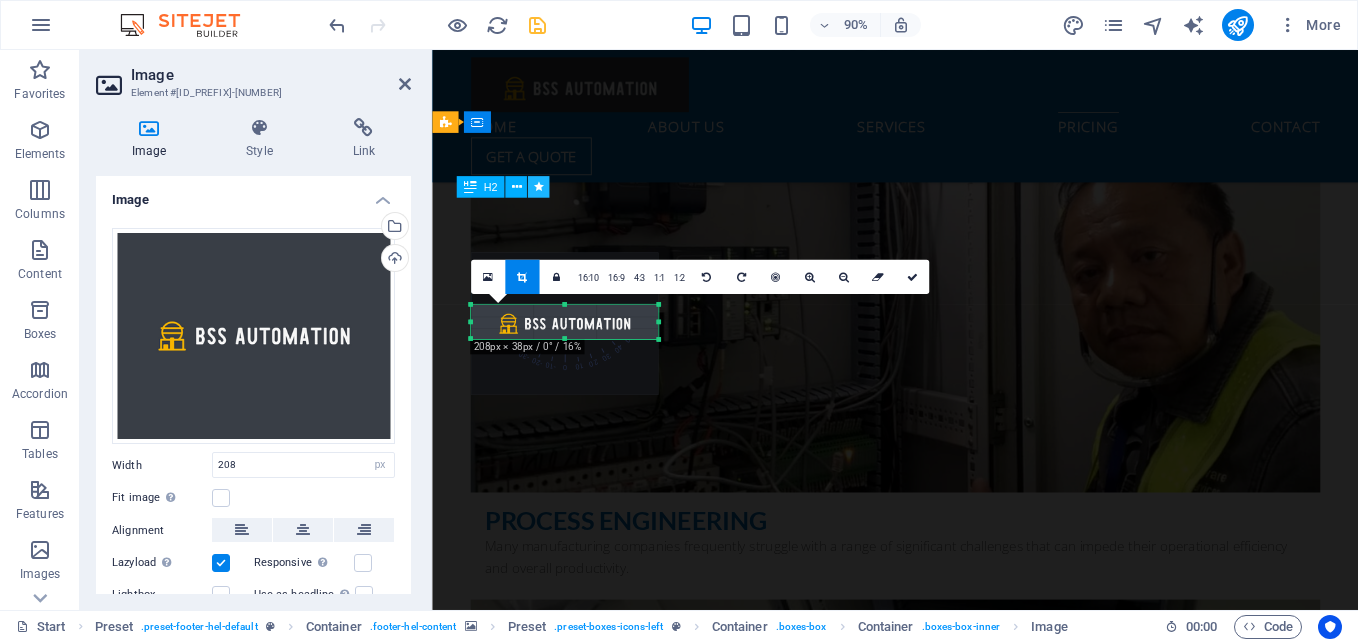select on "move-left-to-right" 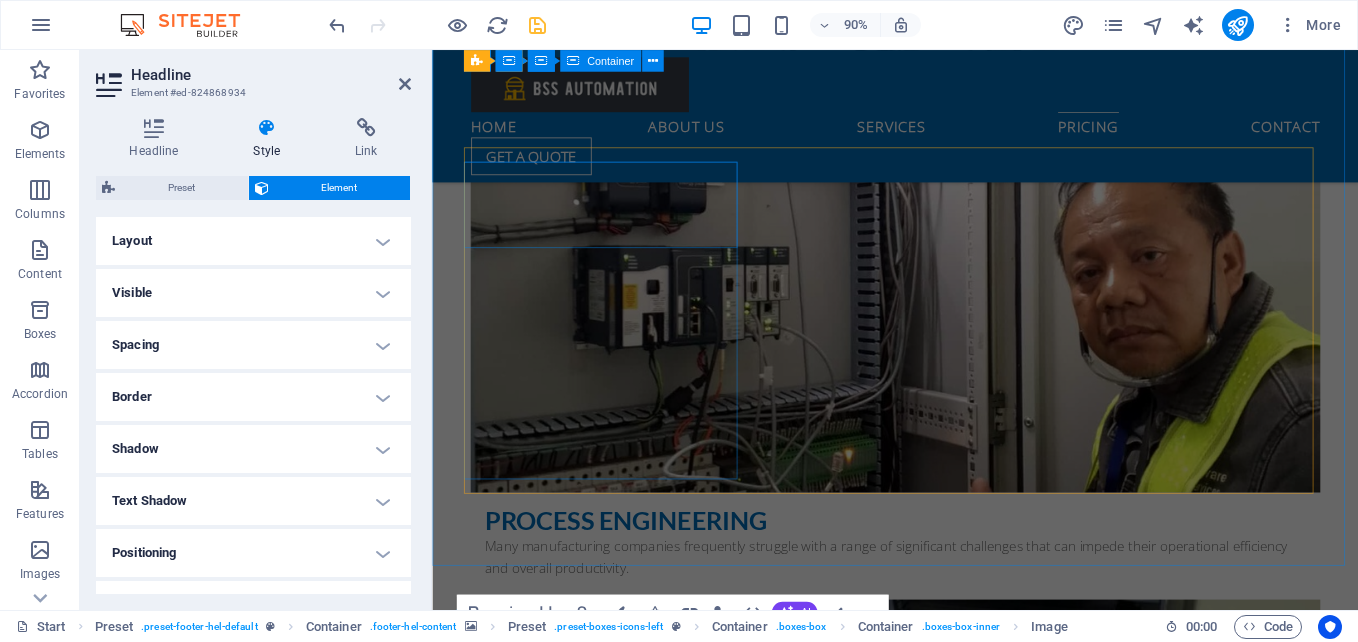 scroll, scrollTop: 10004, scrollLeft: 0, axis: vertical 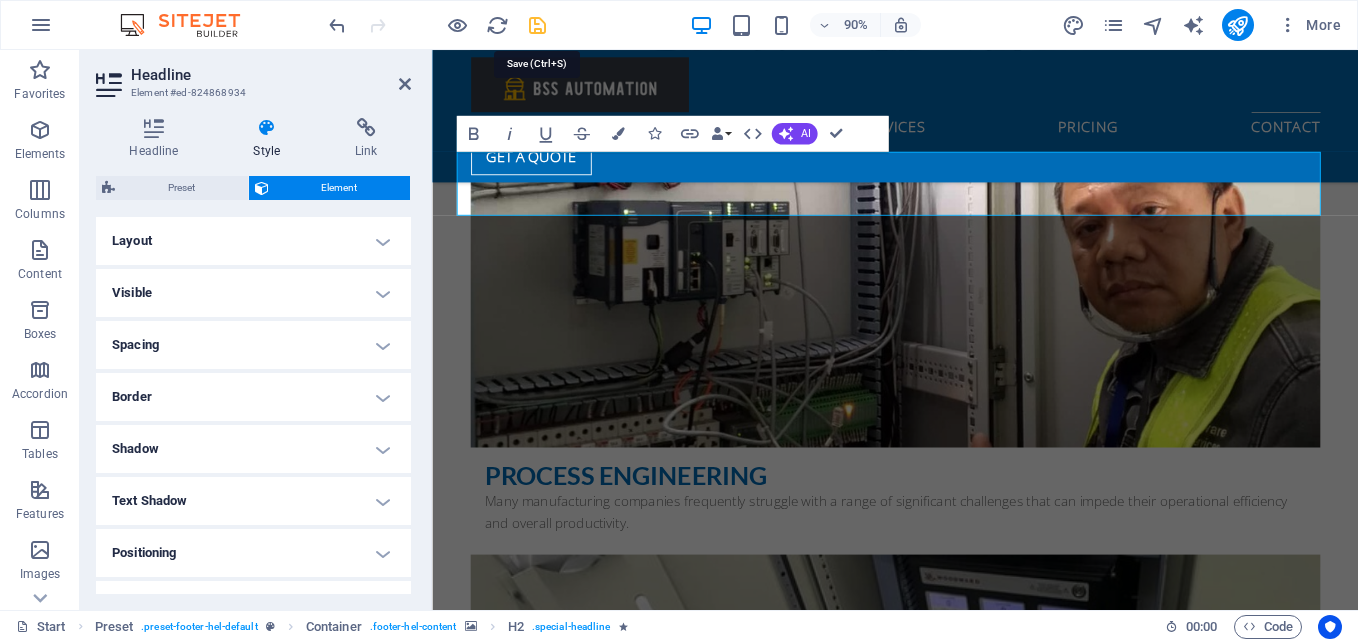 click at bounding box center (537, 25) 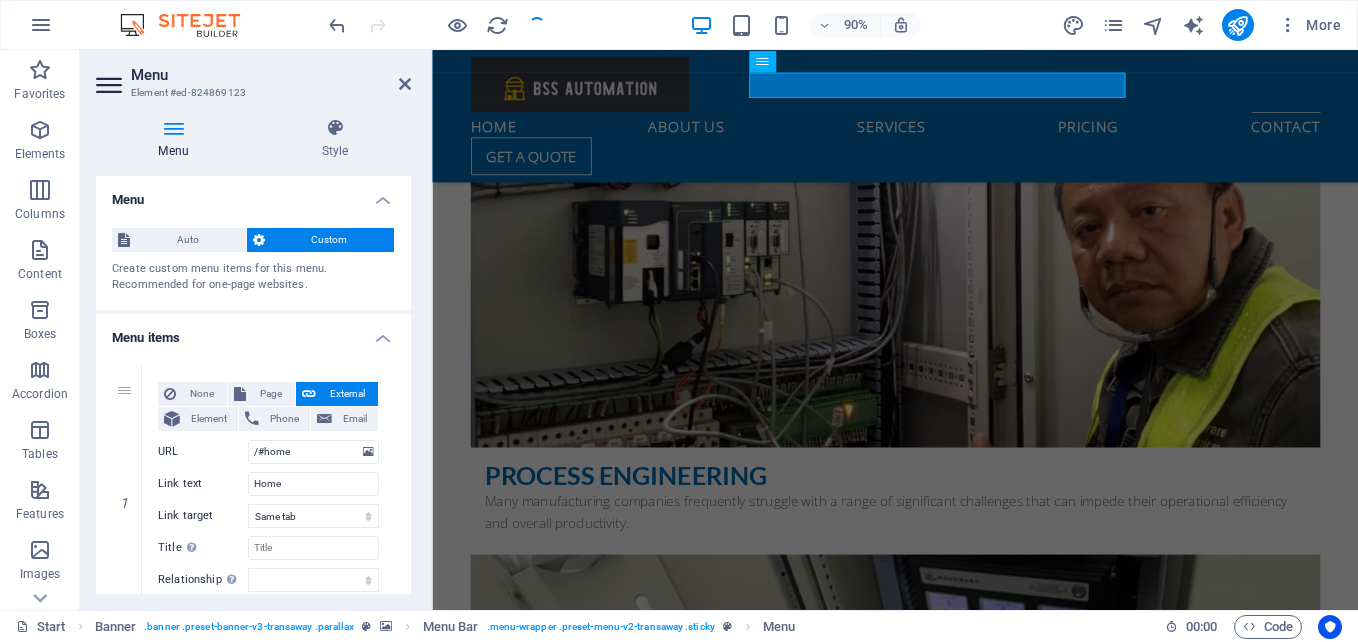 scroll, scrollTop: 9388, scrollLeft: 0, axis: vertical 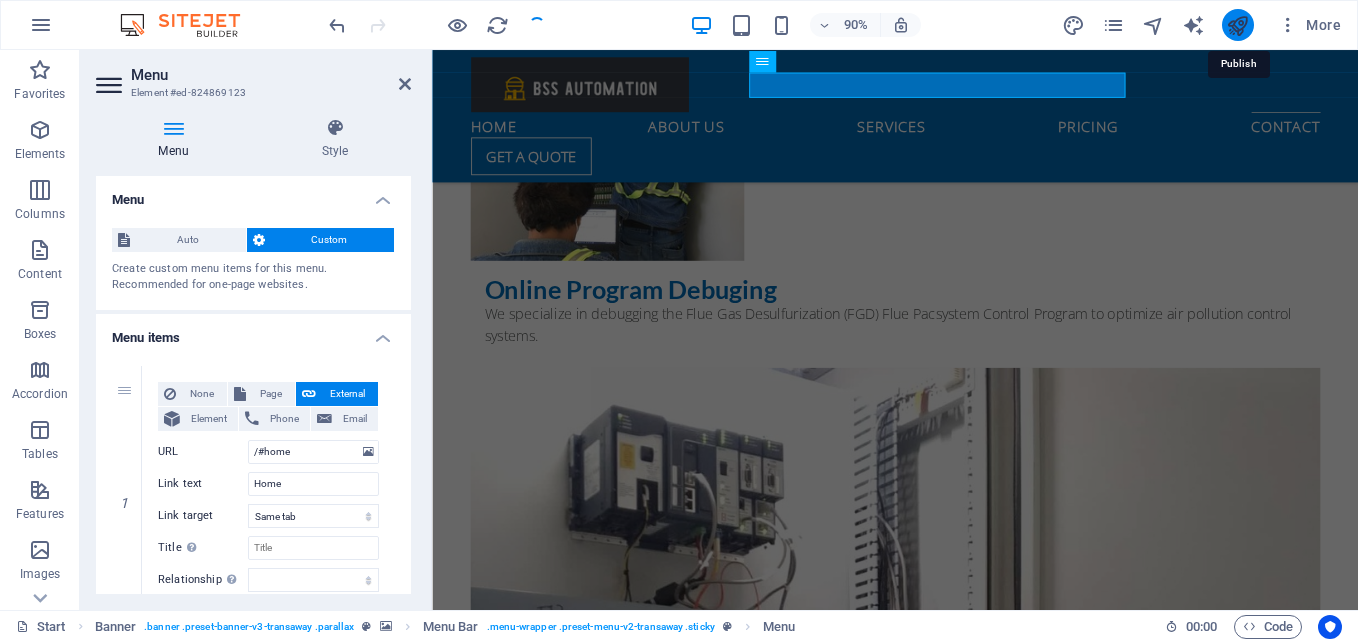 click at bounding box center [1237, 25] 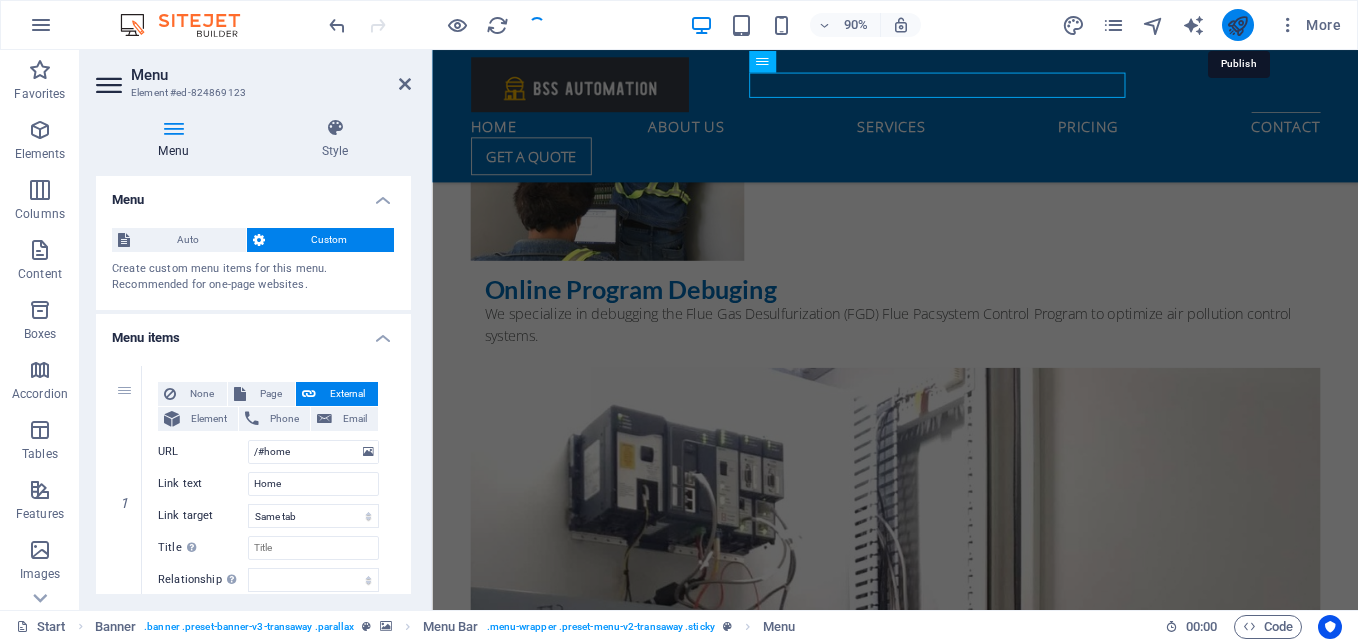 scroll, scrollTop: 9873, scrollLeft: 0, axis: vertical 